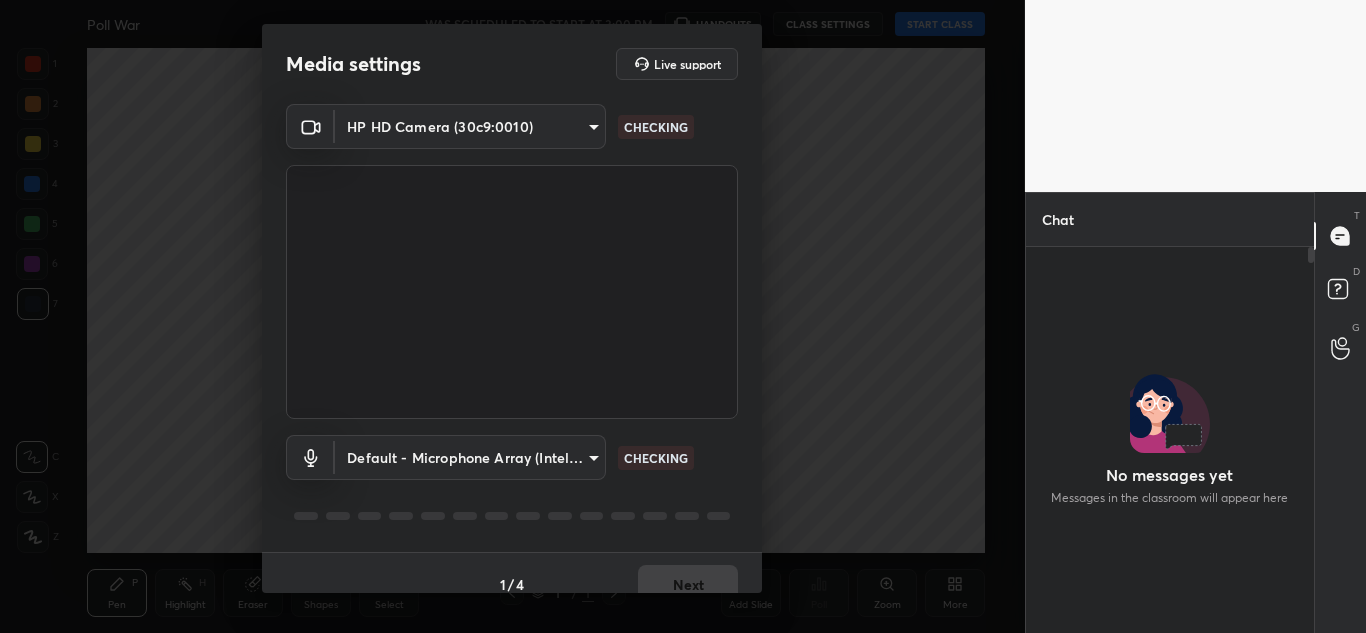 scroll, scrollTop: 0, scrollLeft: 0, axis: both 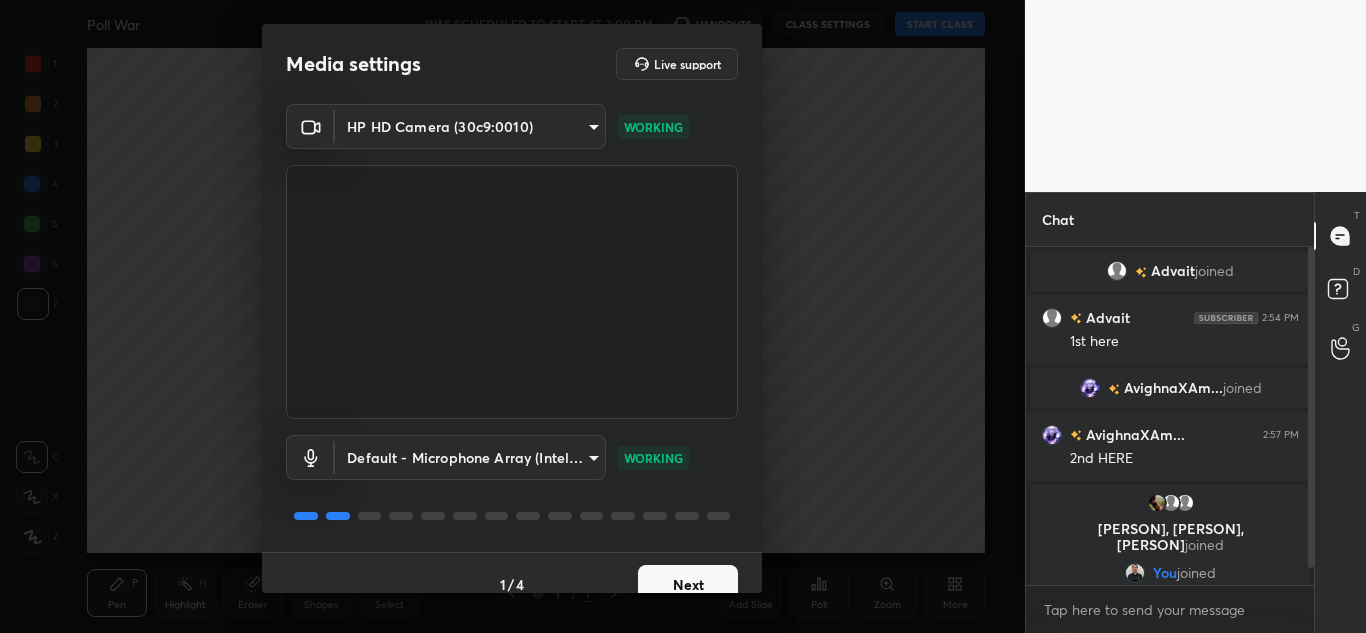 click on "Next" at bounding box center (688, 585) 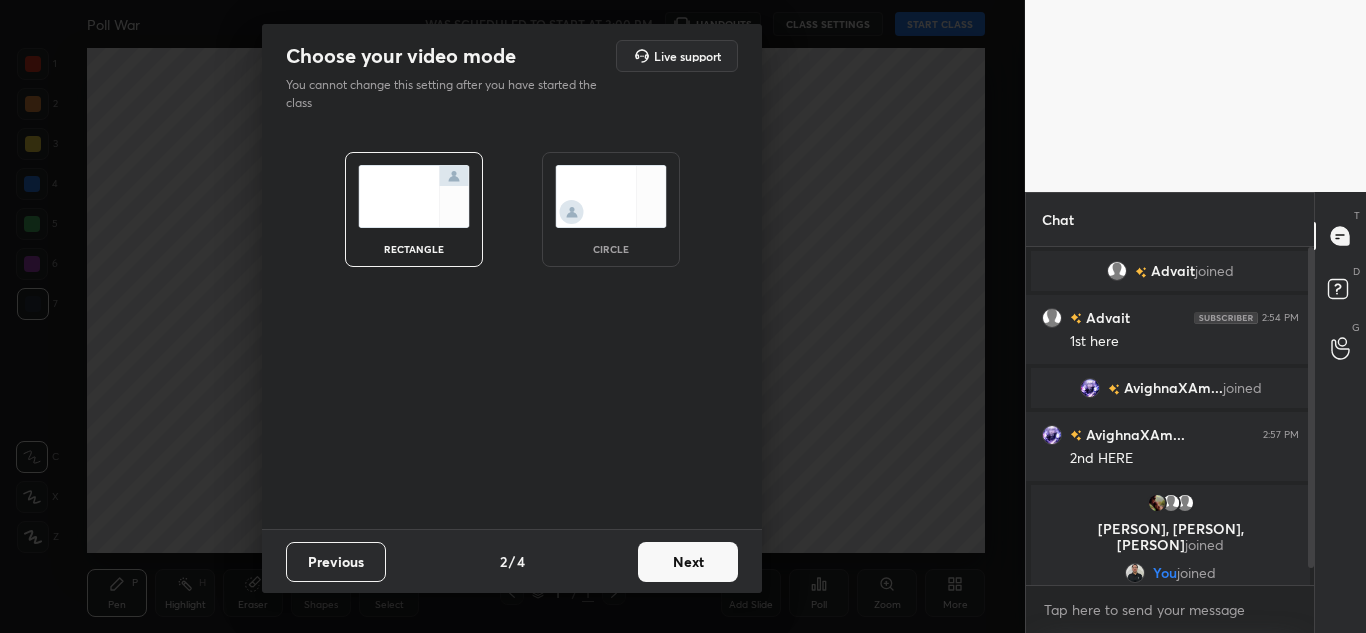 click on "Previous 2 / 4 Next" at bounding box center (512, 561) 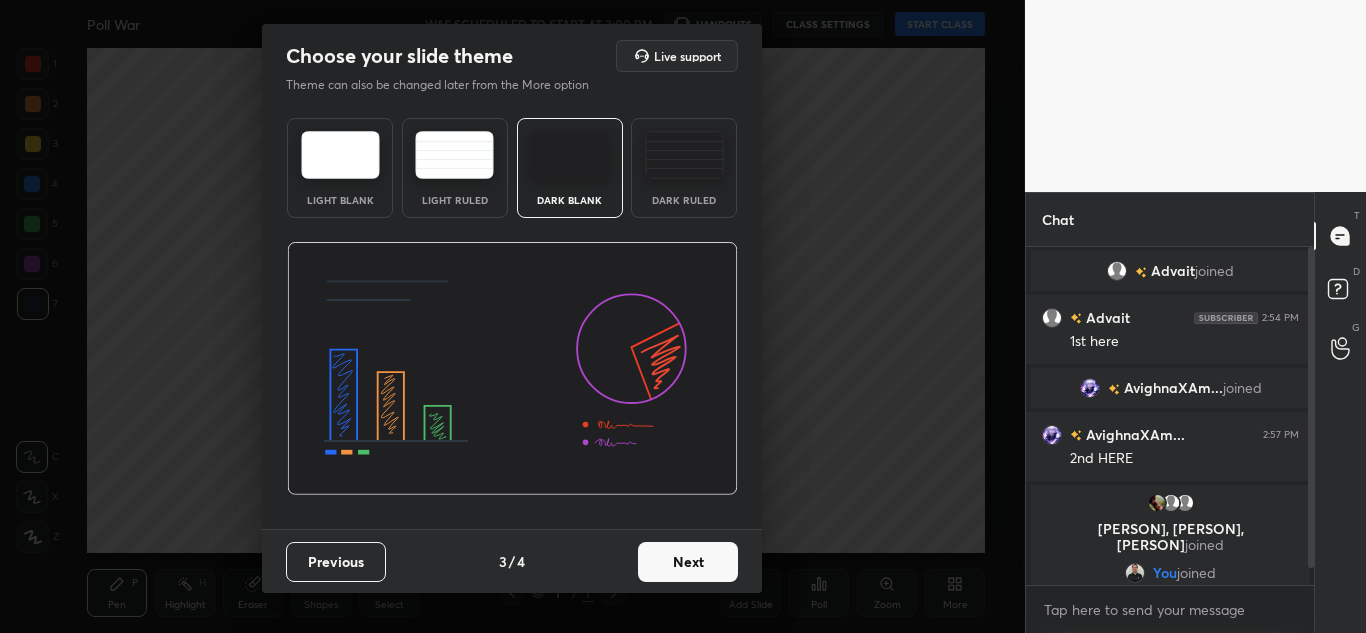 click on "Next" at bounding box center [688, 562] 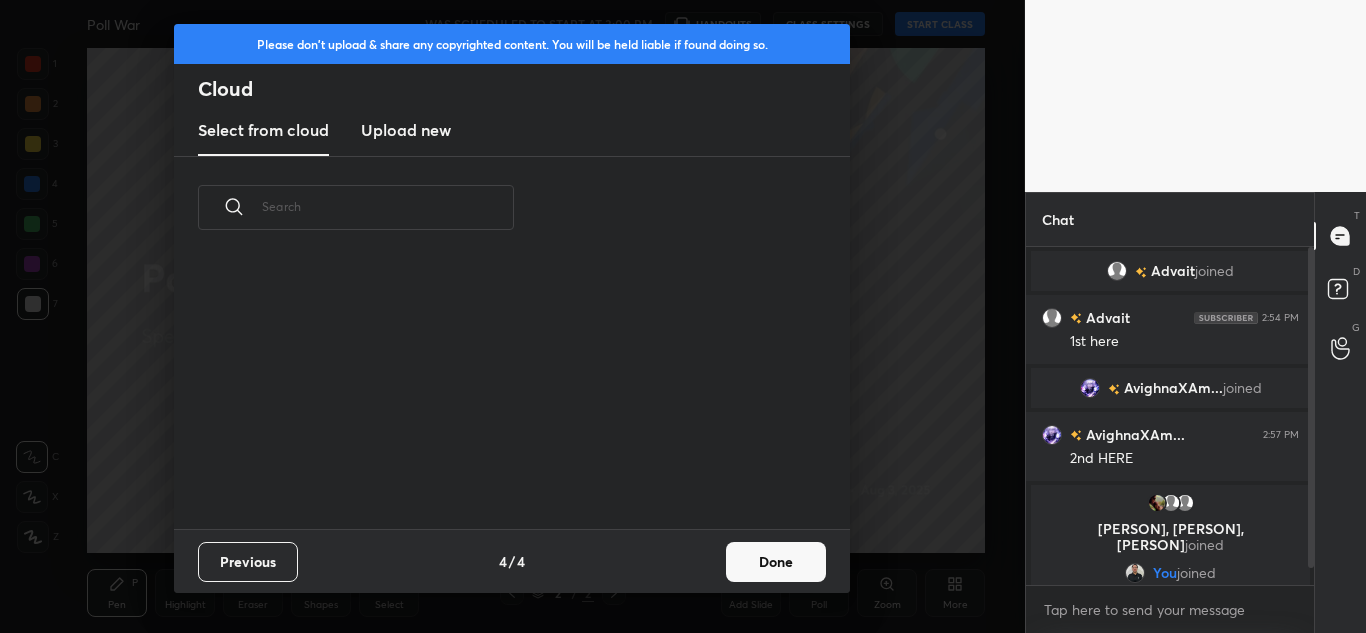 scroll, scrollTop: 7, scrollLeft: 11, axis: both 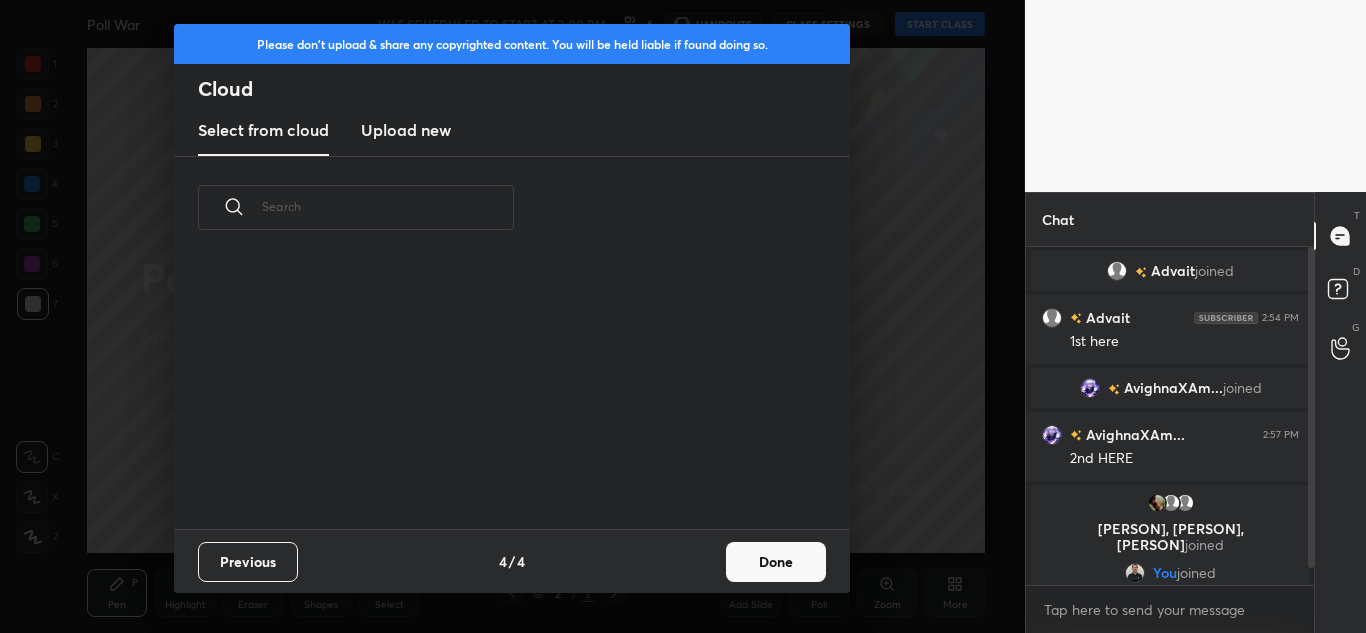 click on "Done" at bounding box center [776, 562] 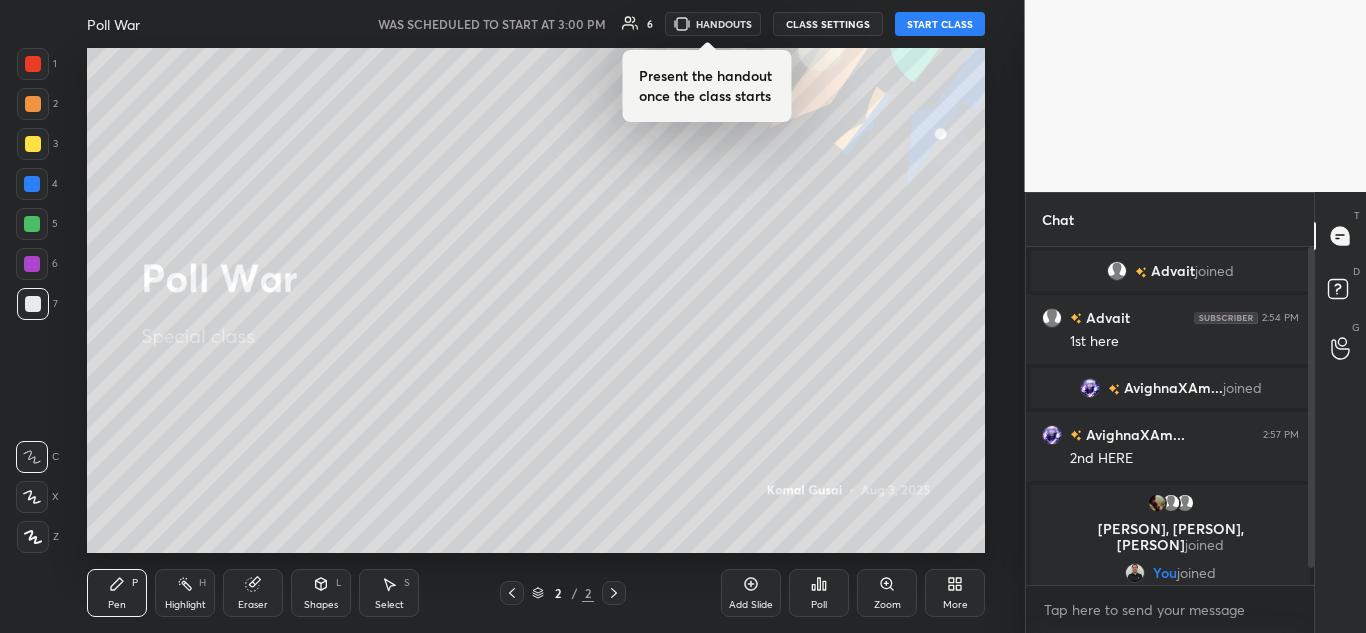 click on "START CLASS" at bounding box center [940, 24] 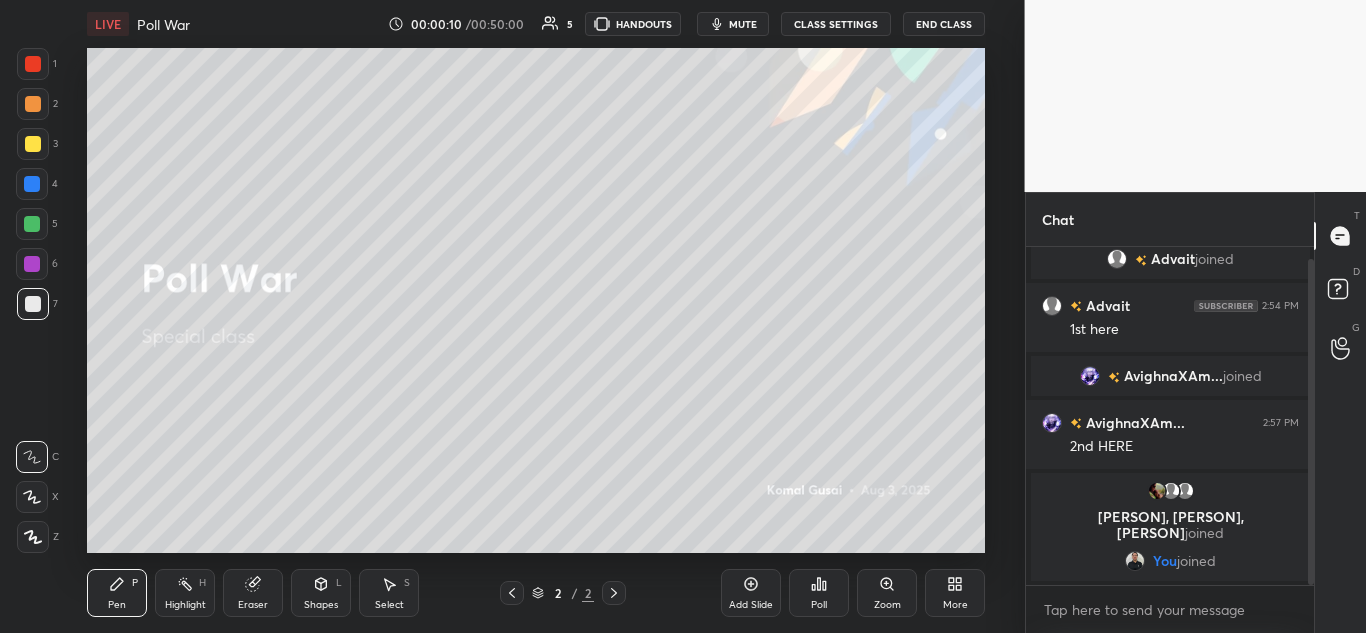 scroll, scrollTop: 0, scrollLeft: 0, axis: both 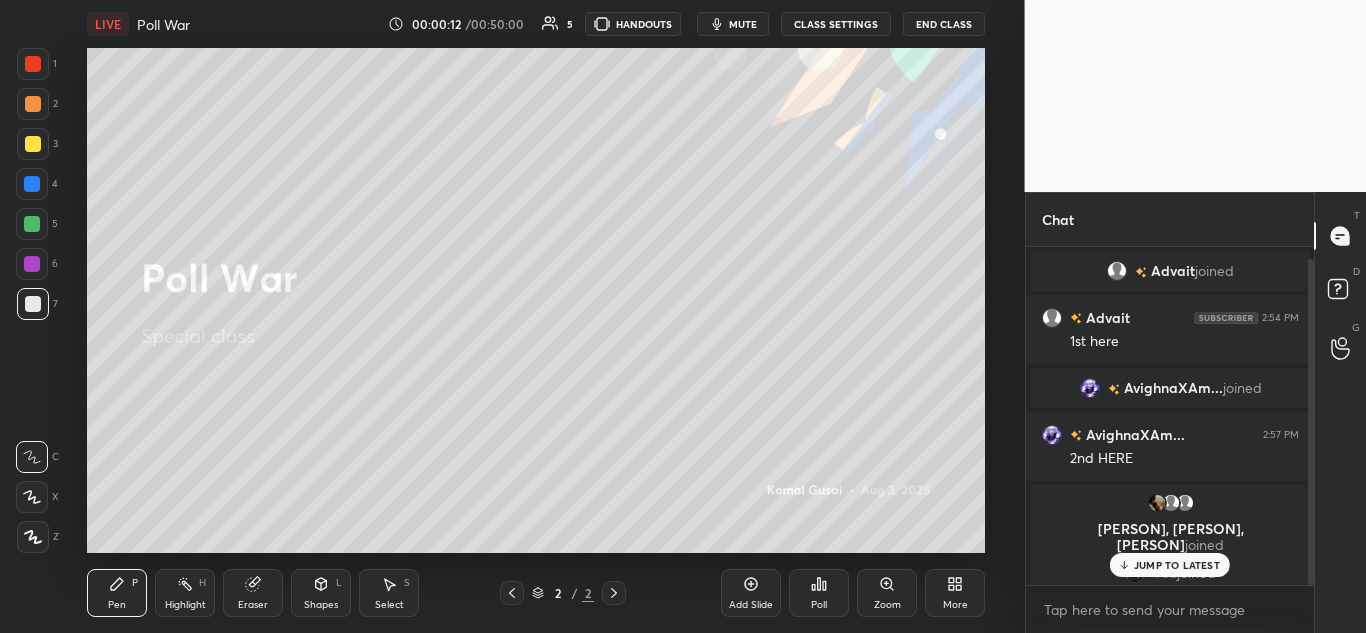 click on "JUMP TO LATEST" at bounding box center [1170, 565] 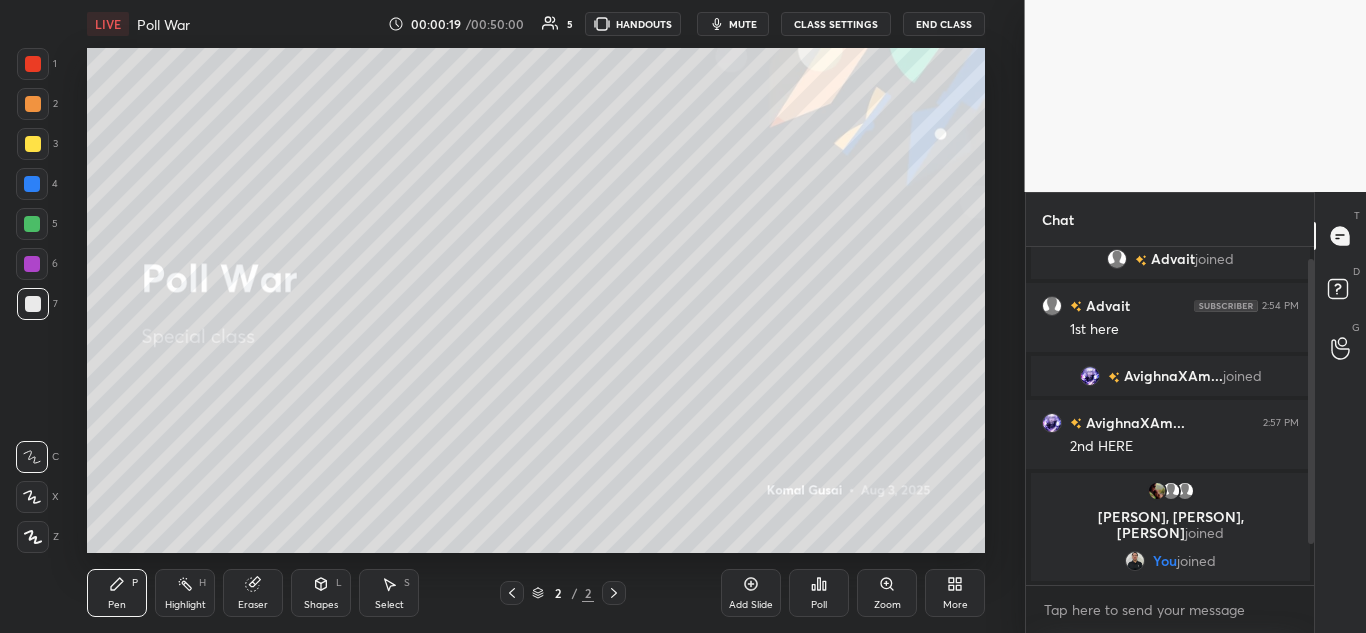 scroll, scrollTop: 81, scrollLeft: 0, axis: vertical 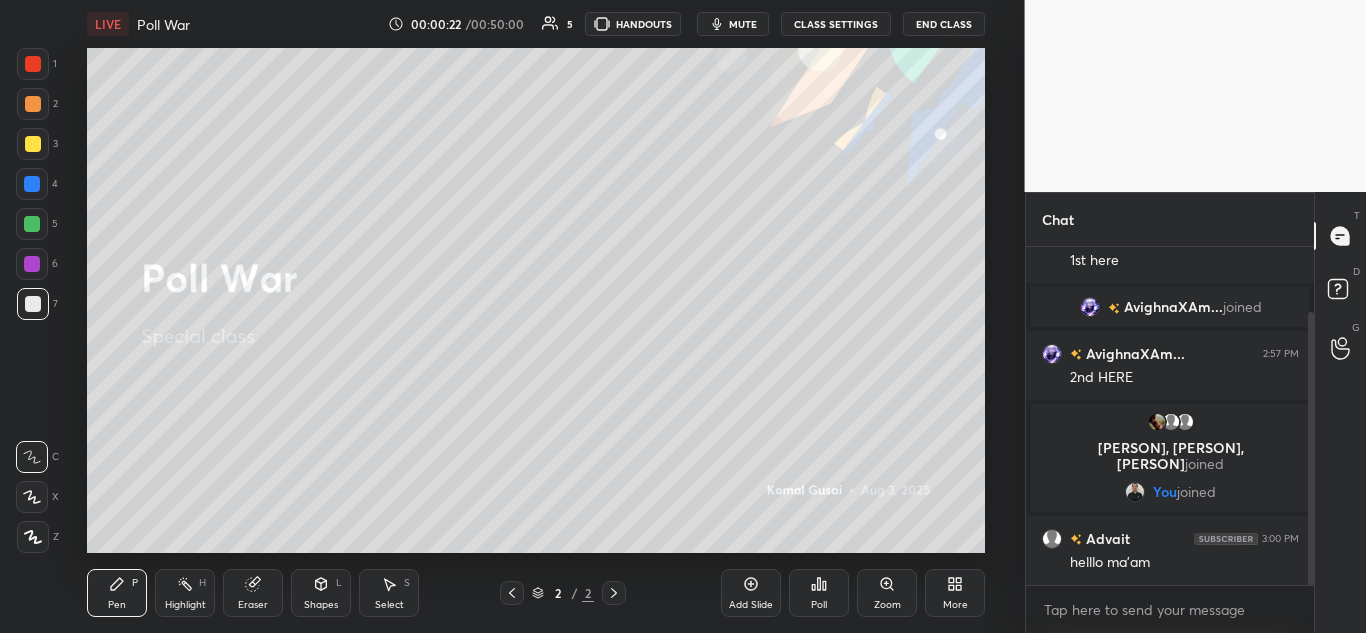 click on "More" at bounding box center [955, 593] 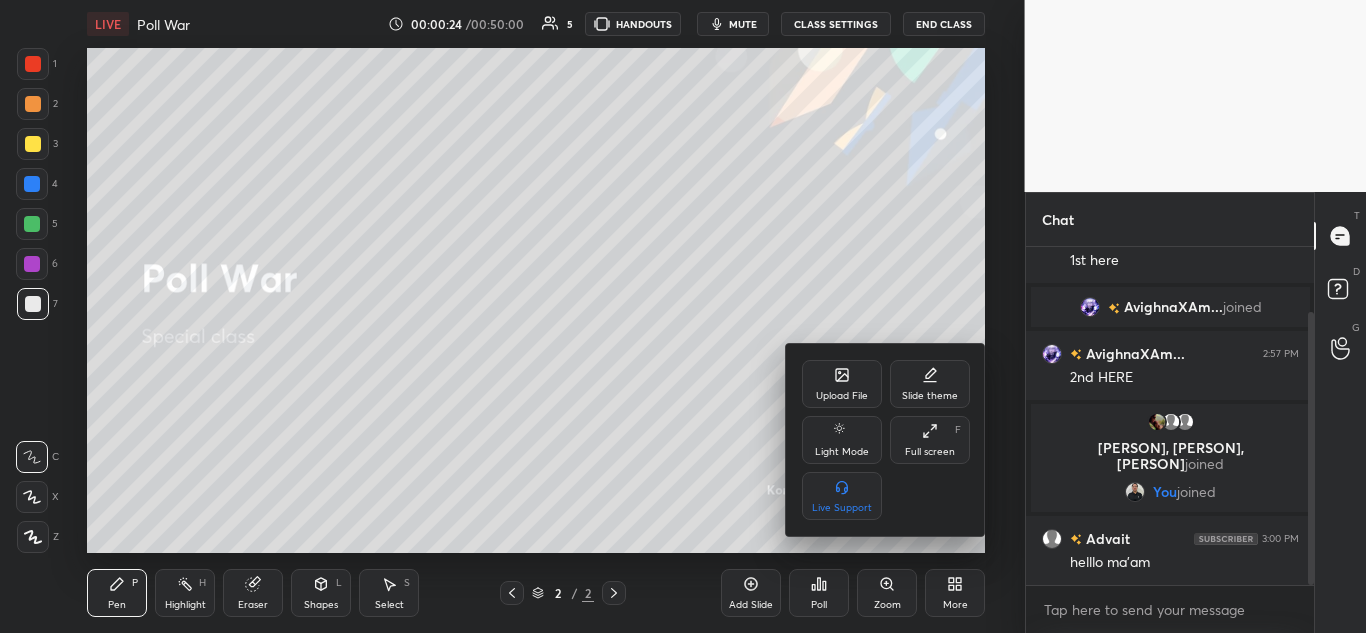 click on "Upload File" at bounding box center [842, 396] 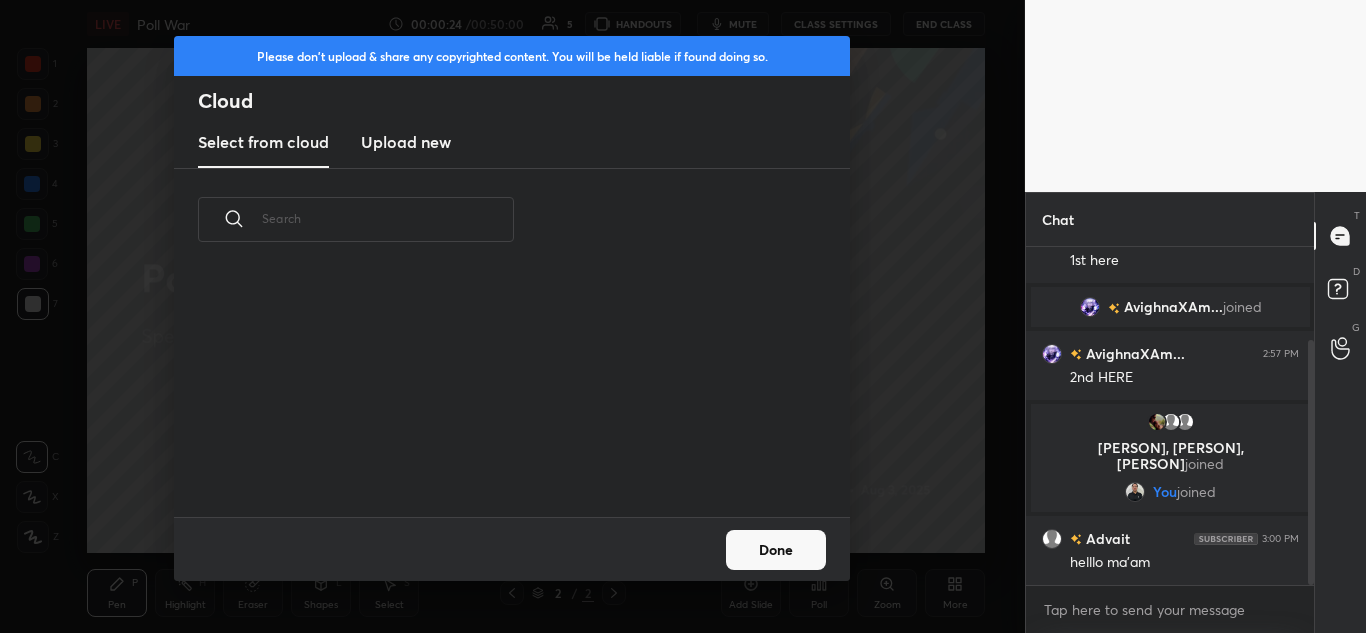 scroll, scrollTop: 129, scrollLeft: 0, axis: vertical 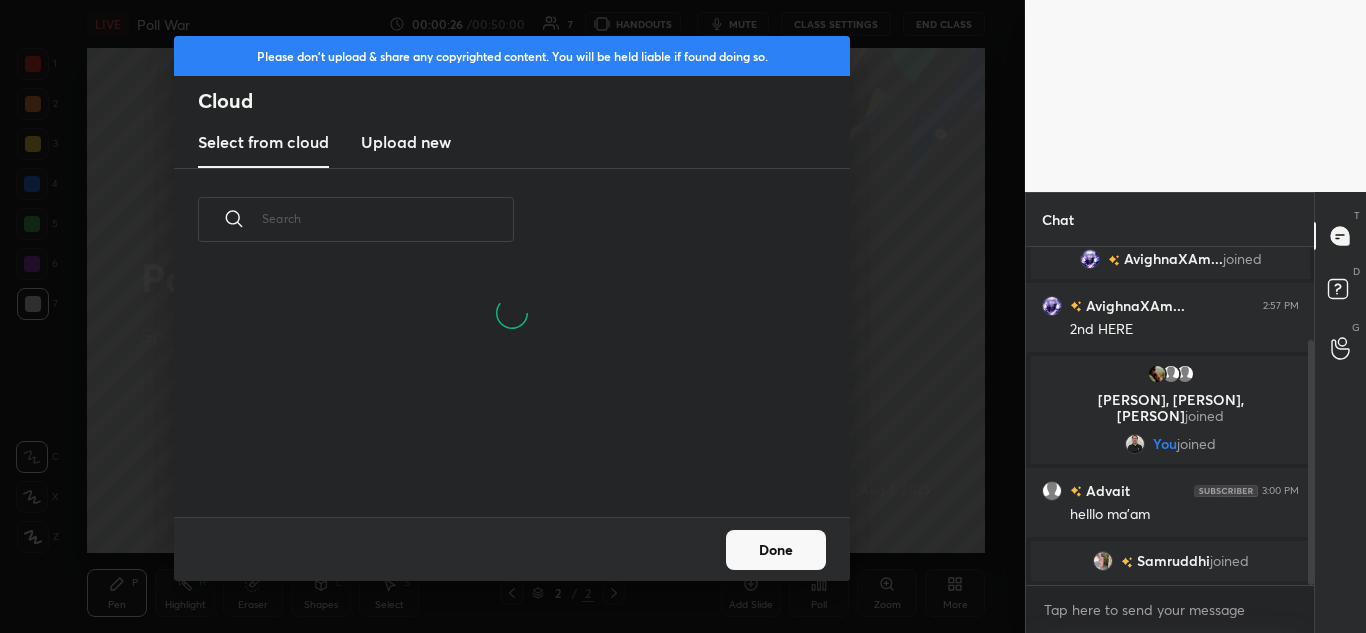 drag, startPoint x: 408, startPoint y: 122, endPoint x: 408, endPoint y: 140, distance: 18 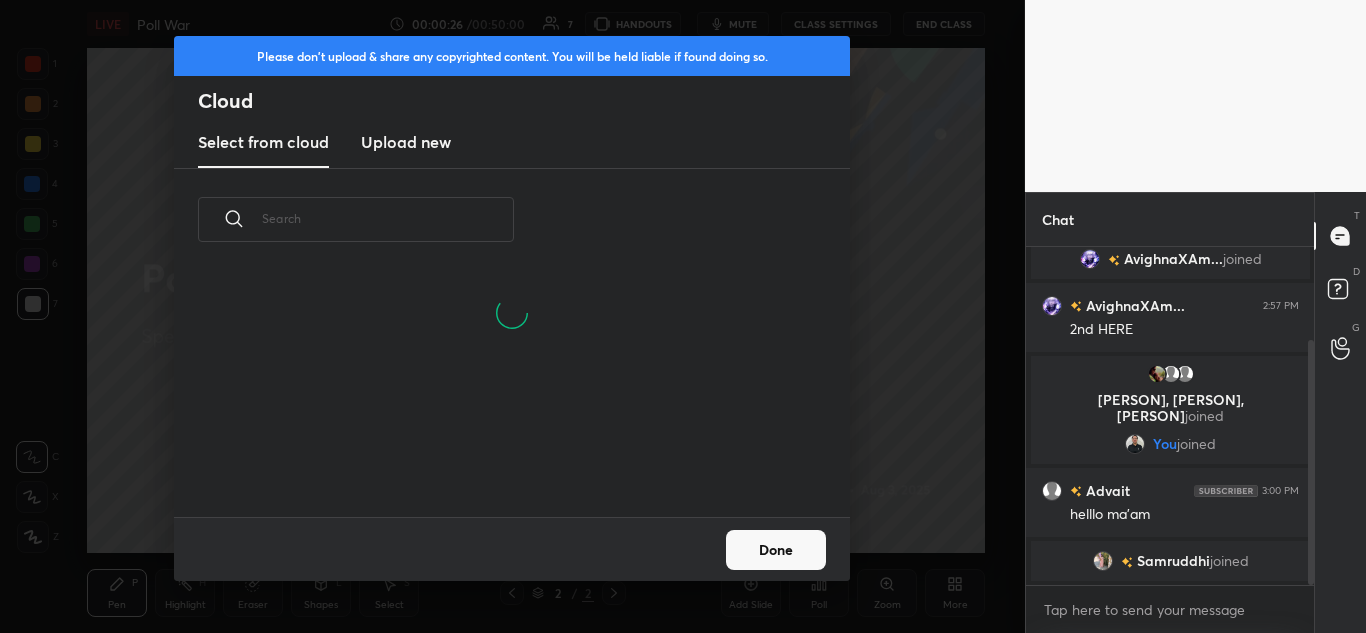 click on "Upload new" at bounding box center [406, 143] 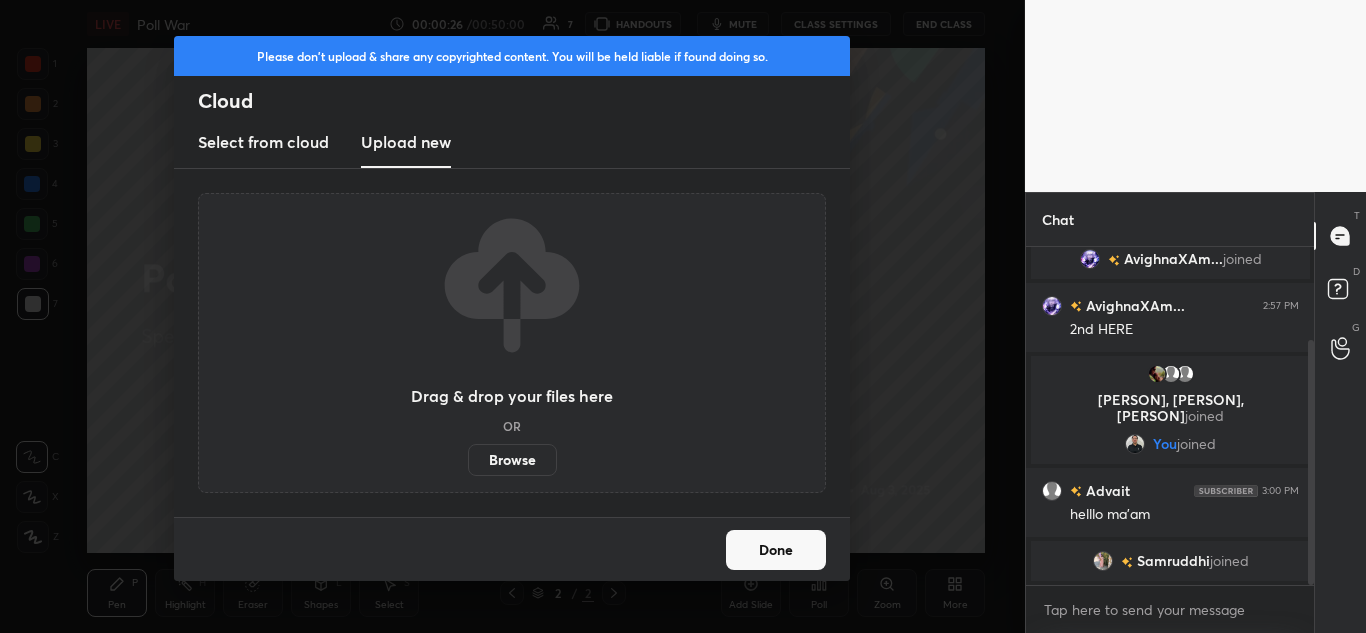 click on "Upload new" at bounding box center (406, 142) 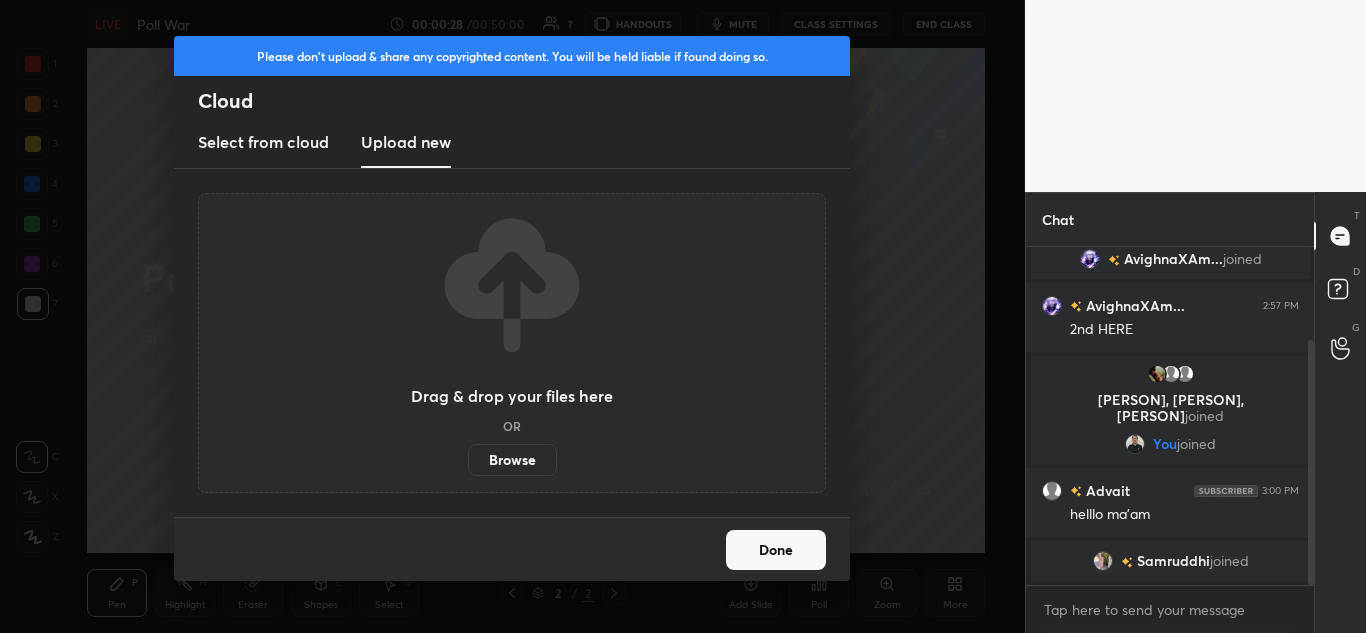 click on "Done" at bounding box center [776, 550] 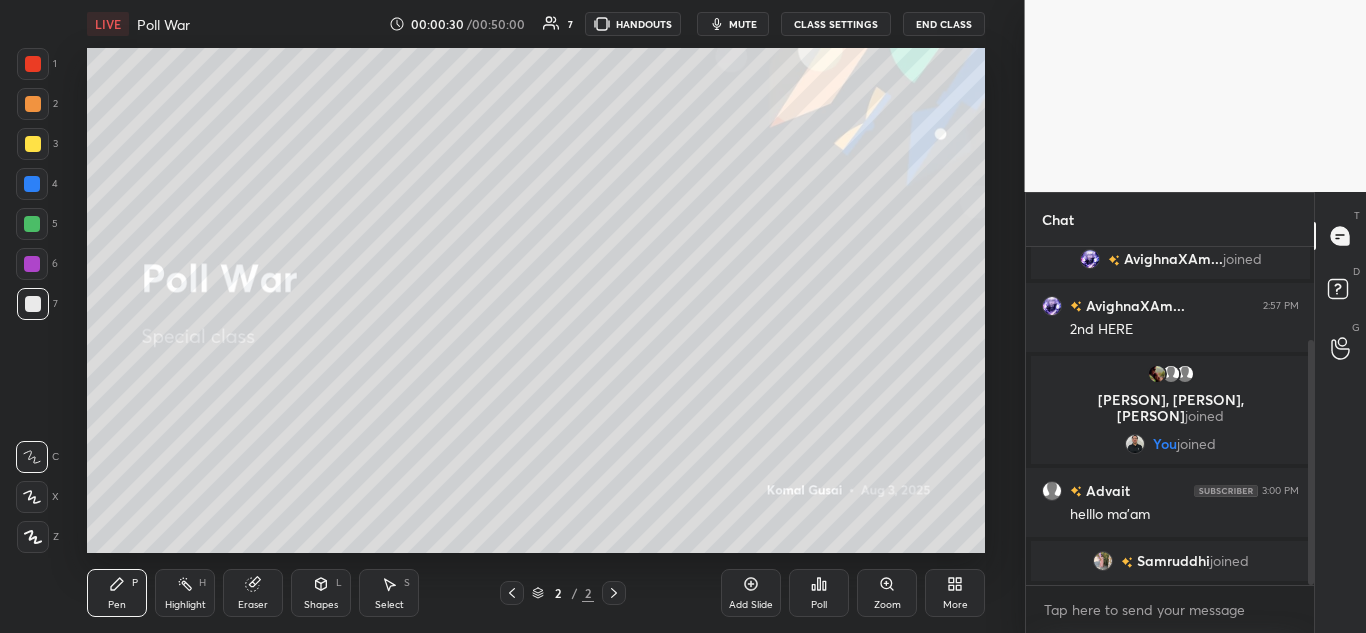 click 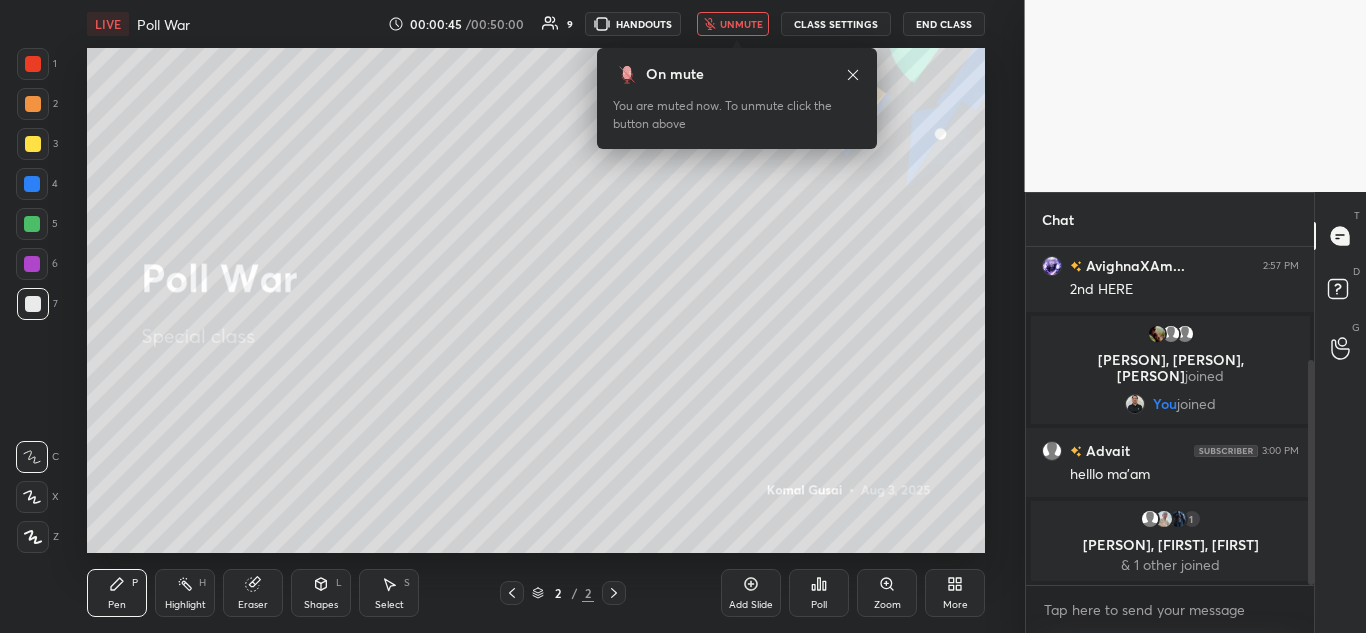 scroll, scrollTop: 240, scrollLeft: 0, axis: vertical 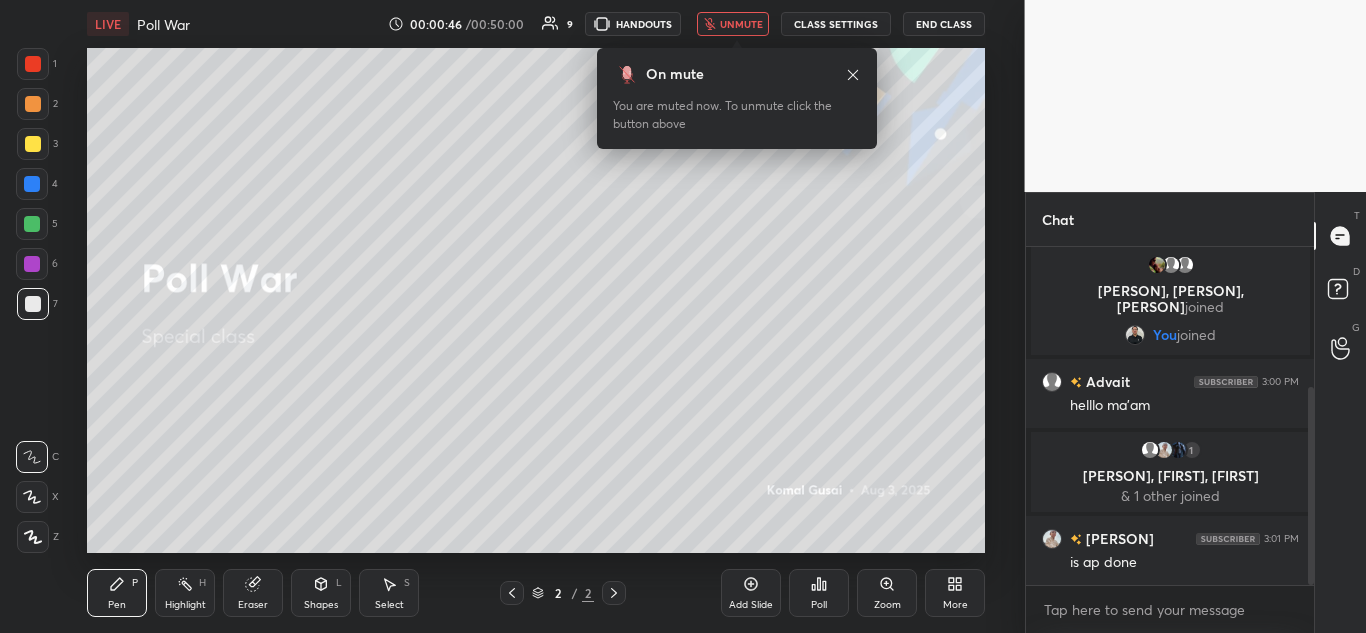 click on "unmute" at bounding box center [741, 24] 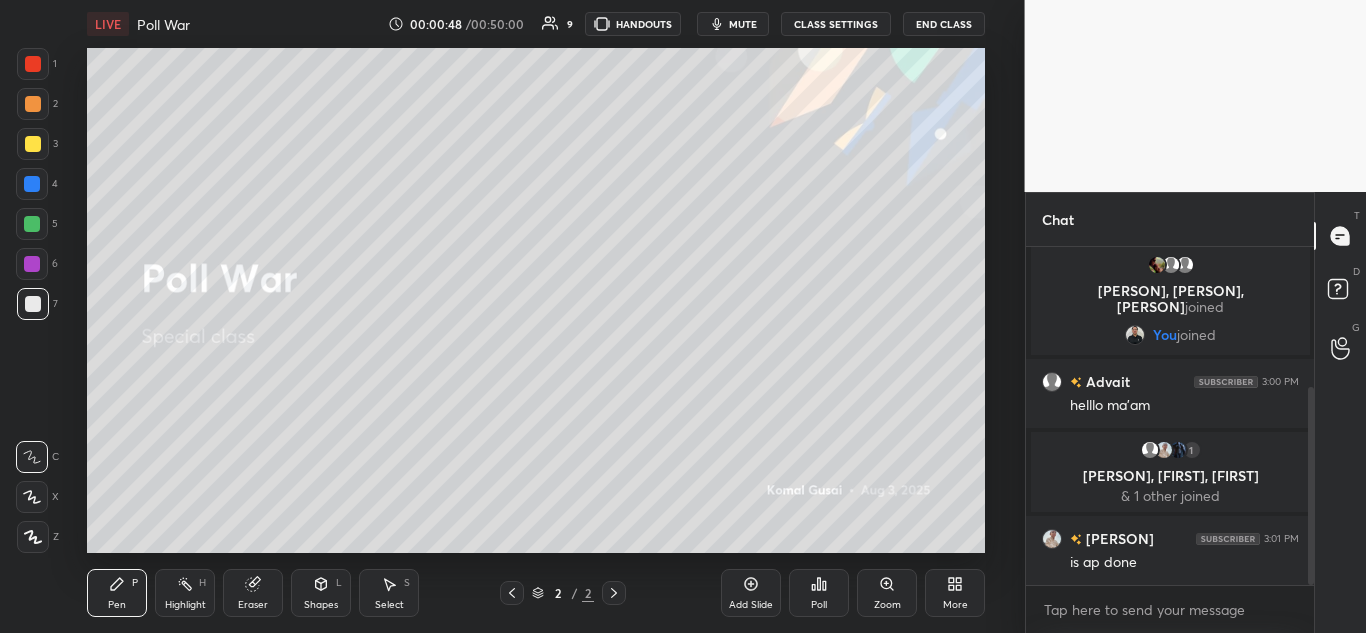 scroll, scrollTop: 260, scrollLeft: 0, axis: vertical 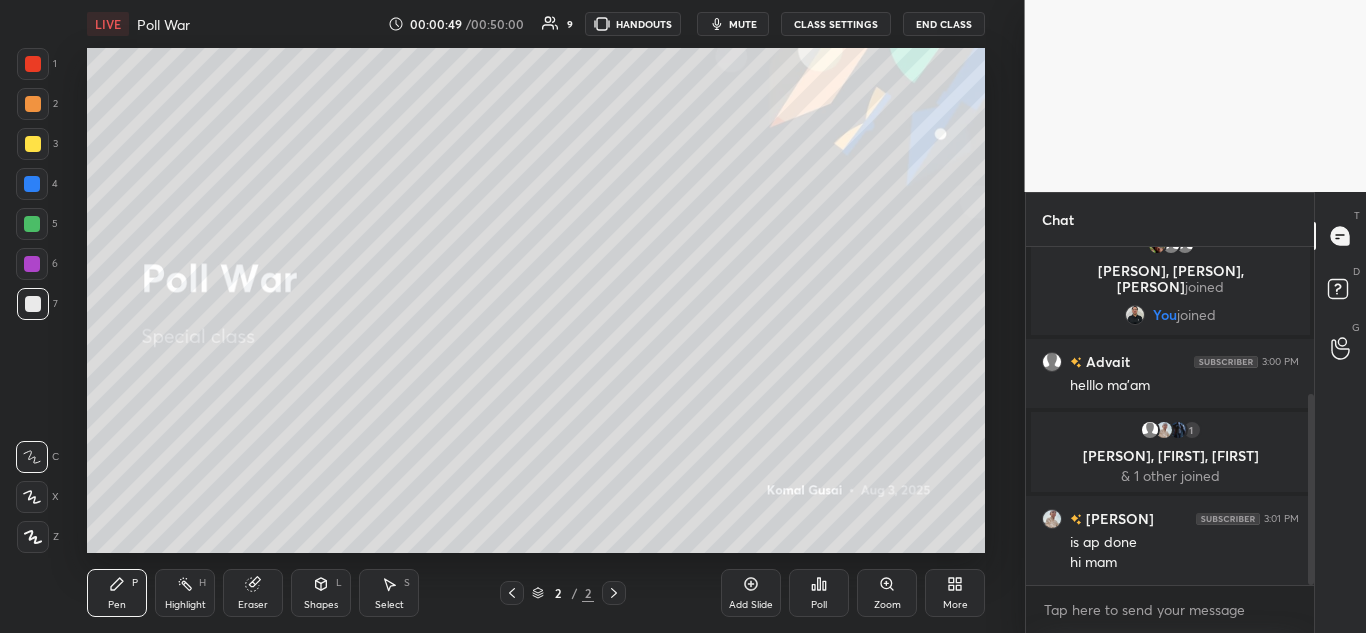 click 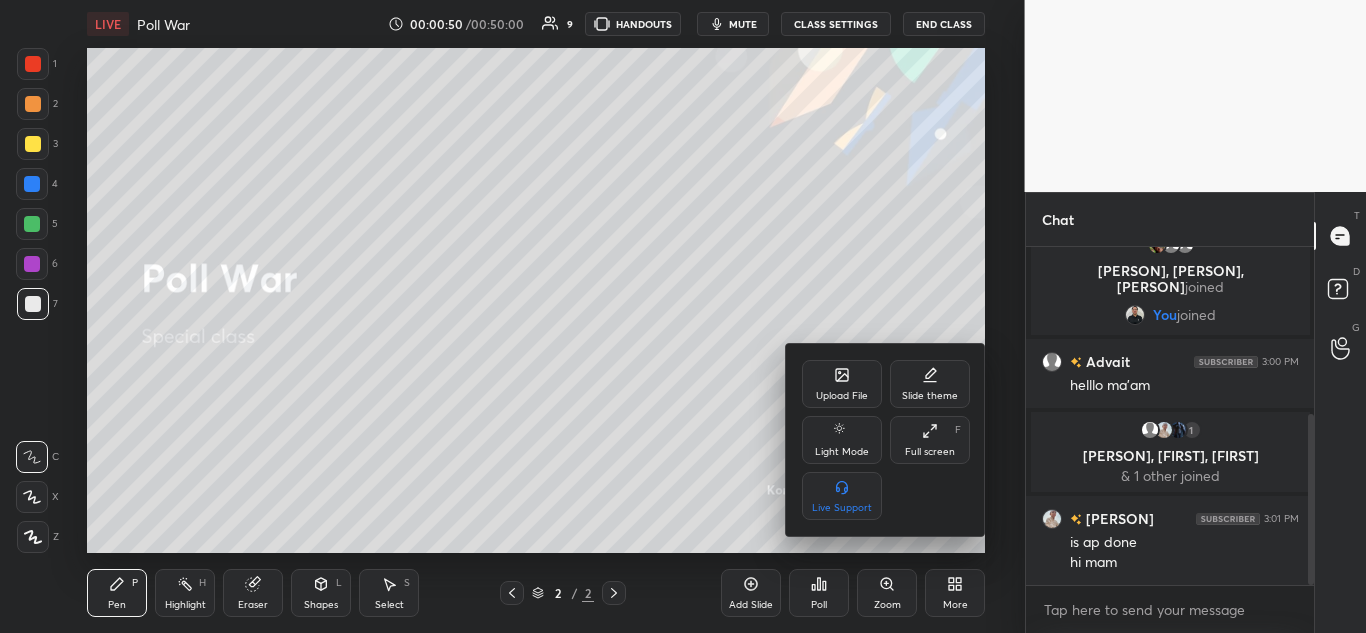 scroll, scrollTop: 329, scrollLeft: 0, axis: vertical 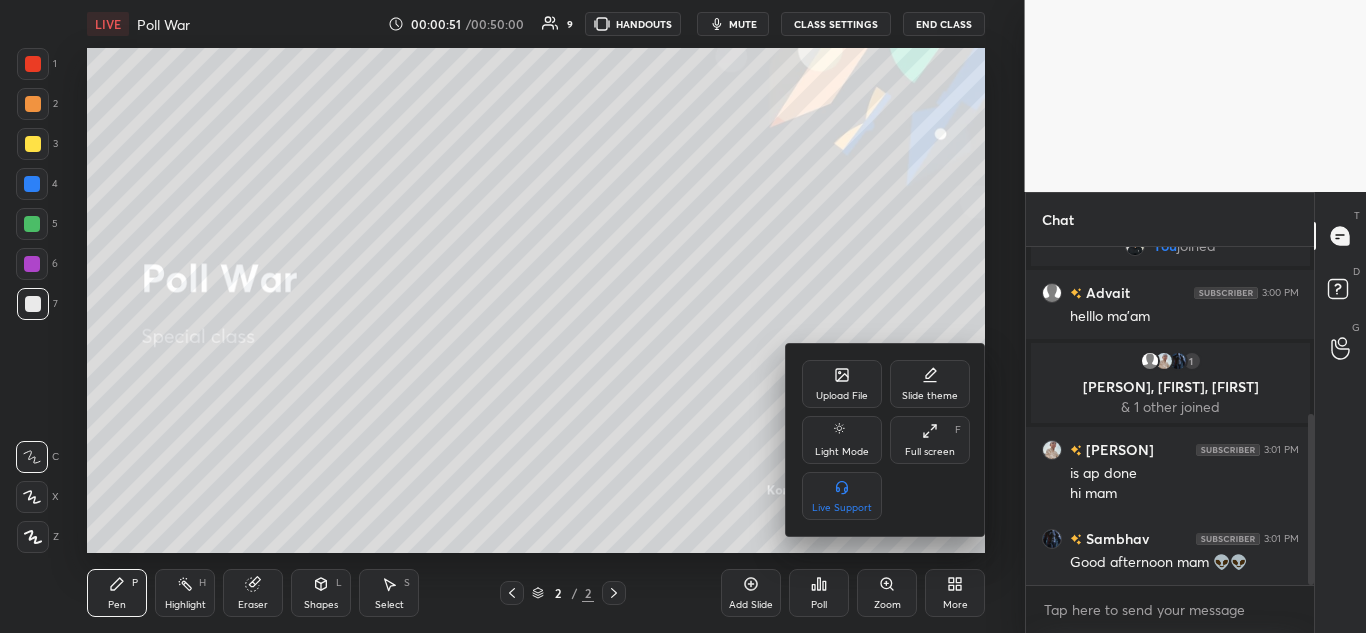 click 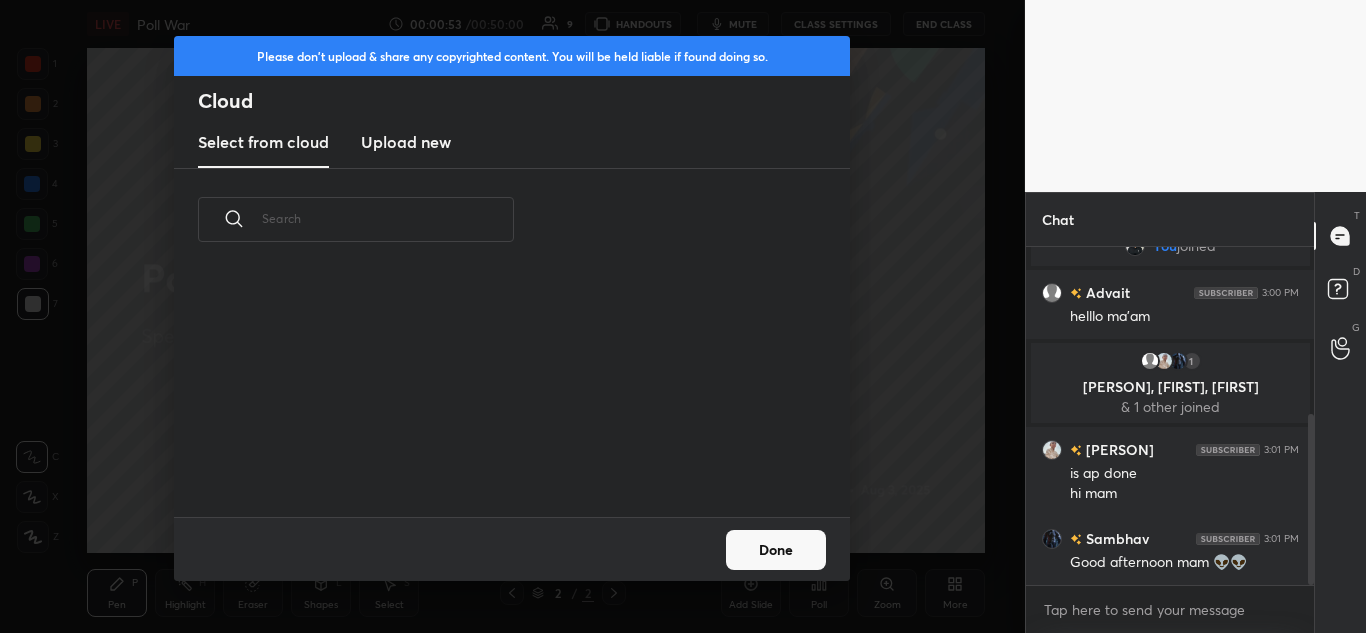 scroll, scrollTop: 7, scrollLeft: 11, axis: both 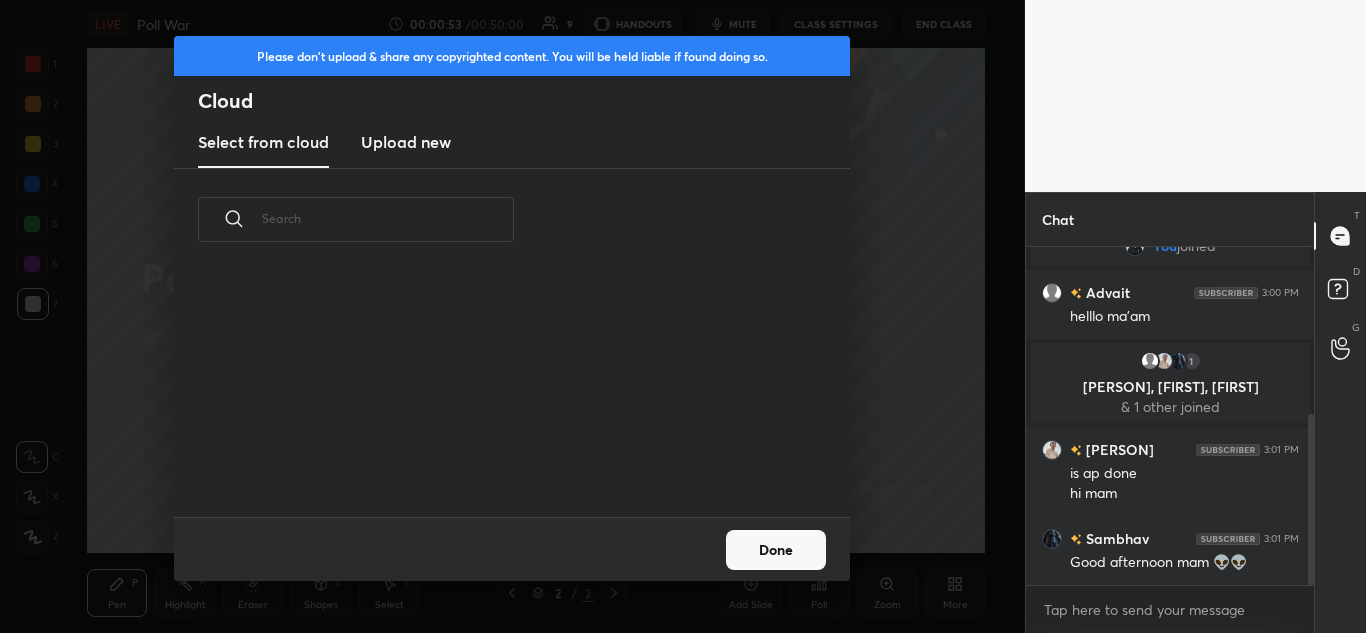 click on "Upload new" at bounding box center [406, 142] 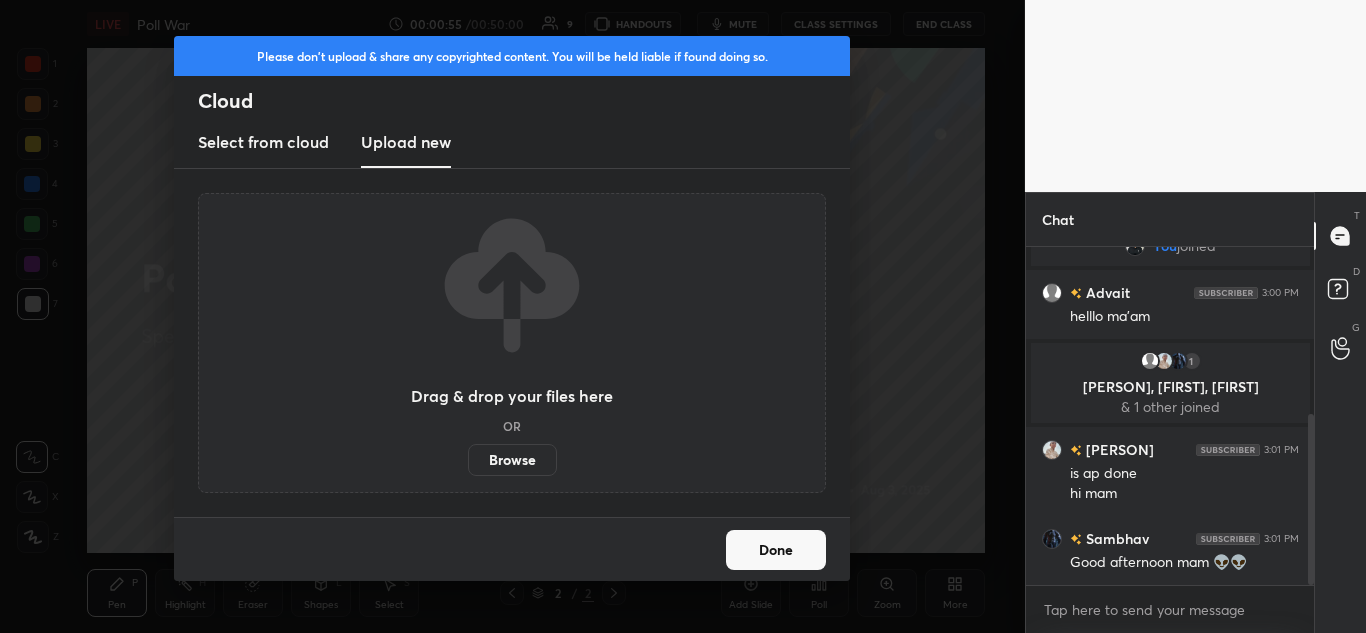 click on "Browse" at bounding box center [512, 460] 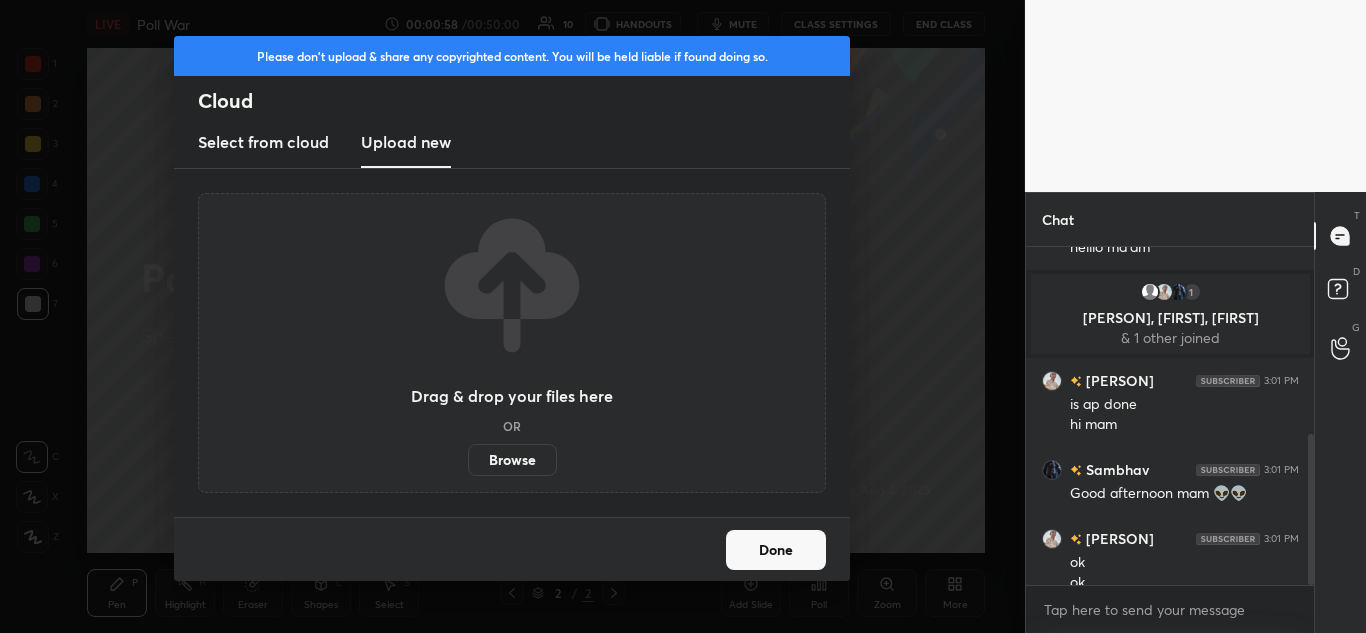 scroll, scrollTop: 418, scrollLeft: 0, axis: vertical 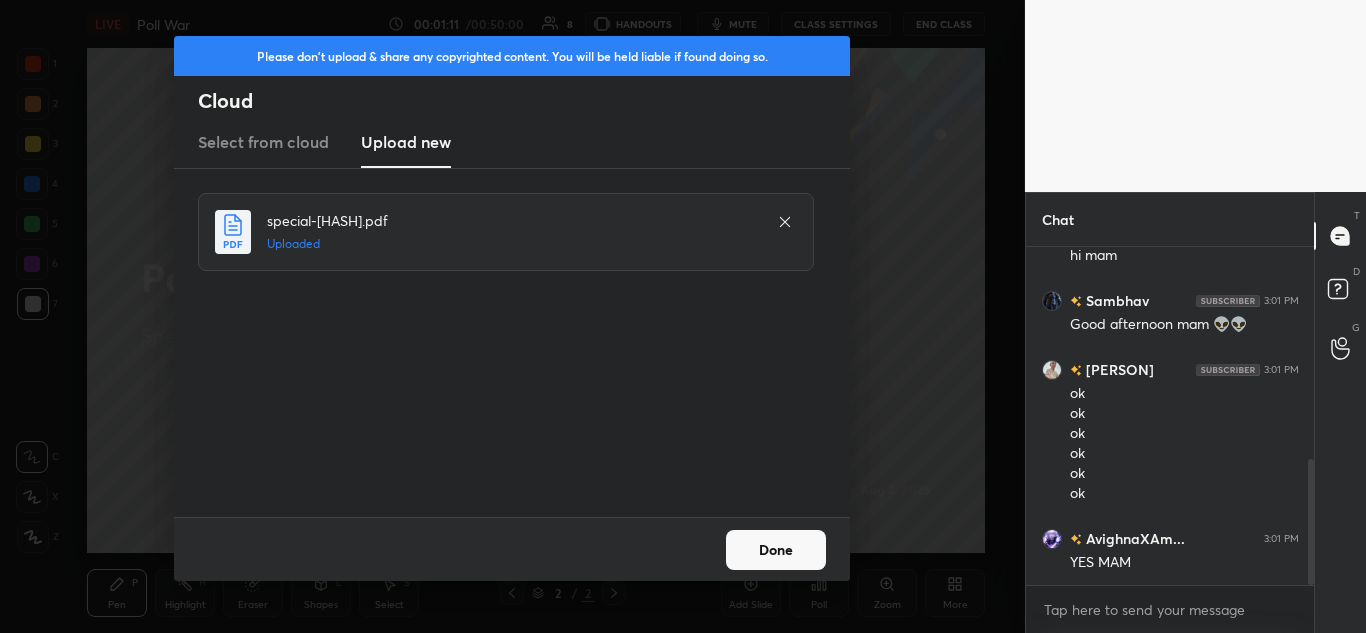 click on "Done" at bounding box center (776, 550) 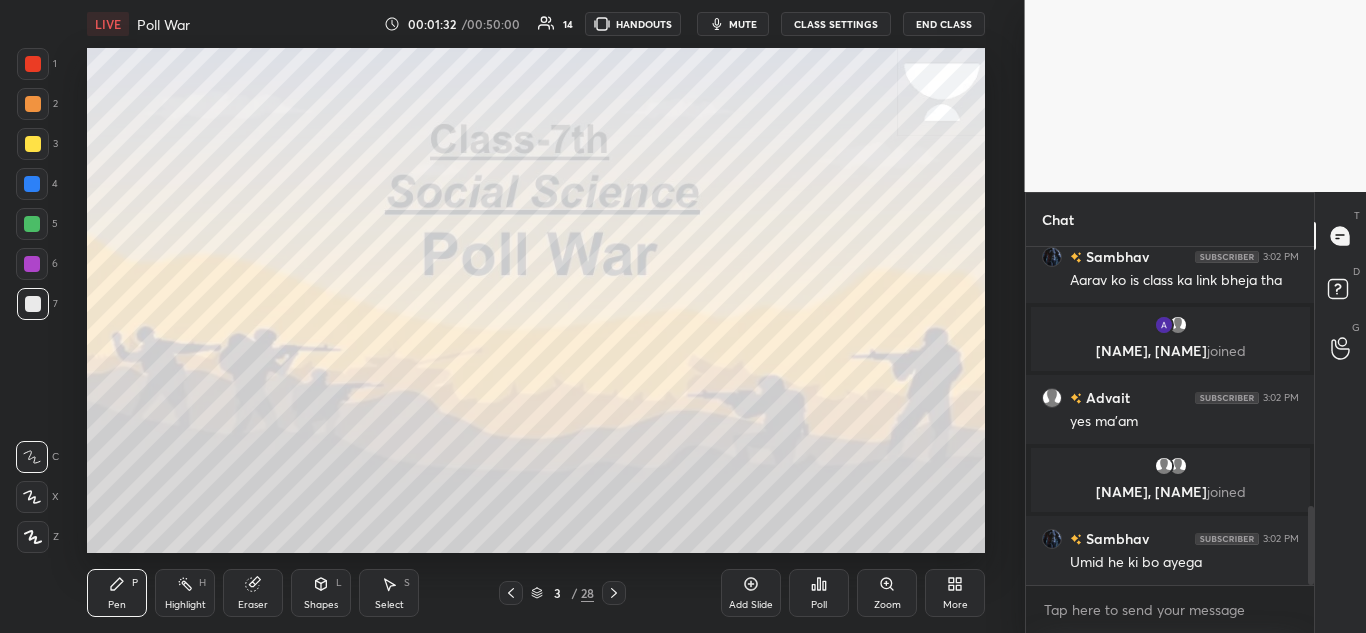 scroll, scrollTop: 1102, scrollLeft: 0, axis: vertical 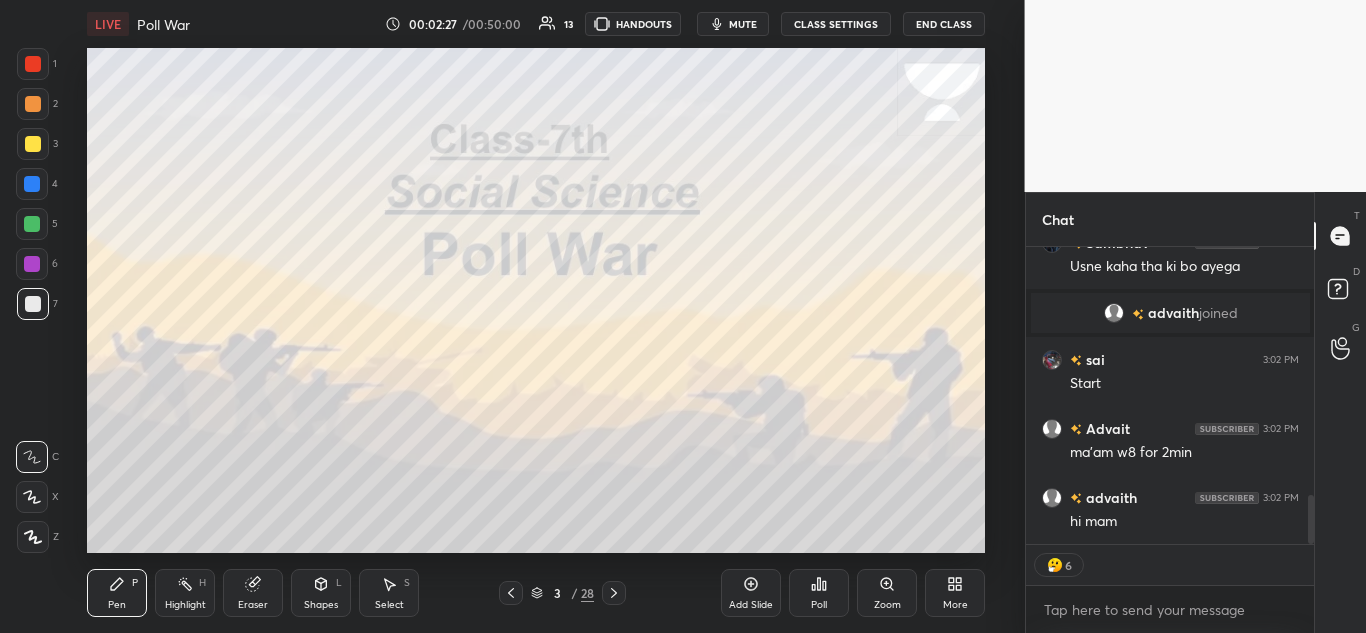 click 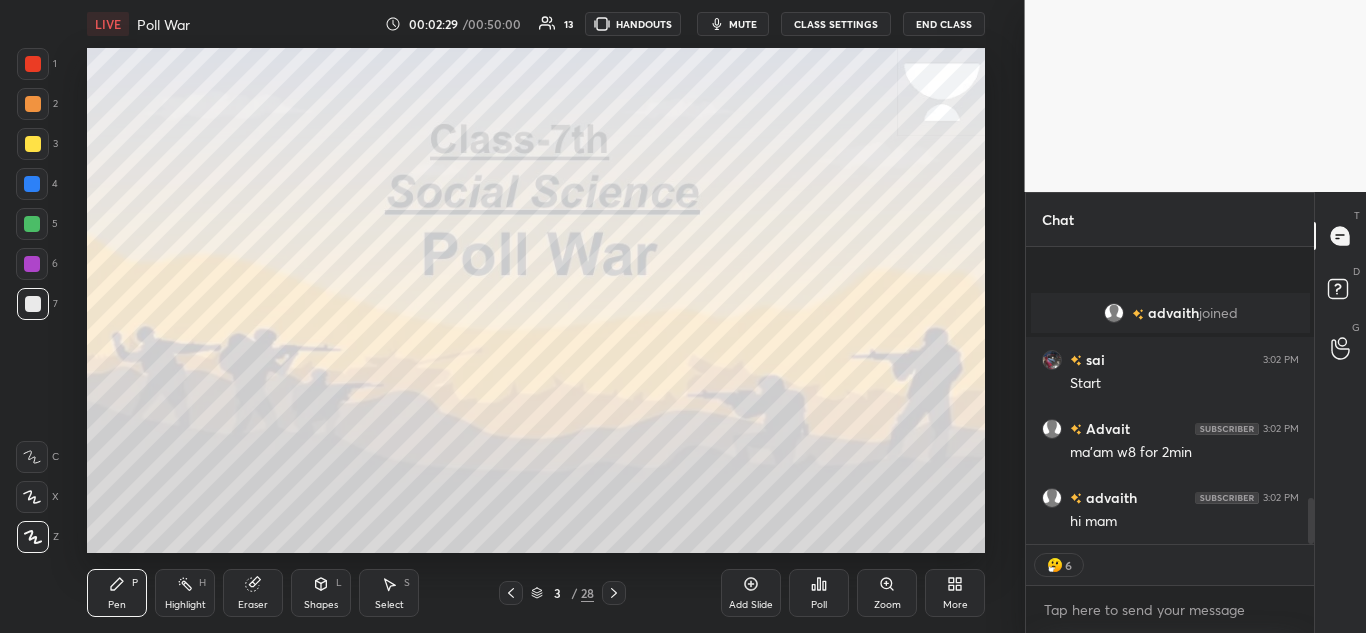 scroll, scrollTop: 1607, scrollLeft: 0, axis: vertical 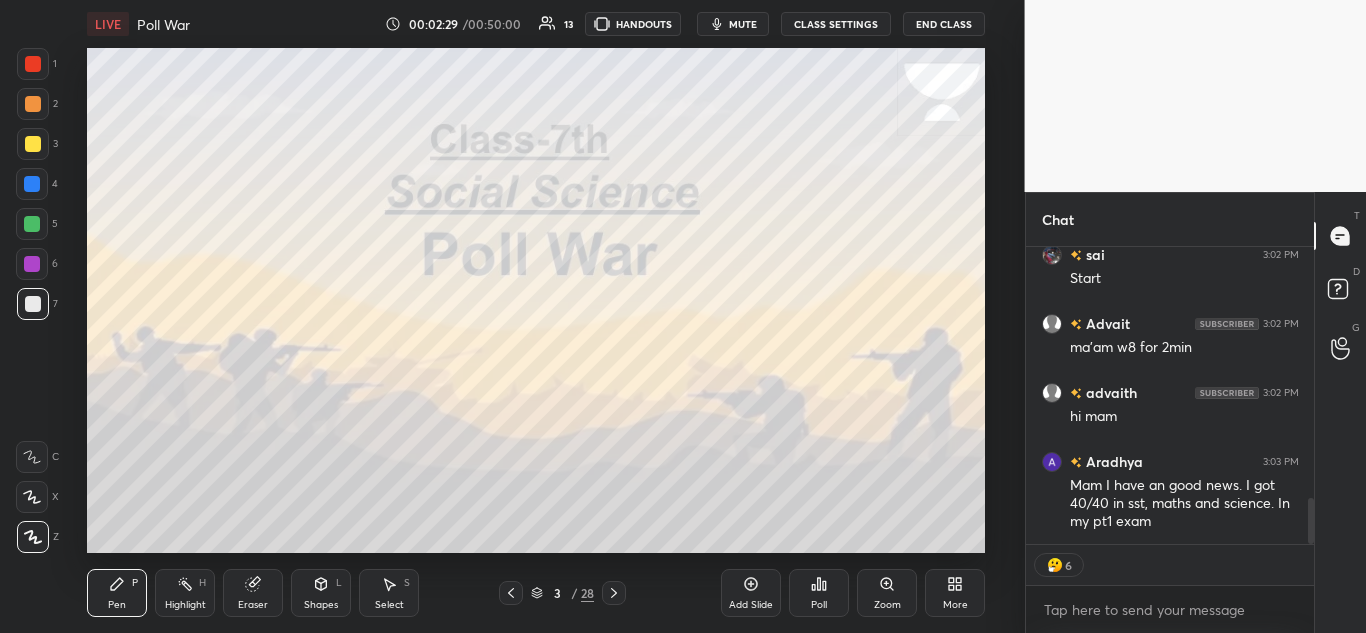 click at bounding box center (33, 64) 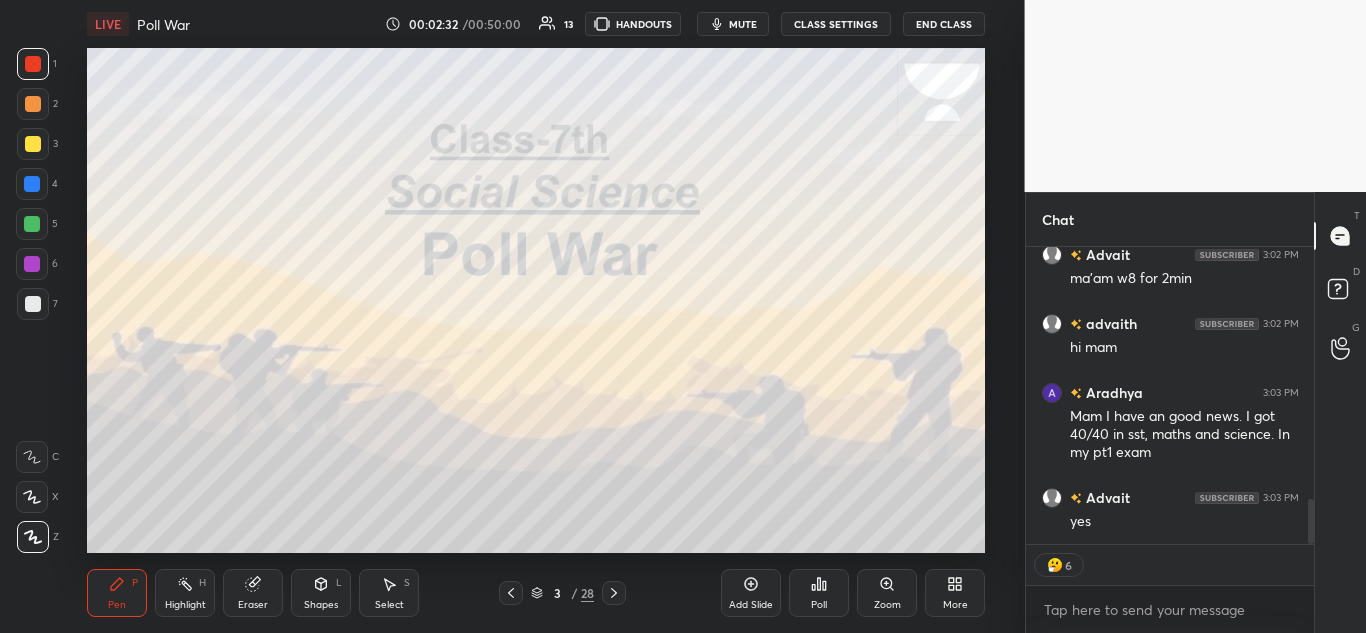 scroll, scrollTop: 1745, scrollLeft: 0, axis: vertical 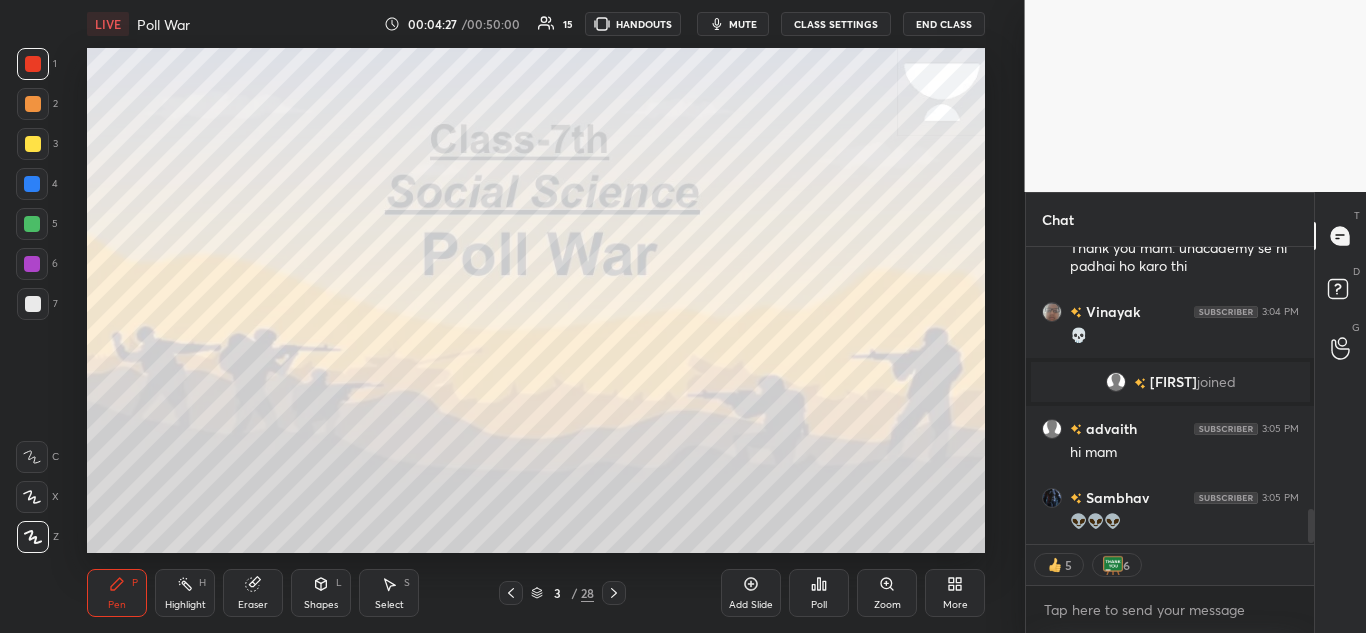 click 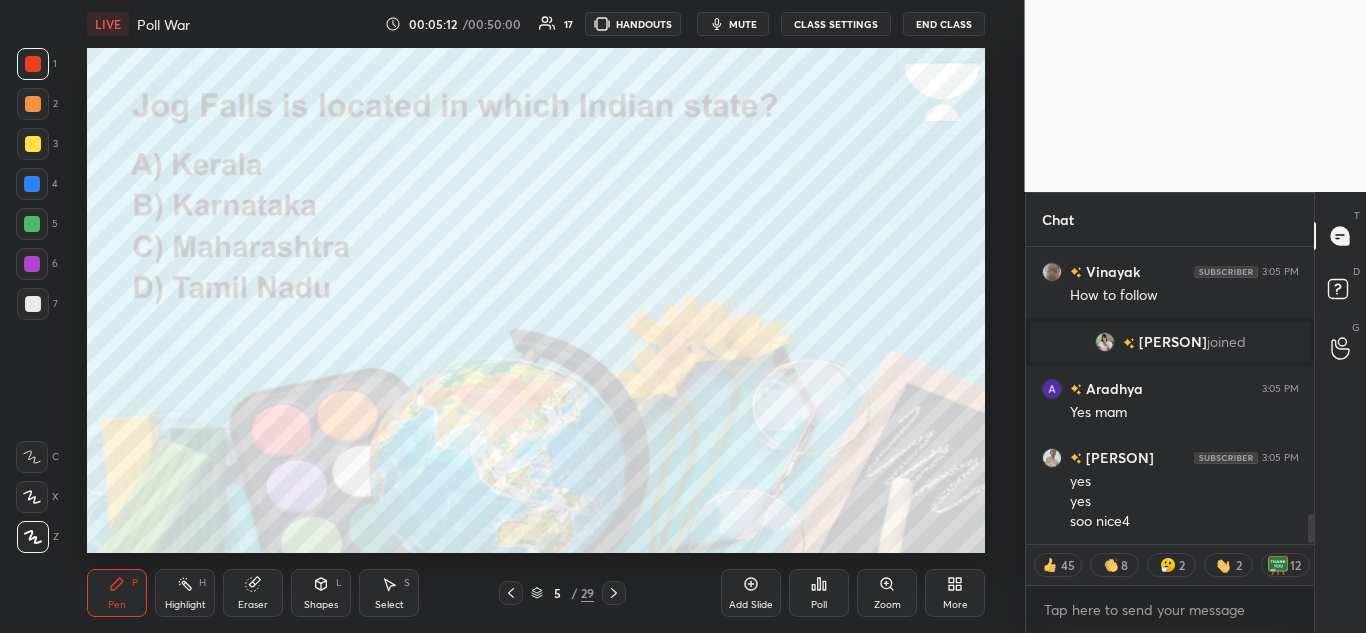 scroll, scrollTop: 2718, scrollLeft: 0, axis: vertical 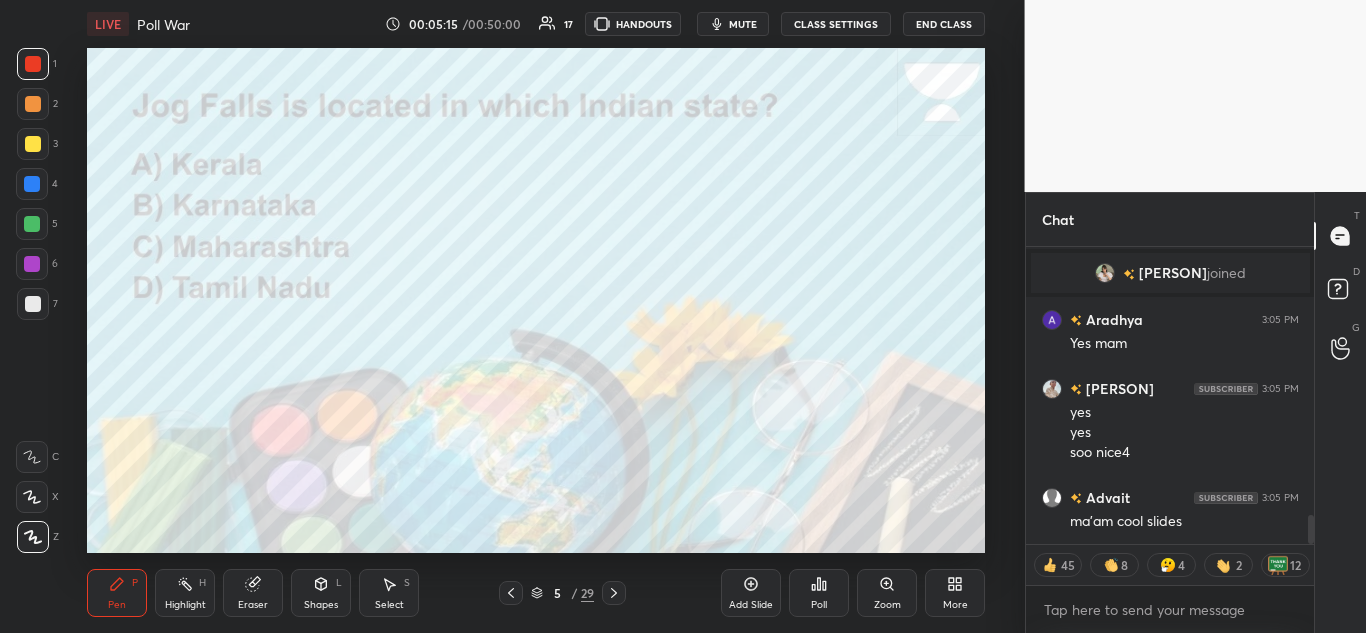 click 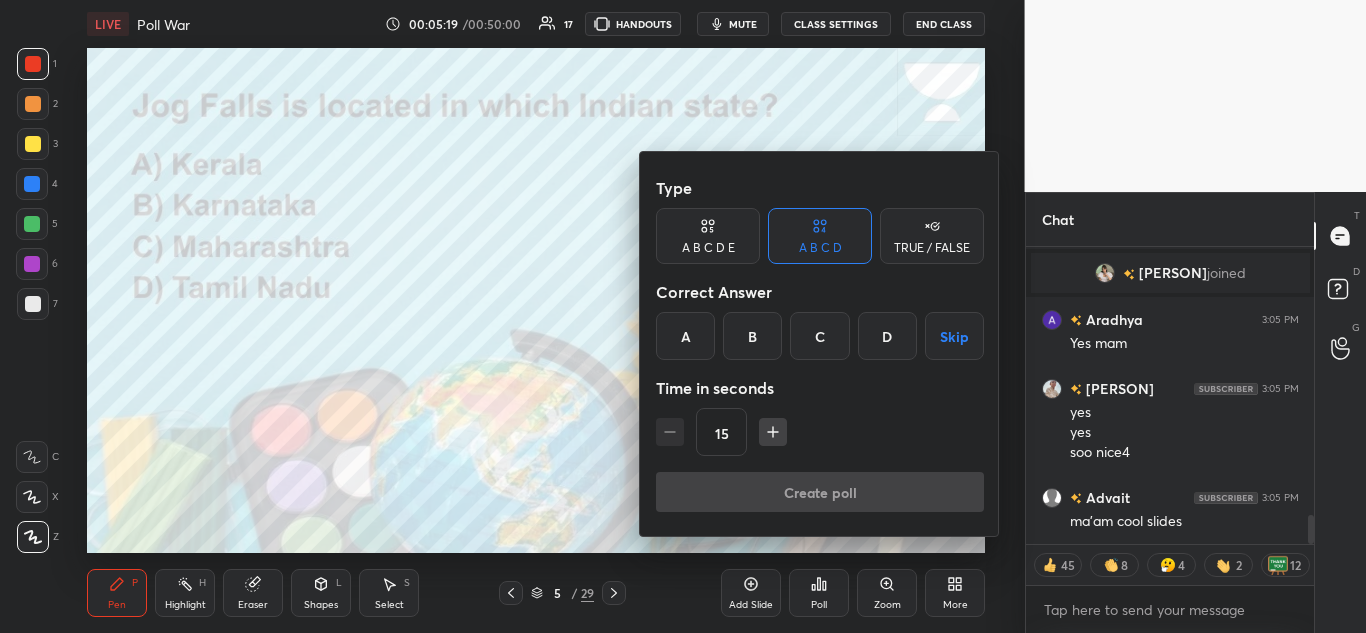 click on "B" at bounding box center (752, 336) 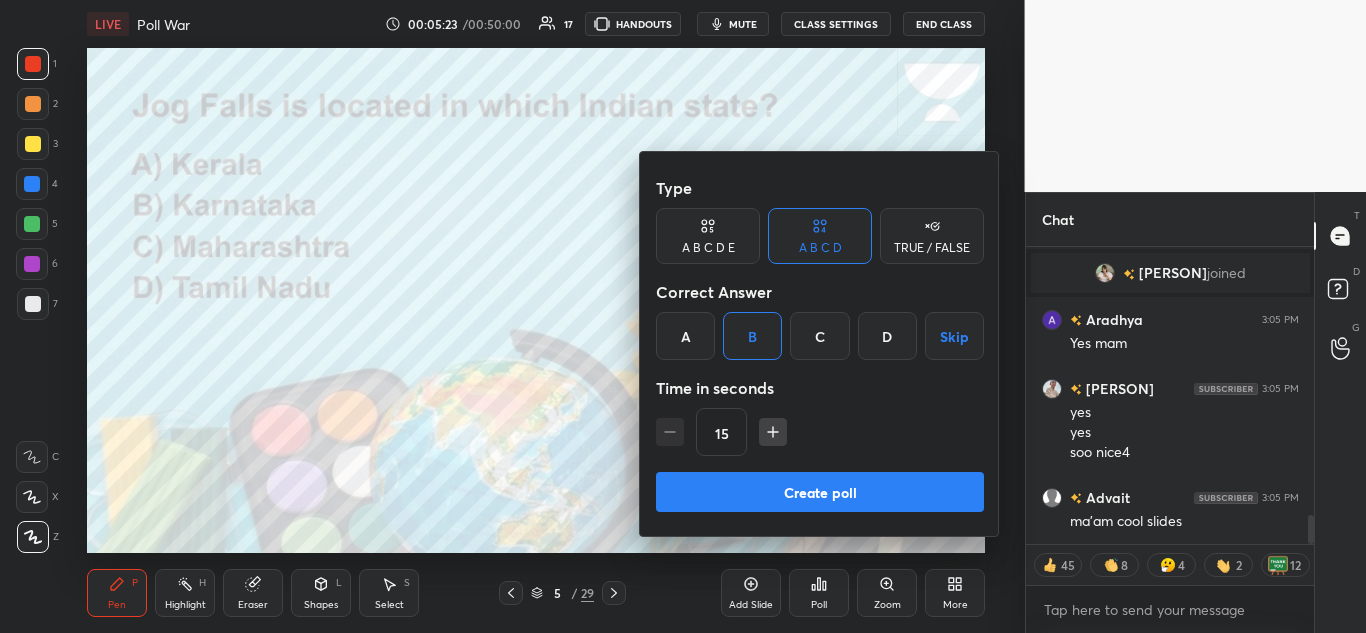 click on "Create poll" at bounding box center [820, 492] 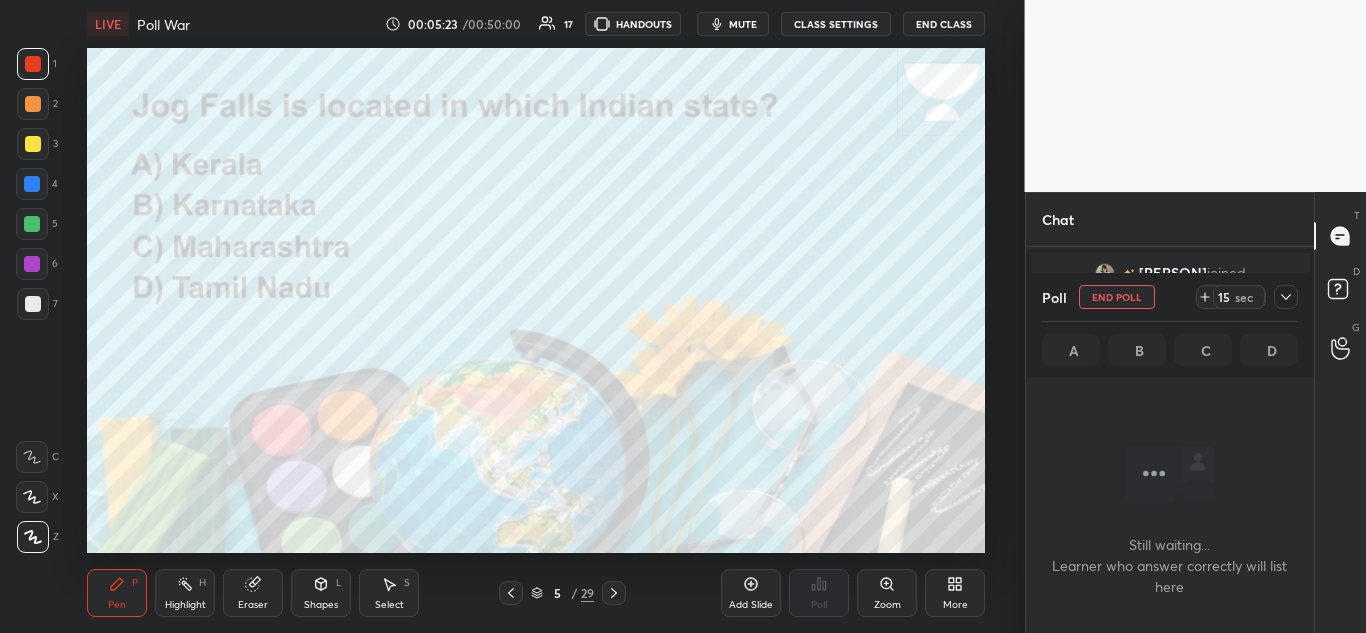 scroll, scrollTop: 190, scrollLeft: 282, axis: both 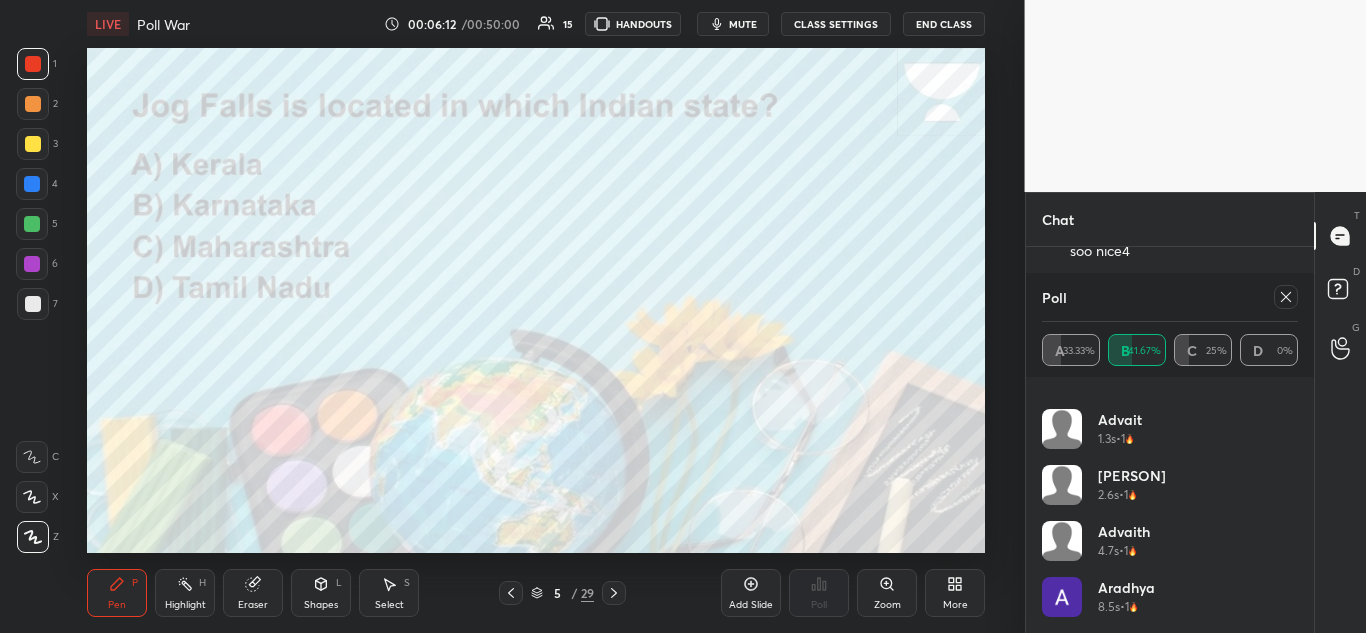click 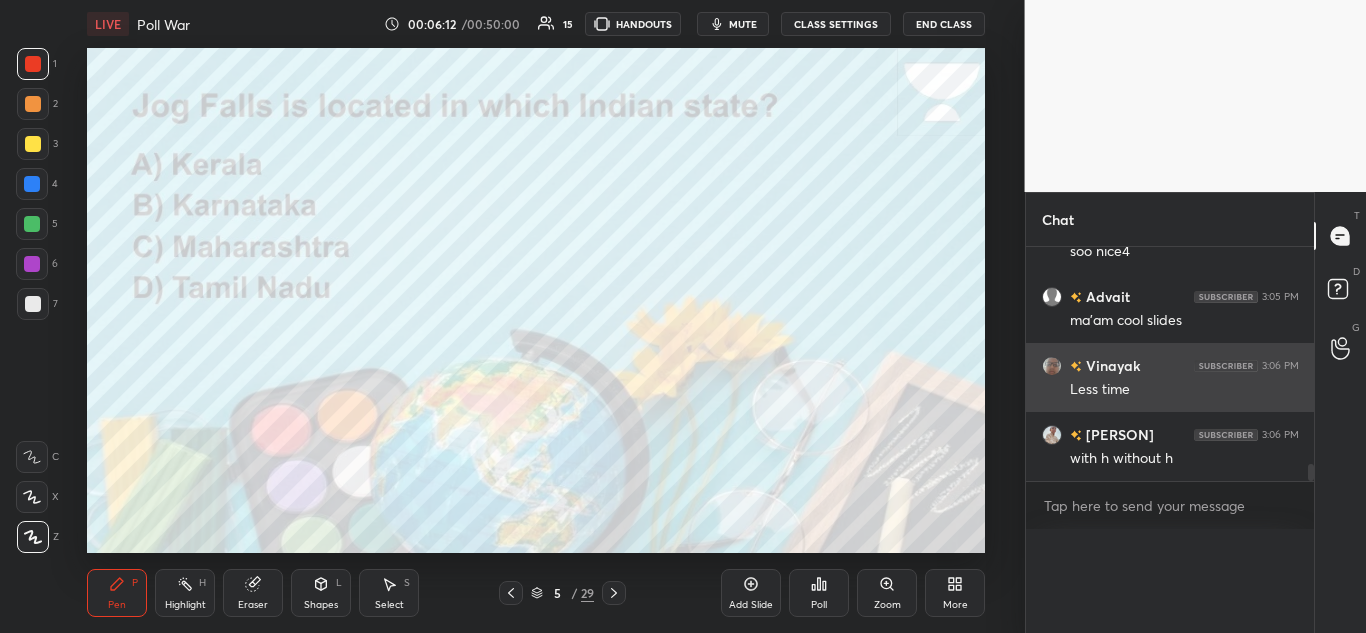 scroll, scrollTop: 0, scrollLeft: 0, axis: both 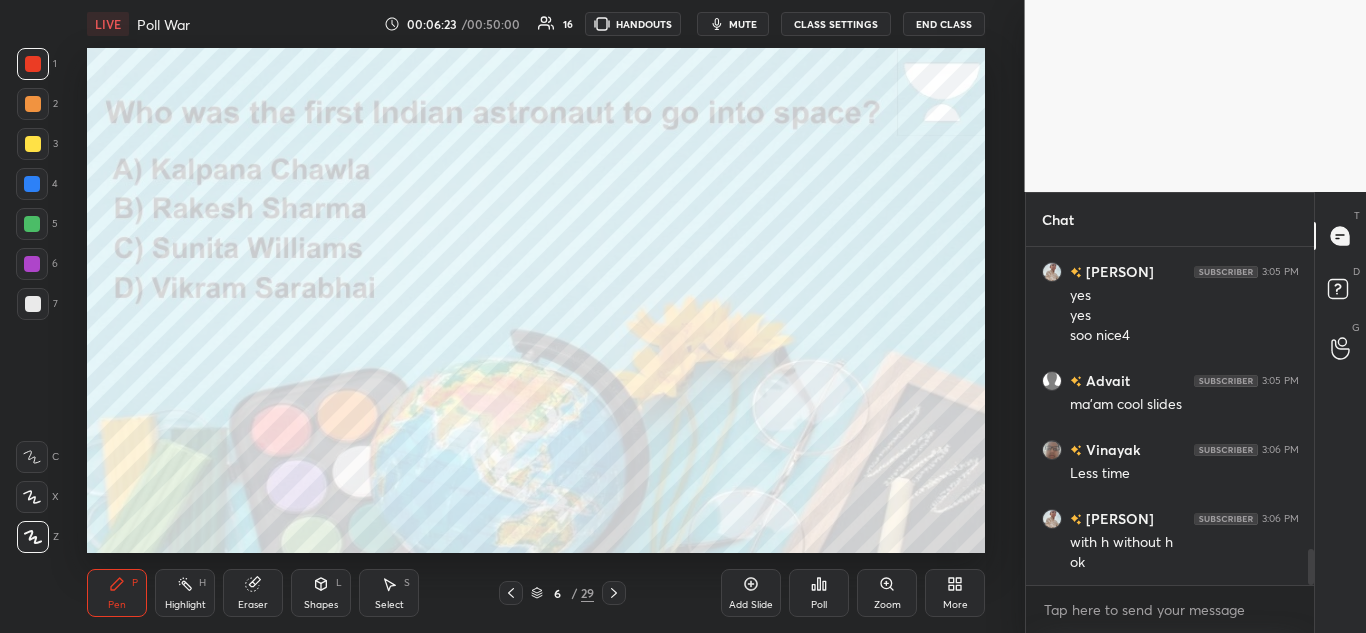 click on "Poll" at bounding box center [819, 593] 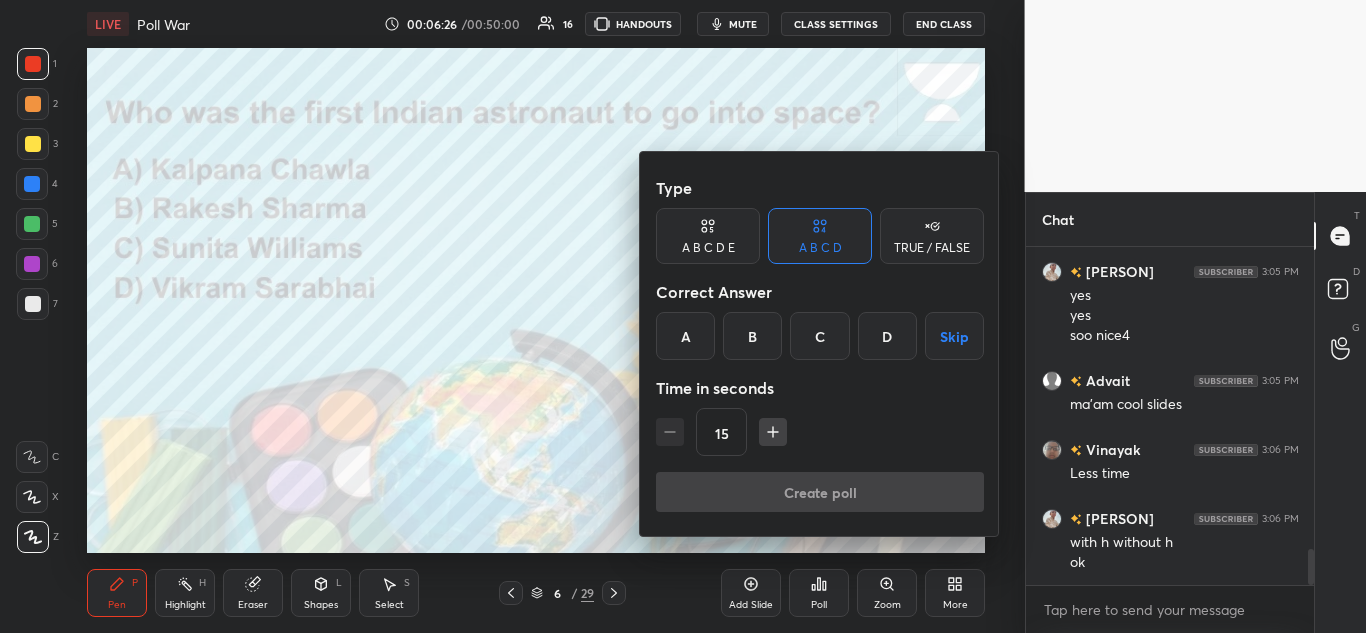 click at bounding box center (773, 432) 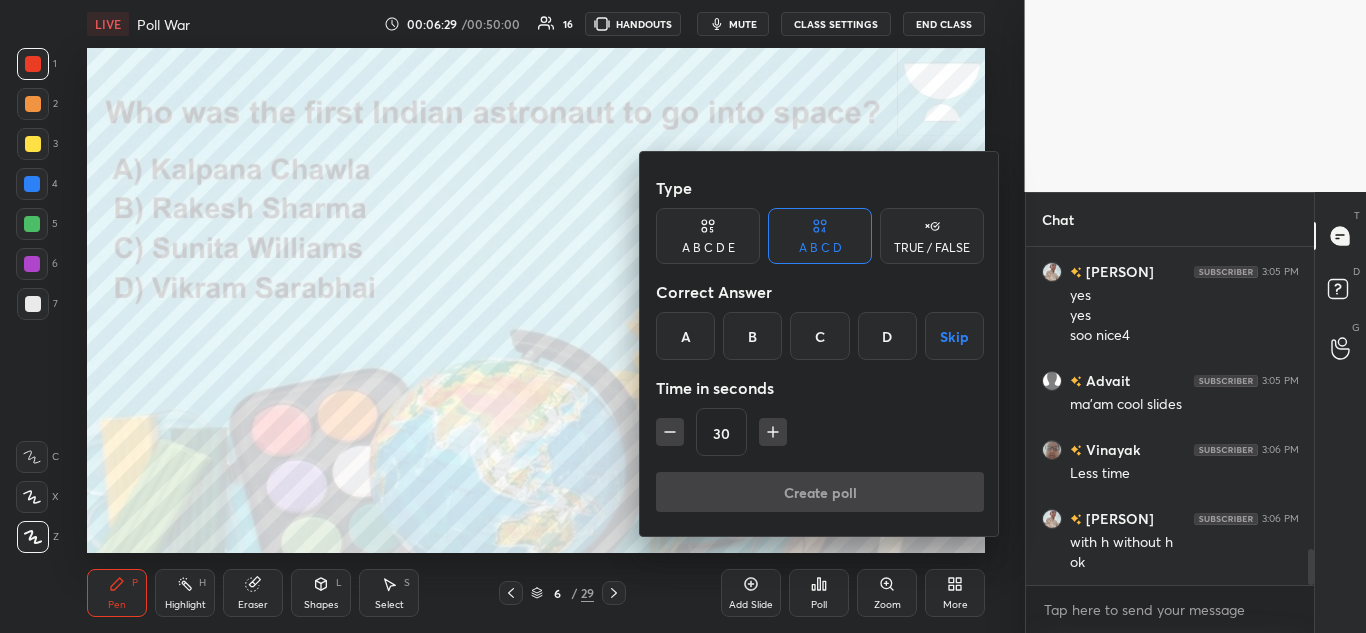 click on "B" at bounding box center [752, 336] 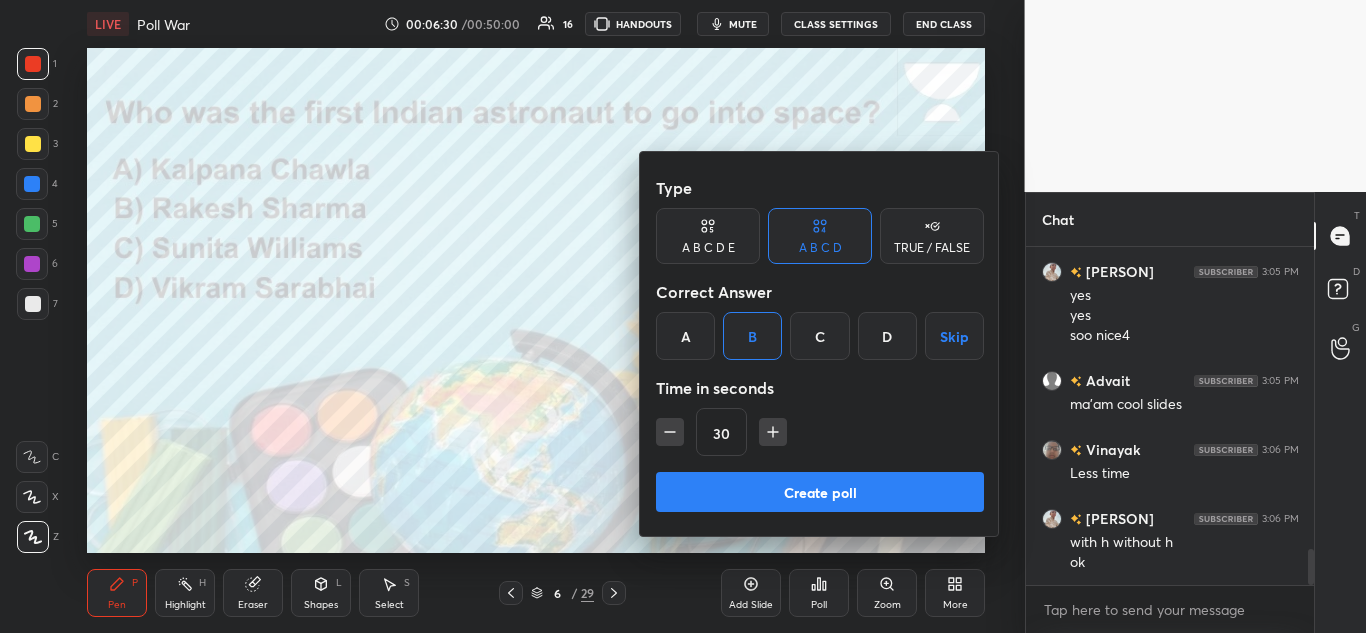 click on "Create poll" at bounding box center [820, 492] 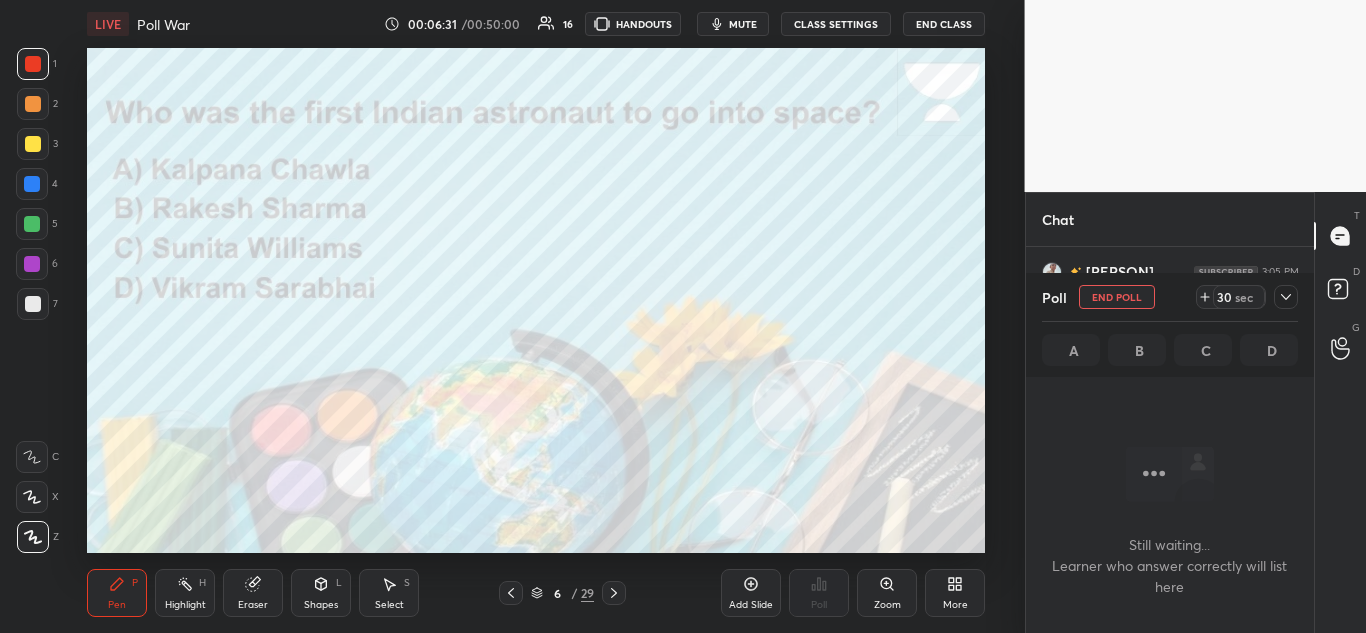 scroll, scrollTop: 231, scrollLeft: 282, axis: both 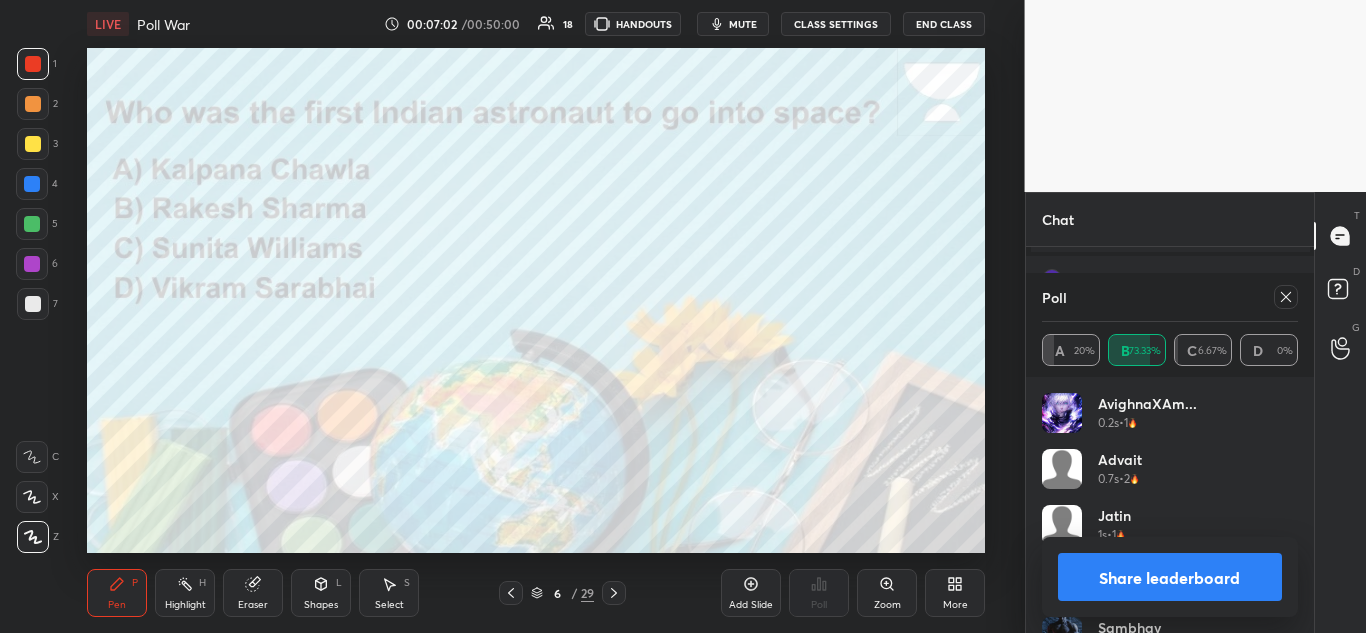 click on "Share leaderboard" at bounding box center (1170, 577) 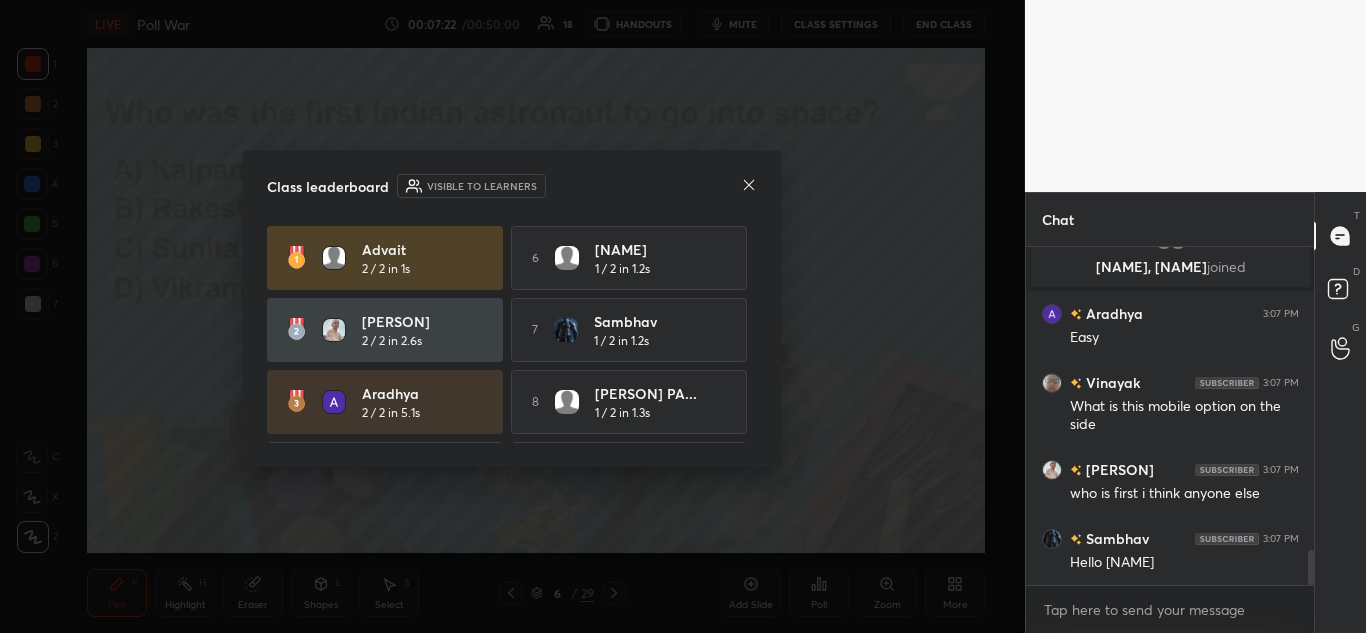 click 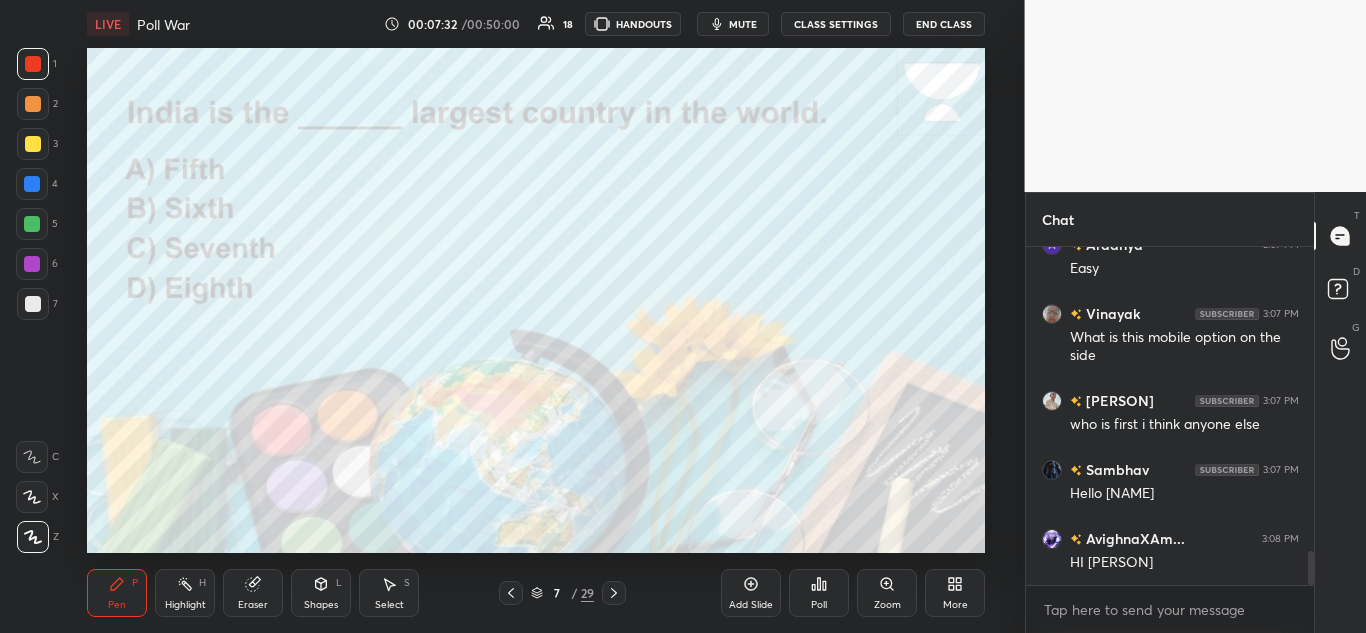 click on "Poll" at bounding box center [819, 593] 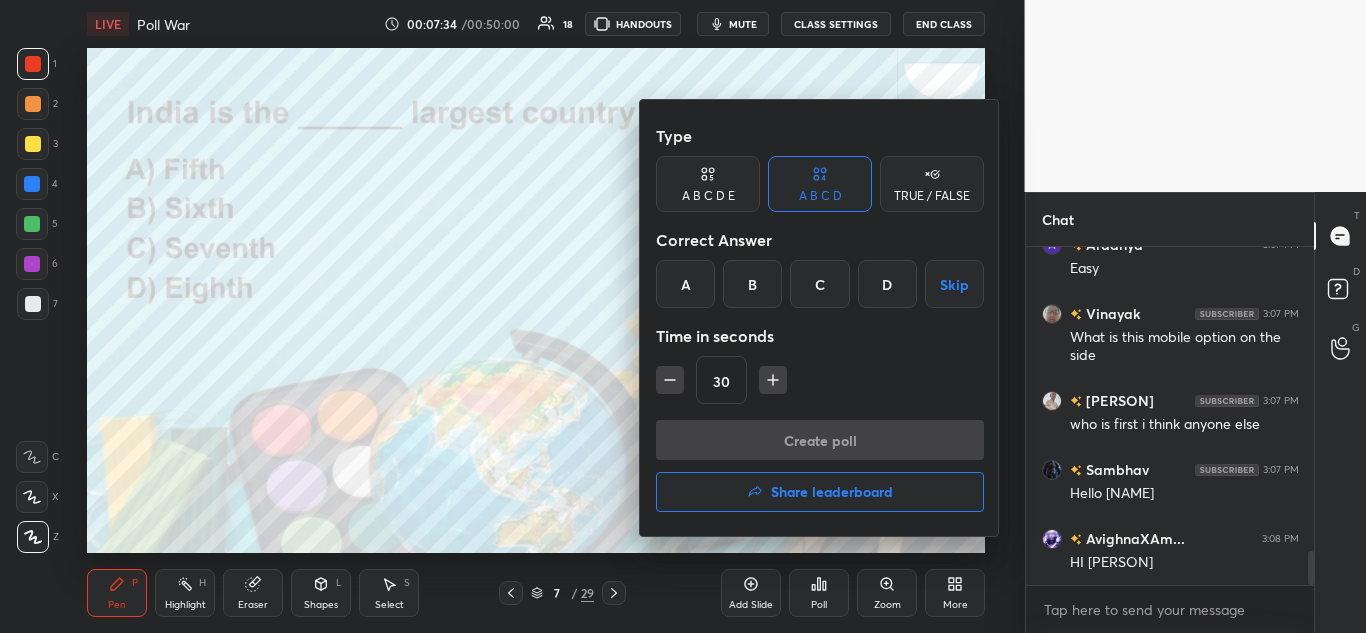 click on "B" at bounding box center (752, 284) 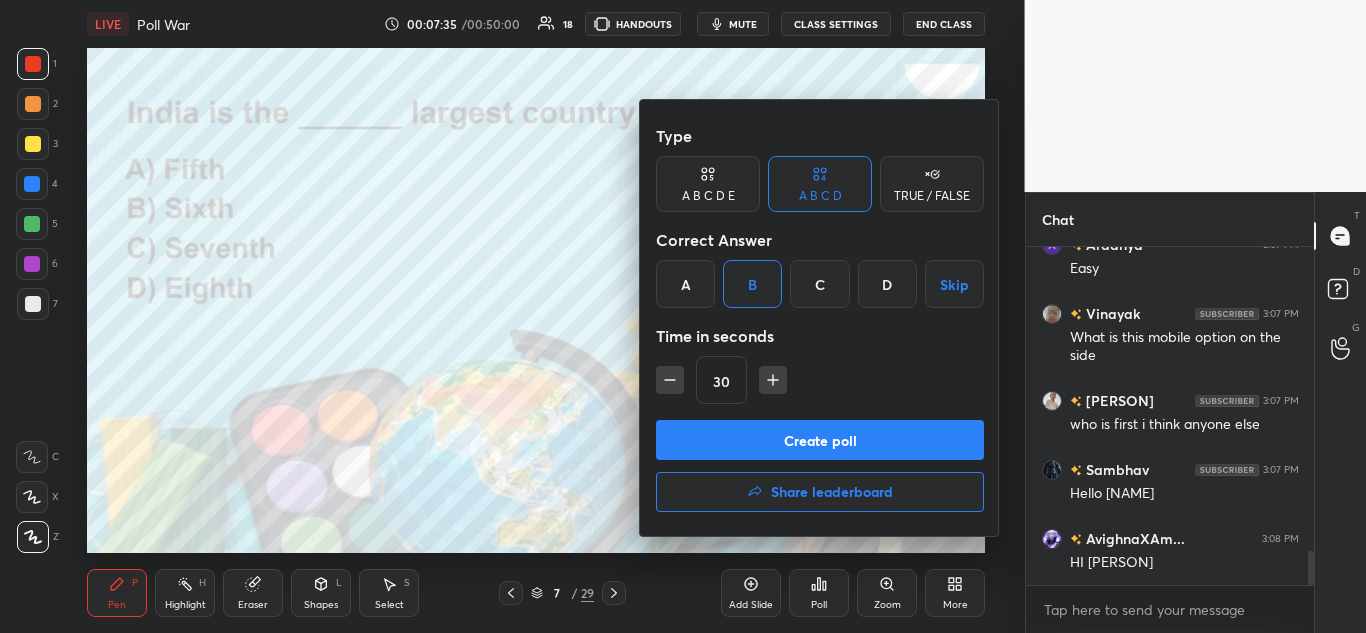 click on "Create poll" at bounding box center (820, 440) 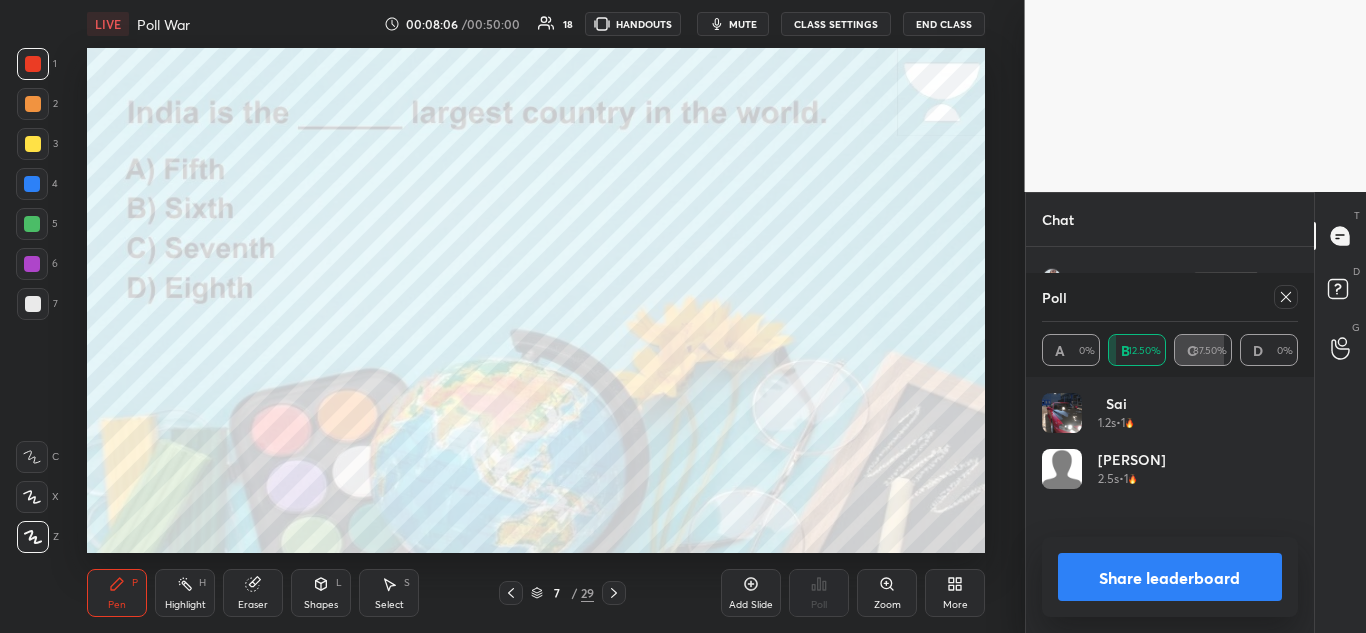 click 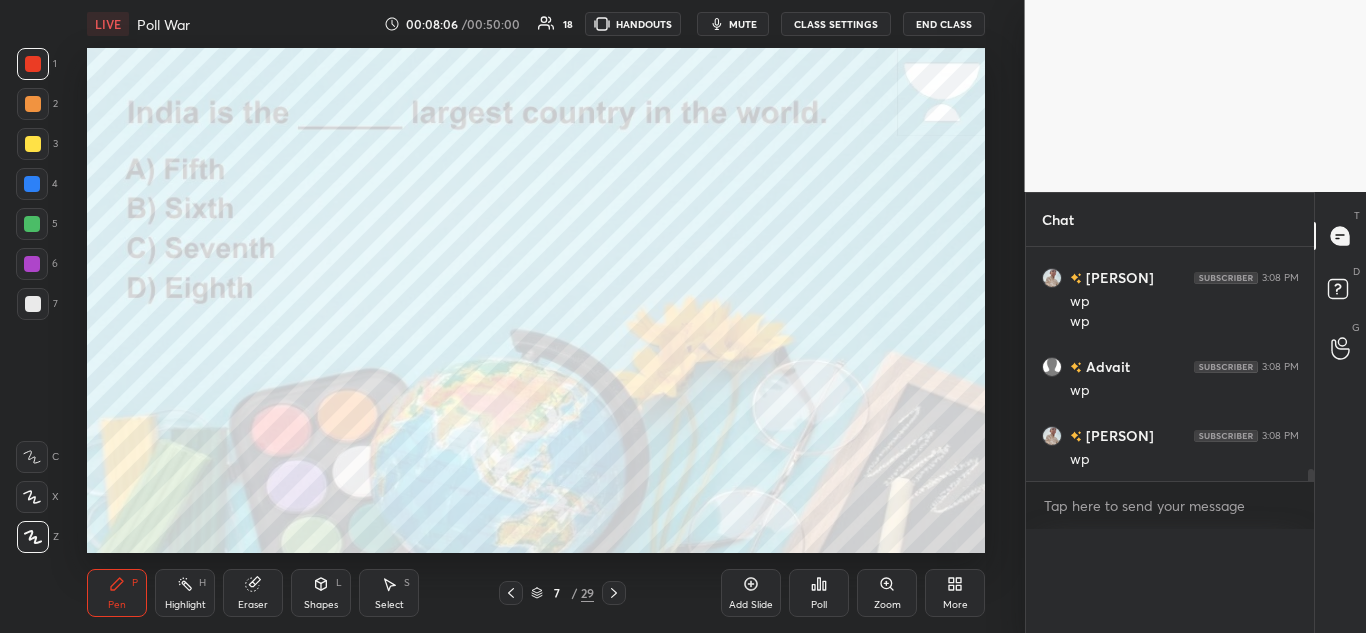 scroll, scrollTop: 0, scrollLeft: 0, axis: both 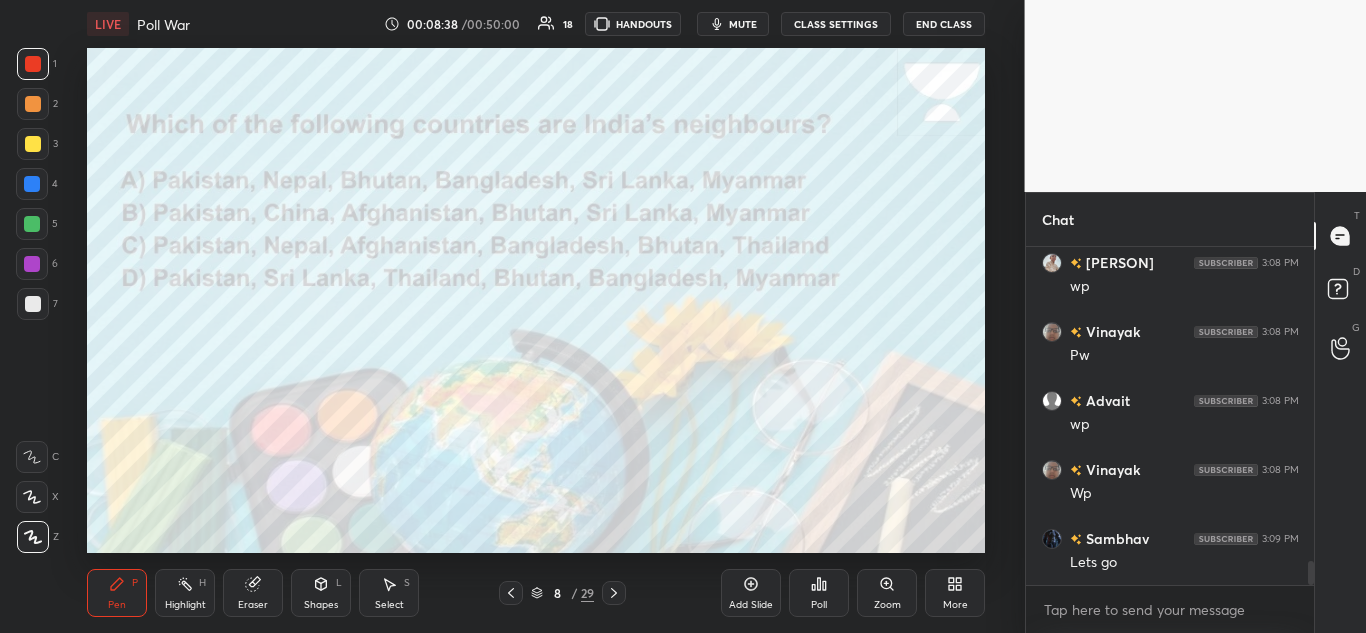 click on "Poll" at bounding box center [819, 593] 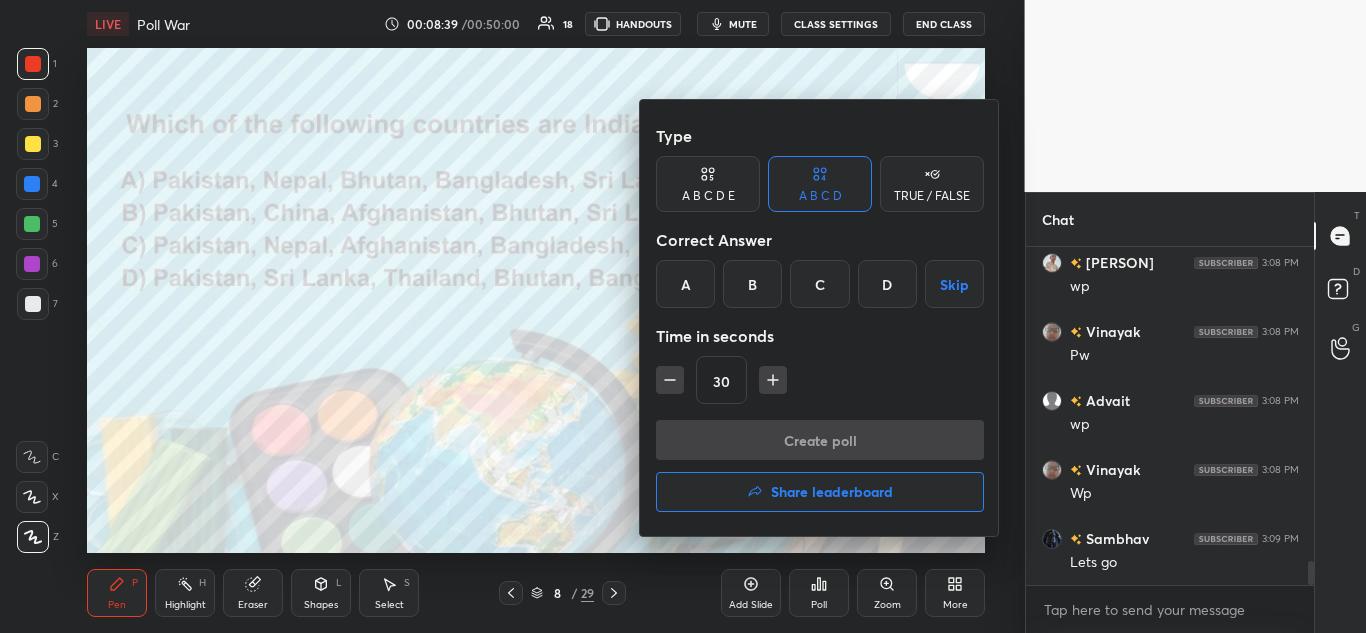 click on "A" at bounding box center [685, 284] 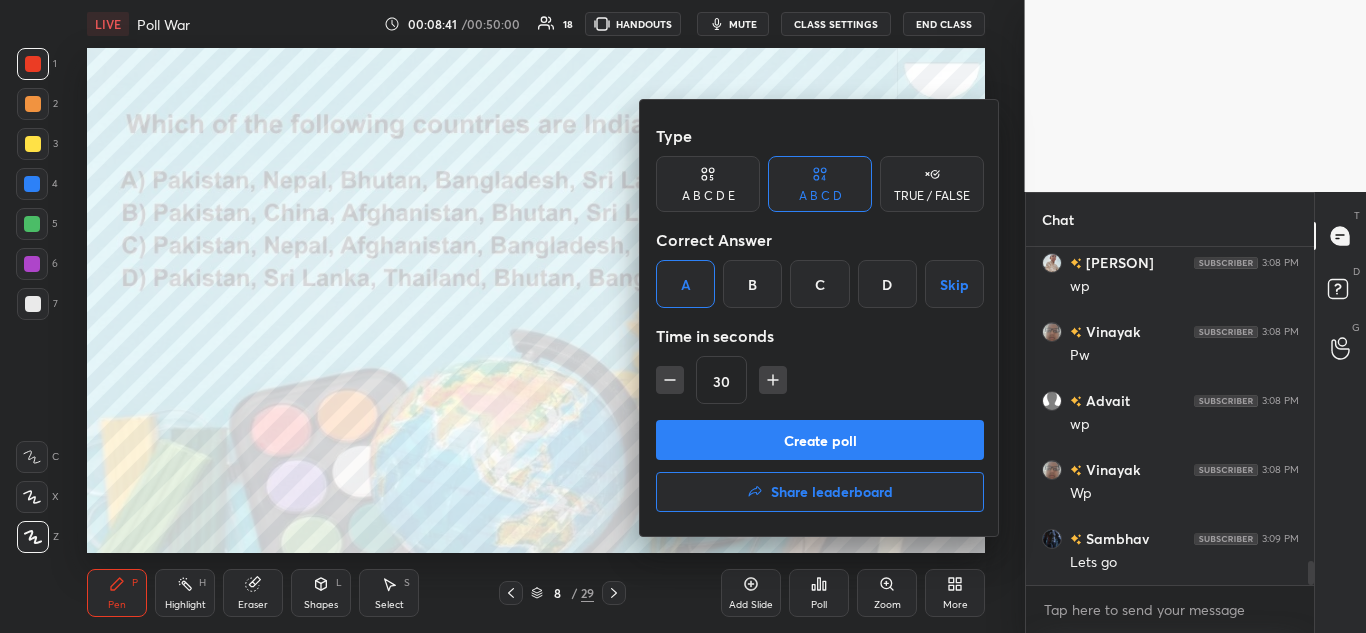 click on "Create poll" at bounding box center [820, 440] 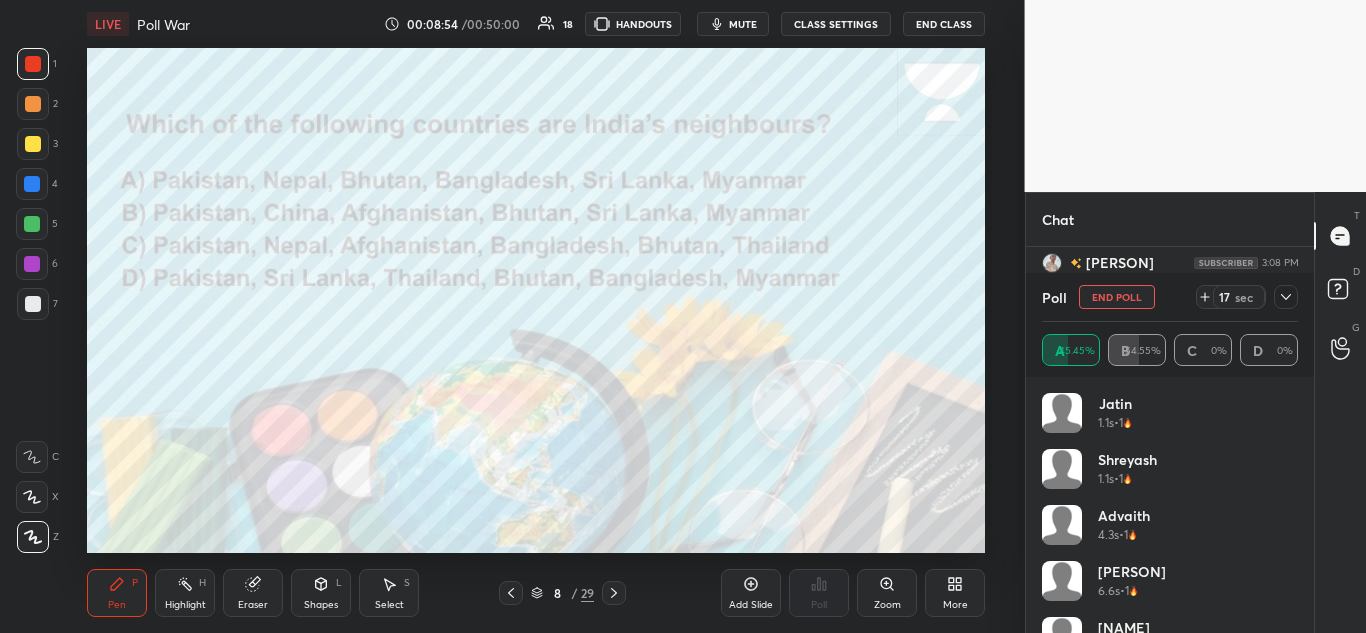 scroll, scrollTop: 4604, scrollLeft: 0, axis: vertical 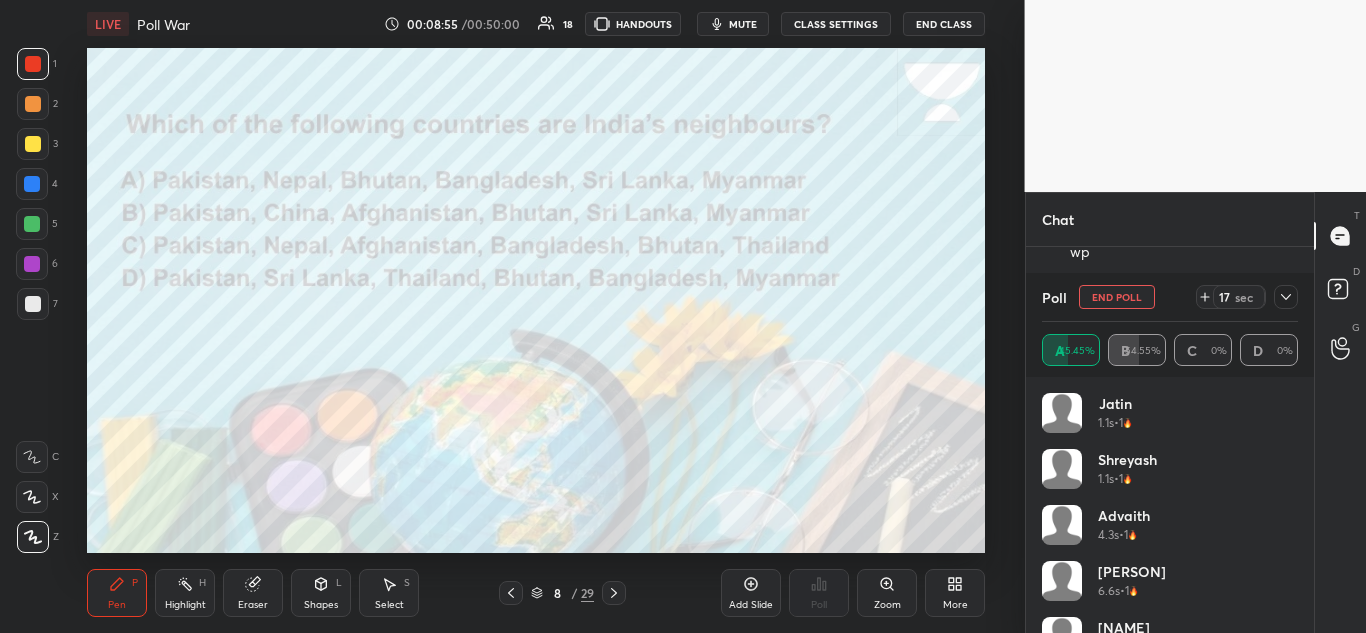 click 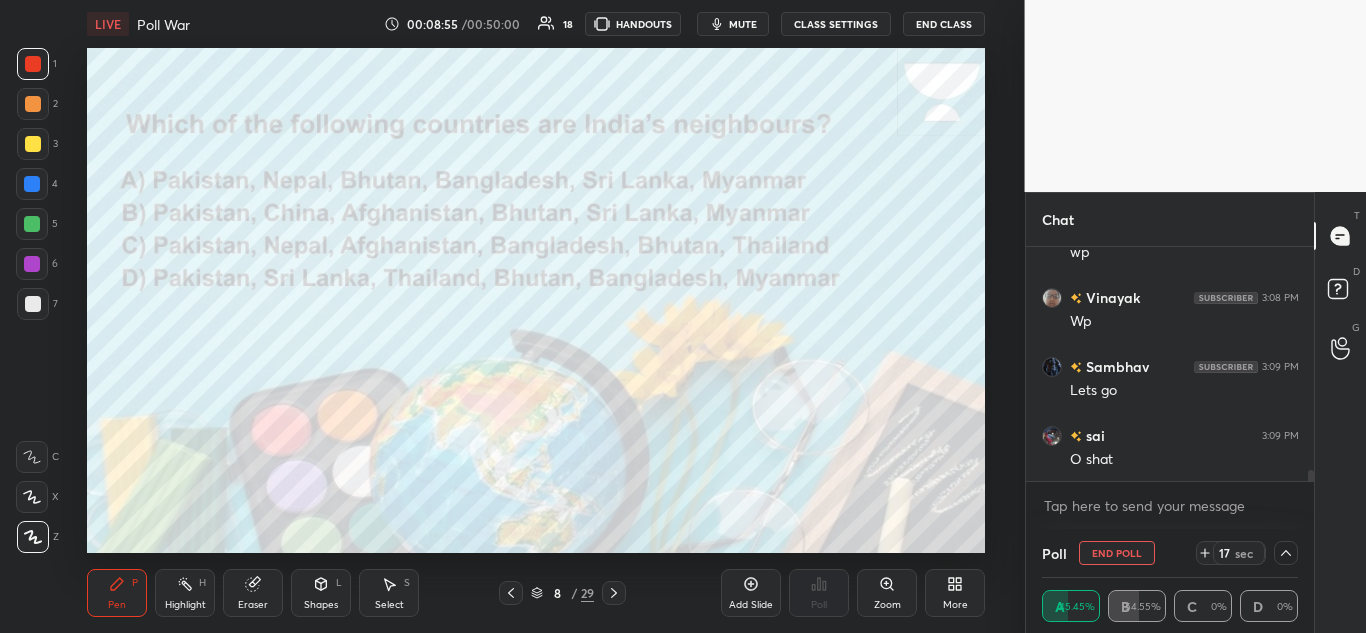 scroll, scrollTop: 0, scrollLeft: 0, axis: both 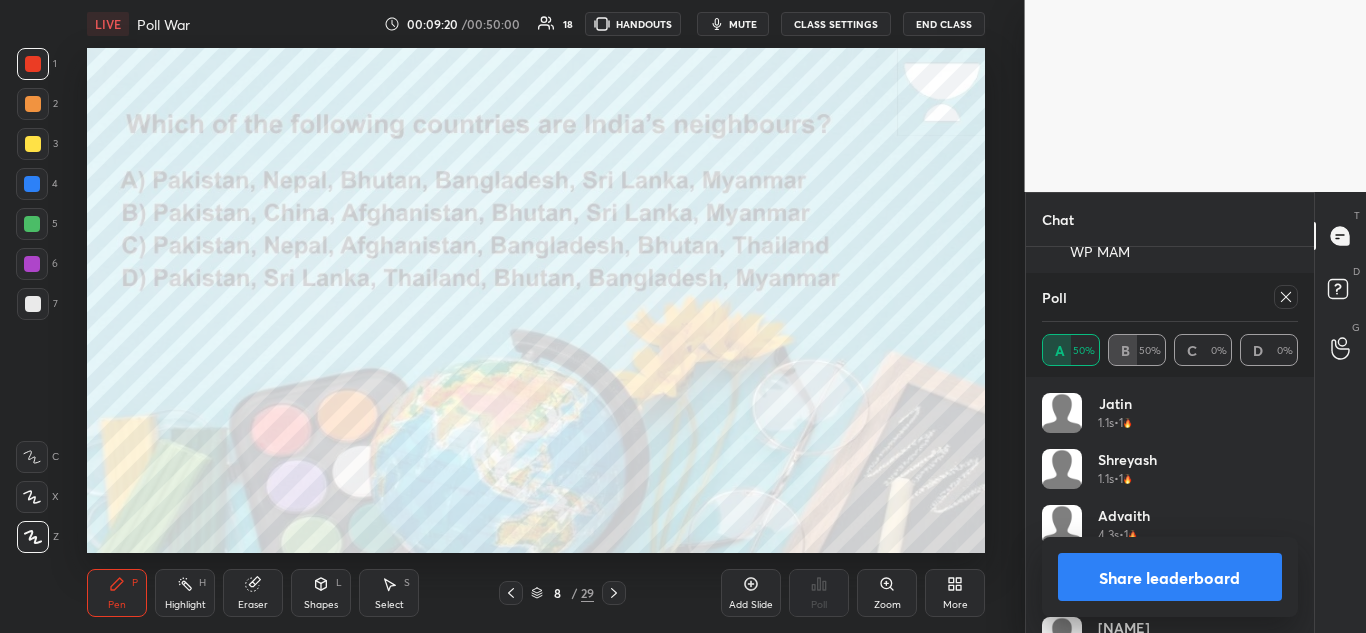 click on "Share leaderboard" at bounding box center (1170, 577) 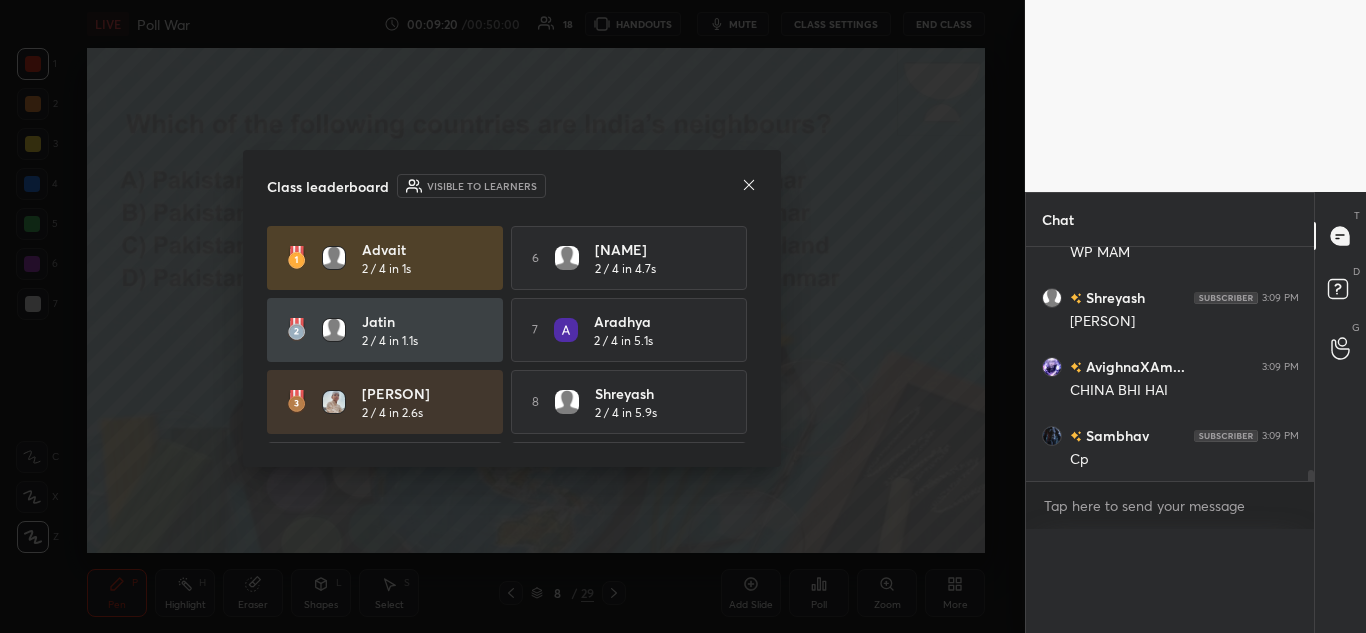scroll, scrollTop: 0, scrollLeft: 0, axis: both 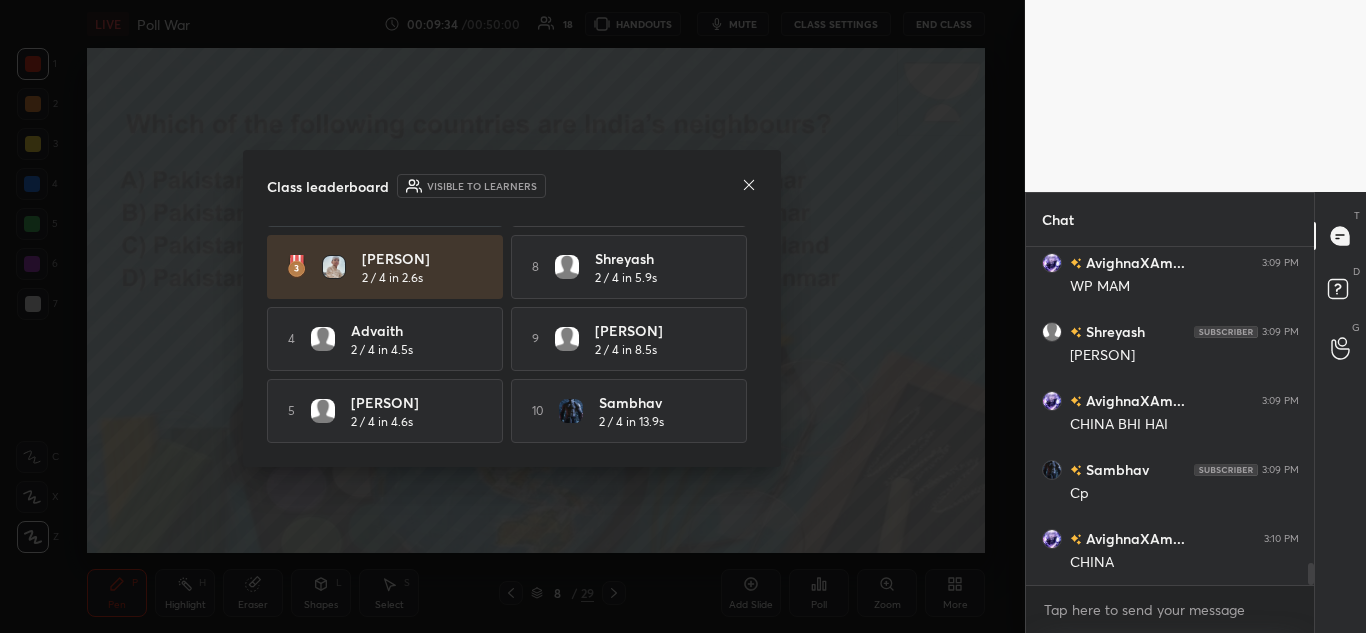 click 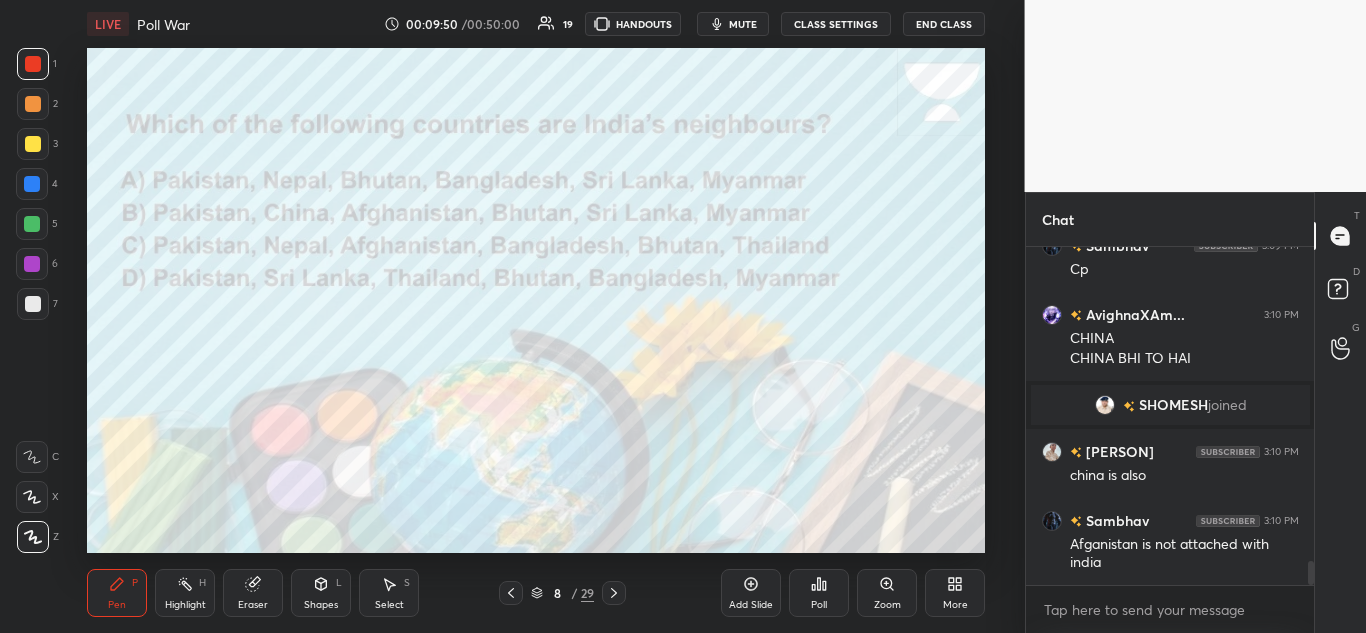 scroll, scrollTop: 4429, scrollLeft: 0, axis: vertical 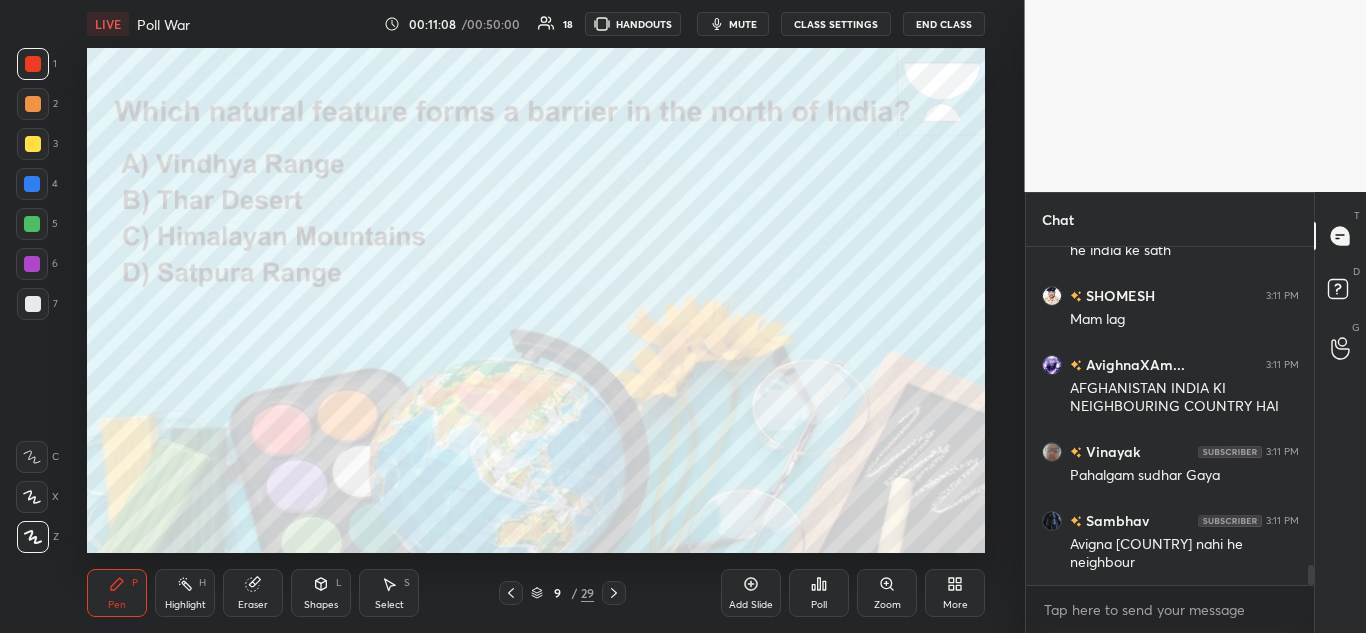 click on "Poll" at bounding box center (819, 593) 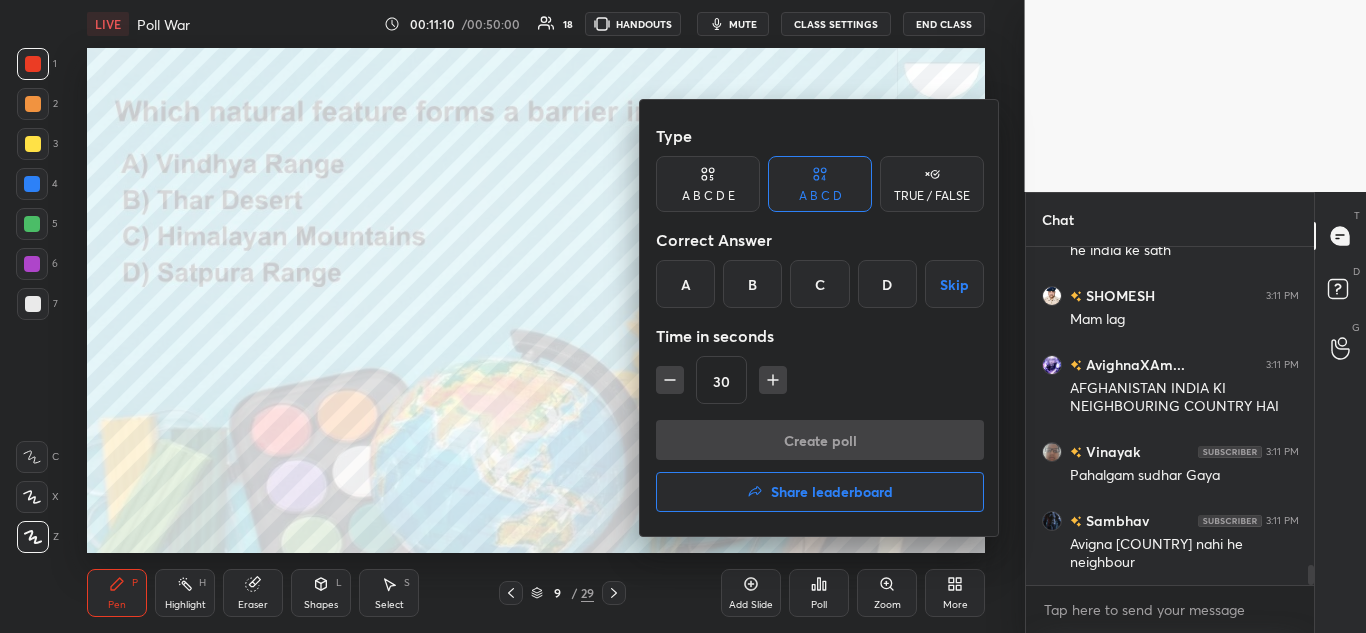 click on "C" at bounding box center (819, 284) 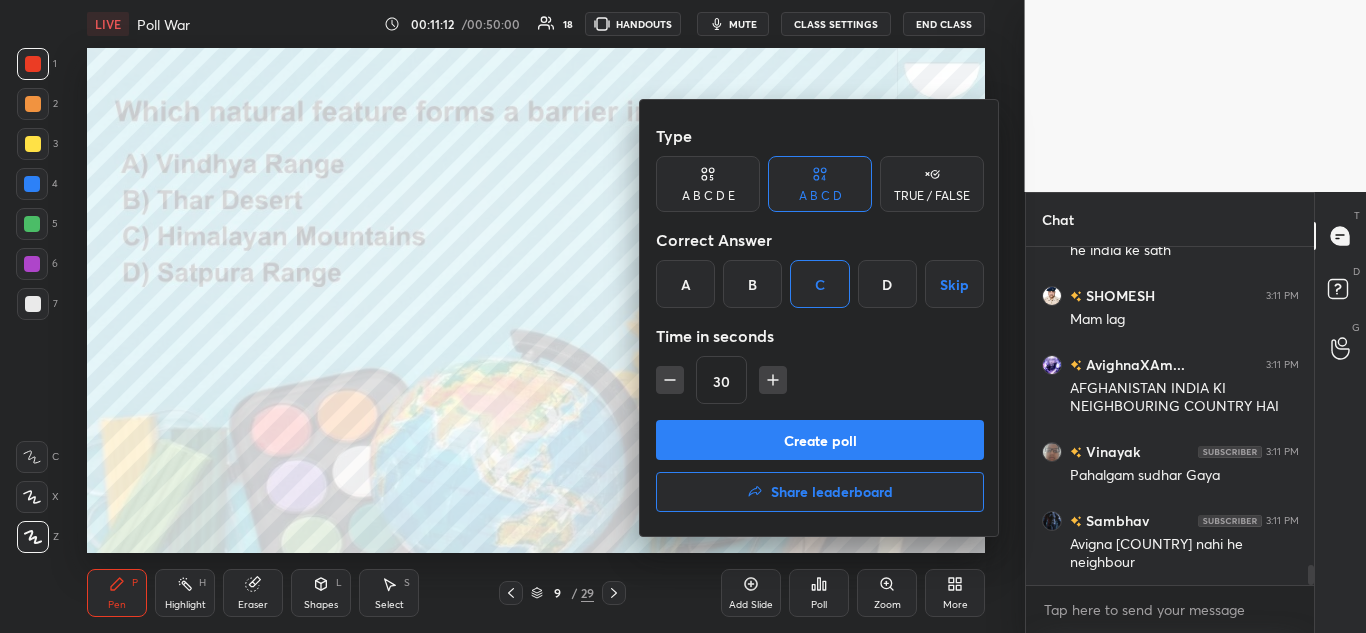 click on "Create poll" at bounding box center (820, 440) 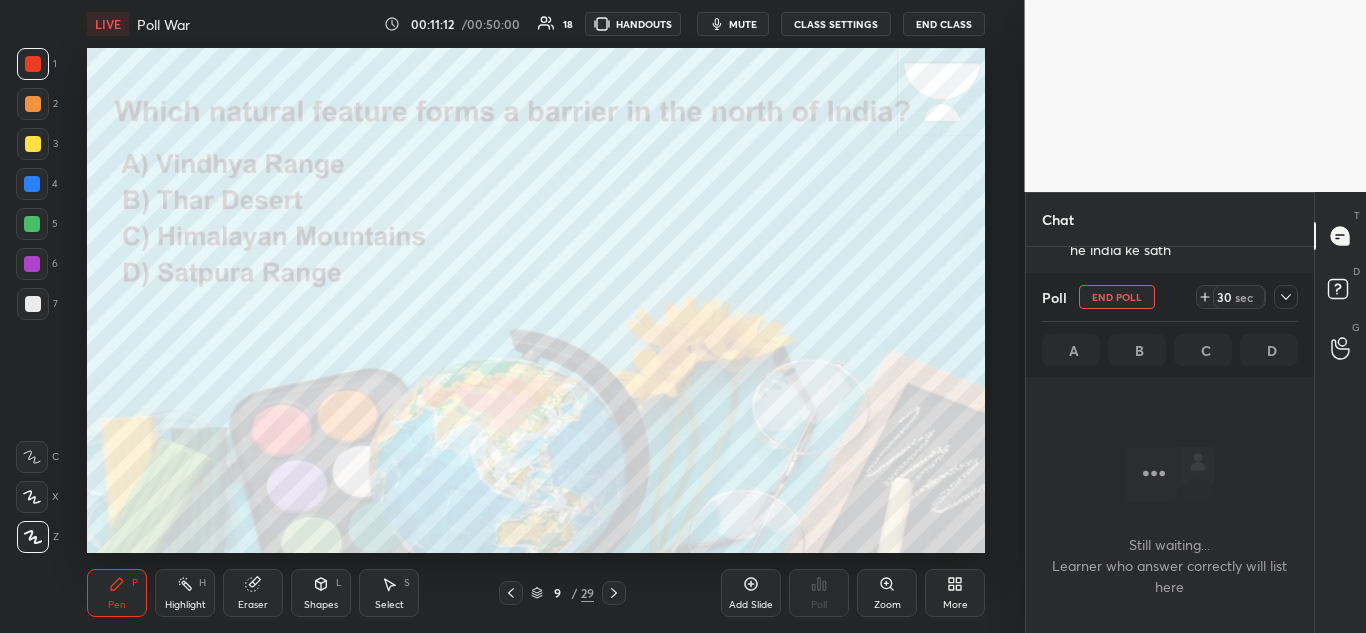scroll, scrollTop: 233, scrollLeft: 282, axis: both 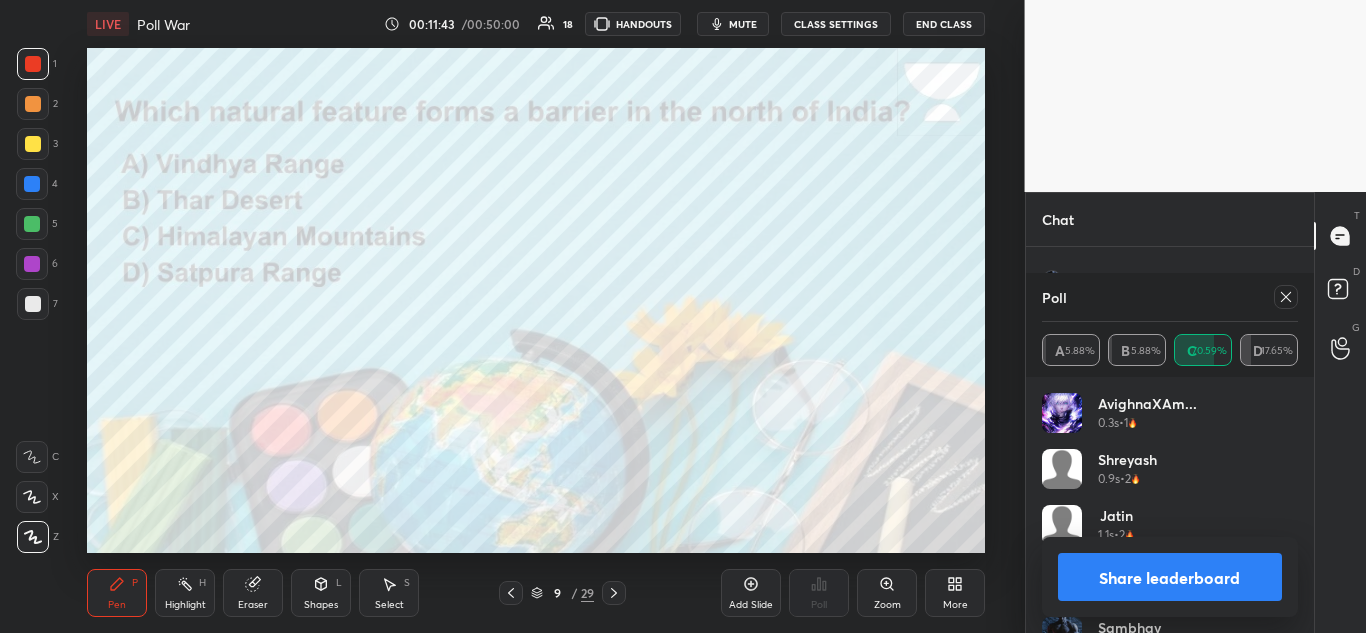 click on "Share leaderboard" at bounding box center (1170, 577) 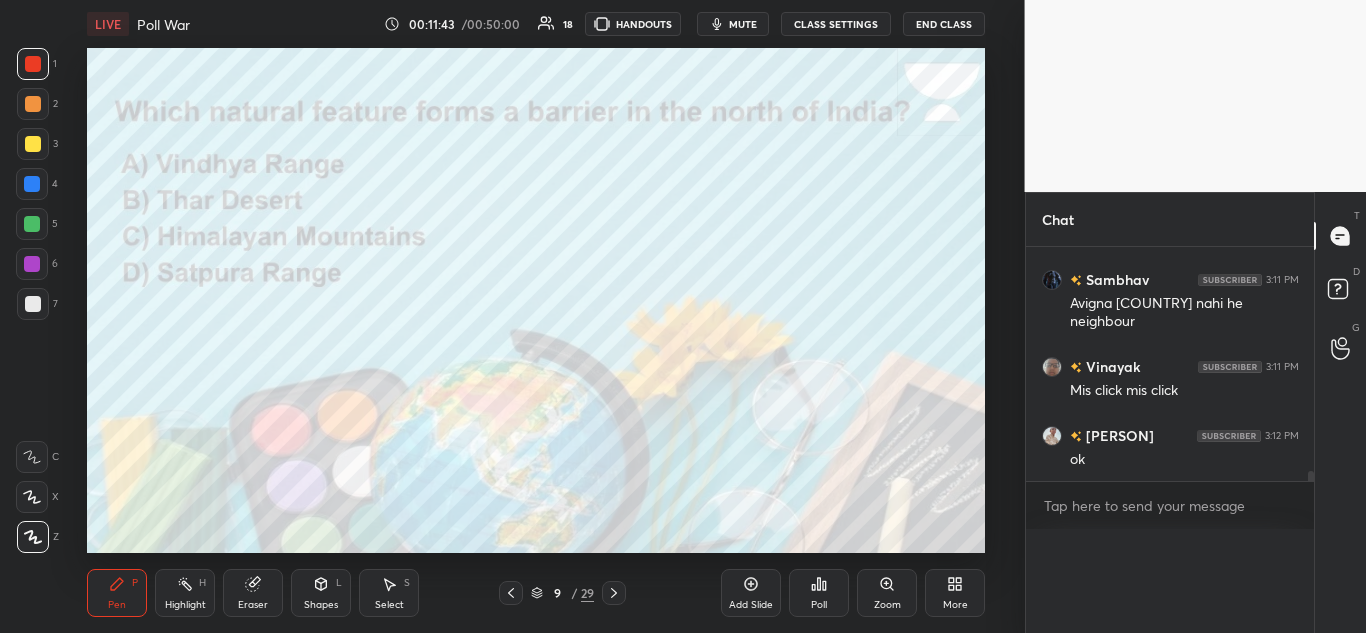scroll, scrollTop: 0, scrollLeft: 0, axis: both 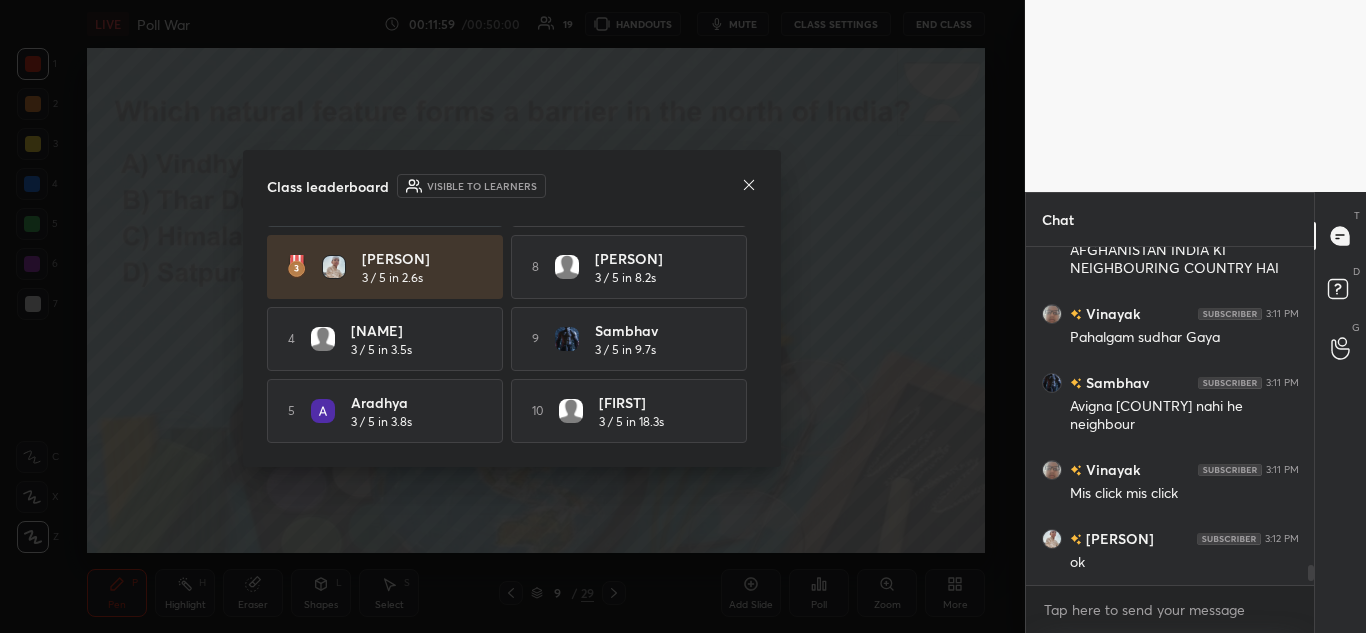 click 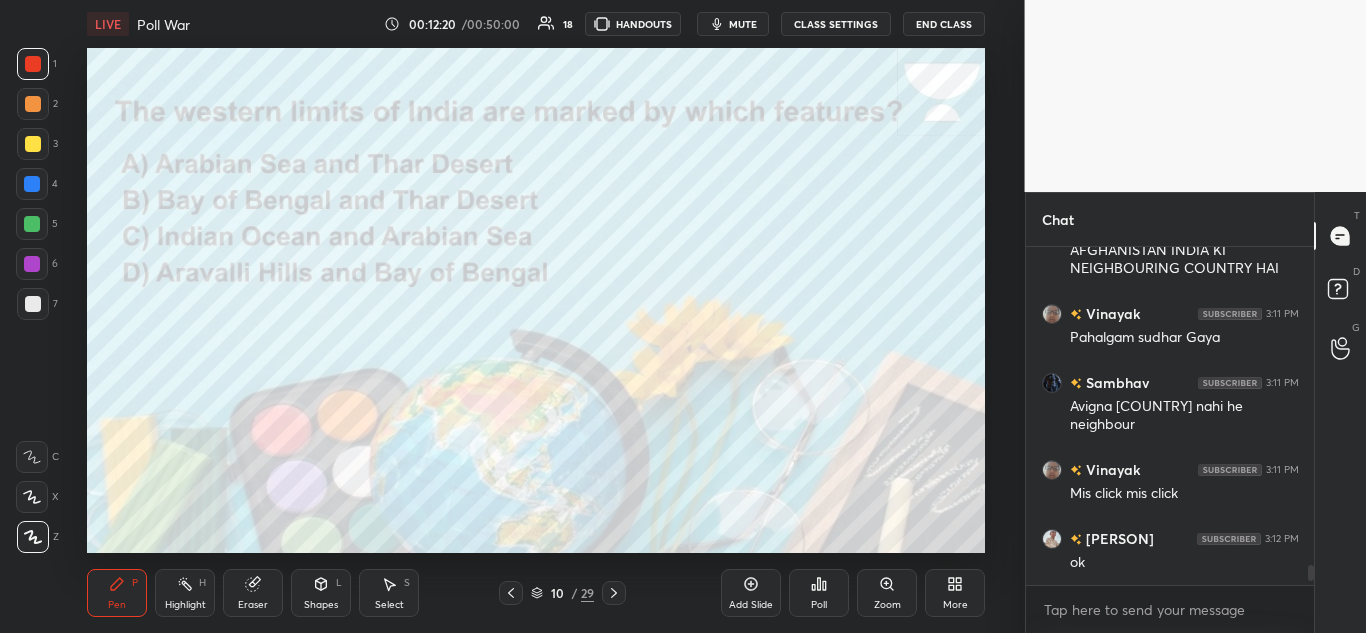 click 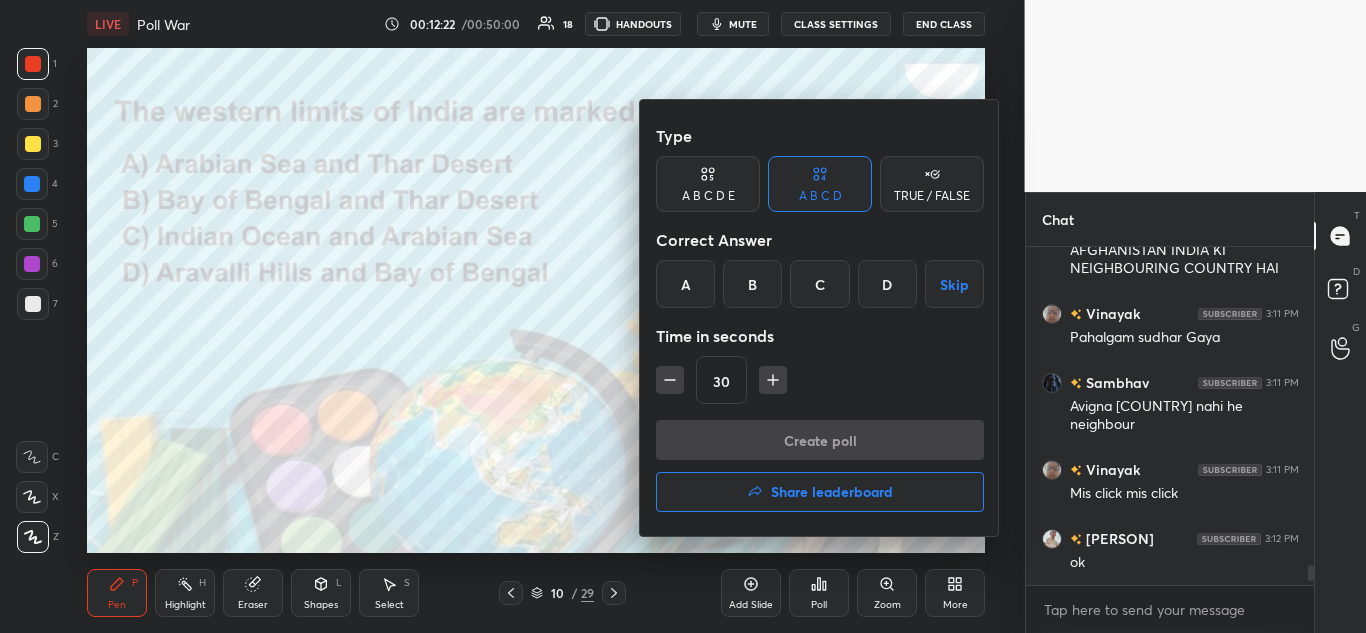 click on "A" at bounding box center (685, 284) 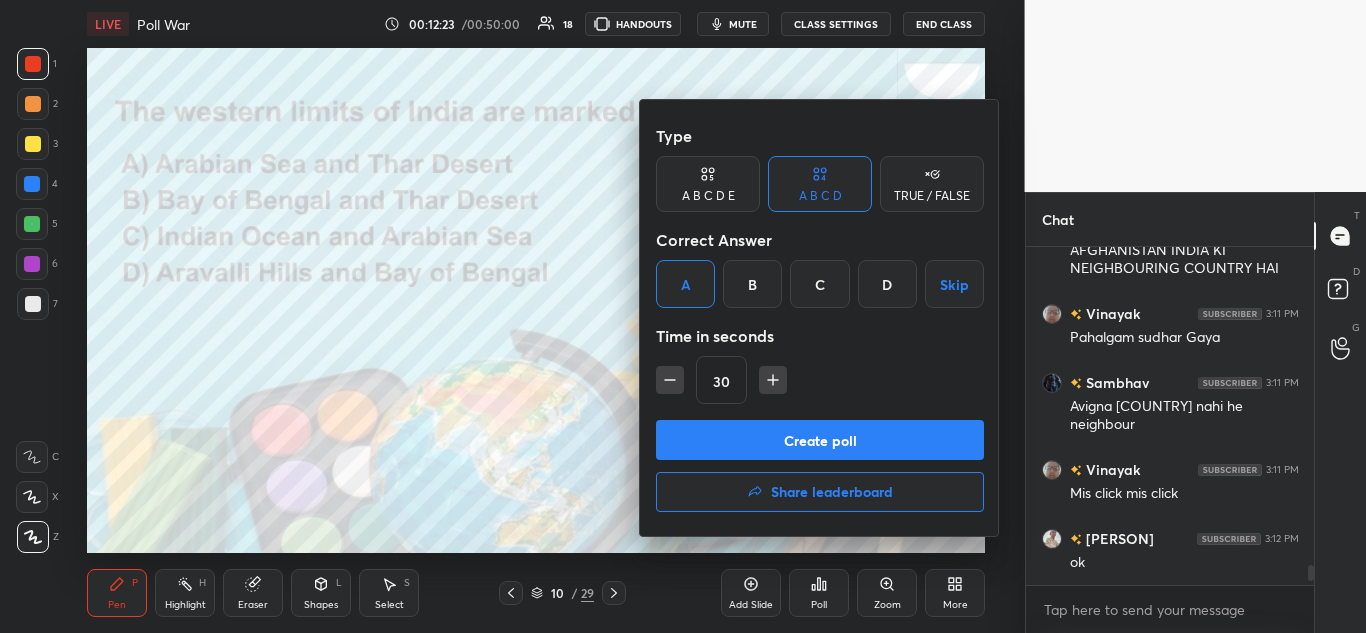 click on "Create poll" at bounding box center (820, 440) 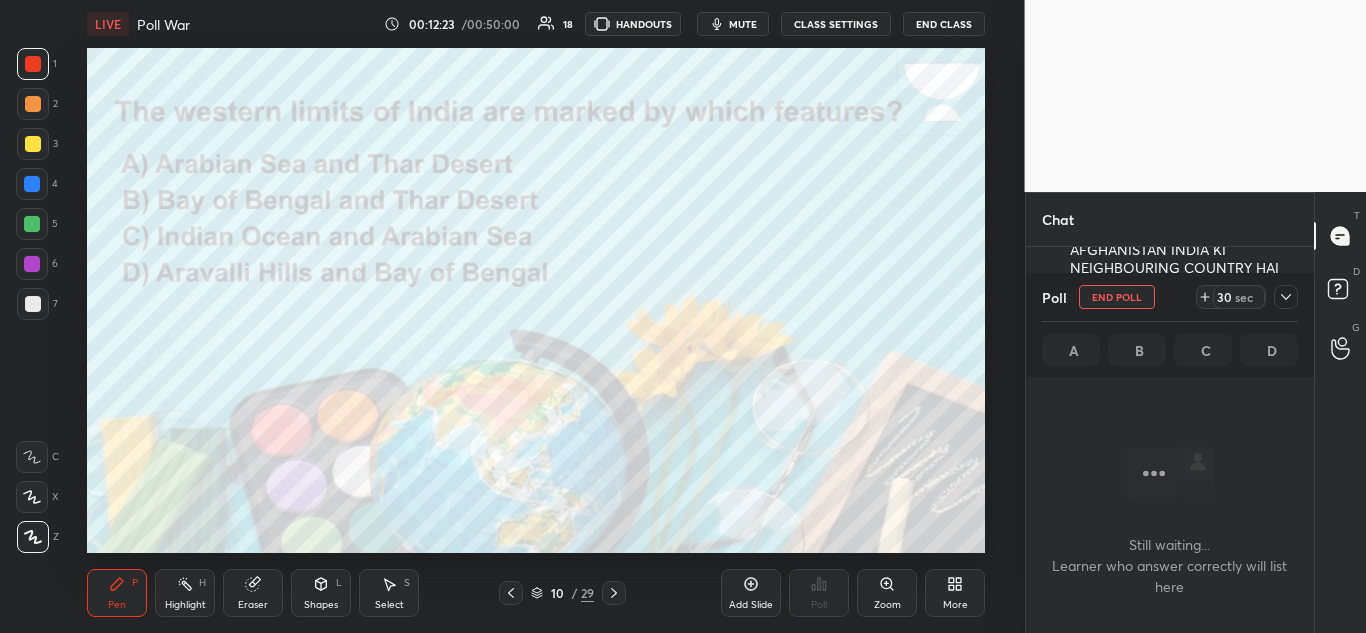scroll, scrollTop: 233, scrollLeft: 282, axis: both 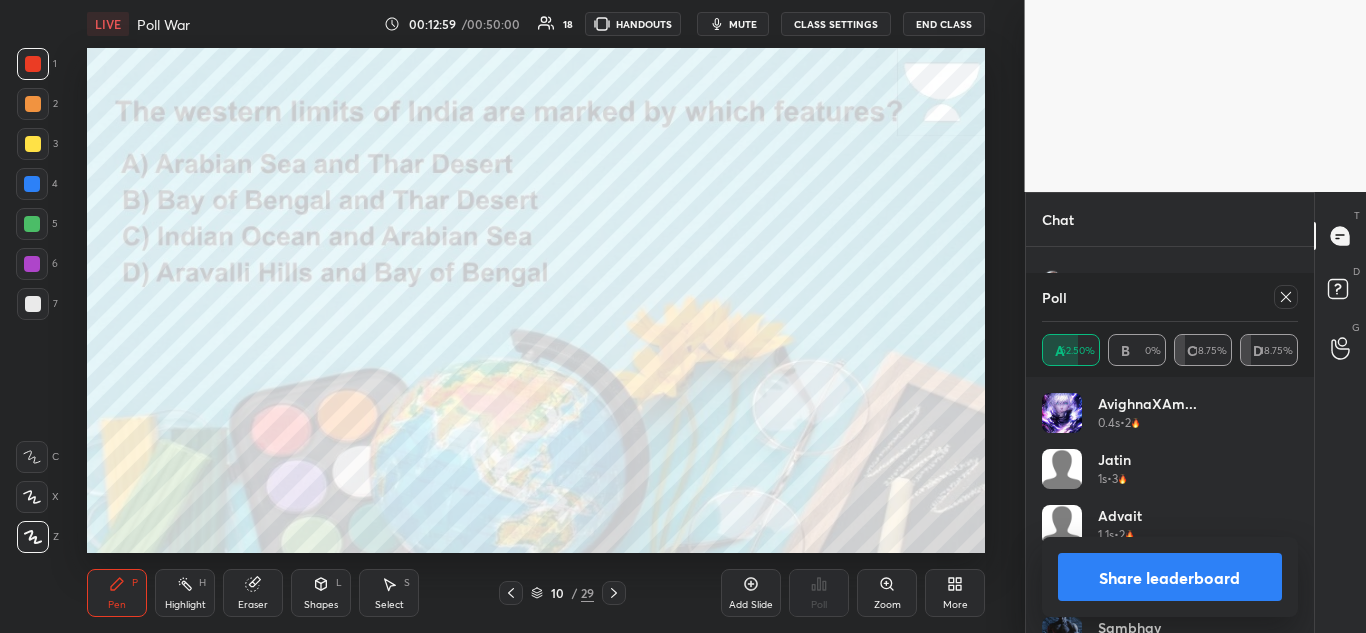 click on "Share leaderboard" at bounding box center (1170, 577) 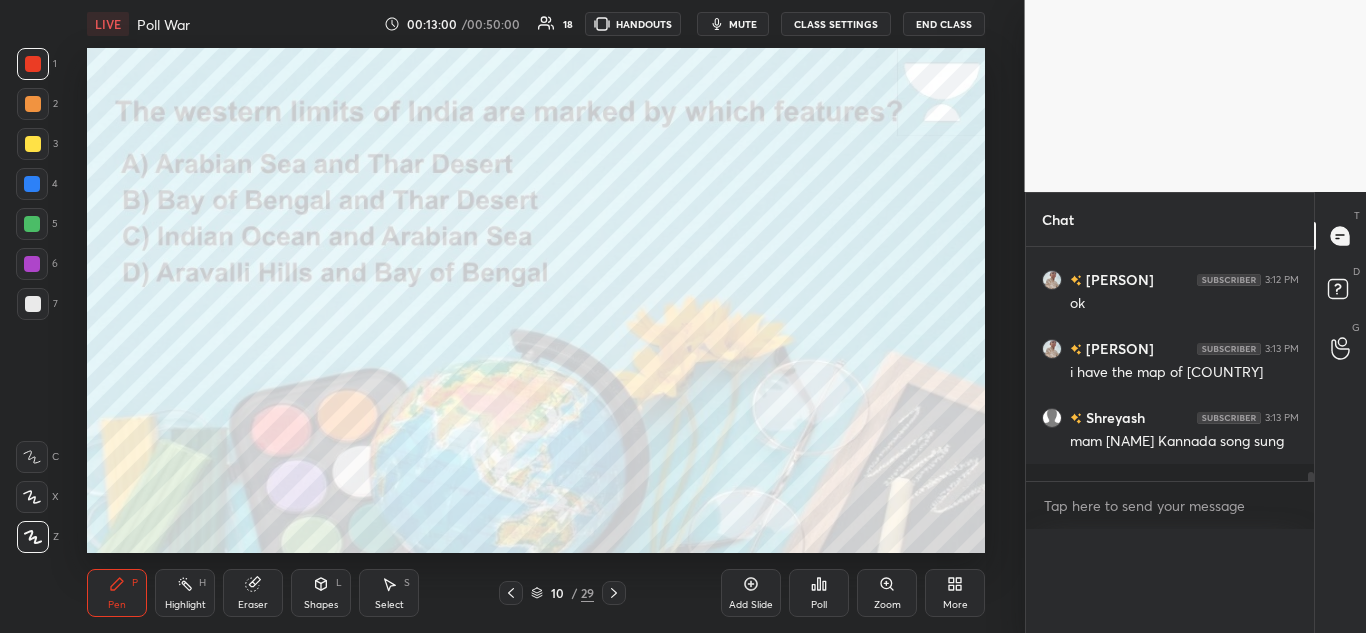 scroll, scrollTop: 0, scrollLeft: 0, axis: both 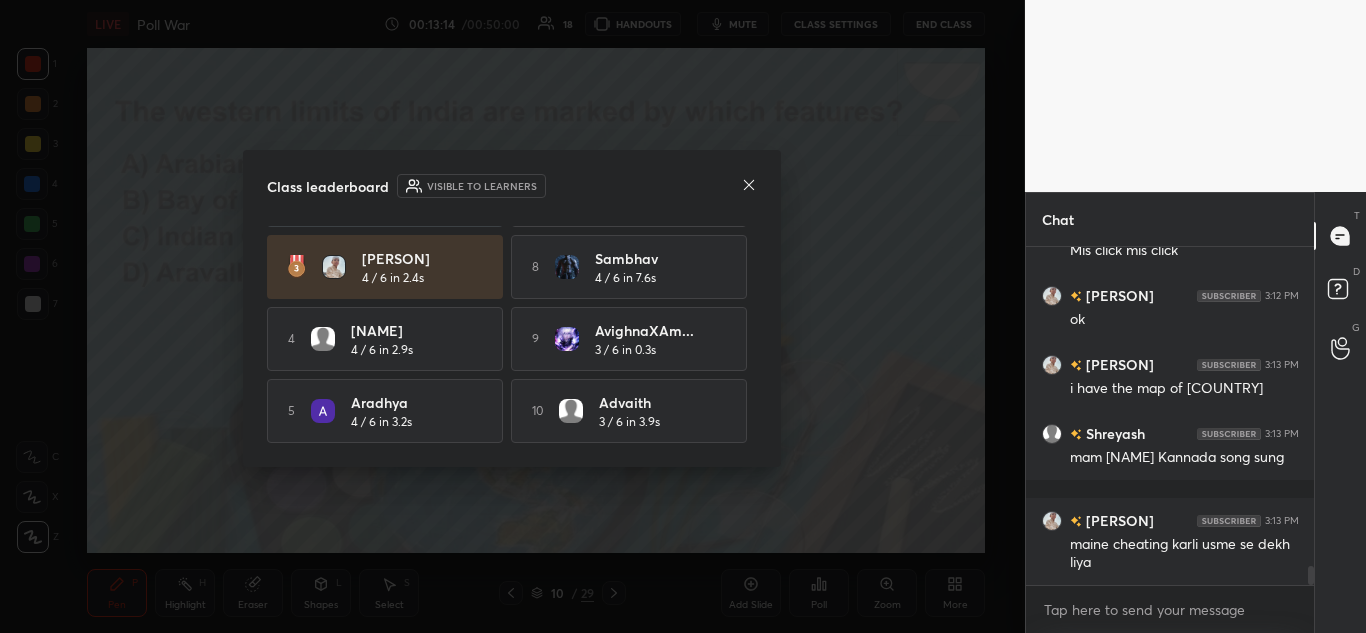 click 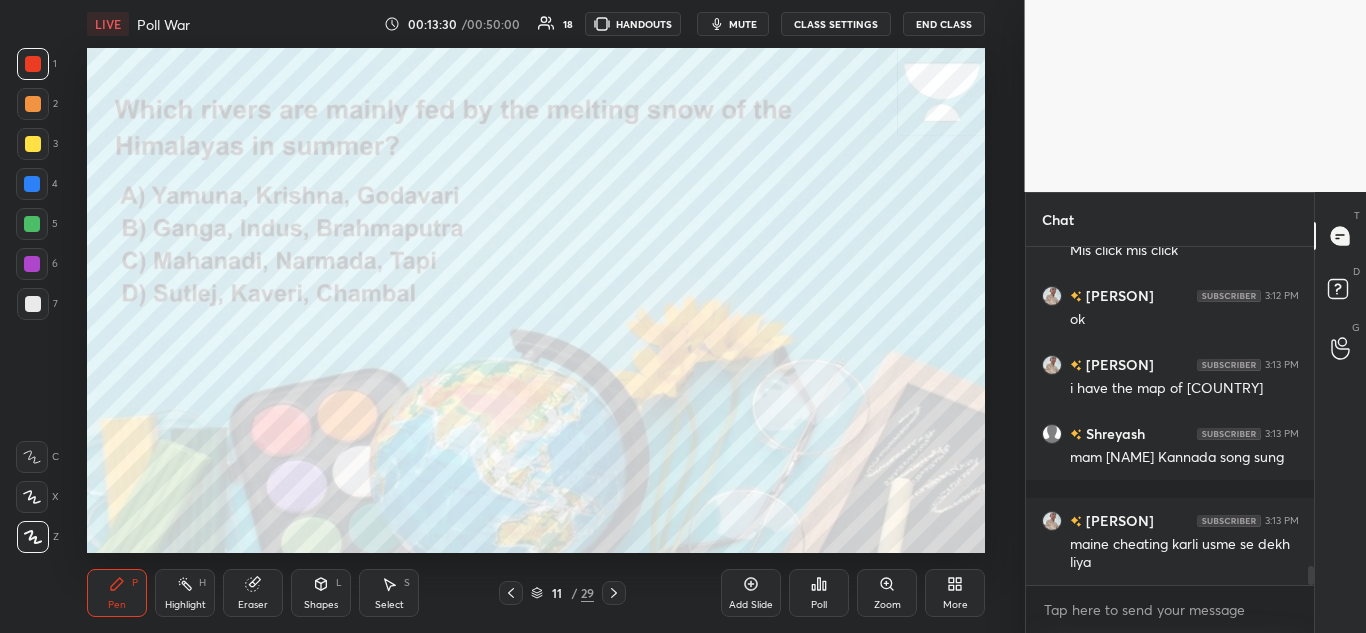 scroll, scrollTop: 5710, scrollLeft: 0, axis: vertical 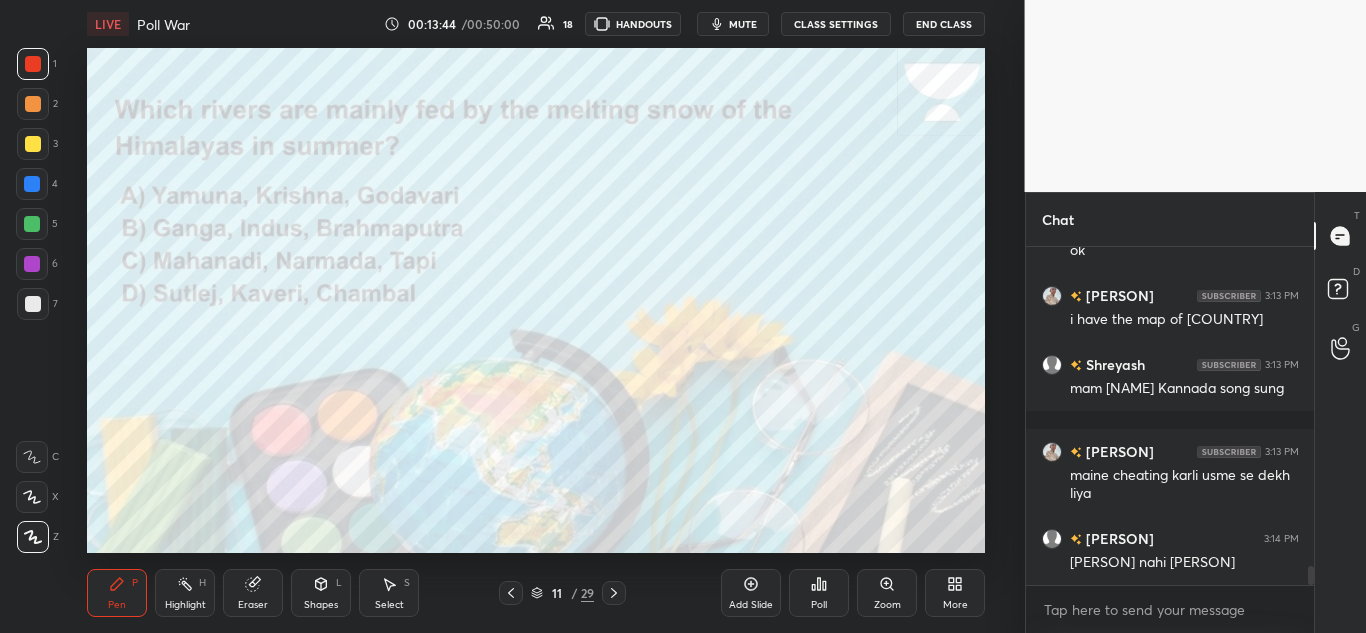 click on "Poll" at bounding box center (819, 593) 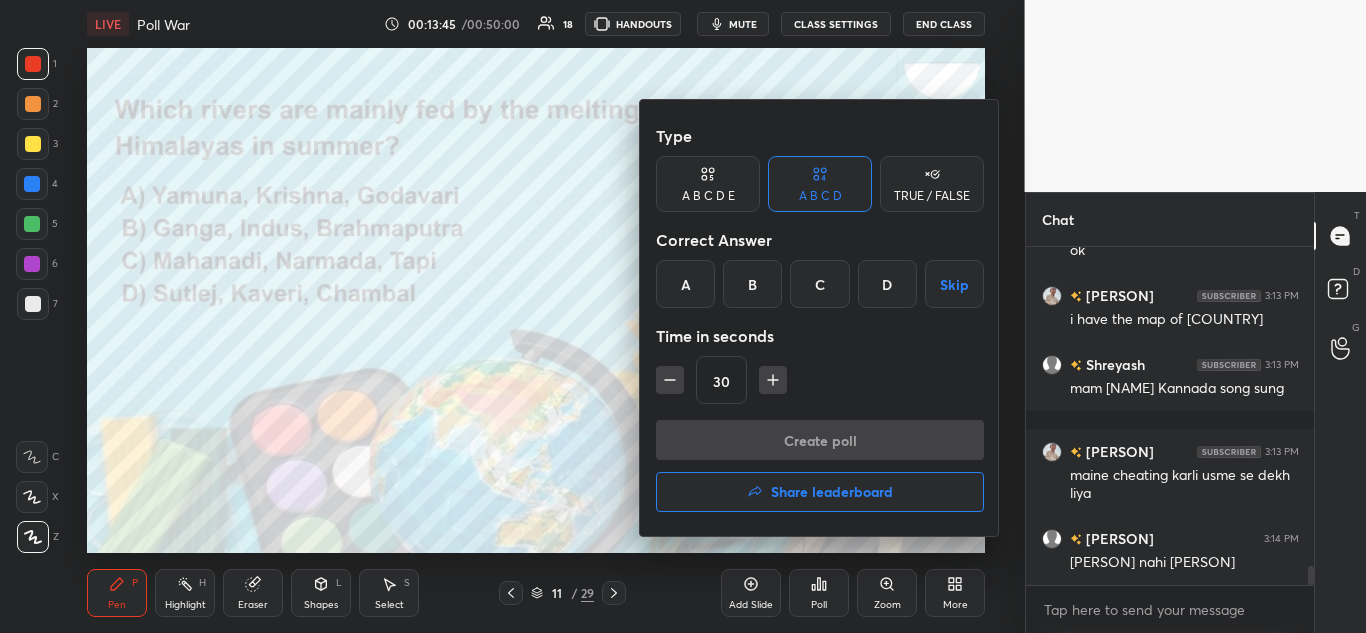 click on "B" at bounding box center [752, 284] 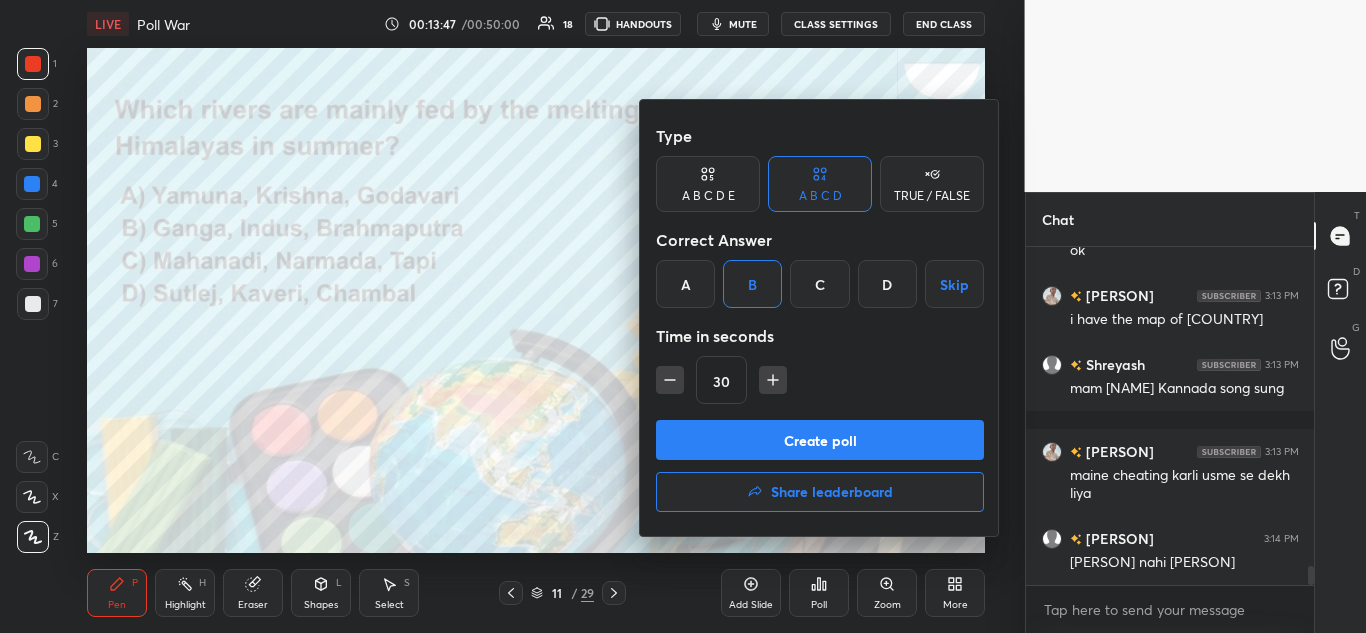 click on "Create poll" at bounding box center (820, 440) 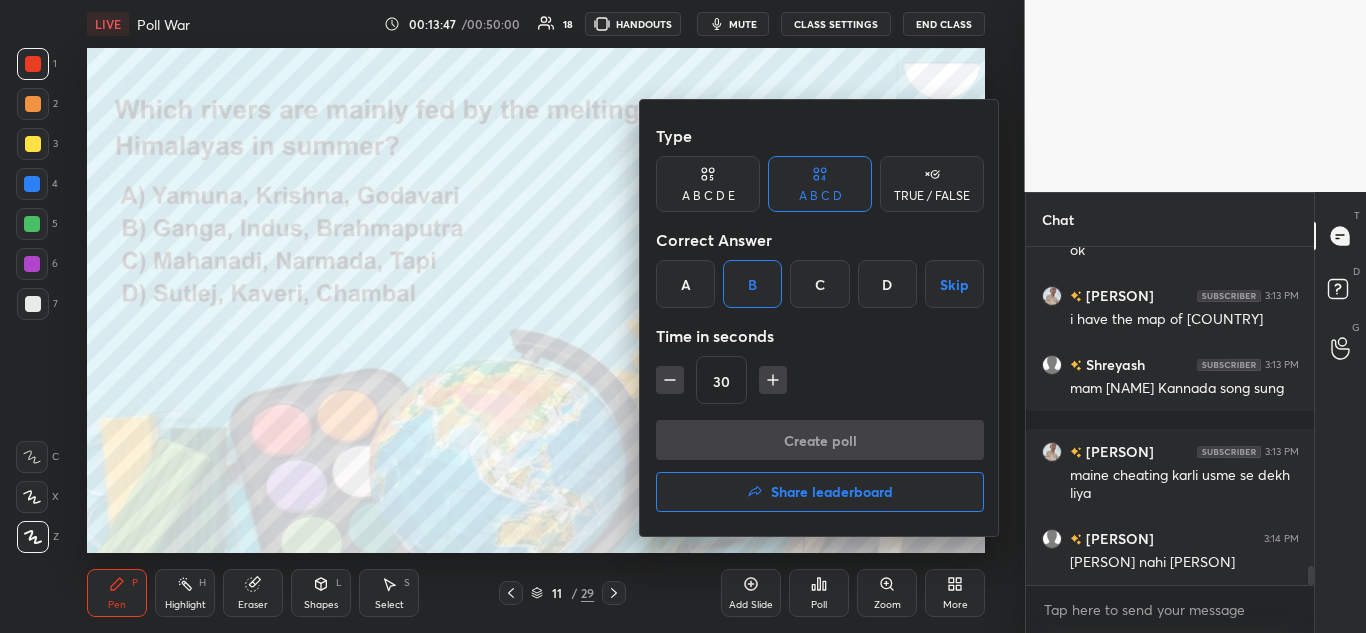 scroll, scrollTop: 290, scrollLeft: 282, axis: both 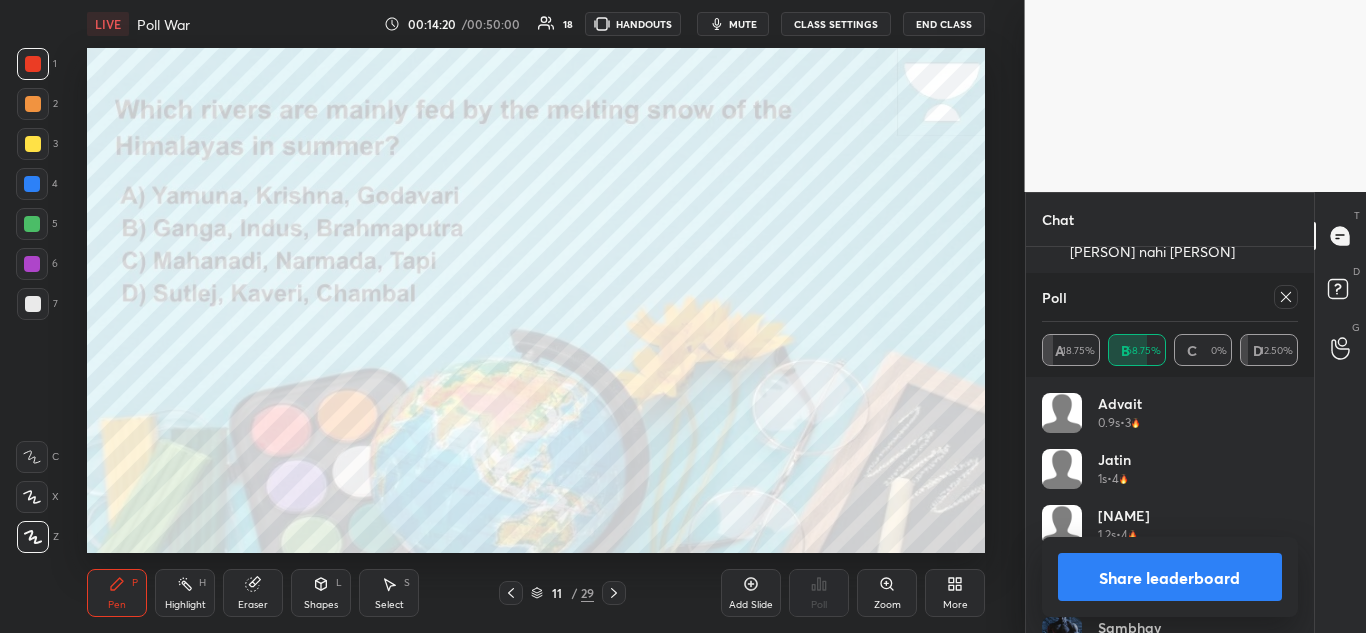 click on "Share leaderboard" at bounding box center [1170, 577] 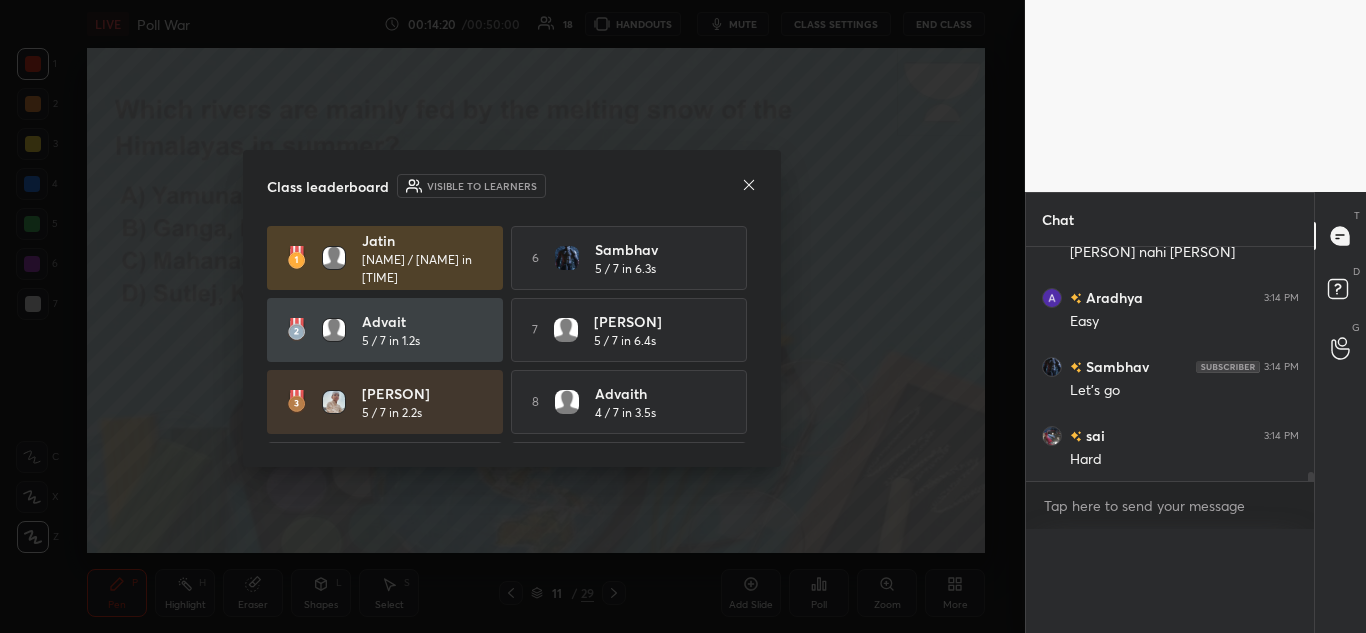 scroll, scrollTop: 0, scrollLeft: 0, axis: both 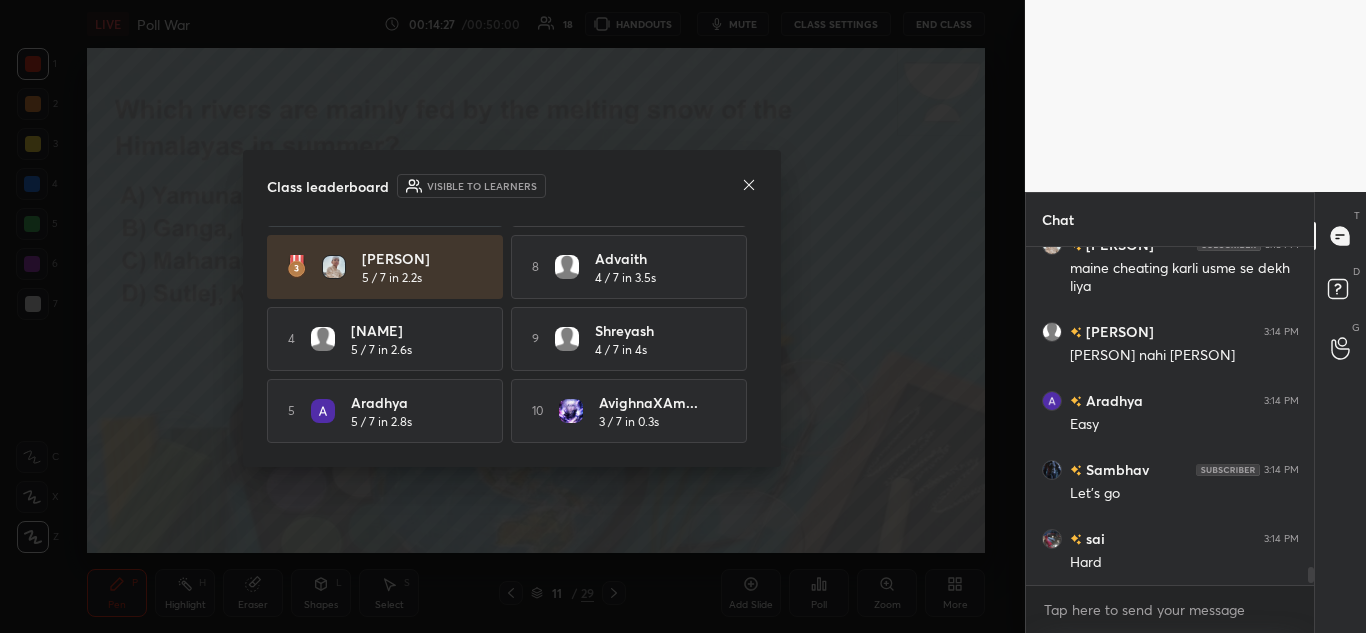 click on "Class leaderboard Visible to learners Jatin 5 / 7 in 1s 6 Sambhav 5 / 7 in 6.3s Advait 5 / 7 in 1.2s 7 Manasvi 5 / 7 in 6.4s Aman Hussa... 5 / 7 in 2.2s 8 advaith 4 / 7 in 3.5s 4 shankar 5 / 7 in 2.6s 9 Shreyash 4 / 7 in 4s 5 Aradhya 5 / 7 in 2.8s 10 AvighnaXAm... 3 / 7 in 0.3s" at bounding box center [512, 308] 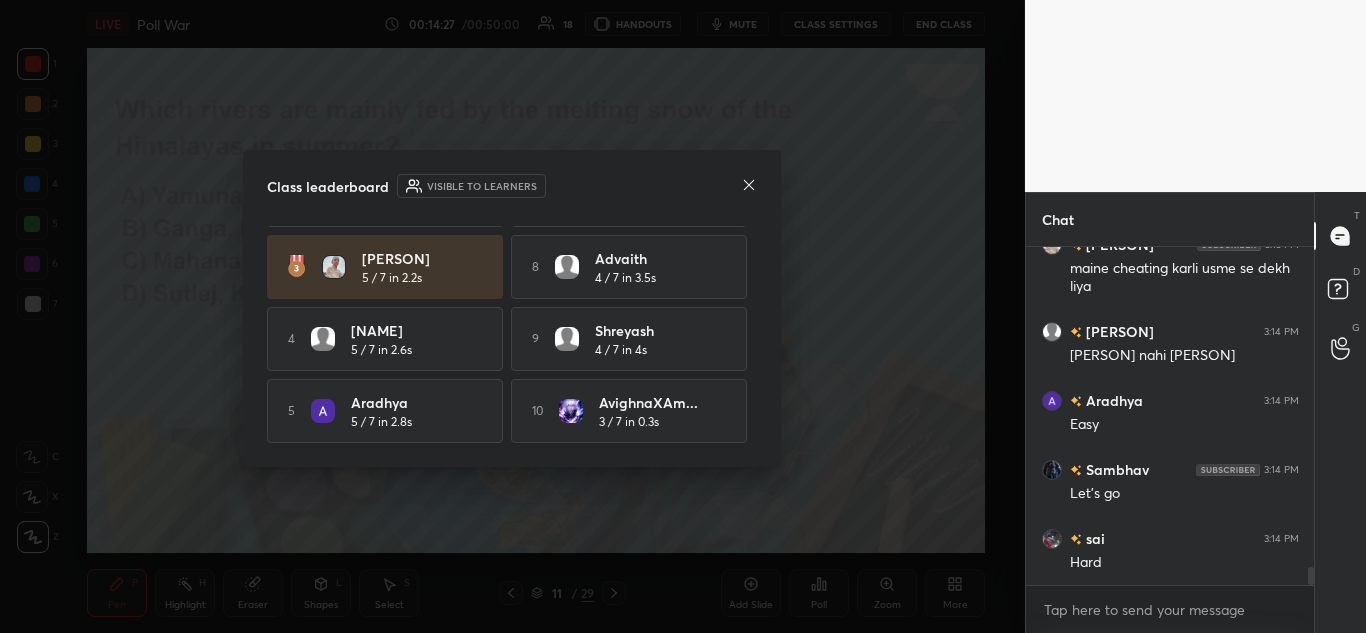 scroll, scrollTop: 5986, scrollLeft: 0, axis: vertical 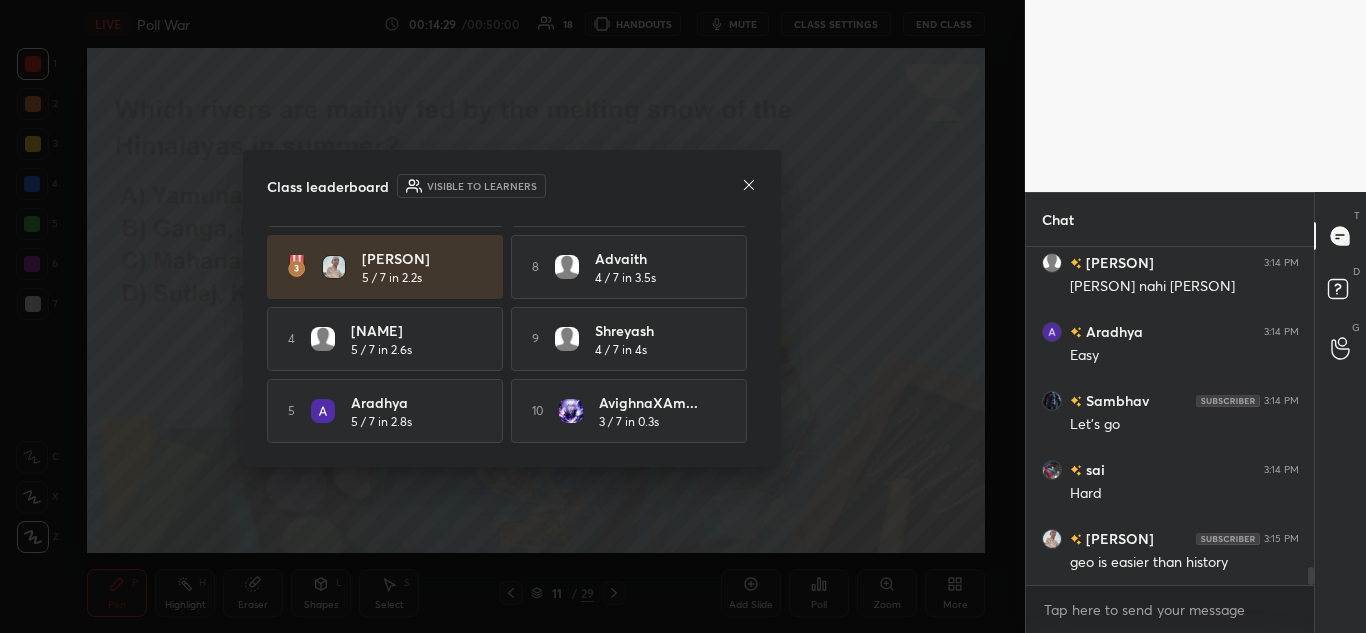 click on "Class leaderboard Visible to learners" at bounding box center (512, 186) 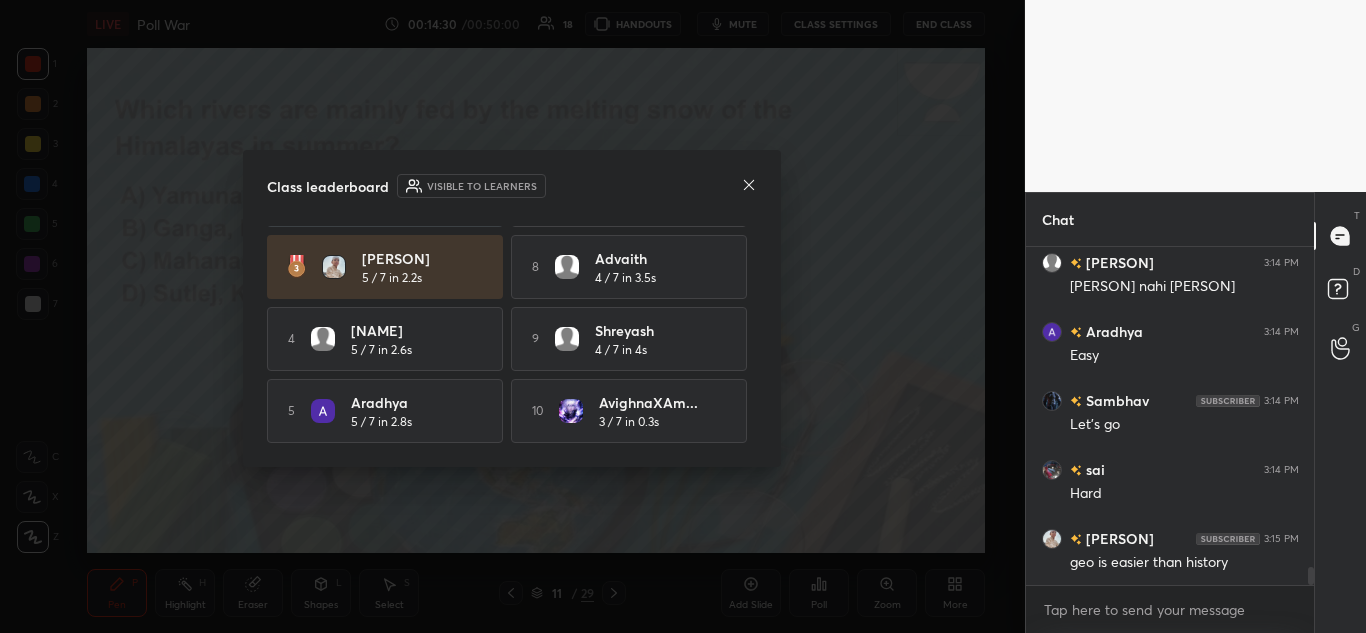 click 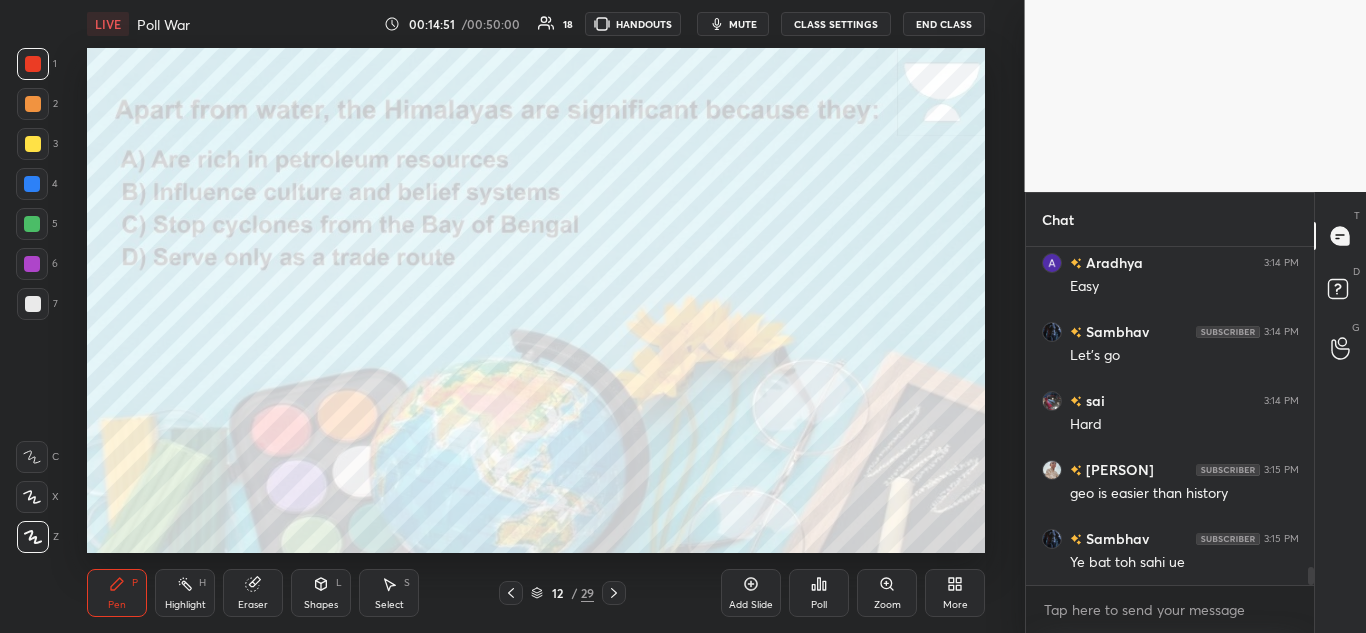 scroll, scrollTop: 6124, scrollLeft: 0, axis: vertical 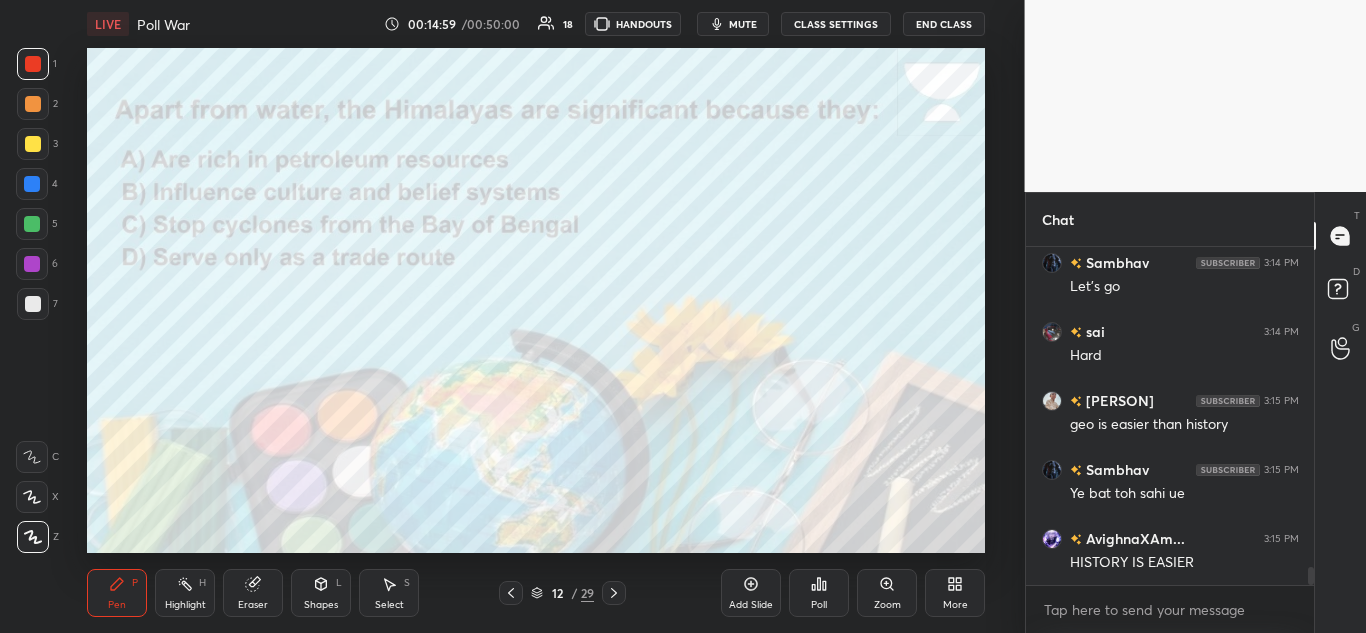 click on "Poll" at bounding box center [819, 593] 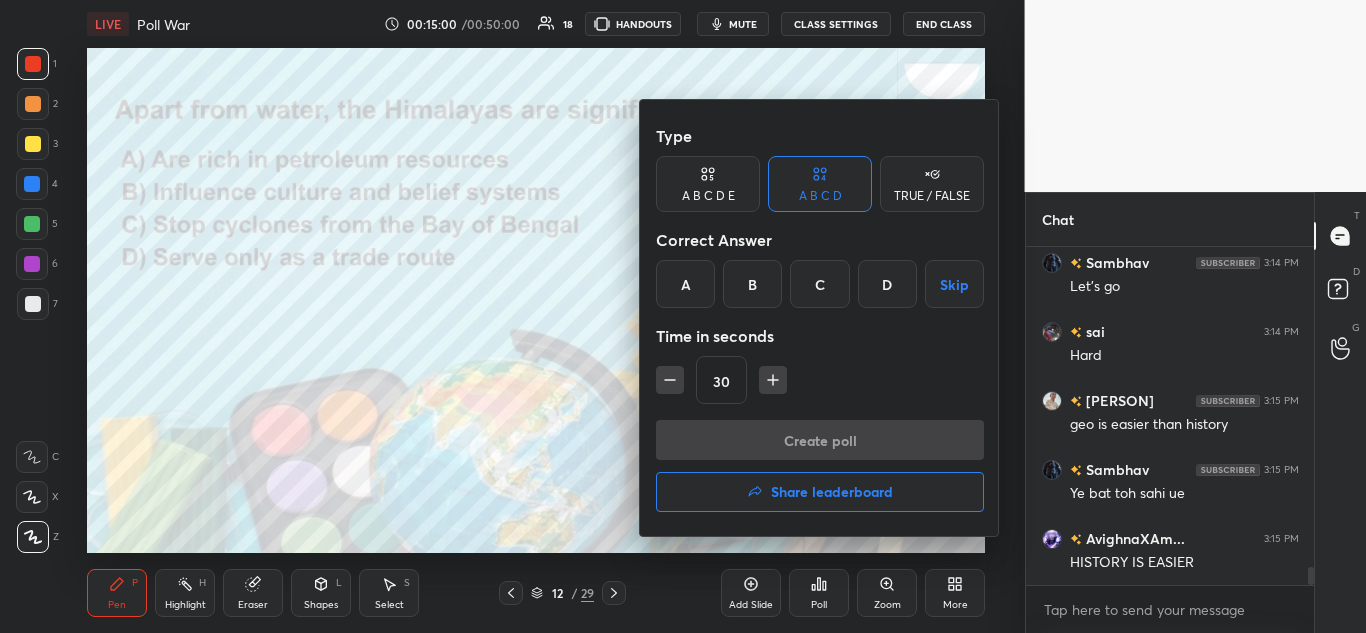 click on "B" at bounding box center [752, 284] 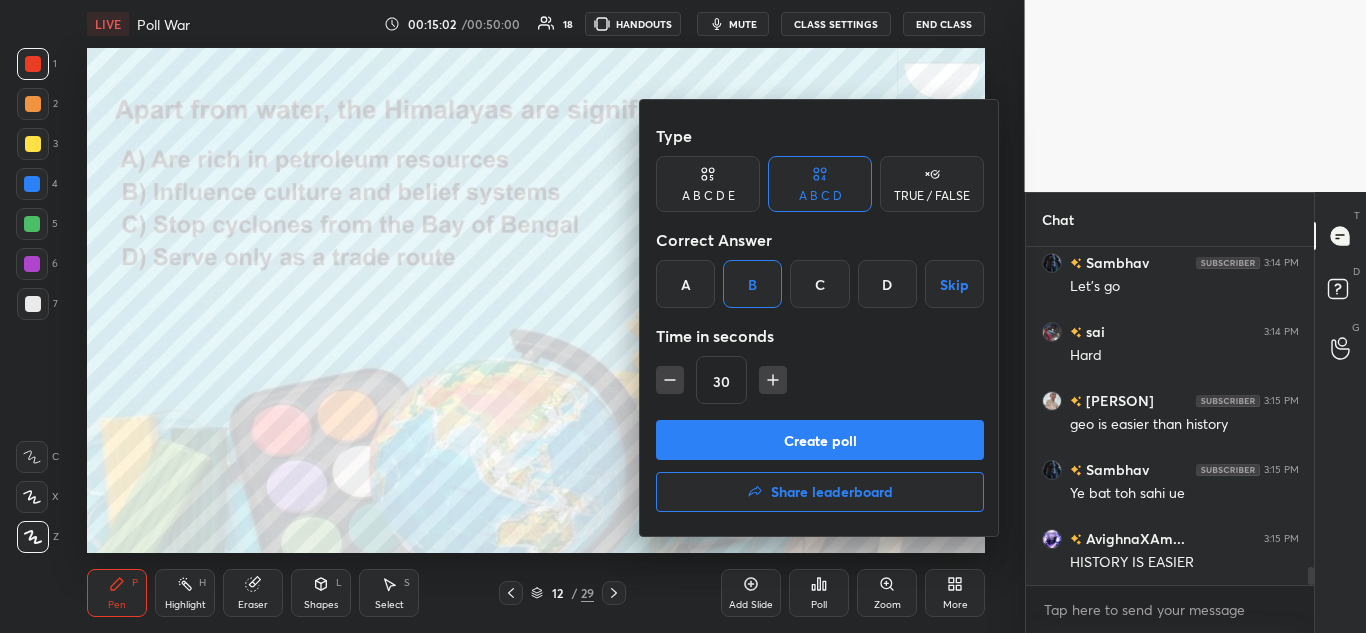 click on "Create poll" at bounding box center [820, 440] 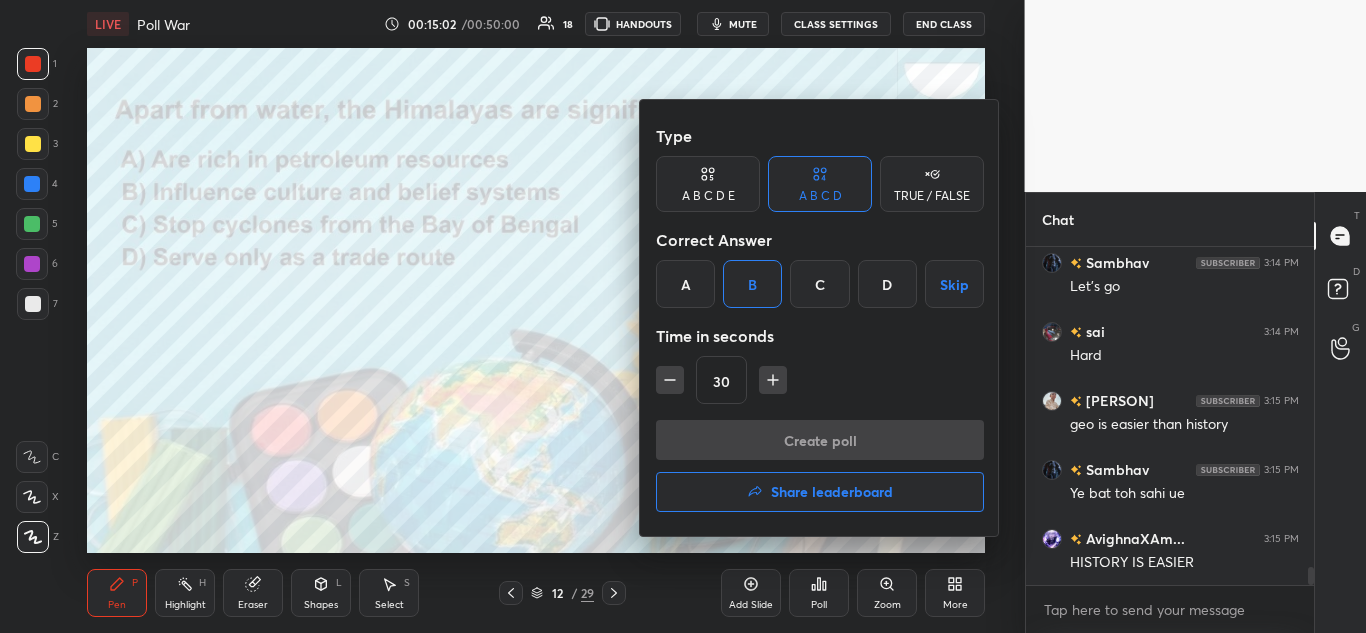 scroll, scrollTop: 290, scrollLeft: 282, axis: both 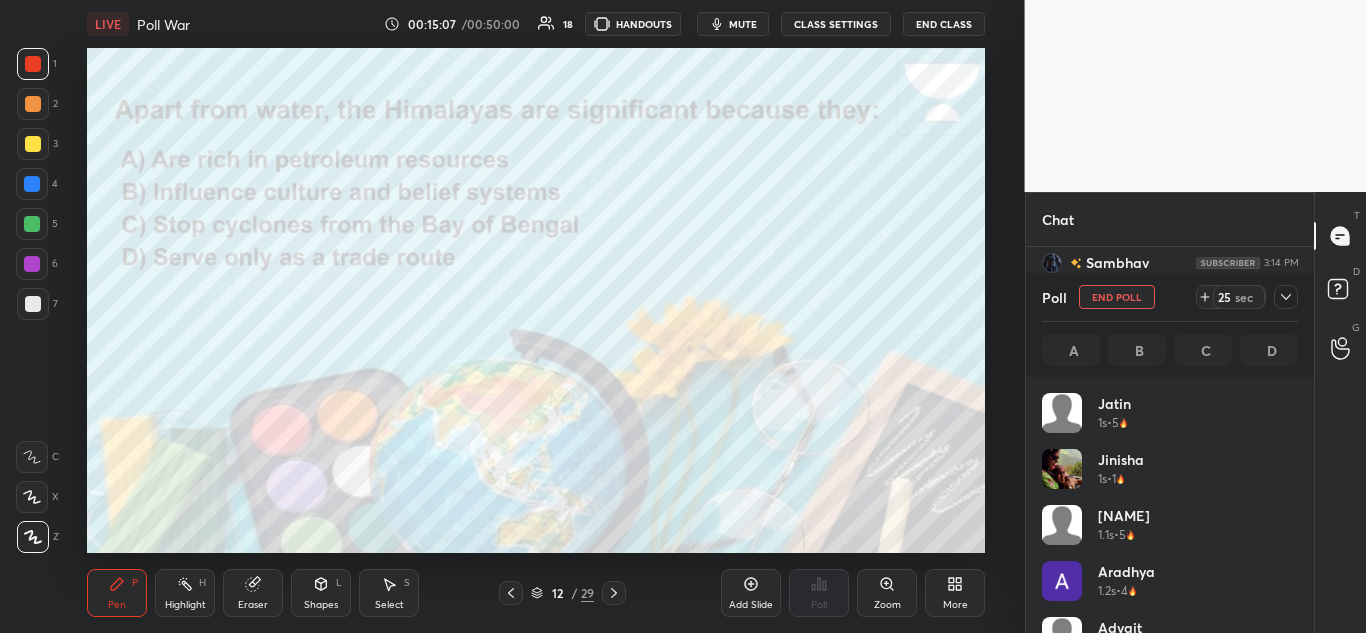 click on "mute" at bounding box center [743, 24] 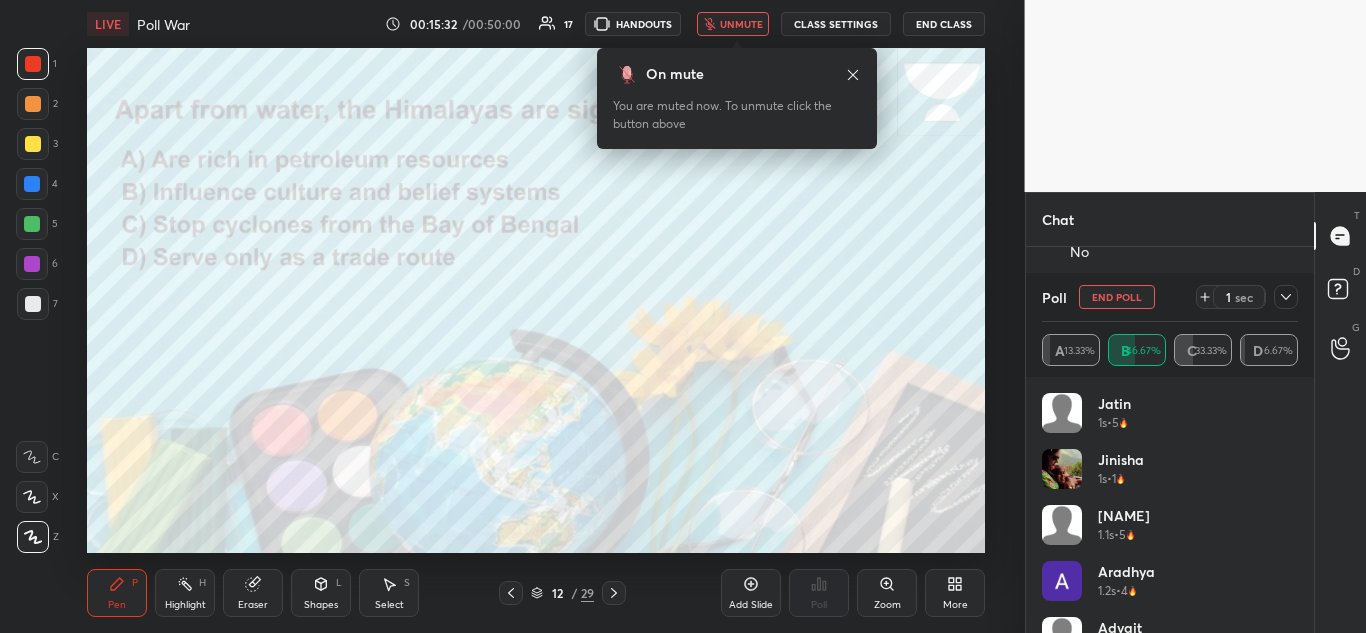 scroll, scrollTop: 6572, scrollLeft: 0, axis: vertical 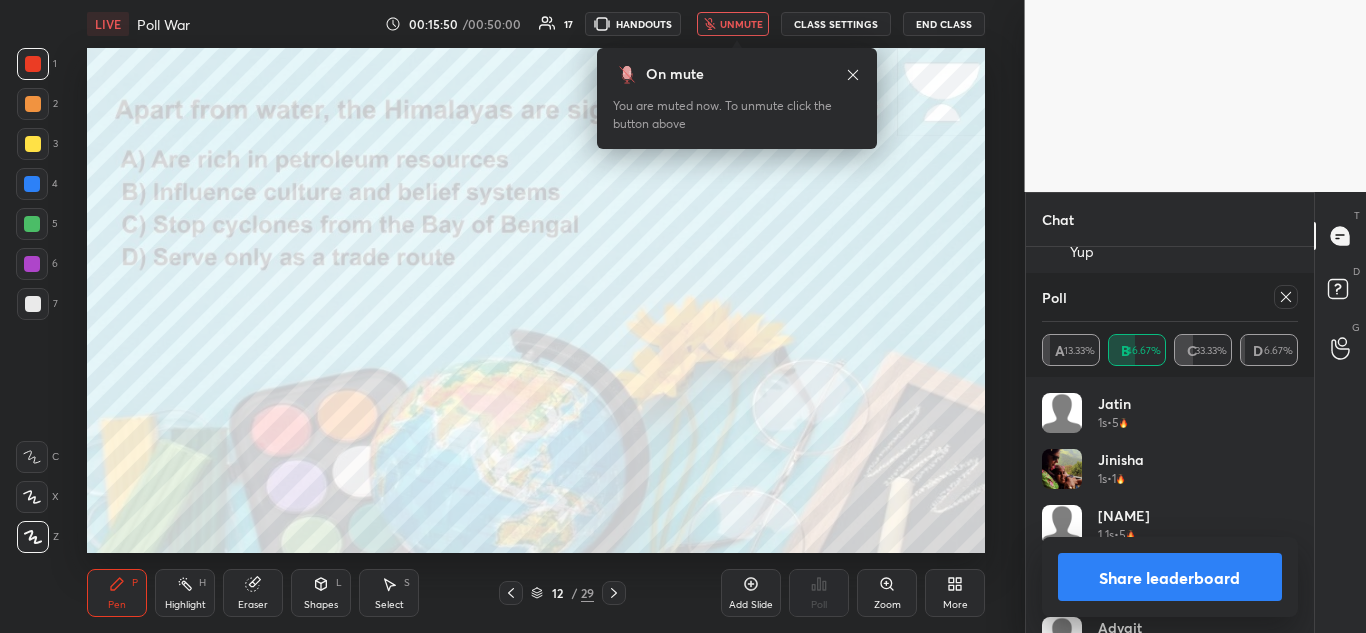 click on "Share leaderboard" at bounding box center [1170, 577] 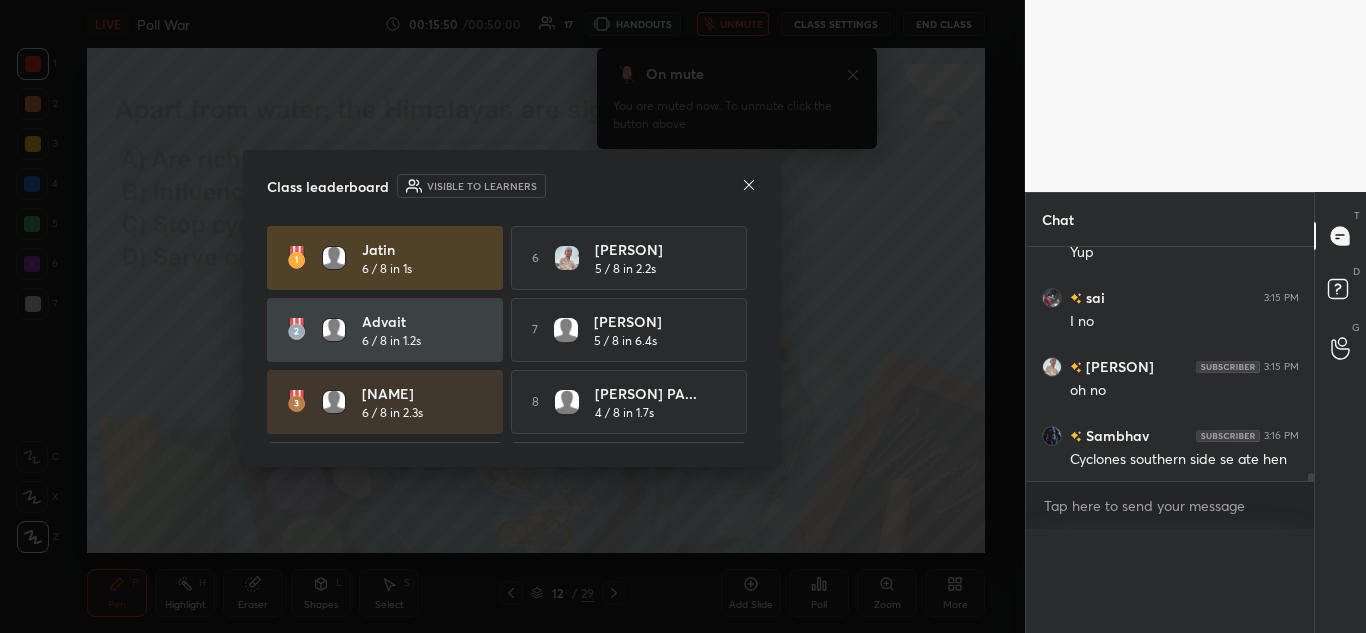 scroll, scrollTop: 0, scrollLeft: 0, axis: both 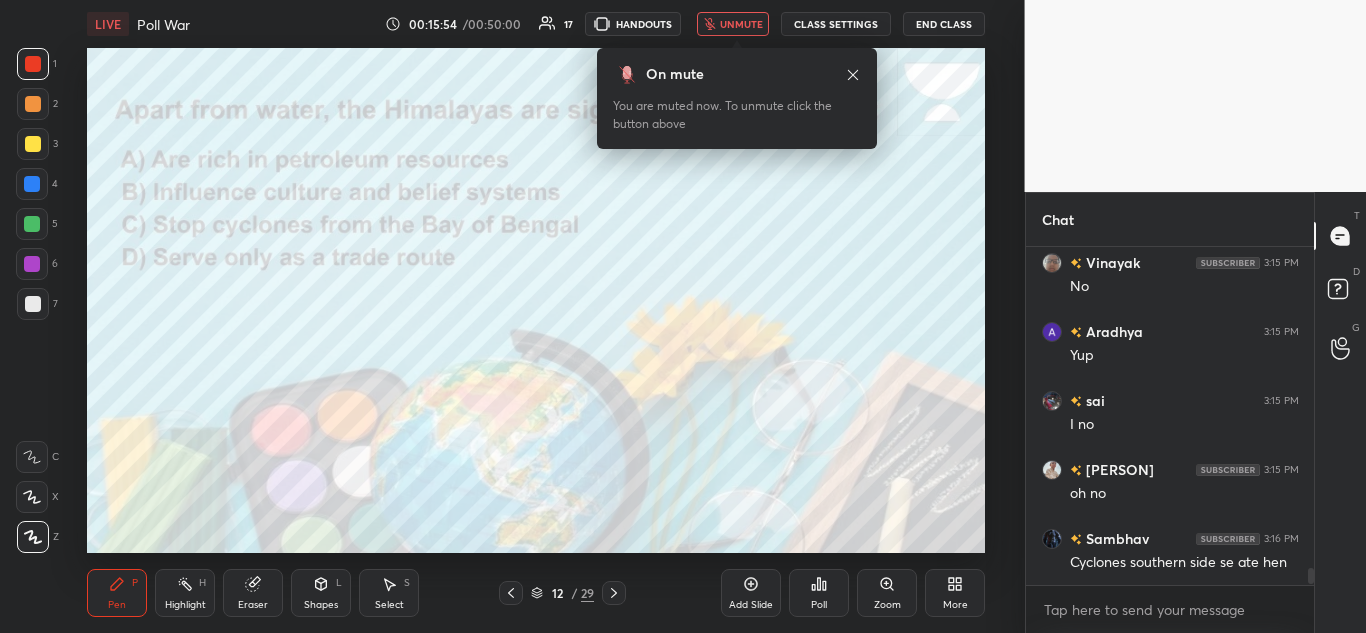 click on "unmute" at bounding box center (741, 24) 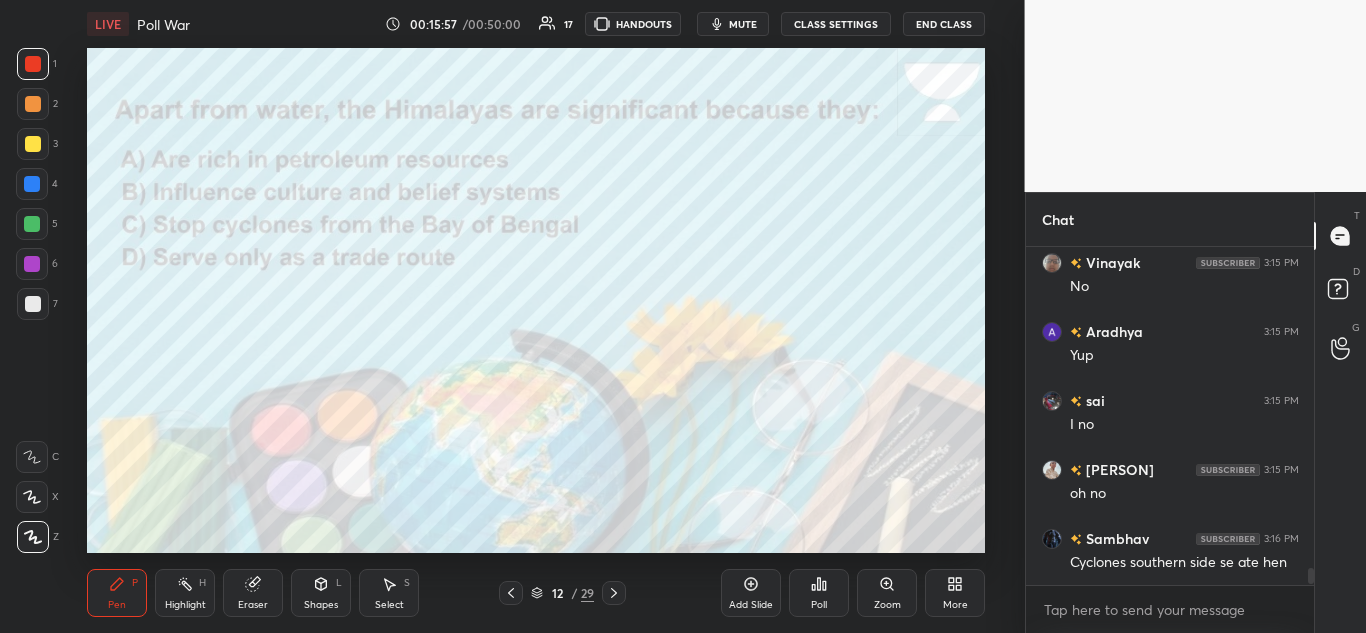 click on "Poll" at bounding box center [819, 593] 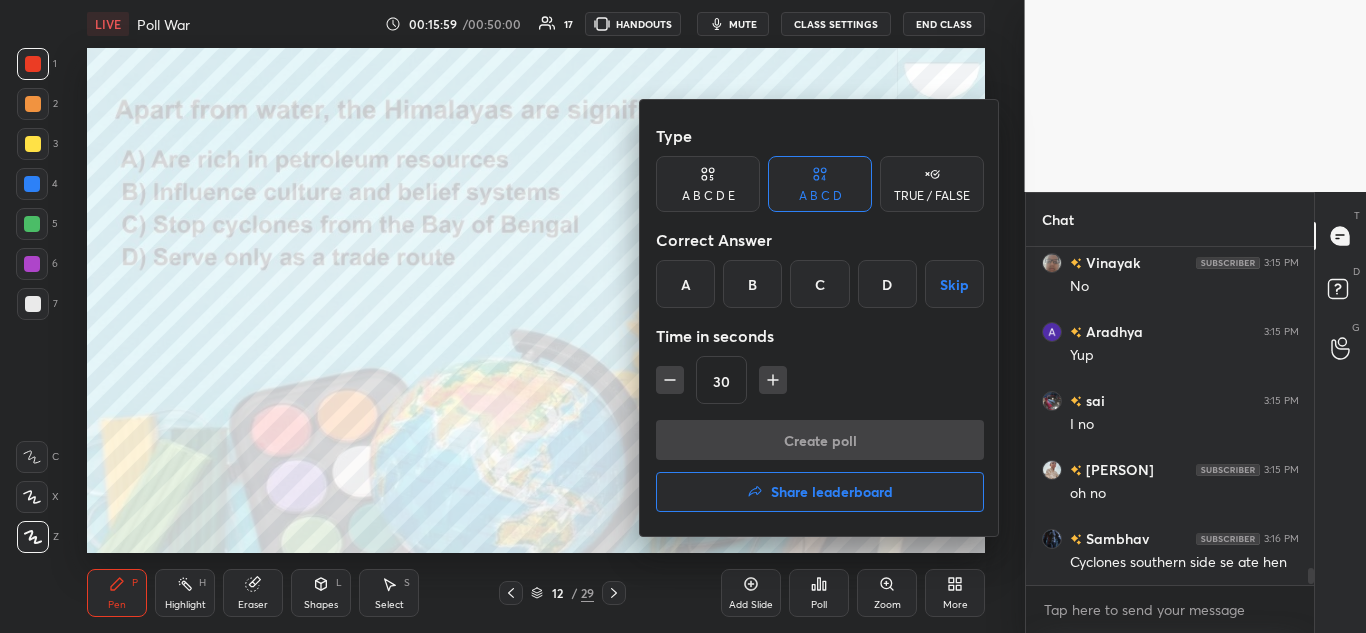 click on "Share leaderboard" at bounding box center [832, 492] 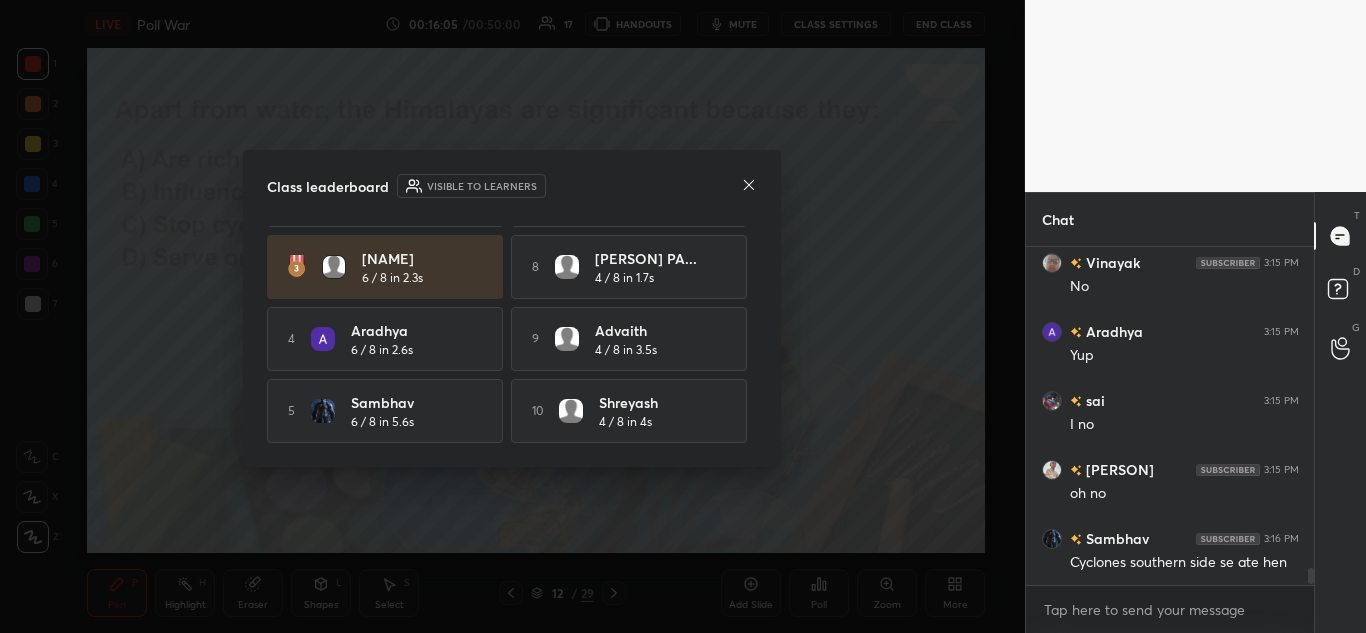 scroll, scrollTop: 141, scrollLeft: 0, axis: vertical 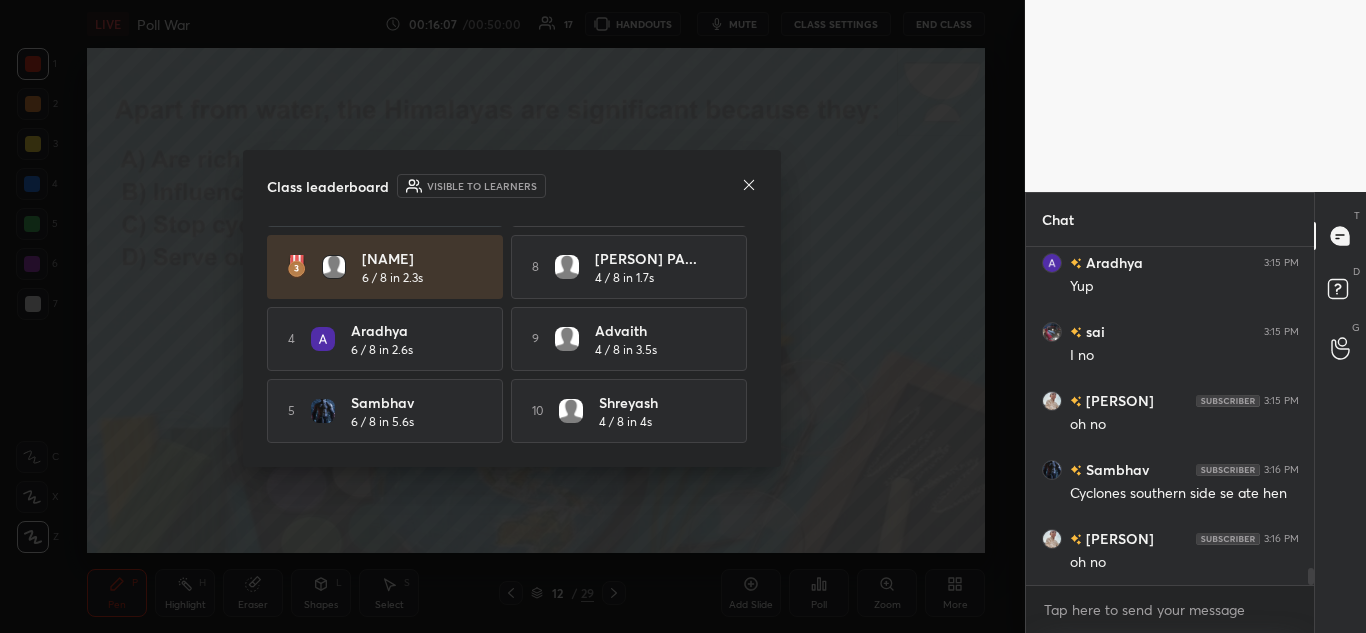 click 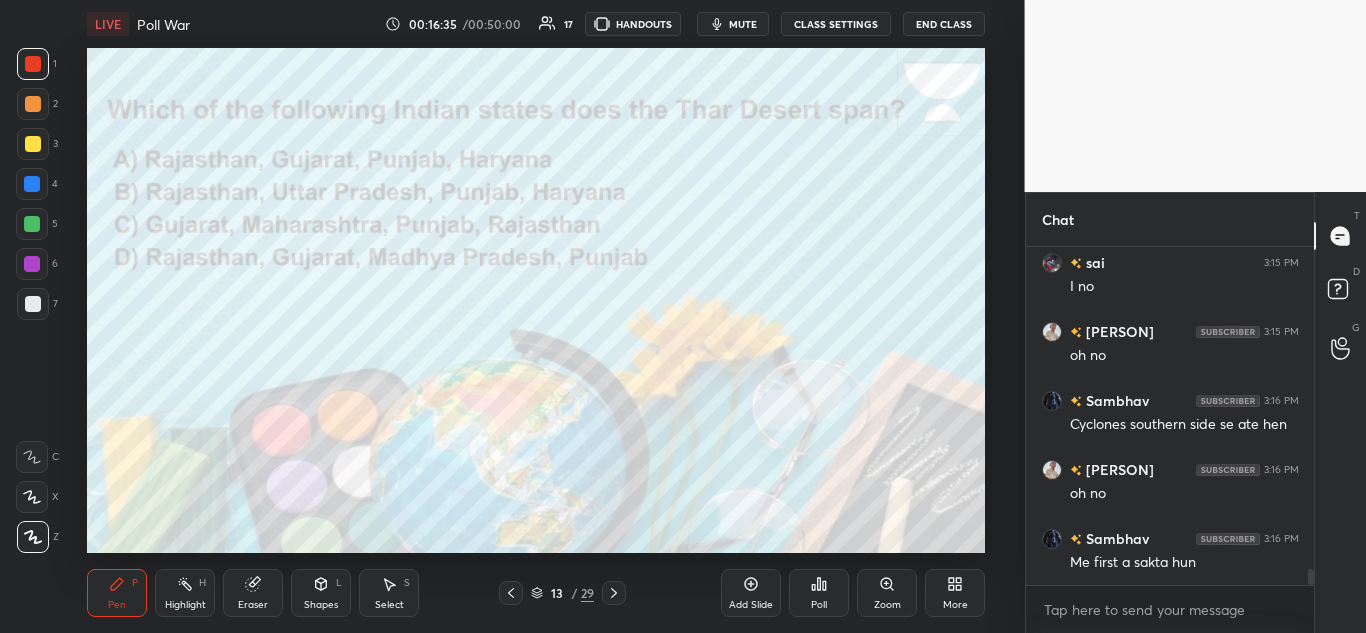 scroll, scrollTop: 6676, scrollLeft: 0, axis: vertical 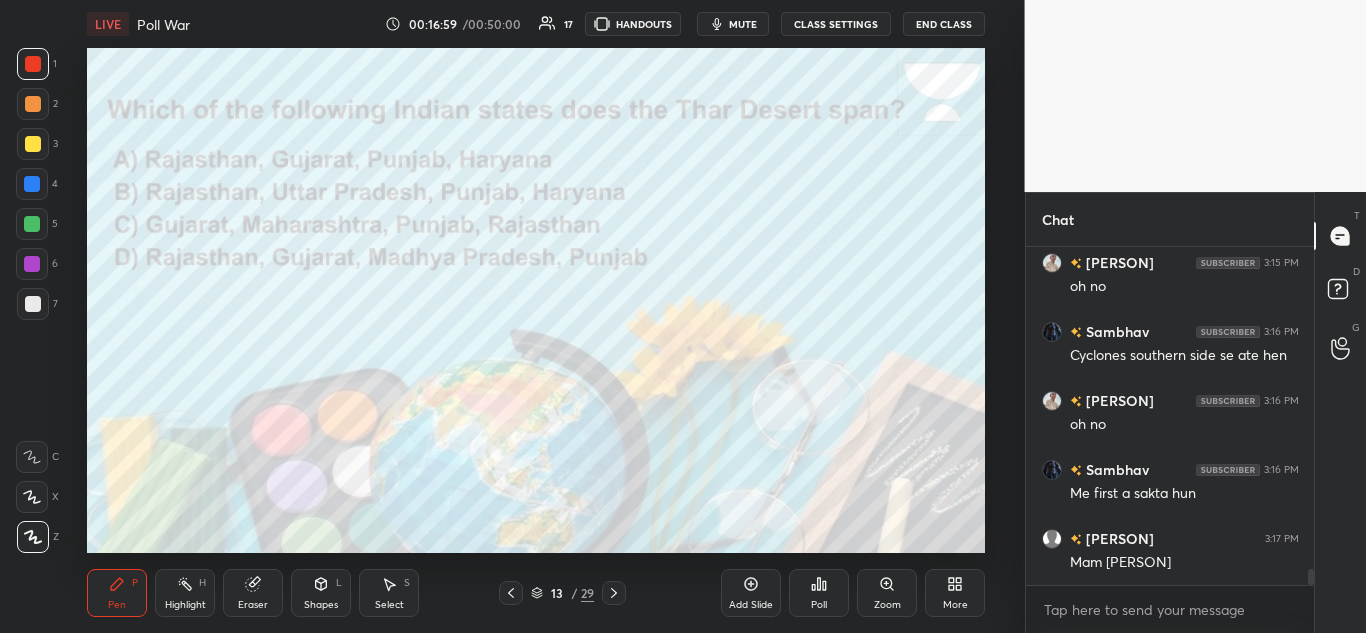click on "Poll" at bounding box center [819, 593] 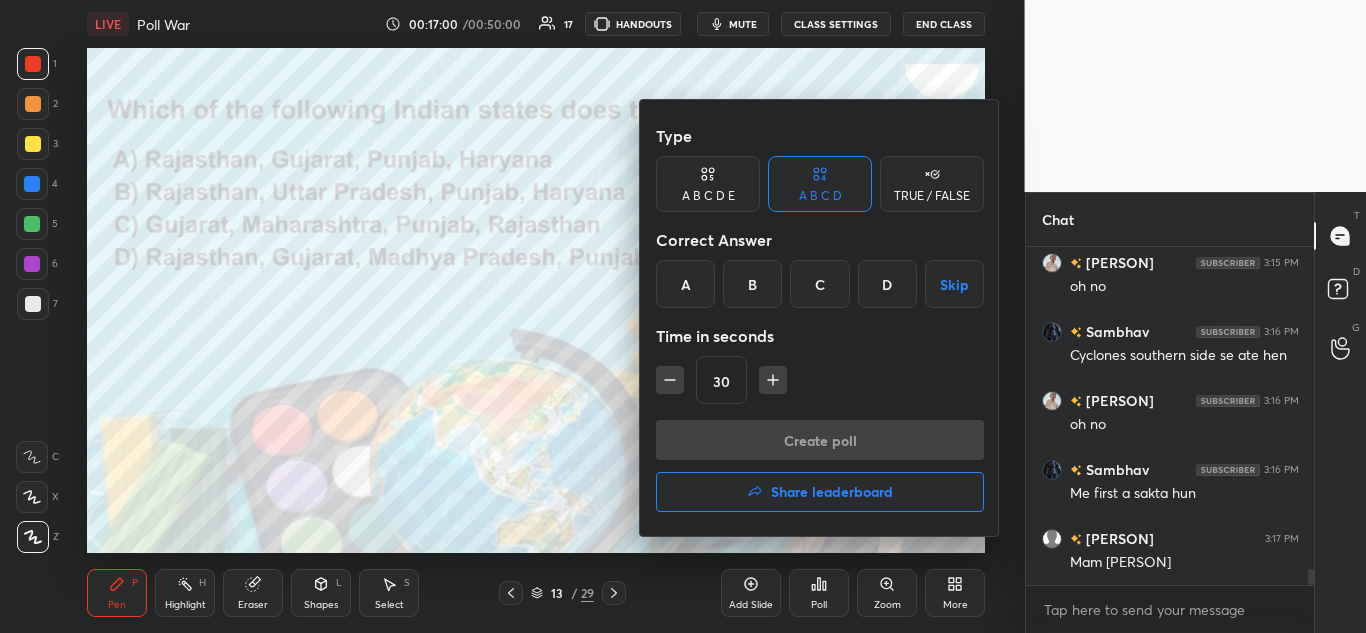 click on "A" at bounding box center (685, 284) 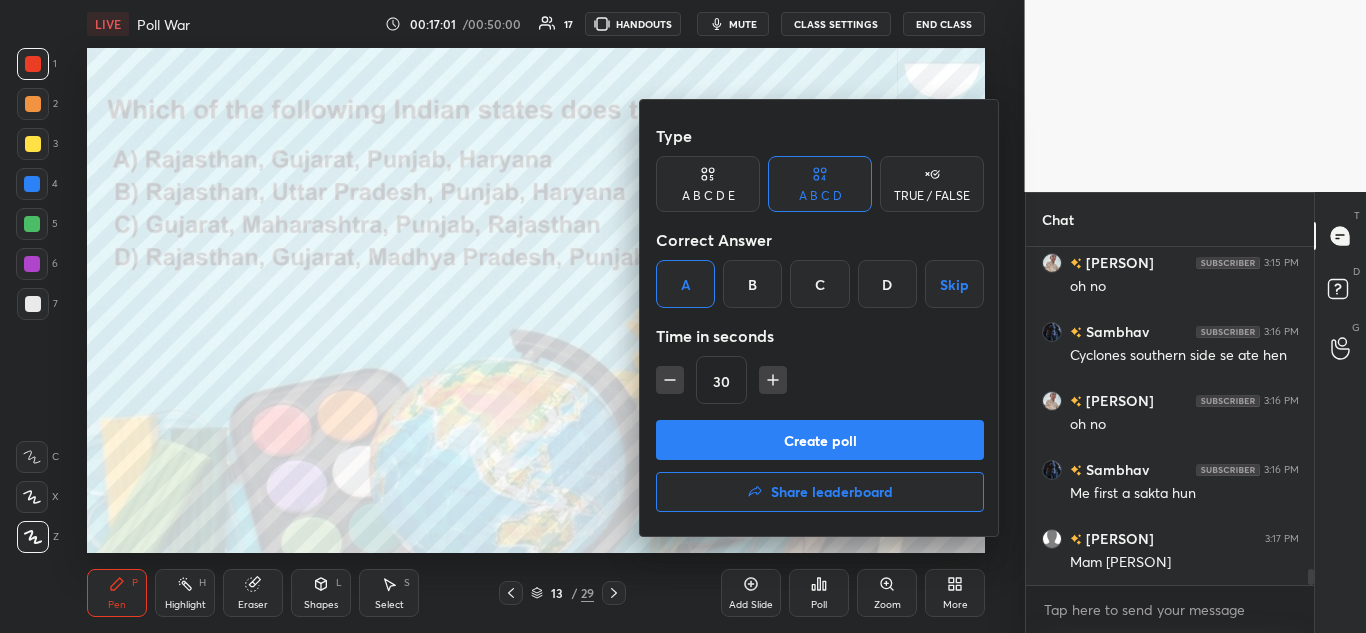click on "Create poll" at bounding box center (820, 440) 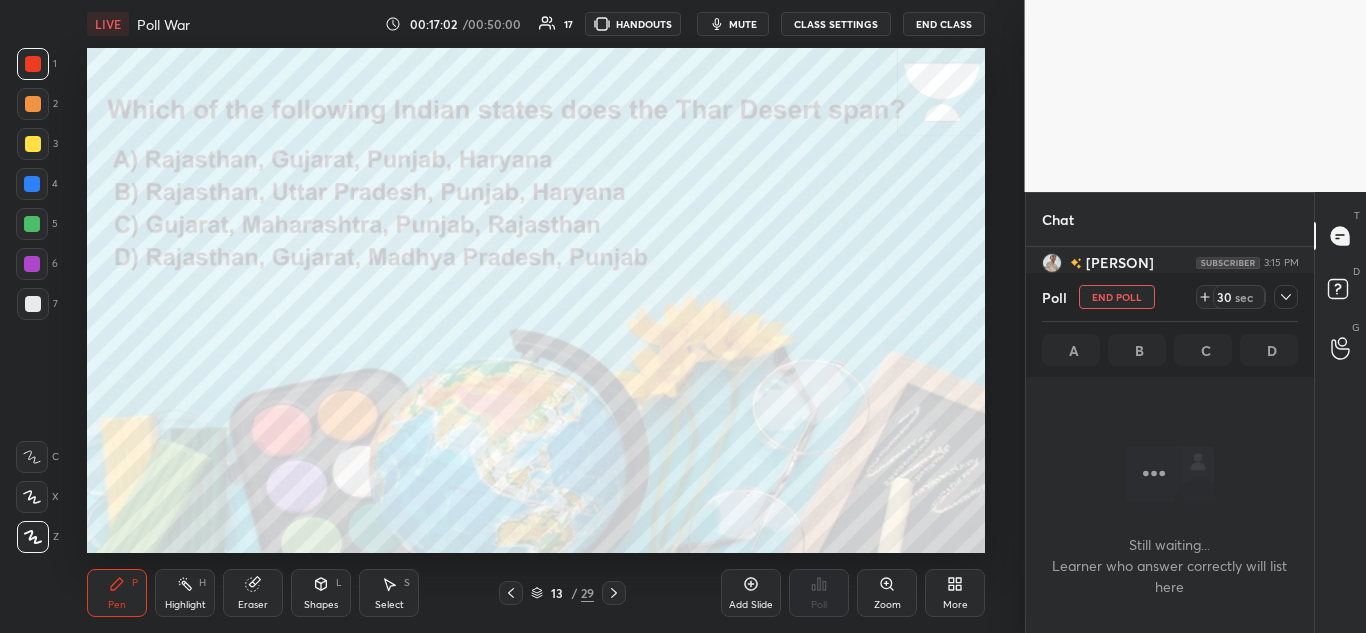 scroll, scrollTop: 234, scrollLeft: 282, axis: both 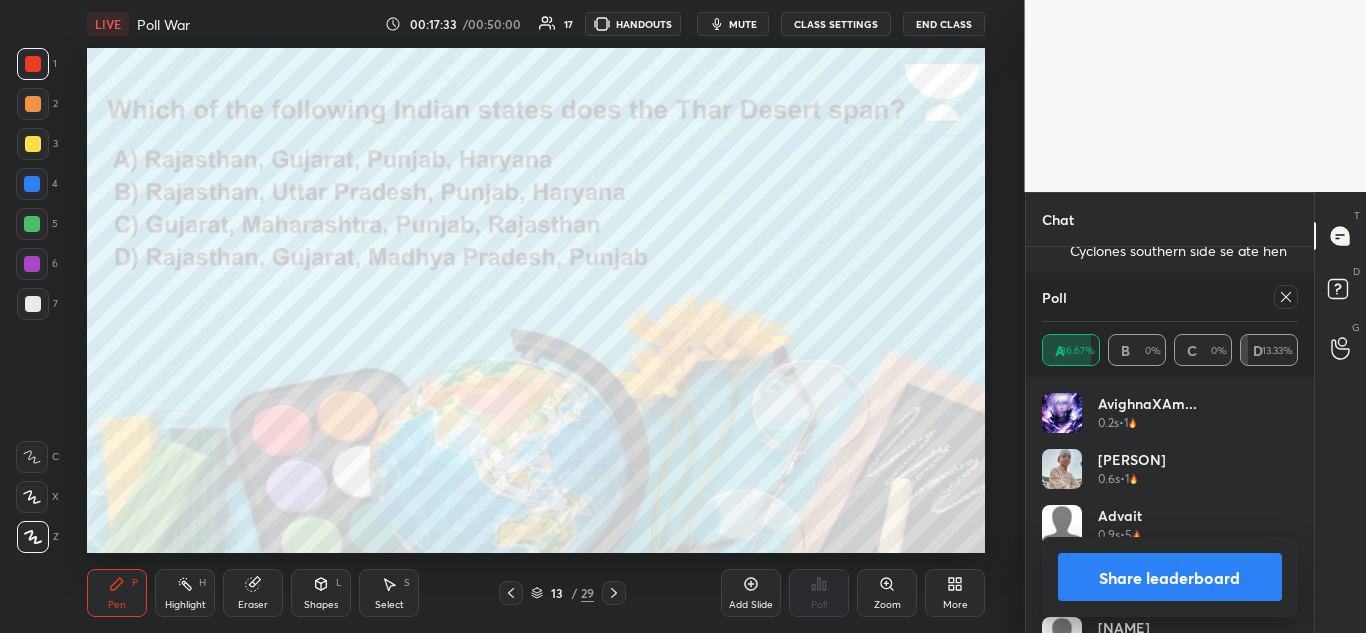 click on "Share leaderboard" at bounding box center (1170, 577) 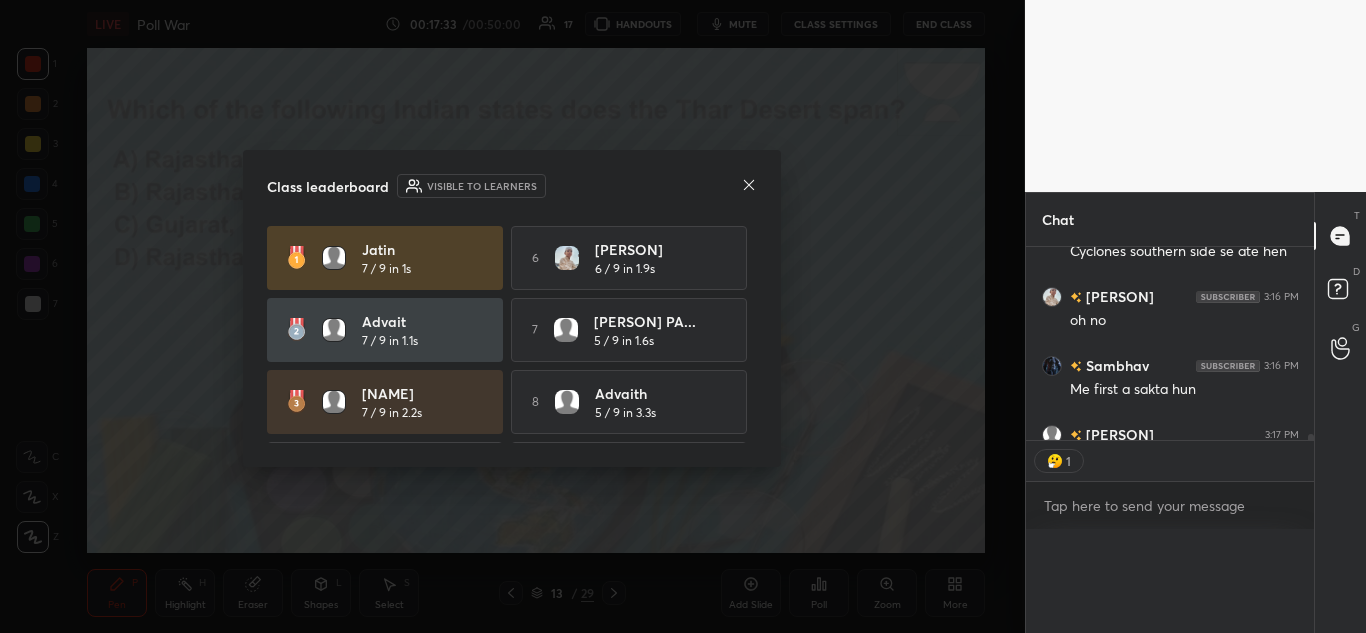 scroll, scrollTop: 0, scrollLeft: 0, axis: both 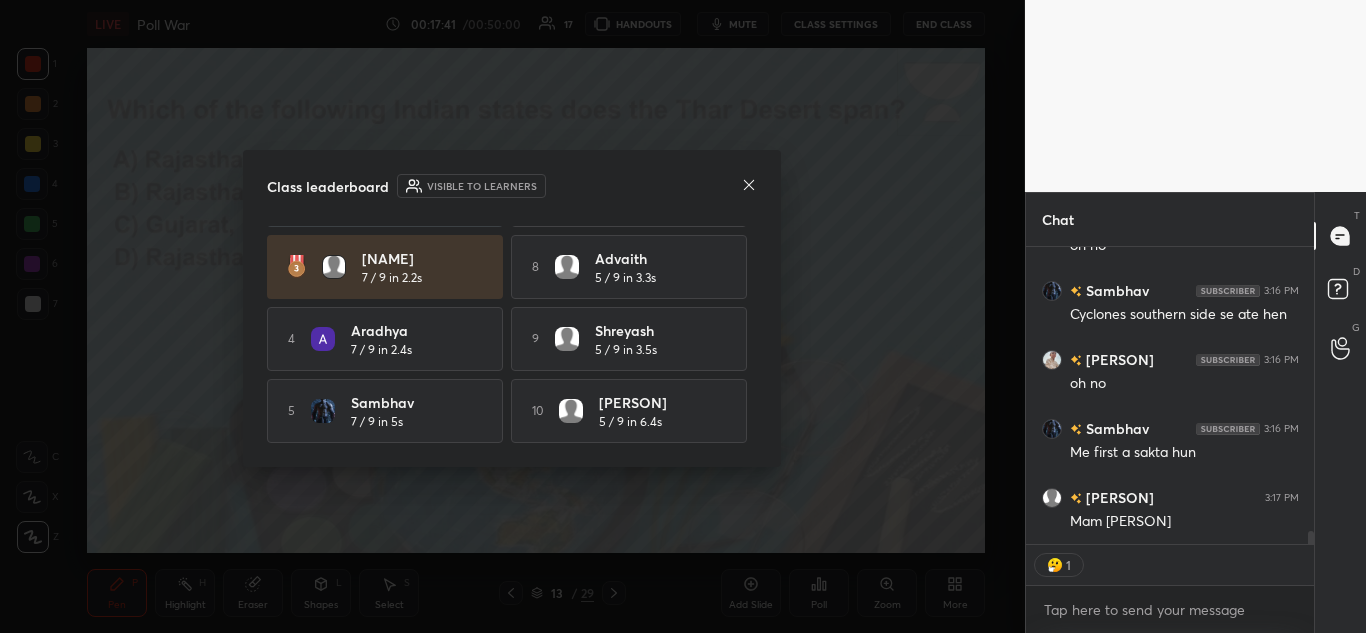 click 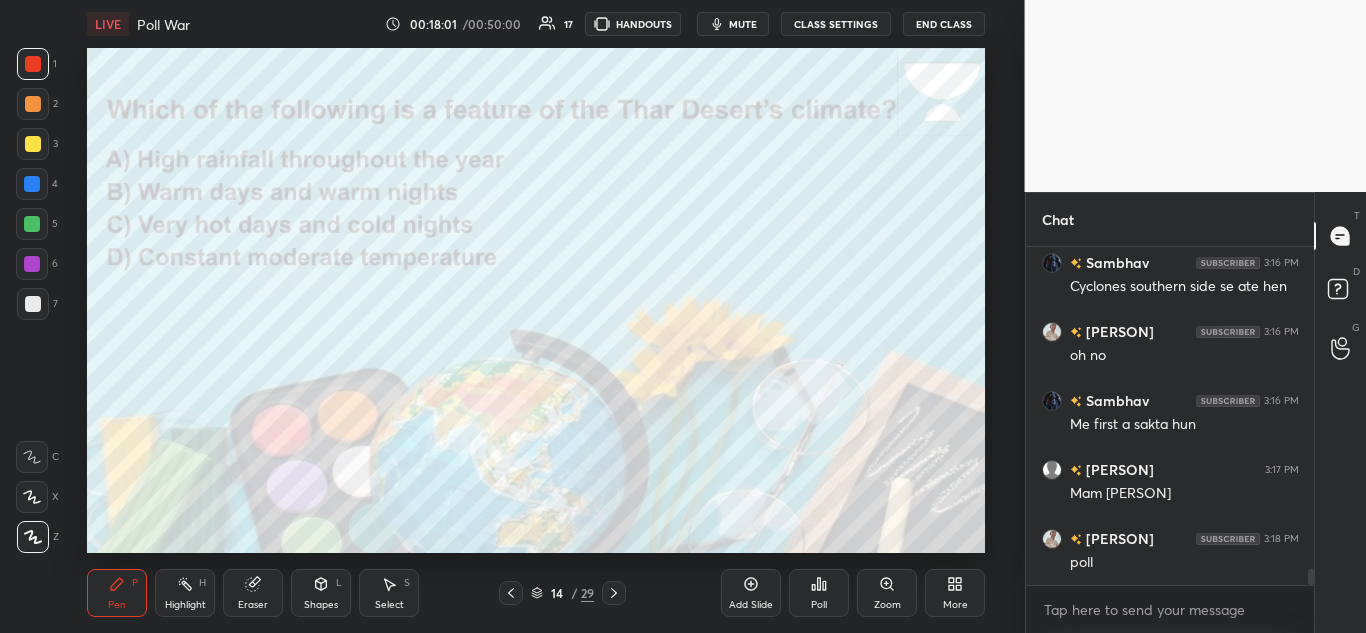 click on "Poll" at bounding box center (819, 593) 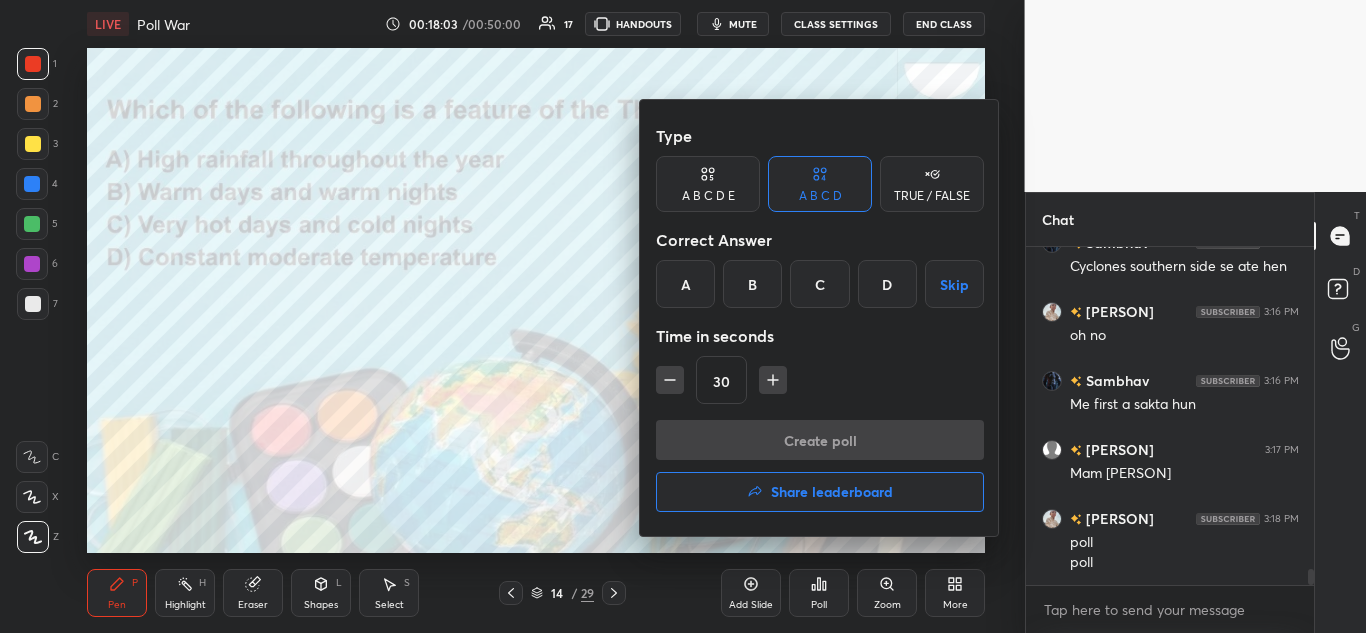 click on "C" at bounding box center (819, 284) 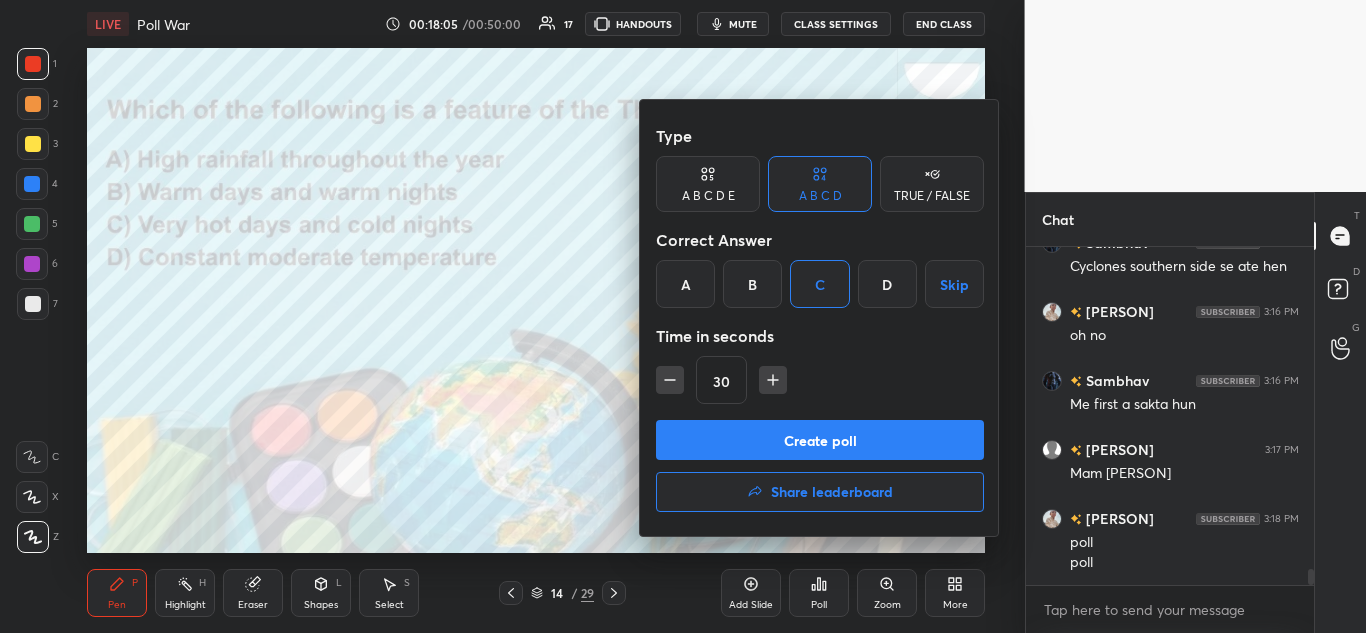 click on "Create poll" at bounding box center [820, 440] 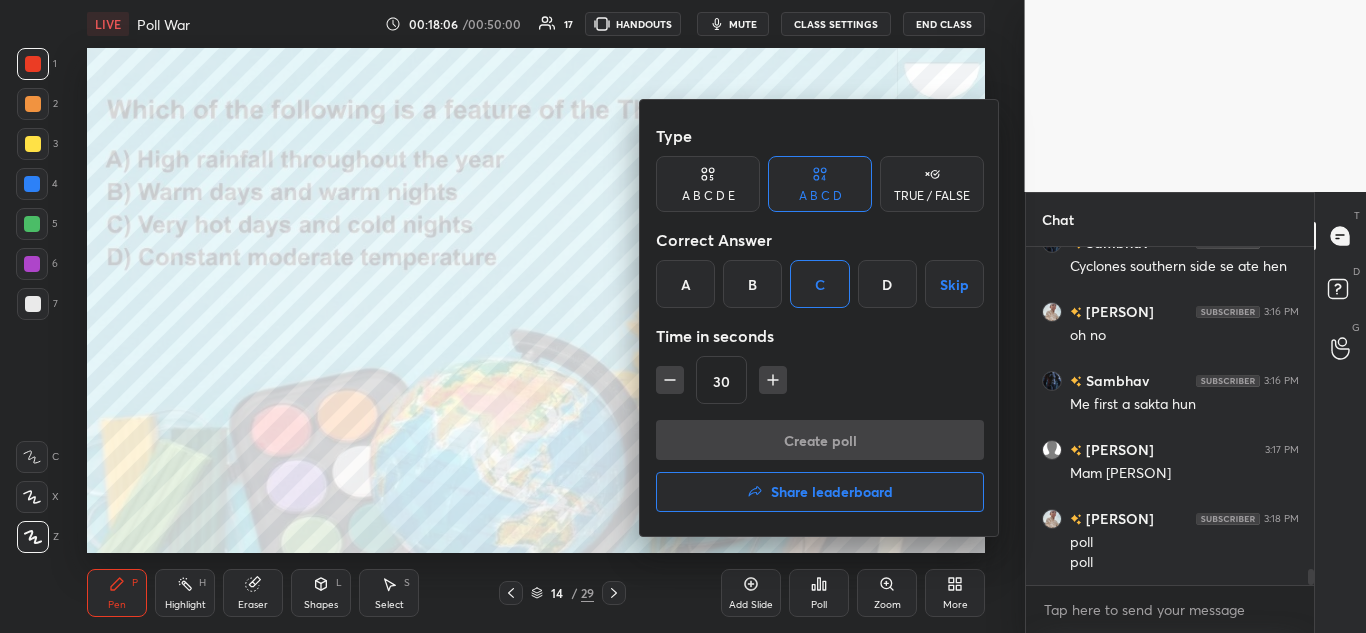 scroll, scrollTop: 289, scrollLeft: 282, axis: both 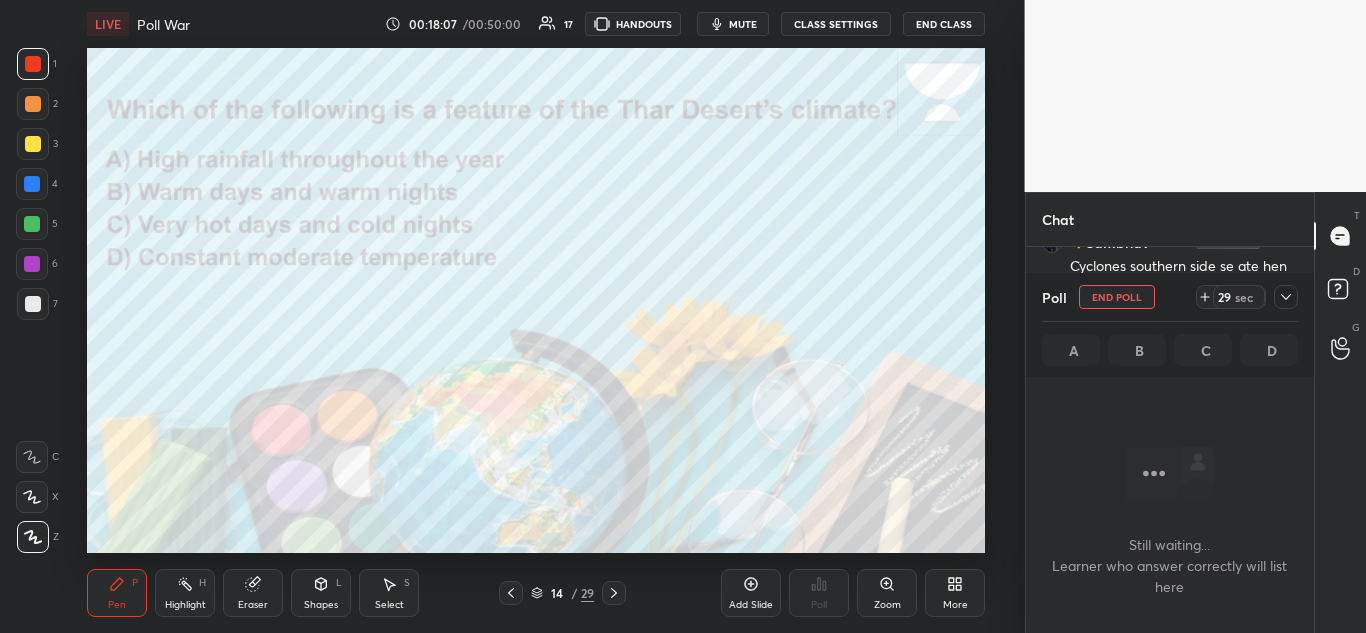 click 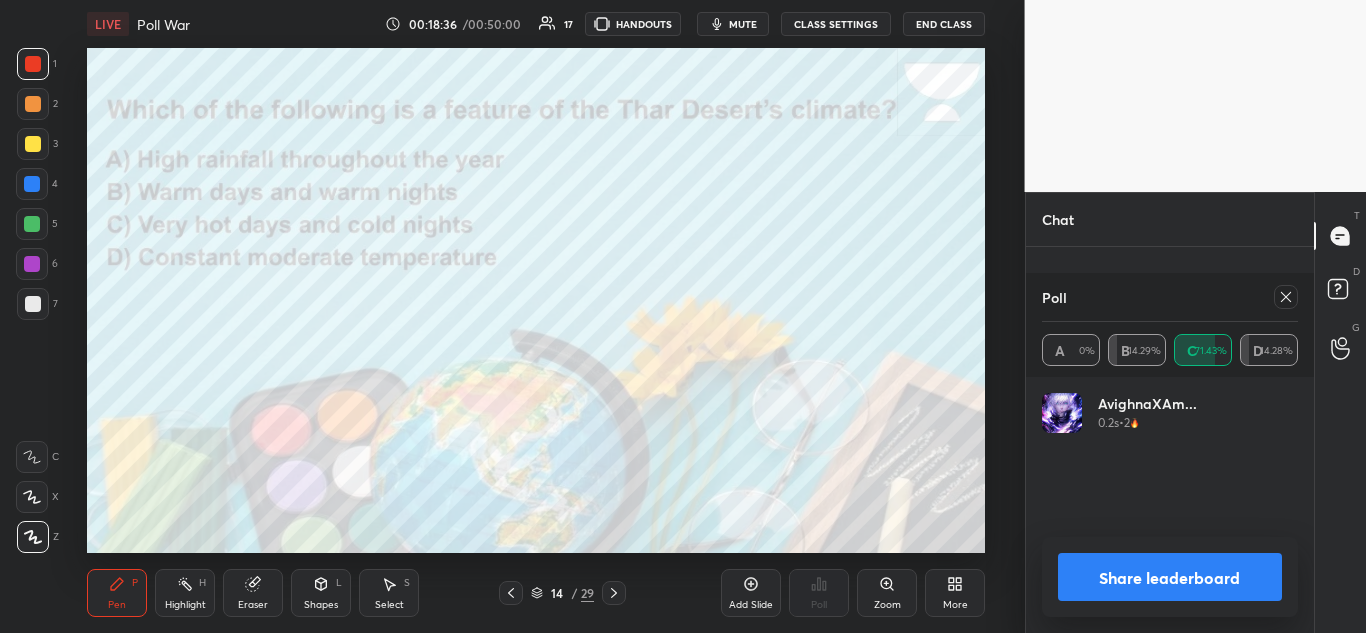 scroll, scrollTop: 7, scrollLeft: 7, axis: both 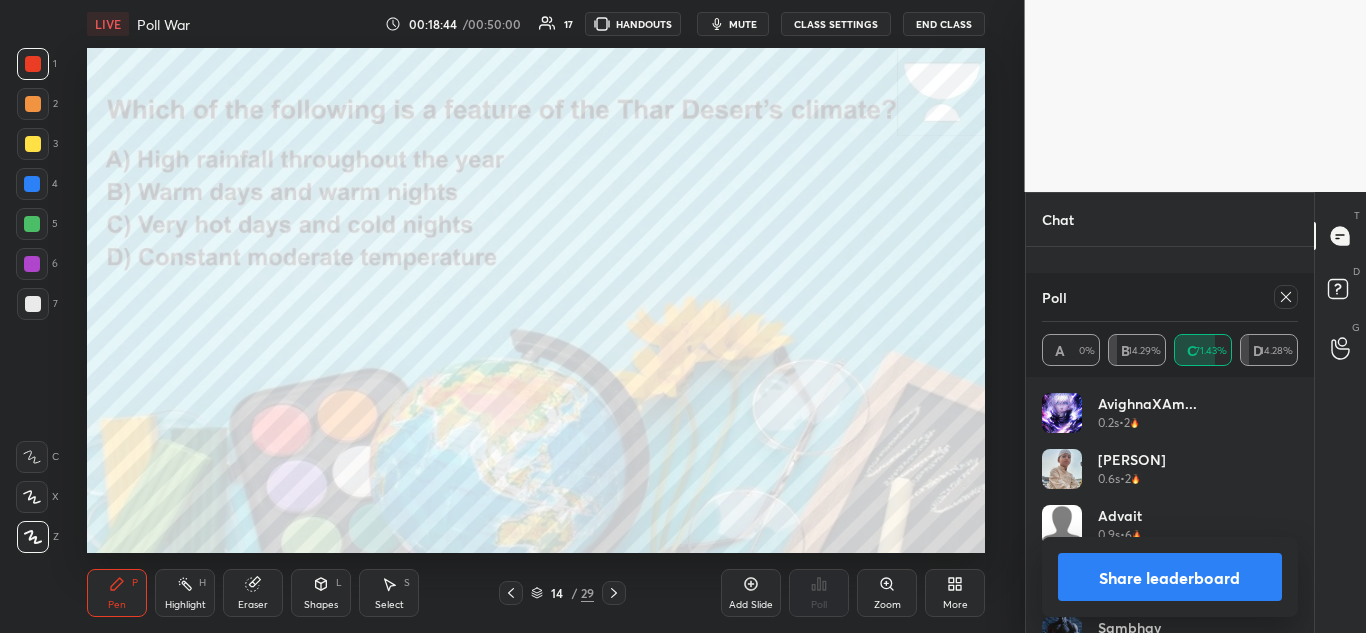 click on "Share leaderboard" at bounding box center [1170, 577] 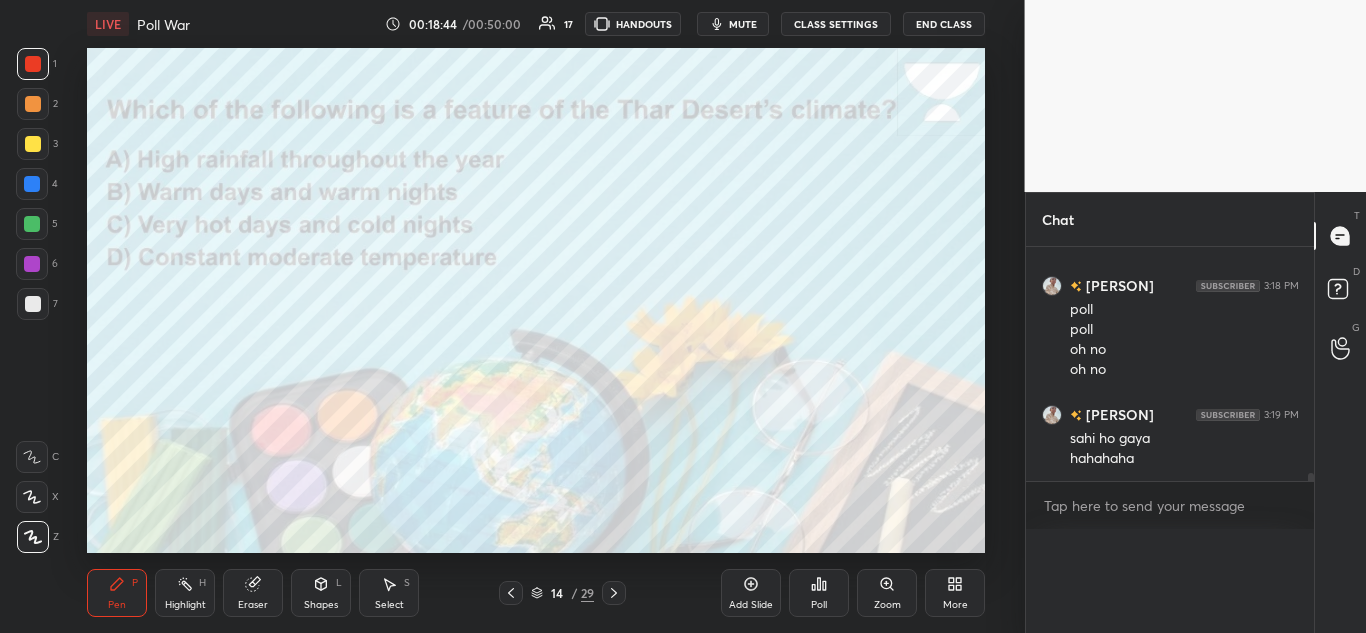 scroll, scrollTop: 0, scrollLeft: 0, axis: both 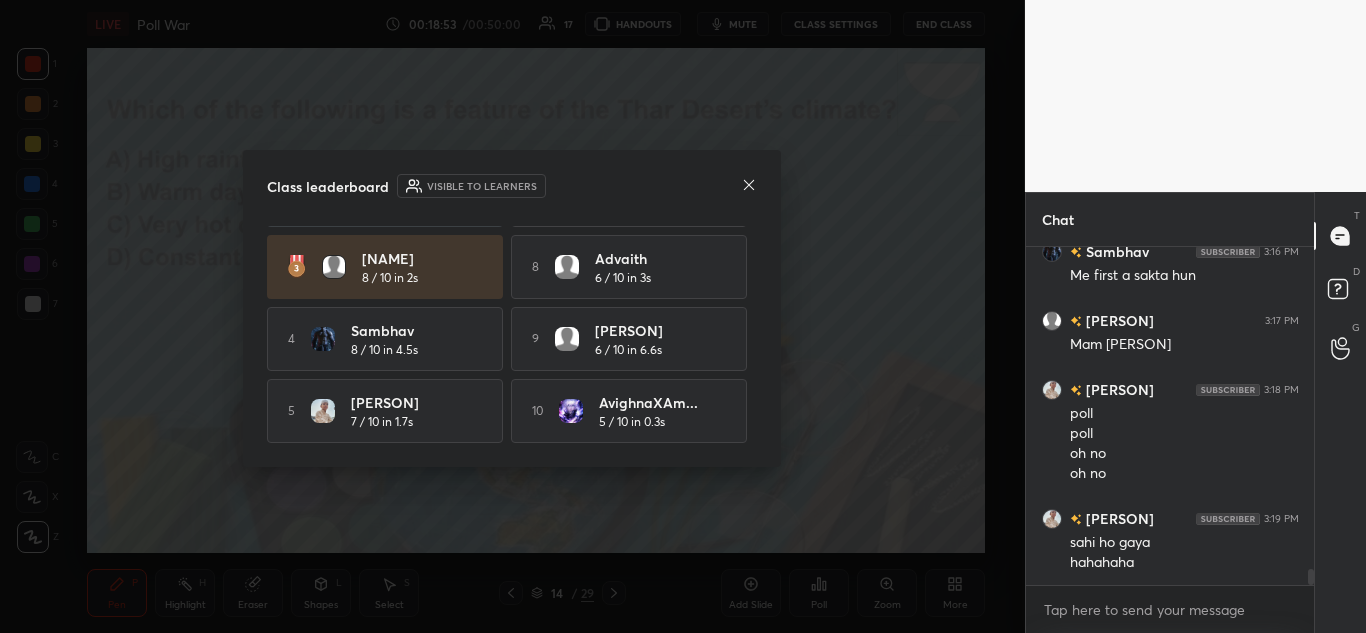 click 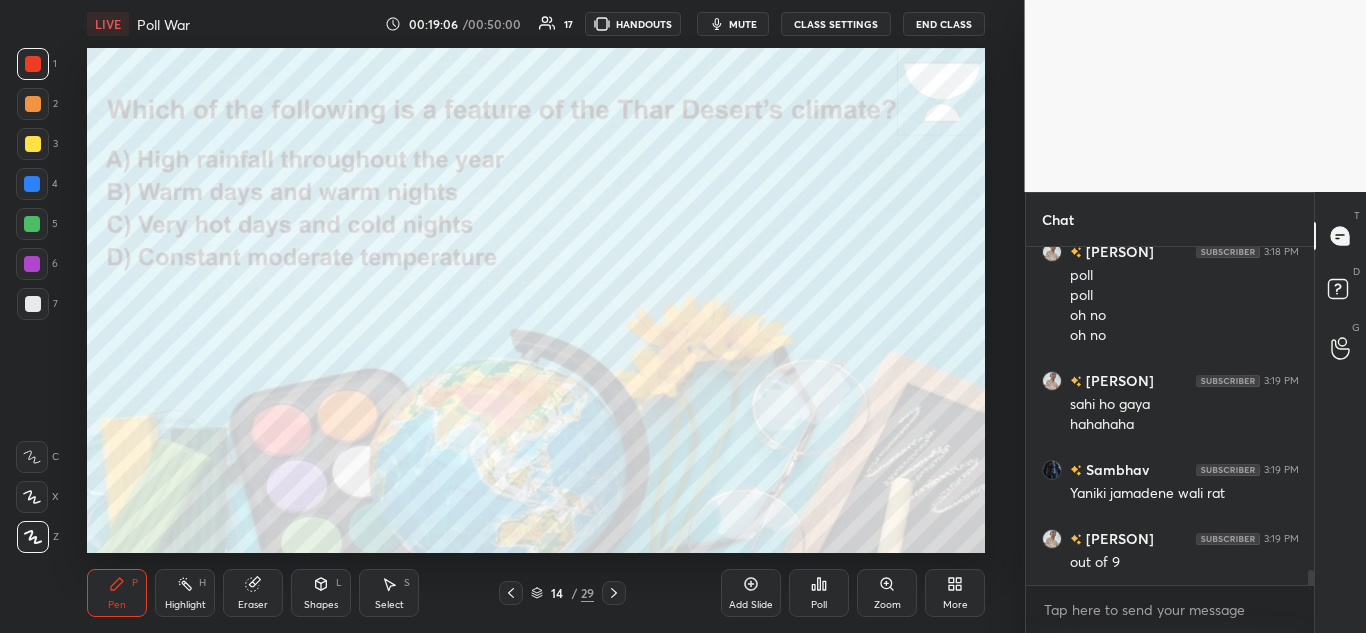 click 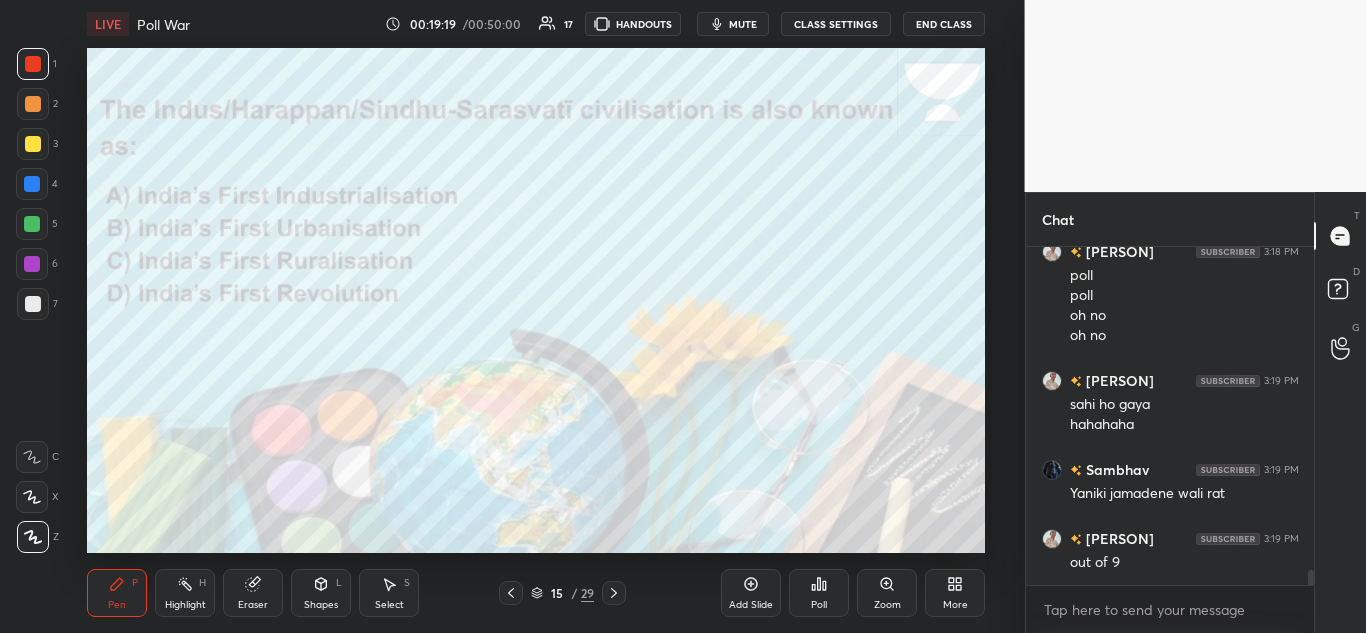 click on "Poll" at bounding box center [819, 593] 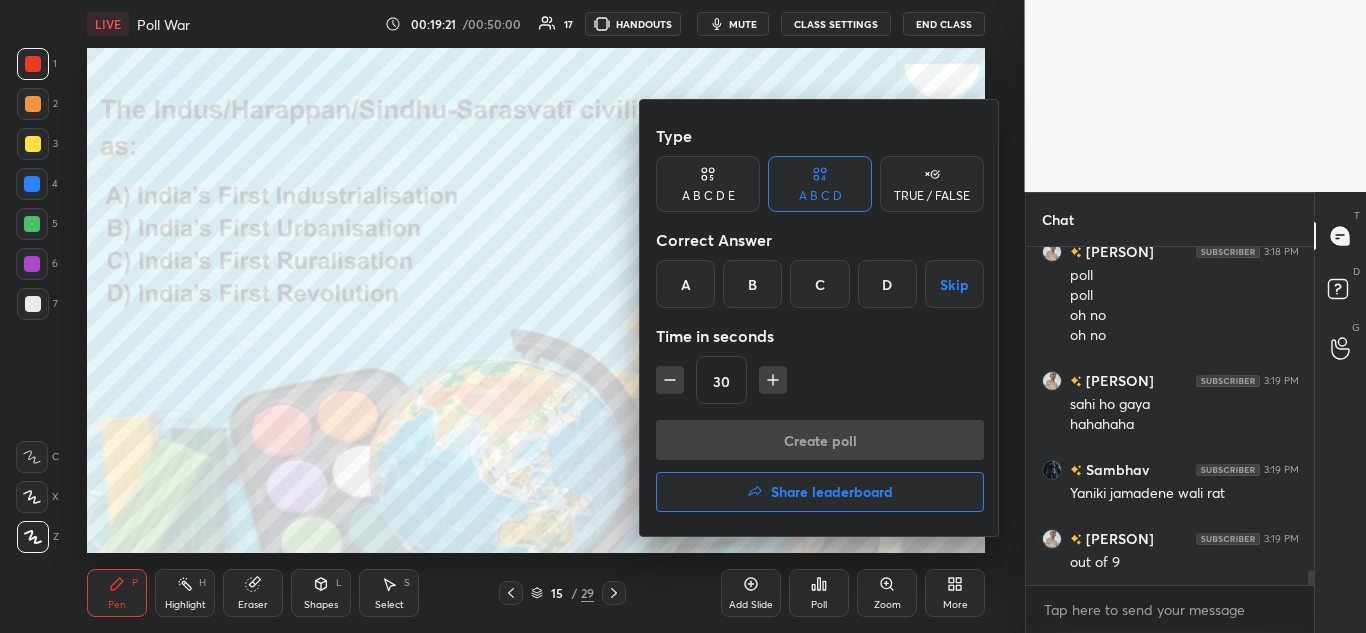 click on "B" at bounding box center [752, 284] 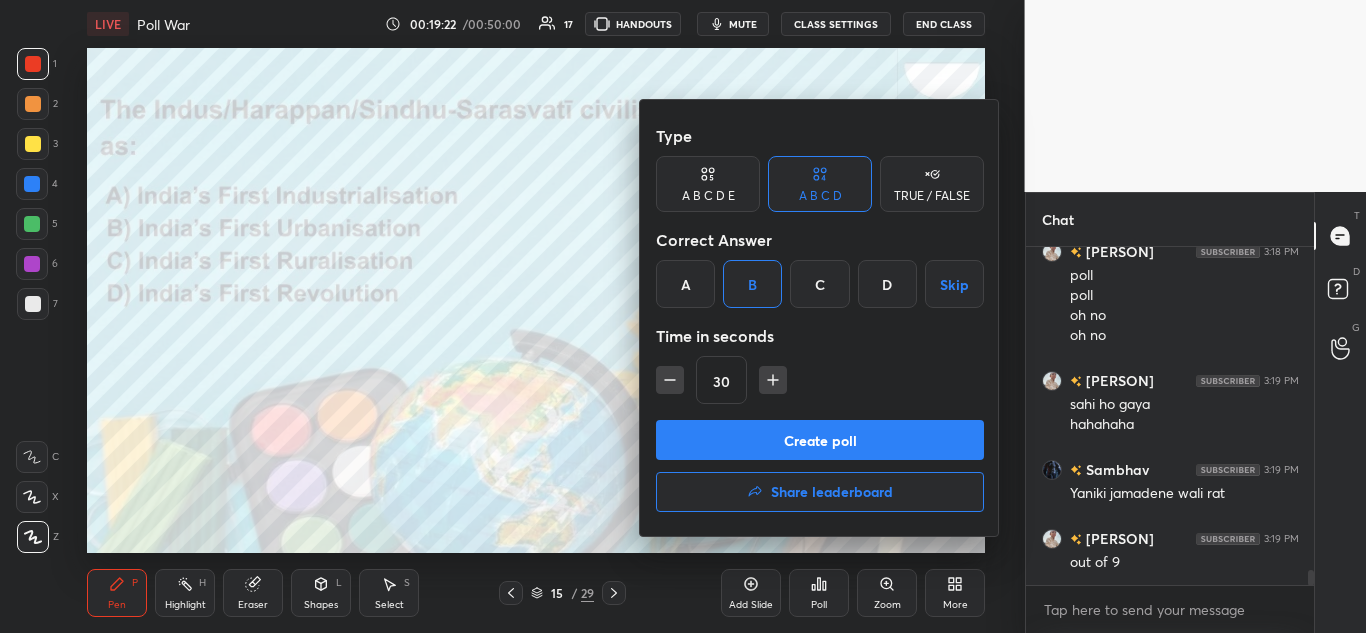 click on "Create poll" at bounding box center [820, 440] 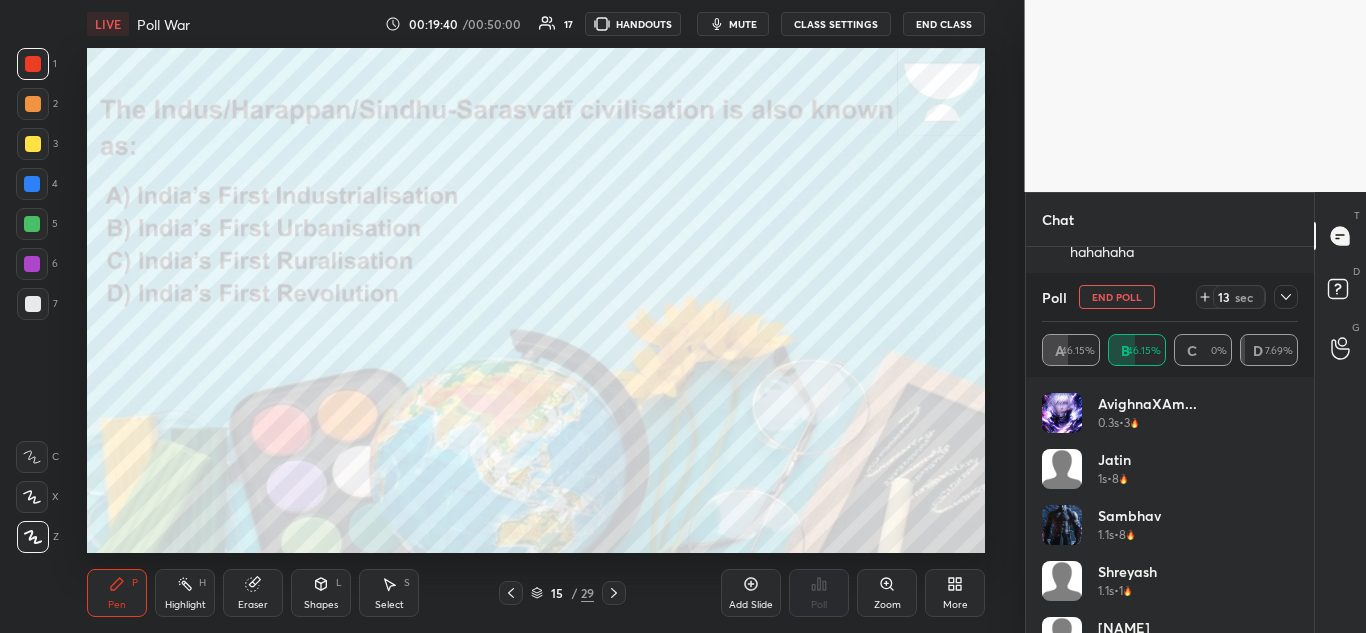 scroll, scrollTop: 187, scrollLeft: 282, axis: both 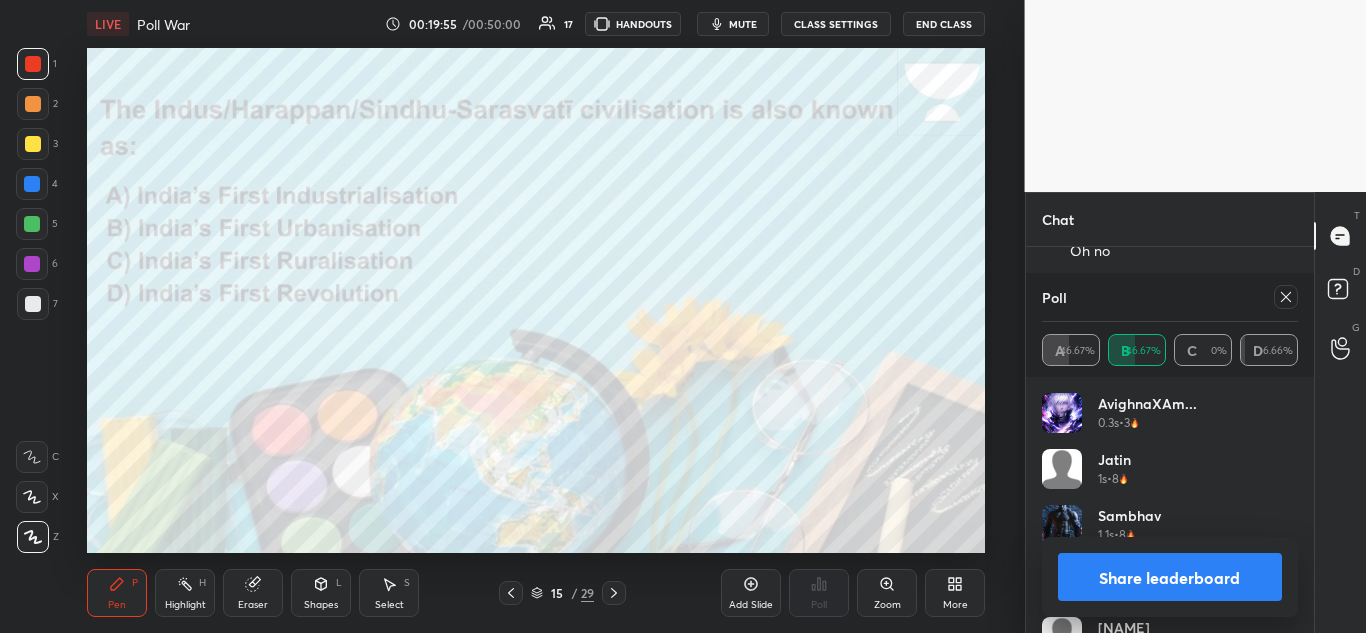click 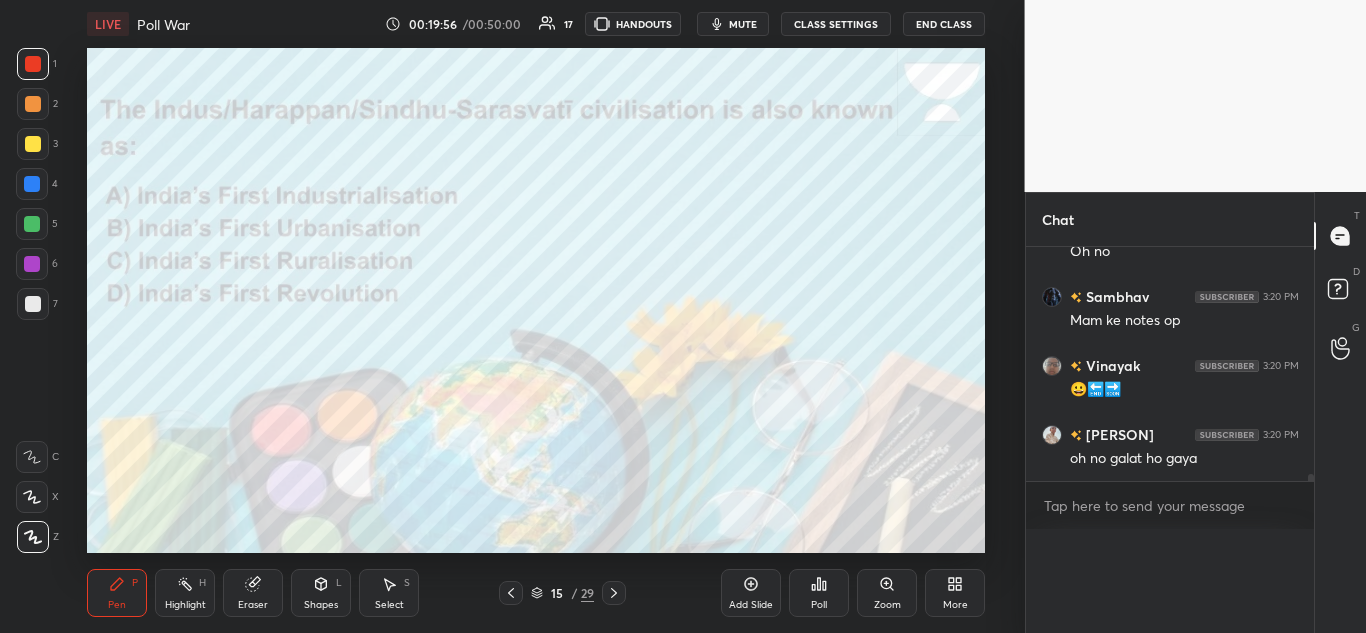 scroll, scrollTop: 0, scrollLeft: 0, axis: both 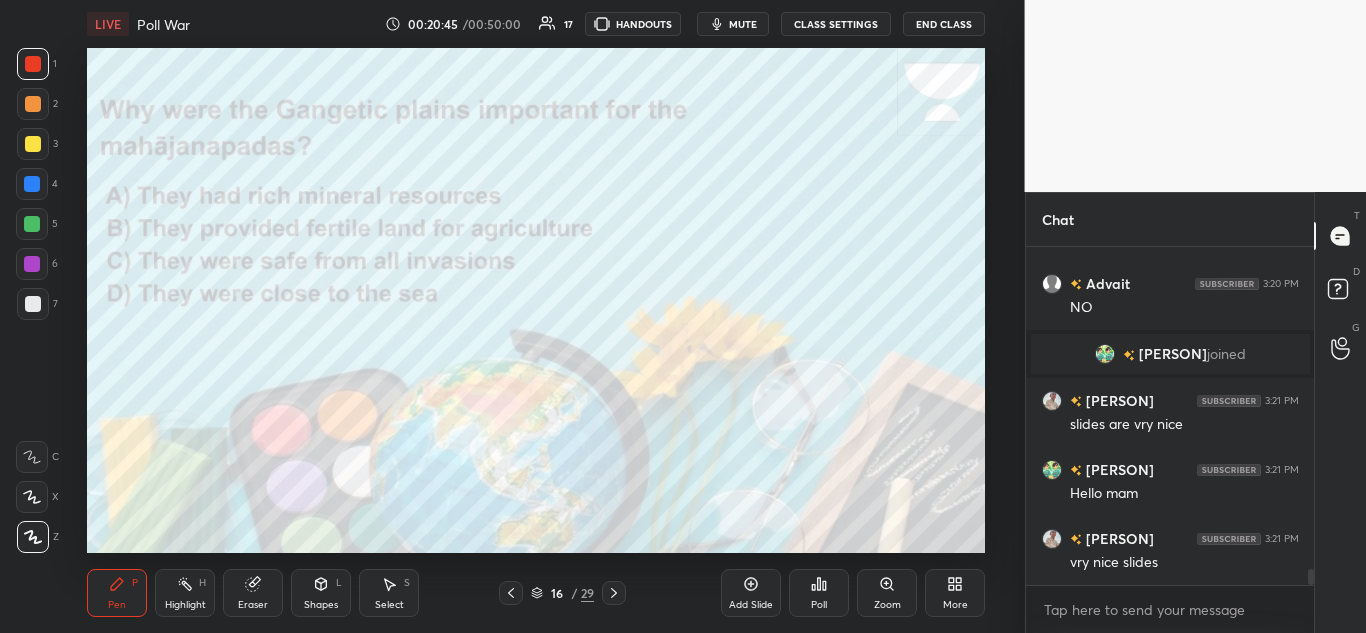 click 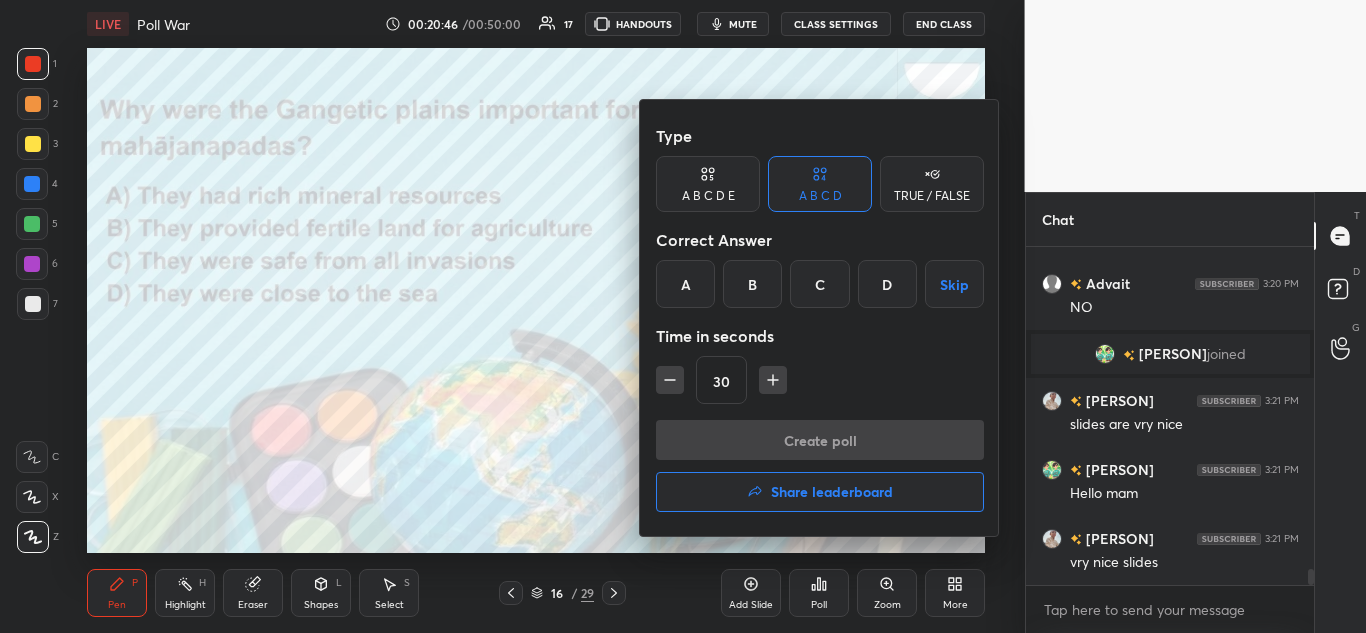 click on "B" at bounding box center (752, 284) 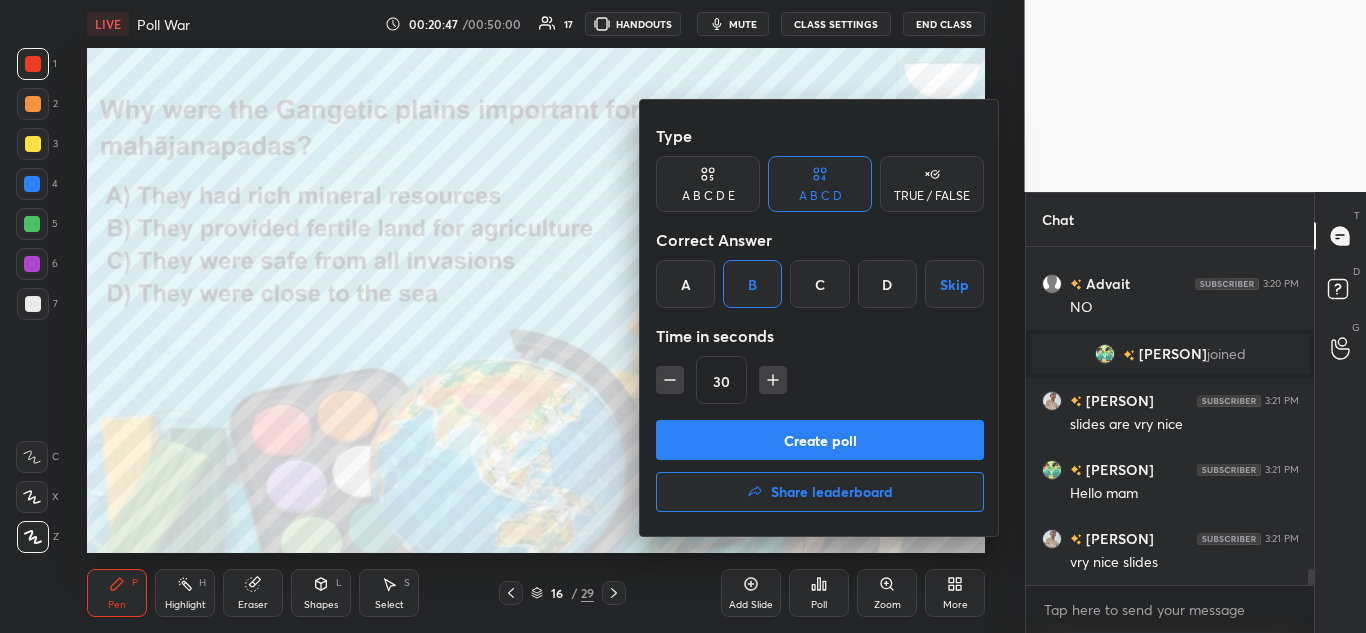 click 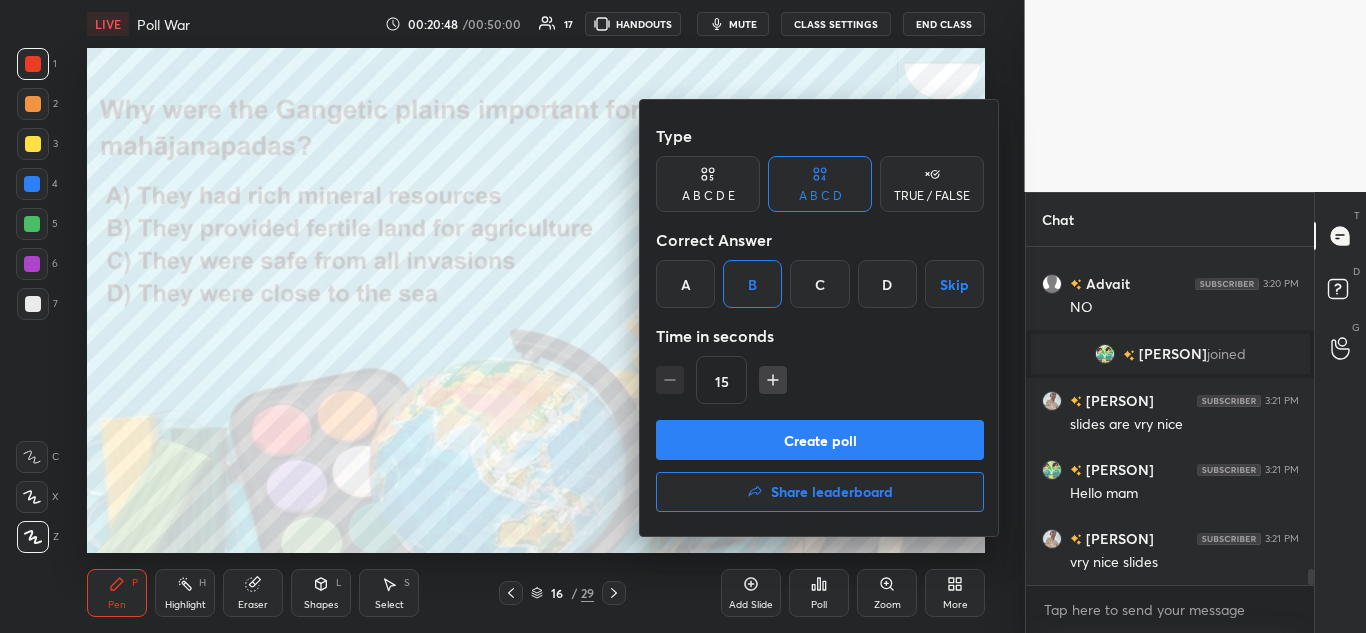 click on "Create poll" at bounding box center (820, 440) 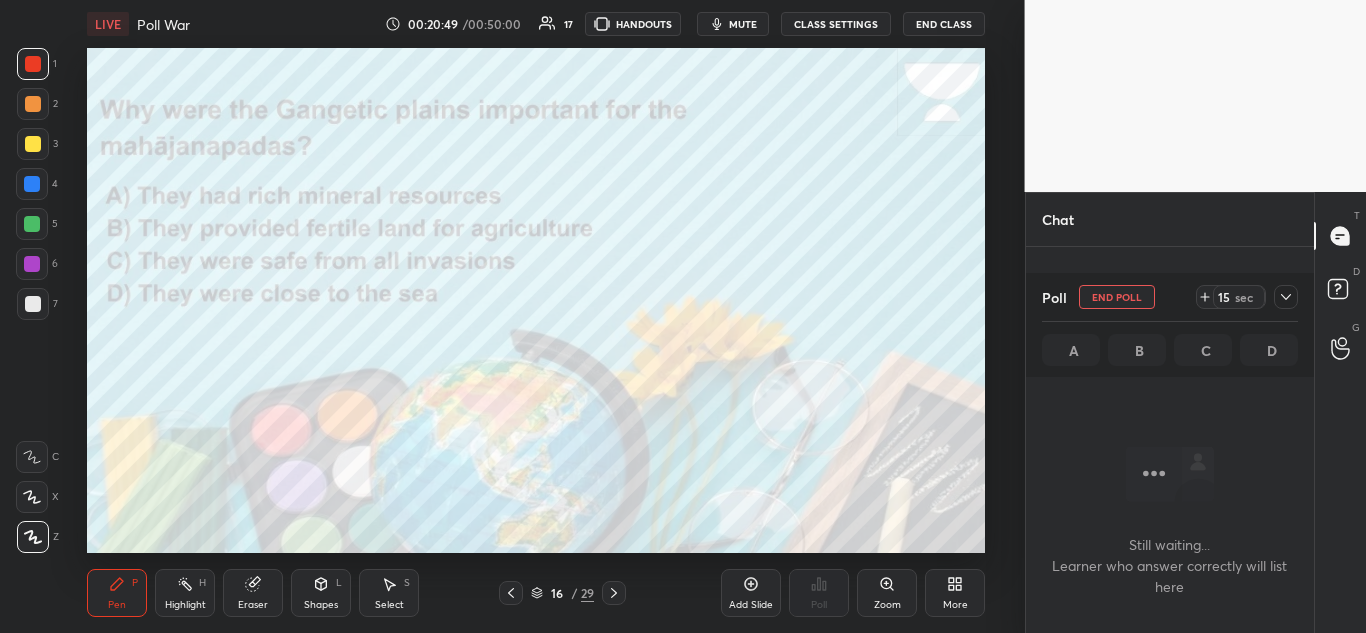 scroll, scrollTop: 245, scrollLeft: 282, axis: both 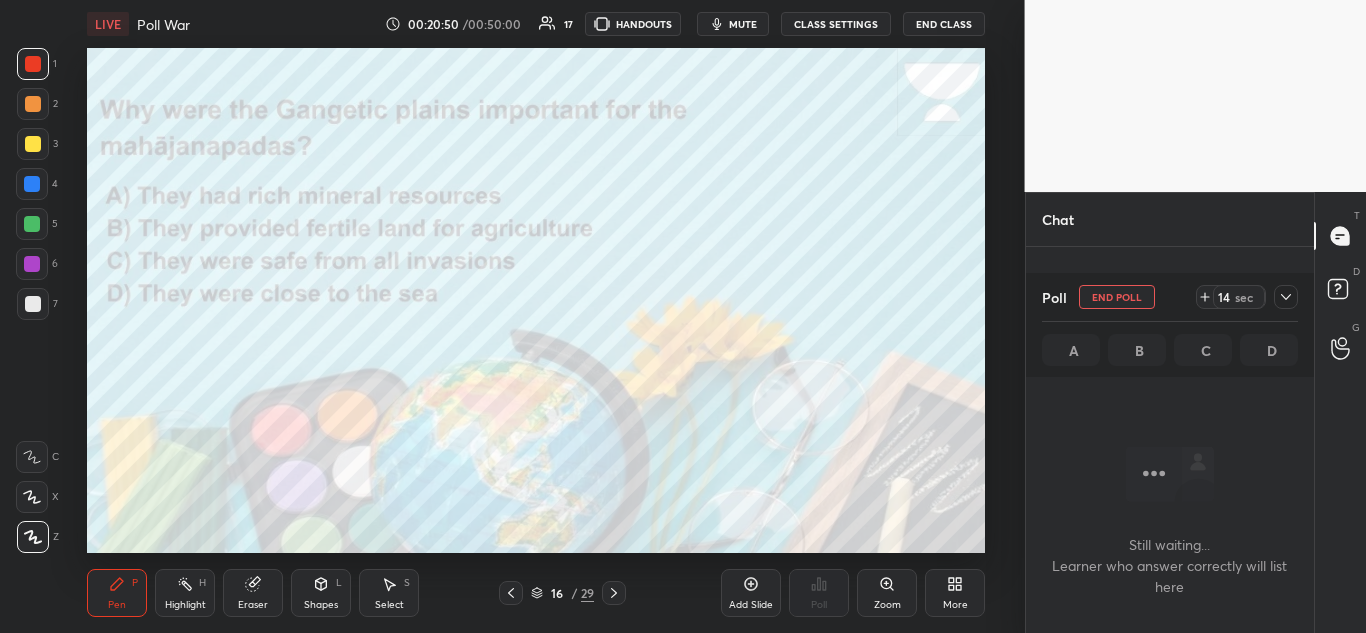 click 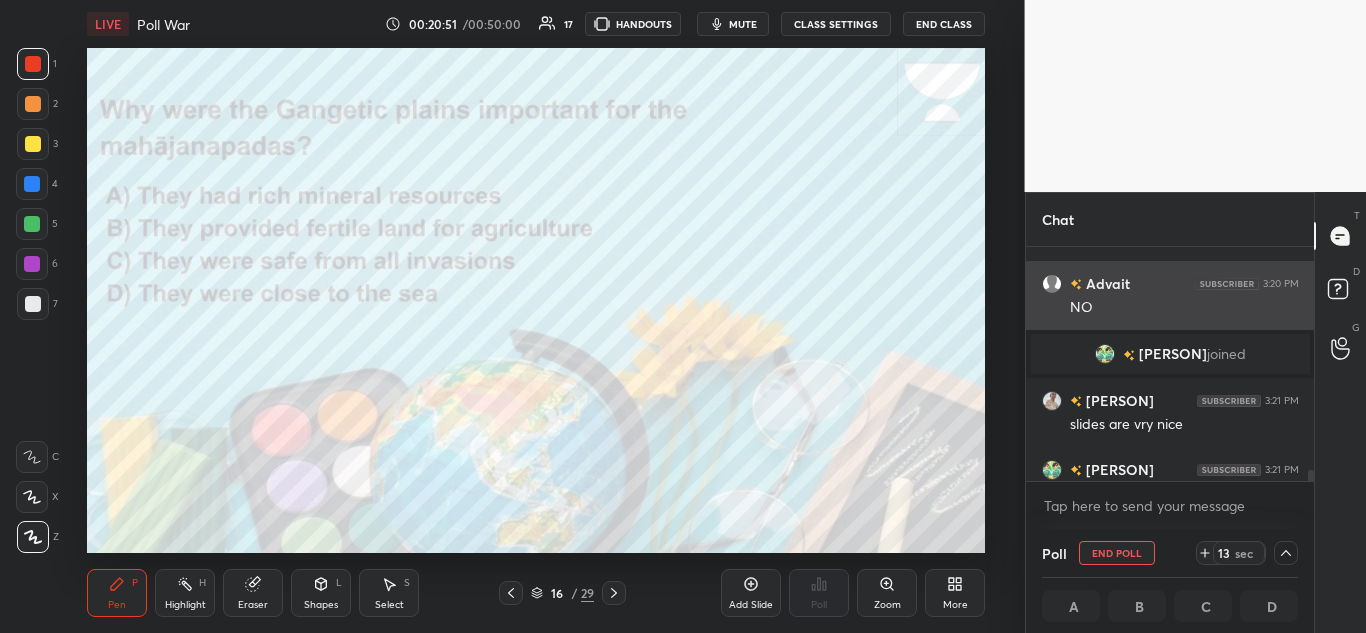 scroll, scrollTop: 6792, scrollLeft: 0, axis: vertical 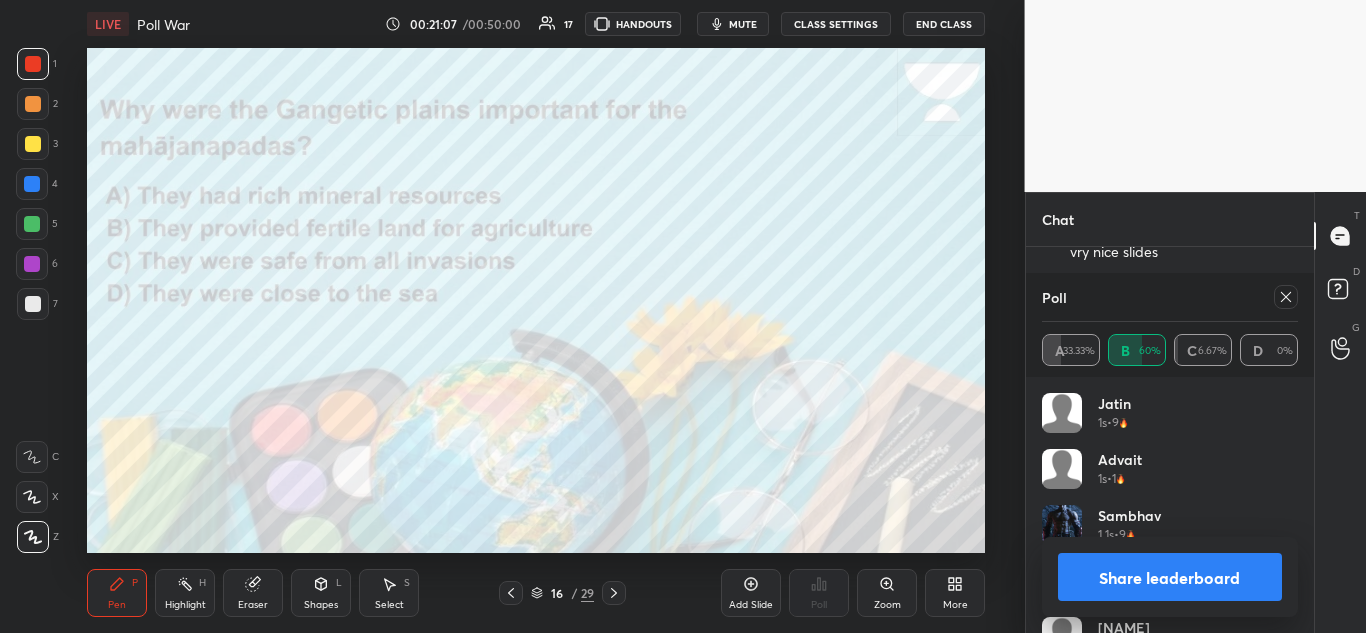 click 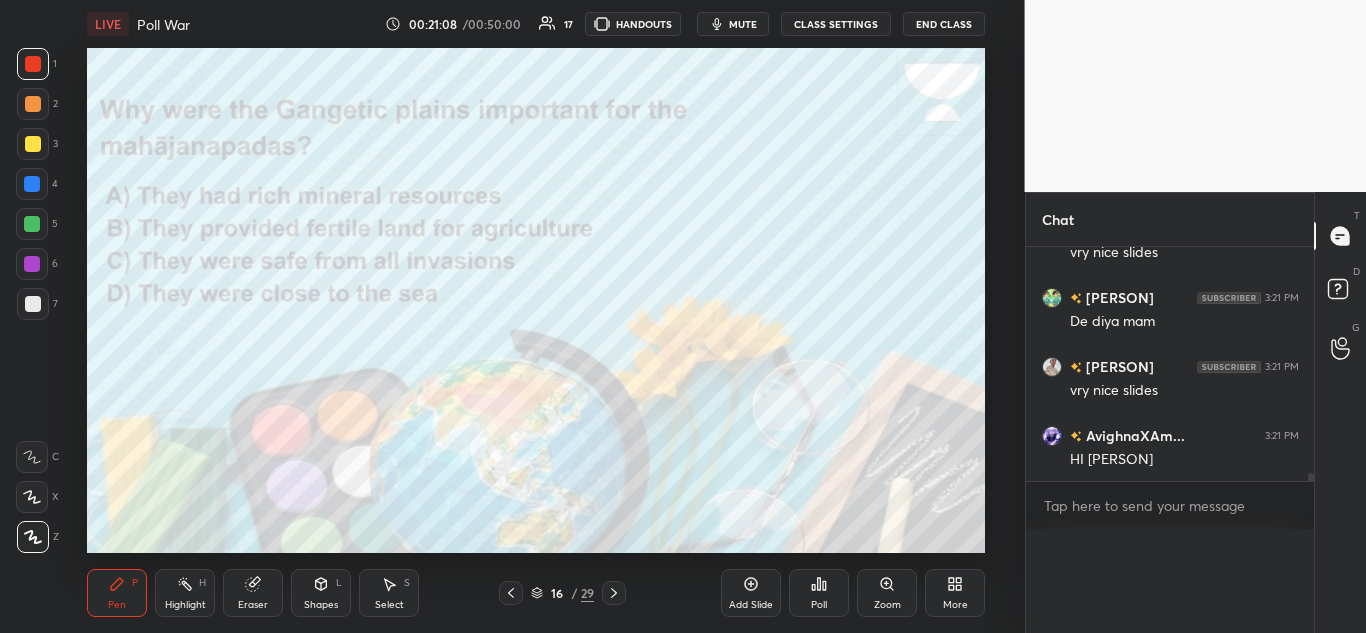 scroll, scrollTop: 0, scrollLeft: 0, axis: both 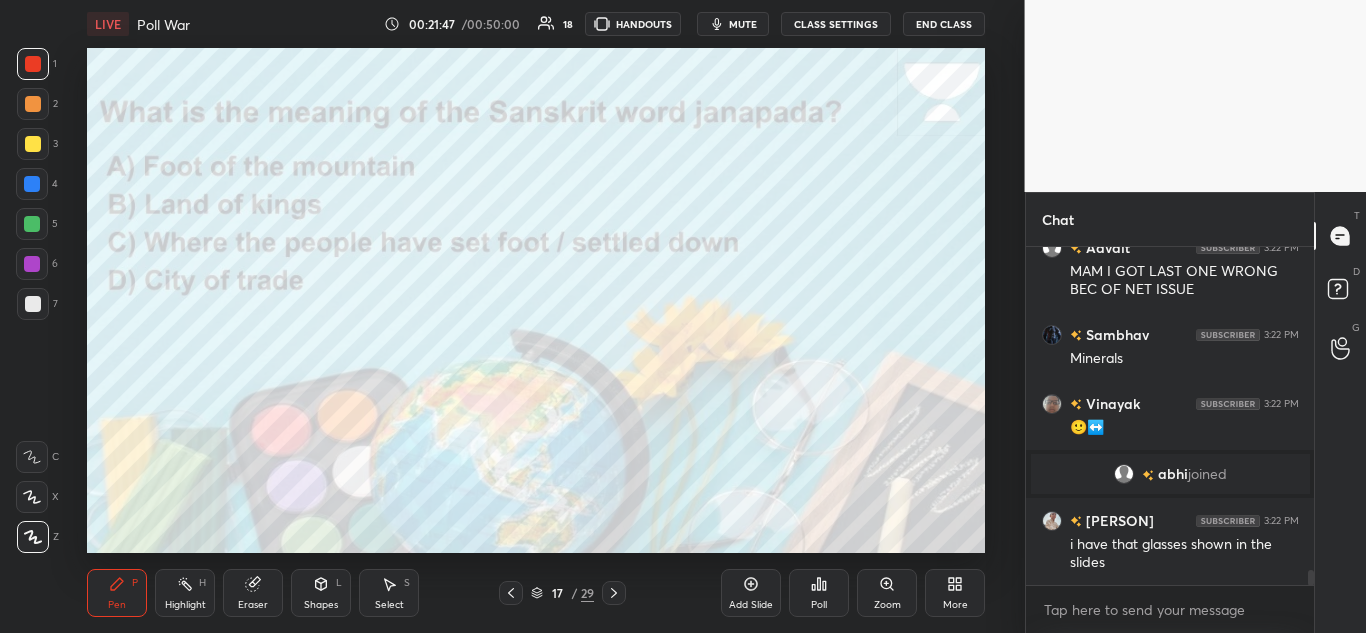 click 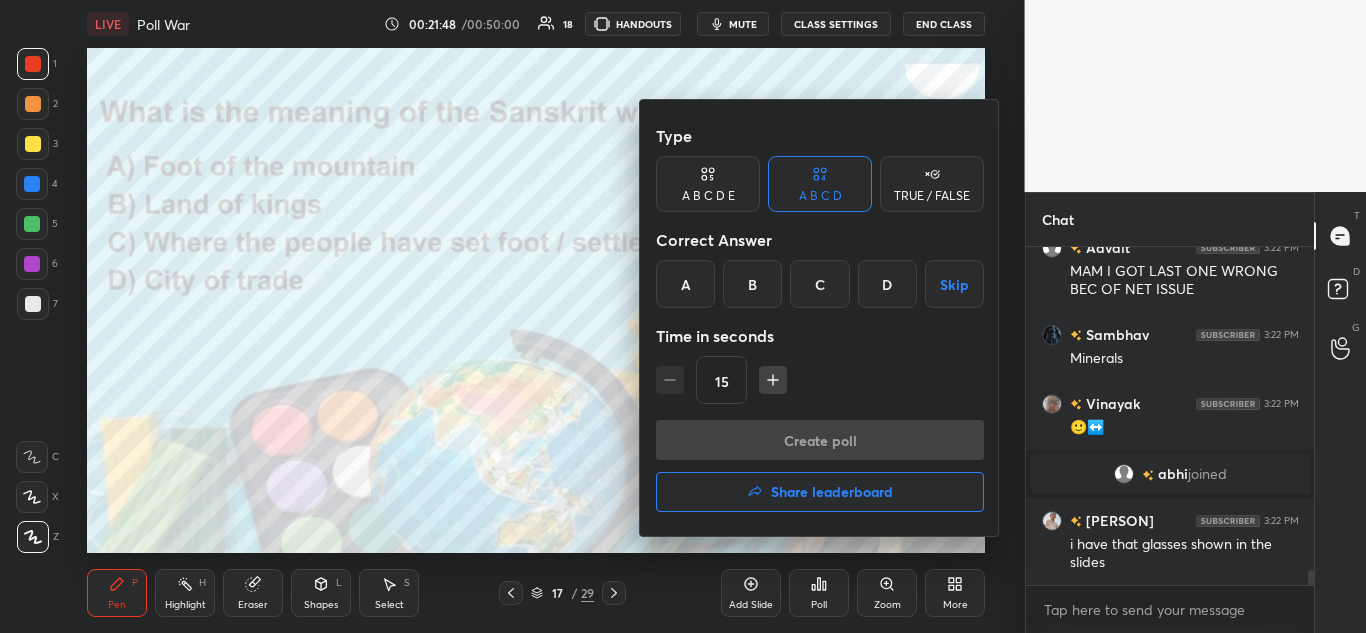 click on "C" at bounding box center (819, 284) 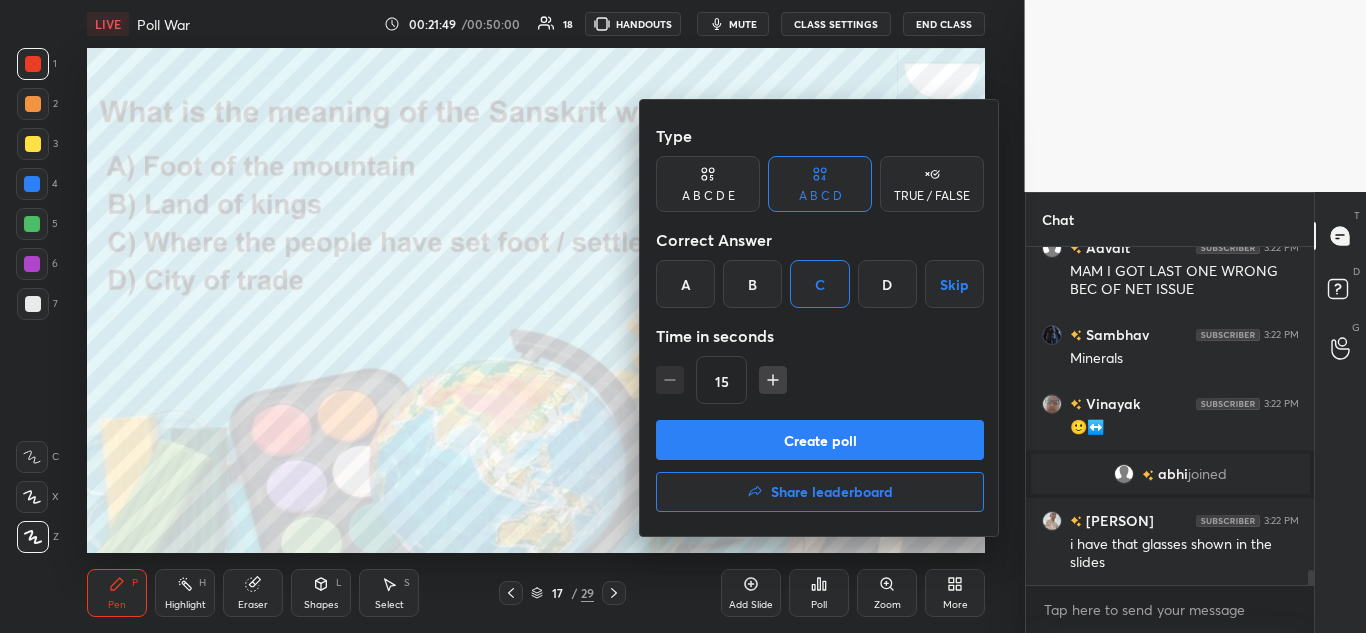 click on "Create poll" at bounding box center [820, 440] 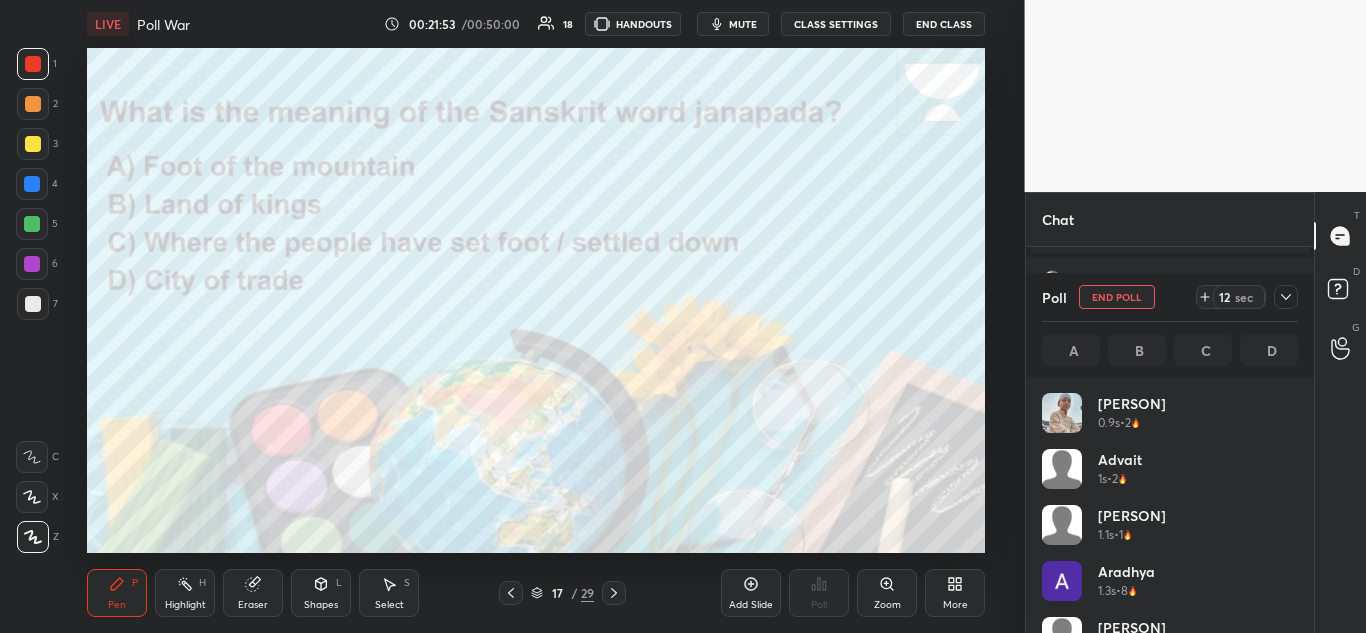 click 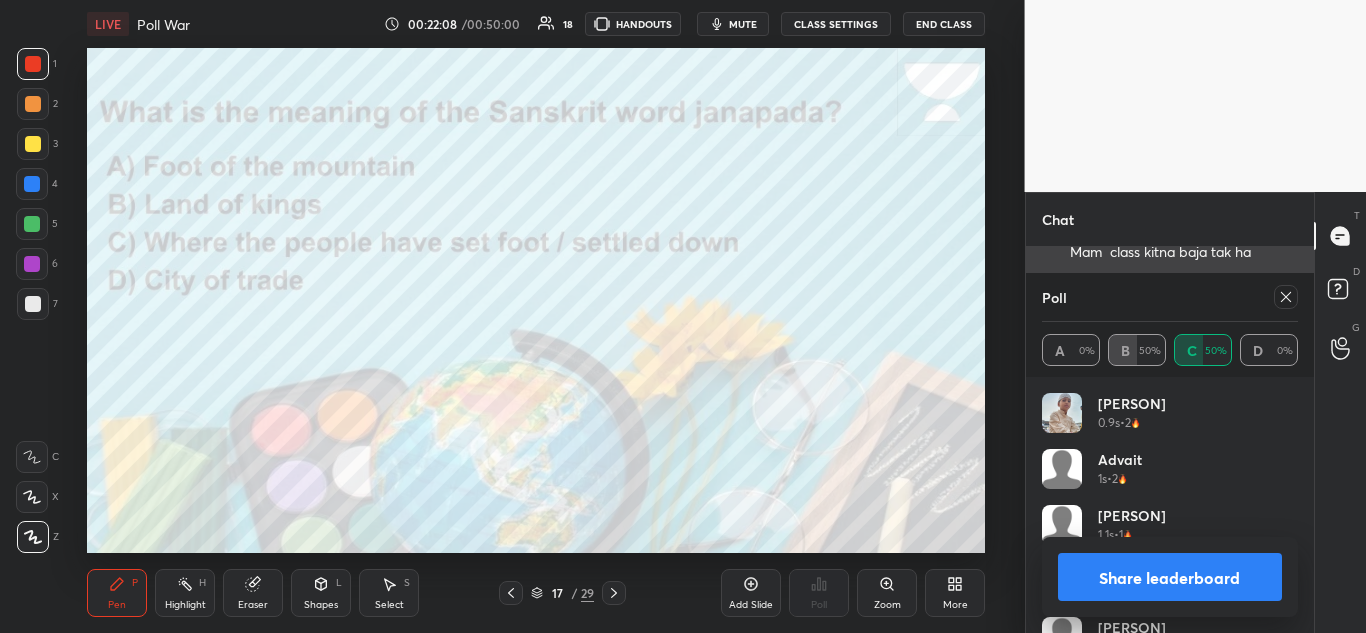 scroll, scrollTop: 7535, scrollLeft: 0, axis: vertical 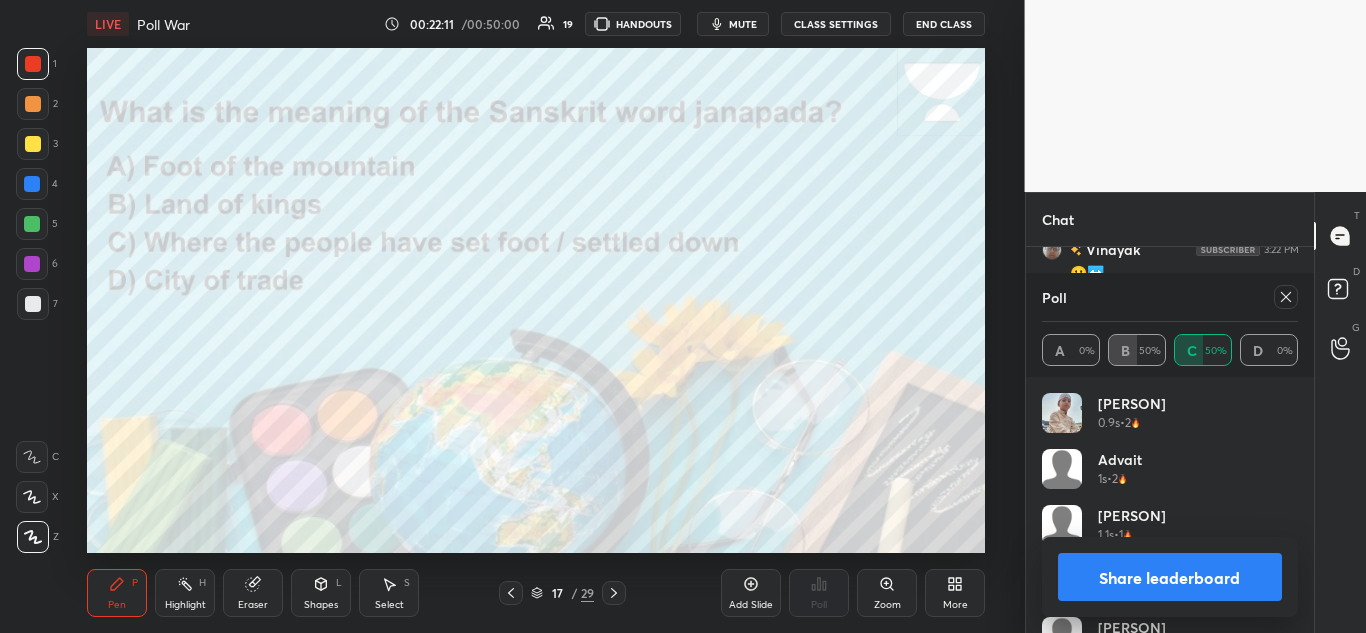 click on "Share leaderboard" at bounding box center (1170, 577) 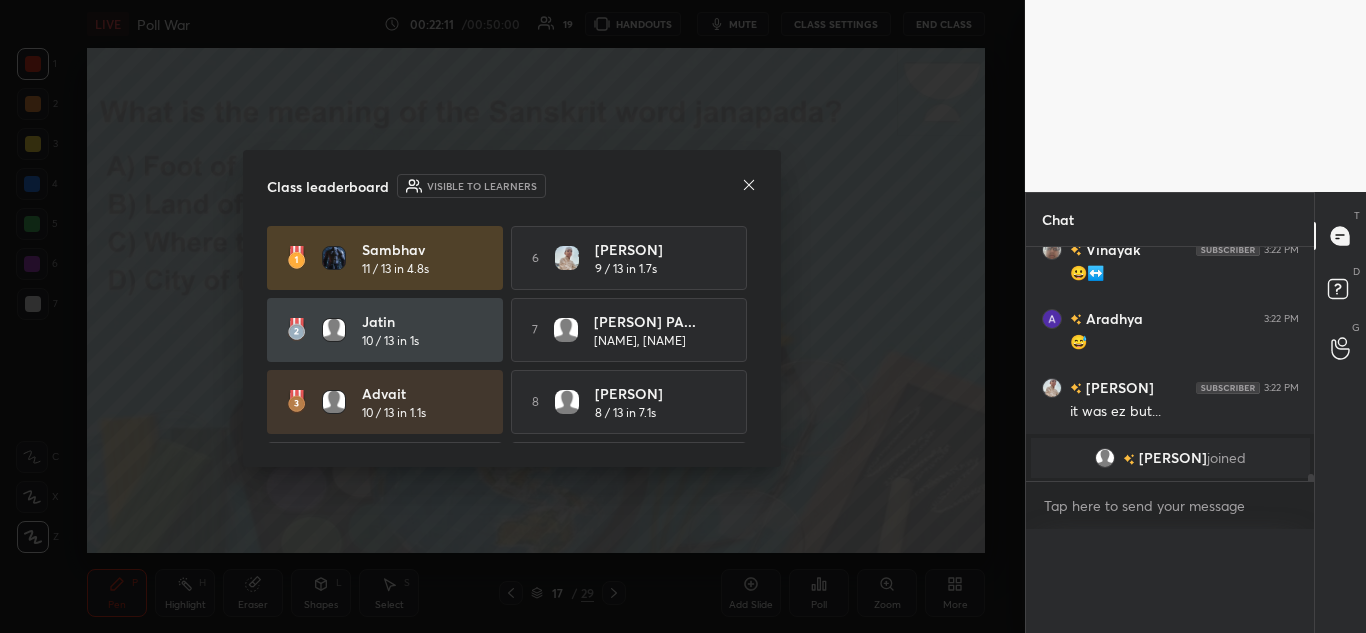scroll, scrollTop: 0, scrollLeft: 0, axis: both 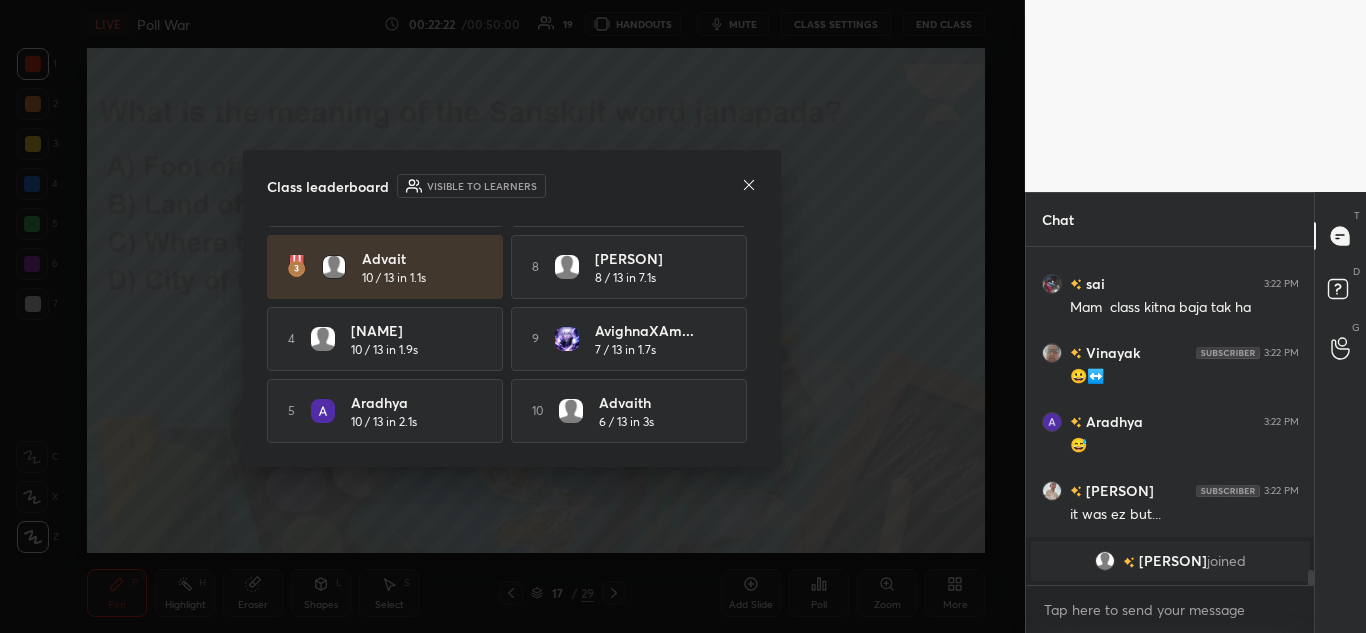 click 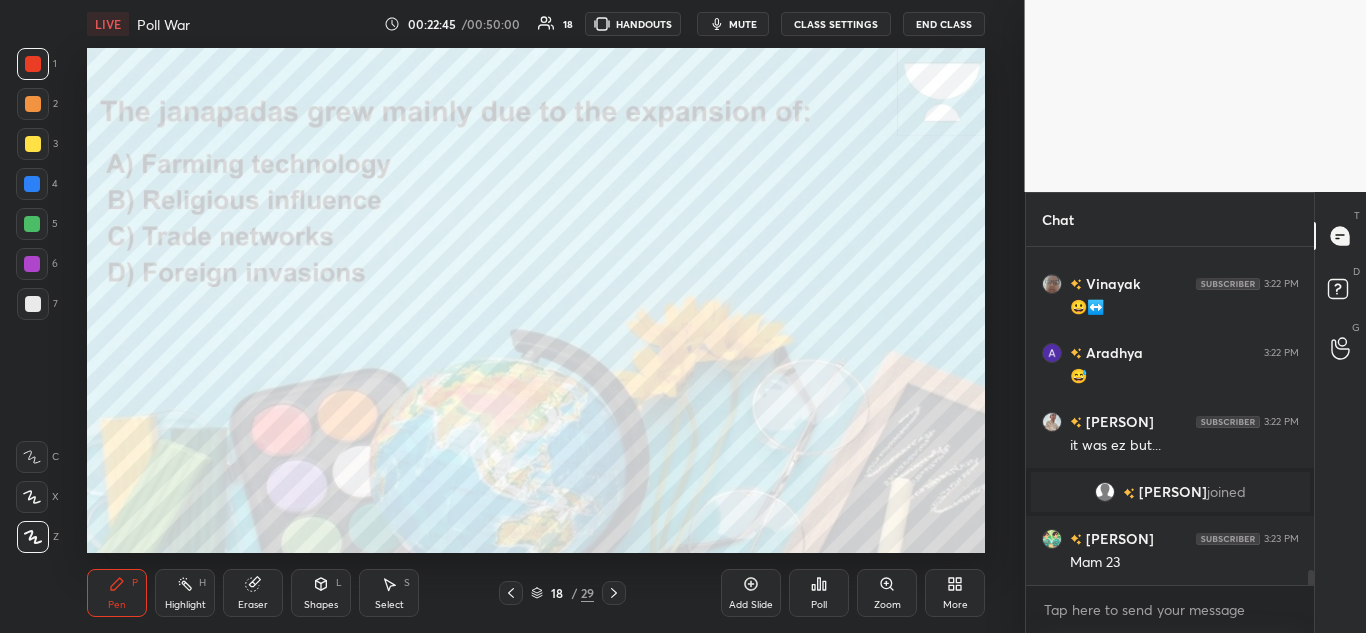 click on "Poll" at bounding box center (819, 593) 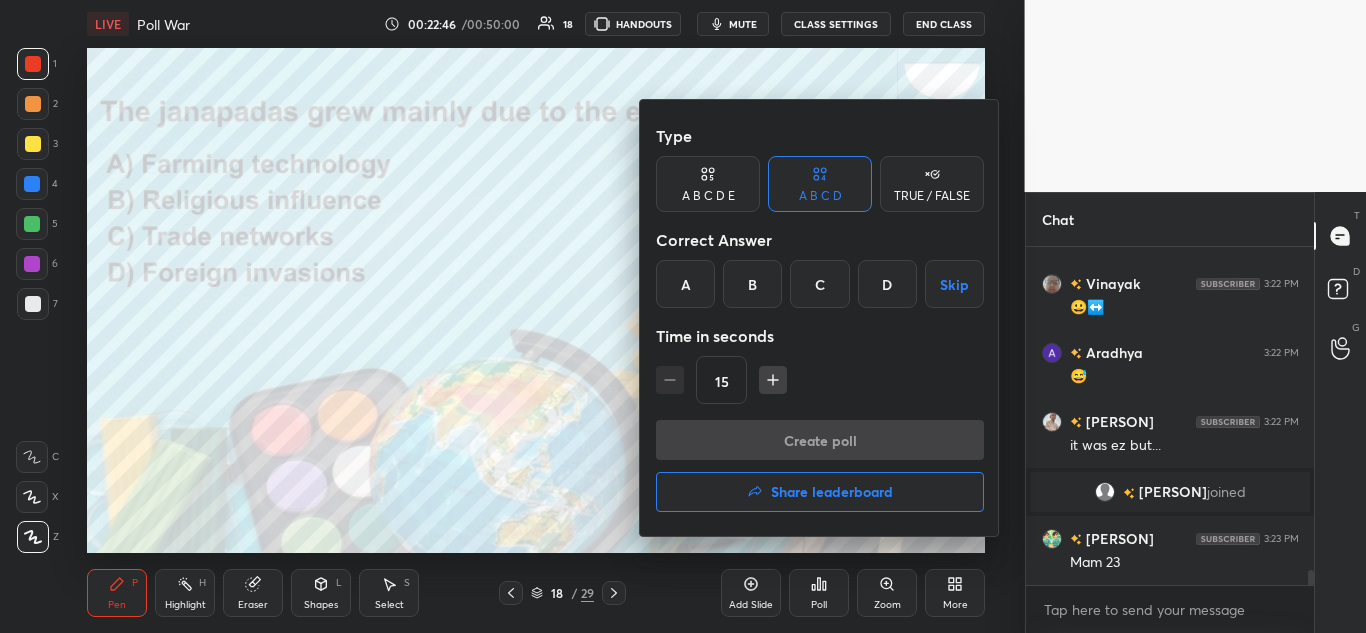 click on "C" at bounding box center (819, 284) 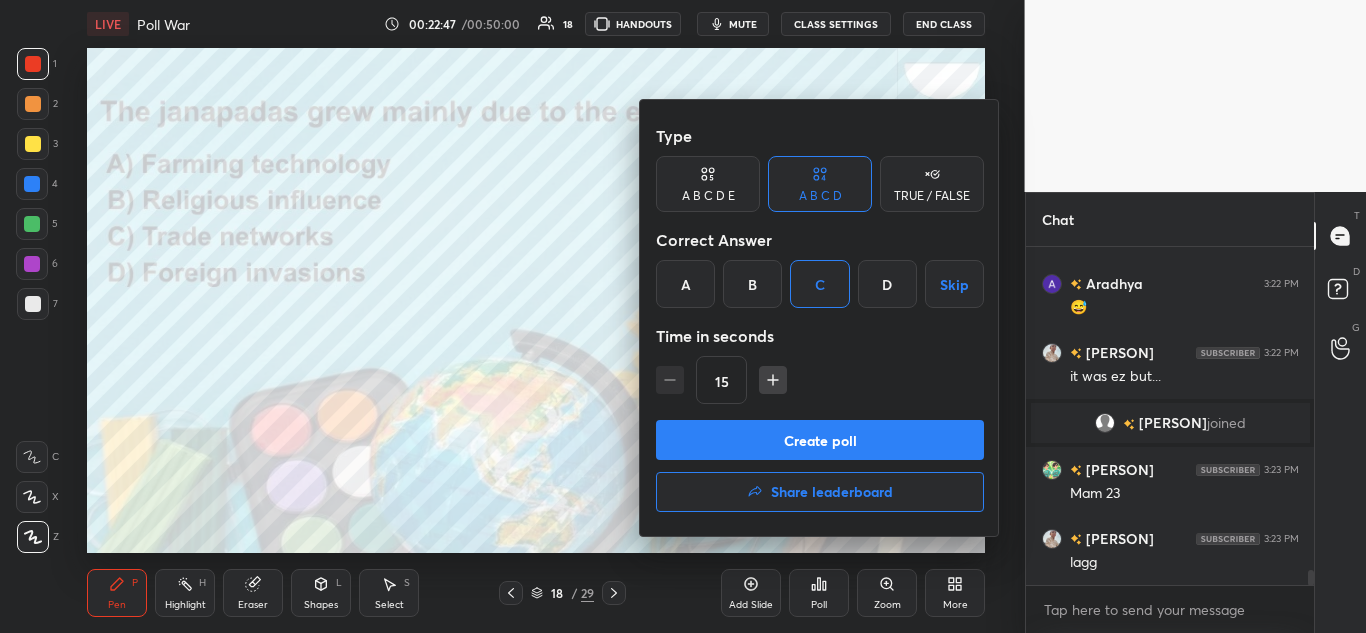 click 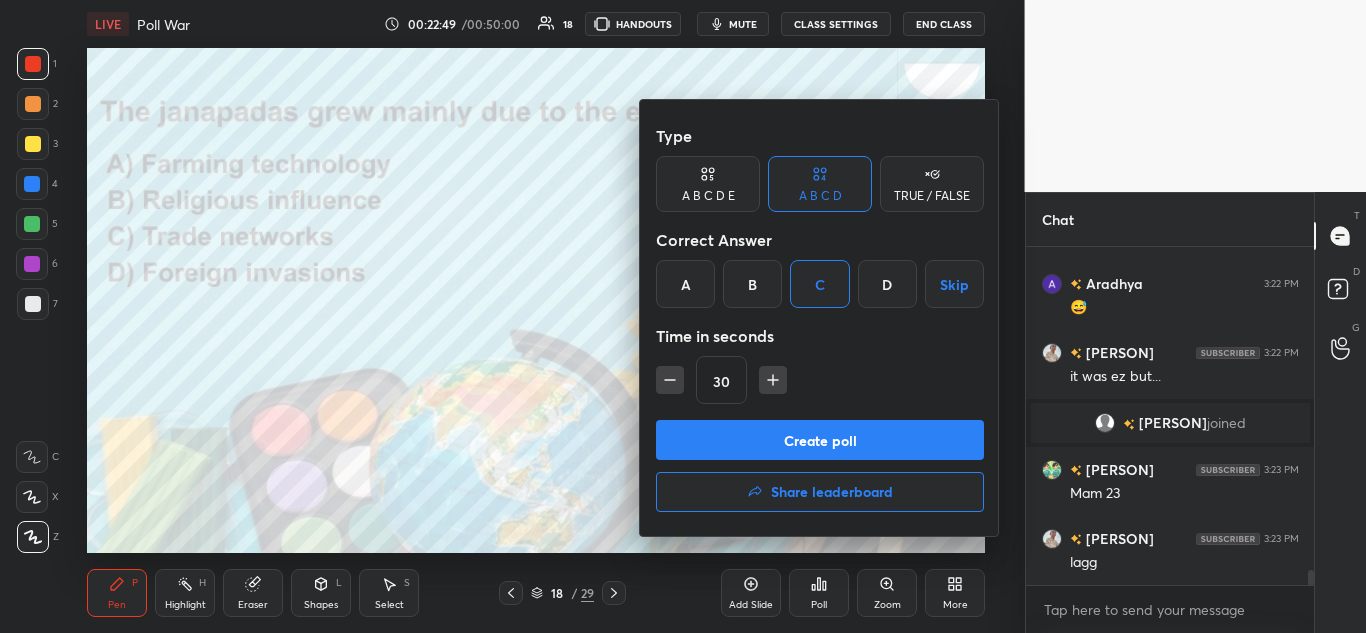 click on "Type A B C D E A B C D TRUE / FALSE Correct Answer A B C D Skip Time in seconds 30" at bounding box center [820, 268] 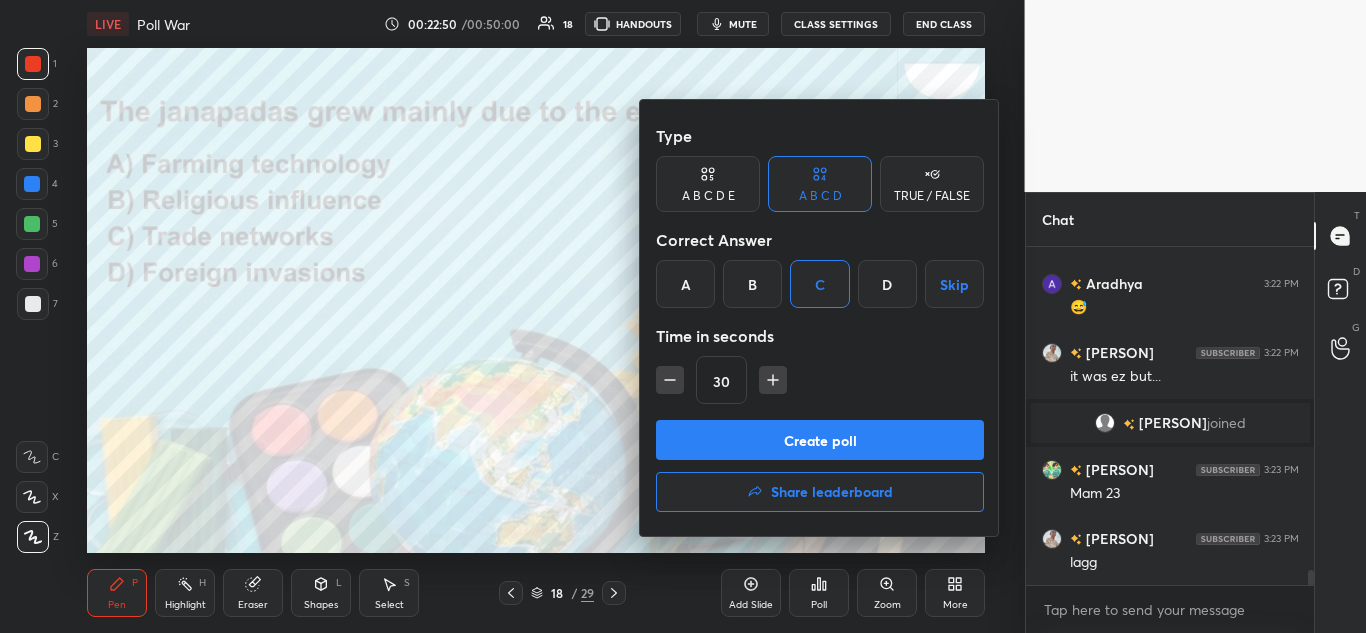 click on "Create poll" at bounding box center [820, 440] 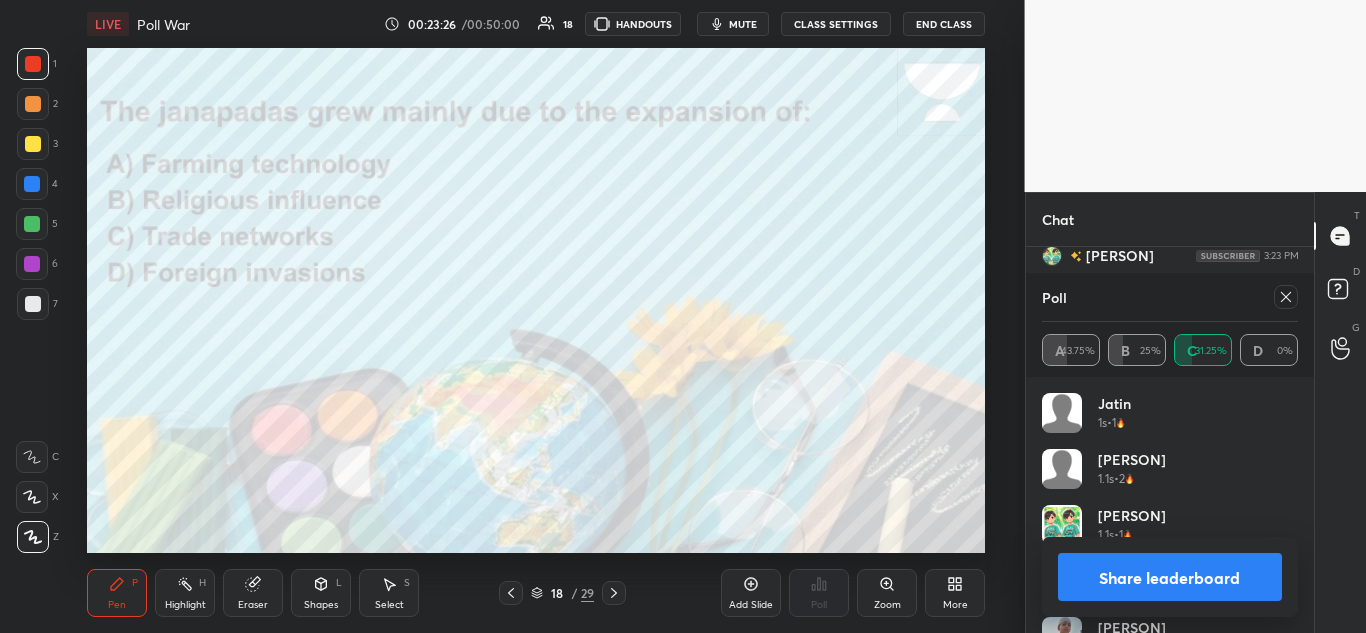 scroll, scrollTop: 8056, scrollLeft: 0, axis: vertical 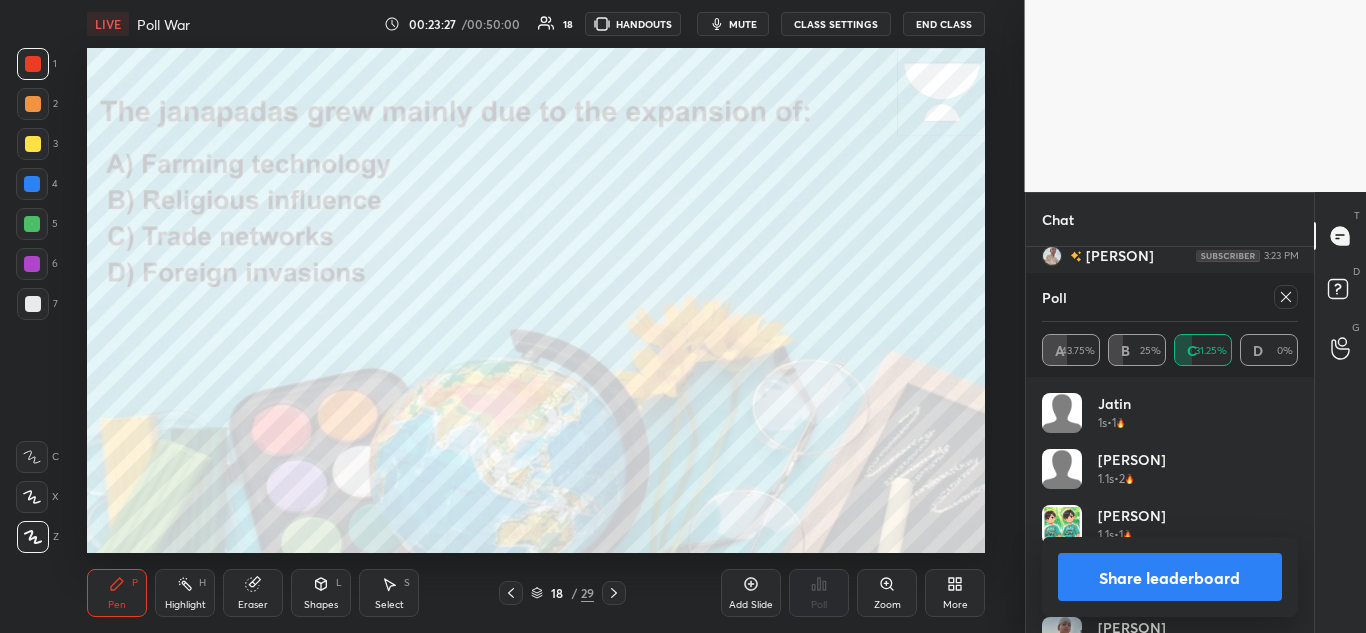 click 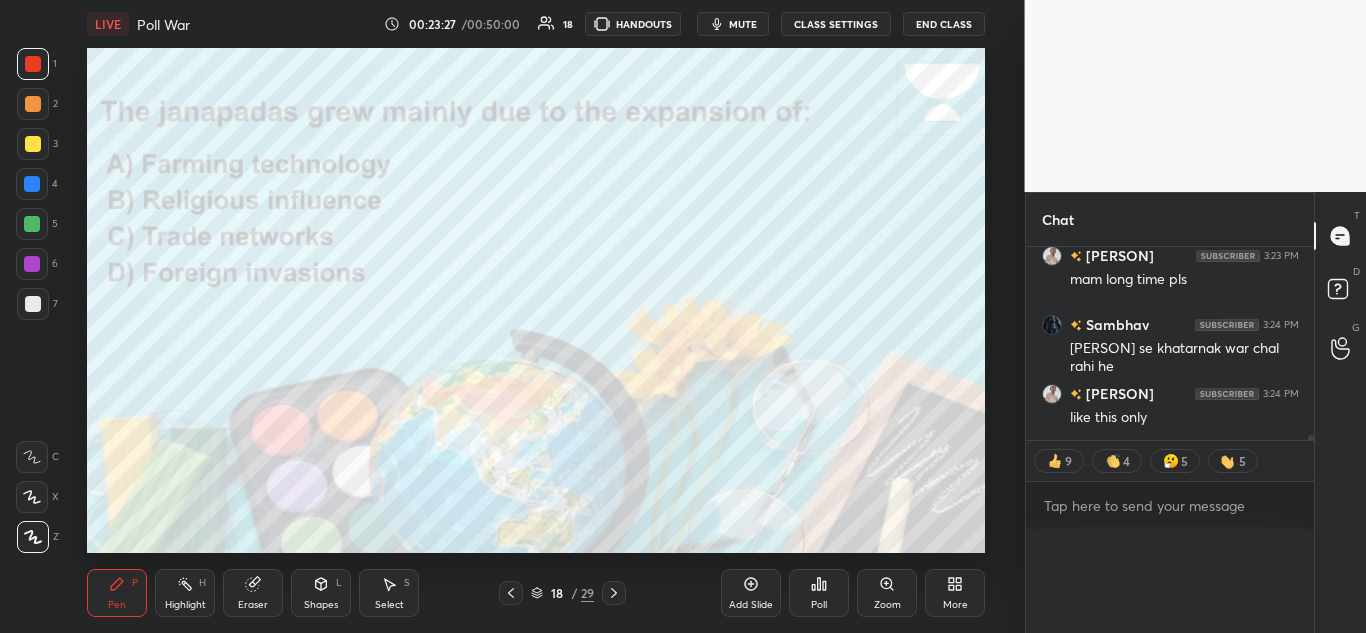 scroll, scrollTop: 0, scrollLeft: 0, axis: both 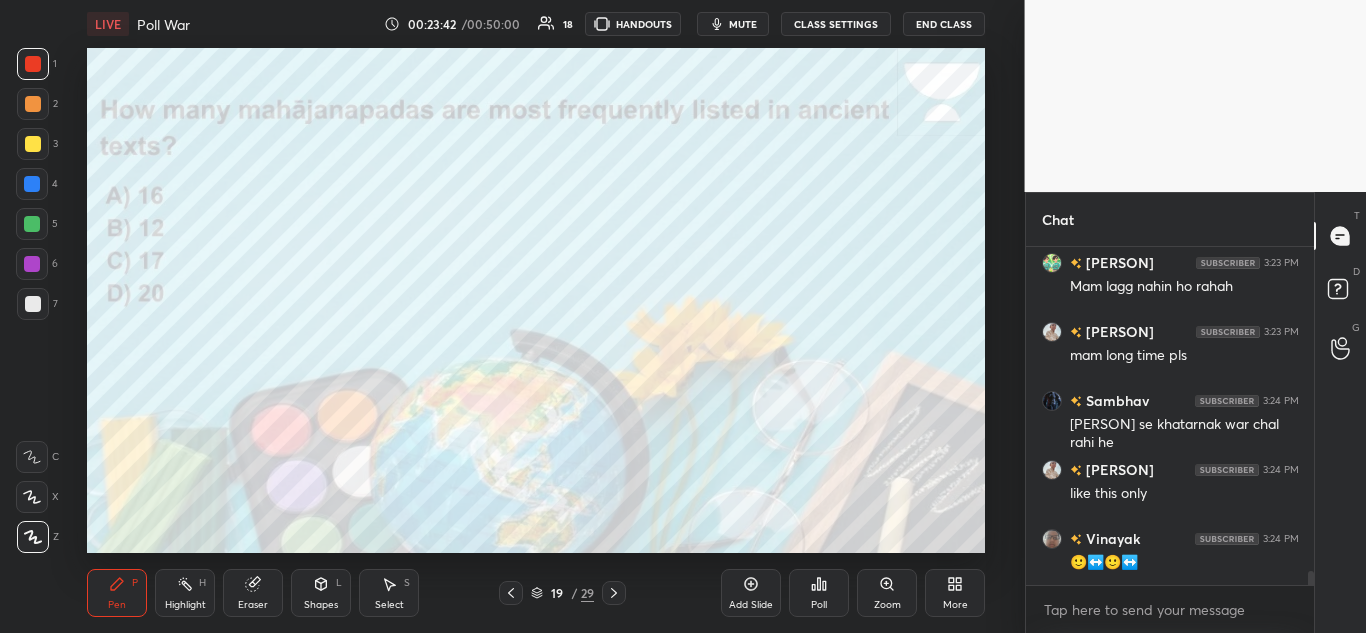click on "Poll" at bounding box center (819, 593) 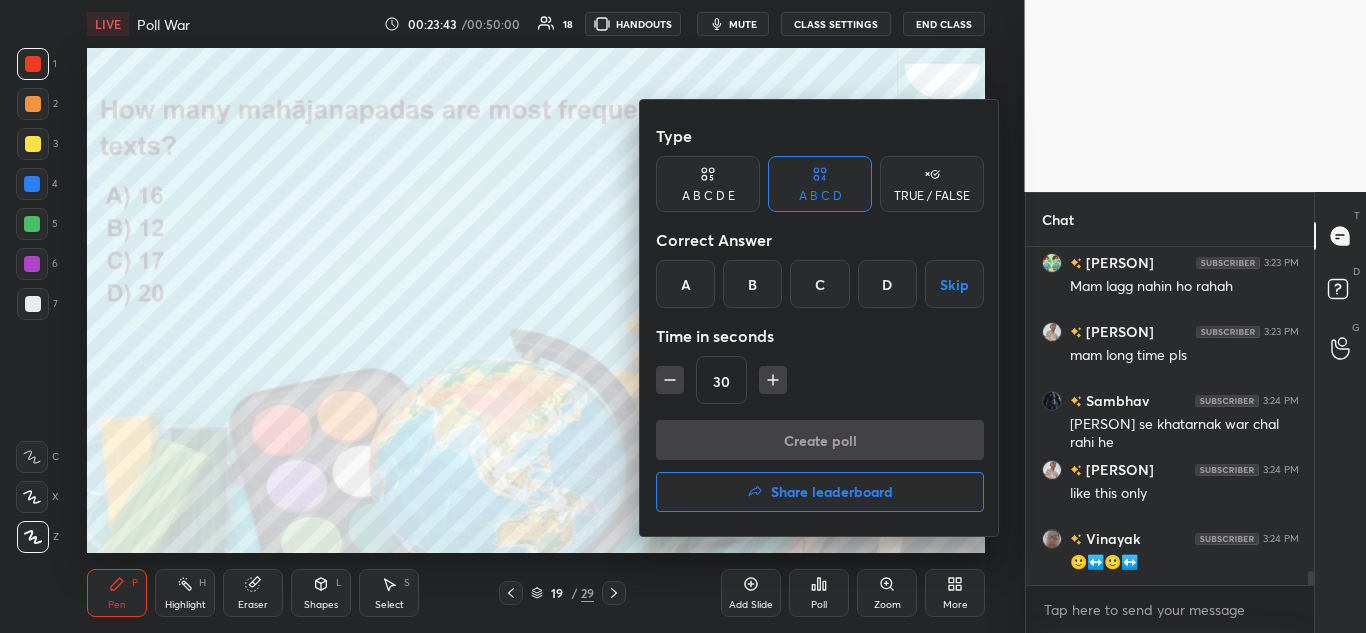 scroll, scrollTop: 8049, scrollLeft: 0, axis: vertical 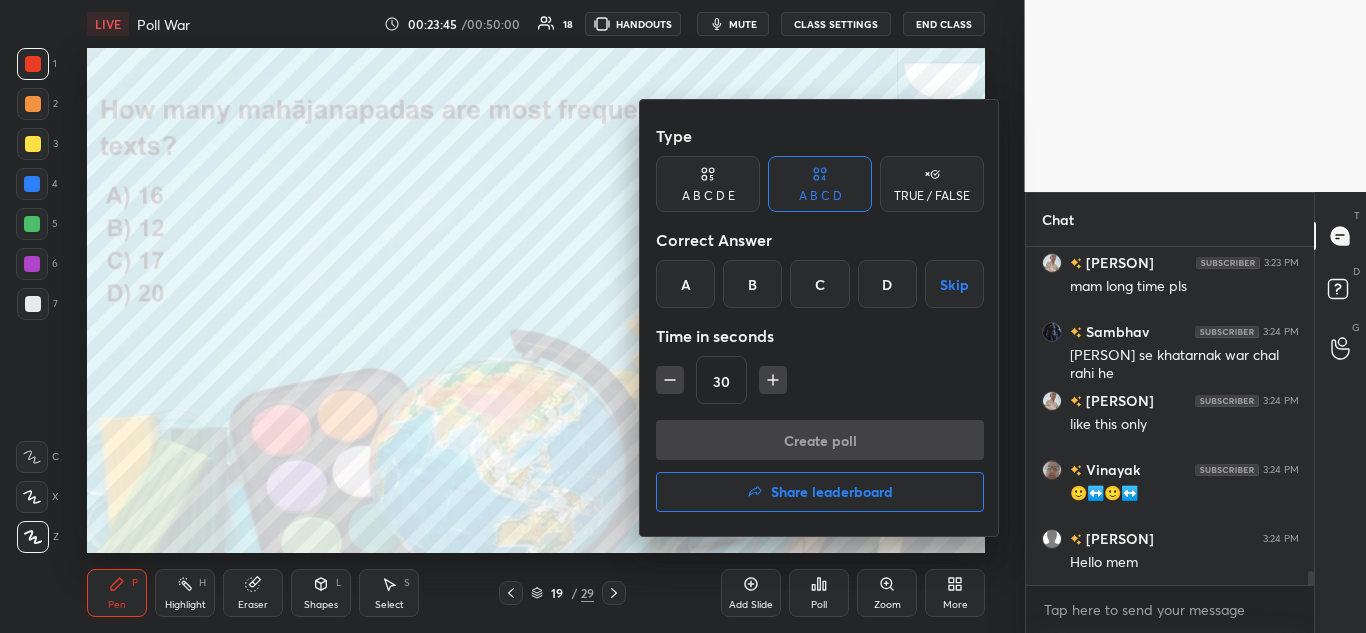 click on "A" at bounding box center (685, 284) 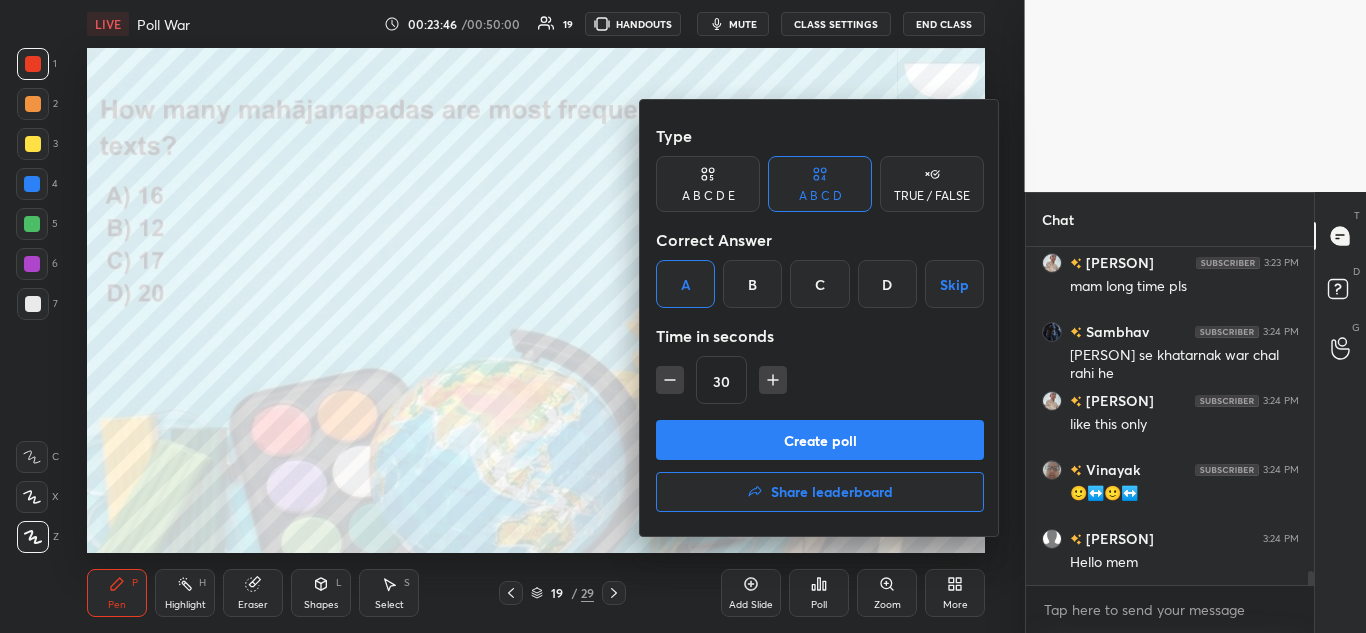 click on "Create poll" at bounding box center (820, 440) 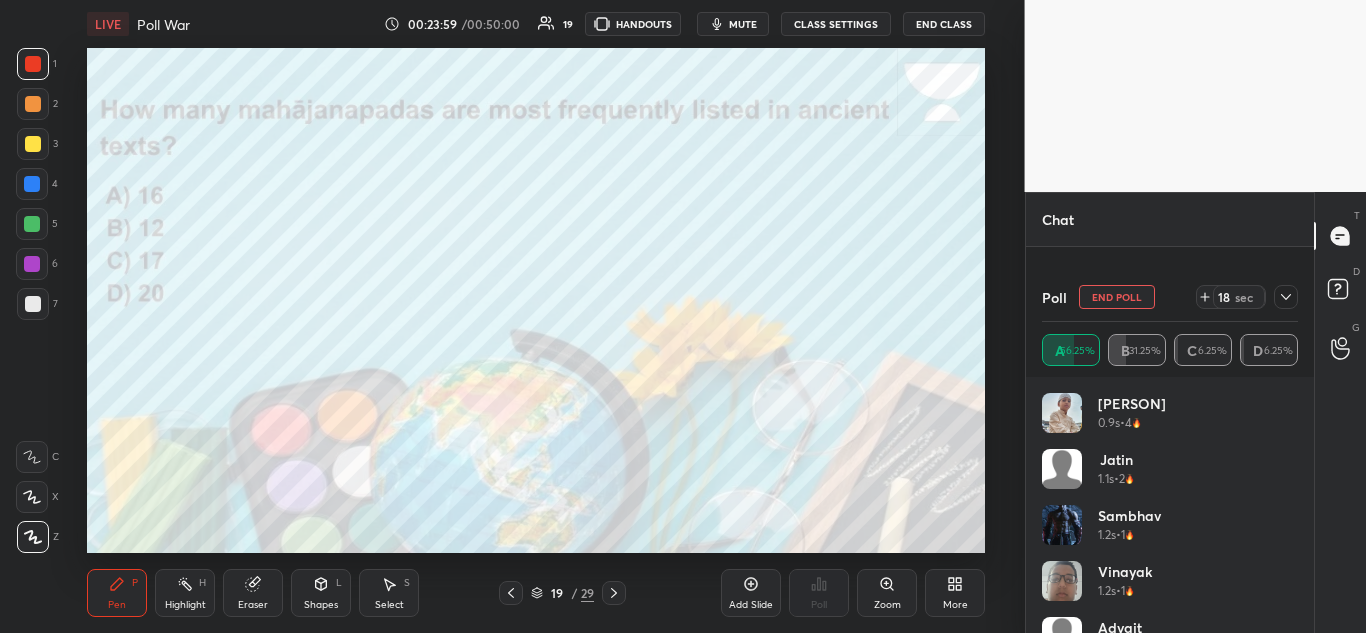 scroll, scrollTop: 8221, scrollLeft: 0, axis: vertical 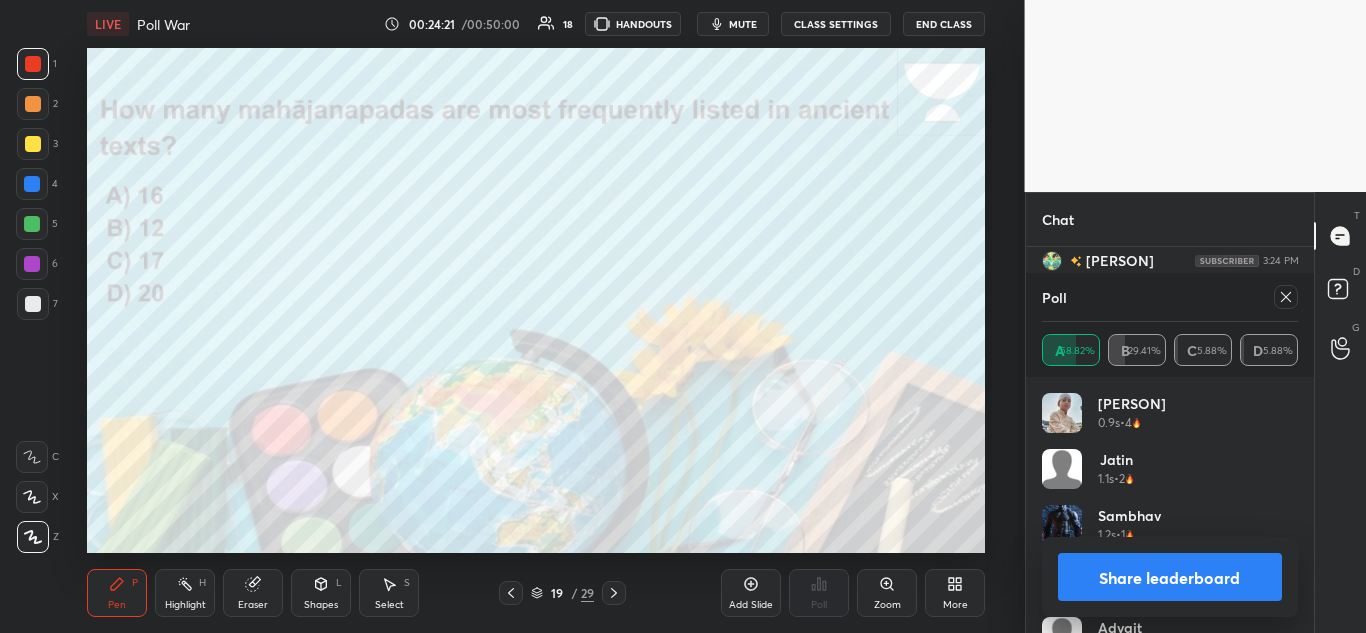 click 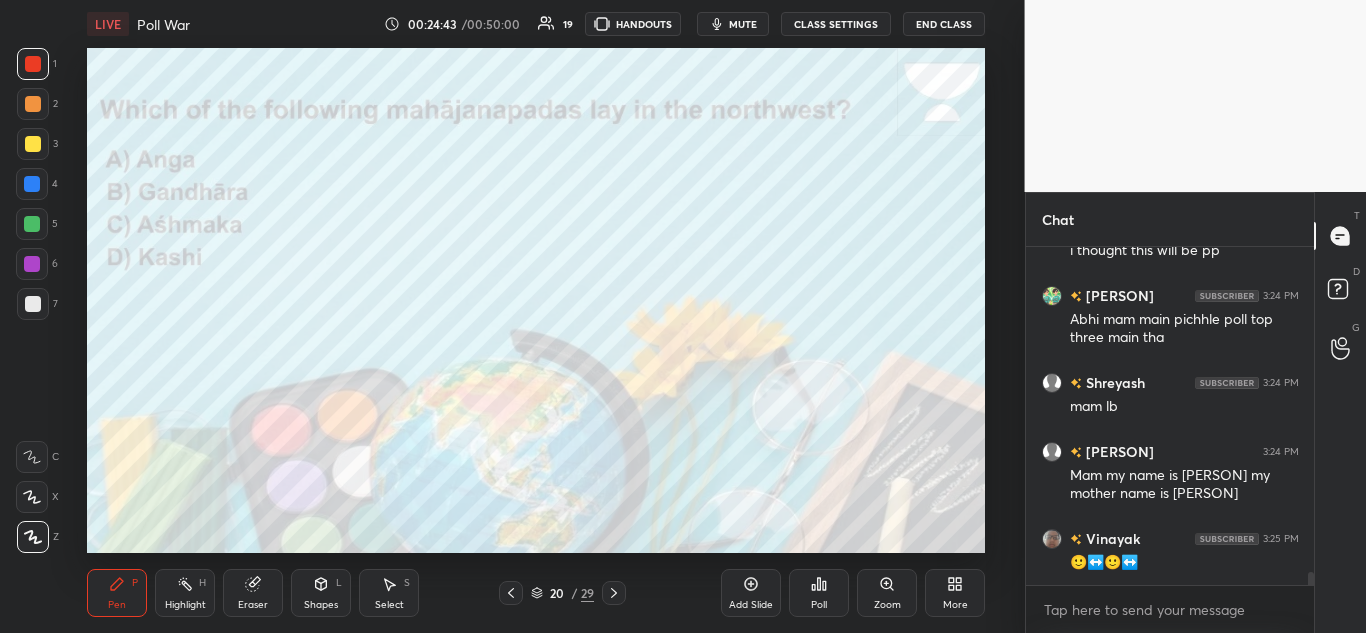 click on "Poll" at bounding box center [819, 593] 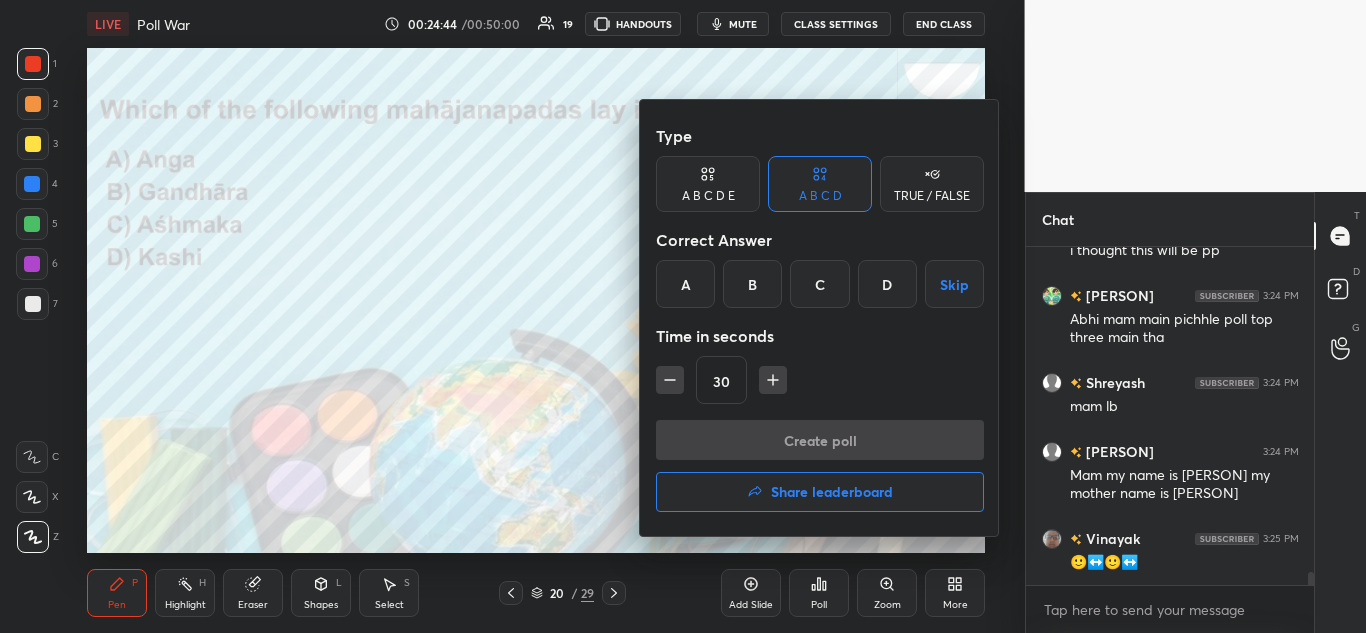 click on "B" at bounding box center [752, 284] 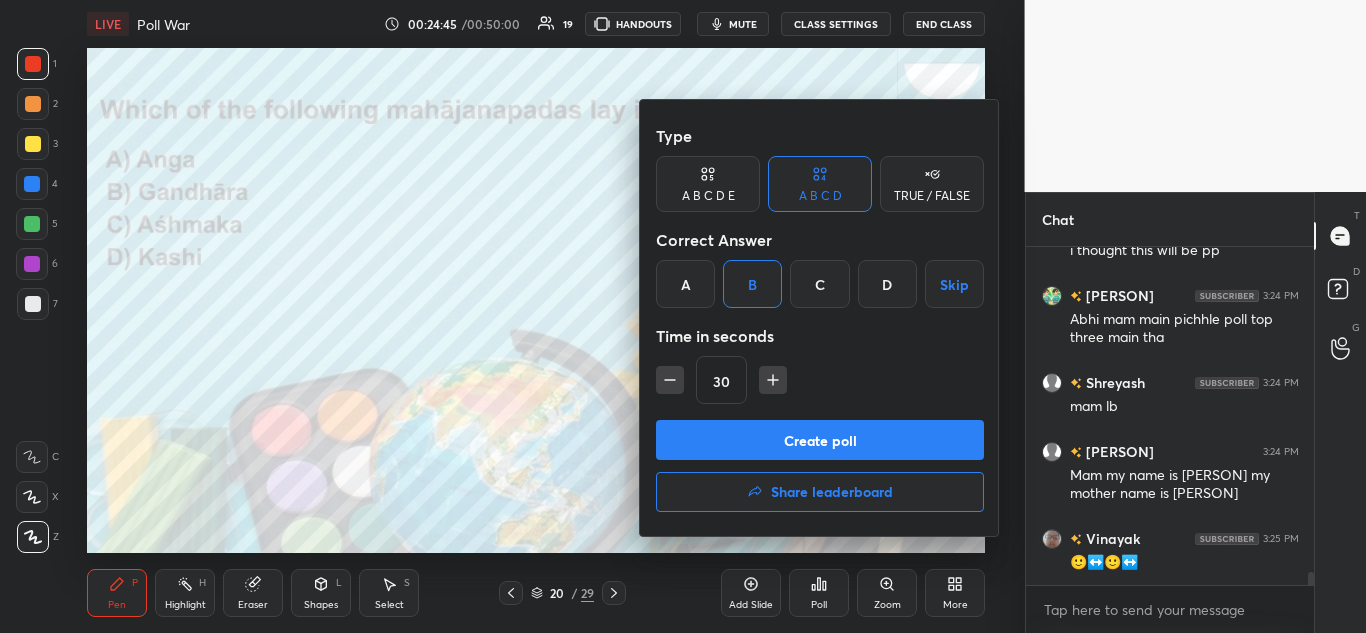 click on "Create poll" at bounding box center [820, 440] 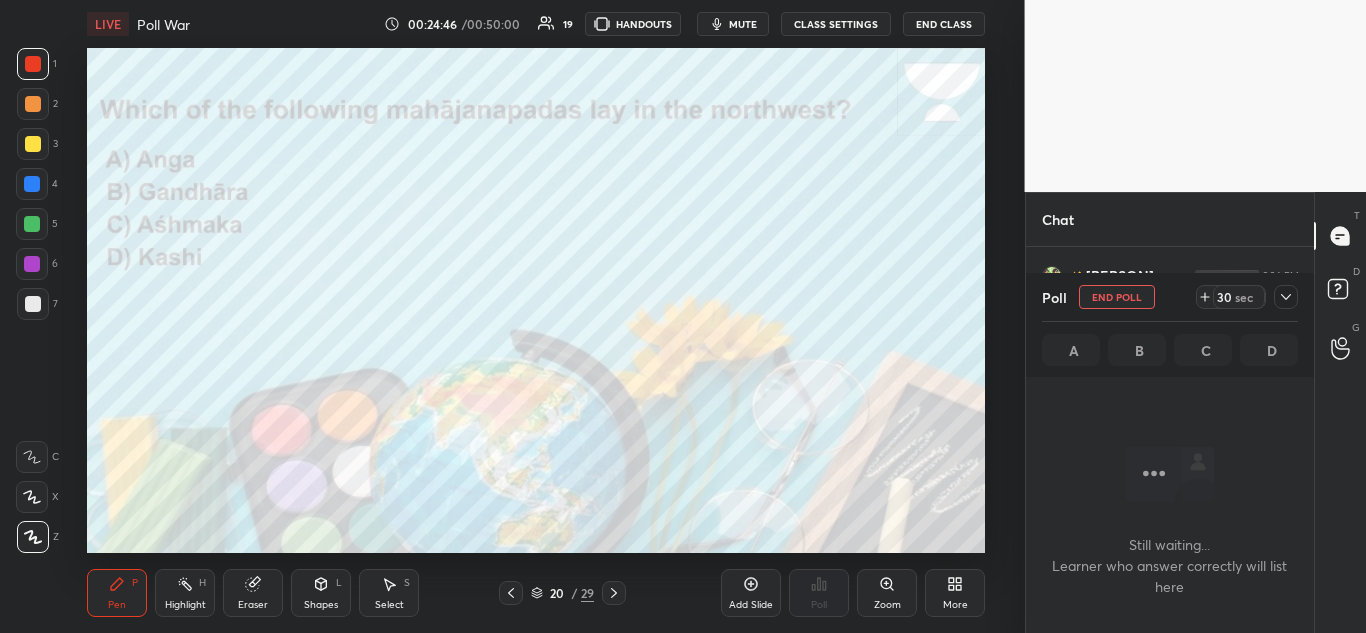 scroll, scrollTop: 239, scrollLeft: 282, axis: both 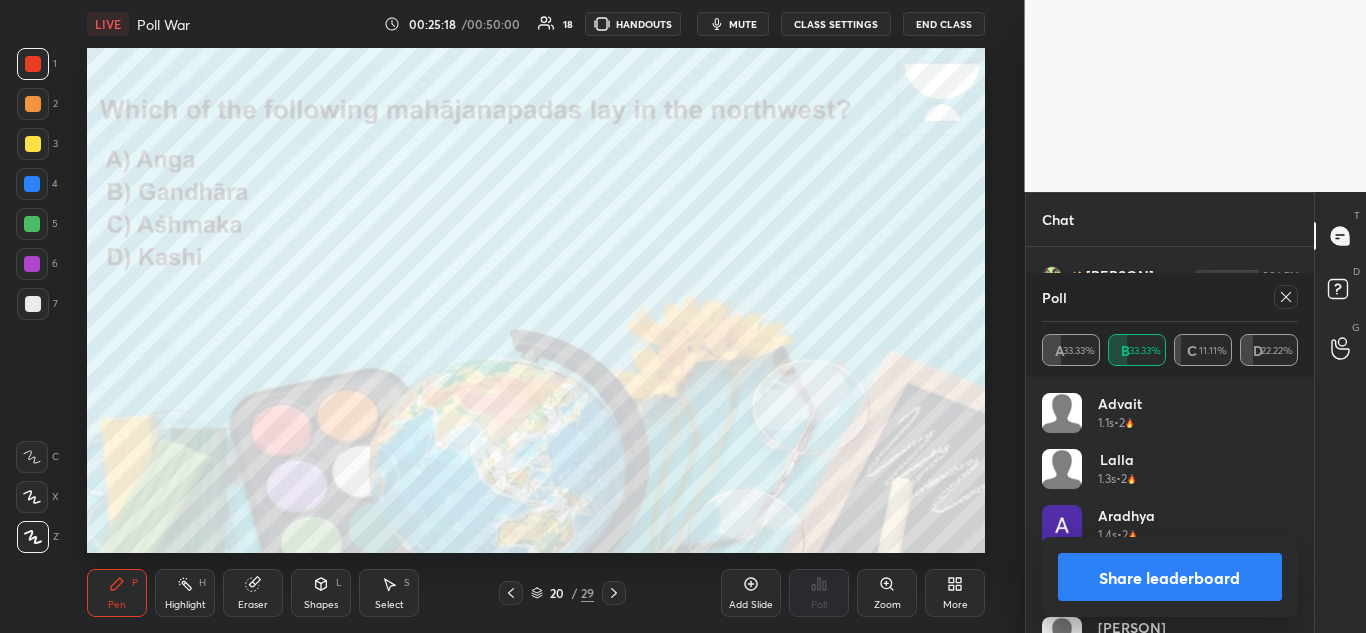 click on "Share leaderboard" at bounding box center [1170, 577] 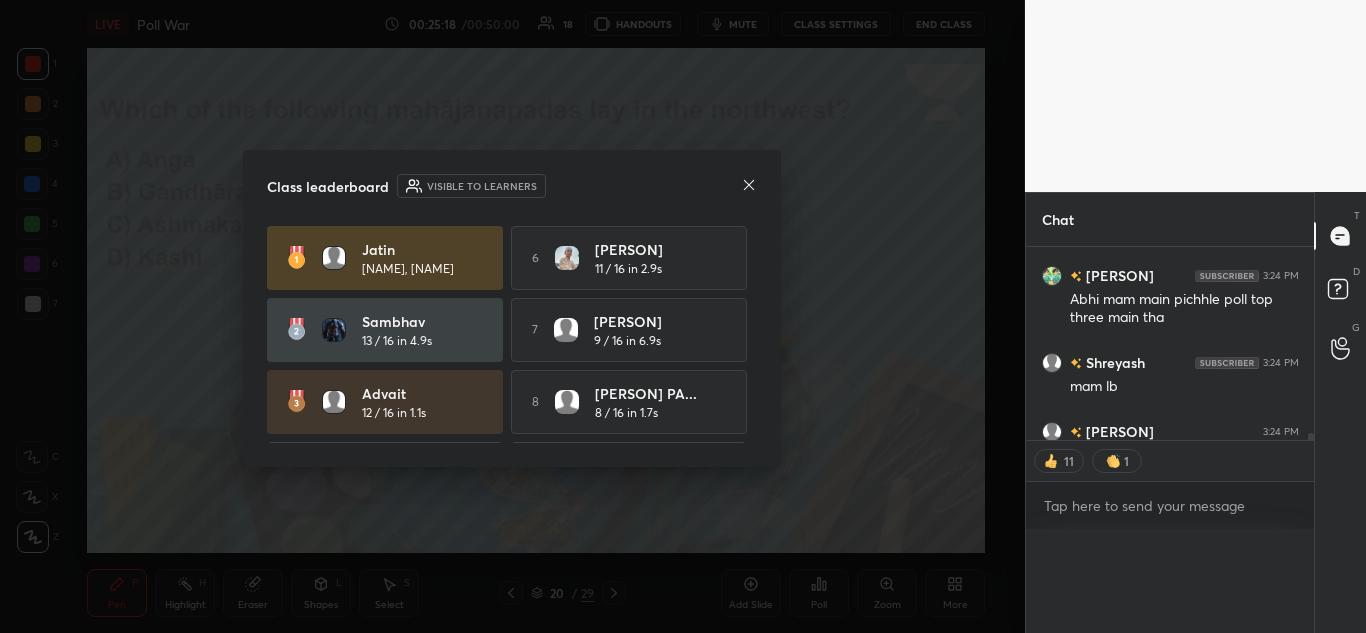 scroll, scrollTop: 0, scrollLeft: 0, axis: both 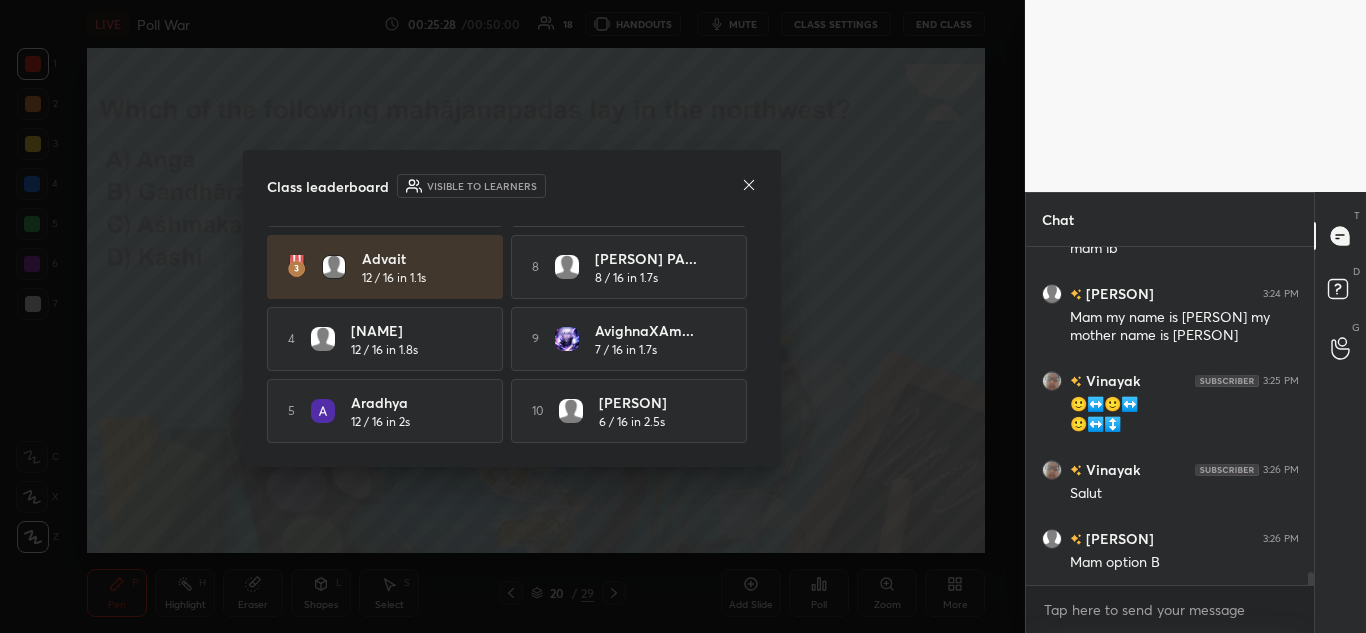 click 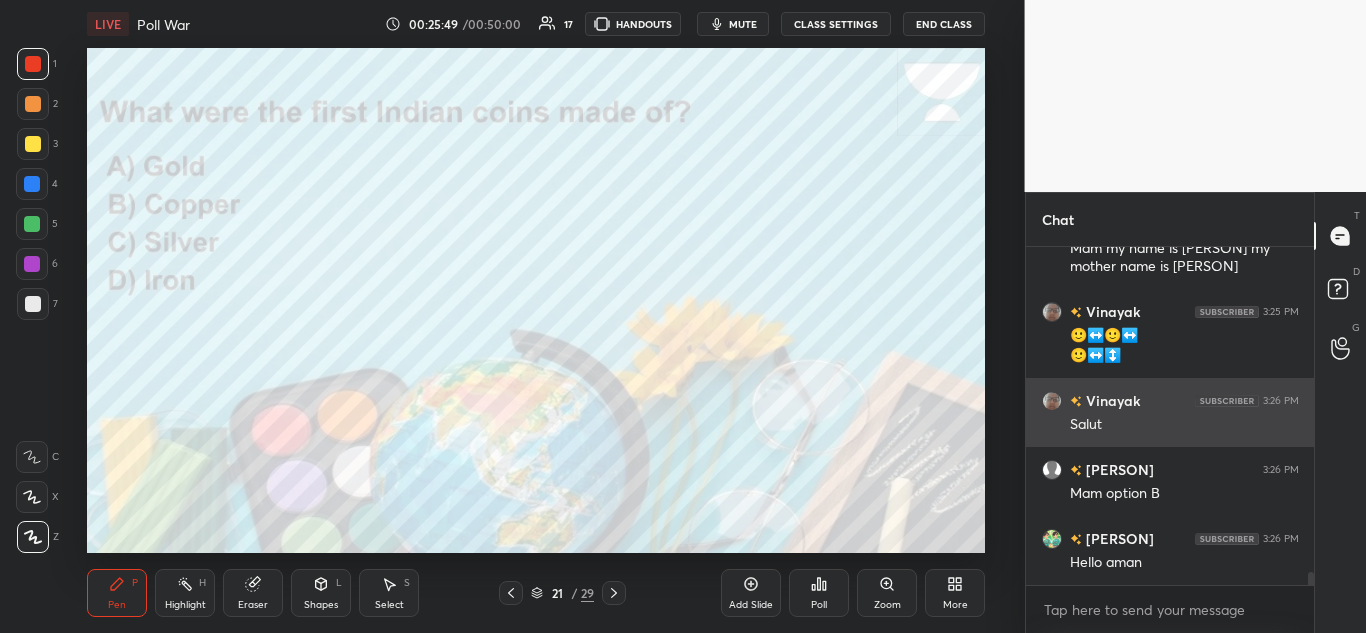 scroll, scrollTop: 8726, scrollLeft: 0, axis: vertical 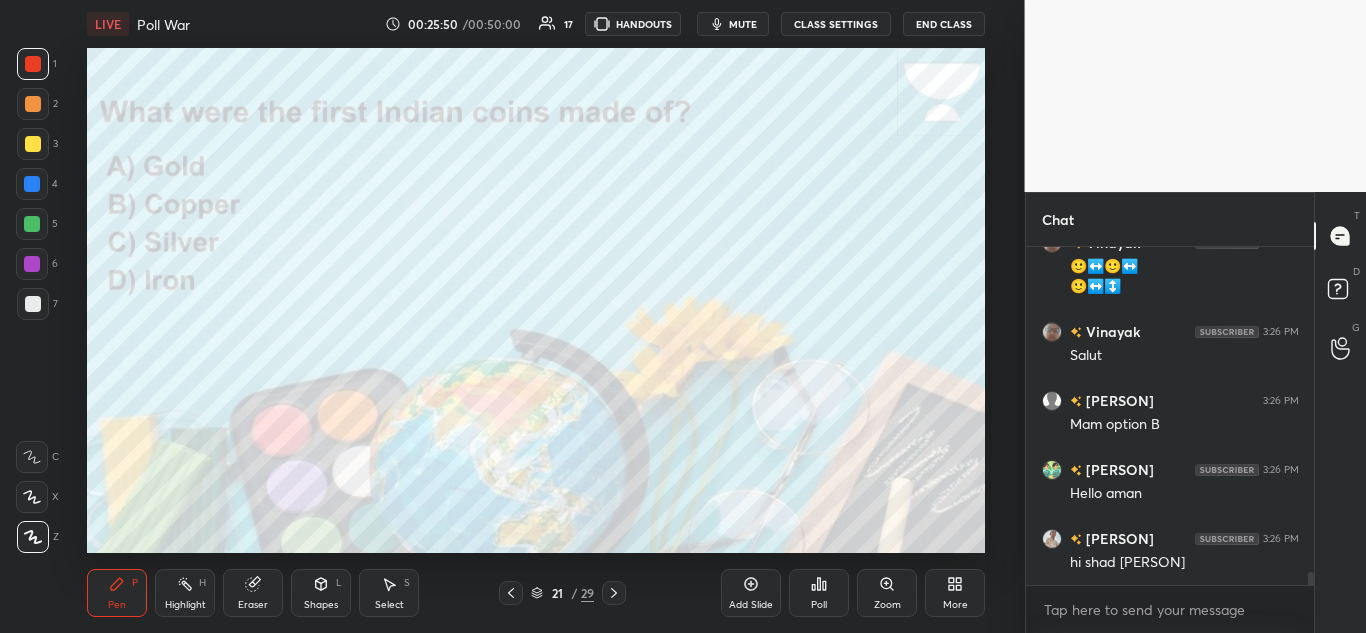 click on "Poll" at bounding box center [819, 605] 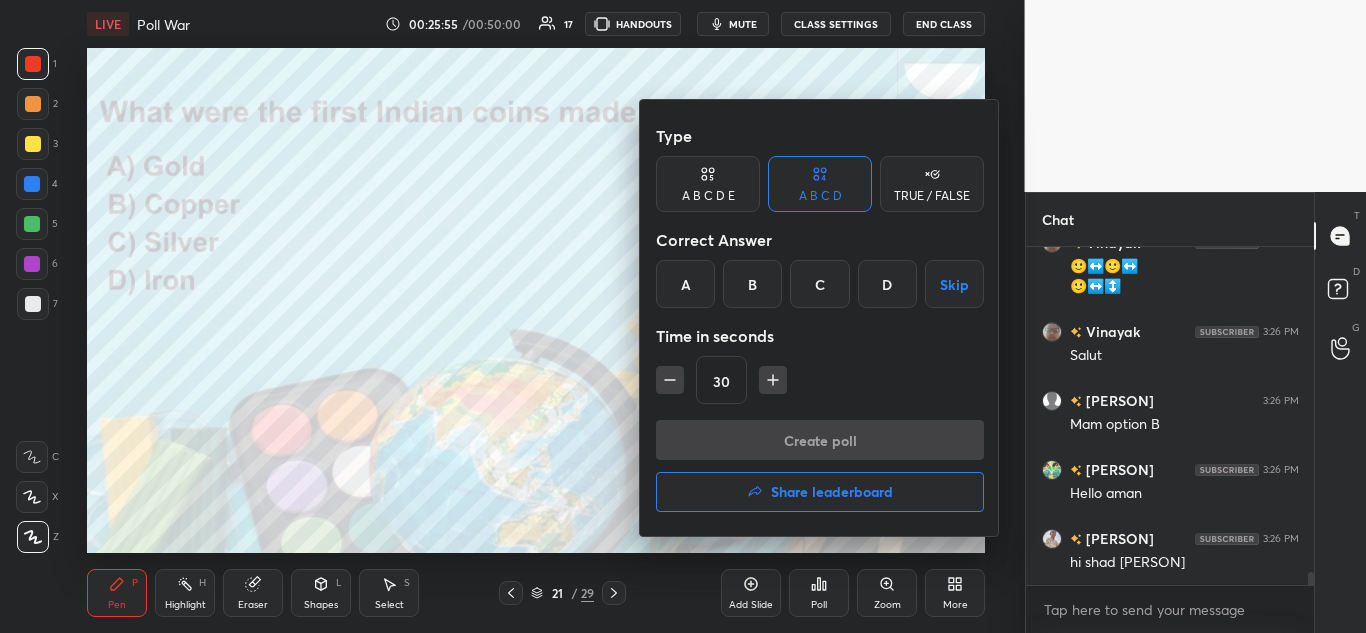 click on "C" at bounding box center (819, 284) 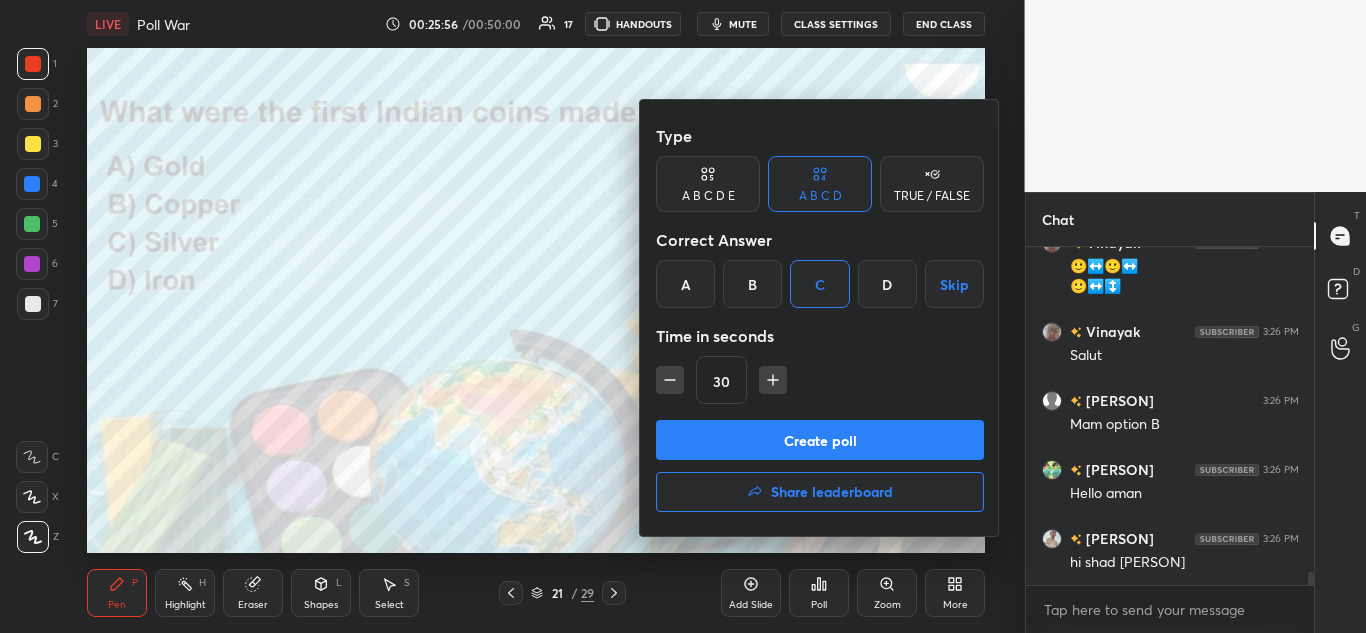 click on "Create poll" at bounding box center (820, 440) 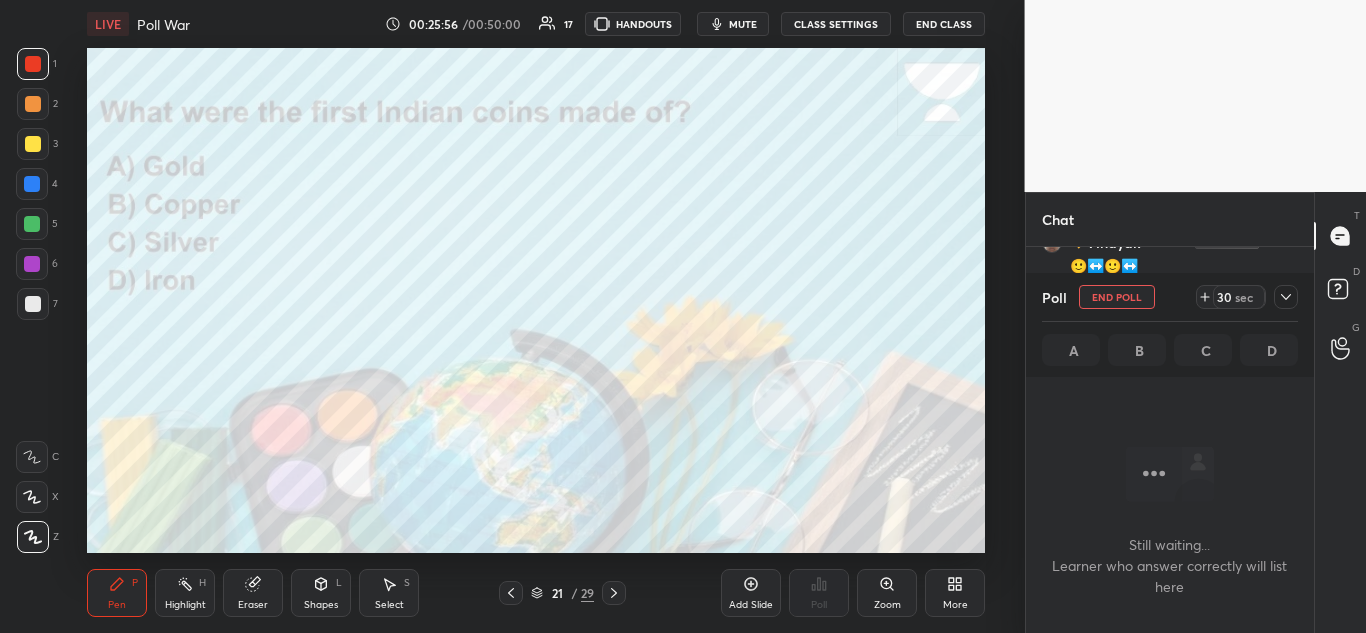 scroll, scrollTop: 244, scrollLeft: 282, axis: both 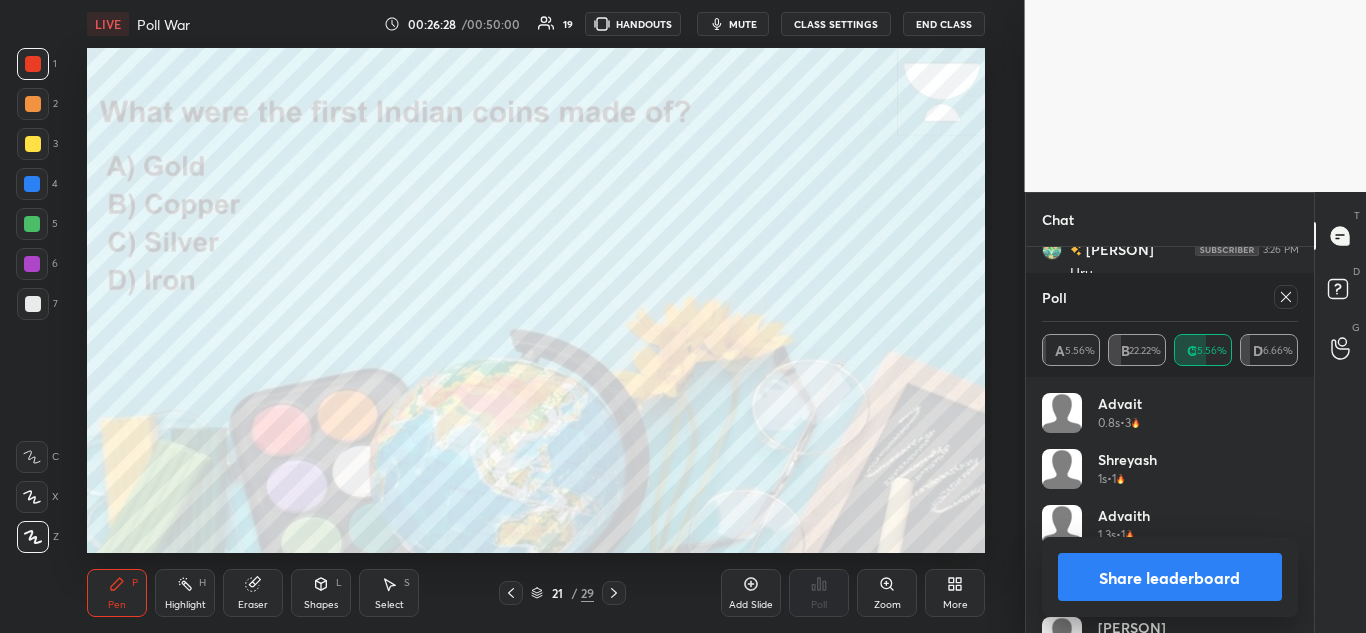 click at bounding box center (1286, 297) 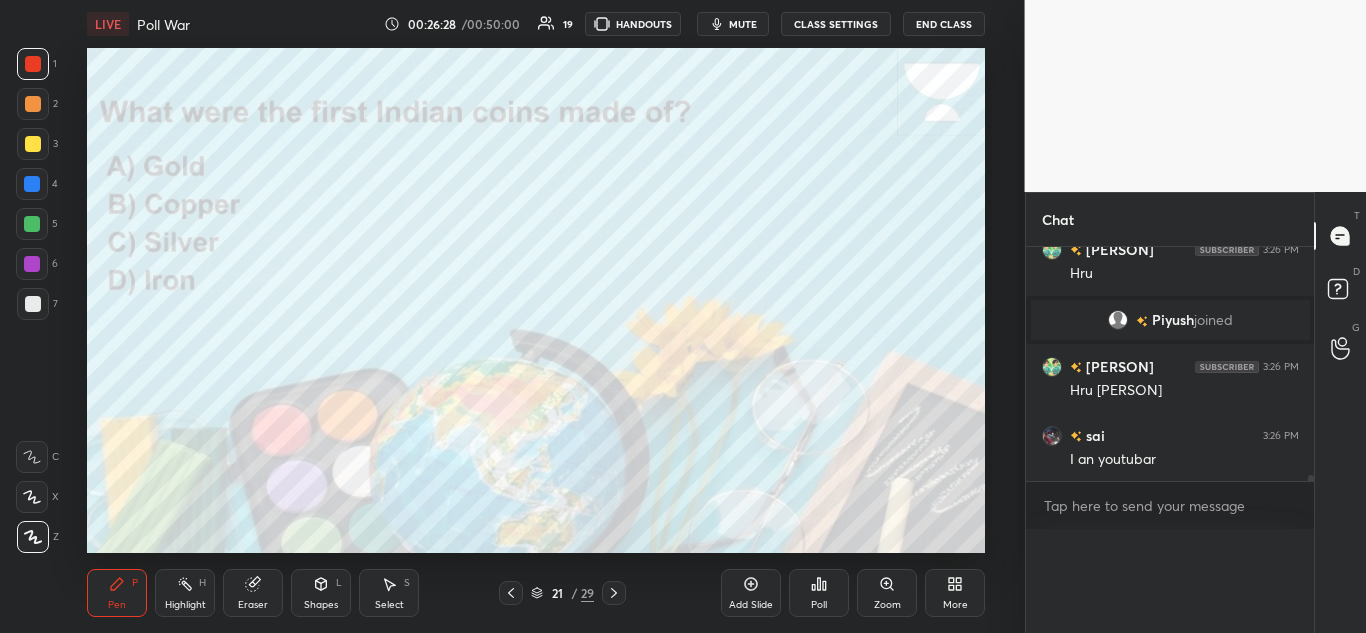 scroll, scrollTop: 0, scrollLeft: 0, axis: both 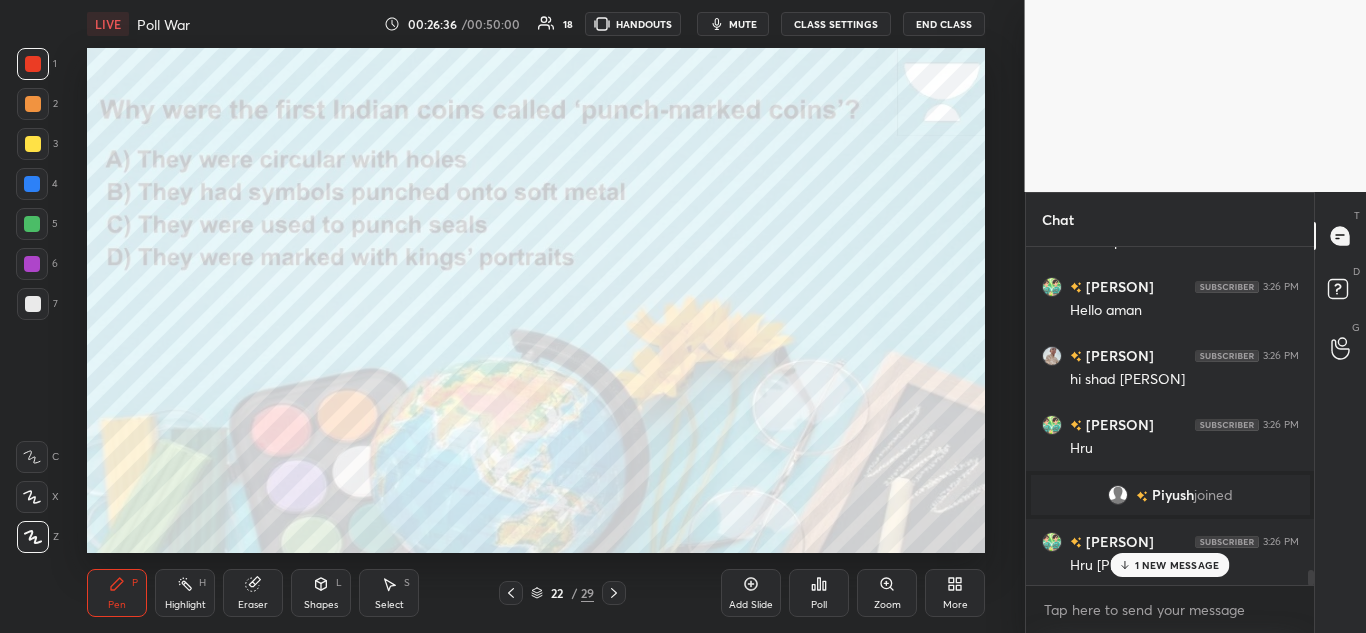 click 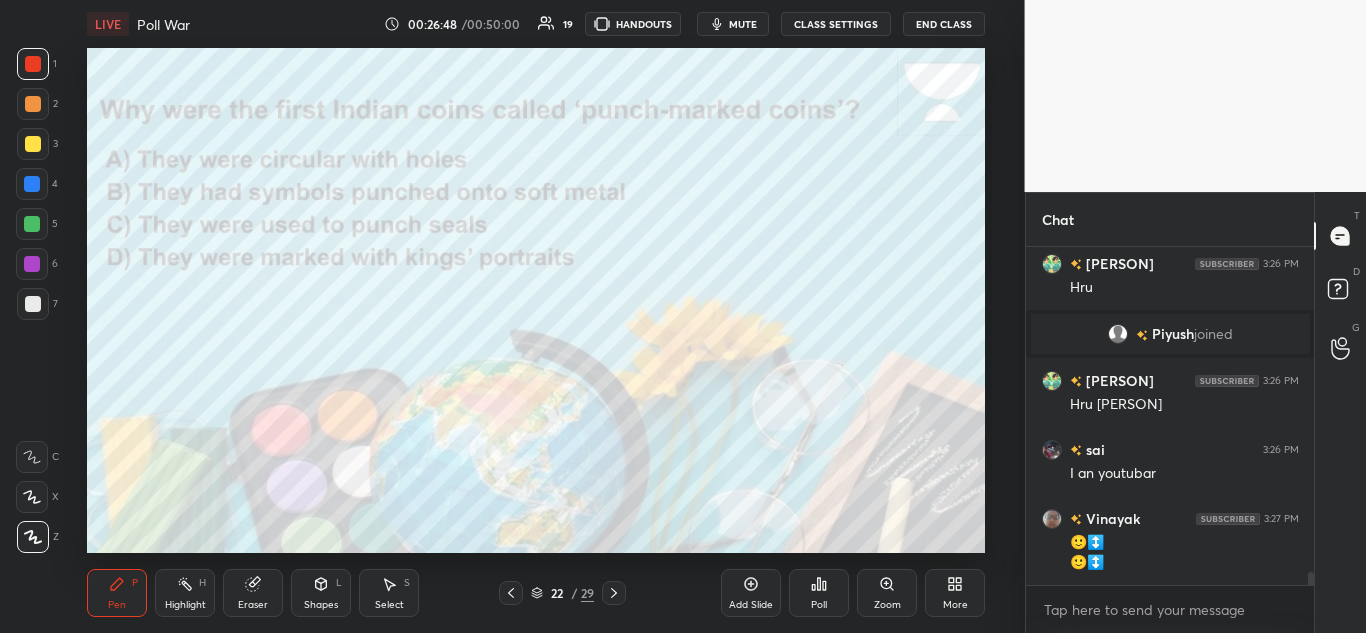 click on "Poll" at bounding box center (819, 593) 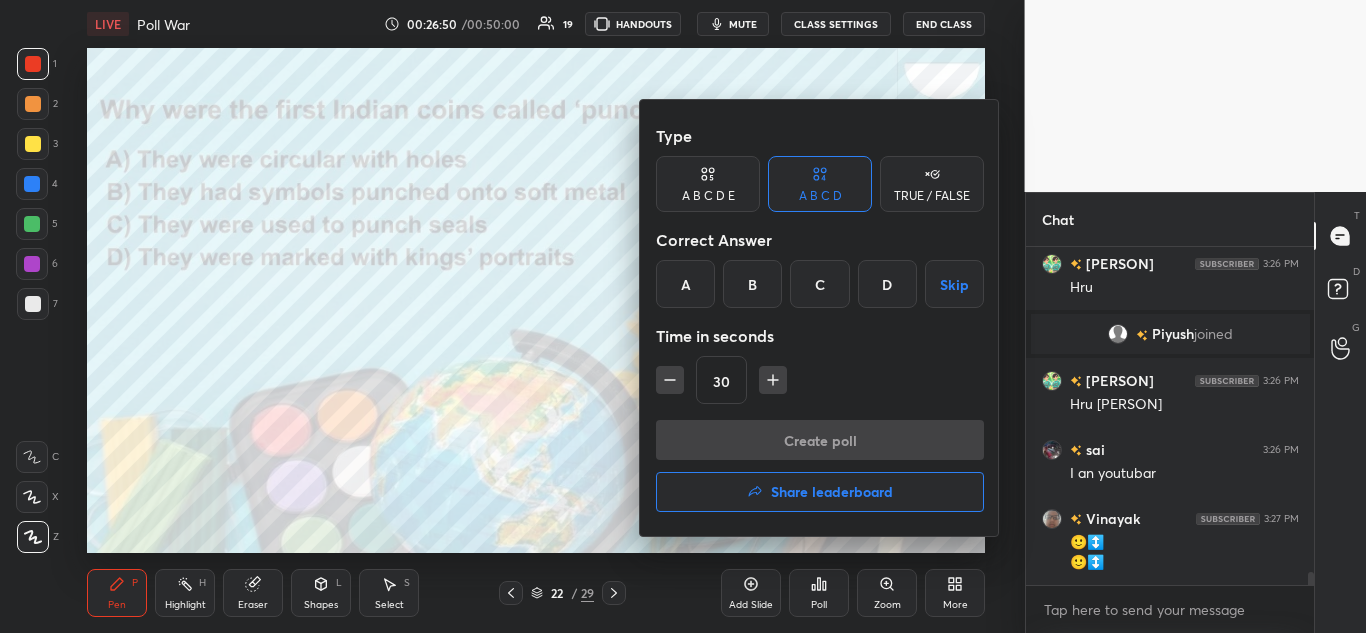 click on "B" at bounding box center [752, 284] 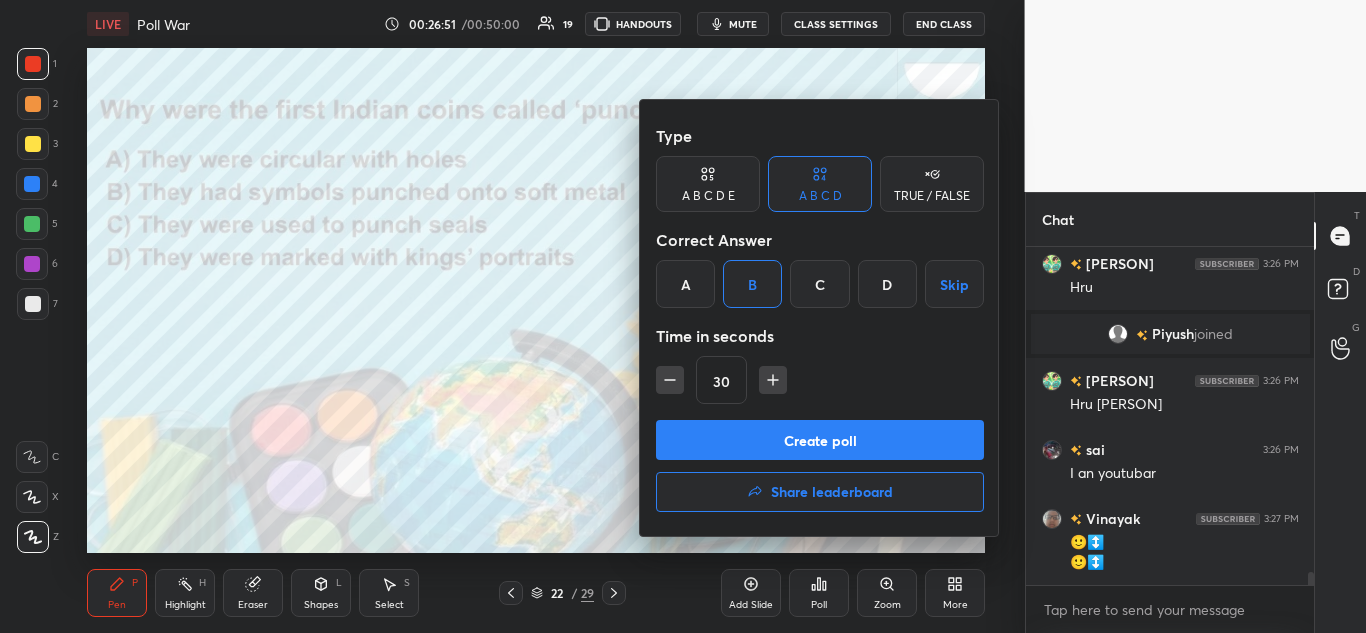 click on "Create poll" at bounding box center (820, 440) 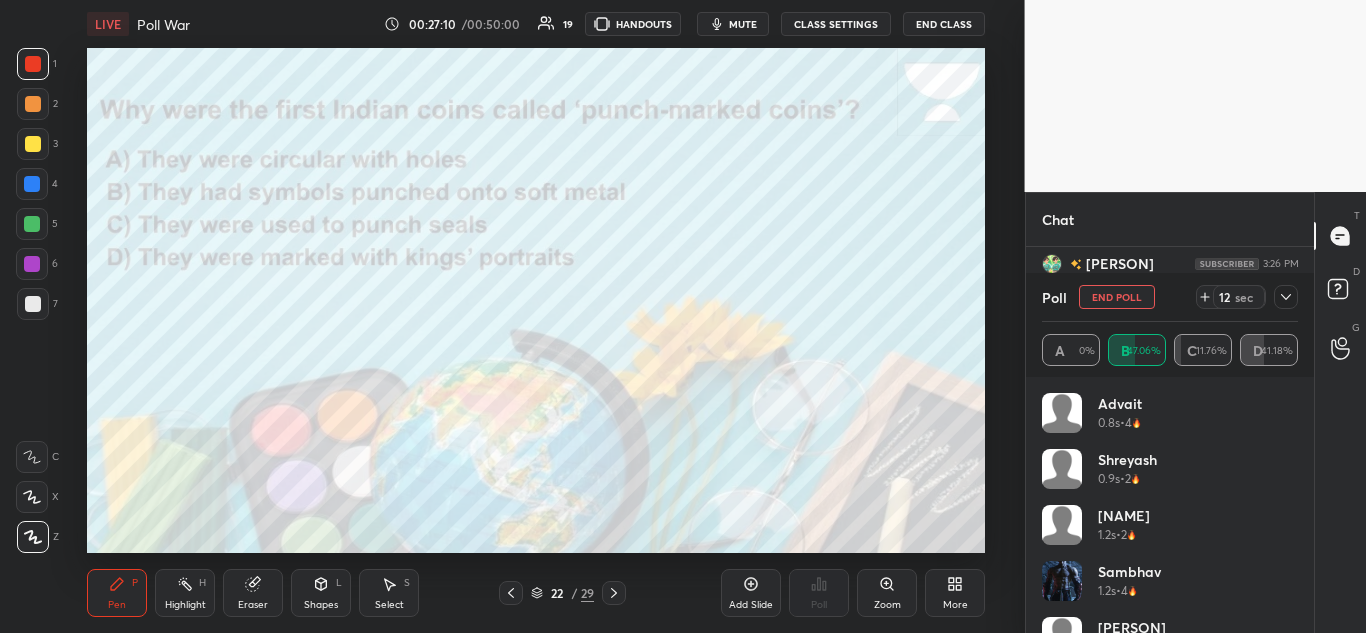 scroll, scrollTop: 187, scrollLeft: 282, axis: both 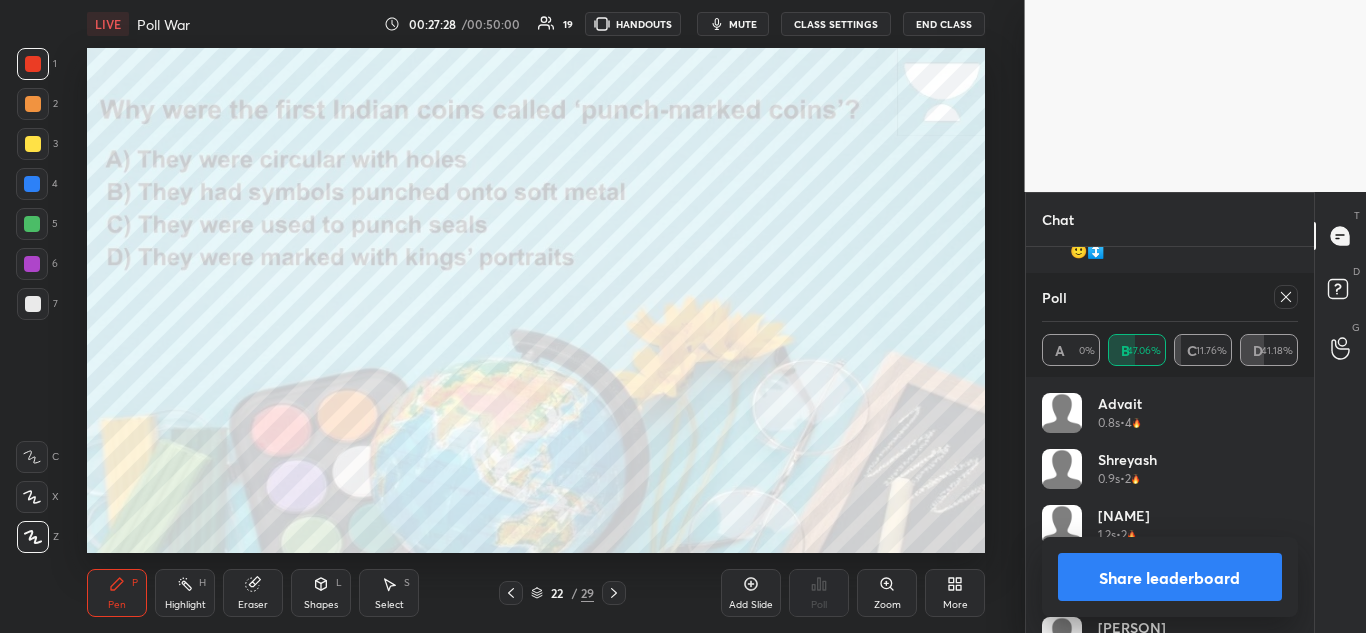 click at bounding box center [1286, 297] 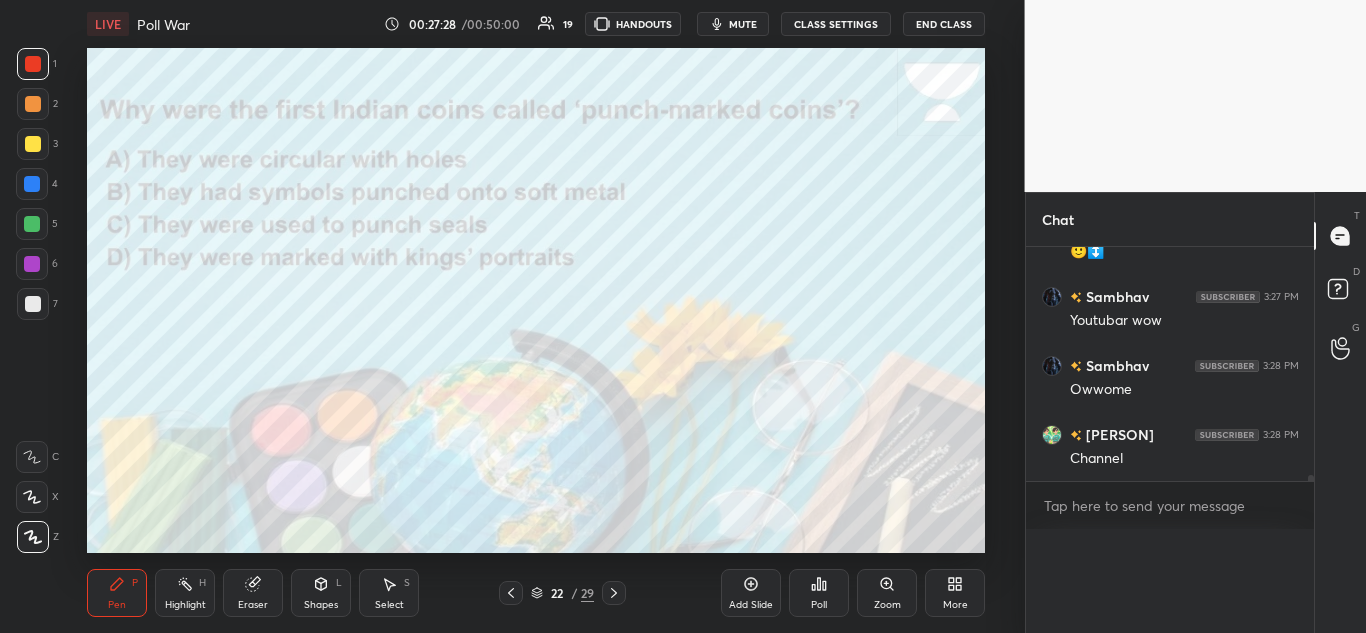 scroll, scrollTop: 0, scrollLeft: 0, axis: both 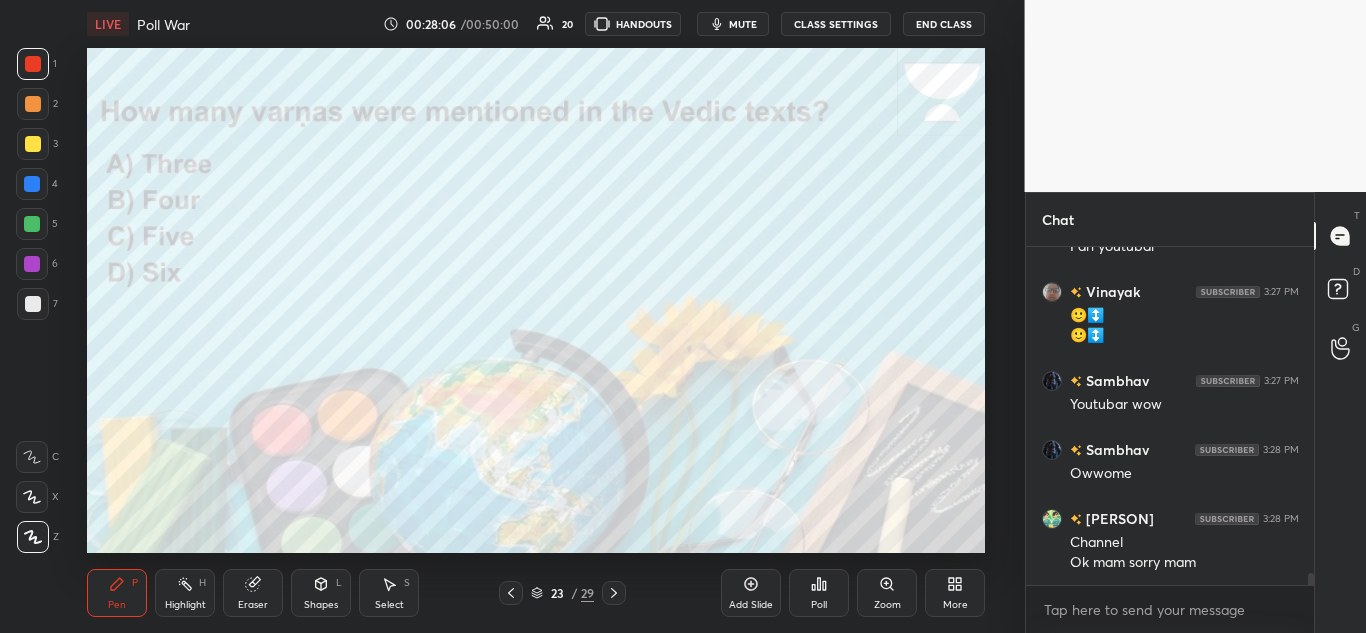 click 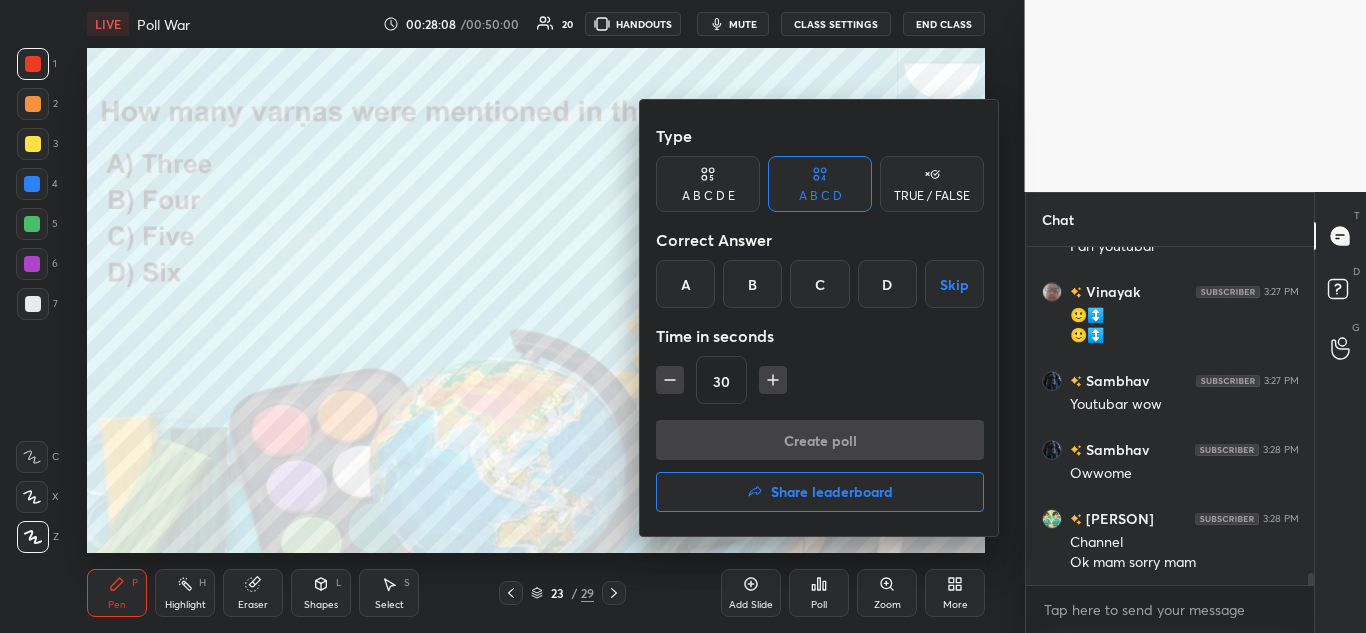 click on "B" at bounding box center [752, 284] 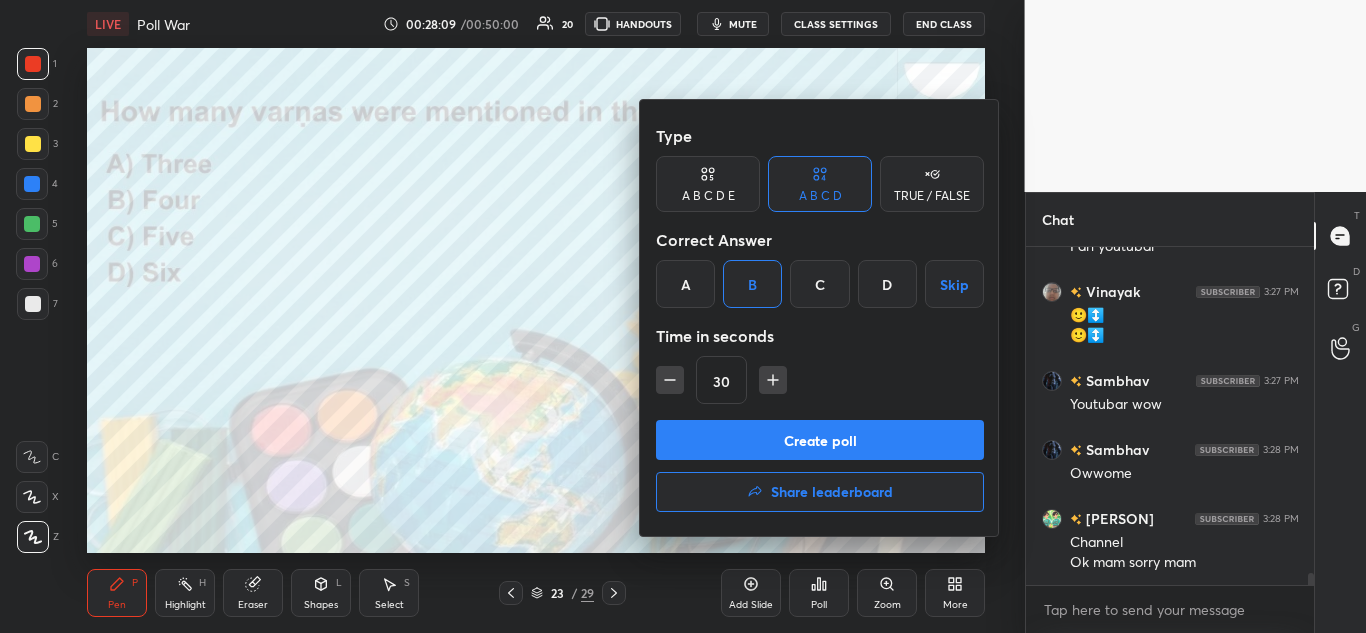 click on "Create poll" at bounding box center [820, 440] 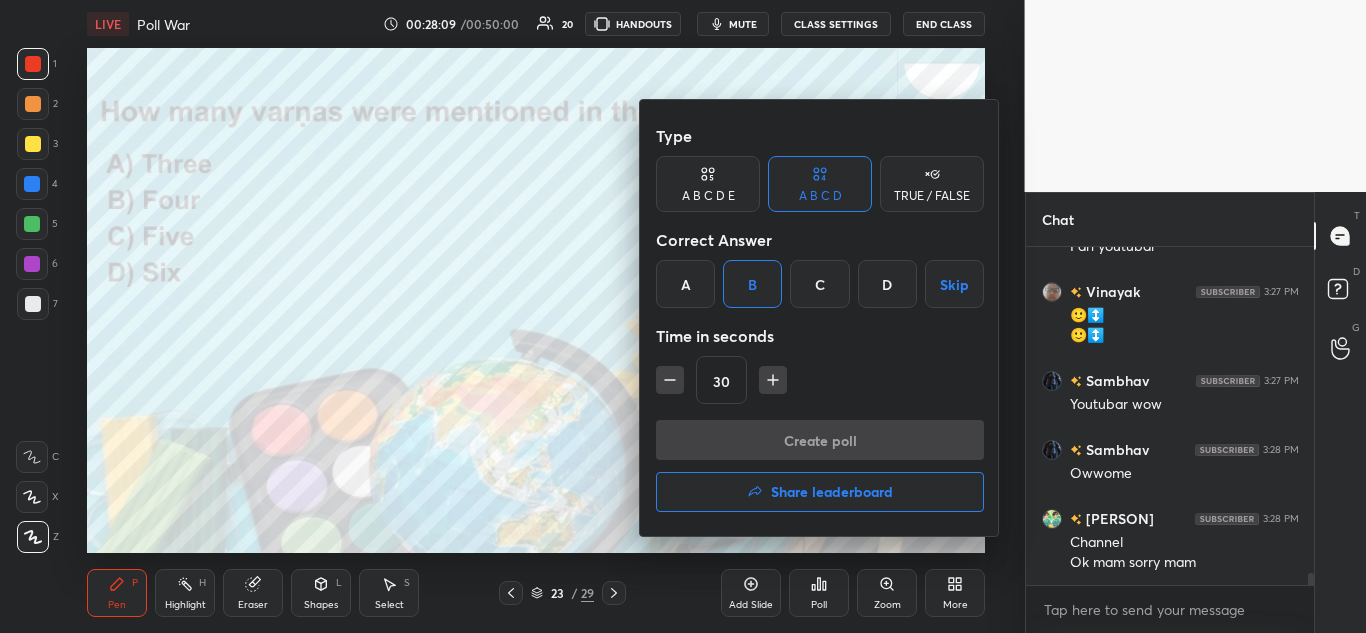 scroll, scrollTop: 290, scrollLeft: 282, axis: both 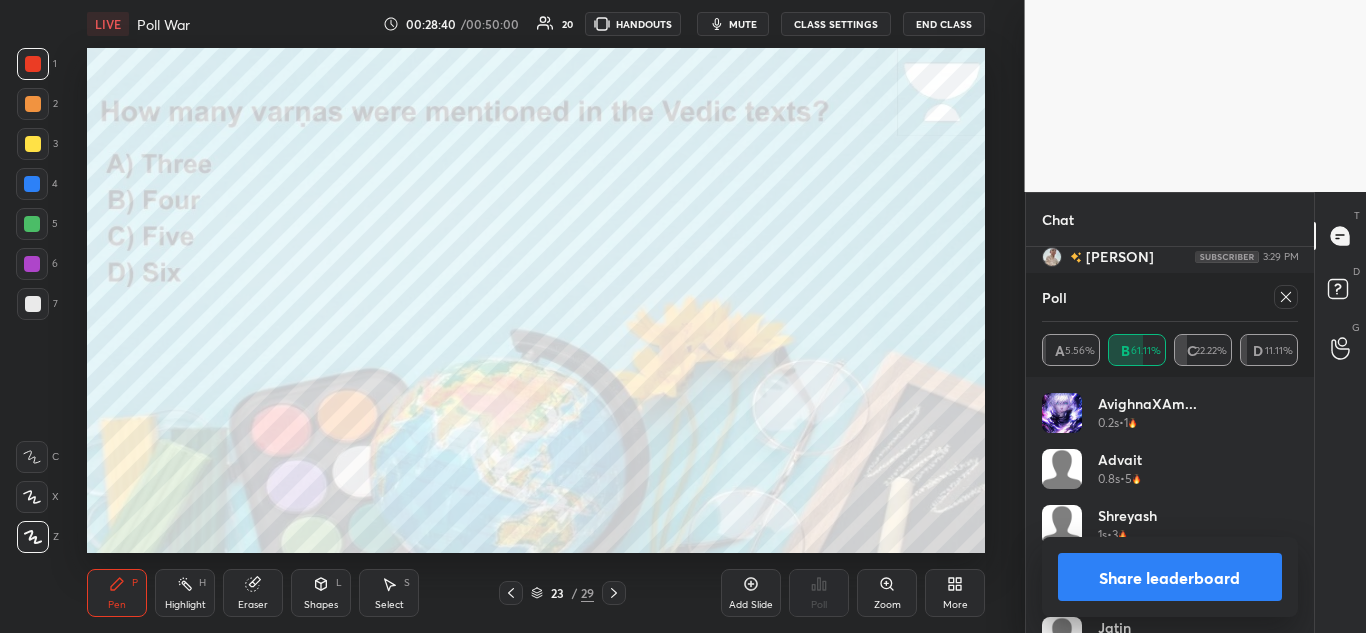 click 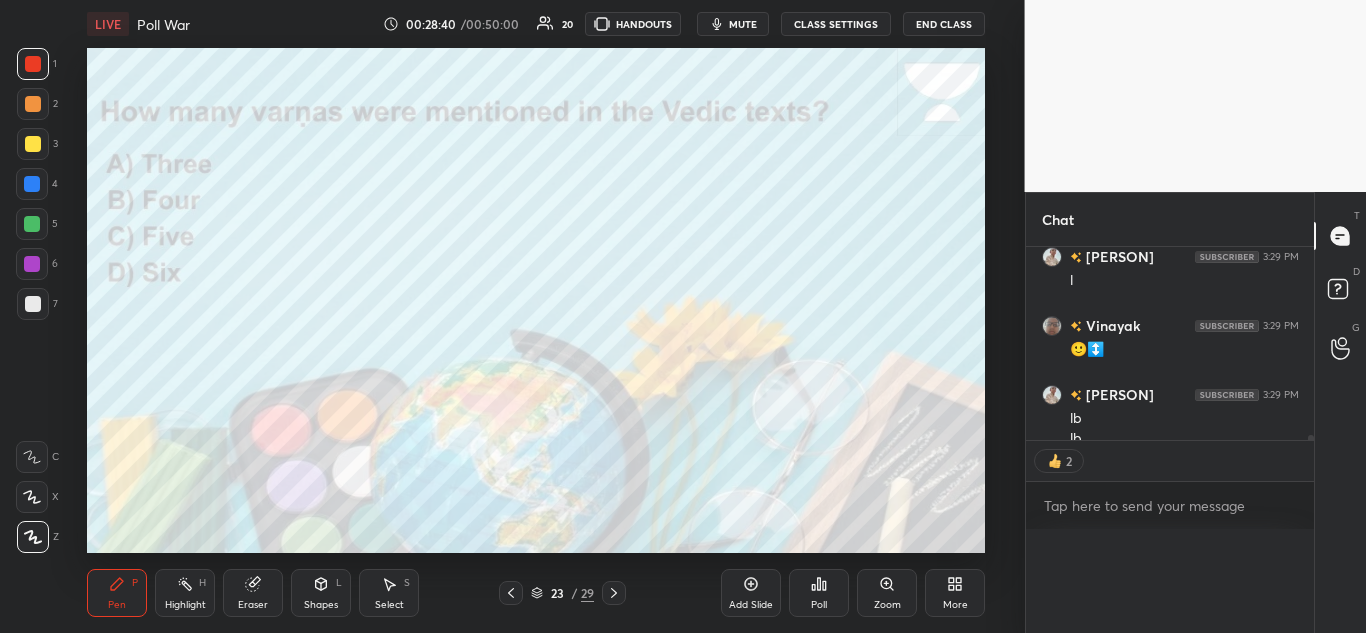 scroll, scrollTop: 0, scrollLeft: 0, axis: both 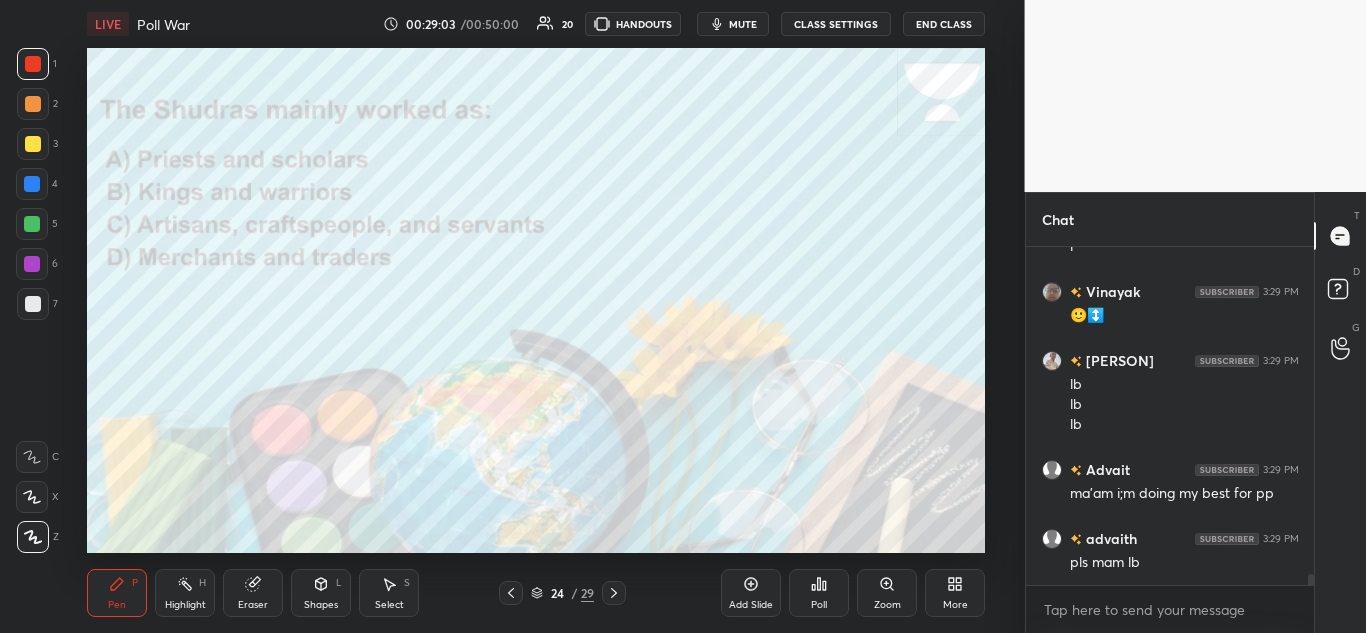 click on "Poll" at bounding box center (819, 605) 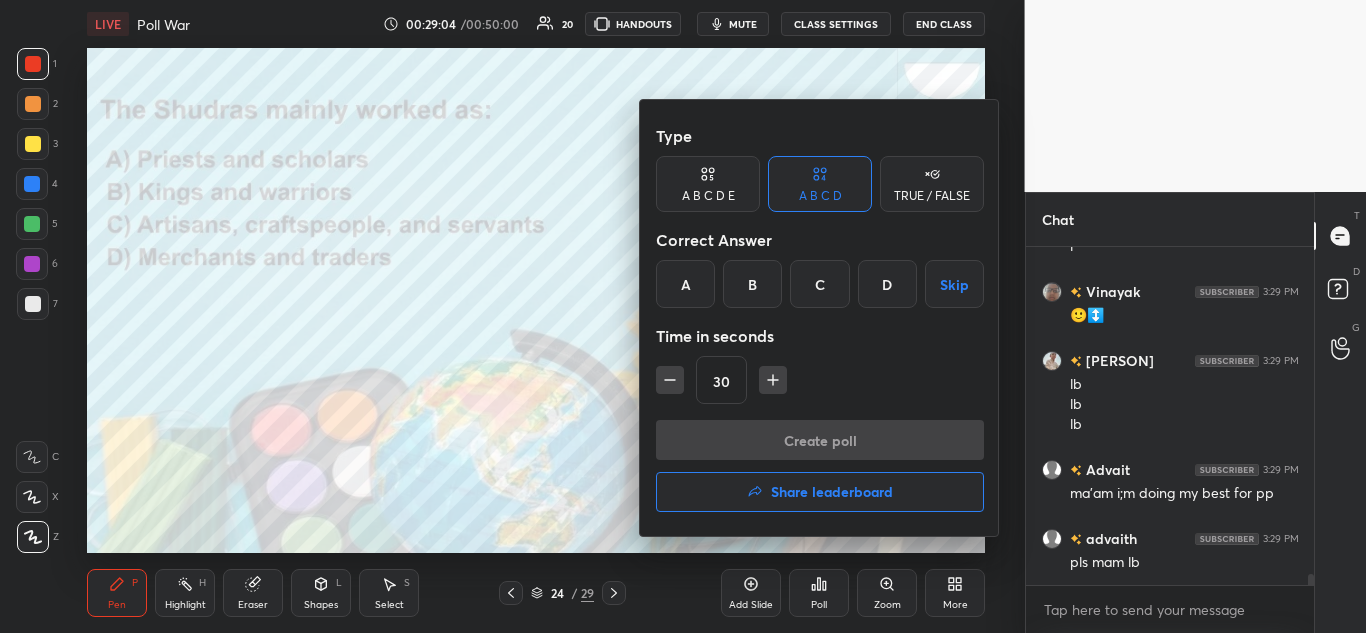 click on "C" at bounding box center [819, 284] 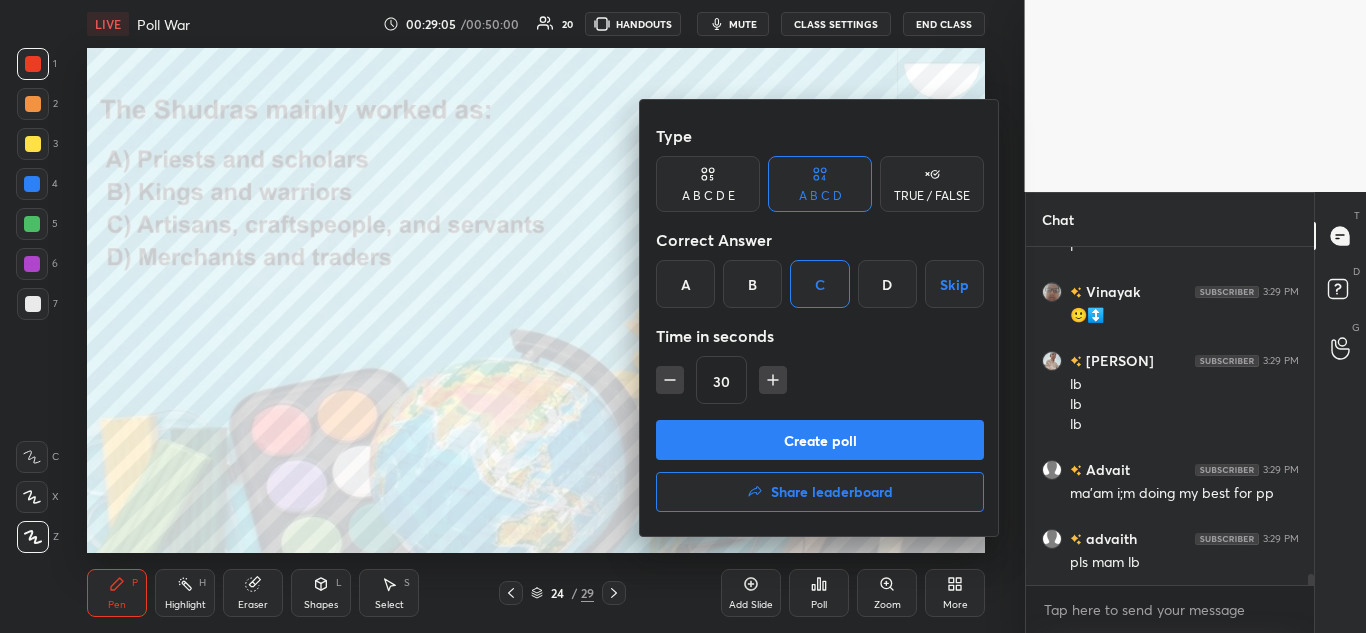 click on "Create poll" at bounding box center (820, 440) 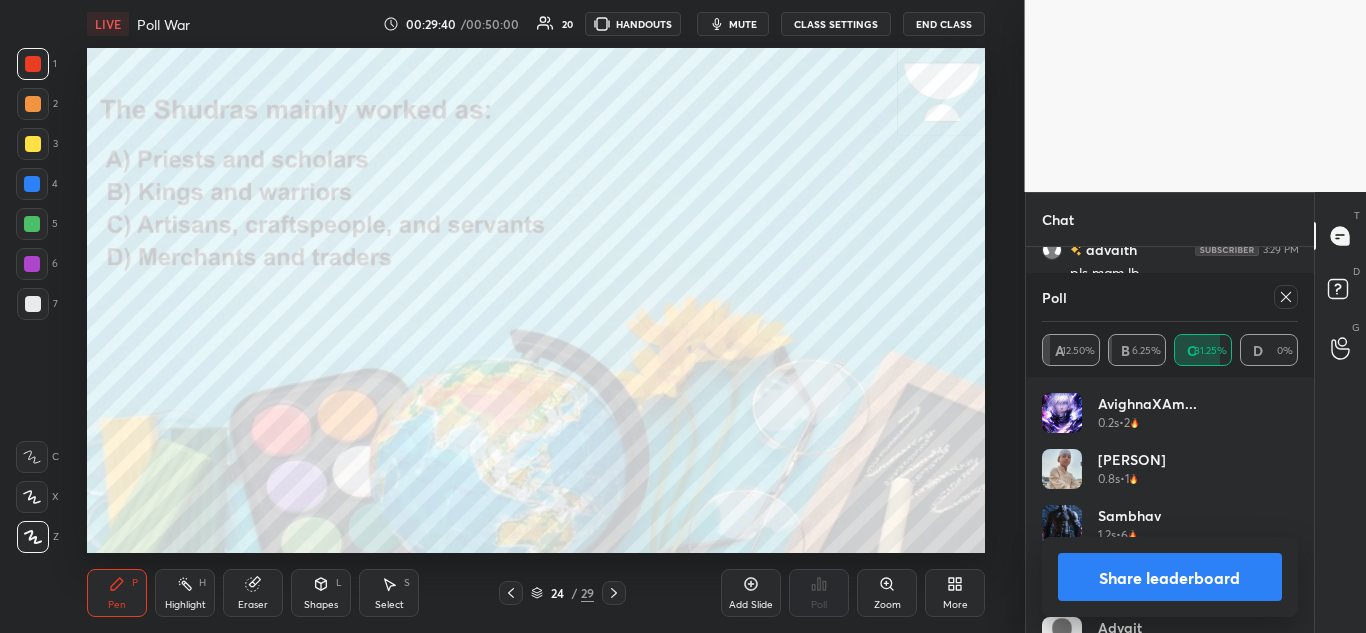 click on "Share leaderboard" at bounding box center (1170, 577) 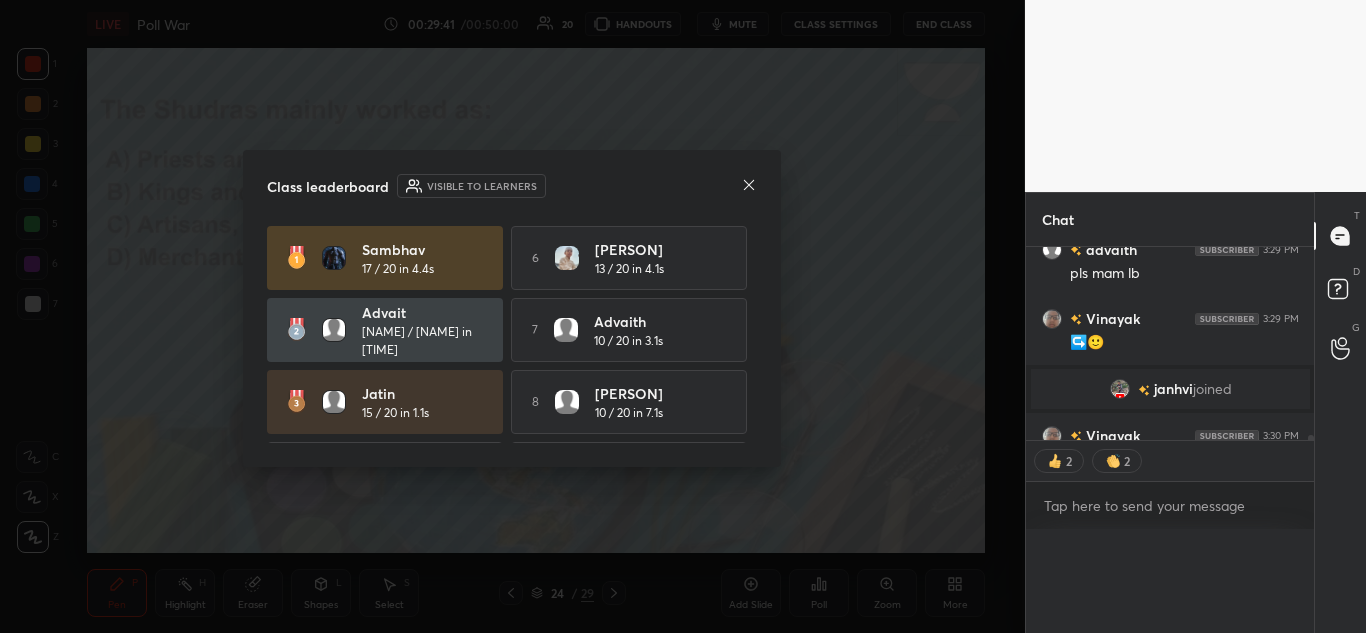 scroll, scrollTop: 0, scrollLeft: 0, axis: both 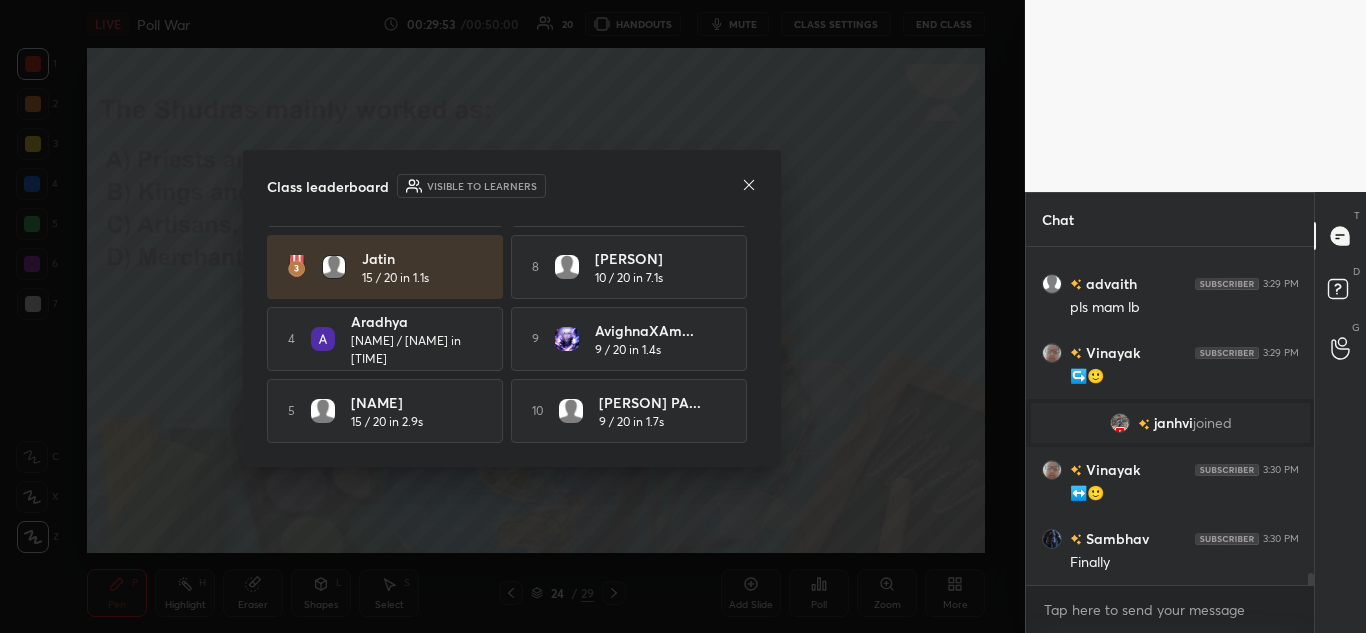 click 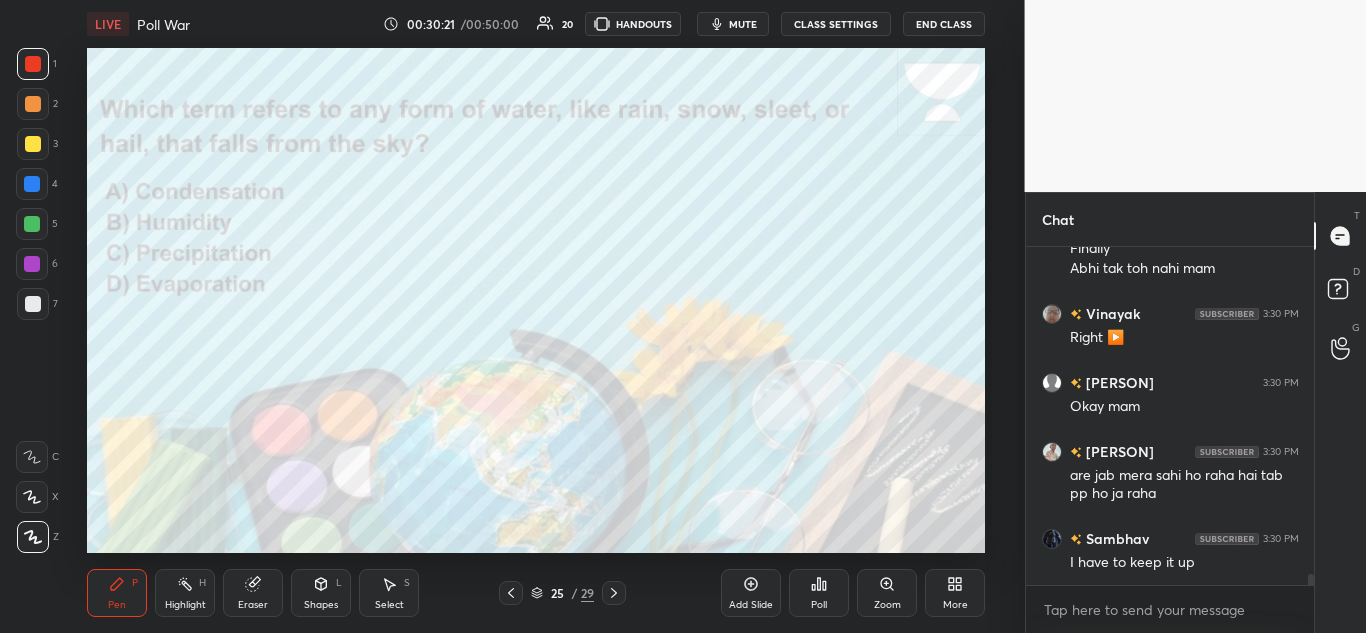 click on "Poll" at bounding box center (819, 593) 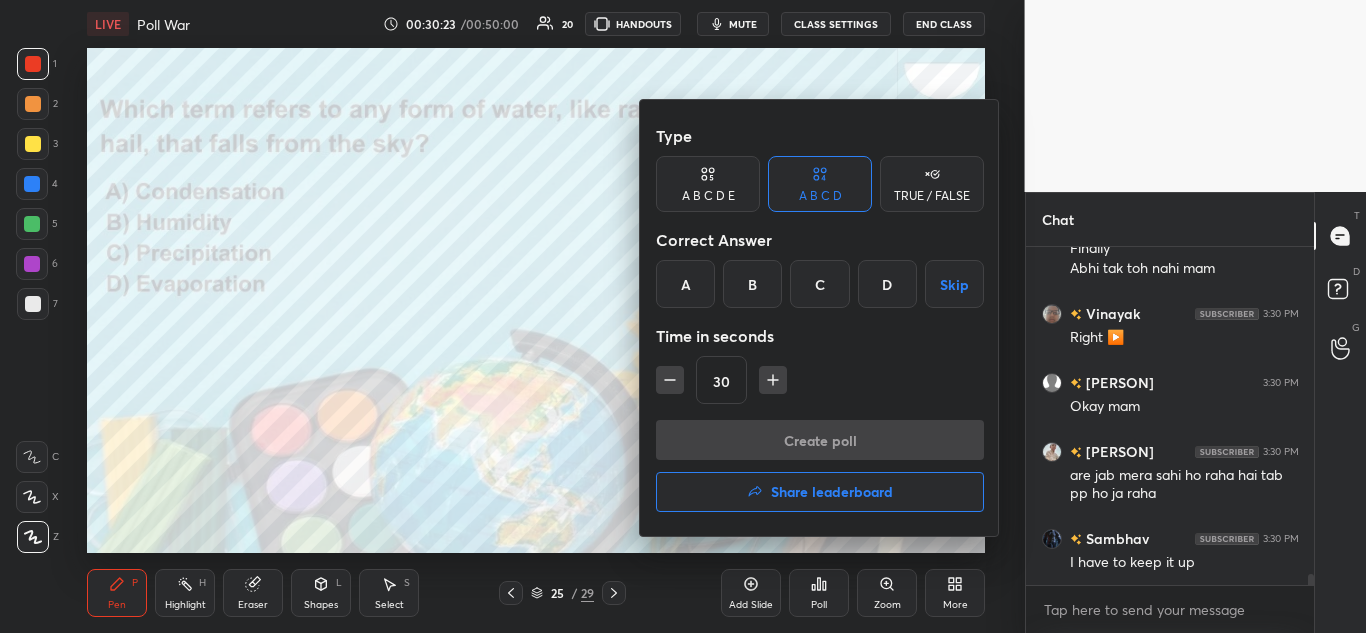 click on "C" at bounding box center [819, 284] 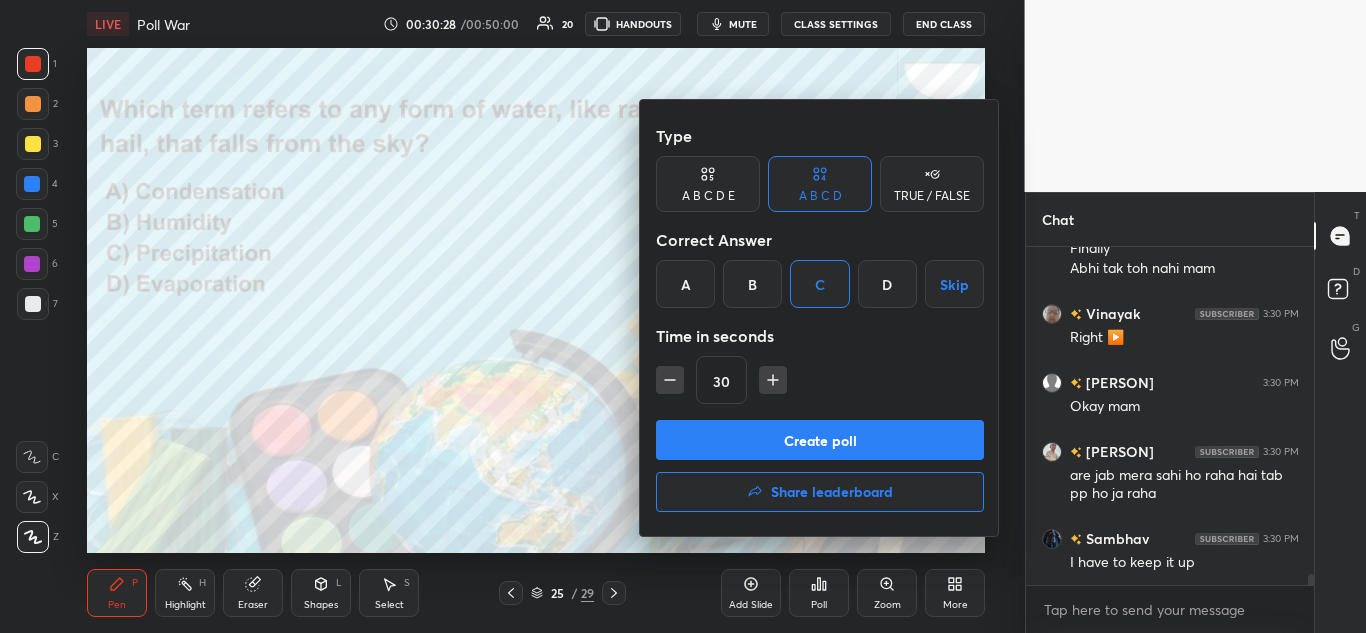 click on "Create poll" at bounding box center [820, 440] 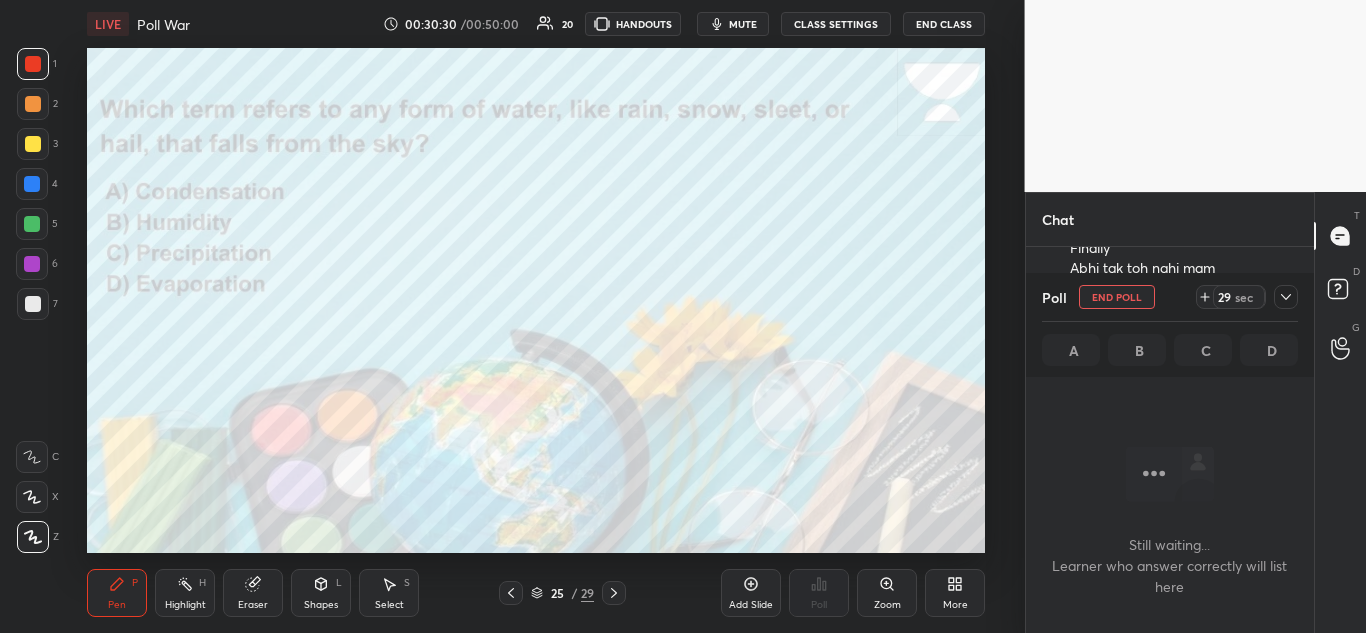 click 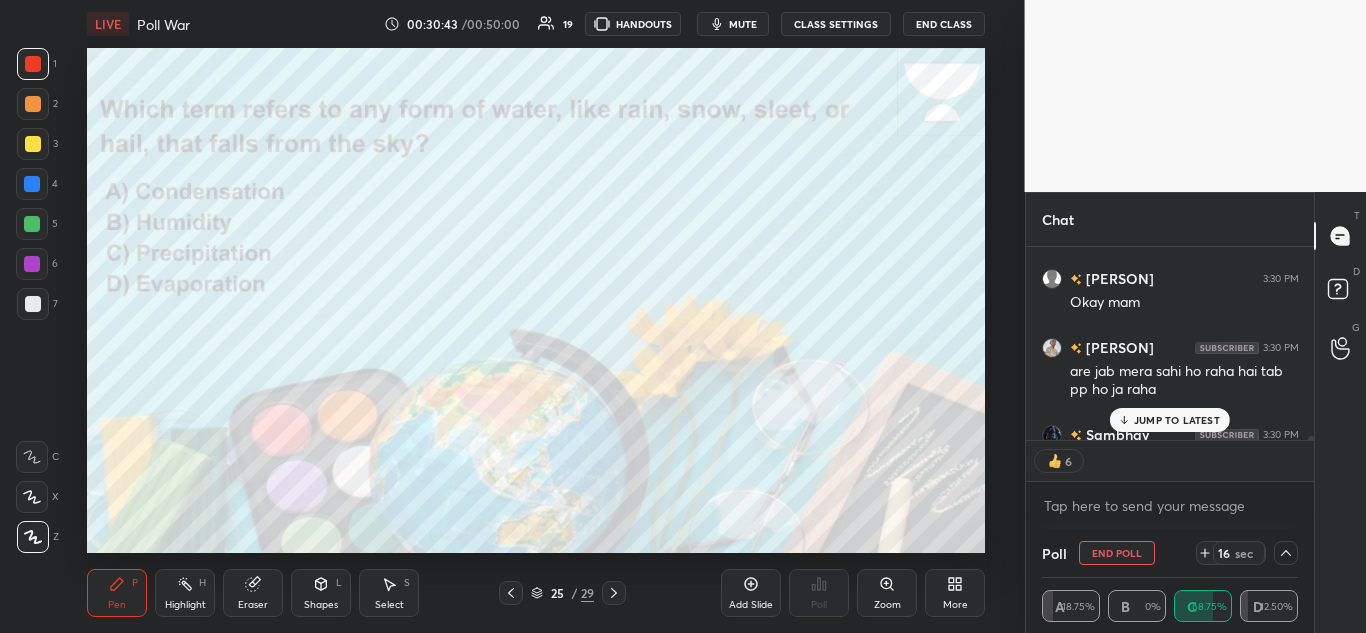 click on "JUMP TO LATEST" at bounding box center [1177, 420] 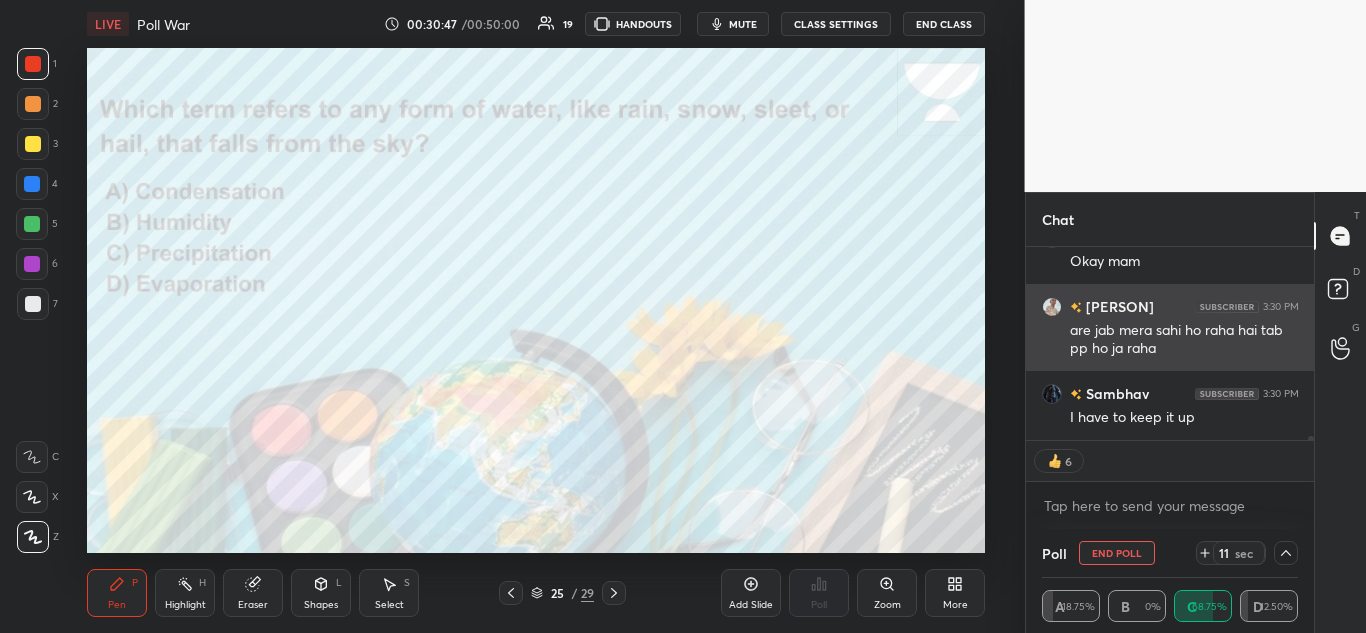 scroll, scrollTop: 10120, scrollLeft: 0, axis: vertical 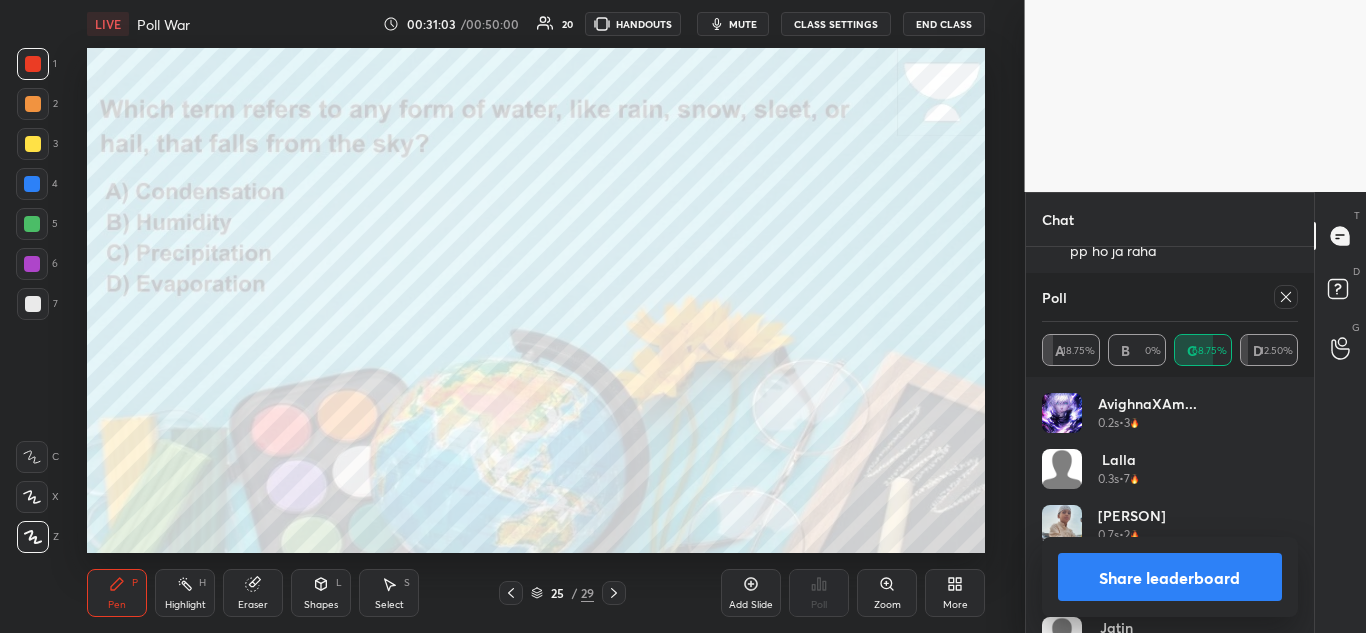 click 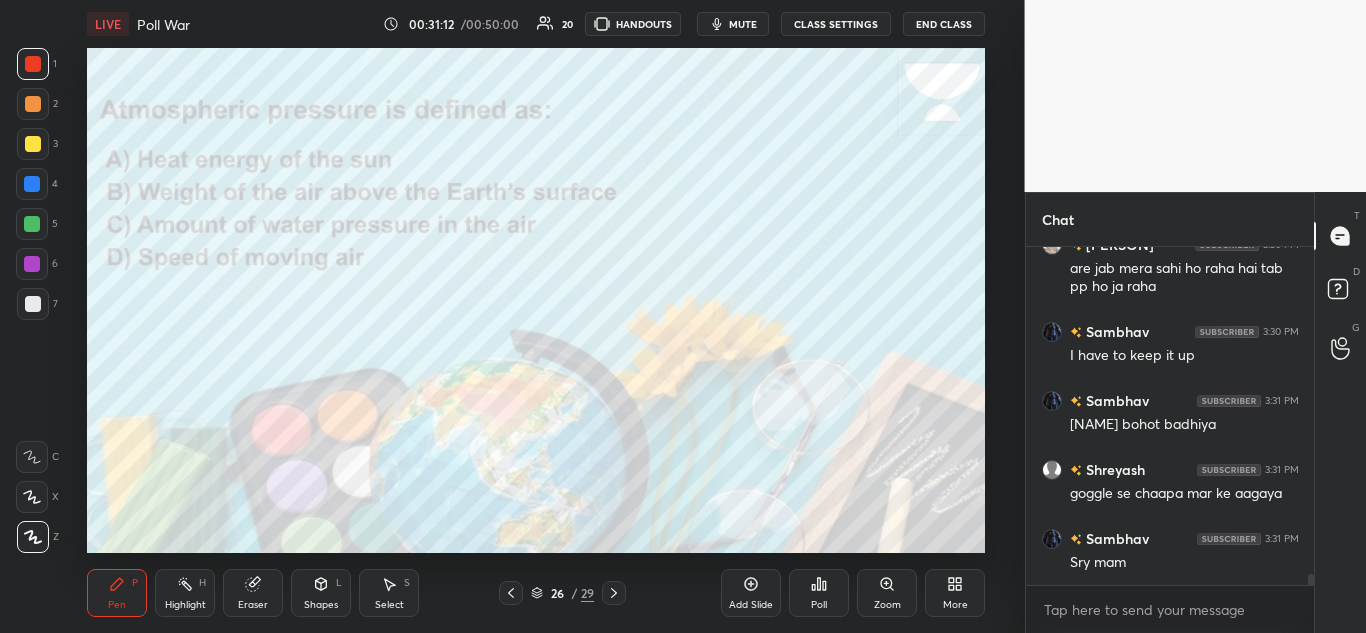 click on "Poll" at bounding box center [819, 593] 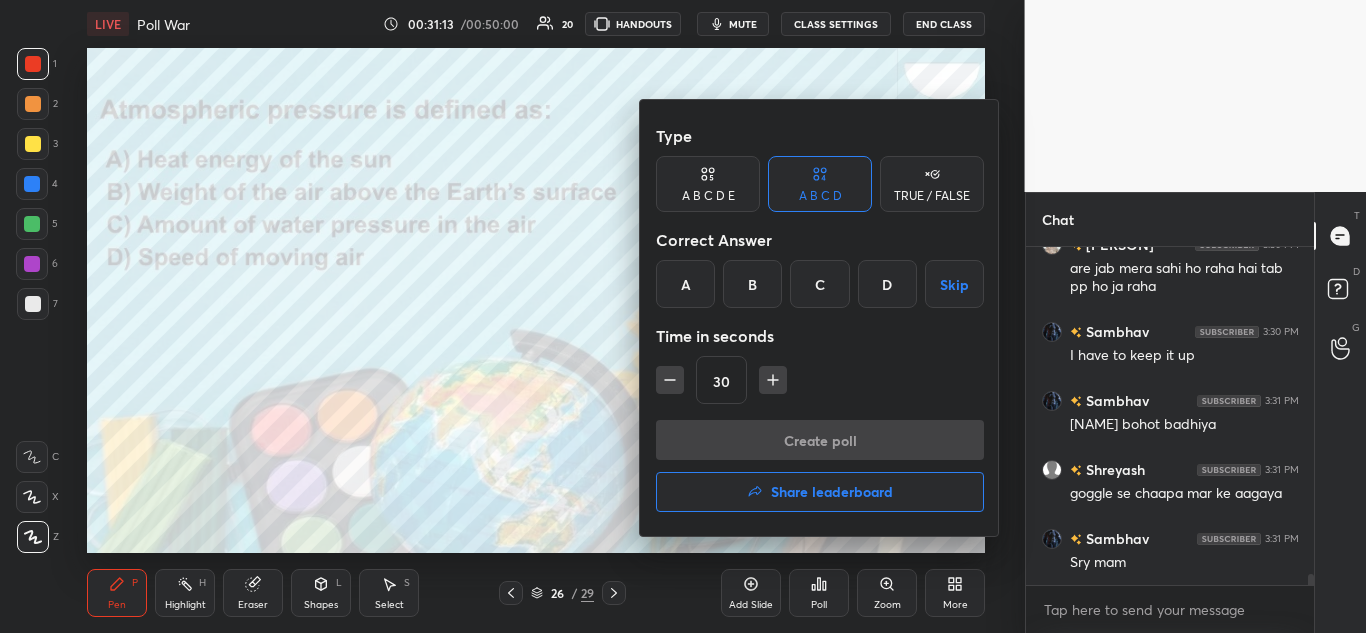 click on "B" at bounding box center (752, 284) 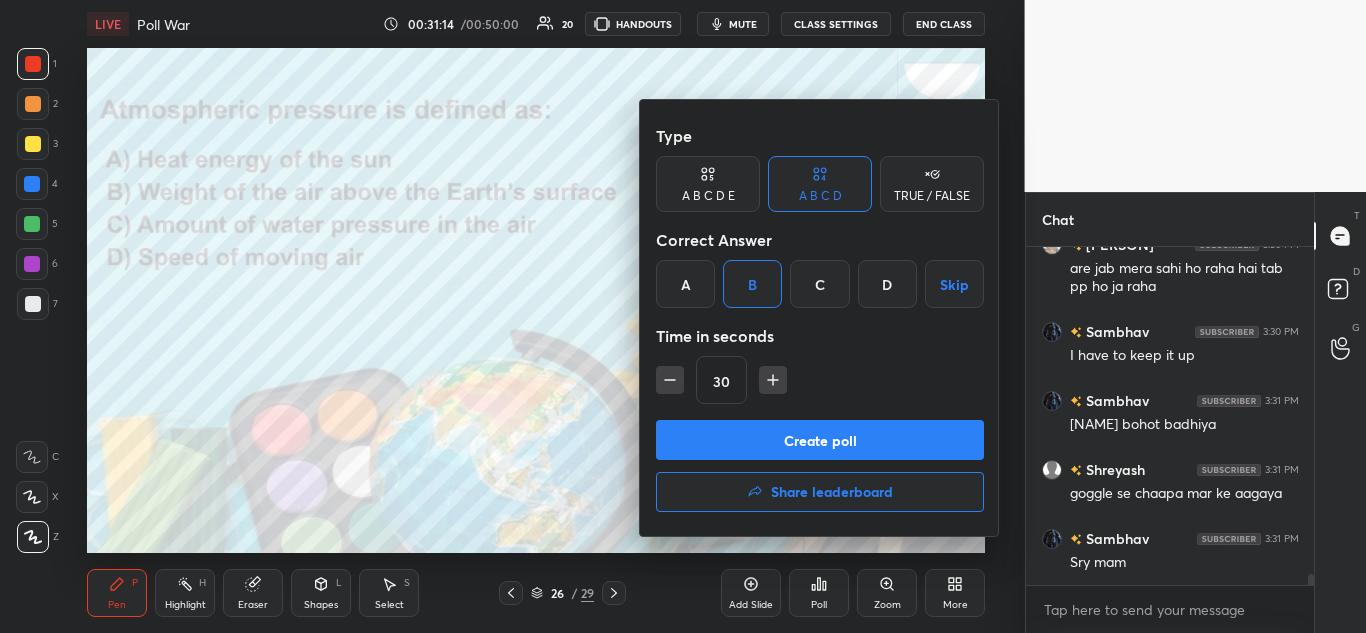click on "Create poll" at bounding box center (820, 440) 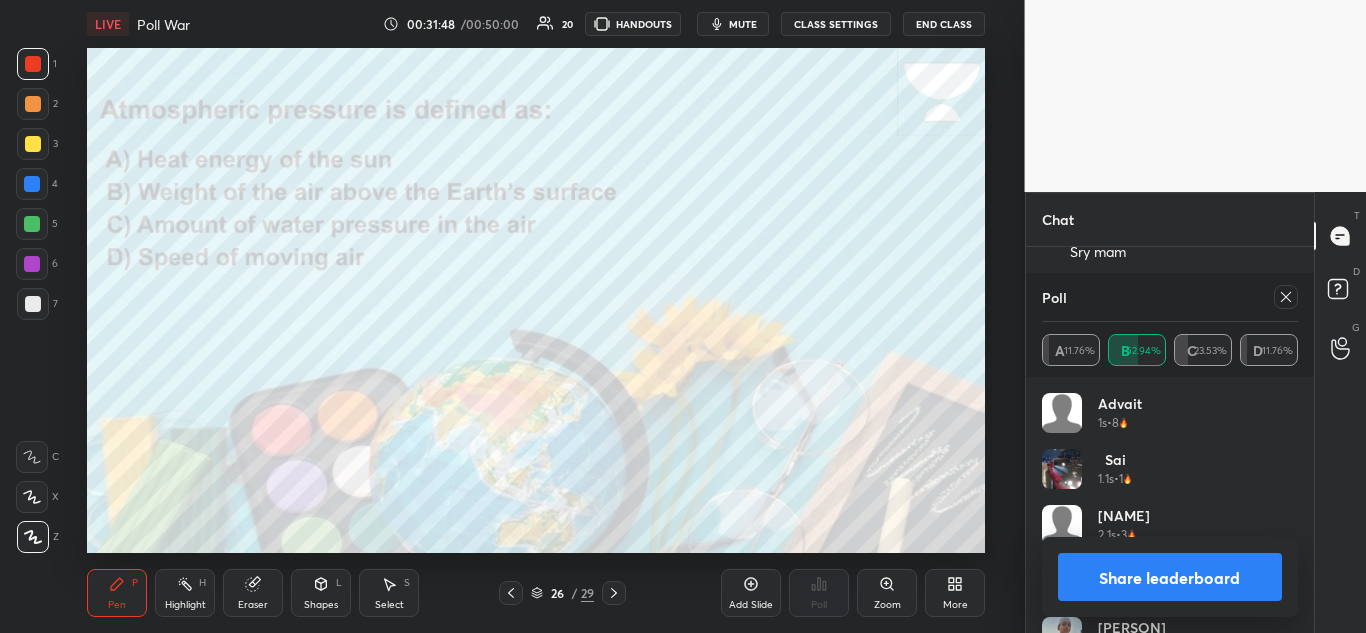 click 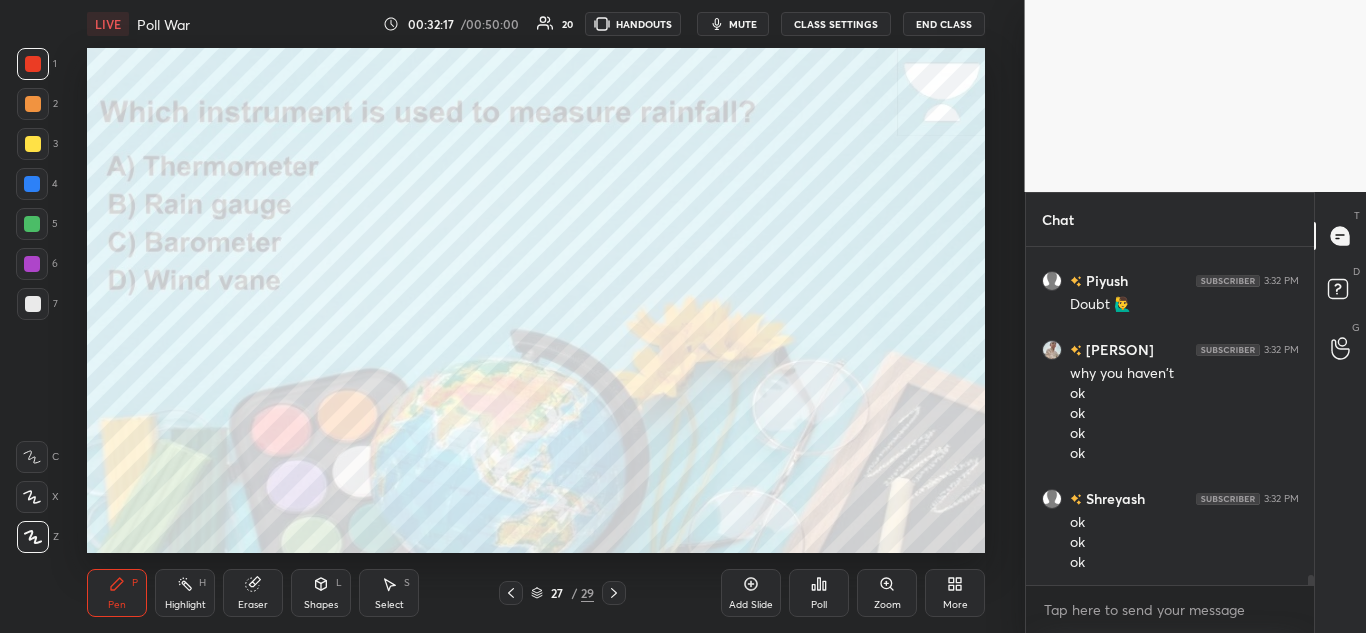 scroll, scrollTop: 10598, scrollLeft: 0, axis: vertical 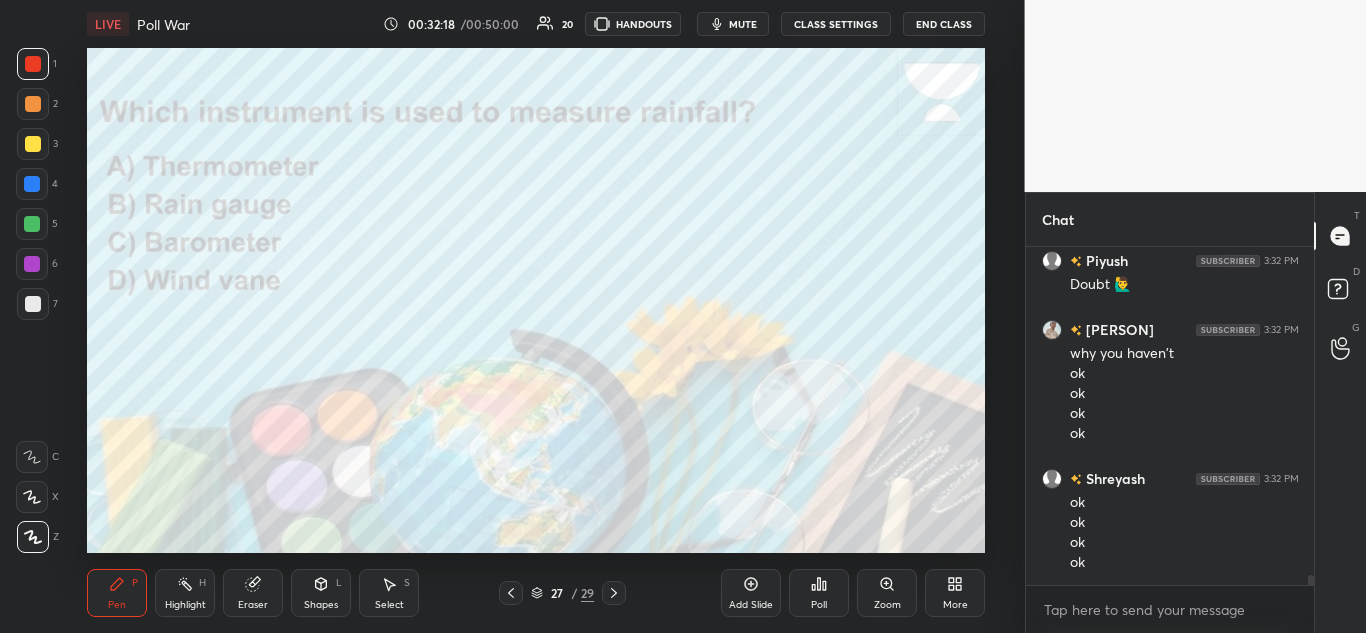 click on "Poll" at bounding box center (819, 593) 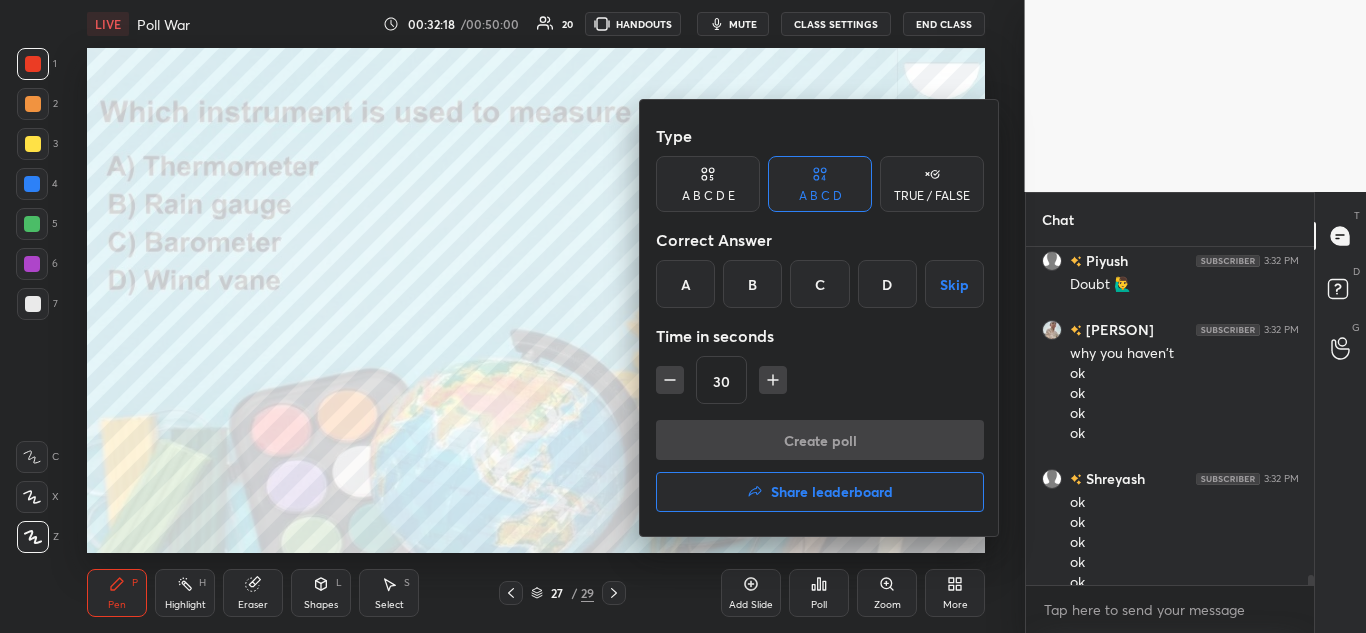 scroll, scrollTop: 10618, scrollLeft: 0, axis: vertical 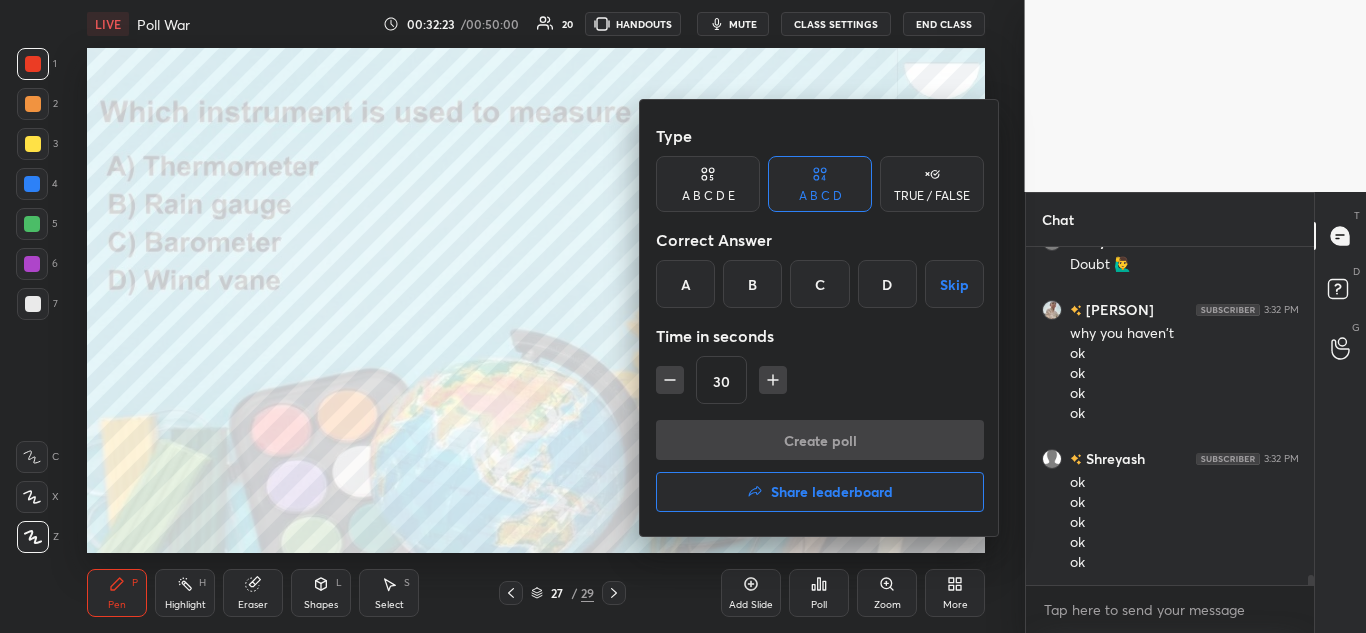 click on "B" at bounding box center (752, 284) 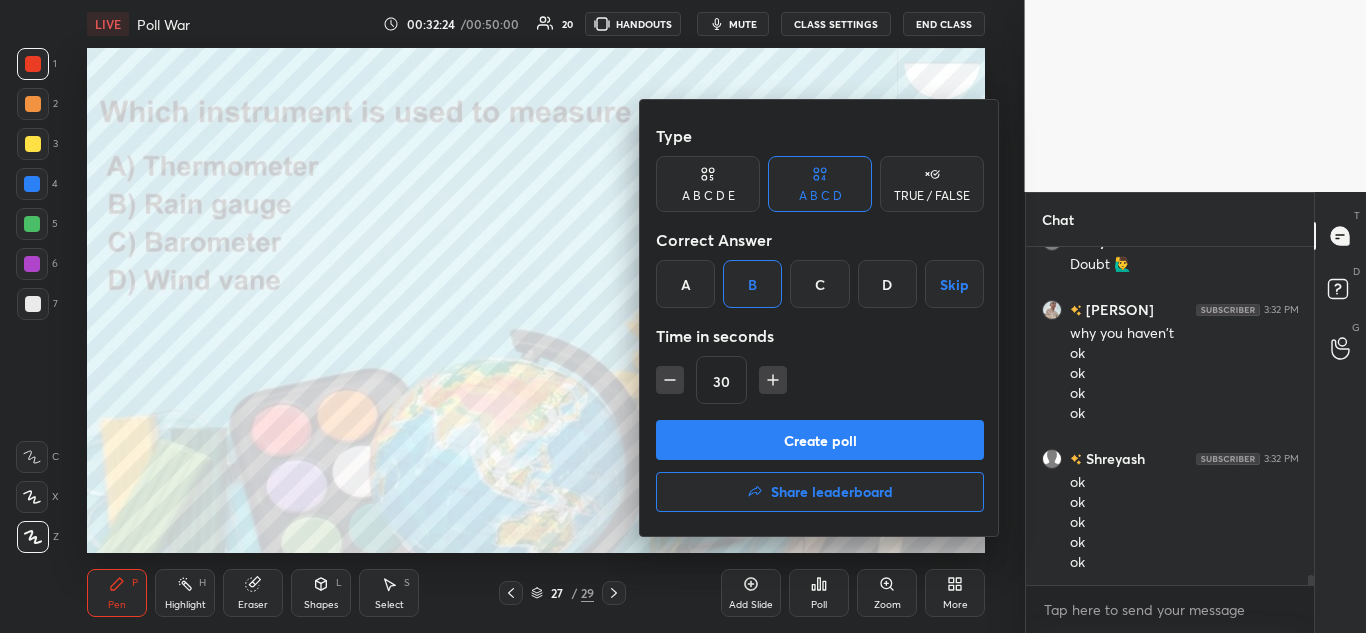 click on "Create poll" at bounding box center [820, 440] 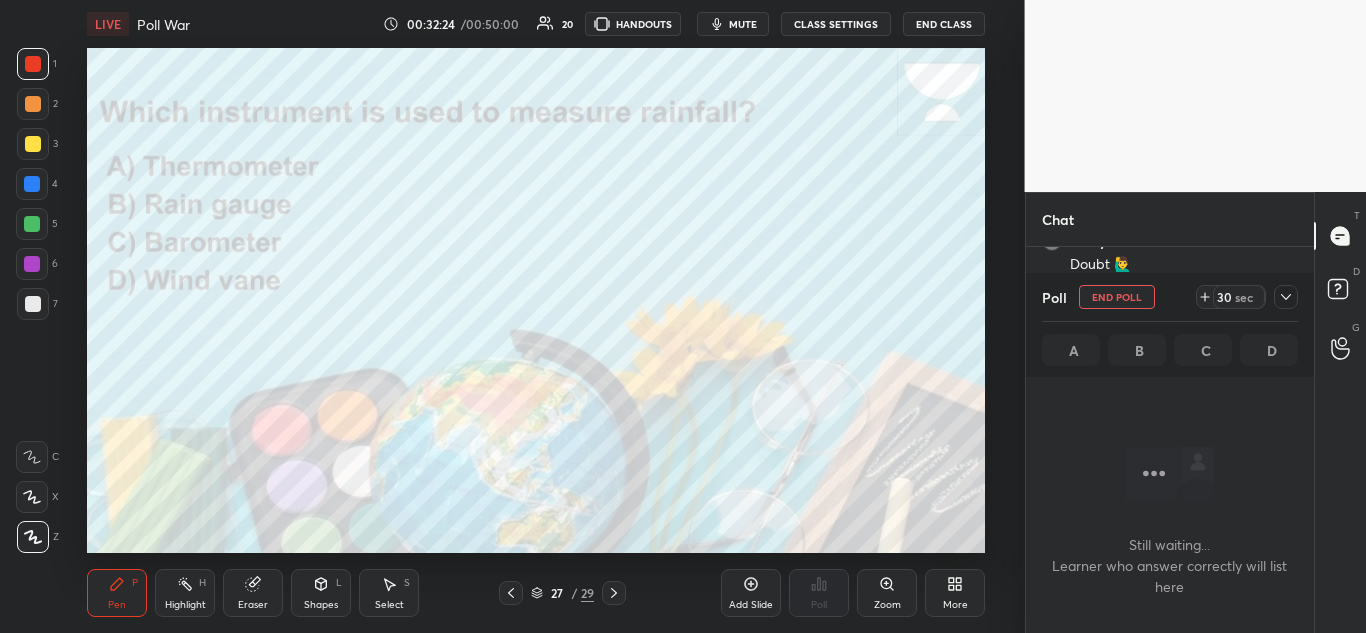 scroll, scrollTop: 233, scrollLeft: 282, axis: both 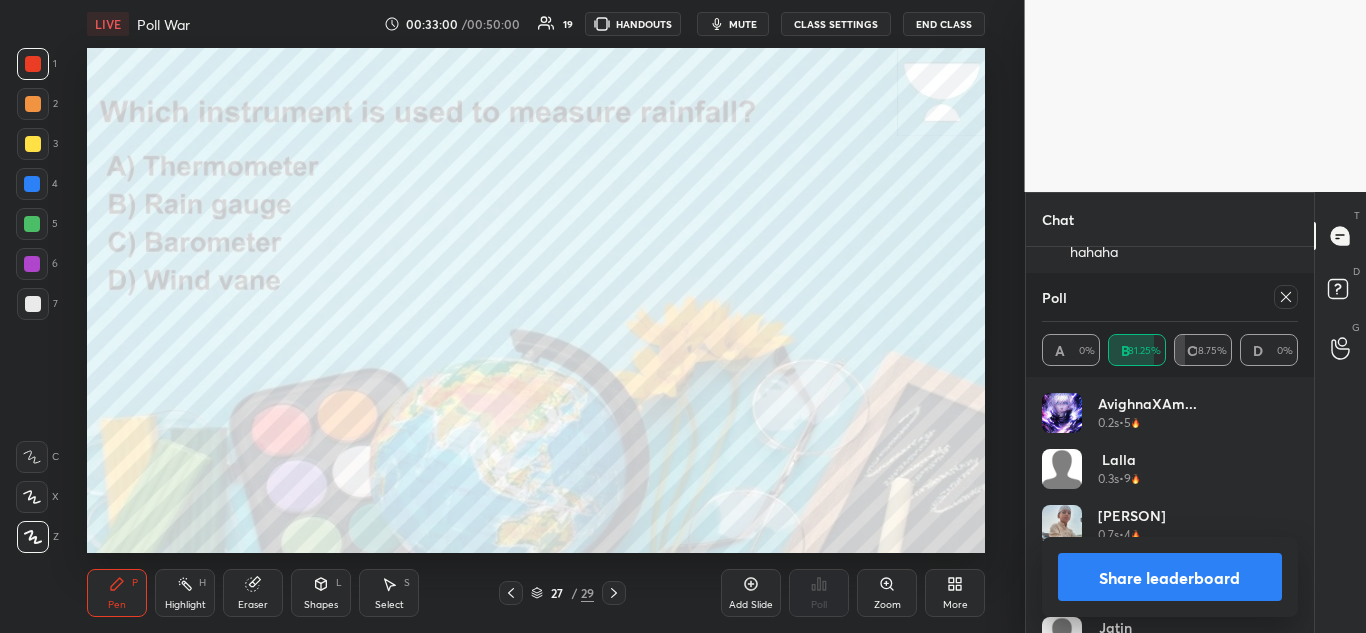 click 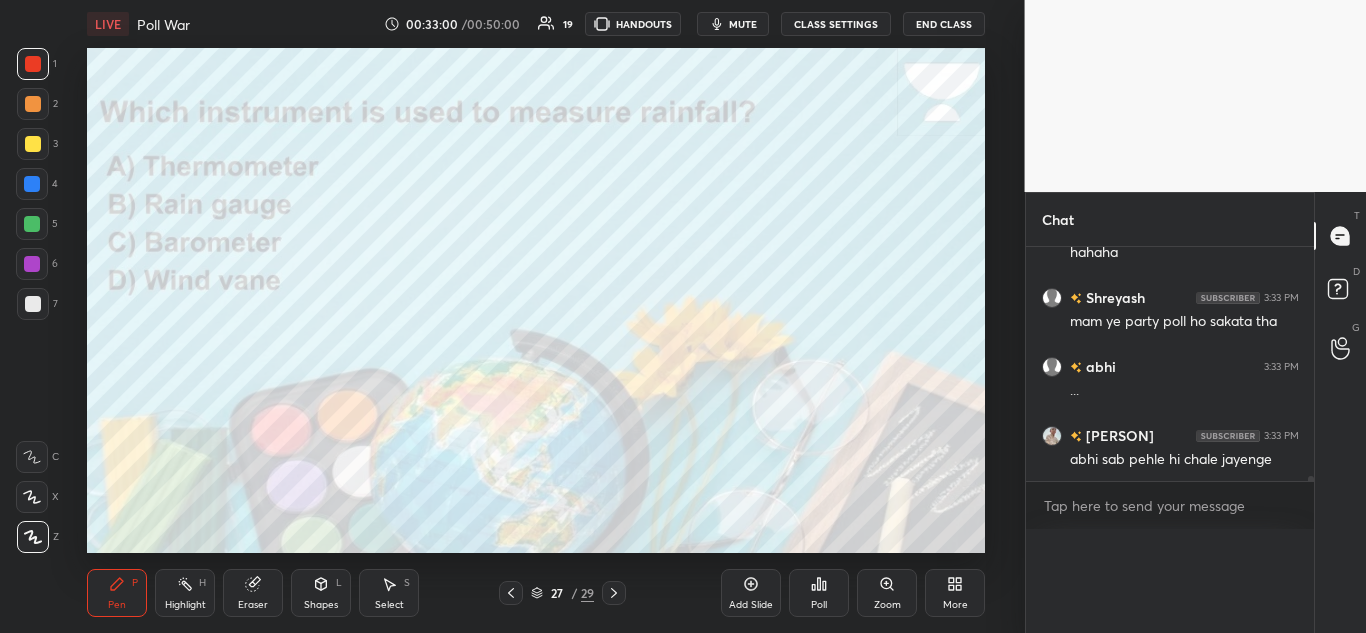 scroll, scrollTop: 0, scrollLeft: 0, axis: both 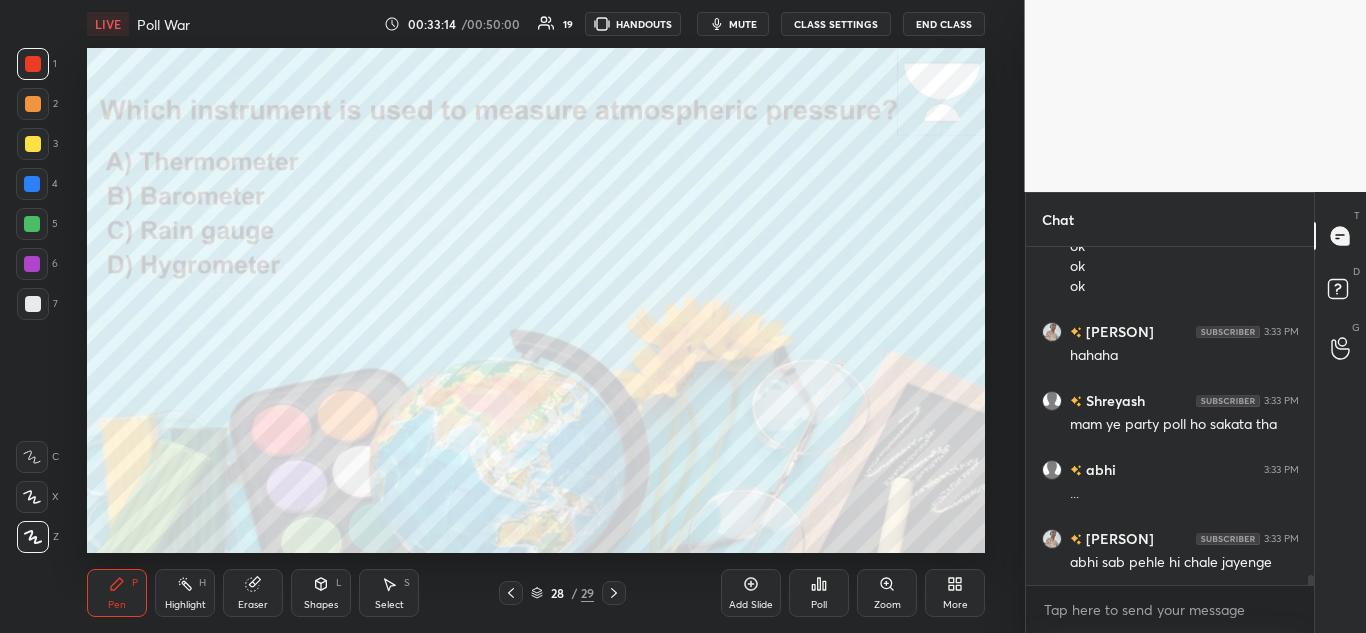 click on "Poll" at bounding box center [819, 593] 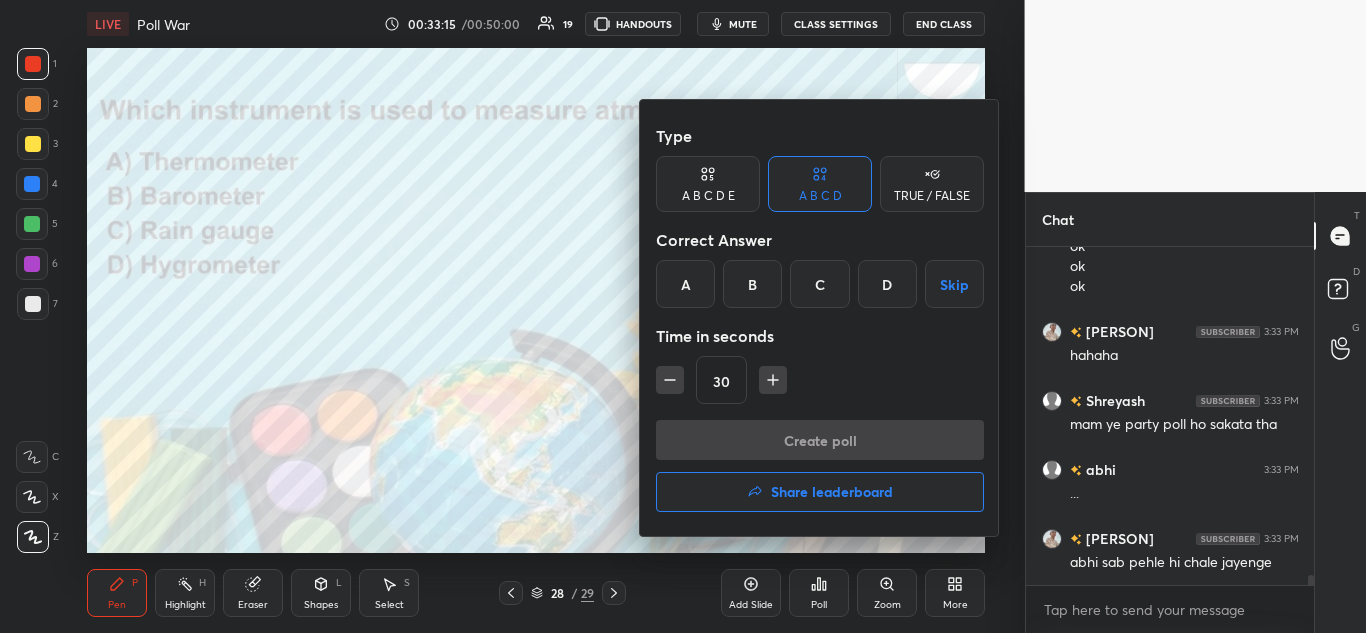 click on "B" at bounding box center [752, 284] 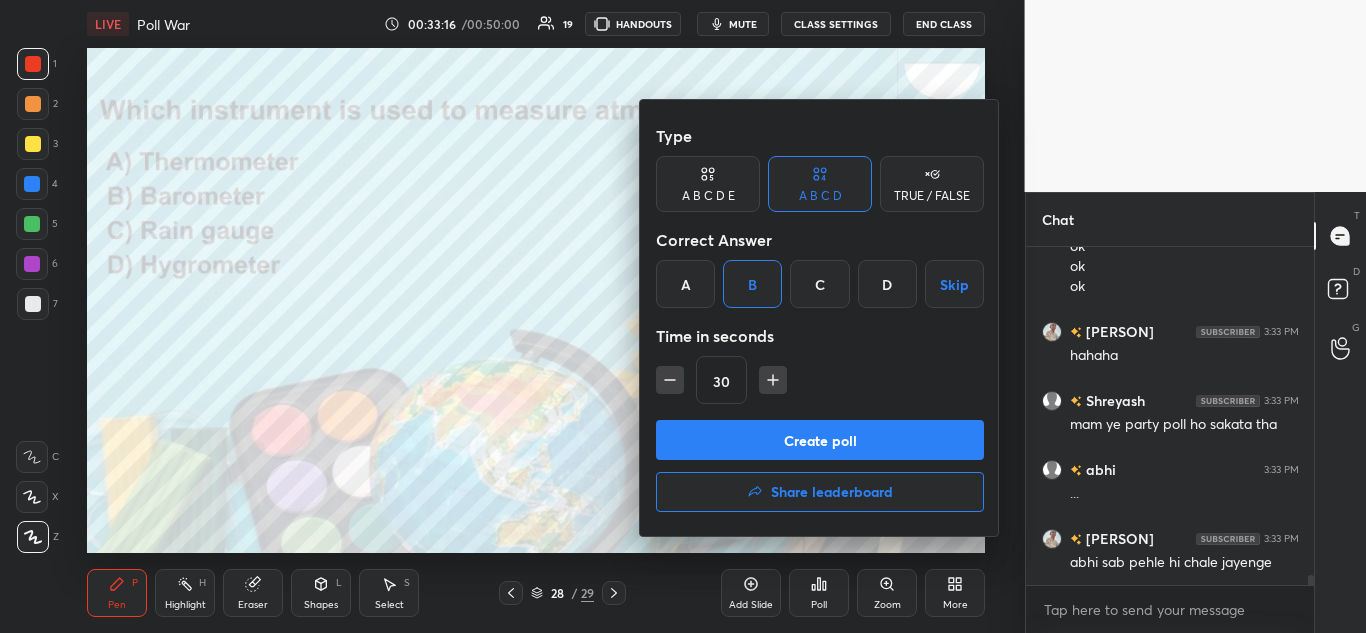click on "Create poll" at bounding box center [820, 440] 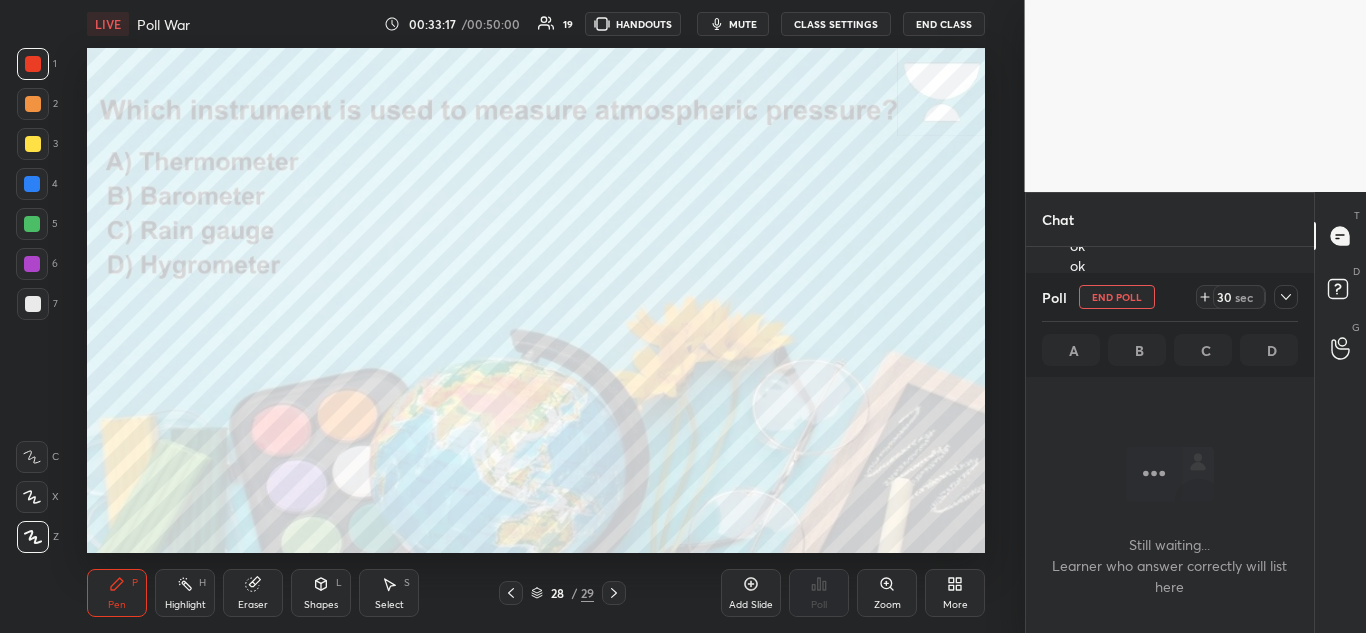 scroll, scrollTop: 244, scrollLeft: 282, axis: both 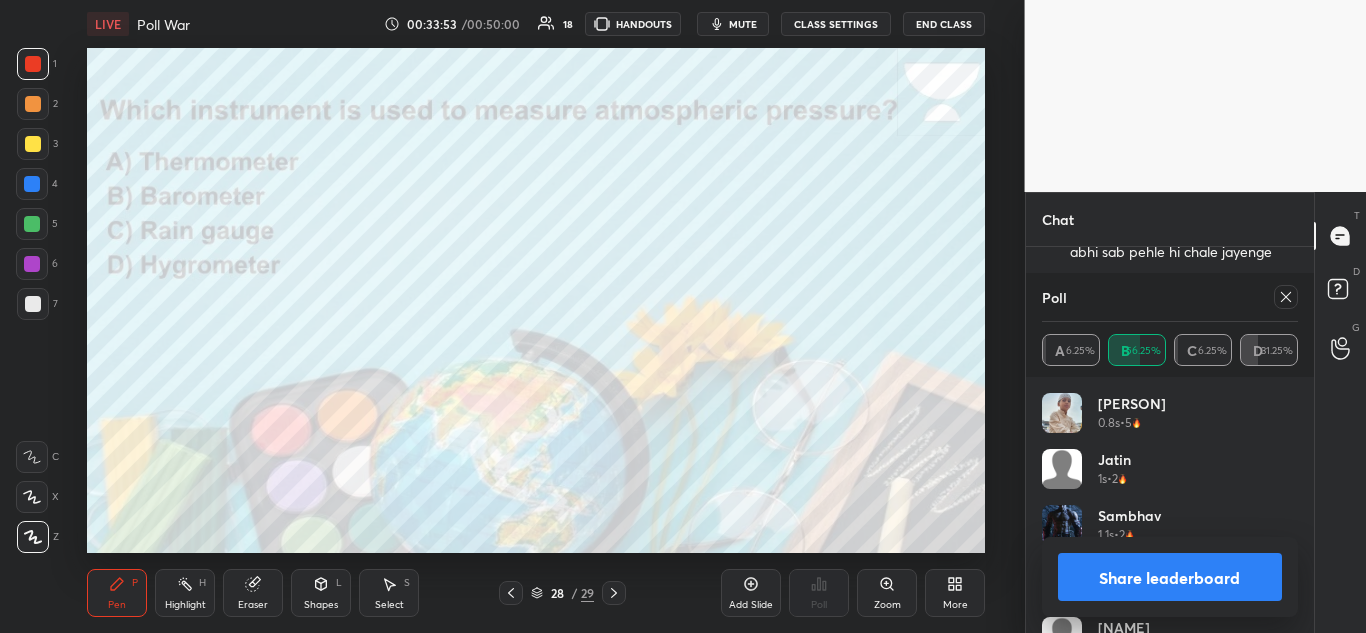 click 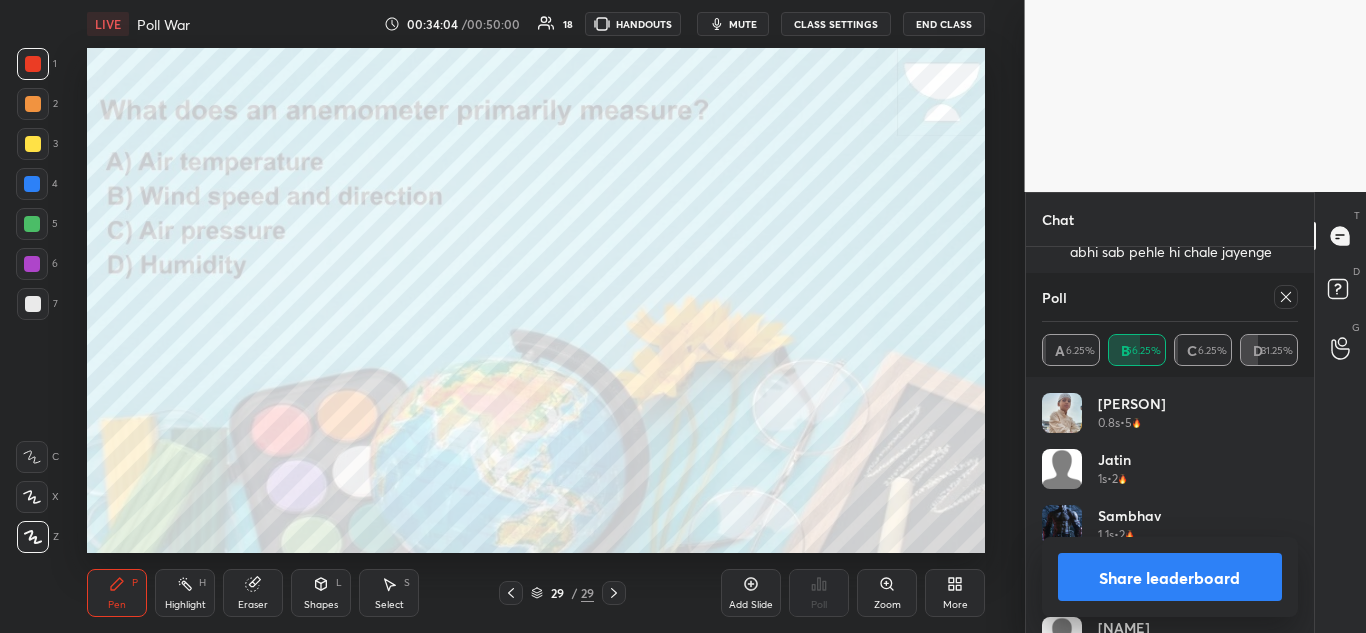 click 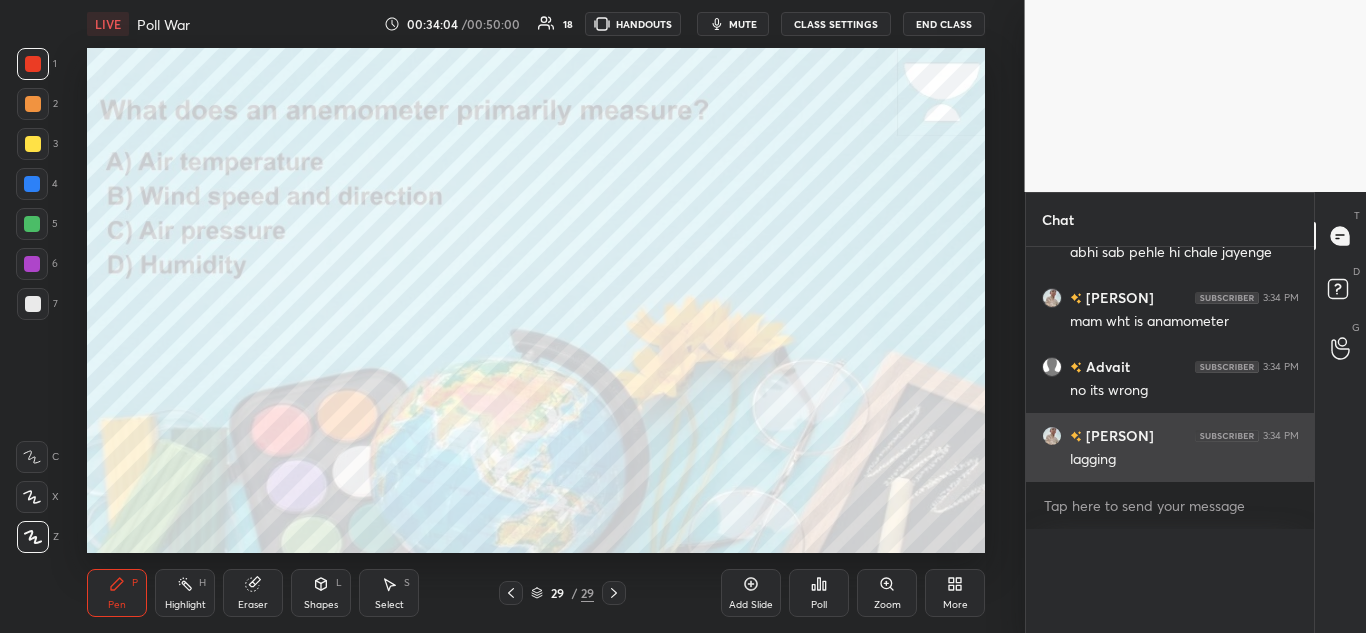 scroll, scrollTop: 0, scrollLeft: 0, axis: both 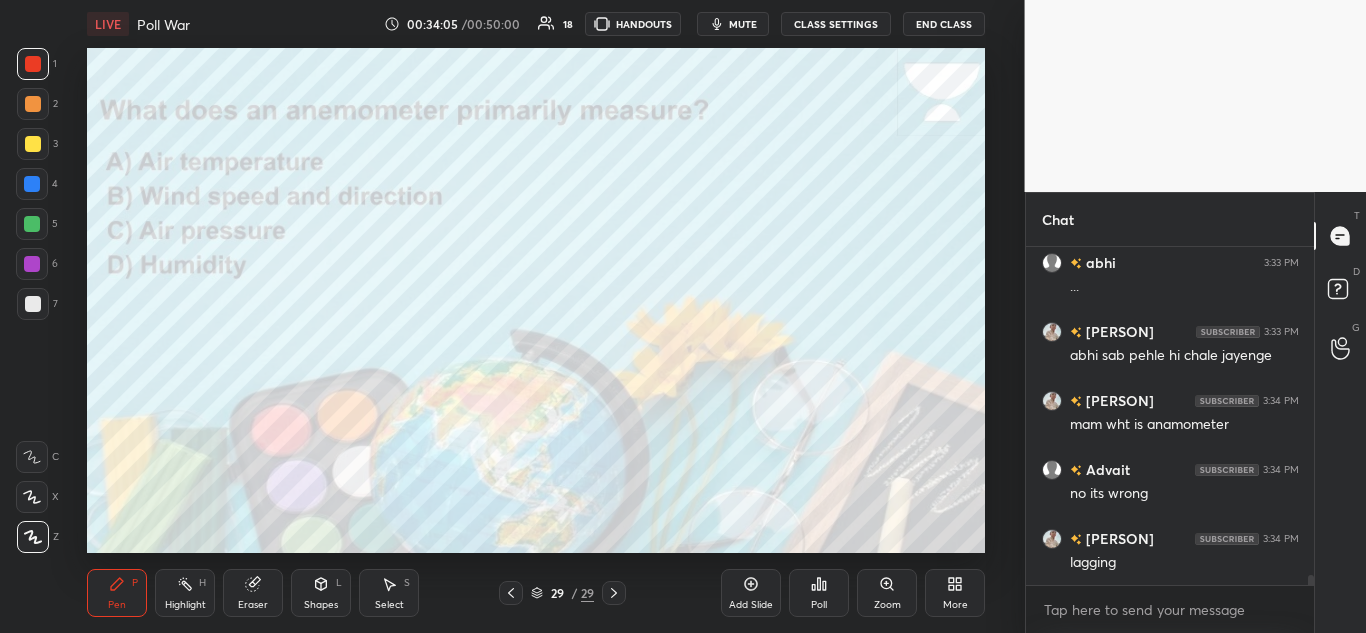 click on "Poll" at bounding box center (819, 605) 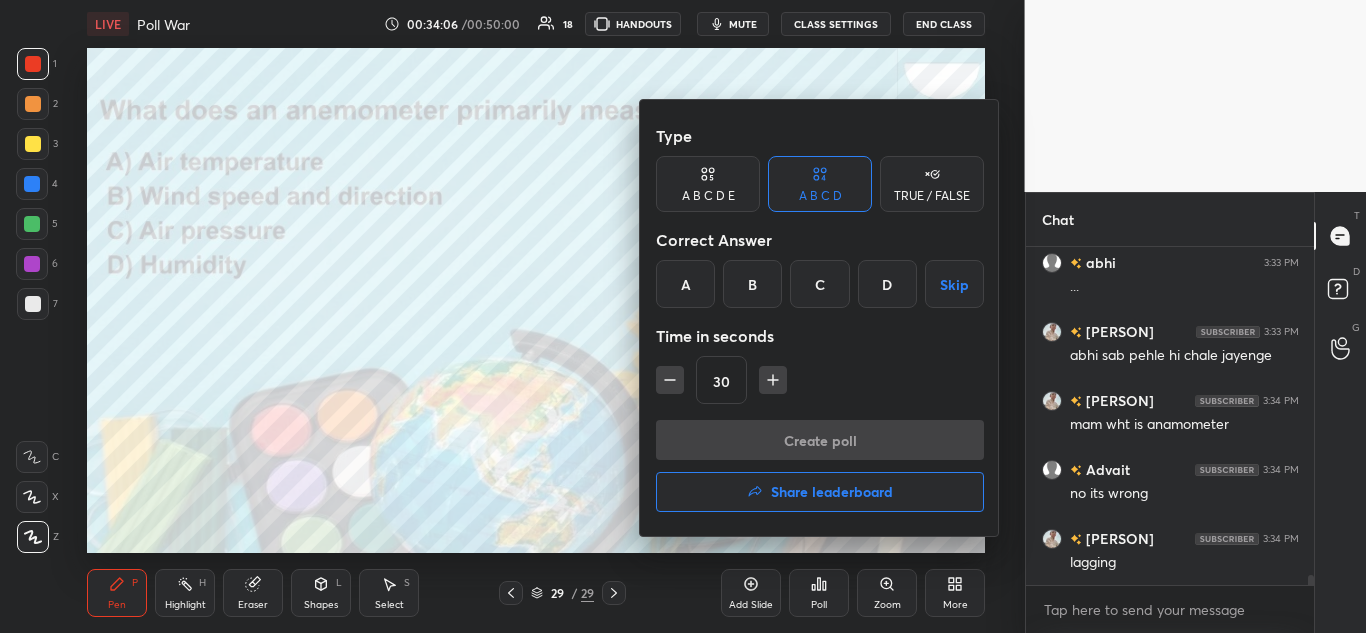scroll, scrollTop: 11170, scrollLeft: 0, axis: vertical 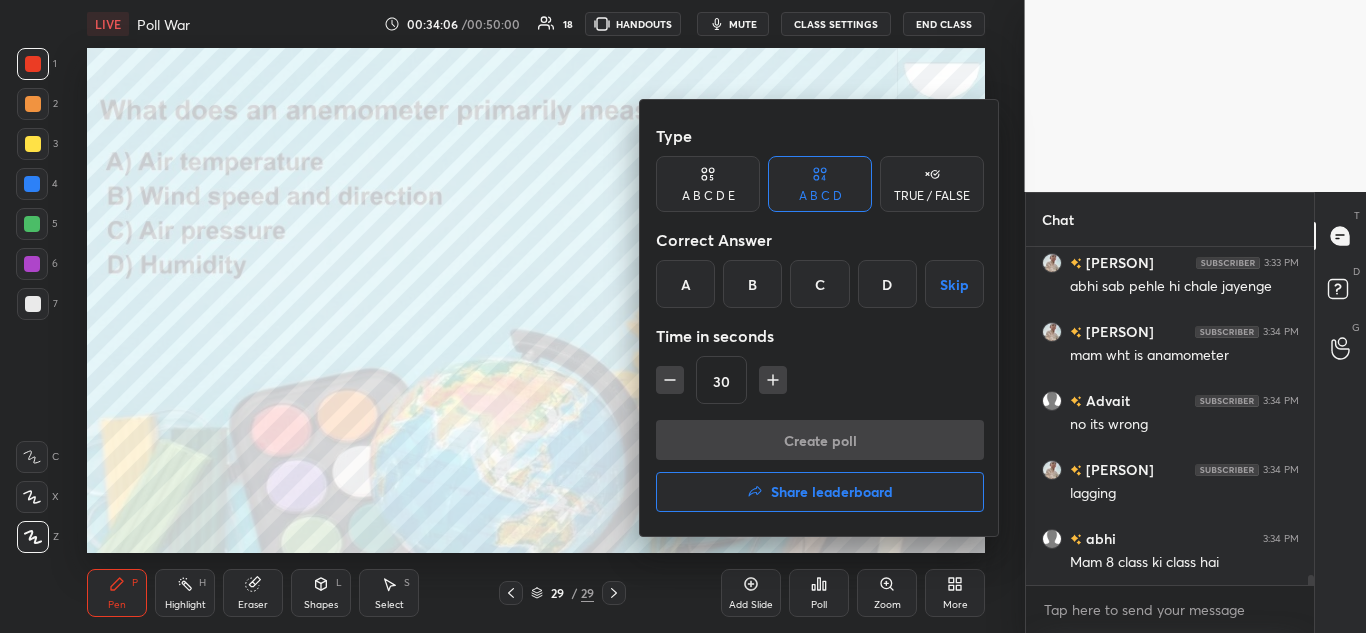 click on "B" at bounding box center [752, 284] 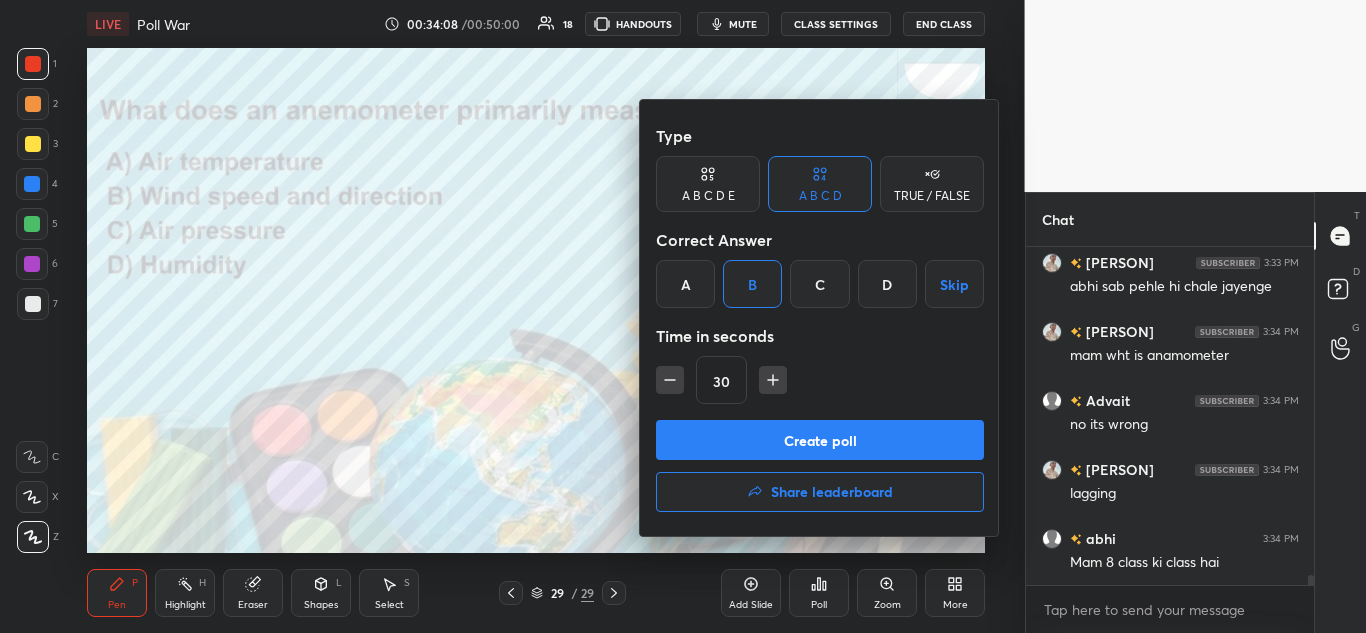 click 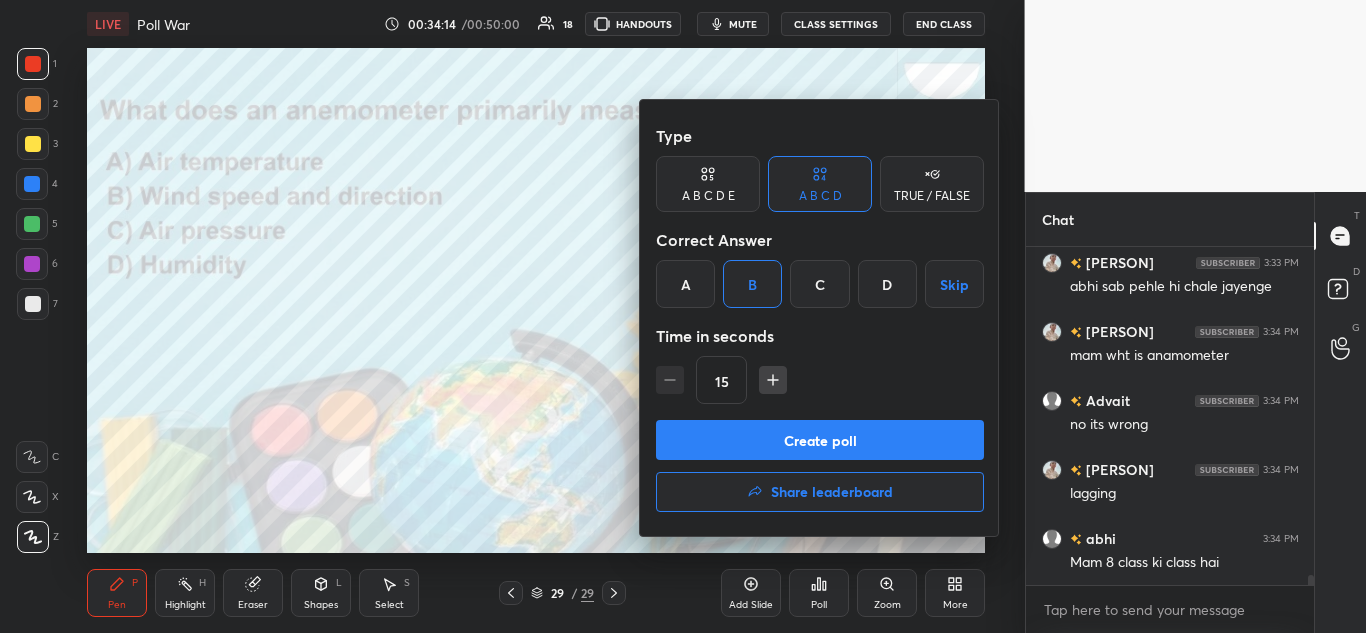 click on "Create poll" at bounding box center [820, 440] 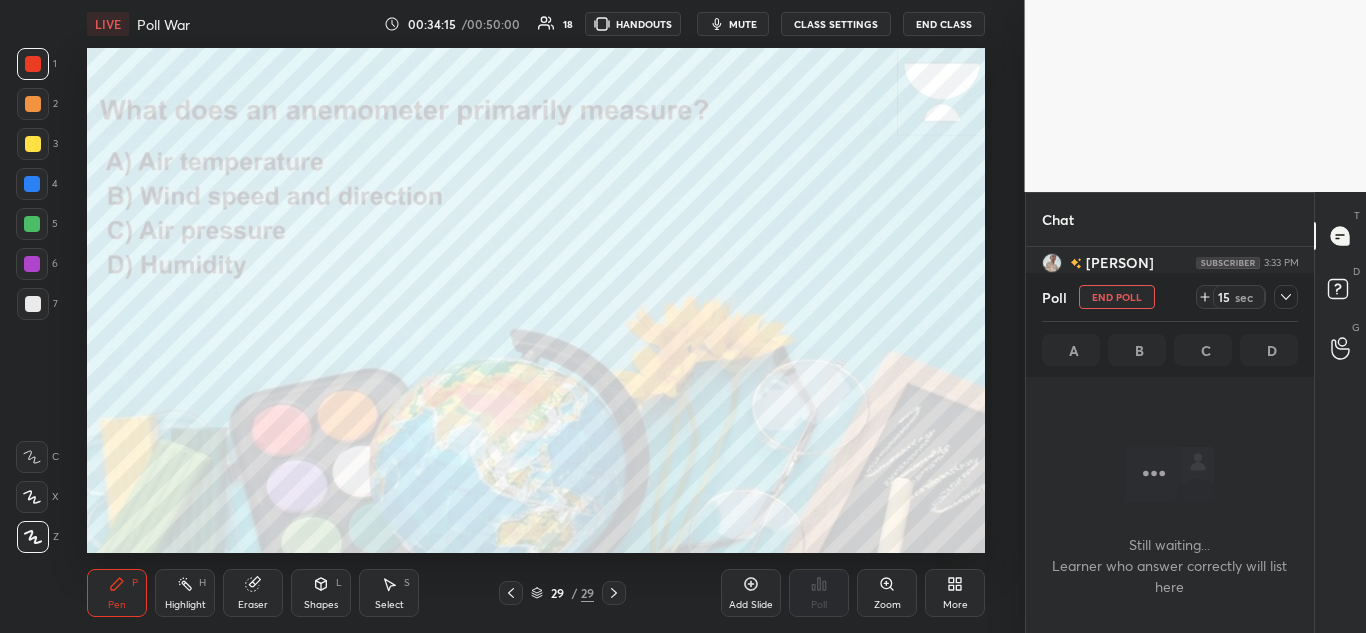 scroll, scrollTop: 234, scrollLeft: 282, axis: both 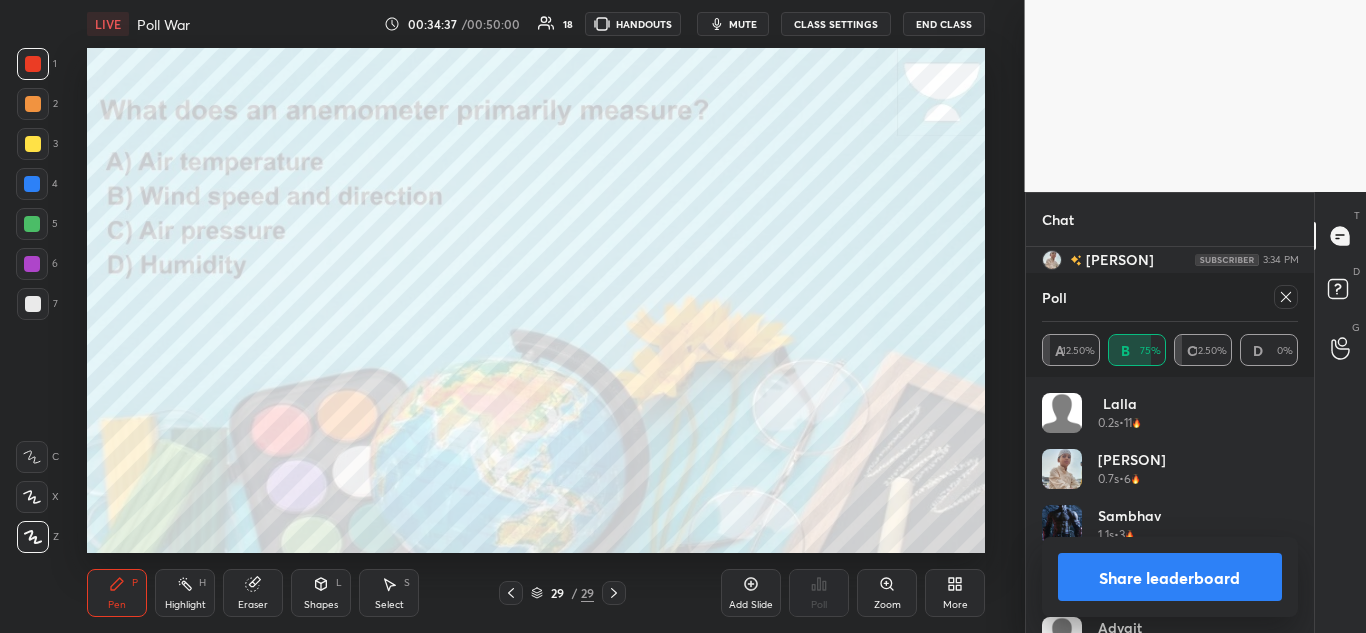 click on "Share leaderboard" at bounding box center (1170, 577) 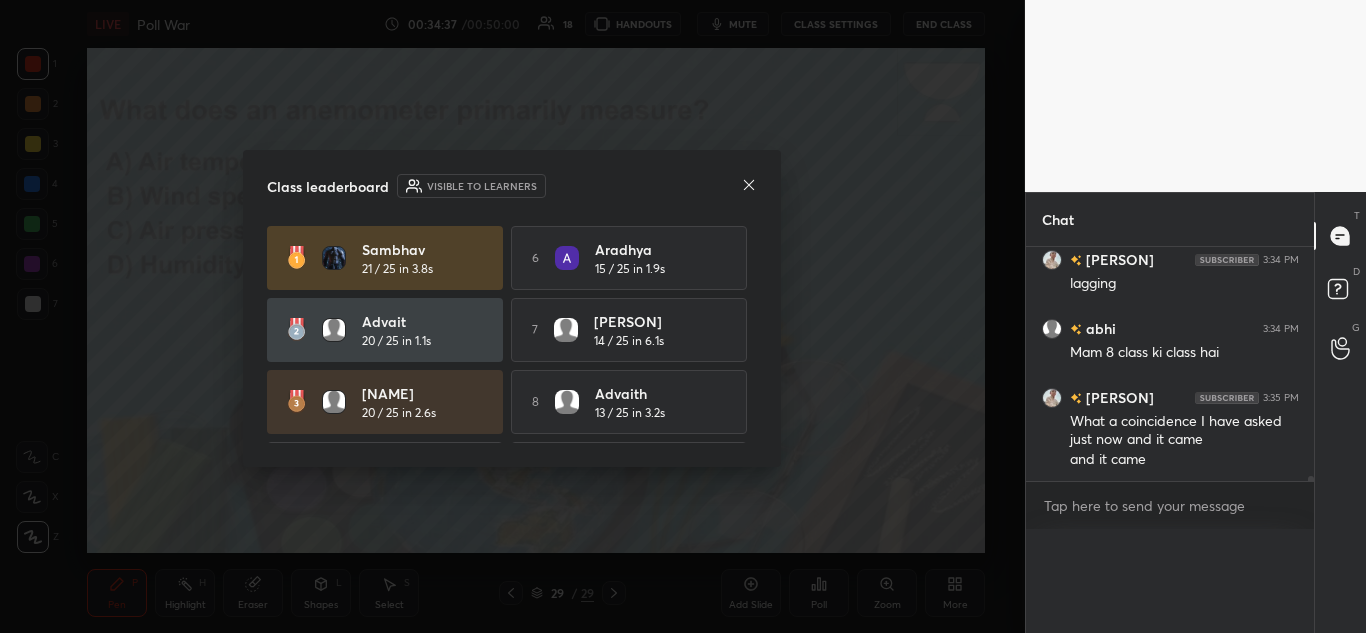 scroll, scrollTop: 0, scrollLeft: 0, axis: both 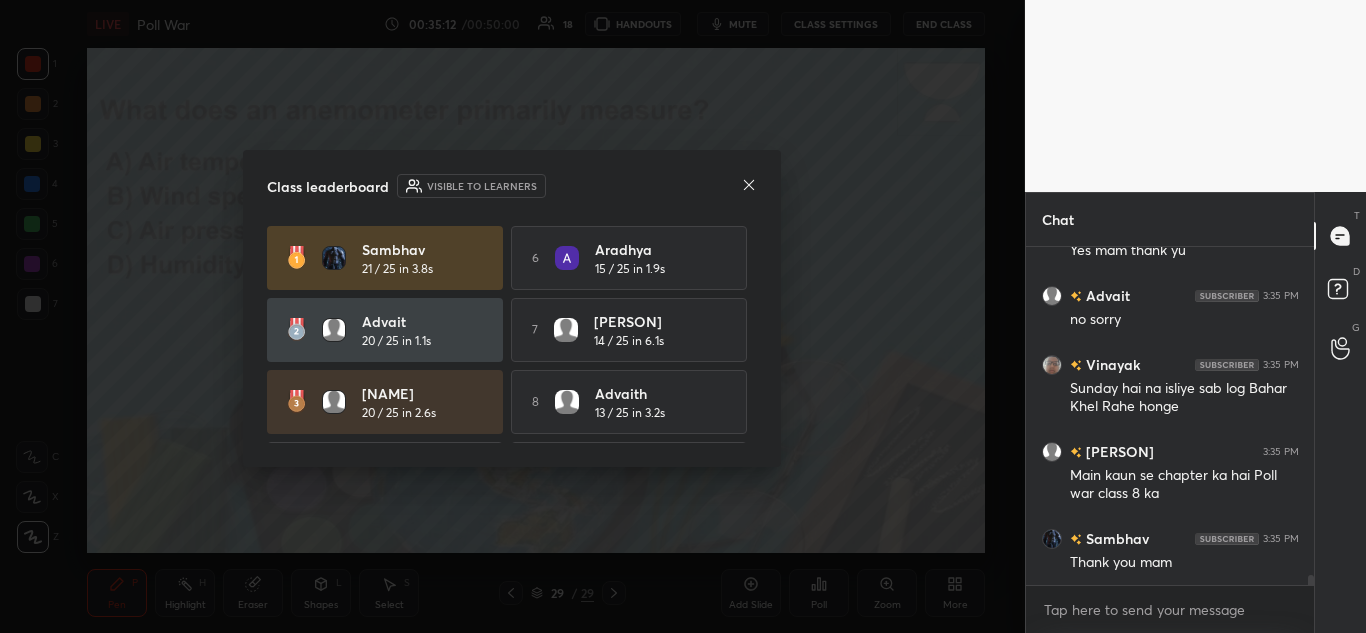 click 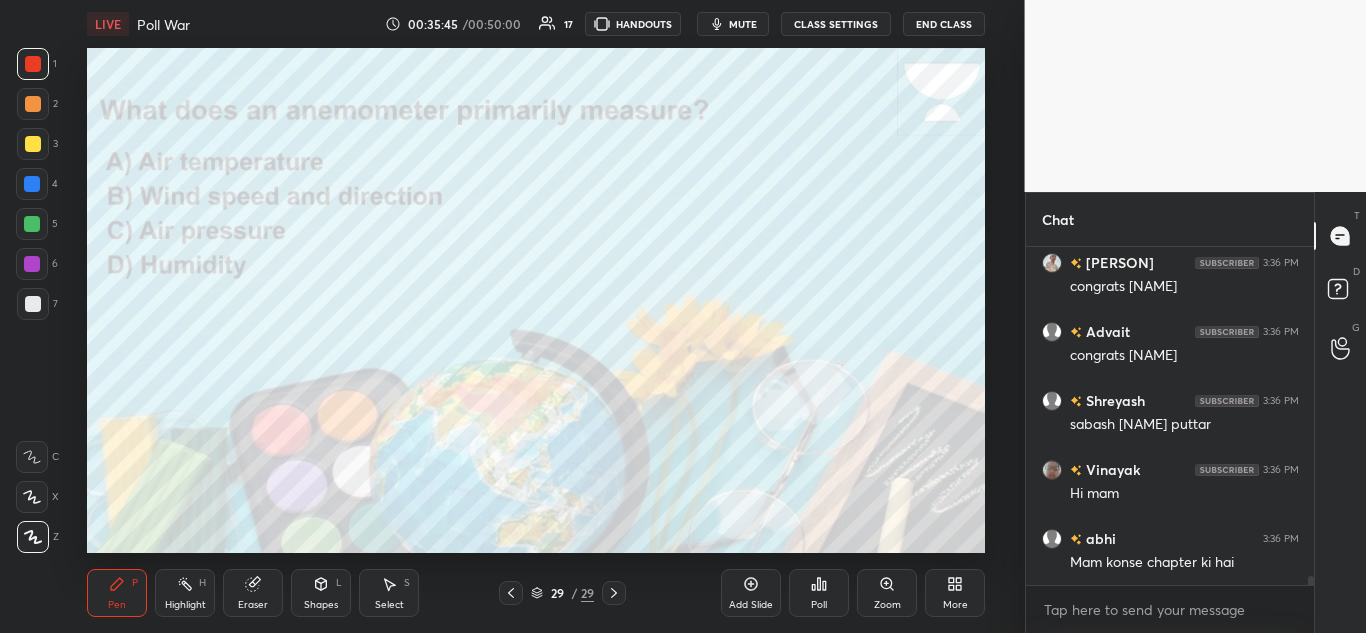 scroll, scrollTop: 12278, scrollLeft: 0, axis: vertical 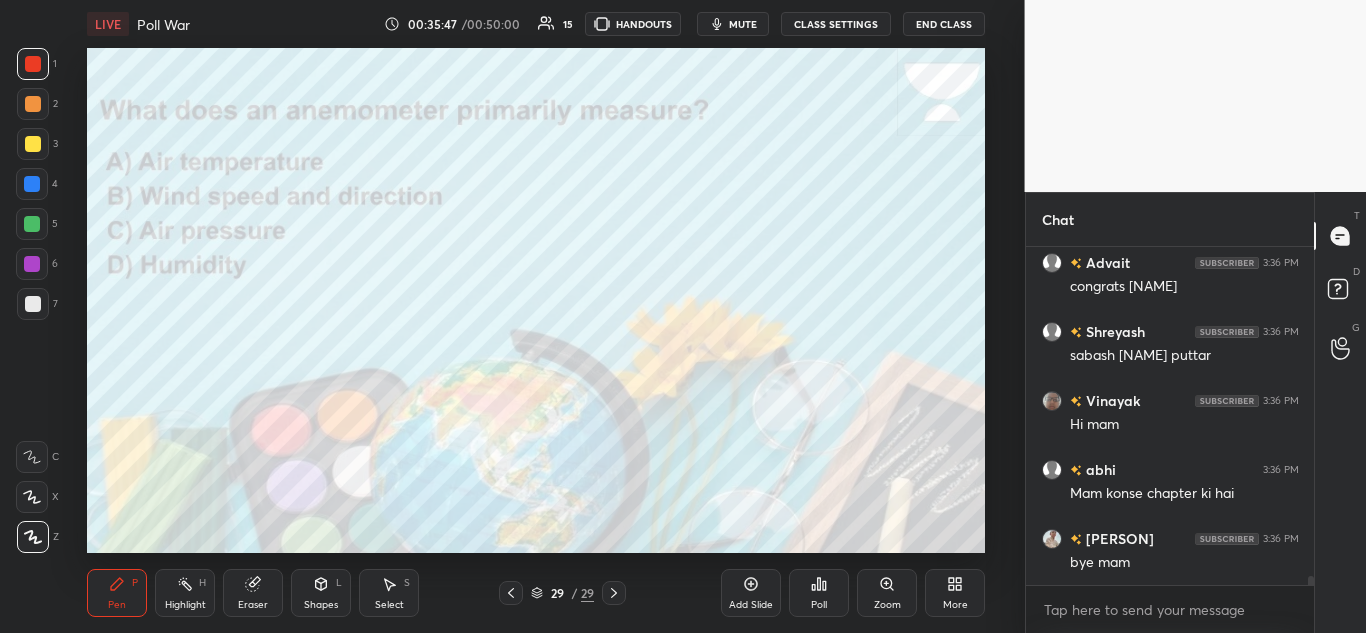 click on "End Class" at bounding box center [944, 24] 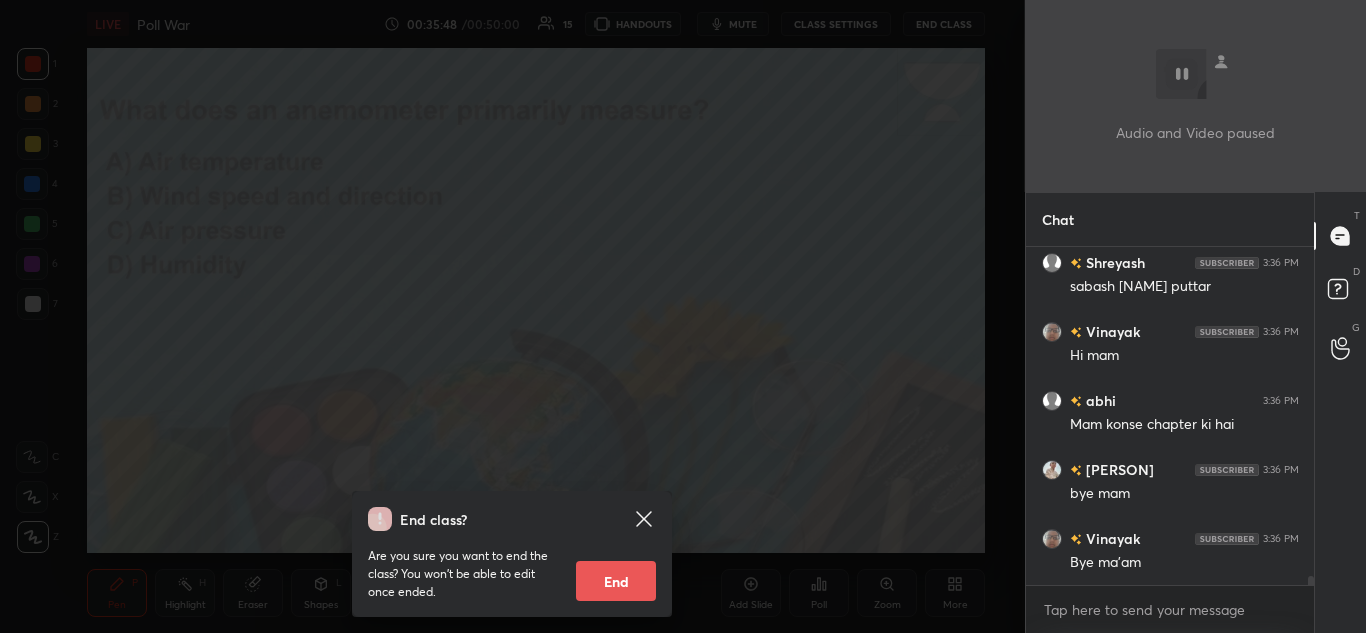 scroll, scrollTop: 12416, scrollLeft: 0, axis: vertical 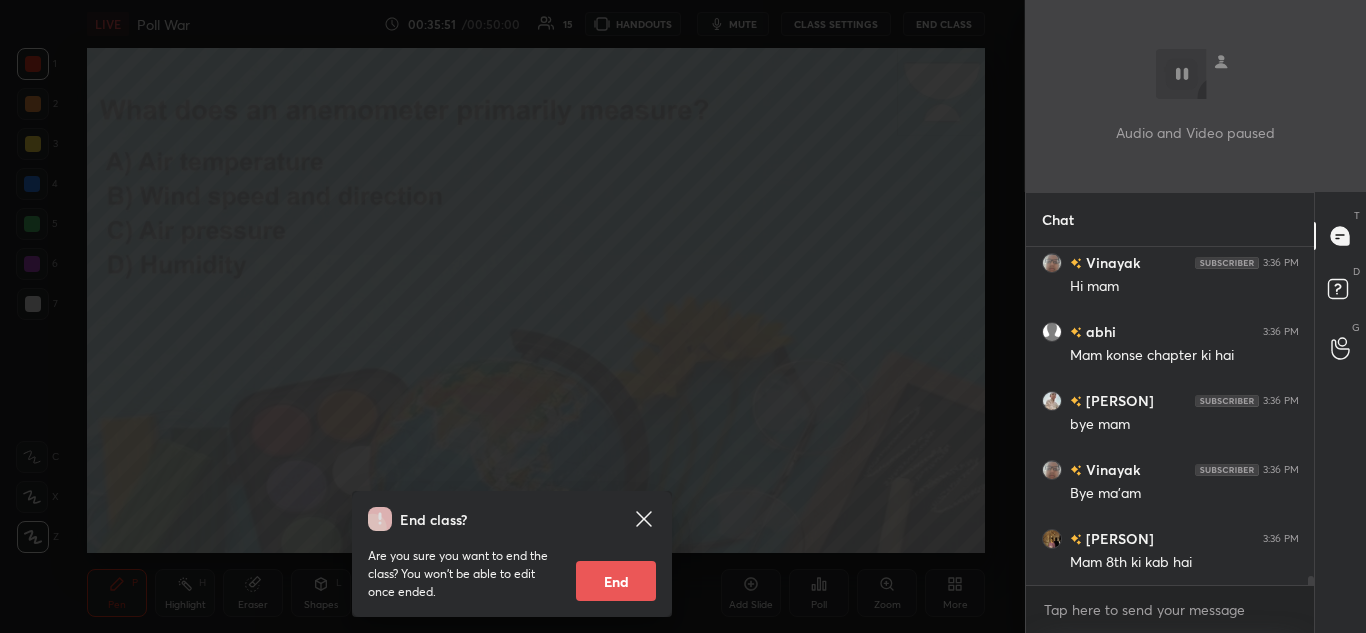 click 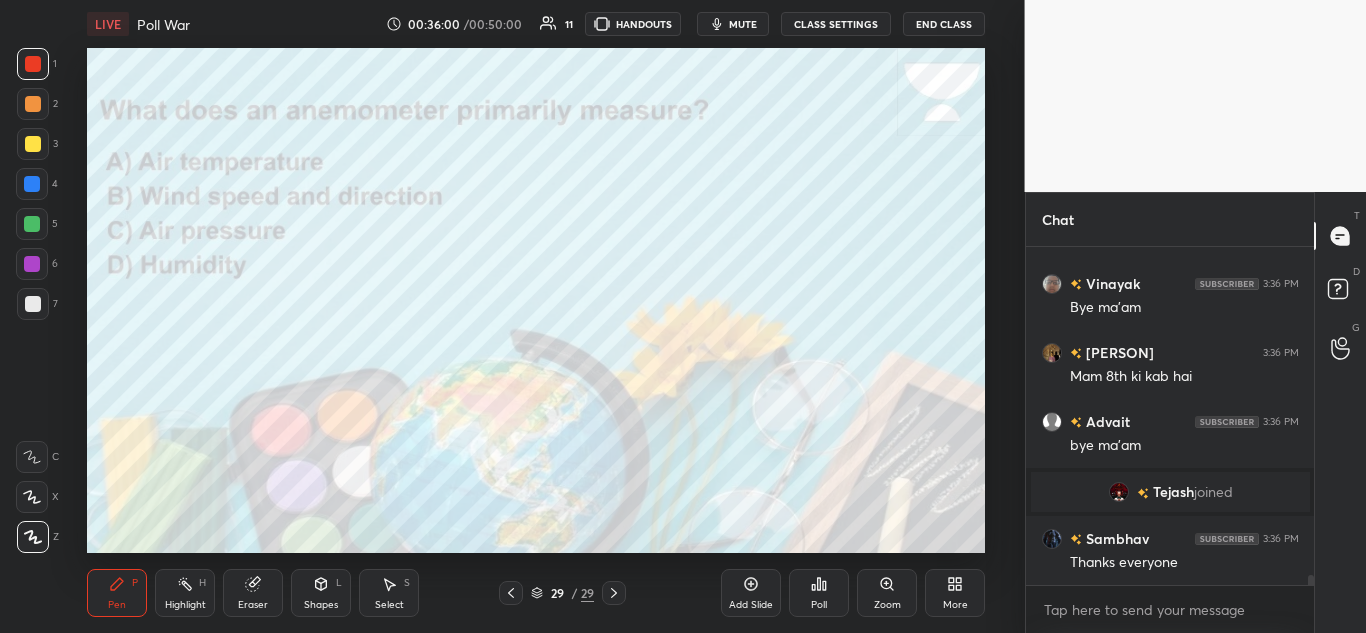 scroll, scrollTop: 11556, scrollLeft: 0, axis: vertical 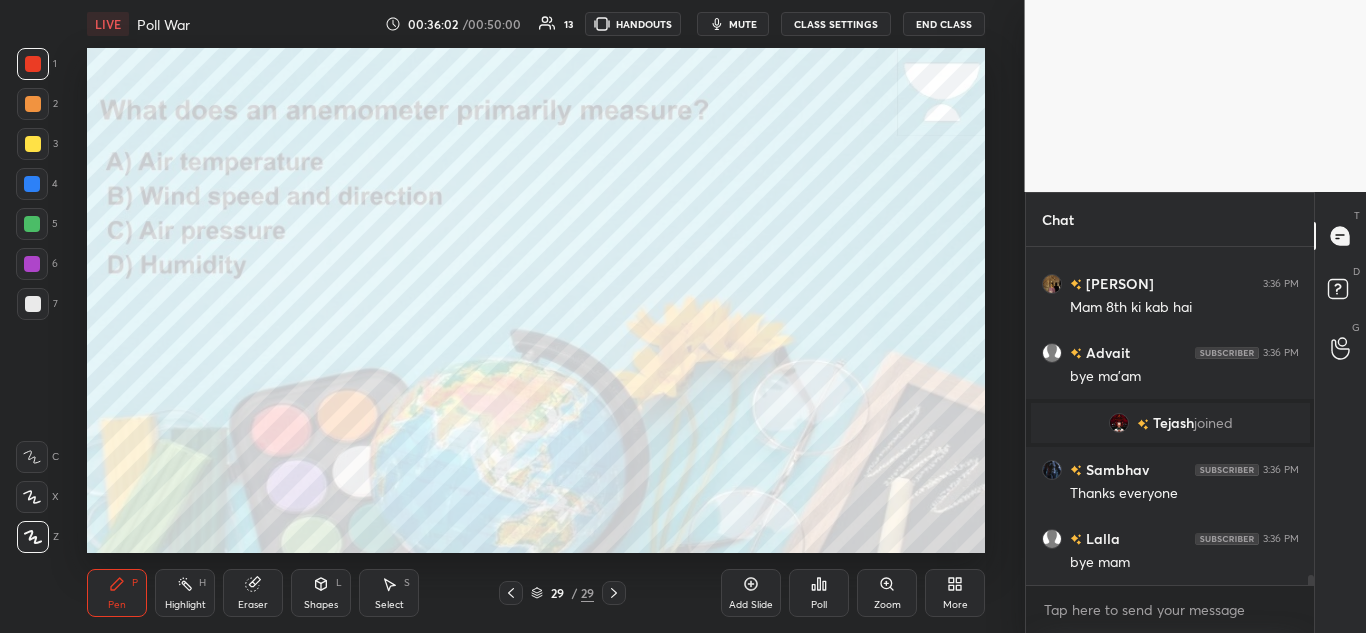 click on "End Class" at bounding box center [944, 24] 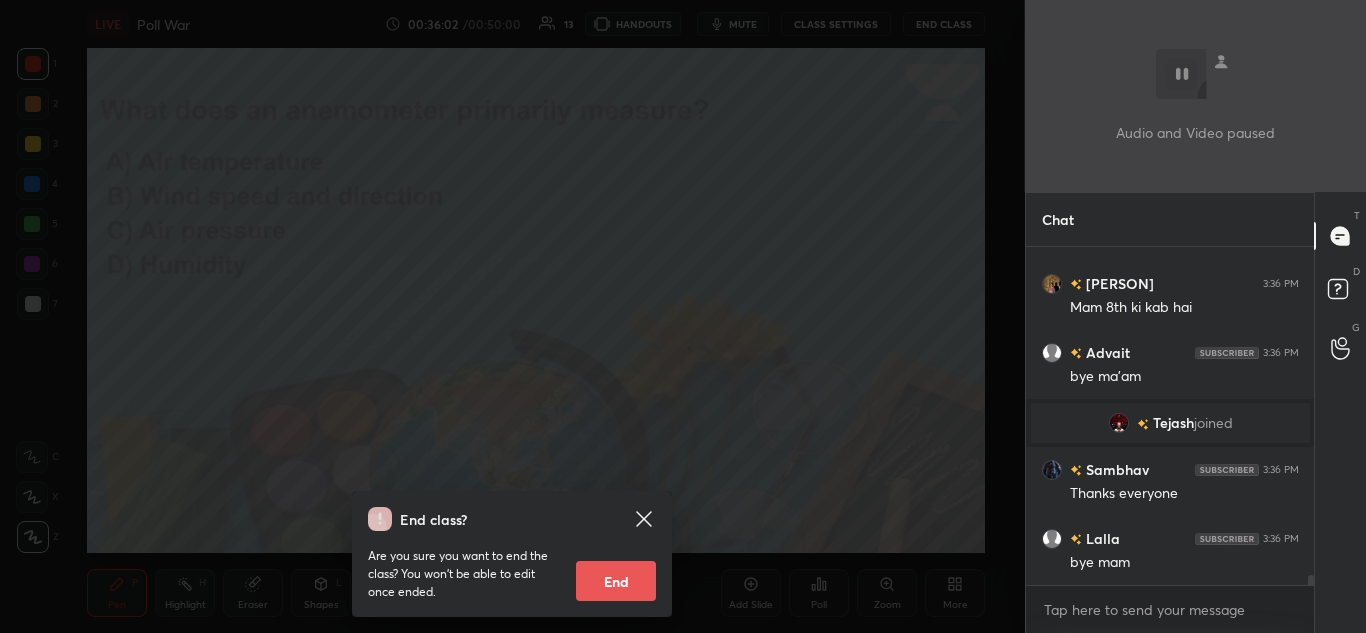 scroll, scrollTop: 11625, scrollLeft: 0, axis: vertical 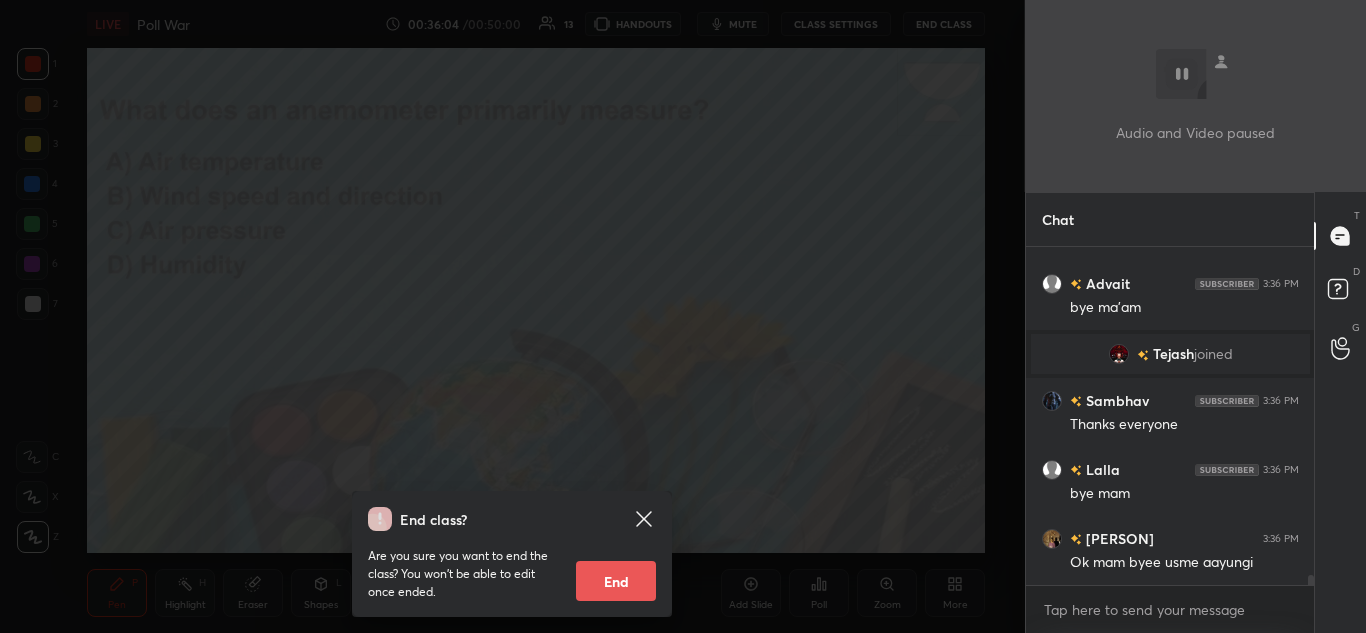 click on "End" at bounding box center [616, 581] 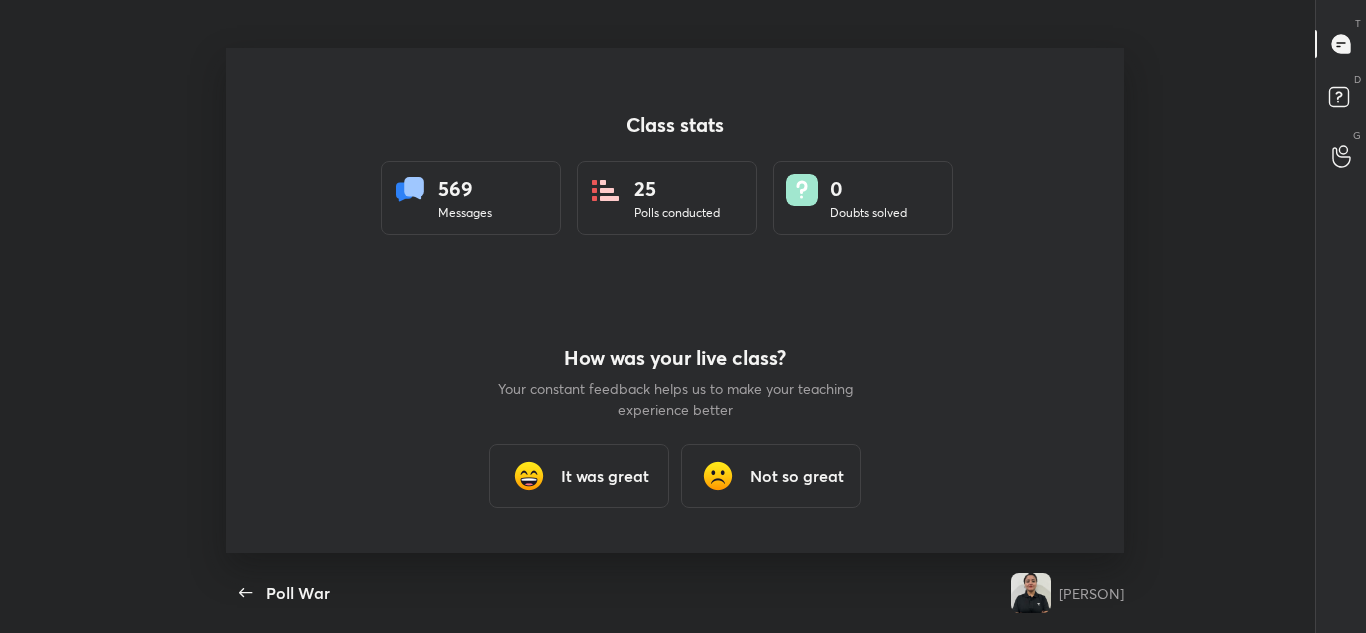 scroll, scrollTop: 0, scrollLeft: 0, axis: both 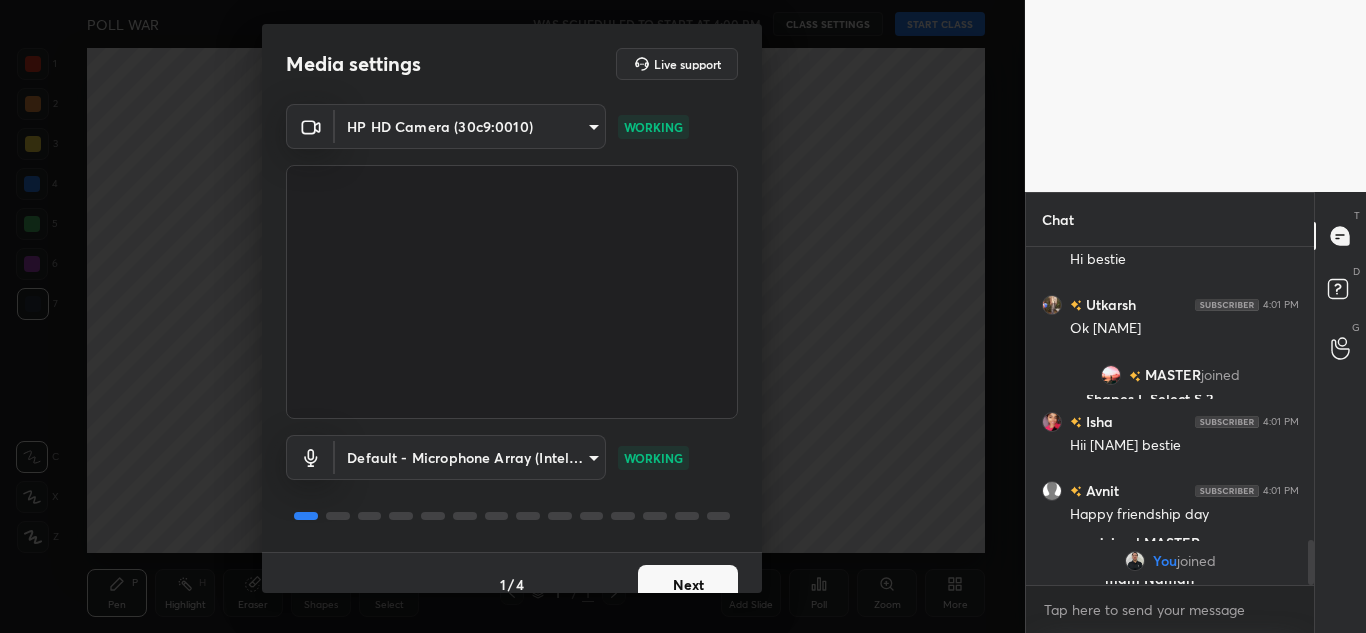 click on "1 / 4 Next" at bounding box center (512, 584) 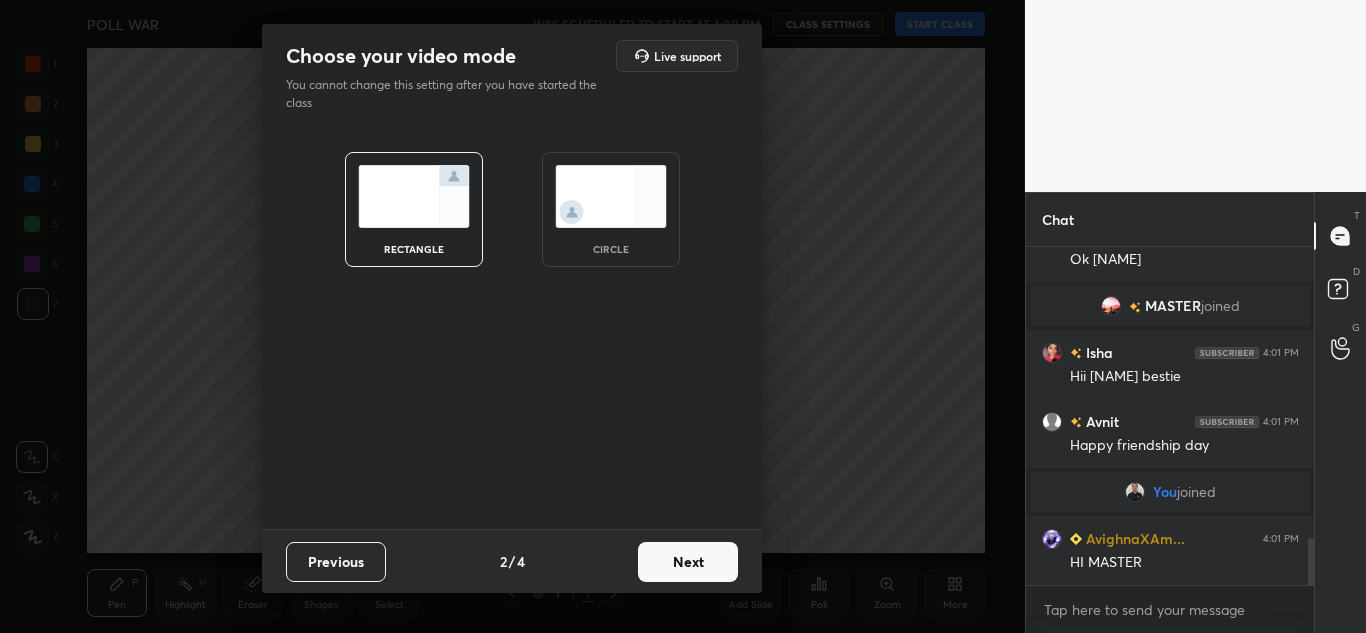 scroll, scrollTop: 2109, scrollLeft: 0, axis: vertical 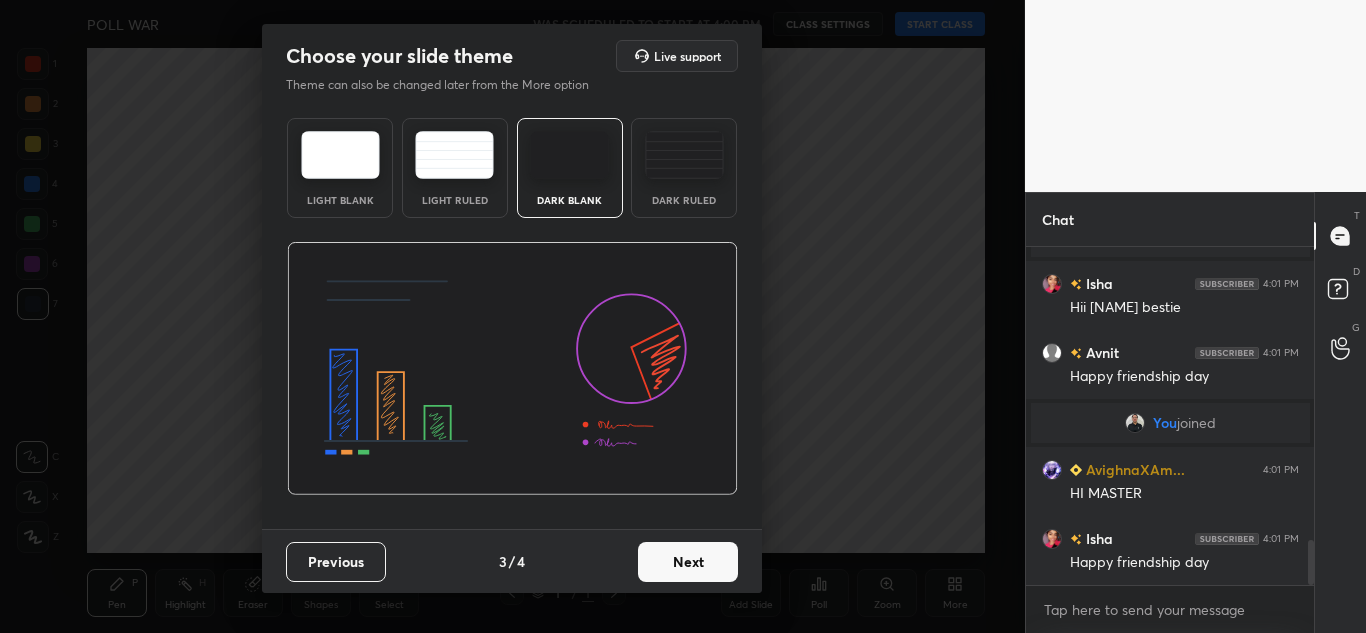 click on "Next" at bounding box center (688, 562) 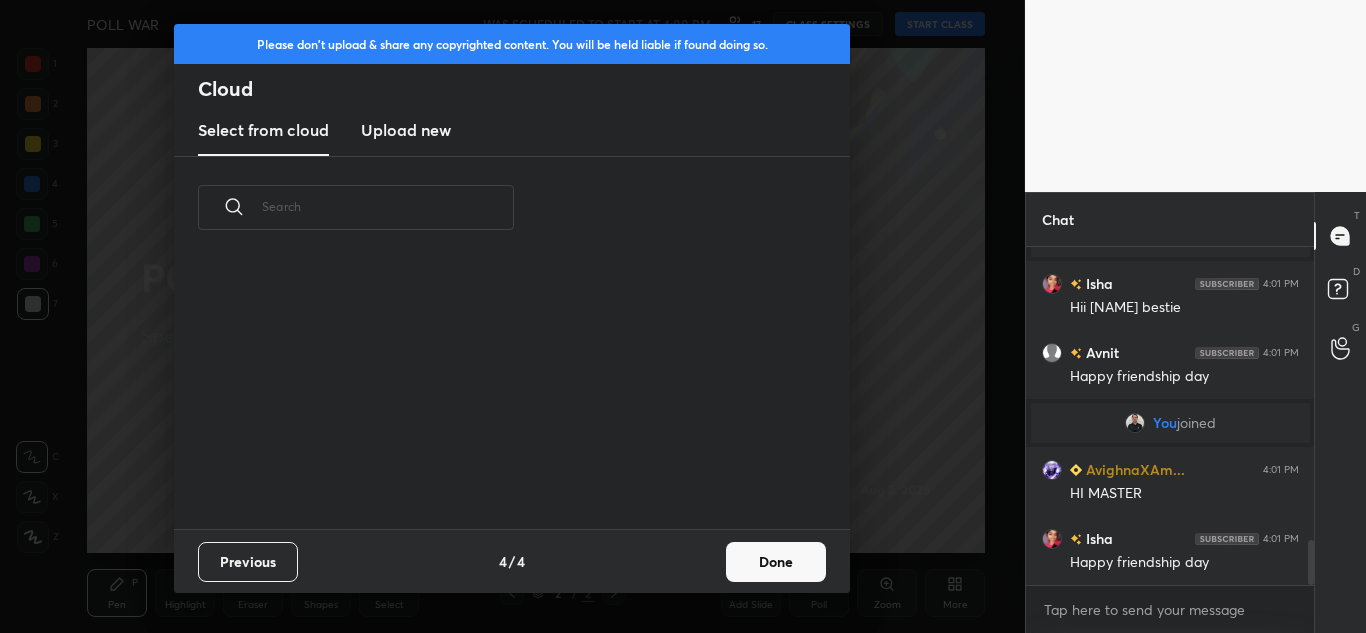scroll, scrollTop: 7, scrollLeft: 11, axis: both 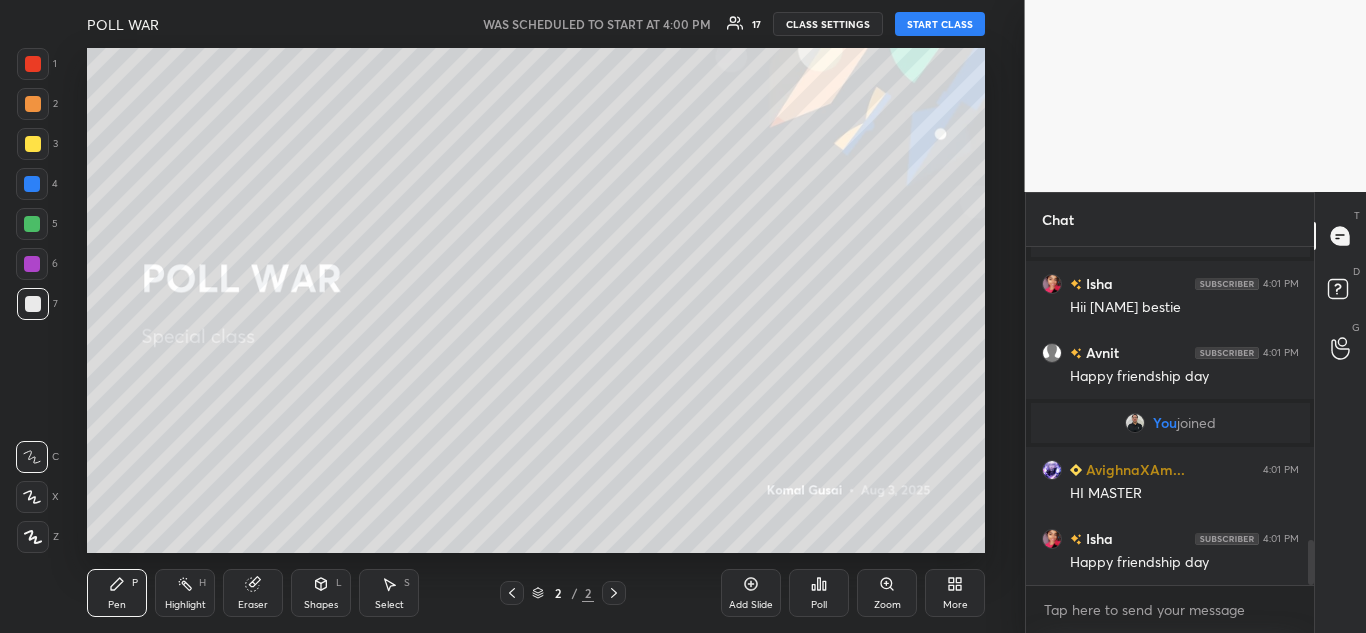 click on "START CLASS" at bounding box center (940, 24) 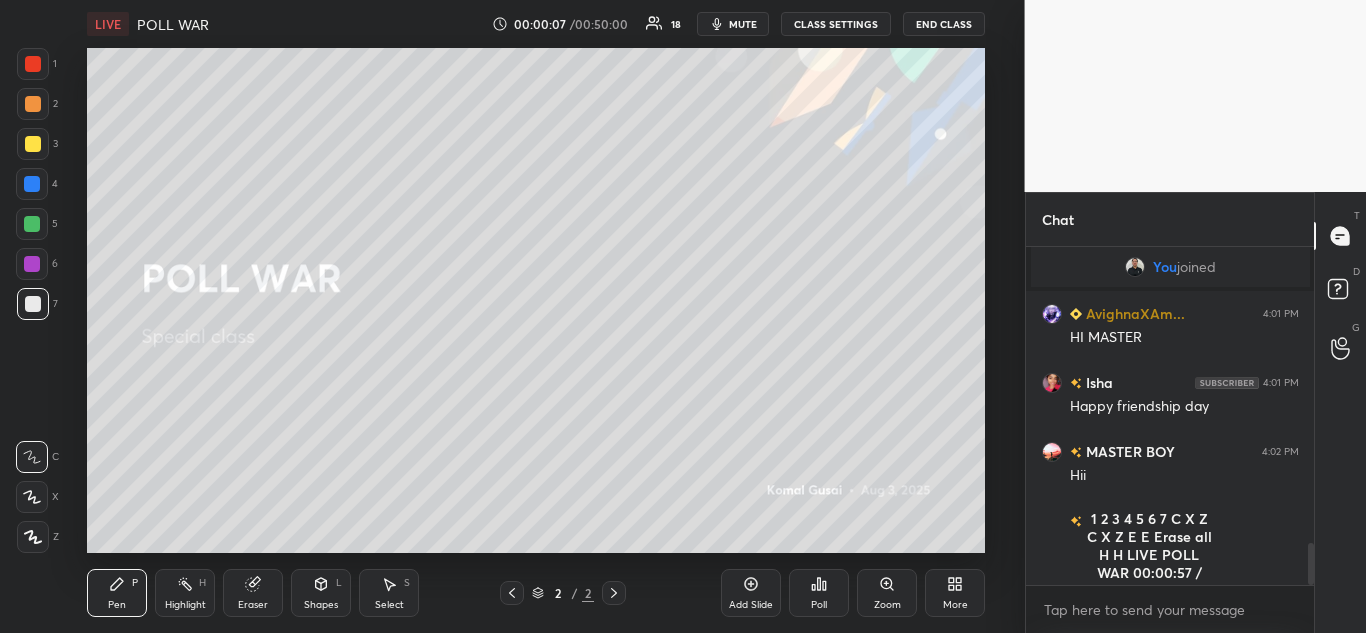 scroll, scrollTop: 2403, scrollLeft: 0, axis: vertical 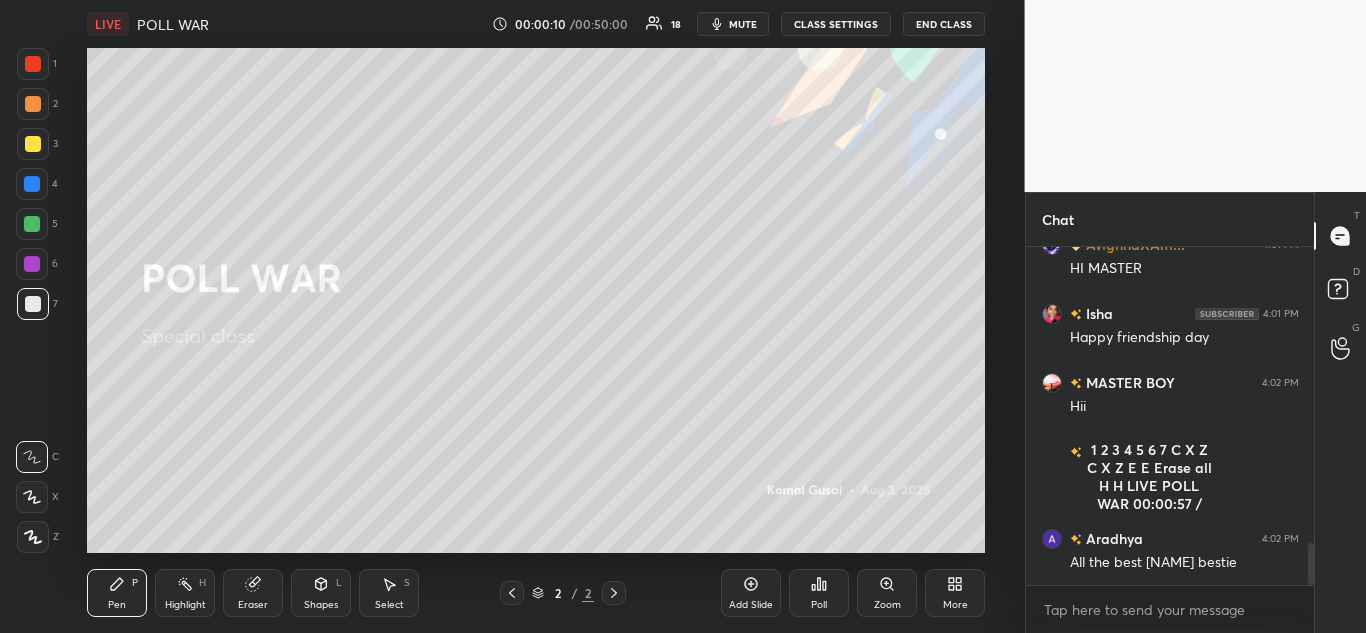 click on "More" at bounding box center (955, 605) 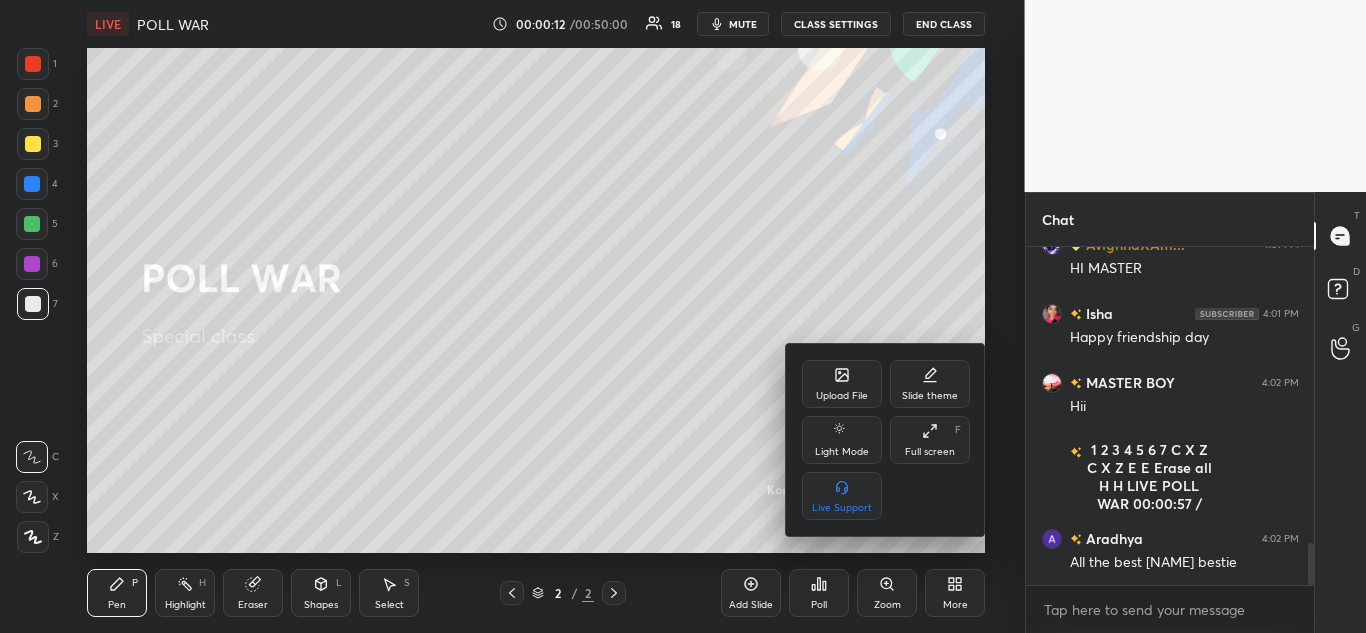 click at bounding box center [683, 316] 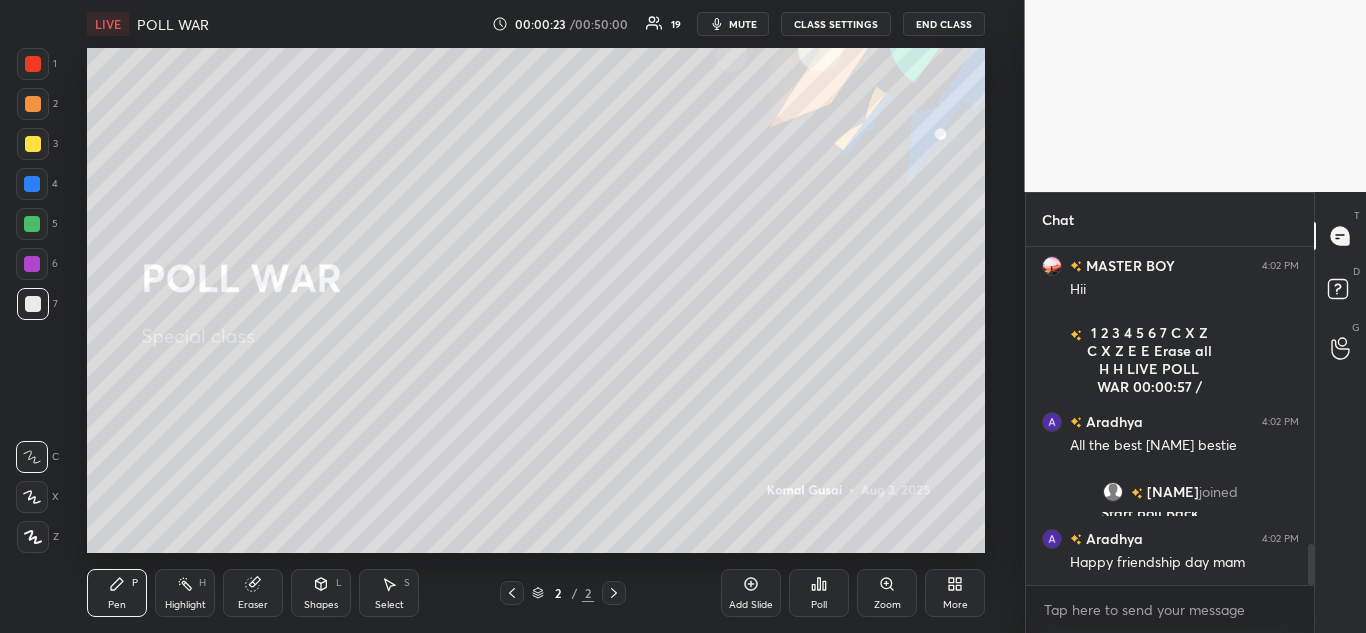 scroll, scrollTop: 2475, scrollLeft: 0, axis: vertical 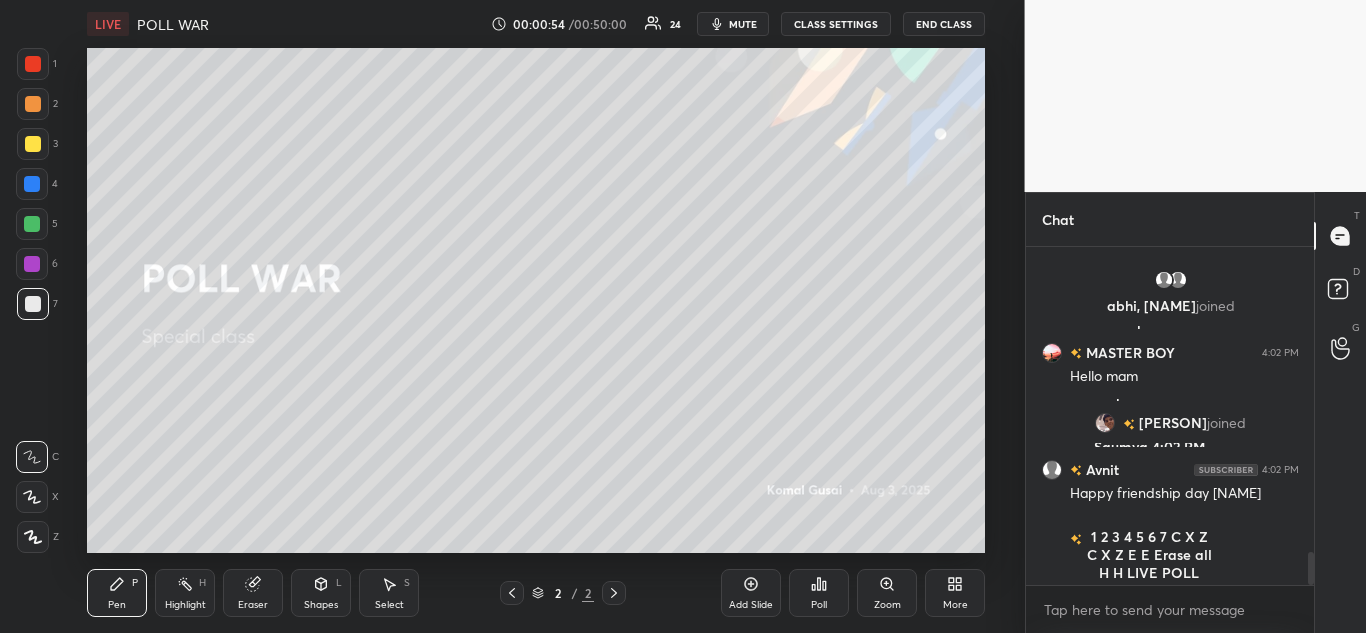click 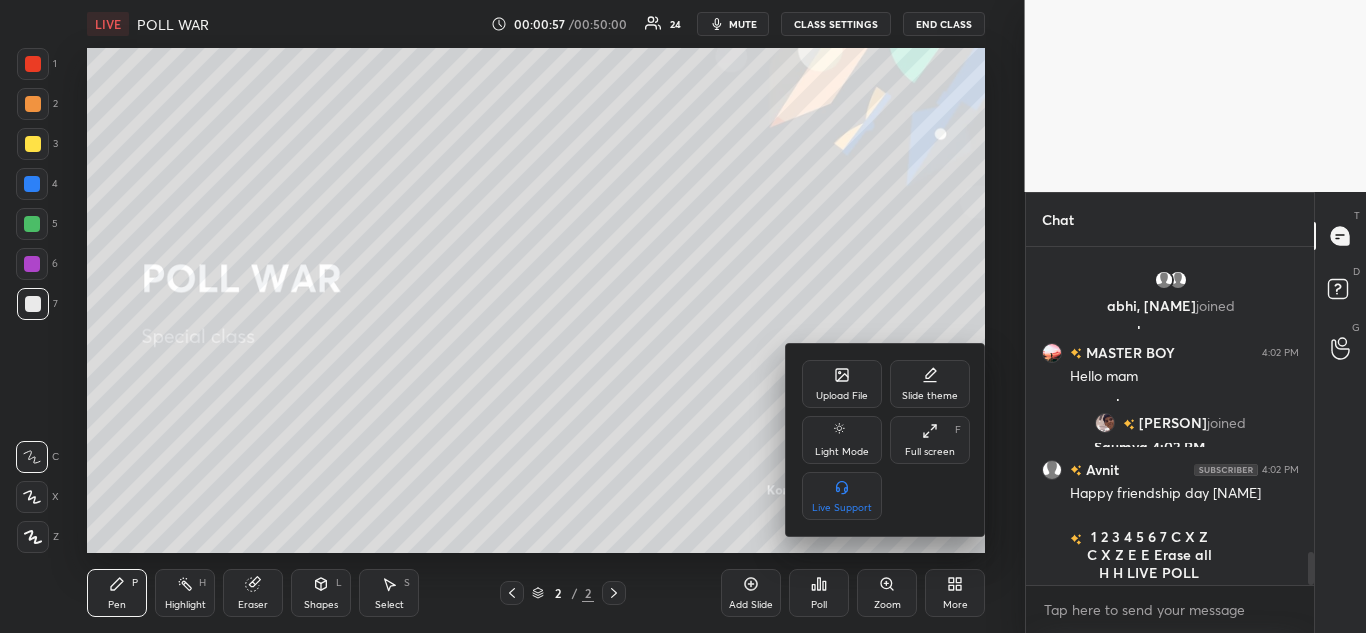 click on "Upload File" at bounding box center [842, 384] 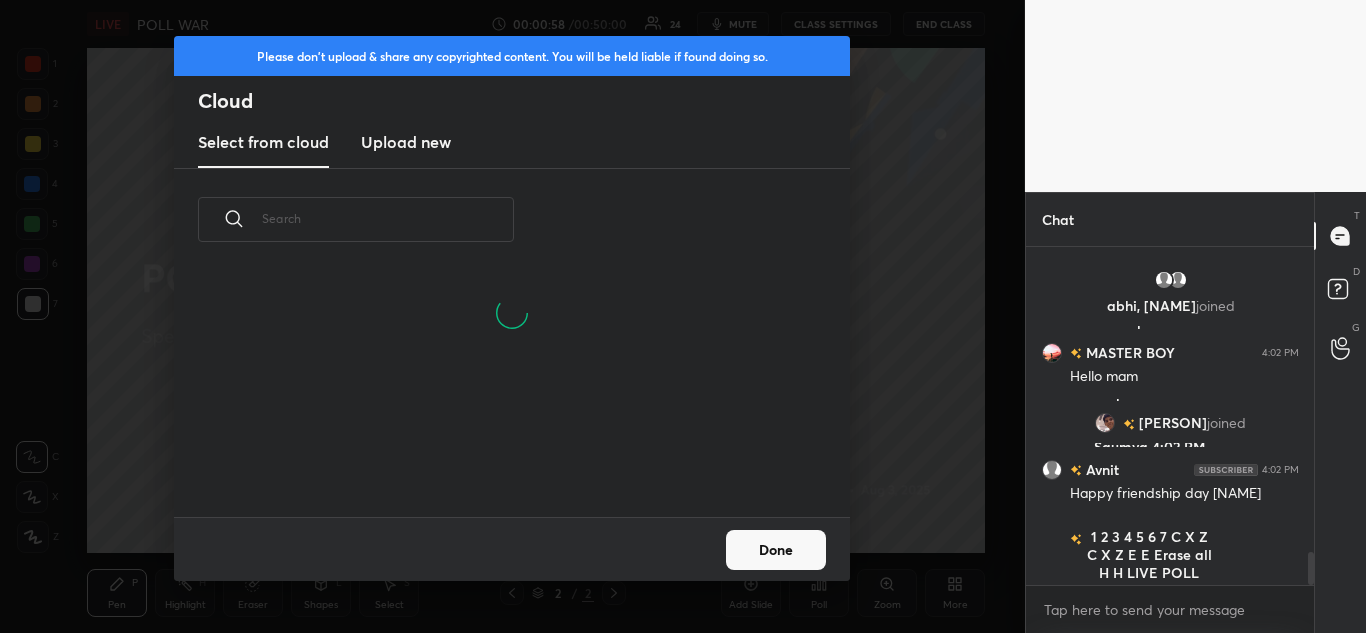 scroll, scrollTop: 7, scrollLeft: 11, axis: both 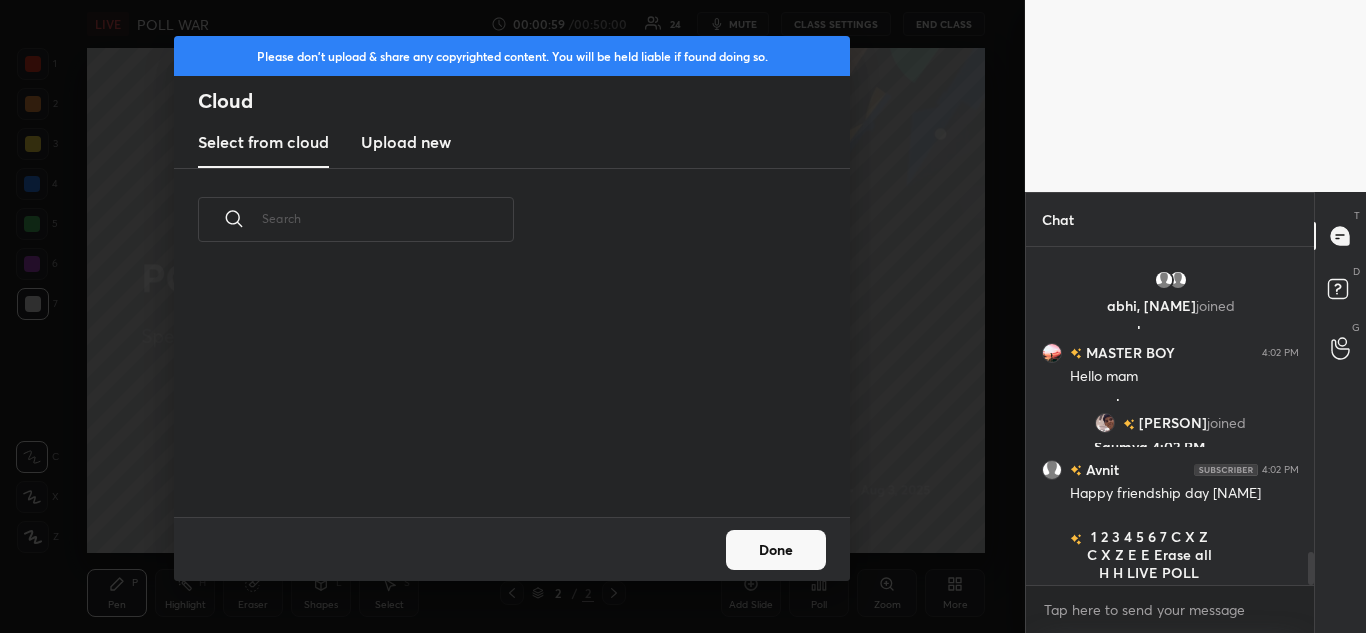 click on "Upload new" at bounding box center (406, 142) 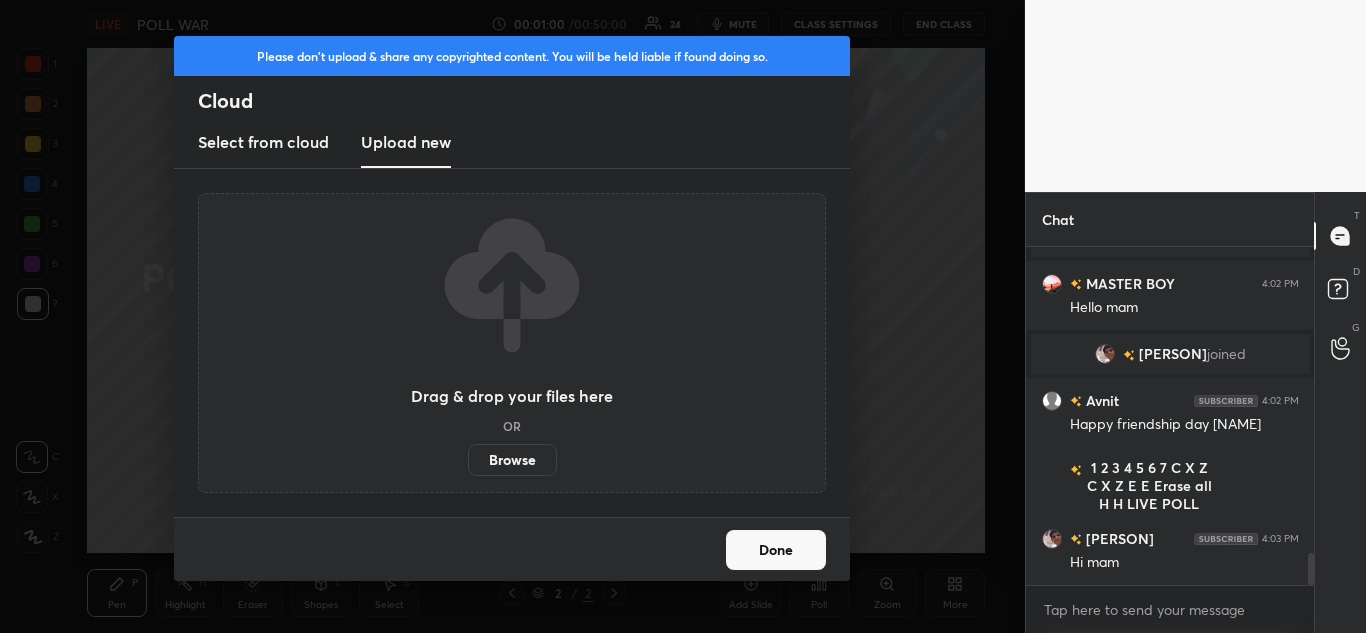 scroll, scrollTop: 3240, scrollLeft: 0, axis: vertical 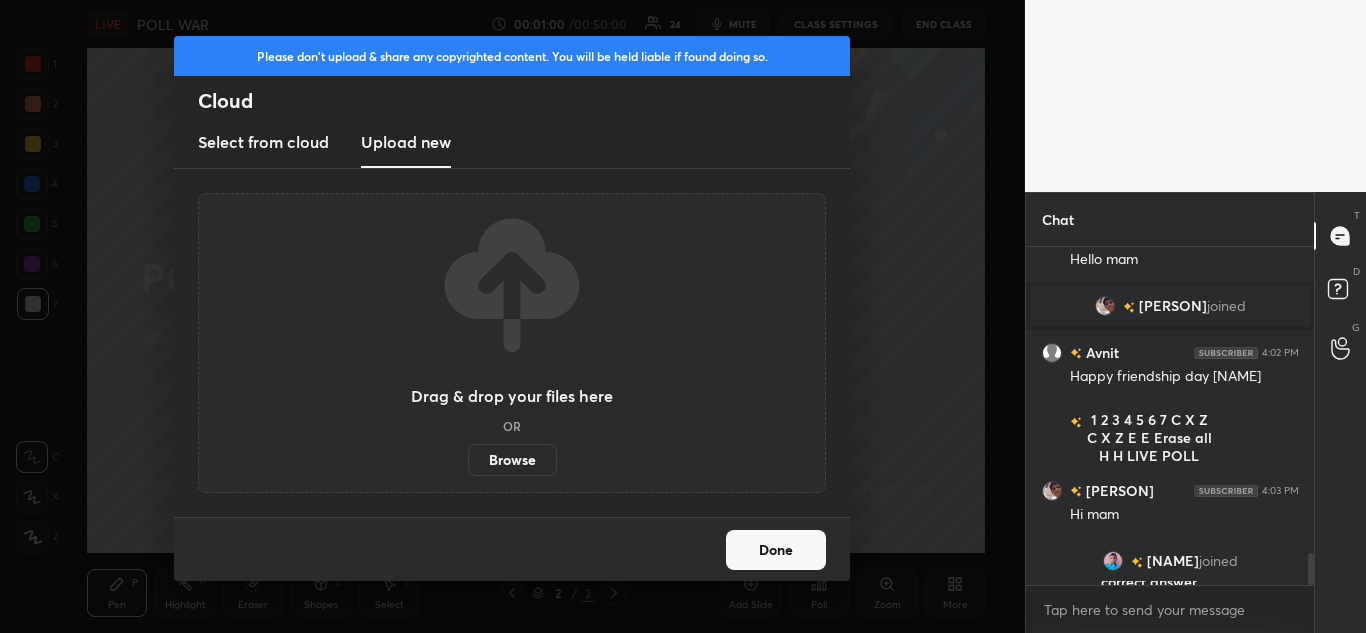 click on "Browse" at bounding box center [512, 460] 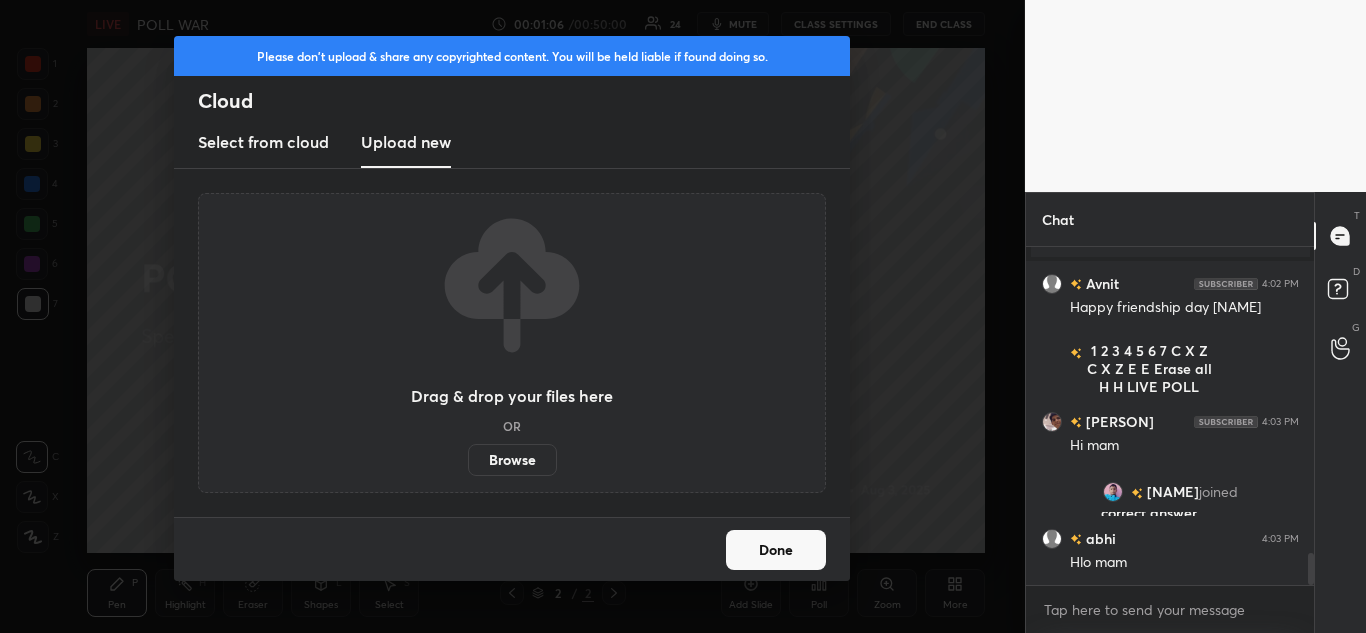 scroll, scrollTop: 3342, scrollLeft: 0, axis: vertical 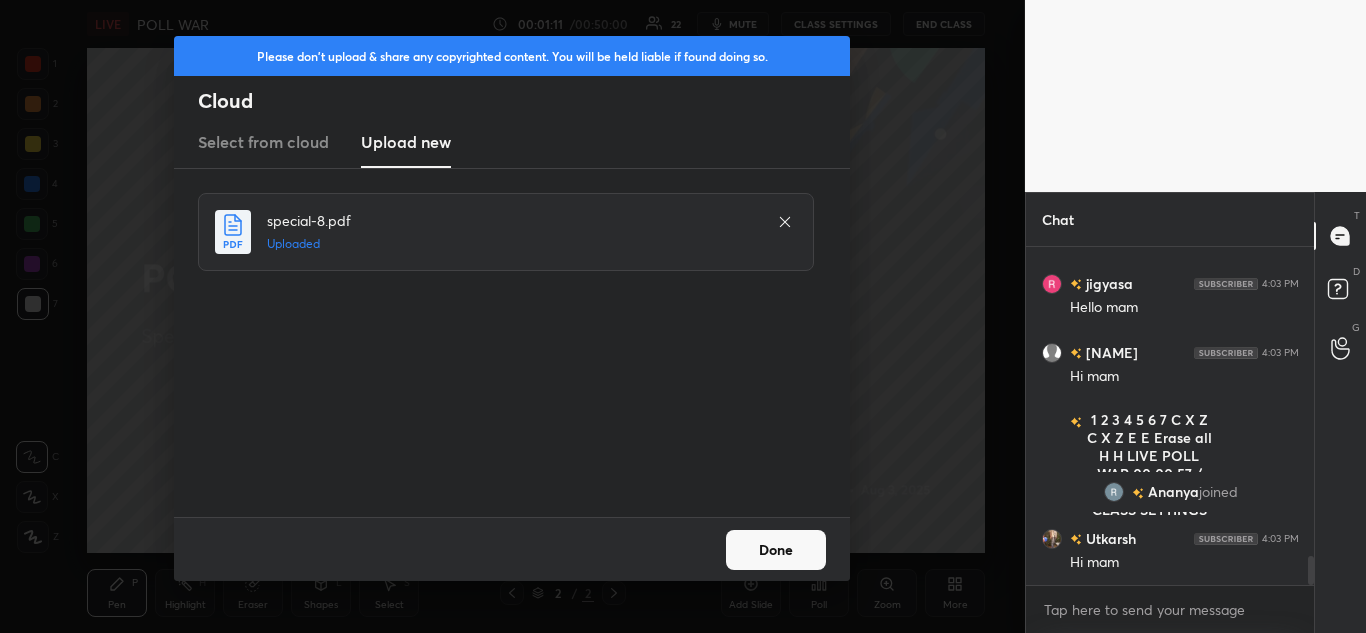 click on "Done" at bounding box center [776, 550] 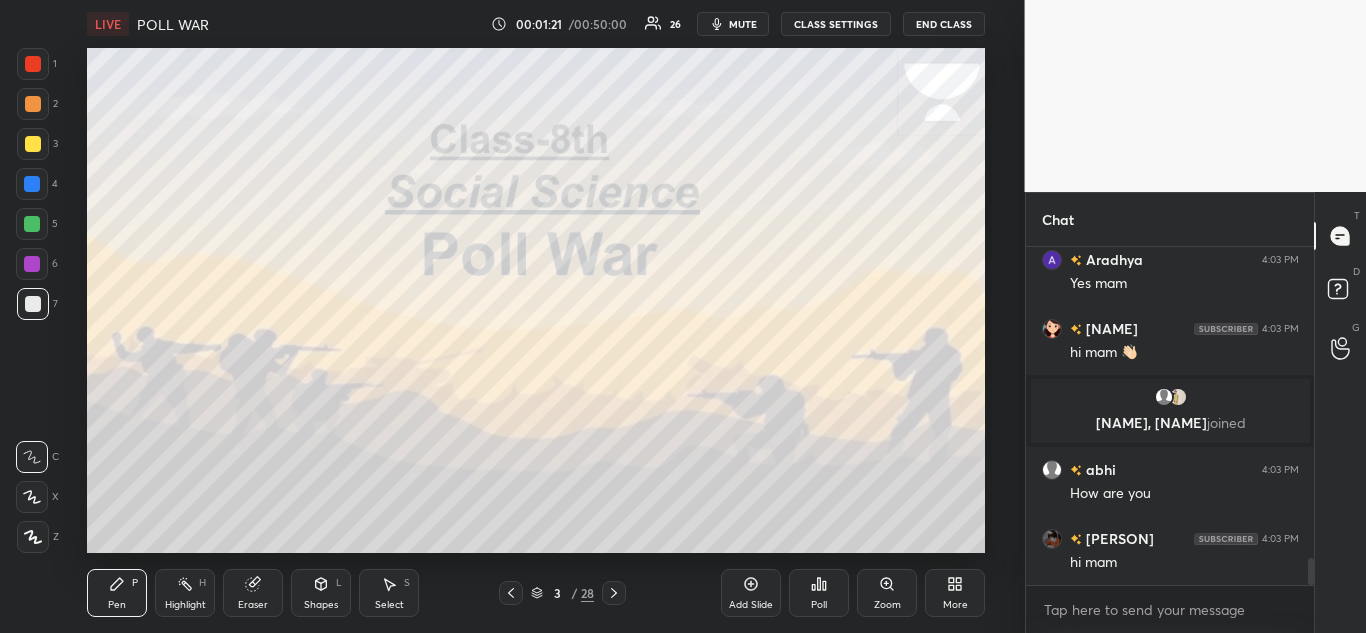 scroll, scrollTop: 3903, scrollLeft: 0, axis: vertical 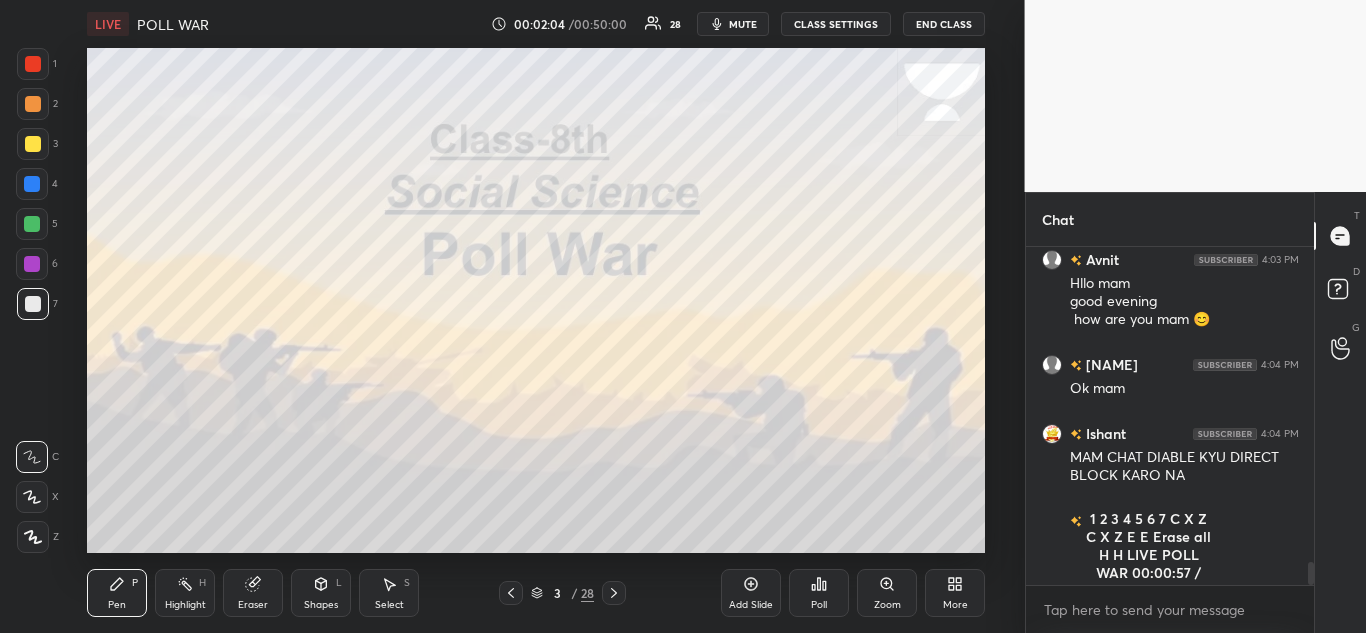 click at bounding box center (33, 537) 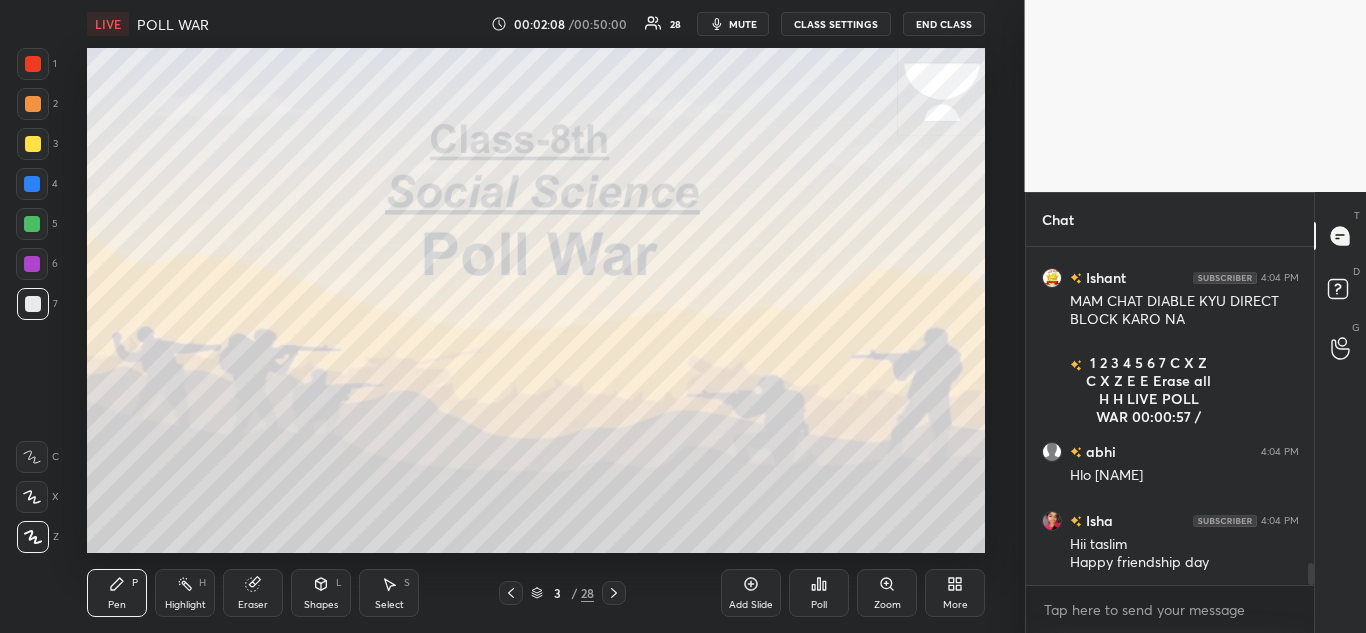 scroll, scrollTop: 4961, scrollLeft: 0, axis: vertical 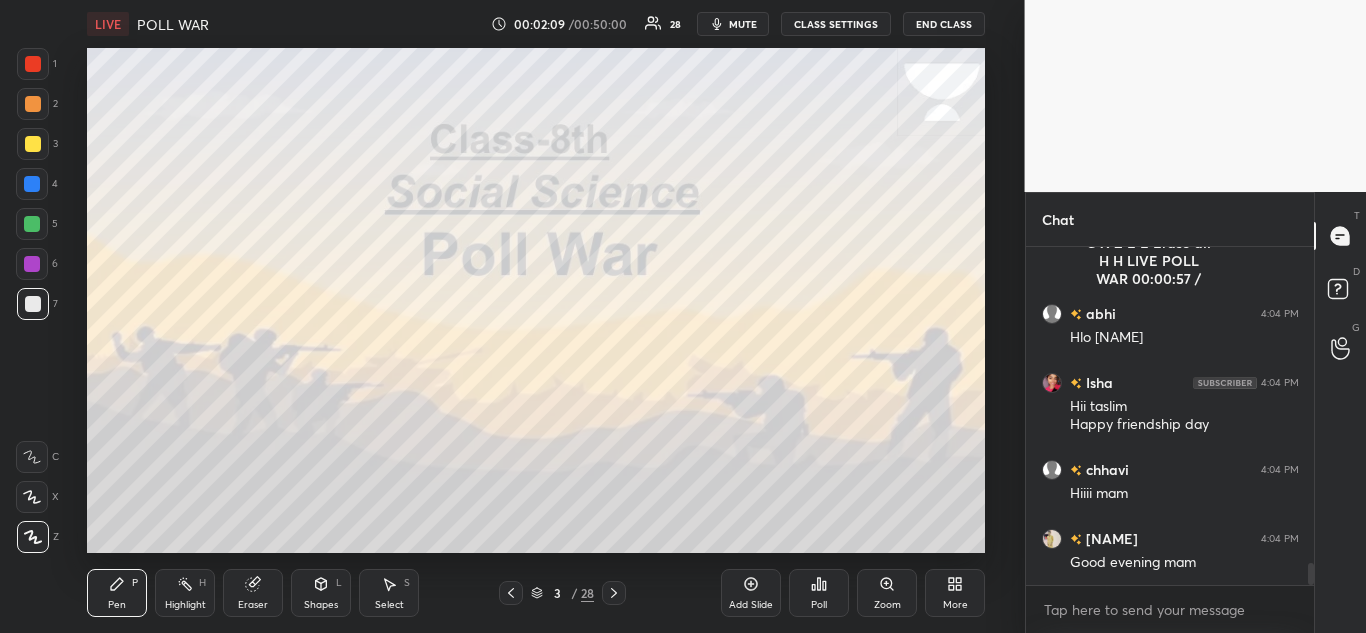 click 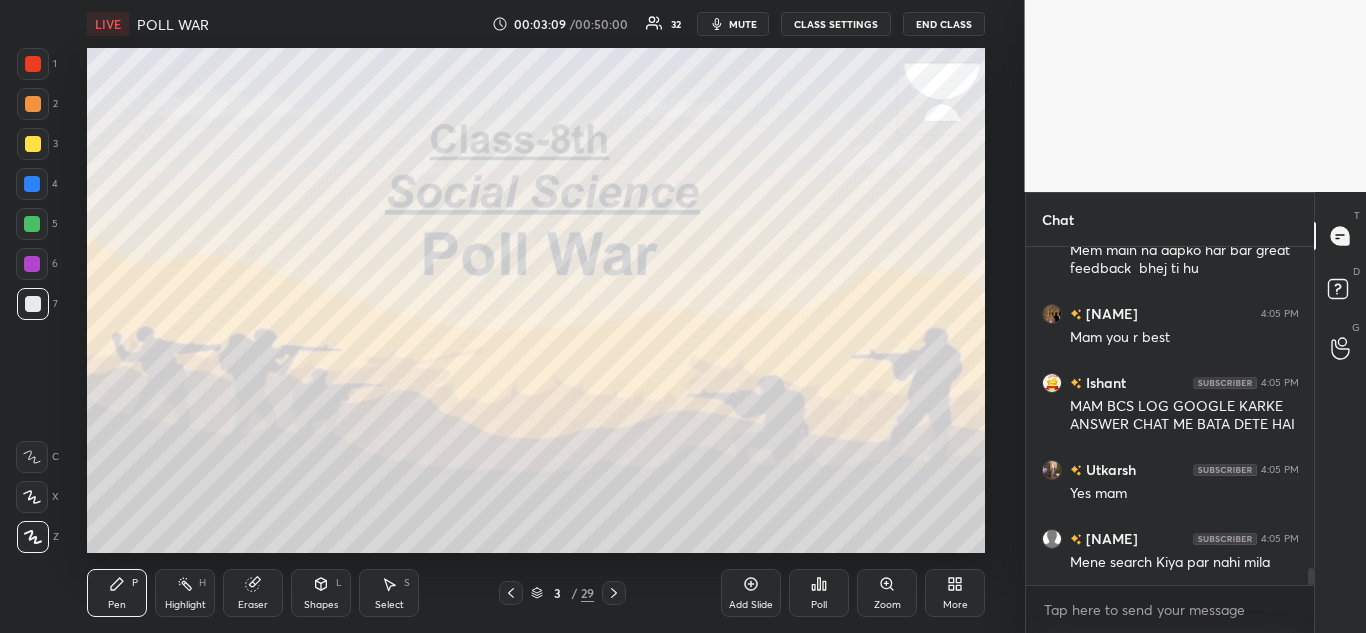 scroll, scrollTop: 6570, scrollLeft: 0, axis: vertical 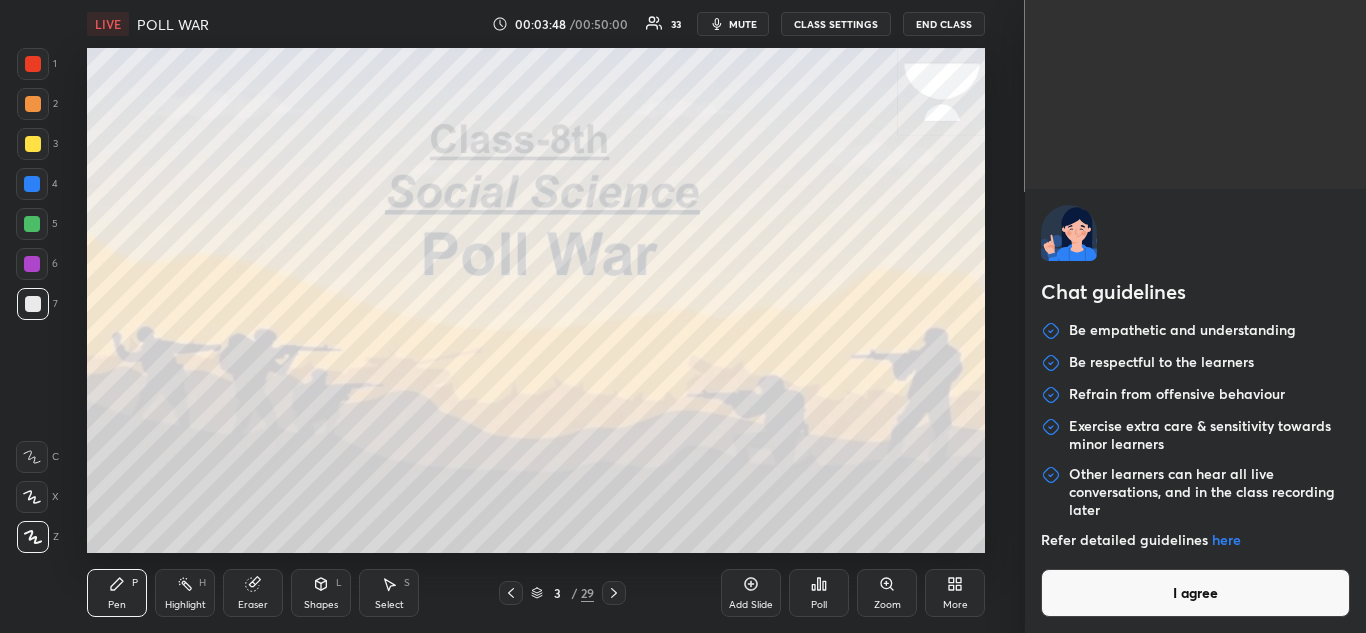 click on "1 2 3 4 5 6 7 C X Z C X Z E E Erase all H H LIVE POLL WAR 00:03:48 / 00:50:00 33 mute CLASS SETTINGS End Class Setting up your live class Poll for secs No correct answer Start poll Back POLL WAR Komal Gusai Pen P Highlight H Eraser Shapes L Select S 3 / 29 Add Slide Poll Zoom More Chat [NAME] 4:05 PM yes mam [NAME] 4:05 PM Mam polls [NAME] 4:05 PM Hlo mam [NAME] 4:05 PM Yes mam [NAME] 4:05 PM Poll [NAME] 4:05 PM Yes mem mujhe bhi op series bhejiye JUMP TO LATEST 6 2 Enable hand raising Enable raise hand to speak to learners. Once enabled, chat will be turned off temporarily. Enable x Doubts asked by learners will show up here NEW DOUBTS ASKED No one has raised a hand yet Can't raise hand Looks like educator just invited you to speak. Please wait before you can raise your hand again. Got it T Messages (T) D Doubts (D) G Raise Hand (G) Report an issue Reason for reporting Buffering Chat not working Audio - Video sync issue Educator video quality low Attach an image Report Chat guidelines here" at bounding box center [683, 316] 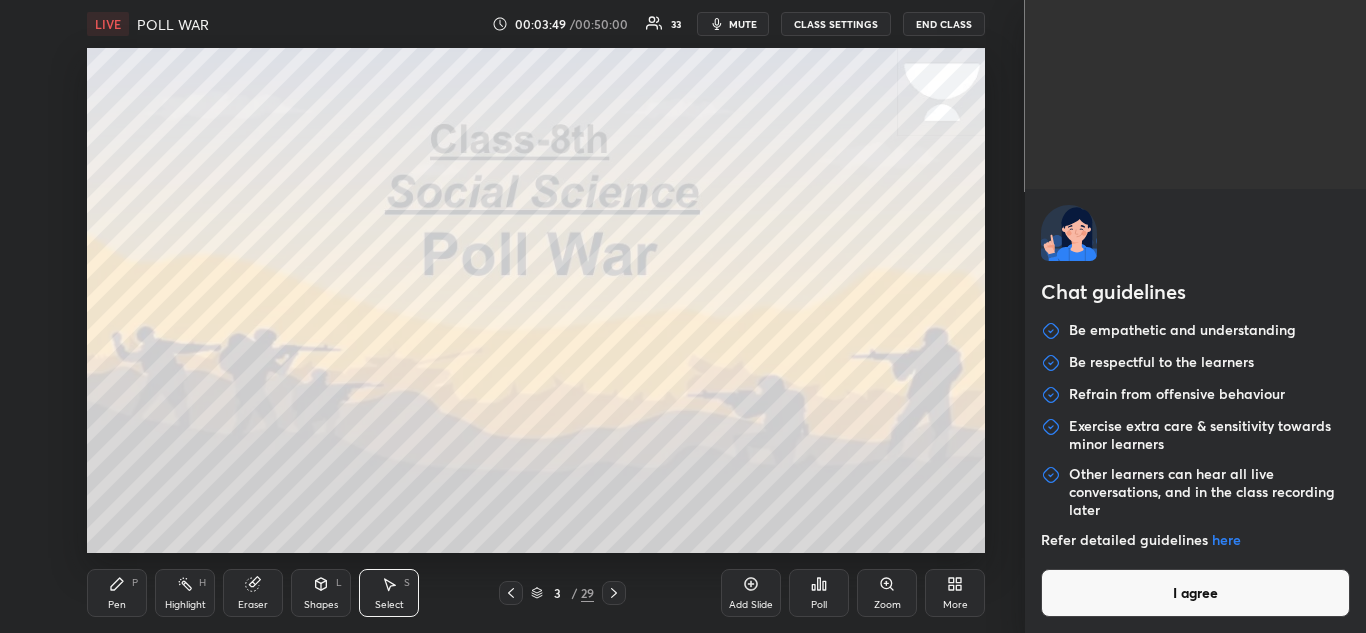scroll, scrollTop: 7409, scrollLeft: 0, axis: vertical 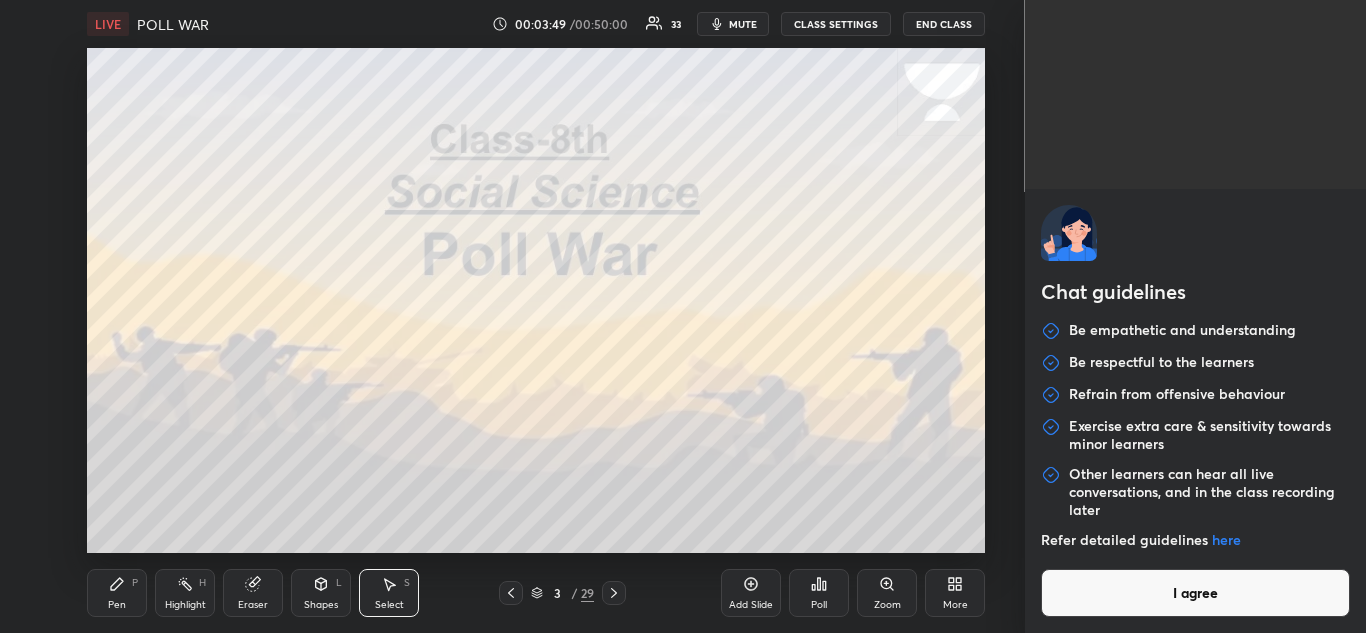 click on "I agree" at bounding box center (1196, 593) 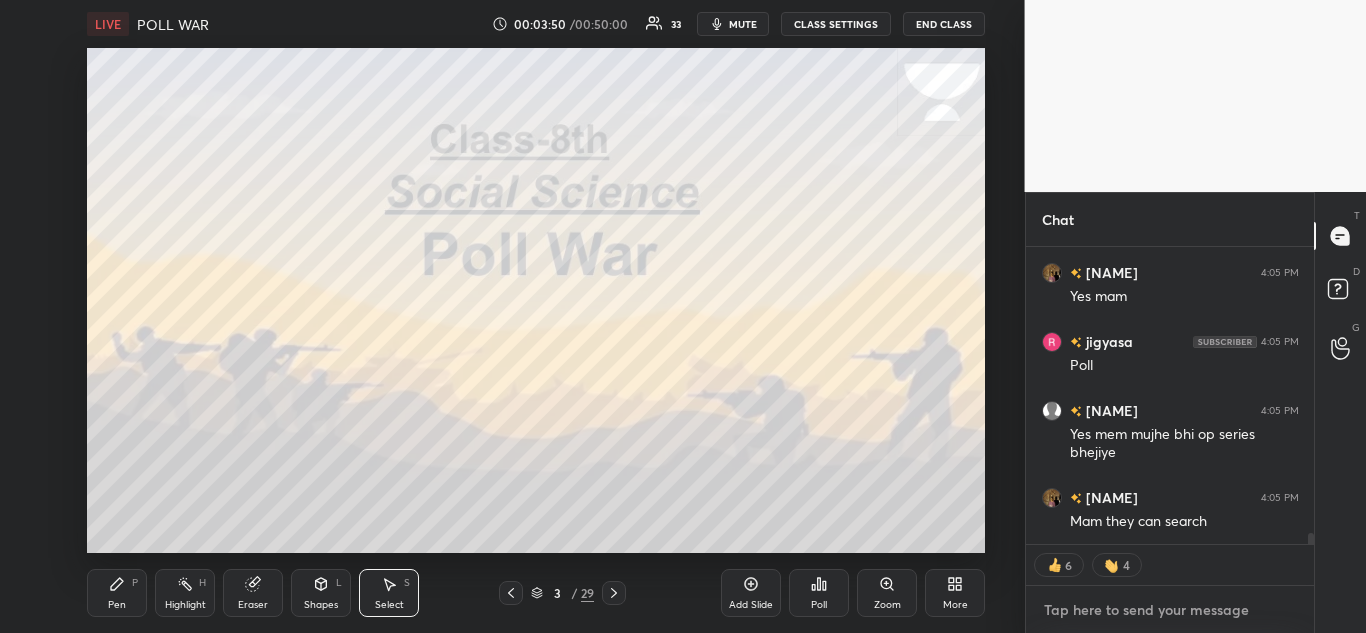 type on "x" 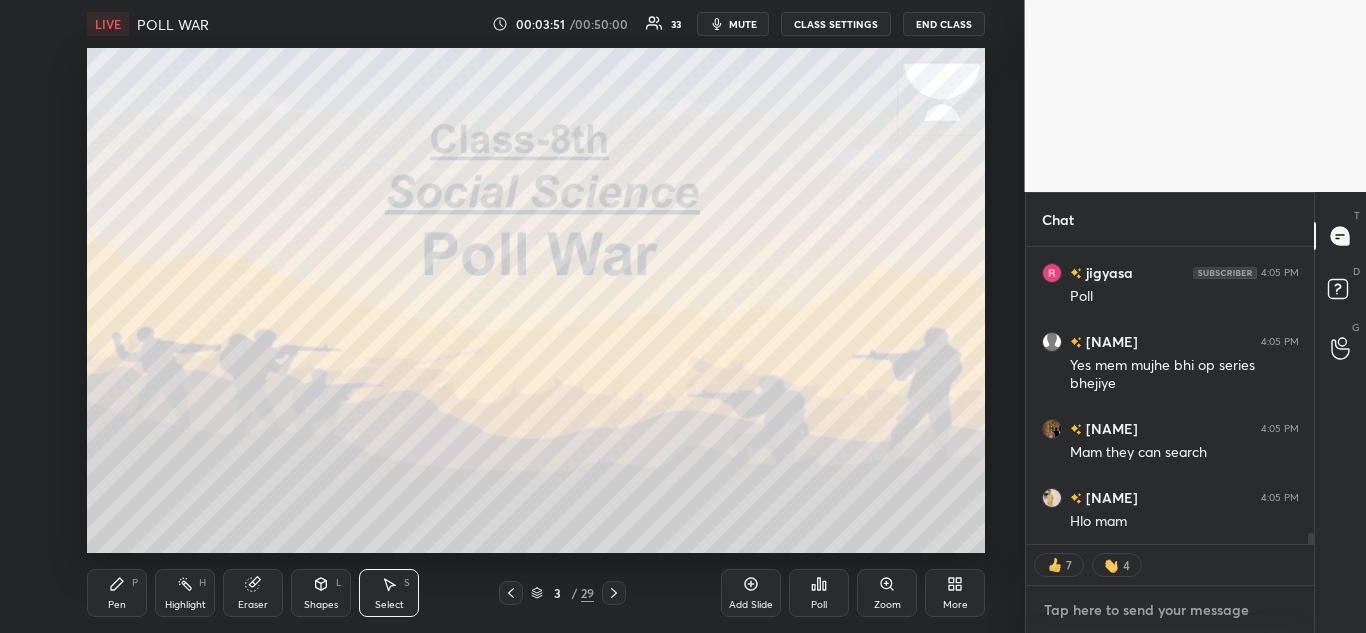click at bounding box center (1170, 610) 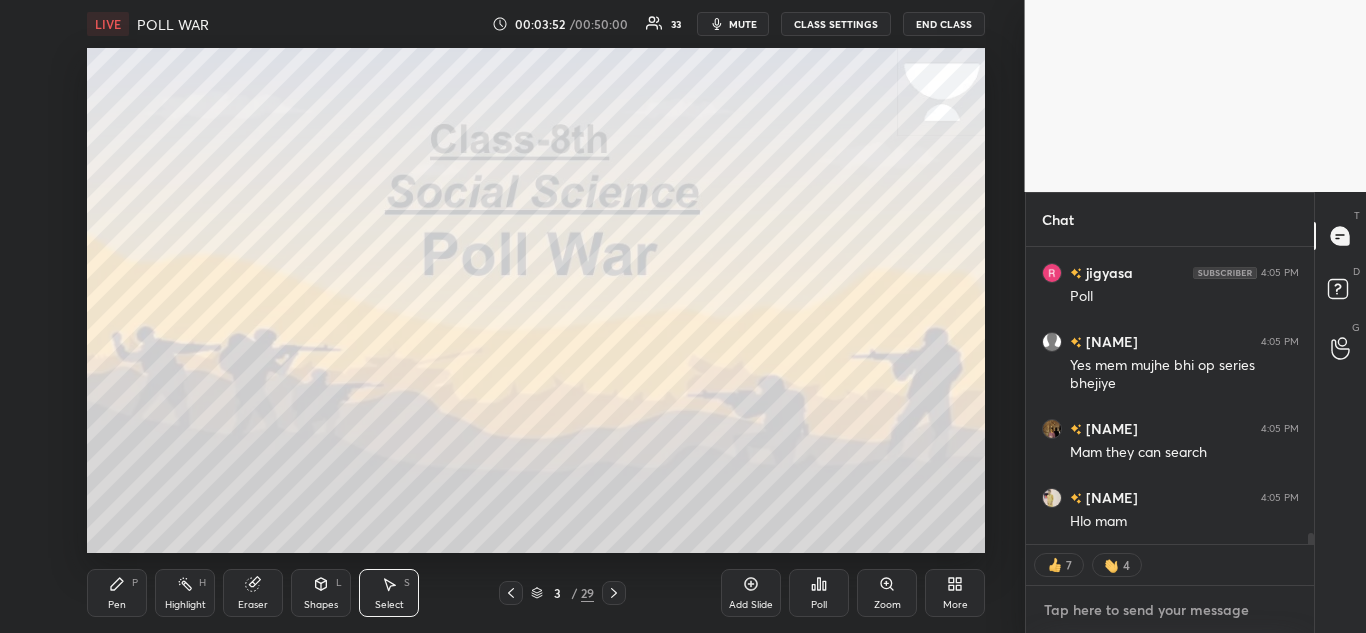 paste on "https://youtu.be/bm3hBtdOCPQ?si=8IiX2igJCG9NYGHm" 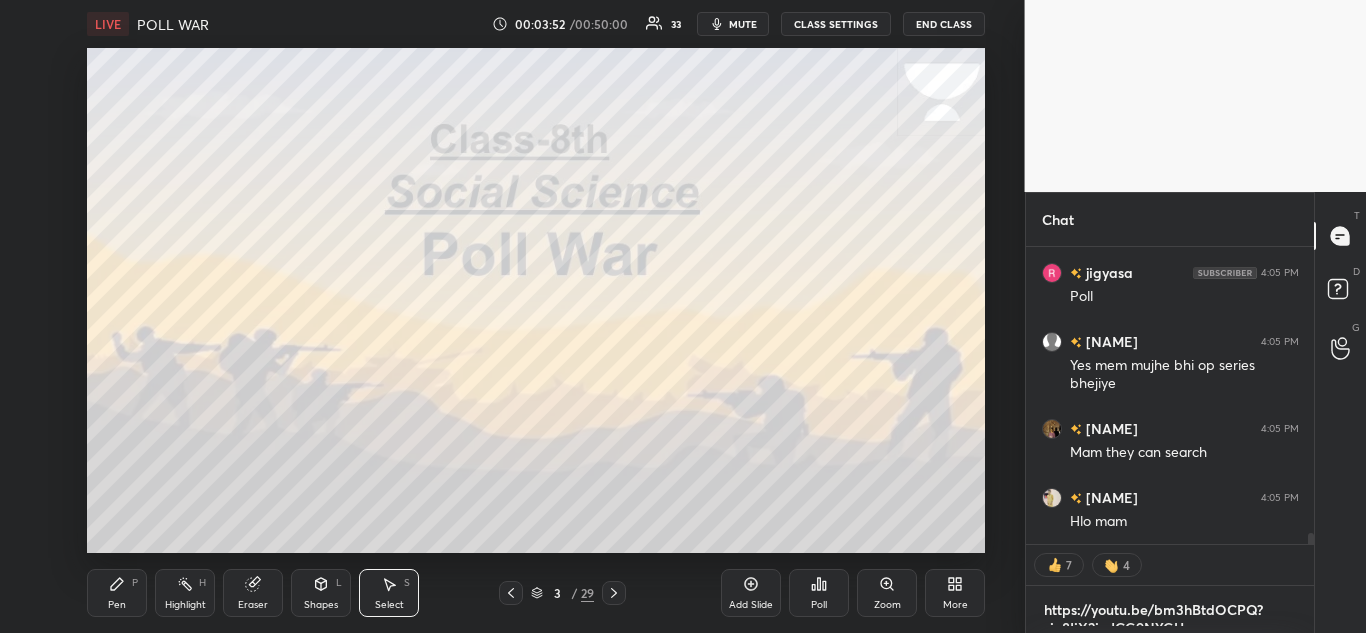 scroll, scrollTop: 0, scrollLeft: 0, axis: both 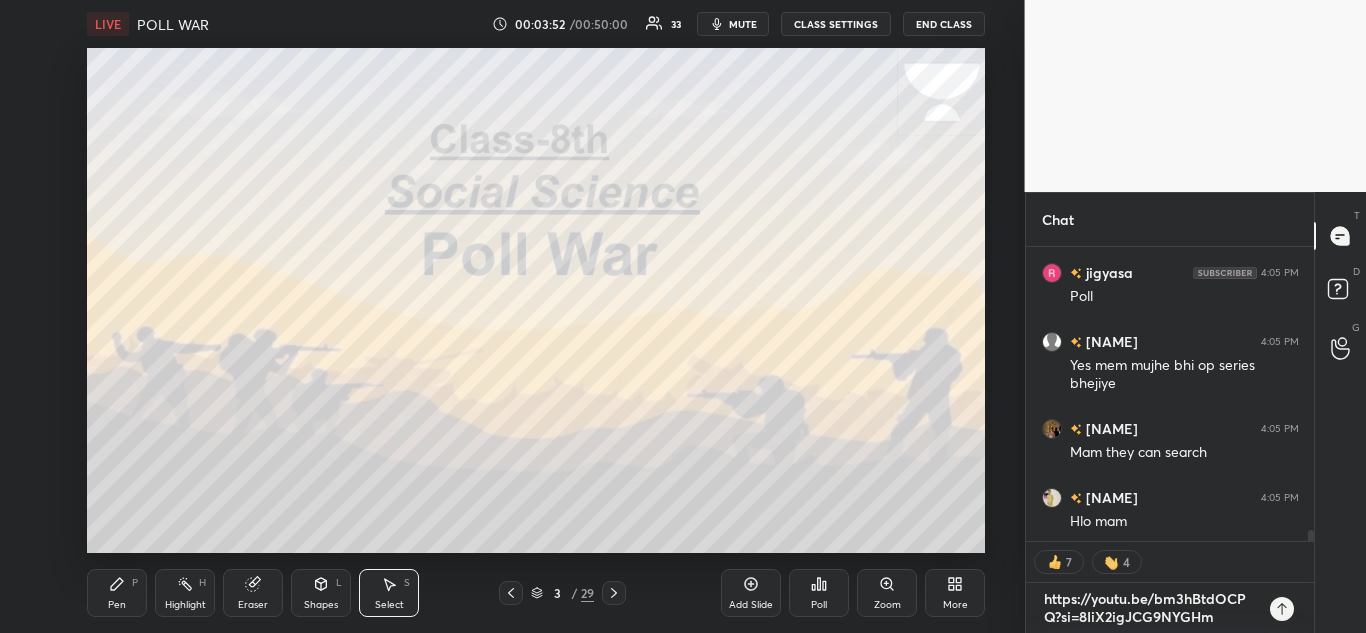 type on "x" 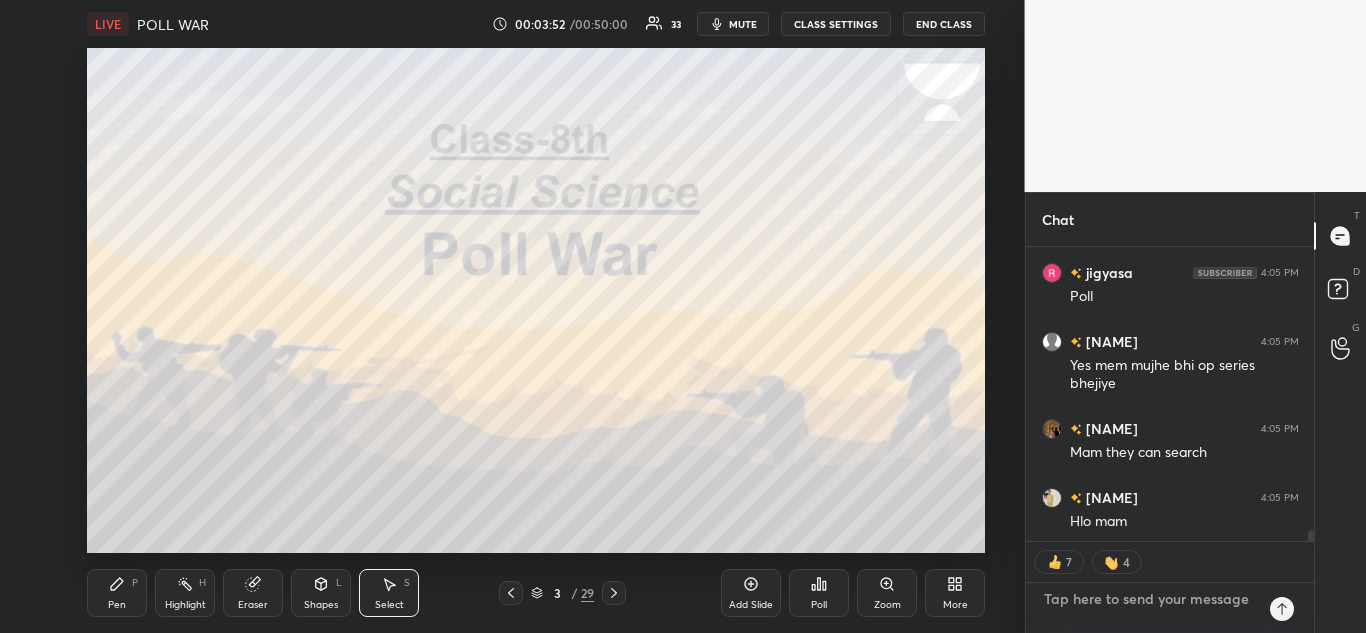 scroll, scrollTop: 7, scrollLeft: 7, axis: both 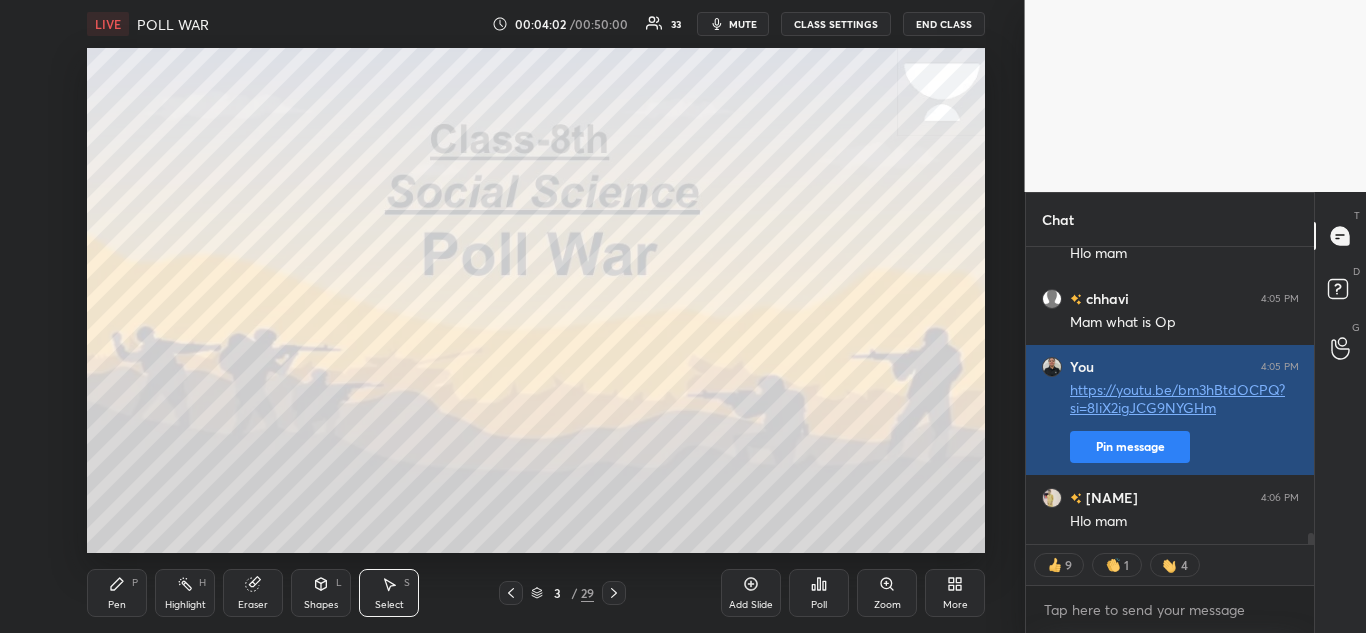 click on "Pin message" at bounding box center (1130, 447) 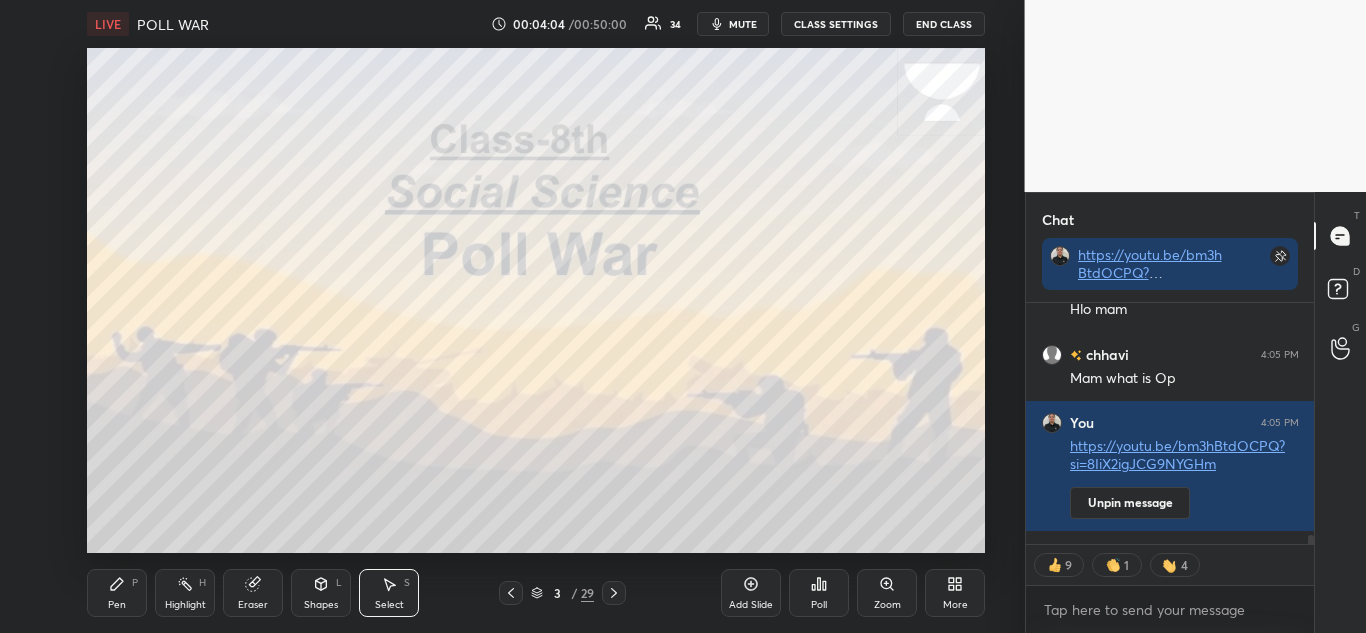 scroll, scrollTop: 7850, scrollLeft: 0, axis: vertical 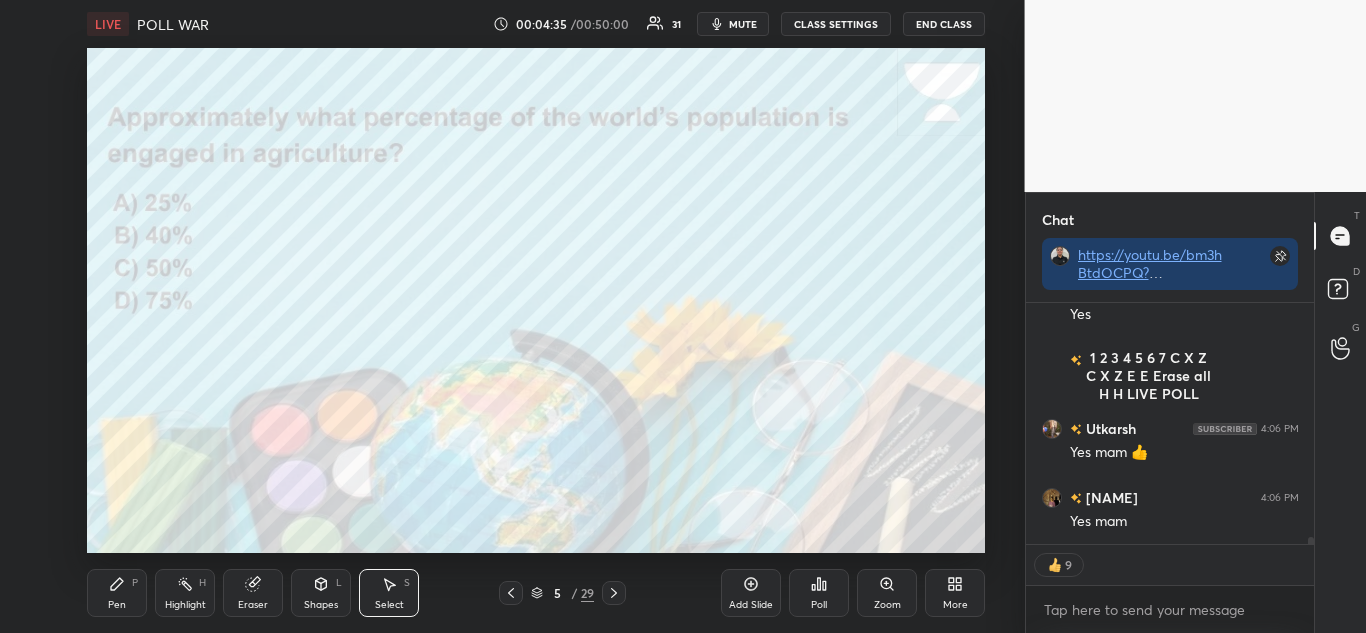 click on "Poll" at bounding box center [819, 593] 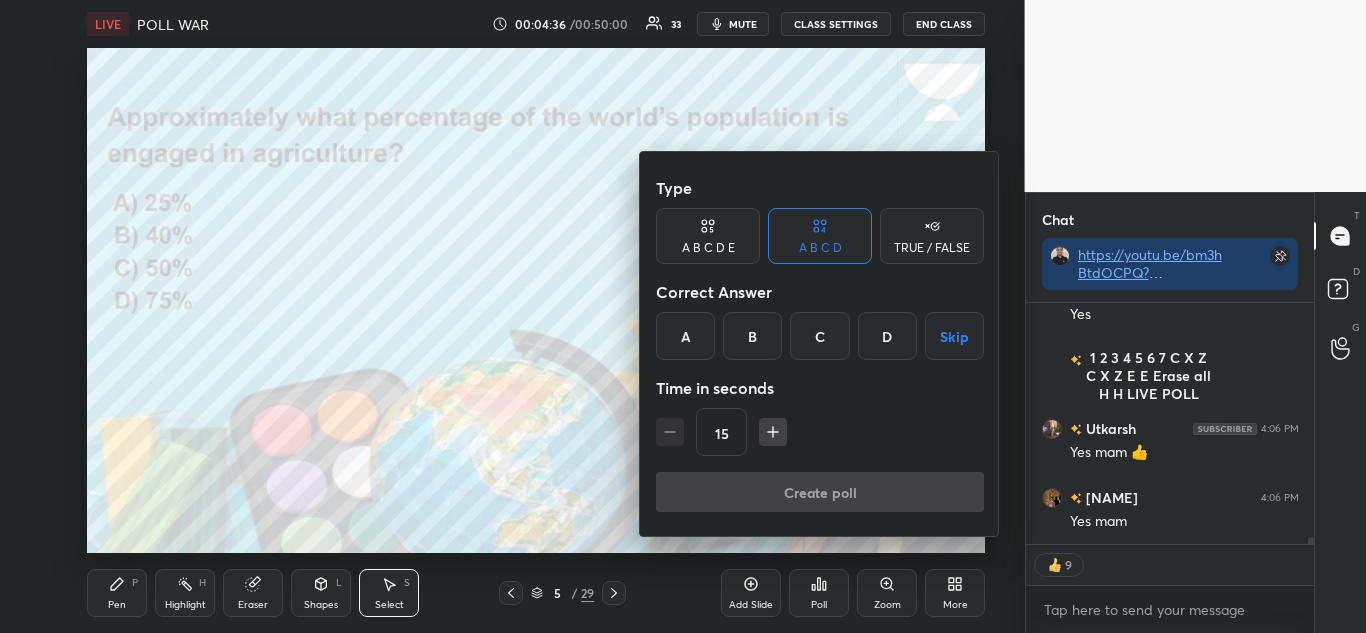 type on "x" 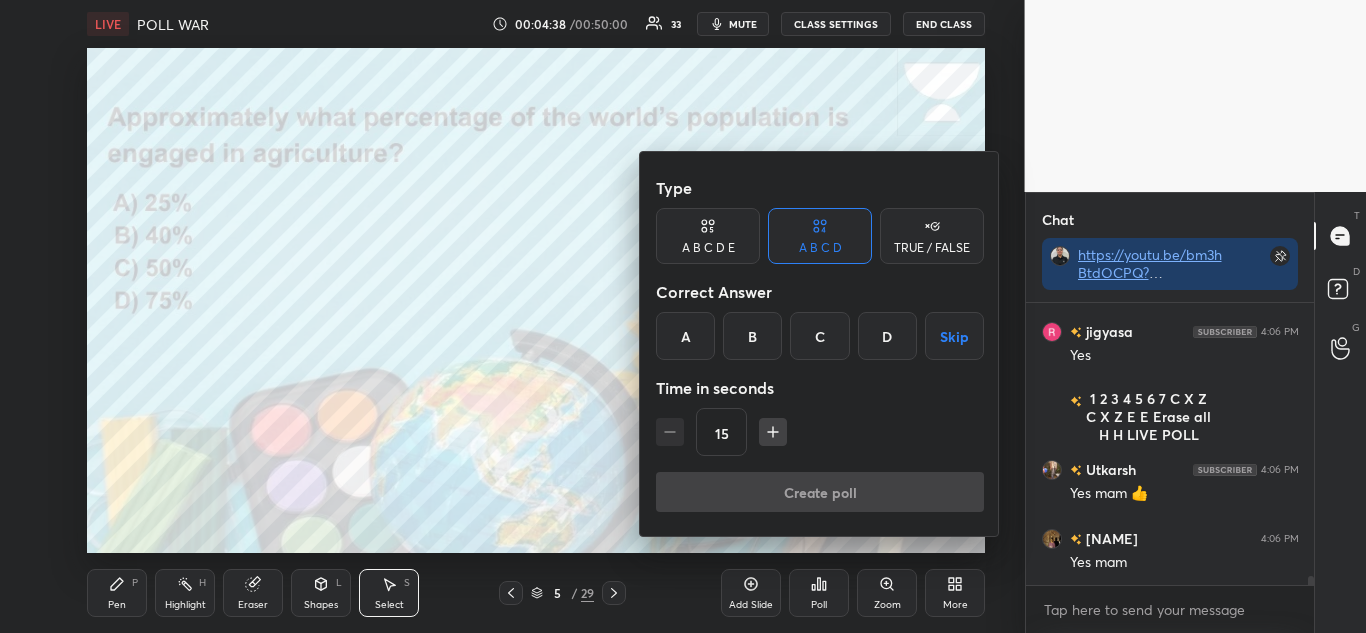 click on "15" at bounding box center [820, 432] 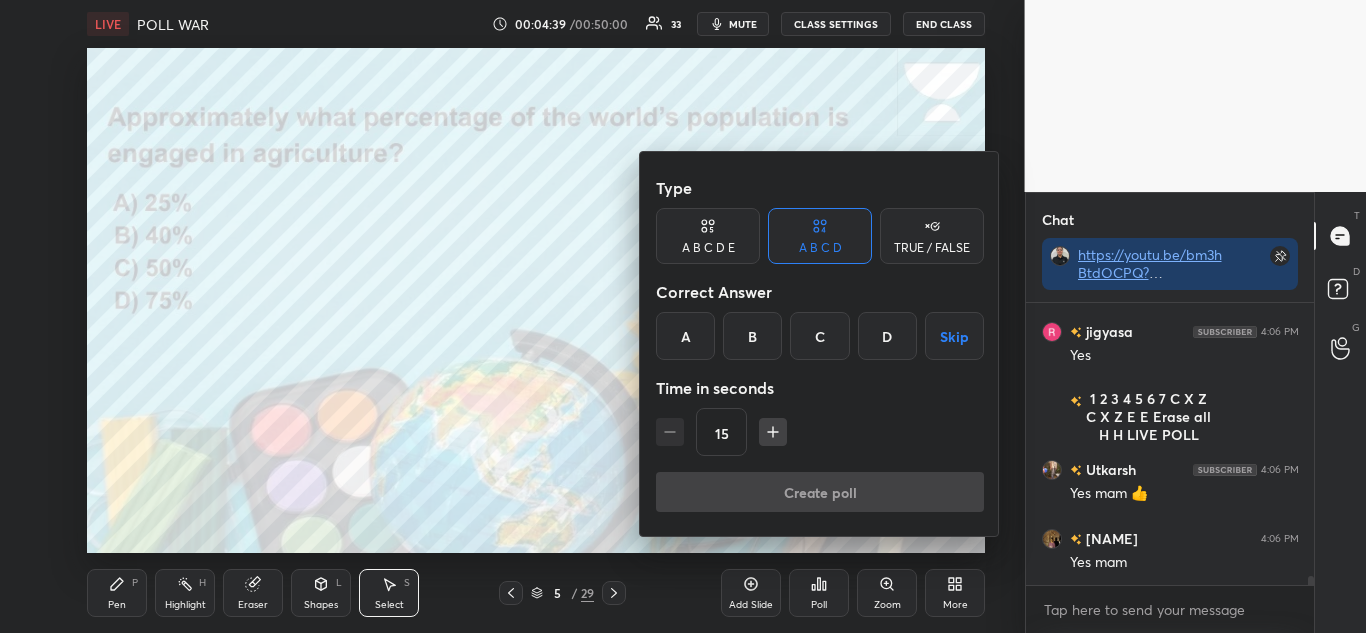 click 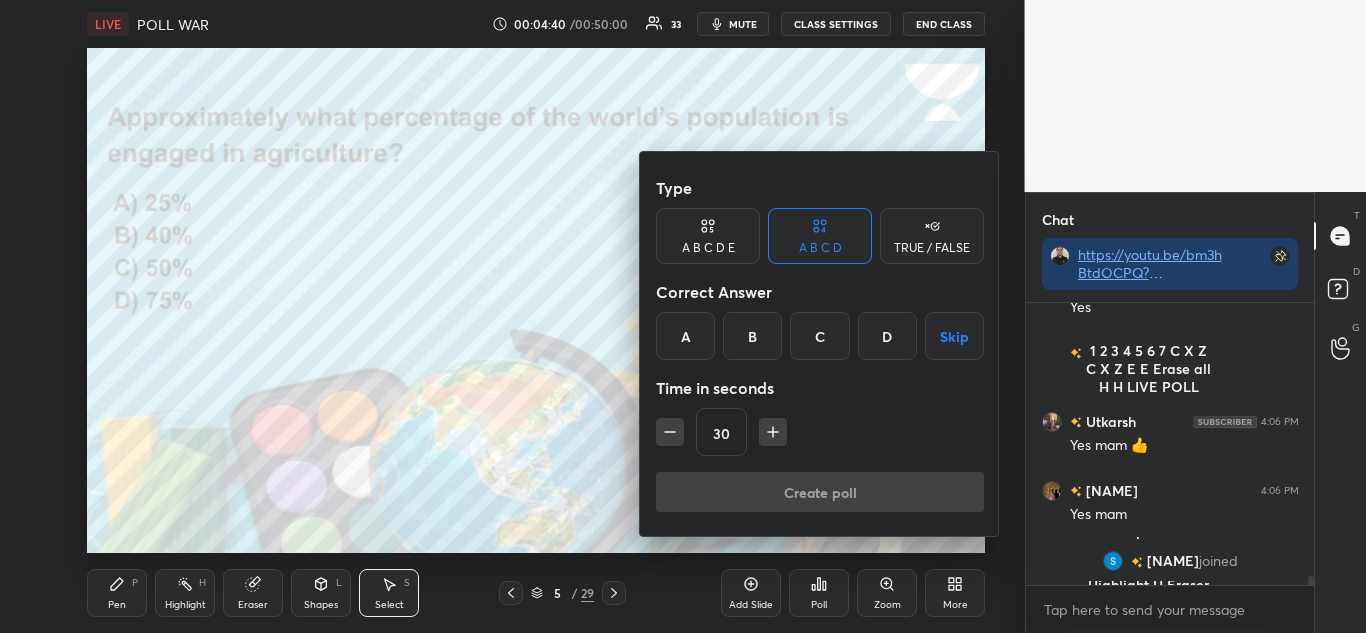 click on "C" at bounding box center (819, 336) 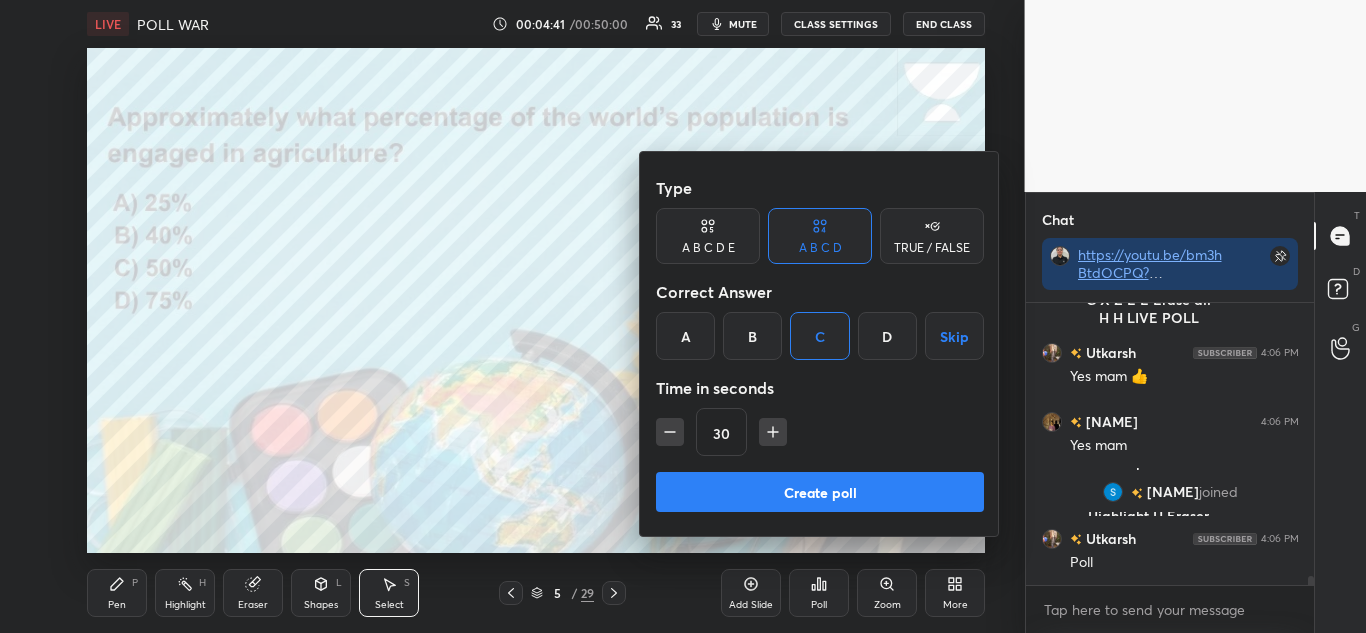 click on "Create poll" at bounding box center (820, 492) 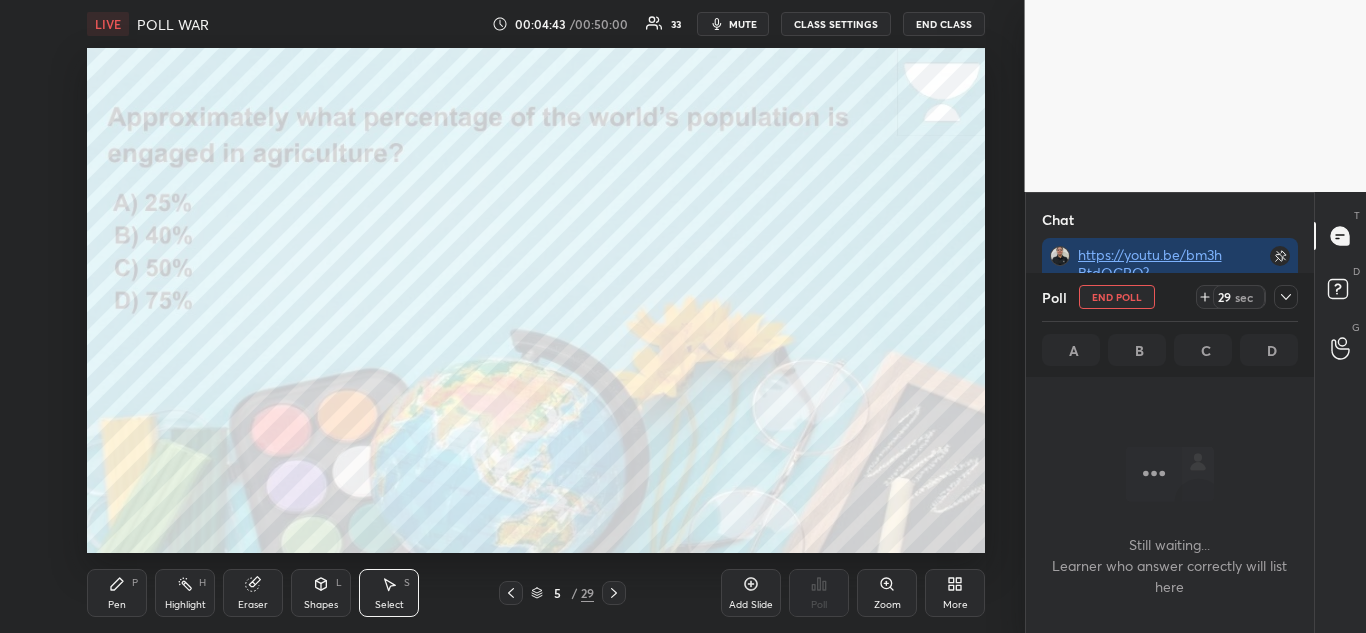 click 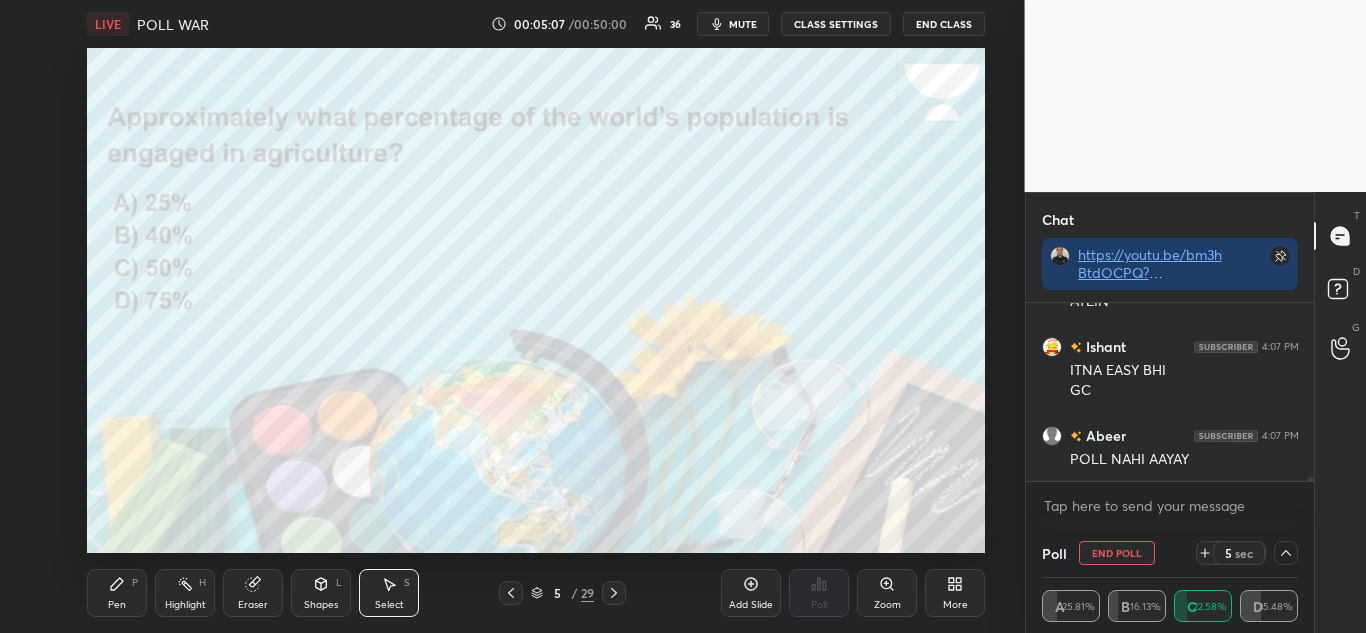 scroll, scrollTop: 8626, scrollLeft: 0, axis: vertical 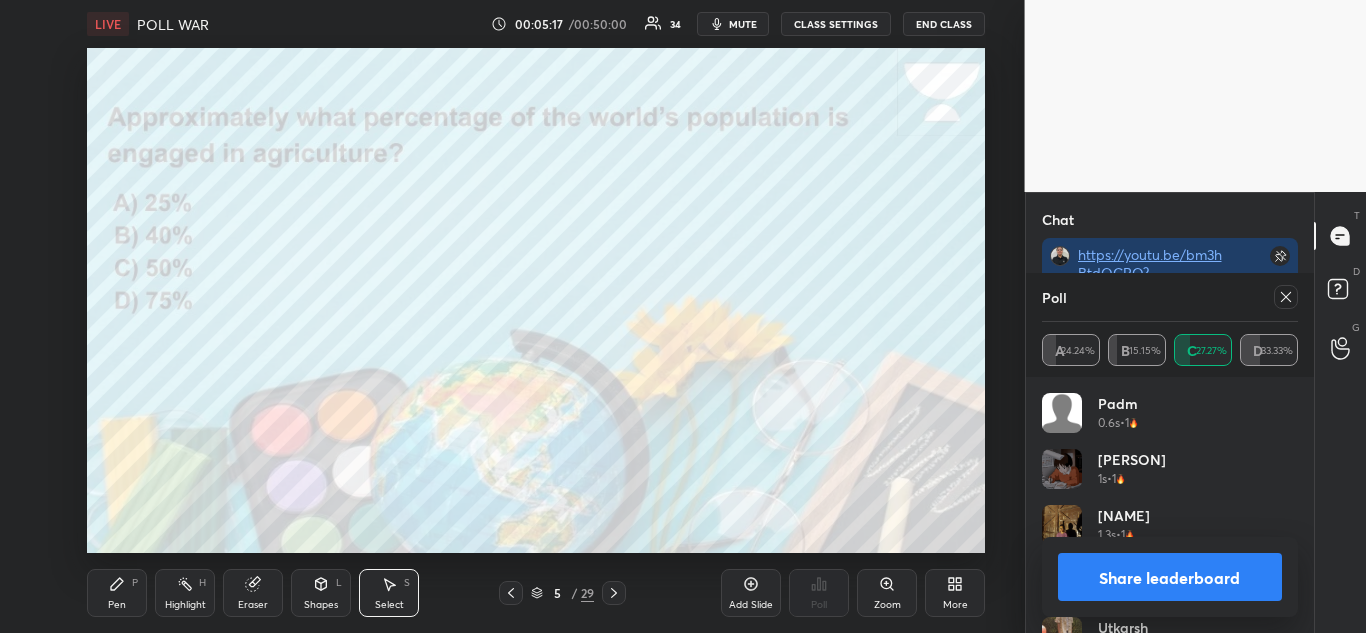 click on "Pen P" at bounding box center [117, 593] 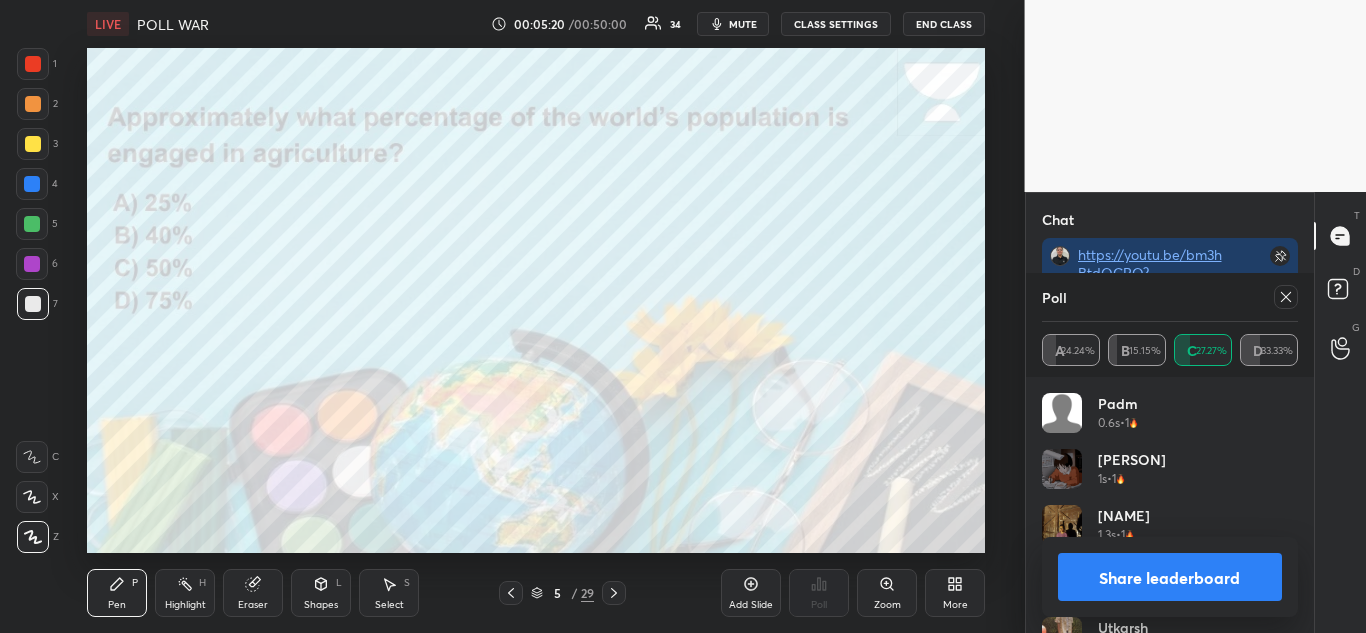 click at bounding box center [33, 64] 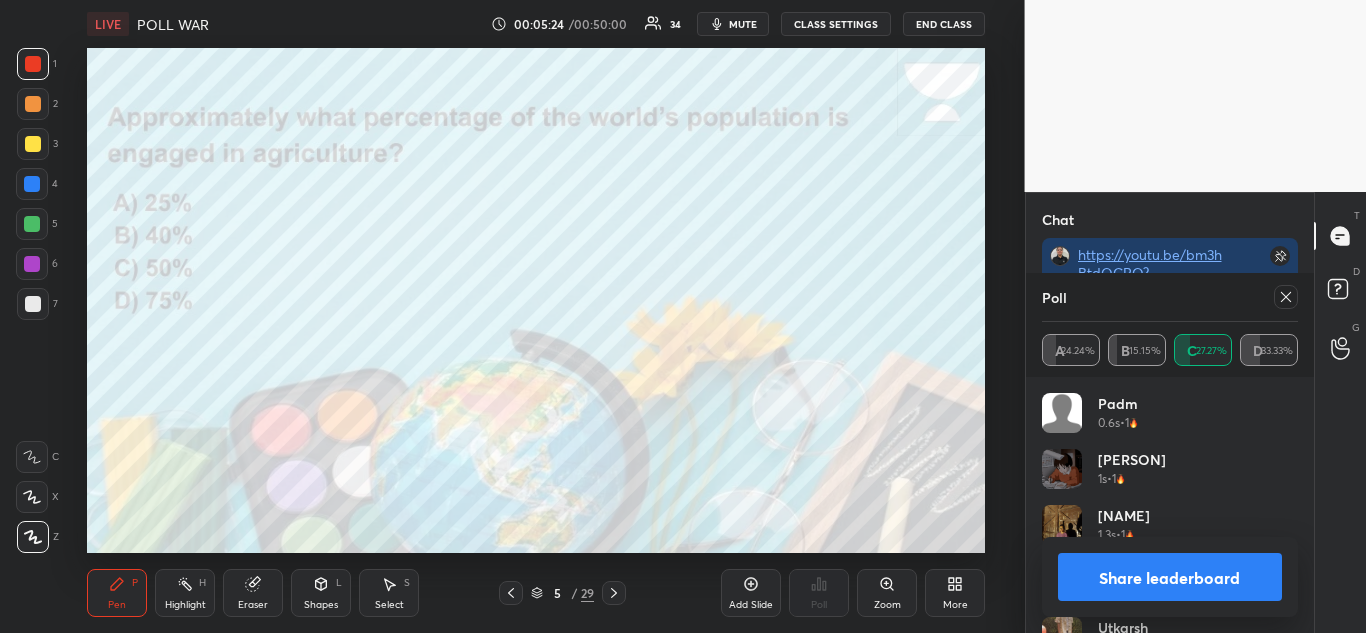 scroll, scrollTop: 8695, scrollLeft: 0, axis: vertical 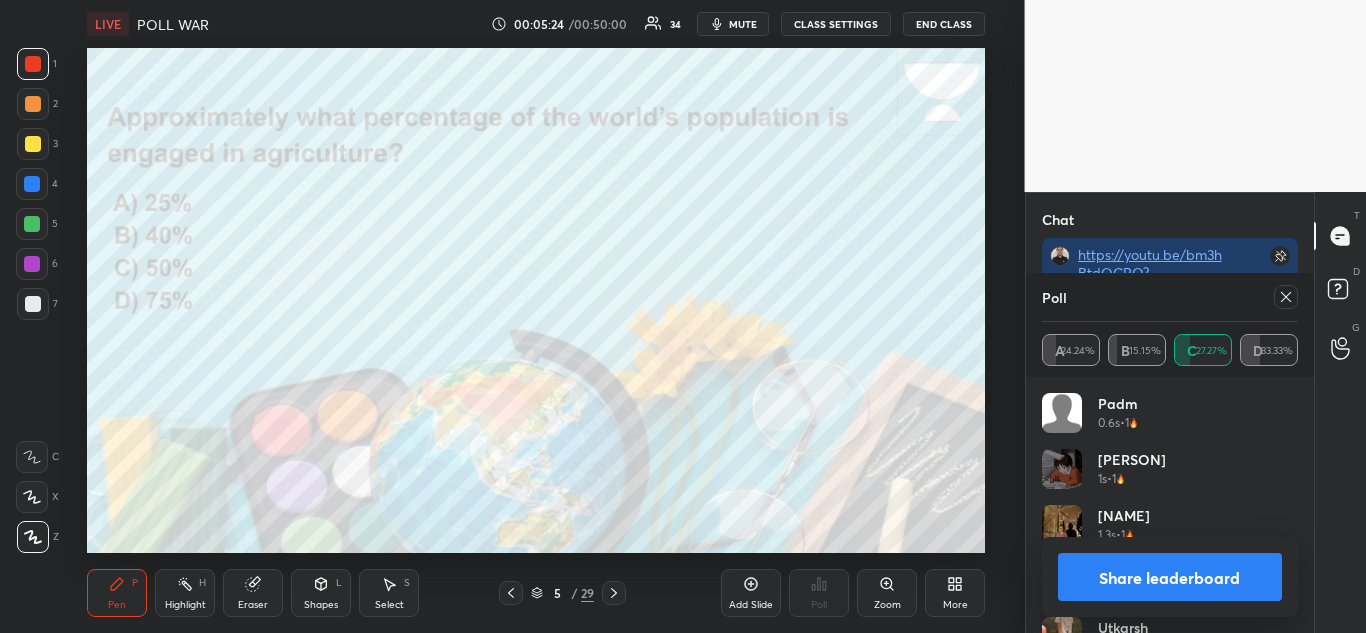 click on "Share leaderboard" at bounding box center (1170, 577) 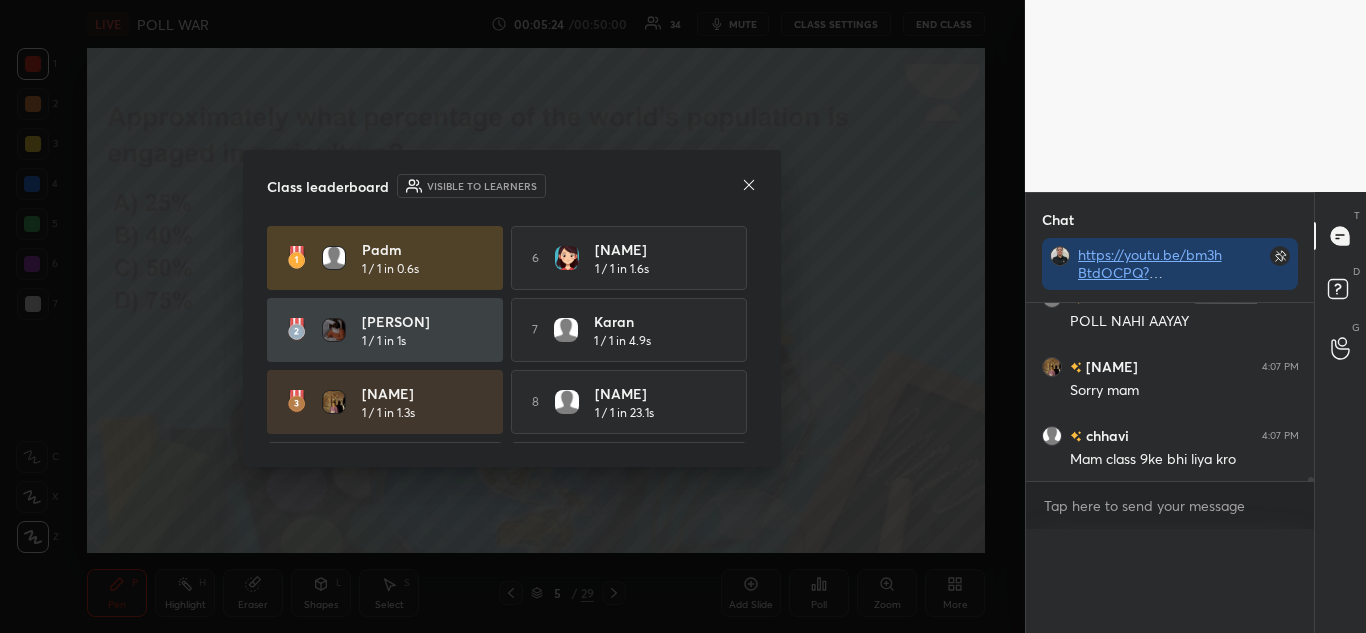 scroll, scrollTop: 0, scrollLeft: 0, axis: both 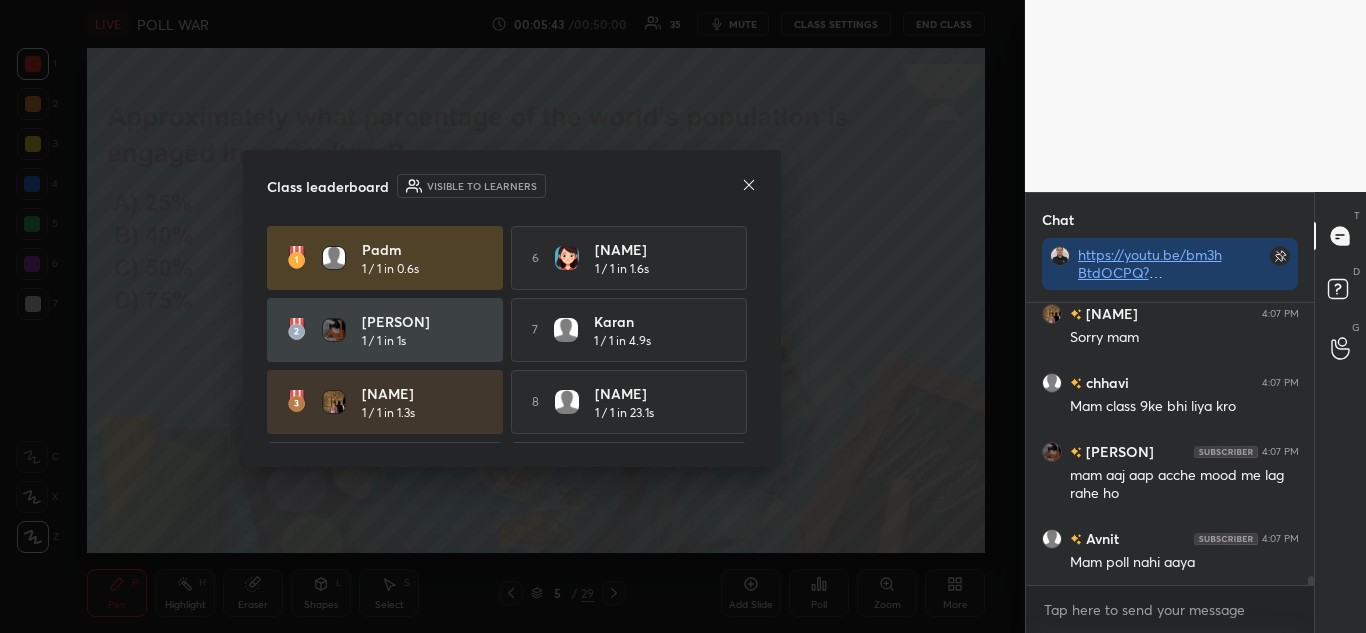 click 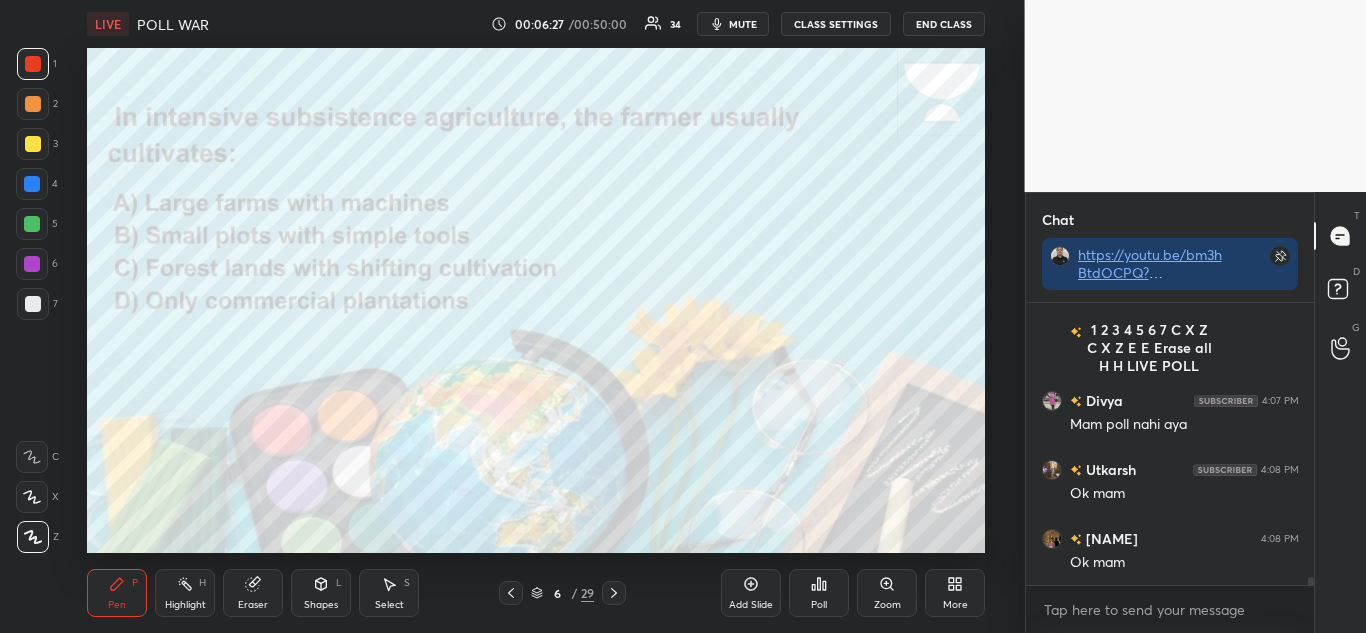 scroll, scrollTop: 9231, scrollLeft: 0, axis: vertical 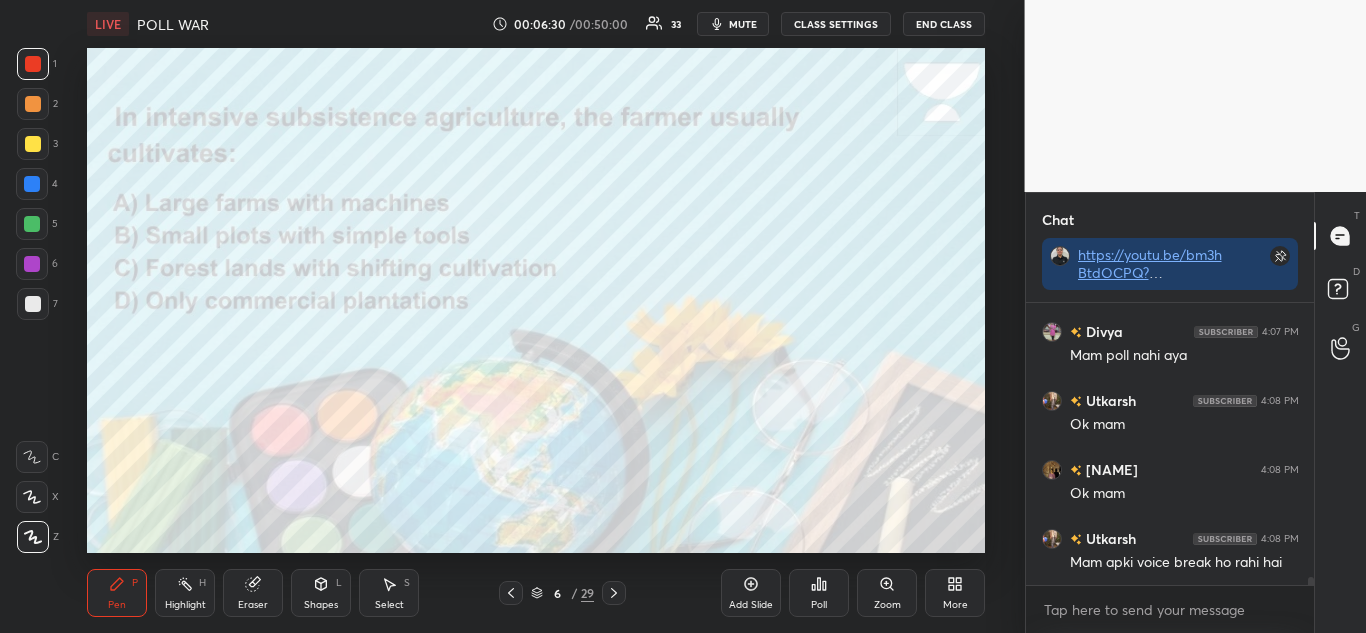 click on "Poll" at bounding box center [819, 593] 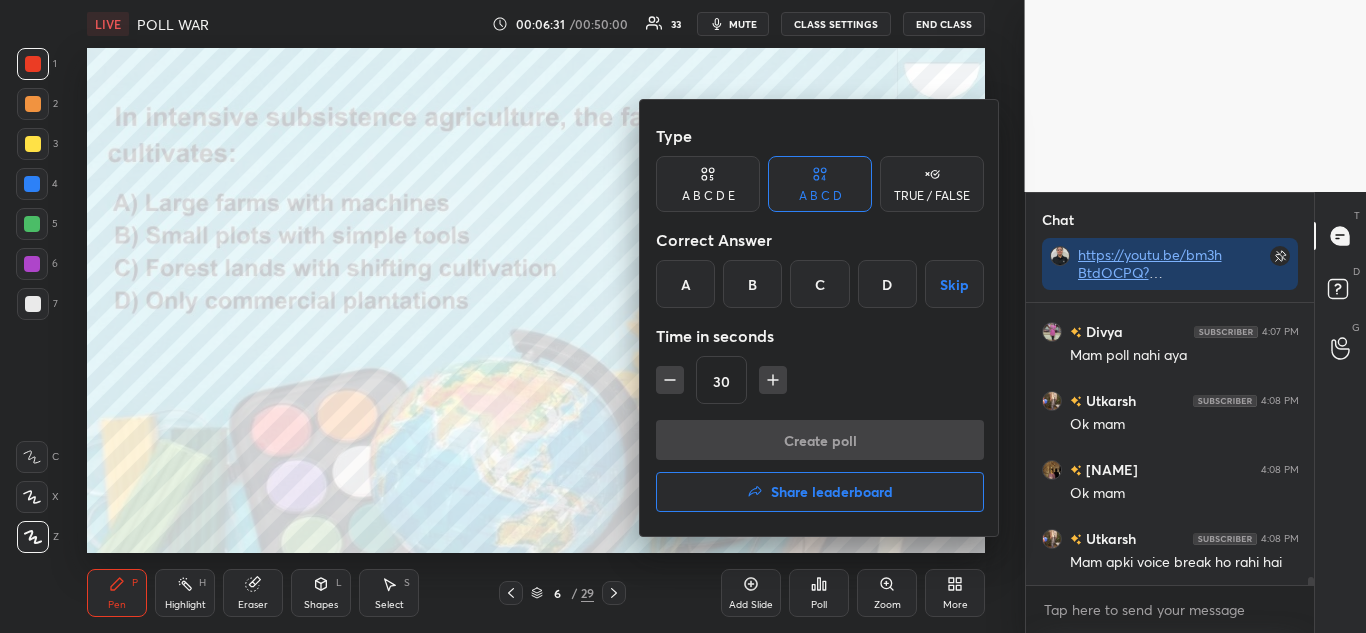 click on "B" at bounding box center [752, 284] 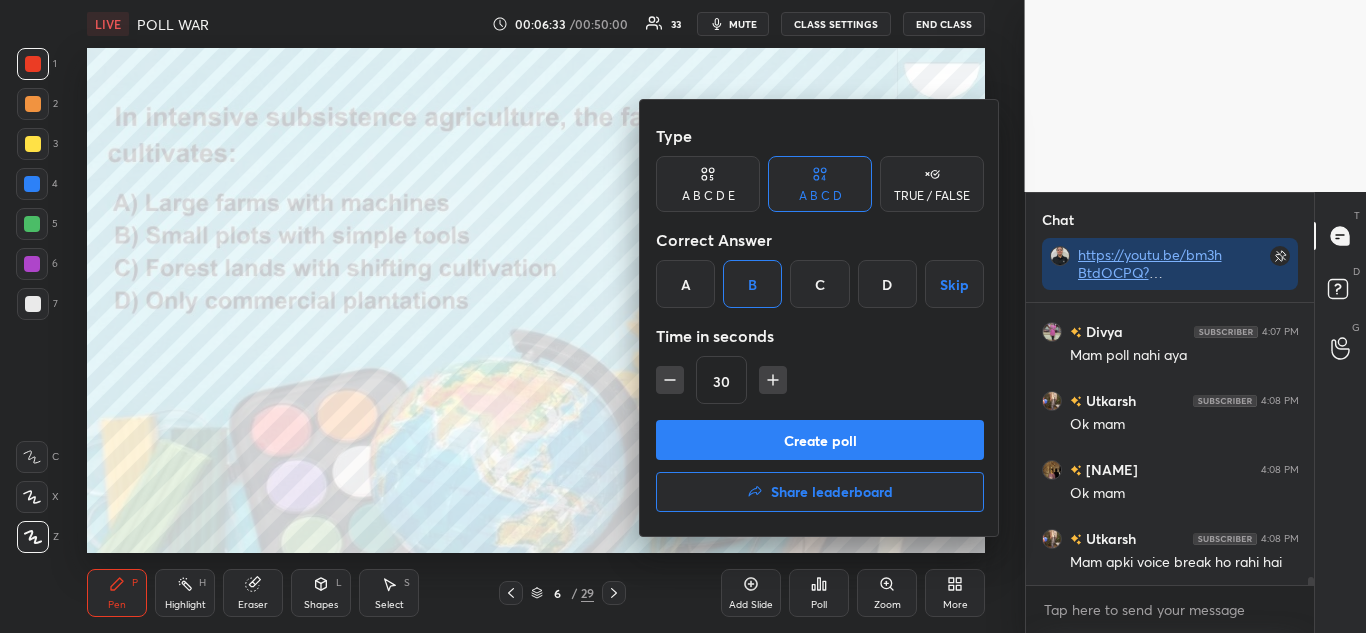 click on "Create poll" at bounding box center [820, 440] 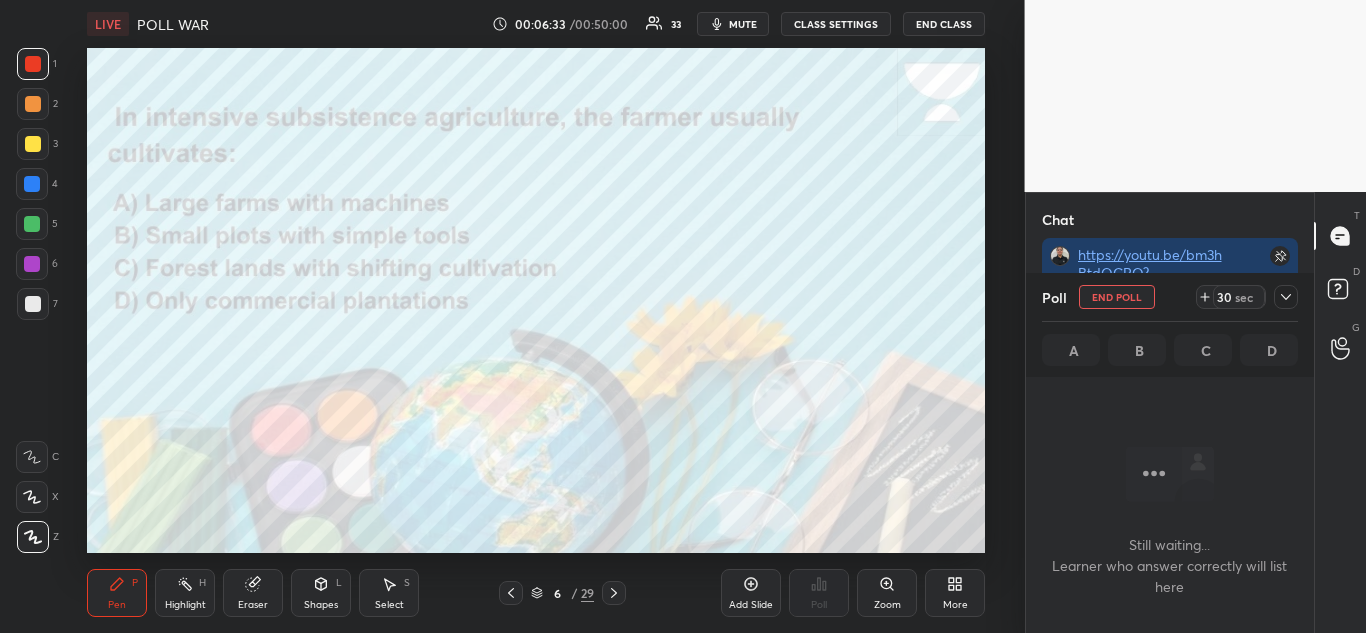 scroll, scrollTop: 178, scrollLeft: 282, axis: both 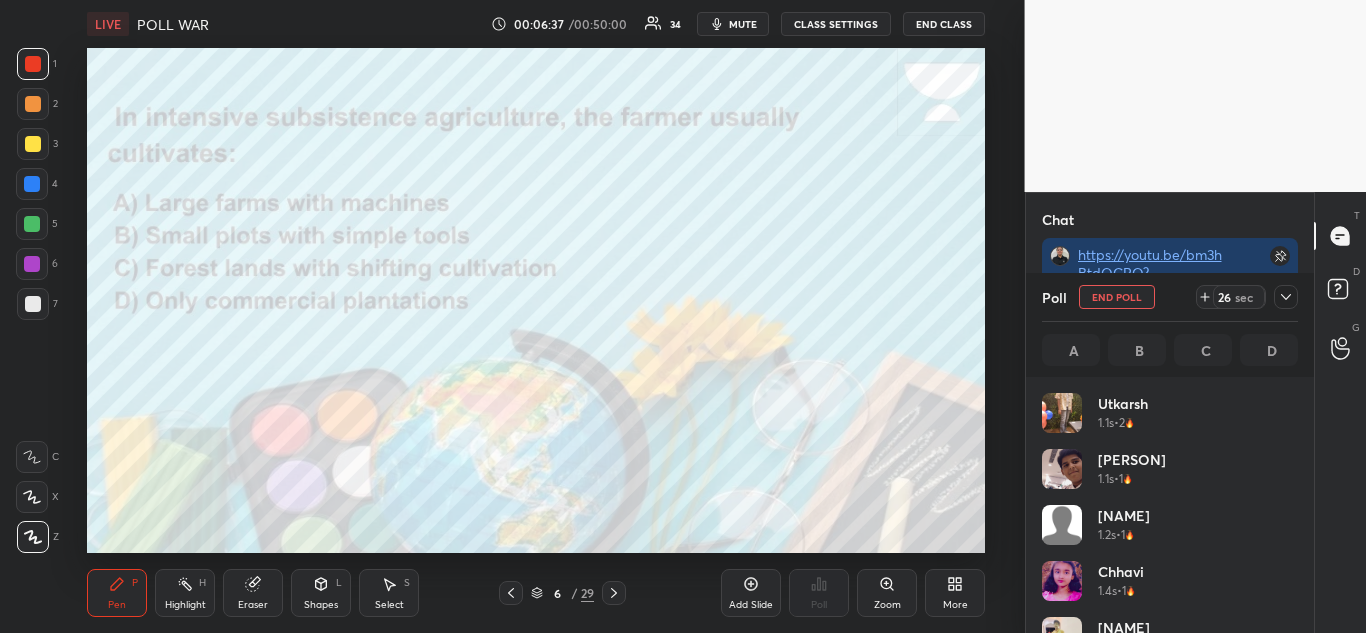 click 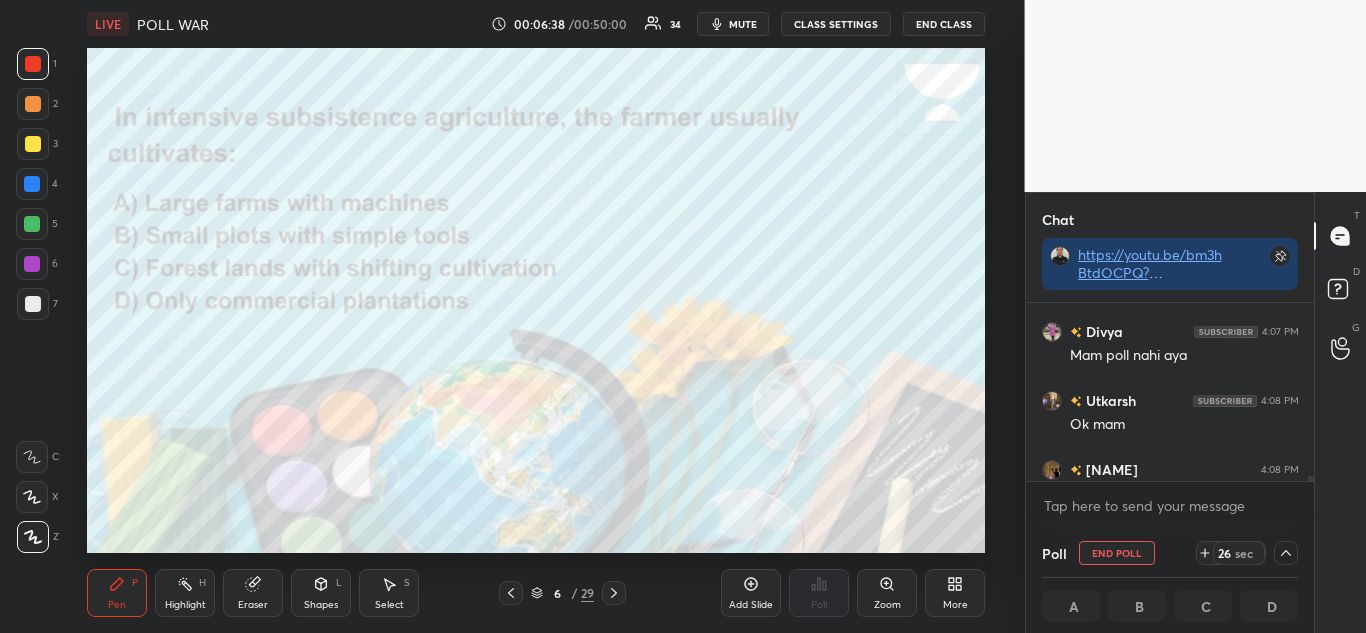 scroll, scrollTop: 0, scrollLeft: 0, axis: both 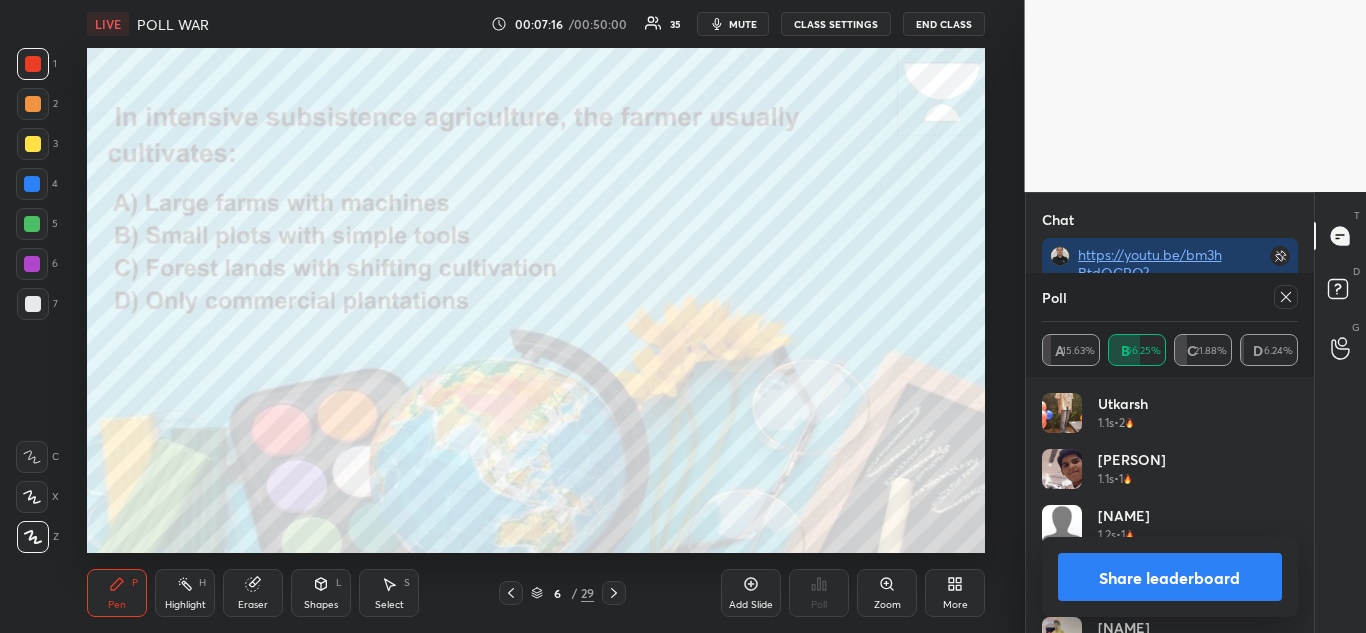 click 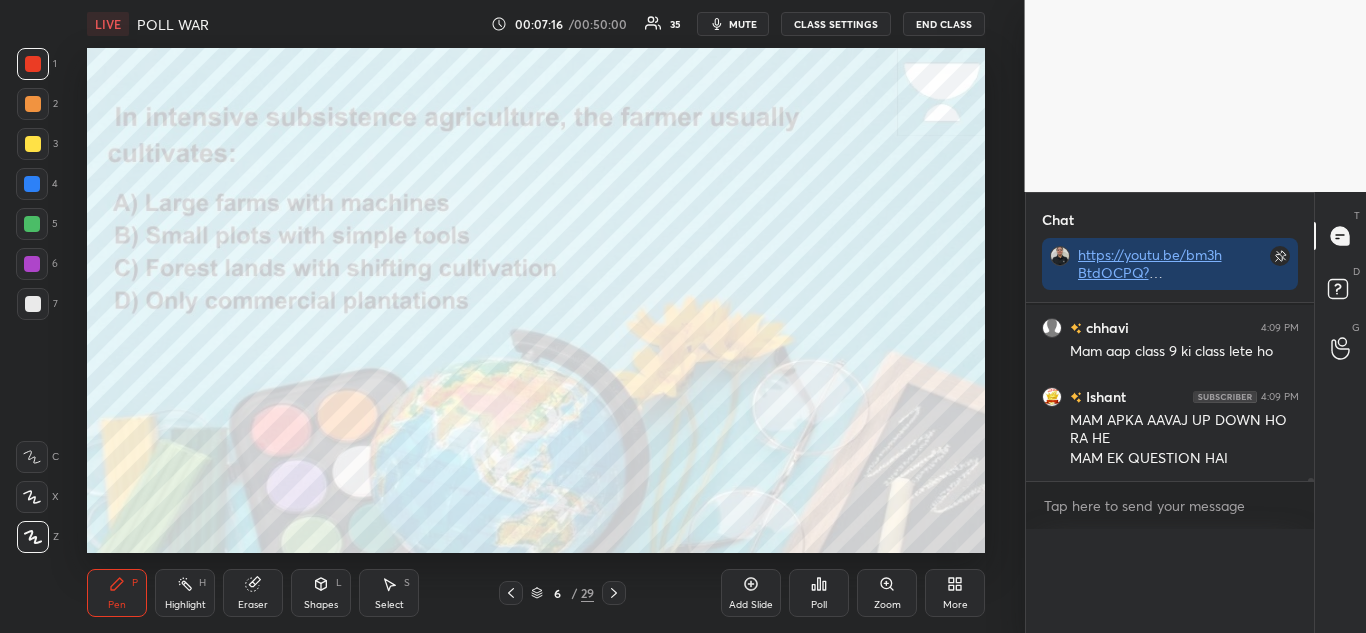 scroll, scrollTop: 0, scrollLeft: 0, axis: both 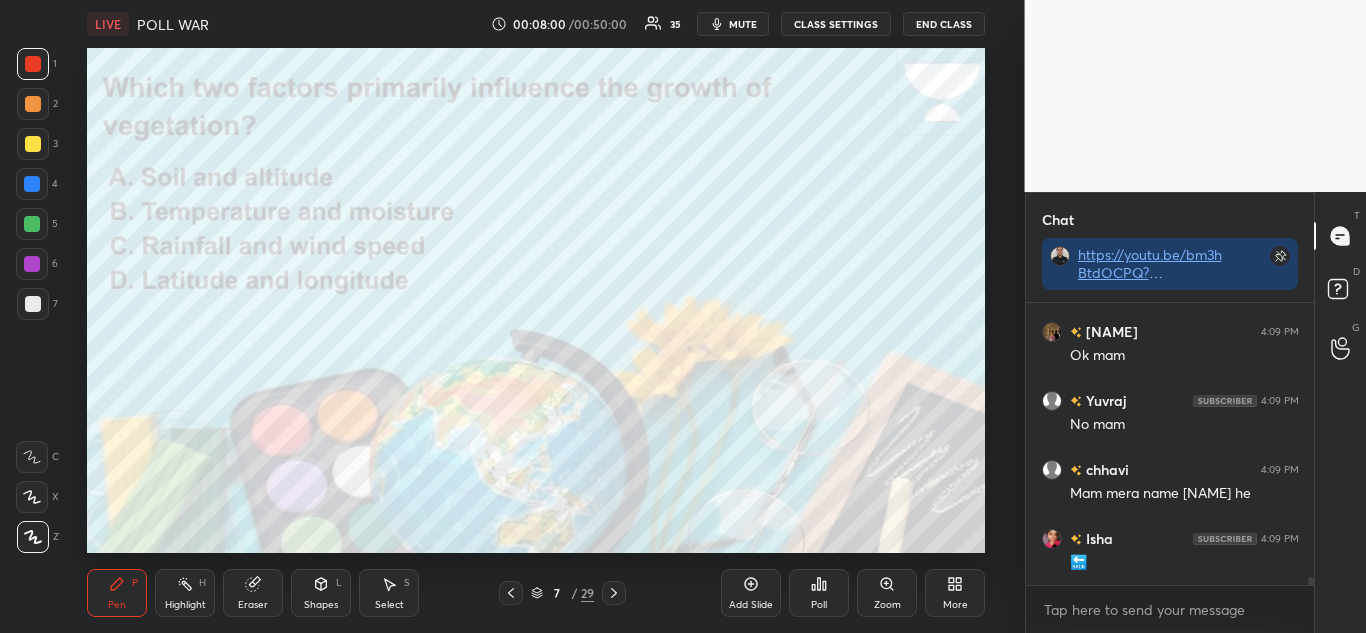 click on "Poll" at bounding box center [819, 605] 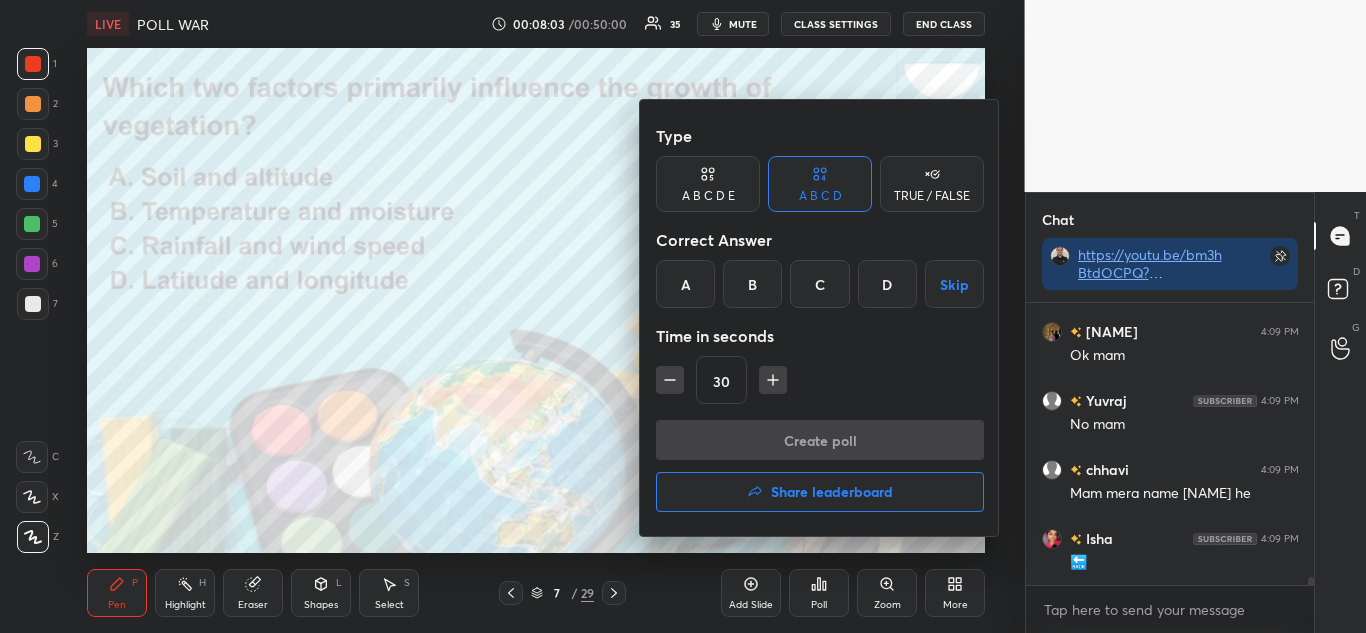 click on "B" at bounding box center (752, 284) 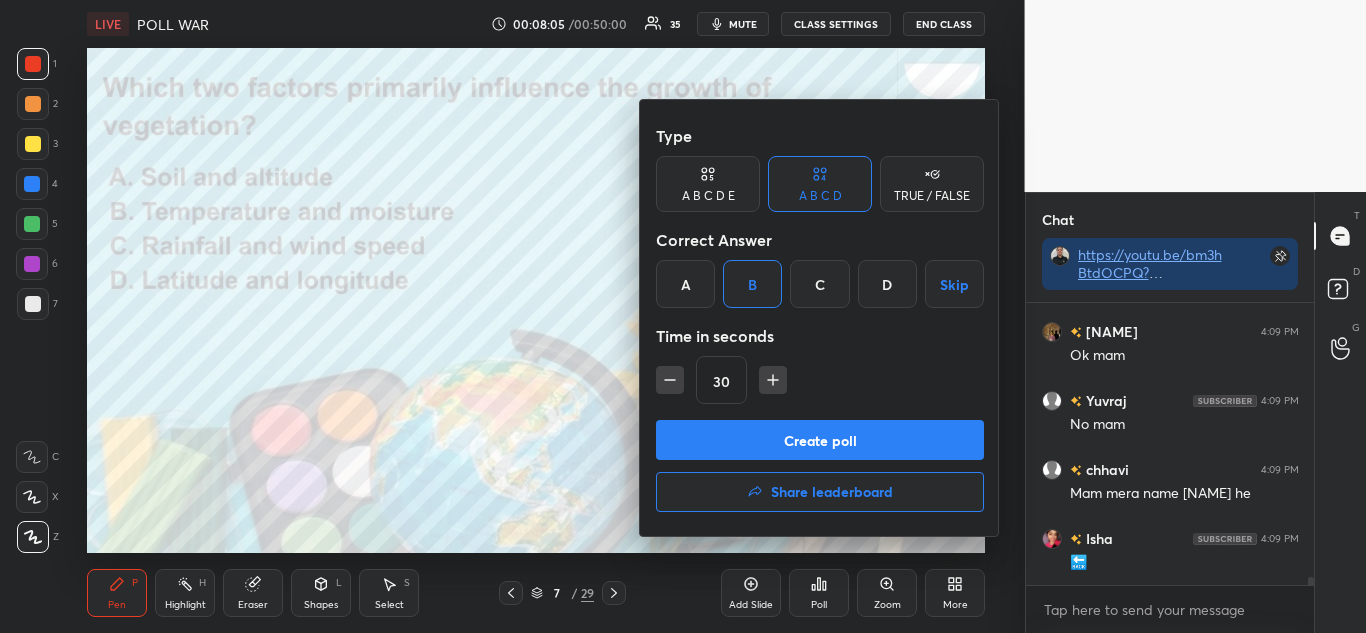 click on "Create poll" at bounding box center (820, 440) 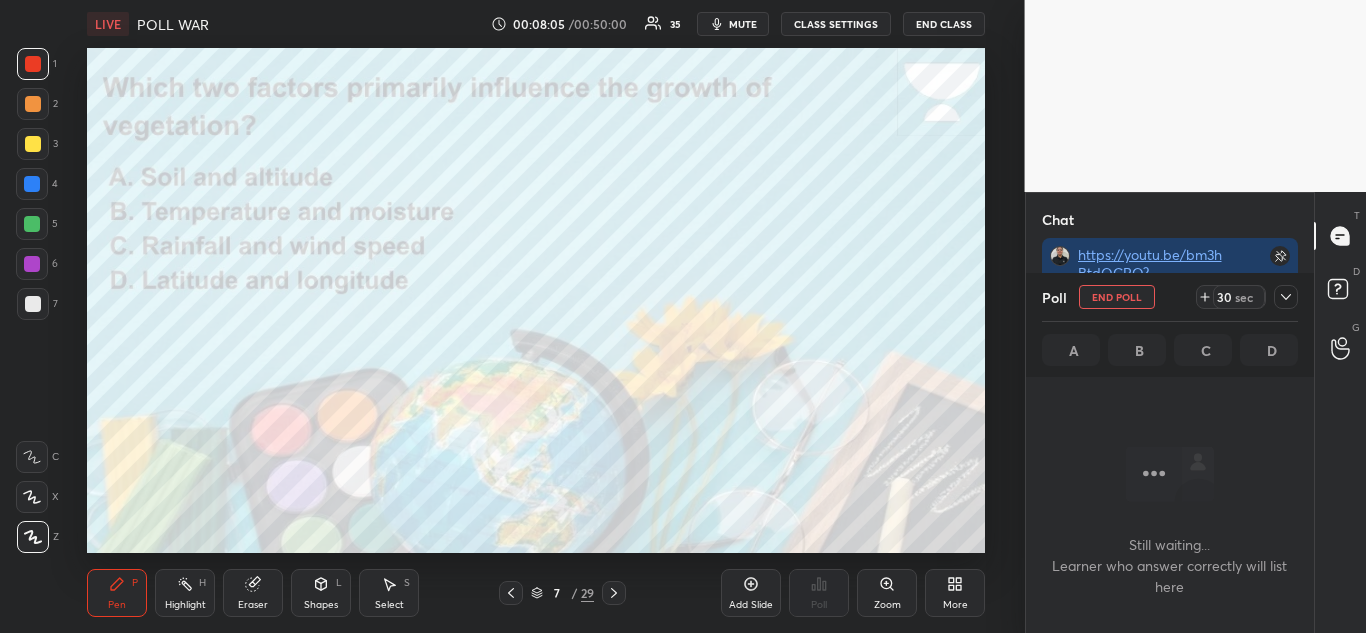 scroll, scrollTop: 183, scrollLeft: 282, axis: both 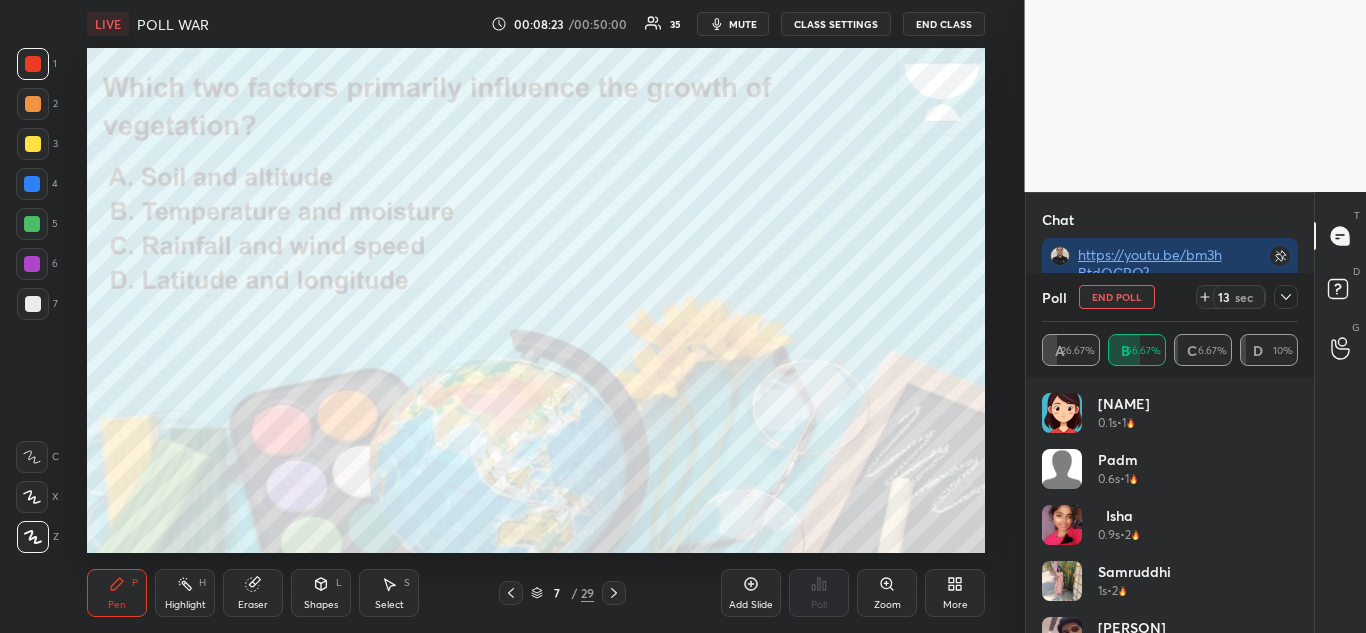 click 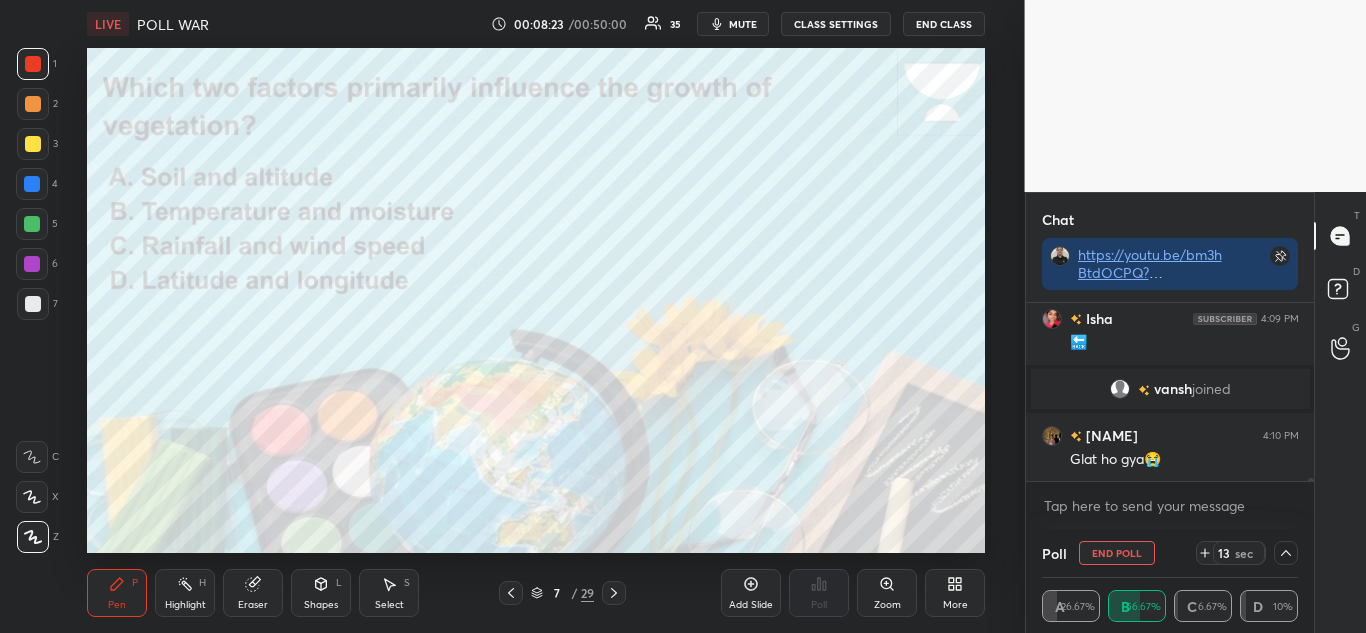 scroll, scrollTop: 0, scrollLeft: 0, axis: both 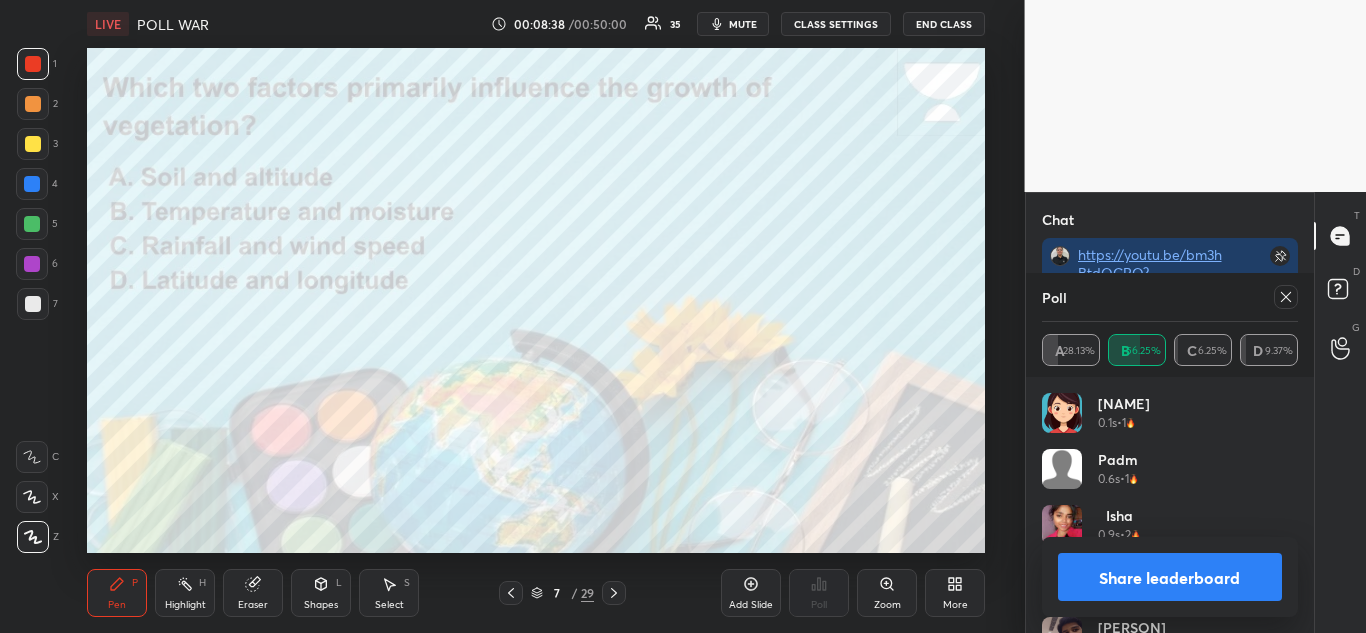 click 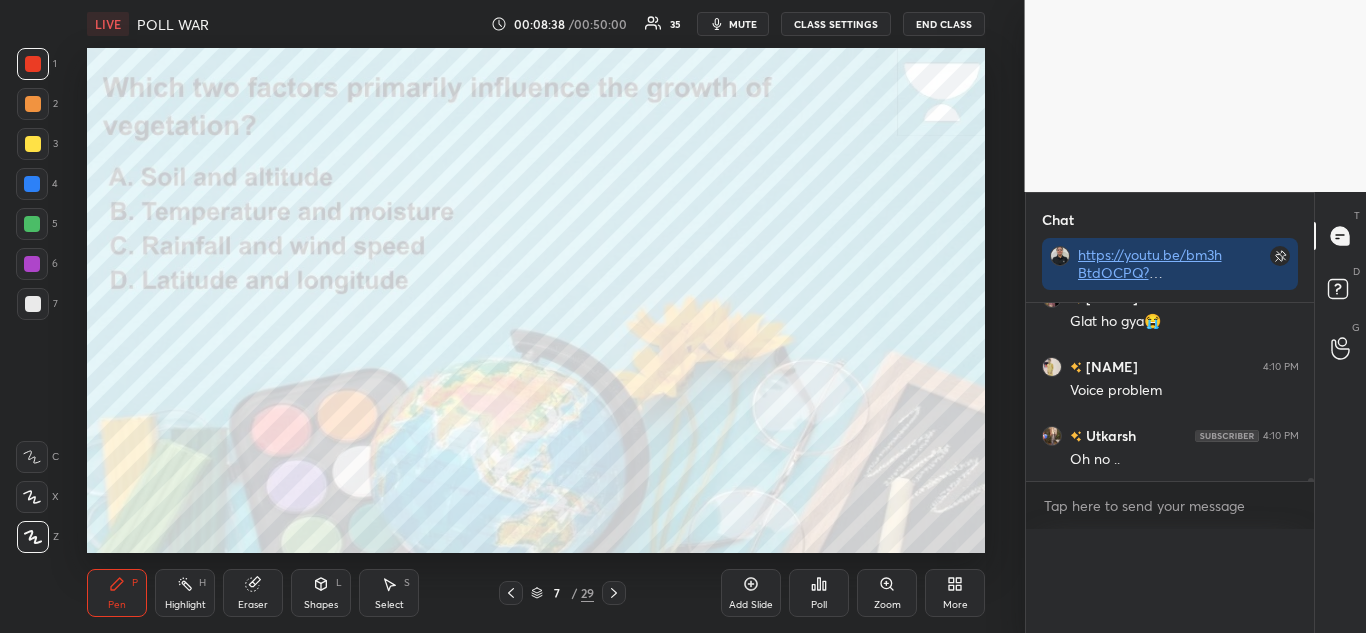 scroll, scrollTop: 0, scrollLeft: 0, axis: both 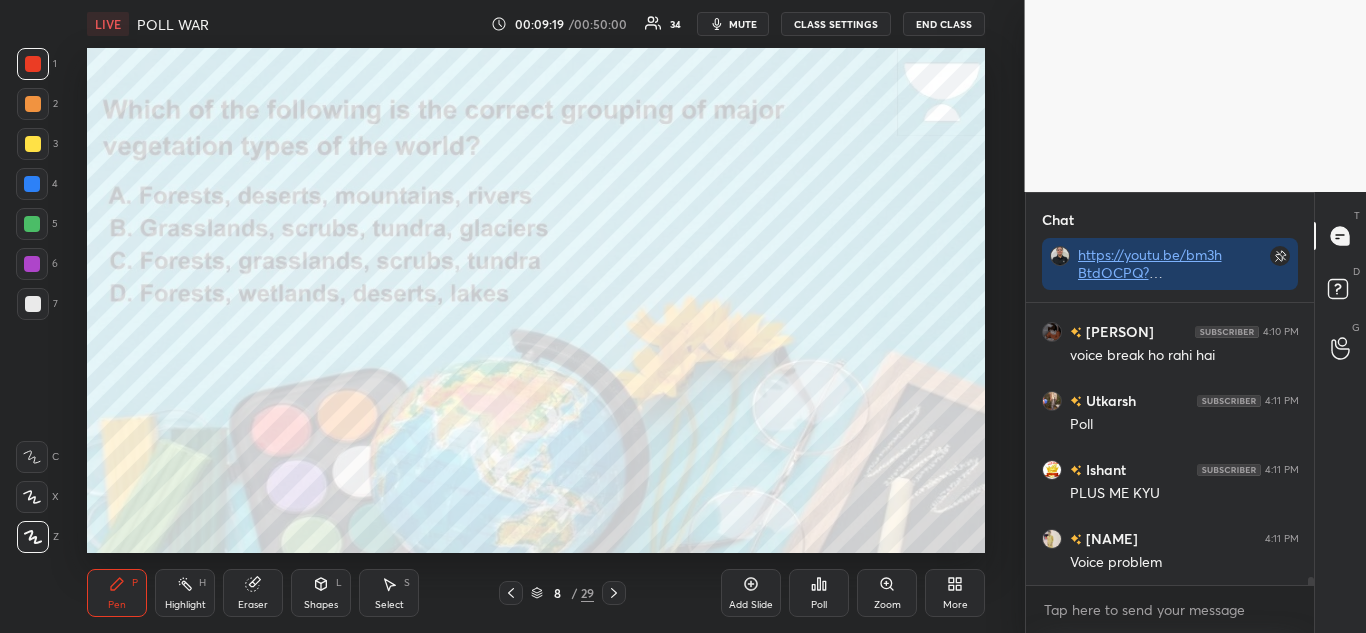 click on "Poll" at bounding box center [819, 593] 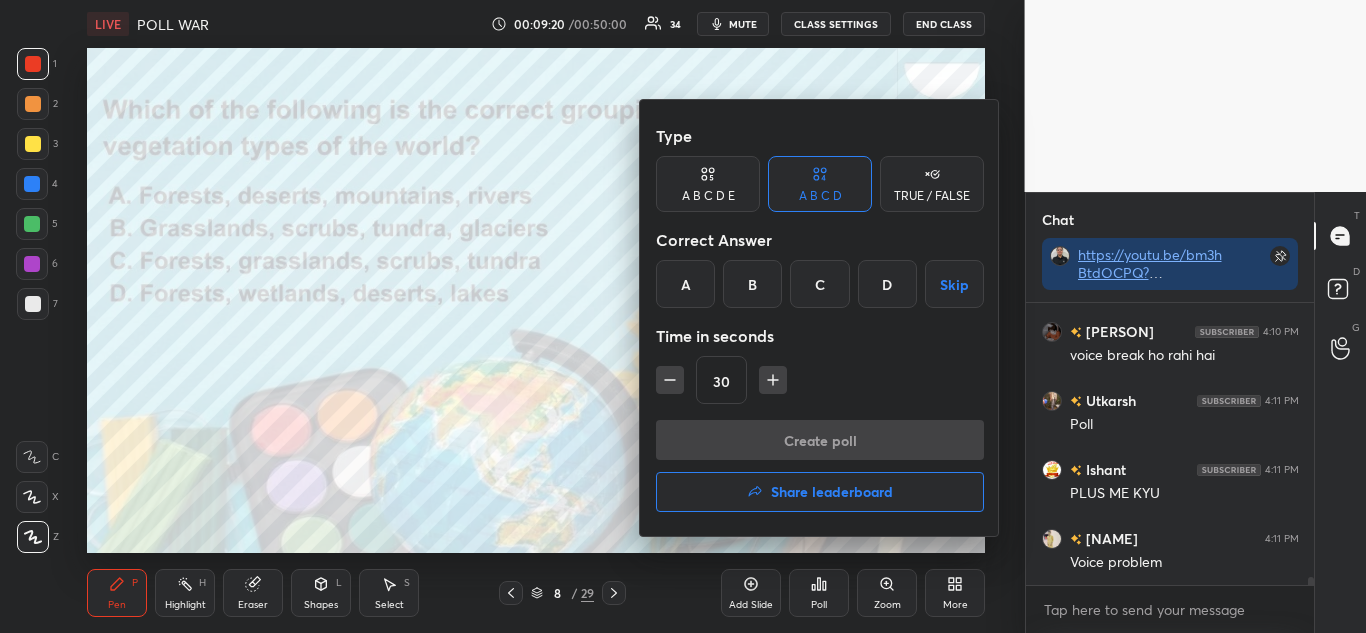 click on "C" at bounding box center (819, 284) 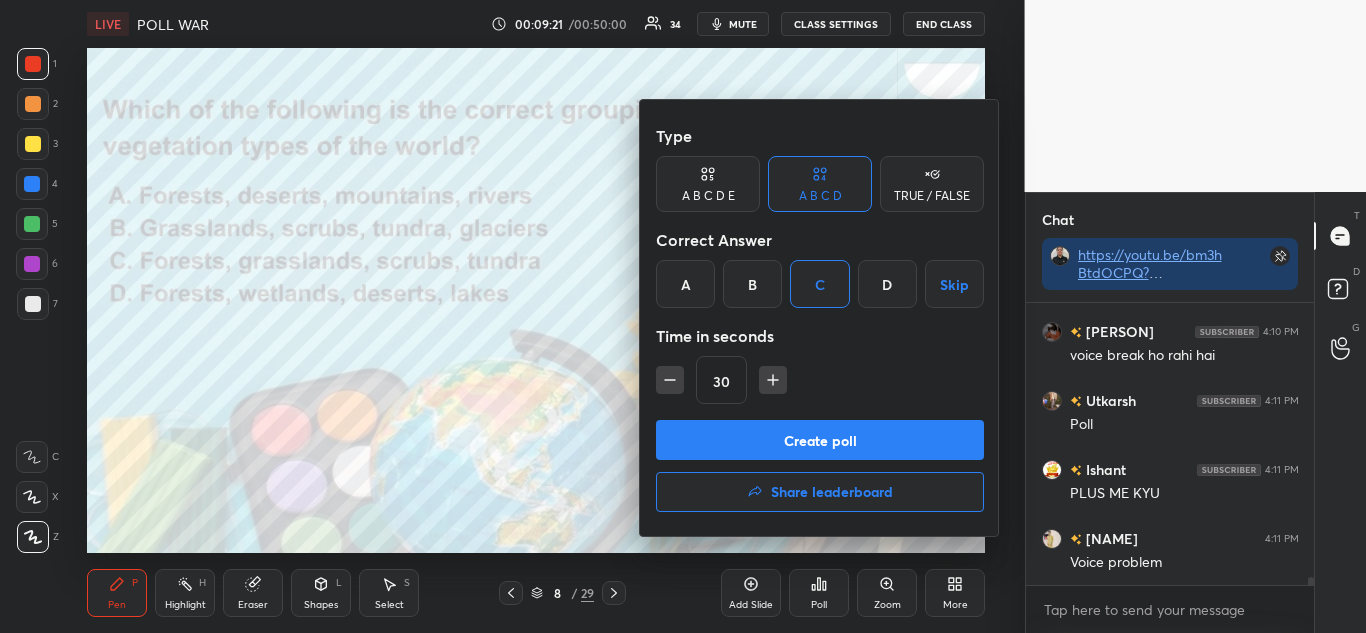 click on "Create poll" at bounding box center [820, 440] 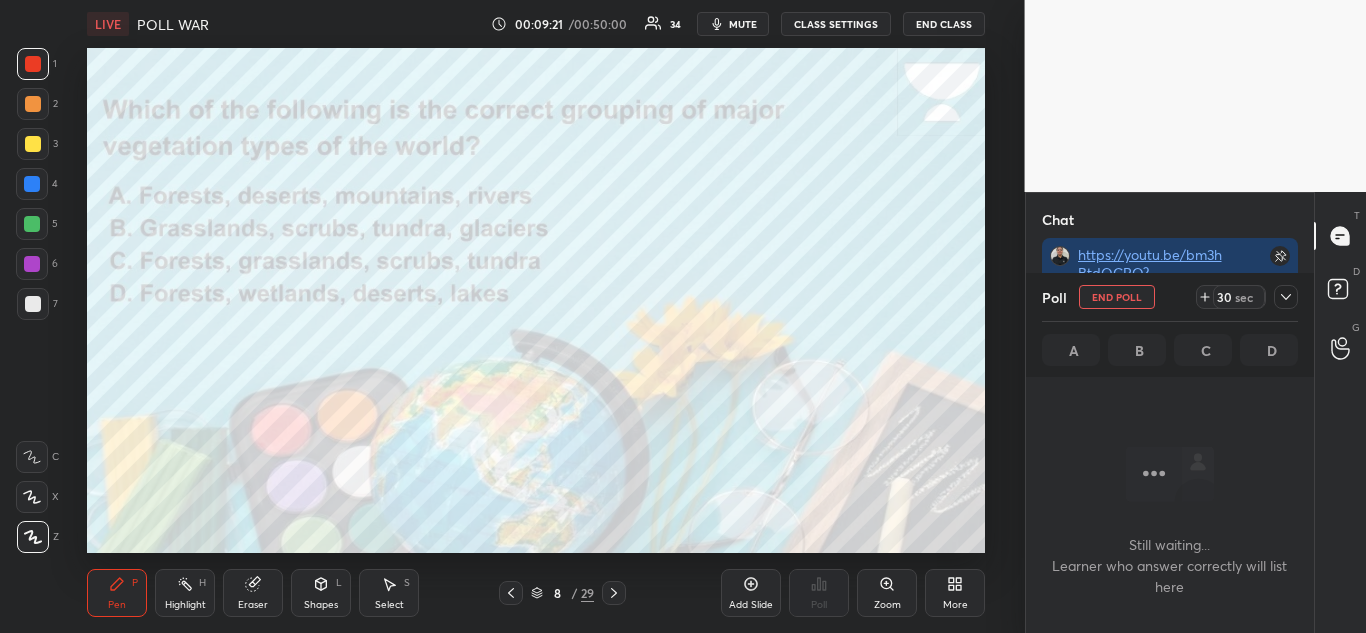 scroll, scrollTop: 177, scrollLeft: 282, axis: both 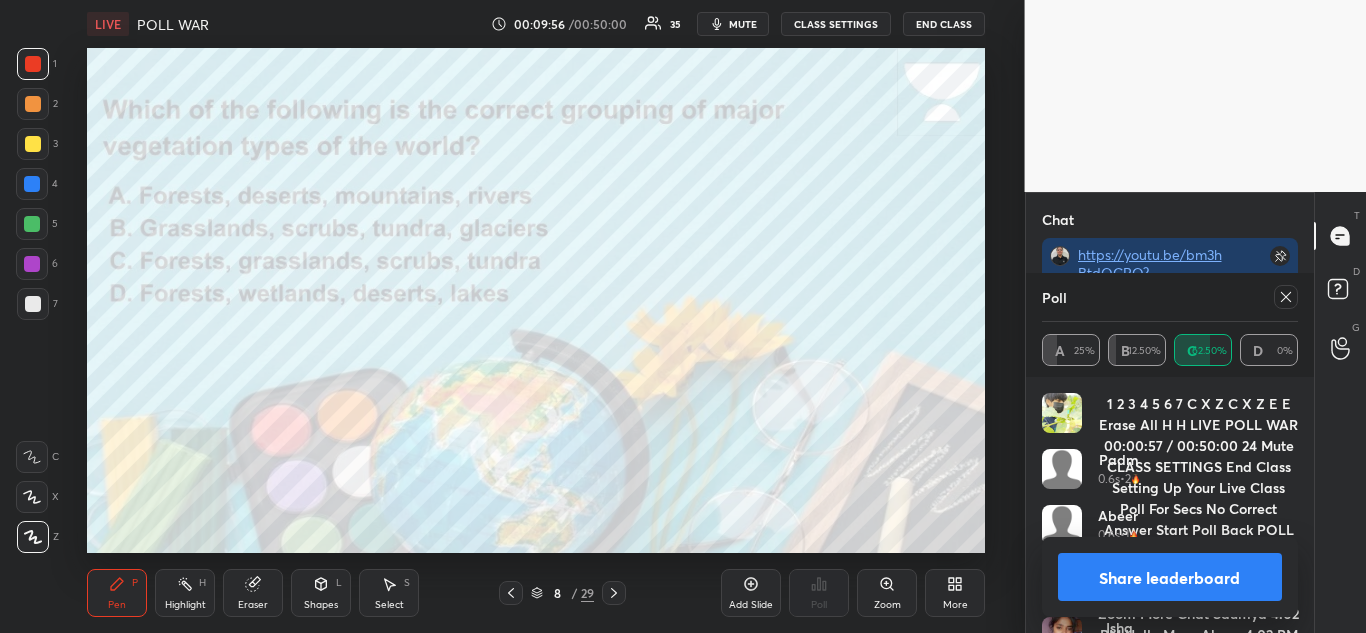 click at bounding box center (1286, 297) 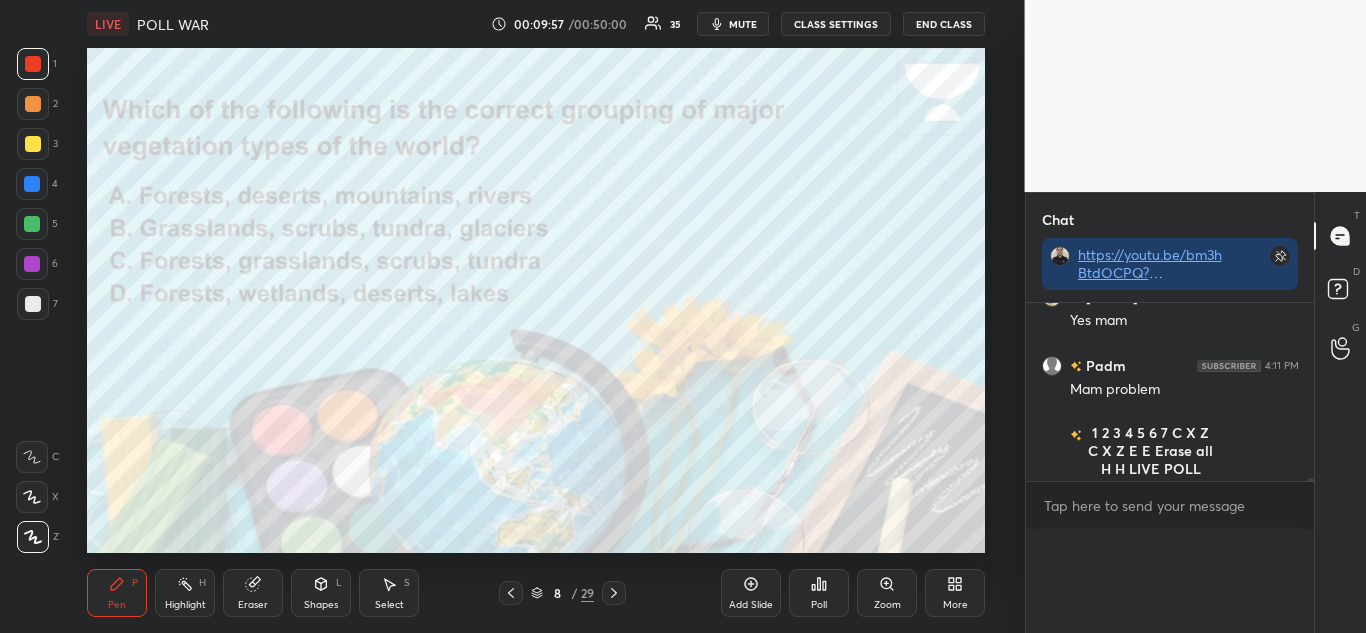 scroll, scrollTop: 0, scrollLeft: 0, axis: both 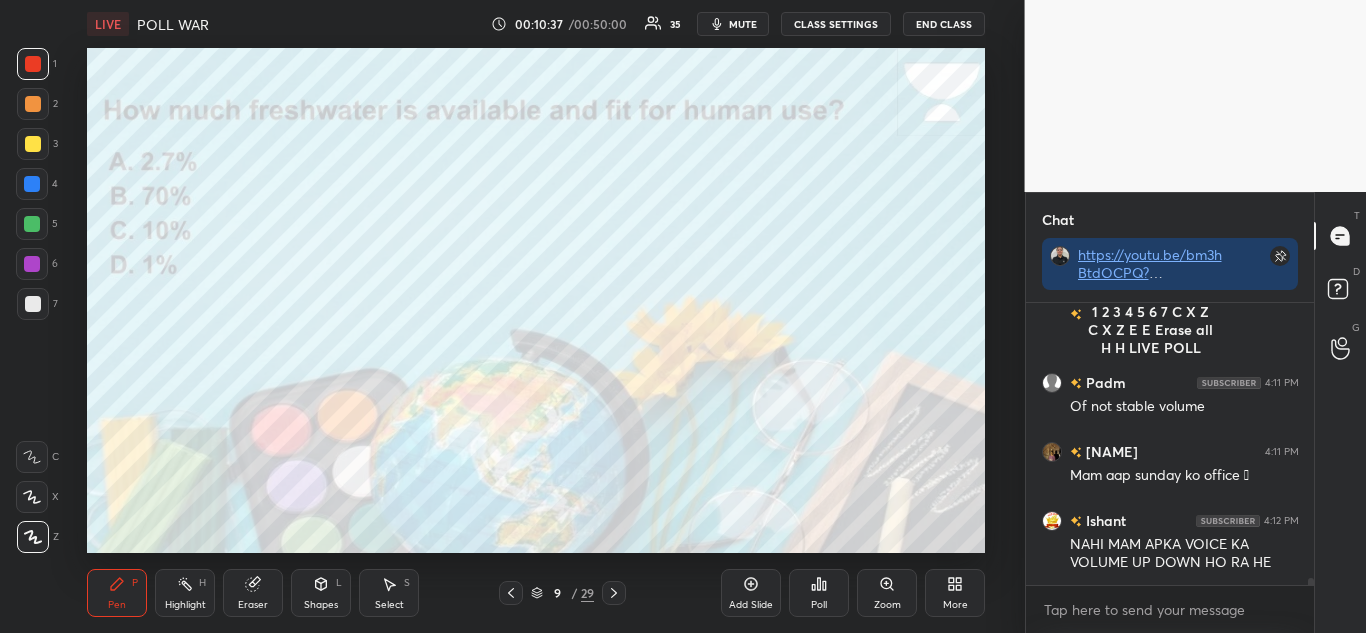 click on "Poll" at bounding box center (819, 593) 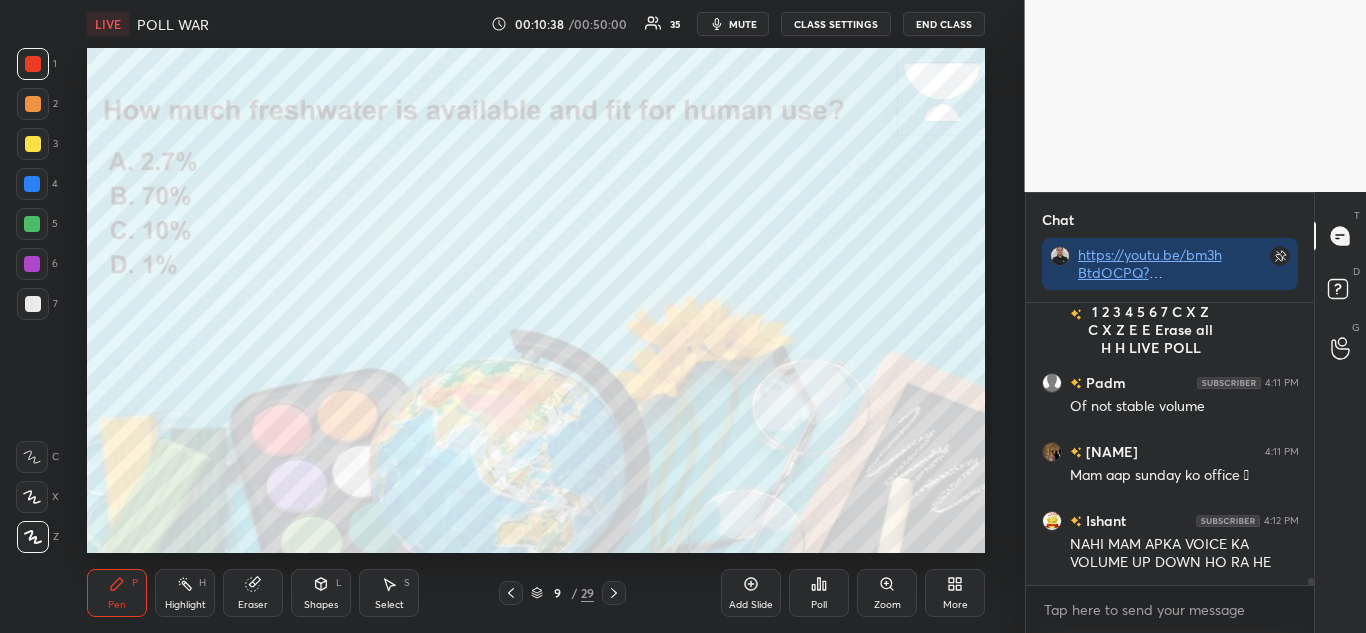 click 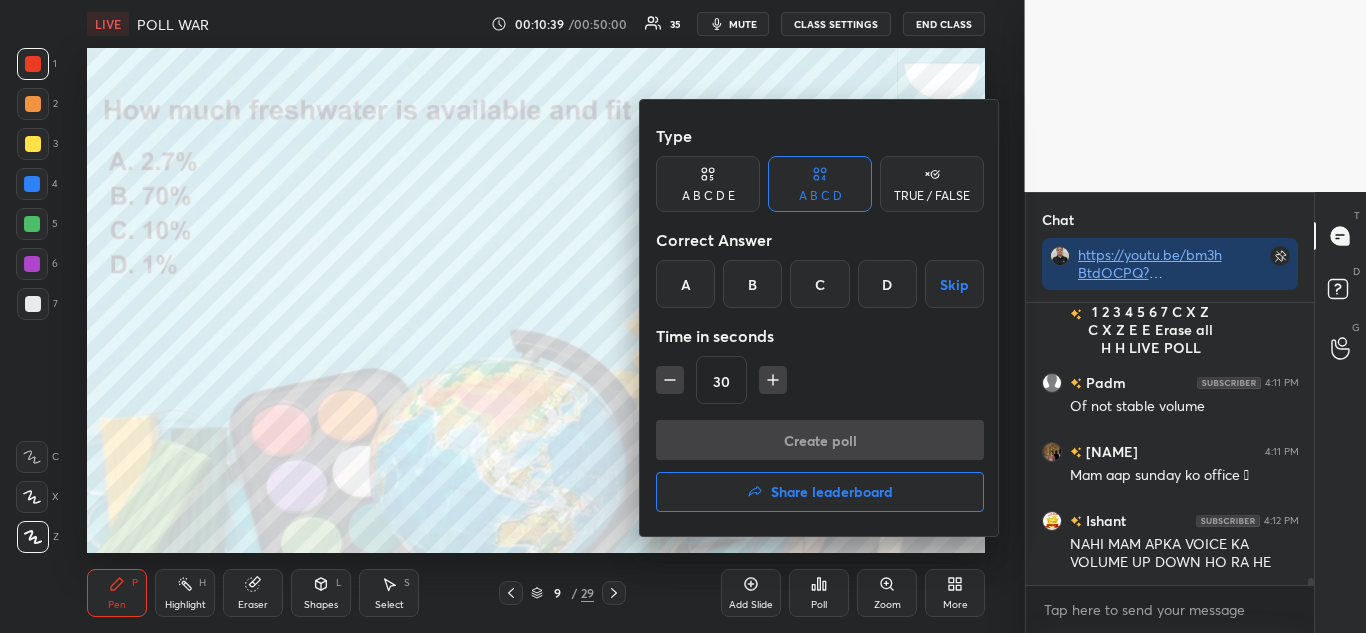click on "D" at bounding box center (887, 284) 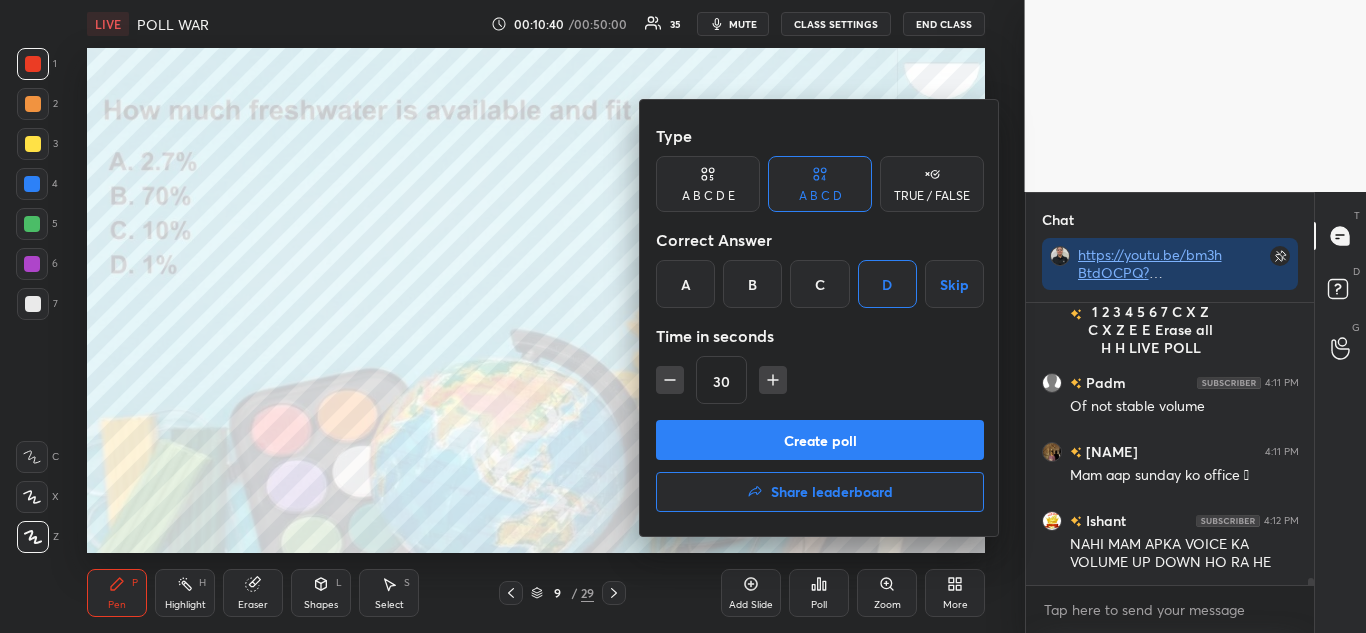 click on "Create poll" at bounding box center [820, 440] 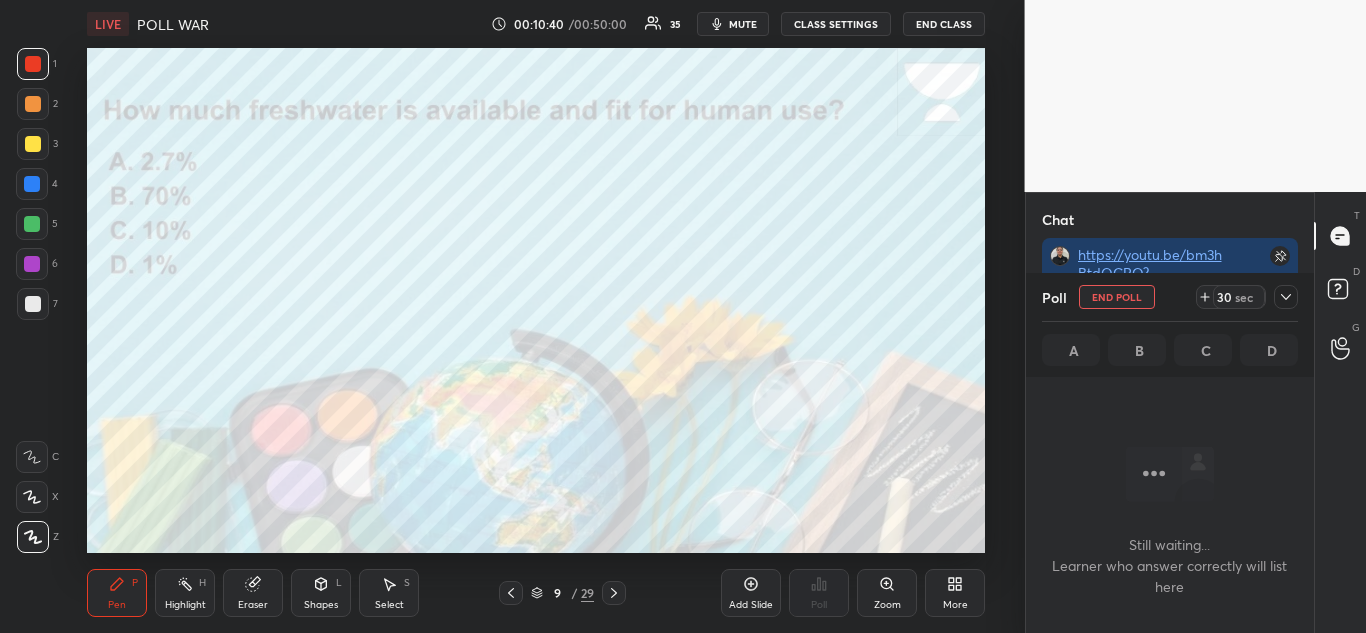 scroll, scrollTop: 178, scrollLeft: 282, axis: both 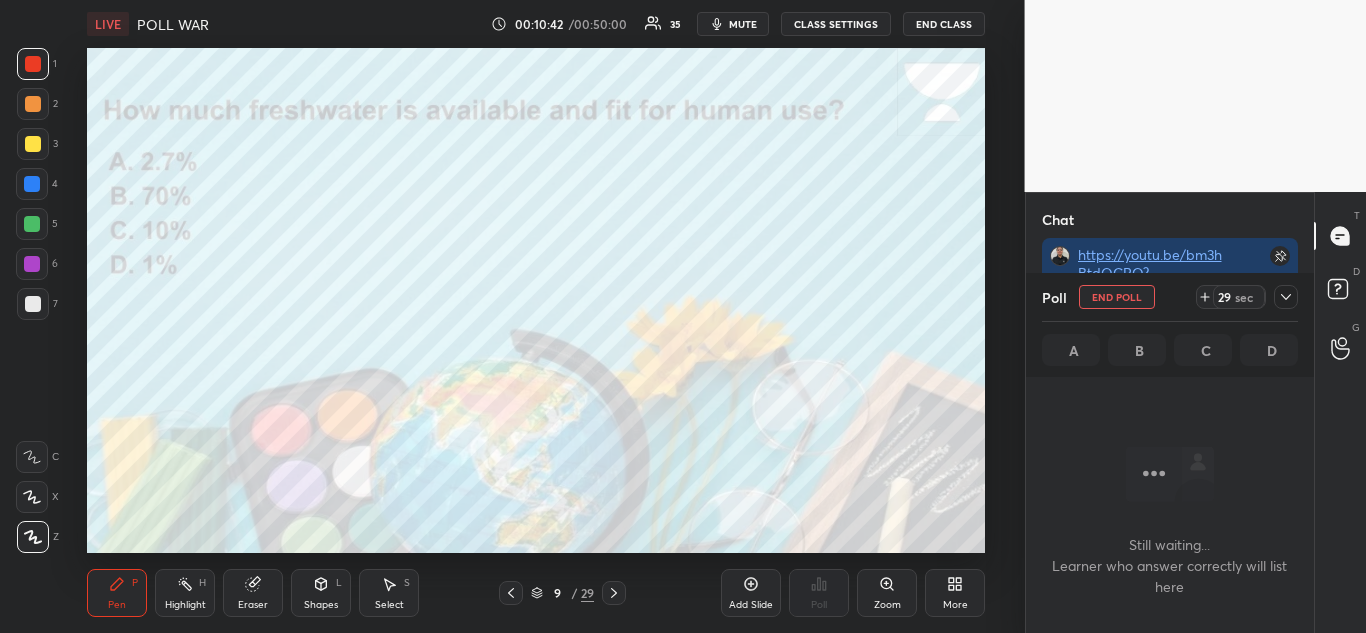 click 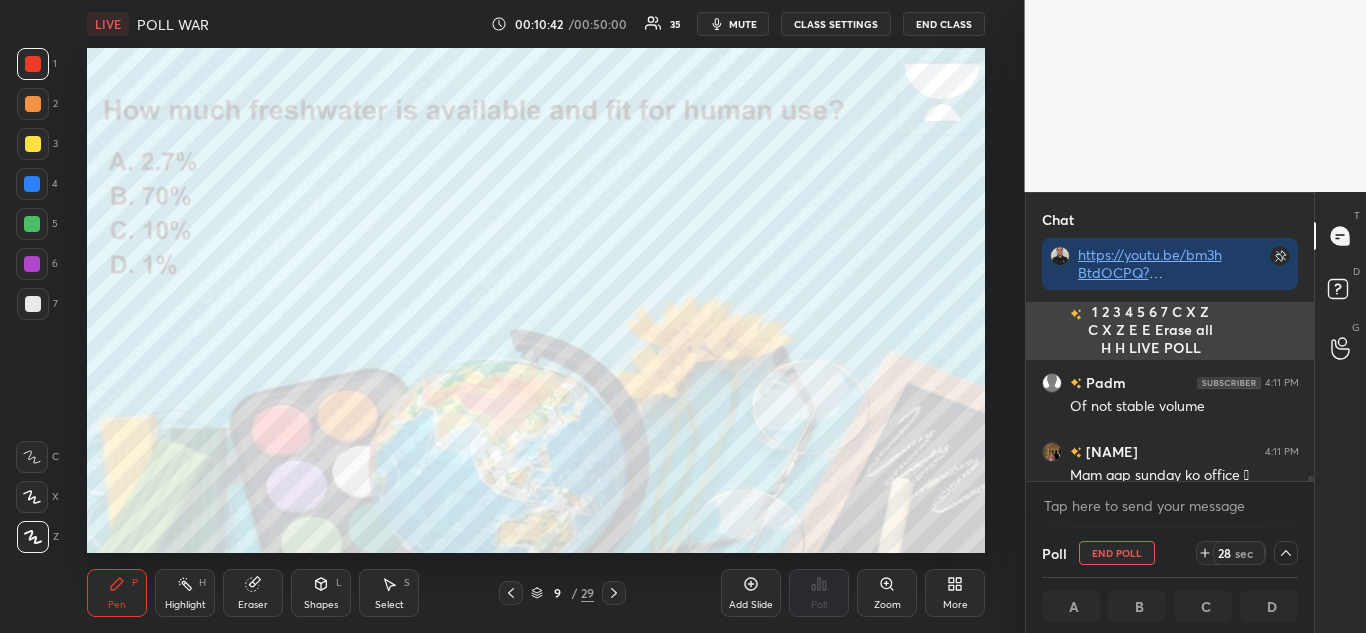 scroll, scrollTop: 1, scrollLeft: 7, axis: both 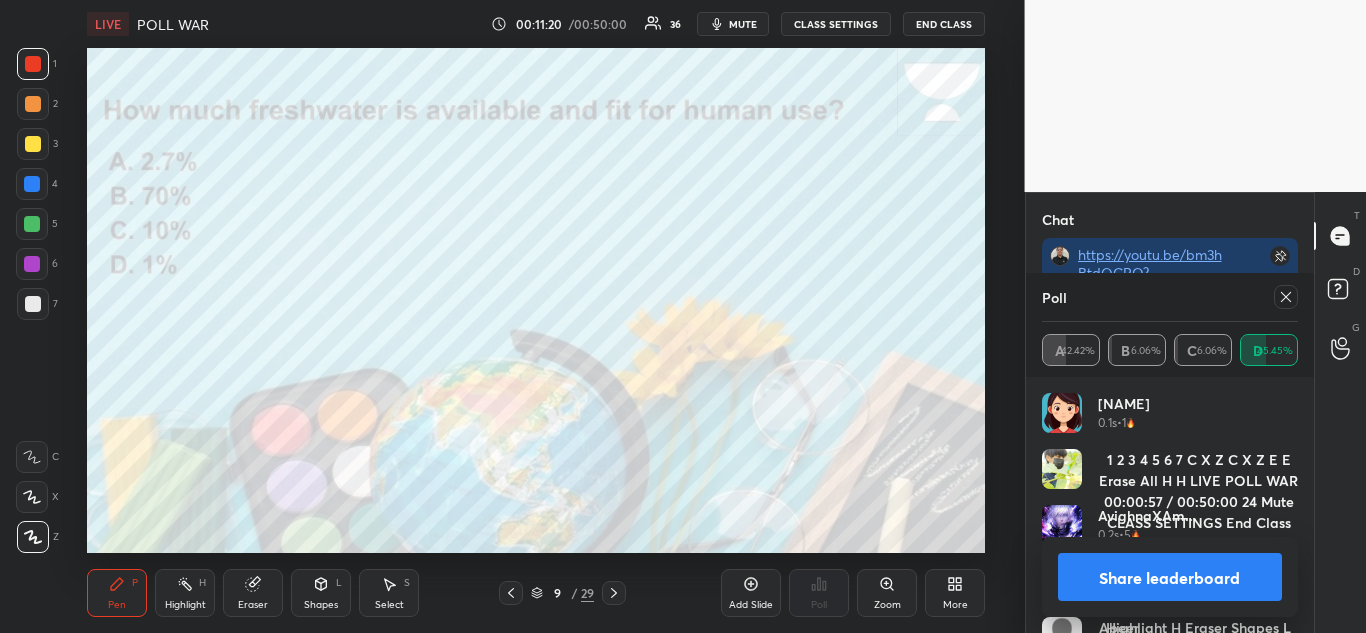 click on "Share leaderboard" at bounding box center (1170, 577) 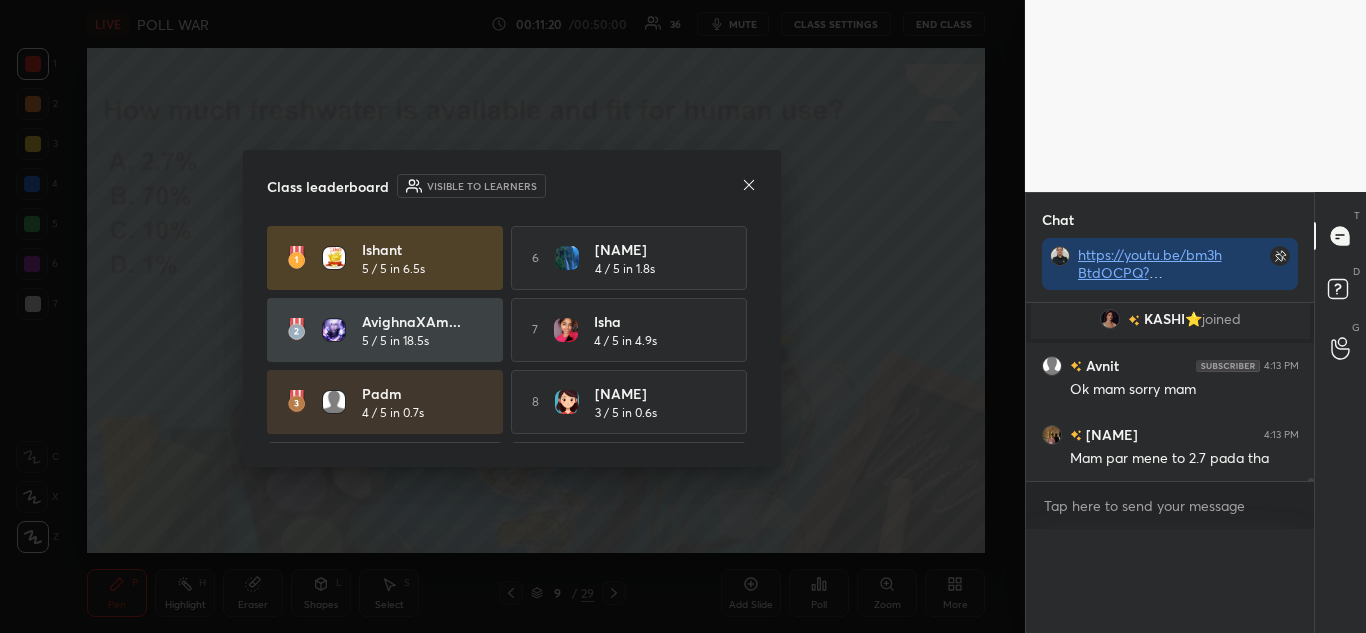 scroll, scrollTop: 0, scrollLeft: 0, axis: both 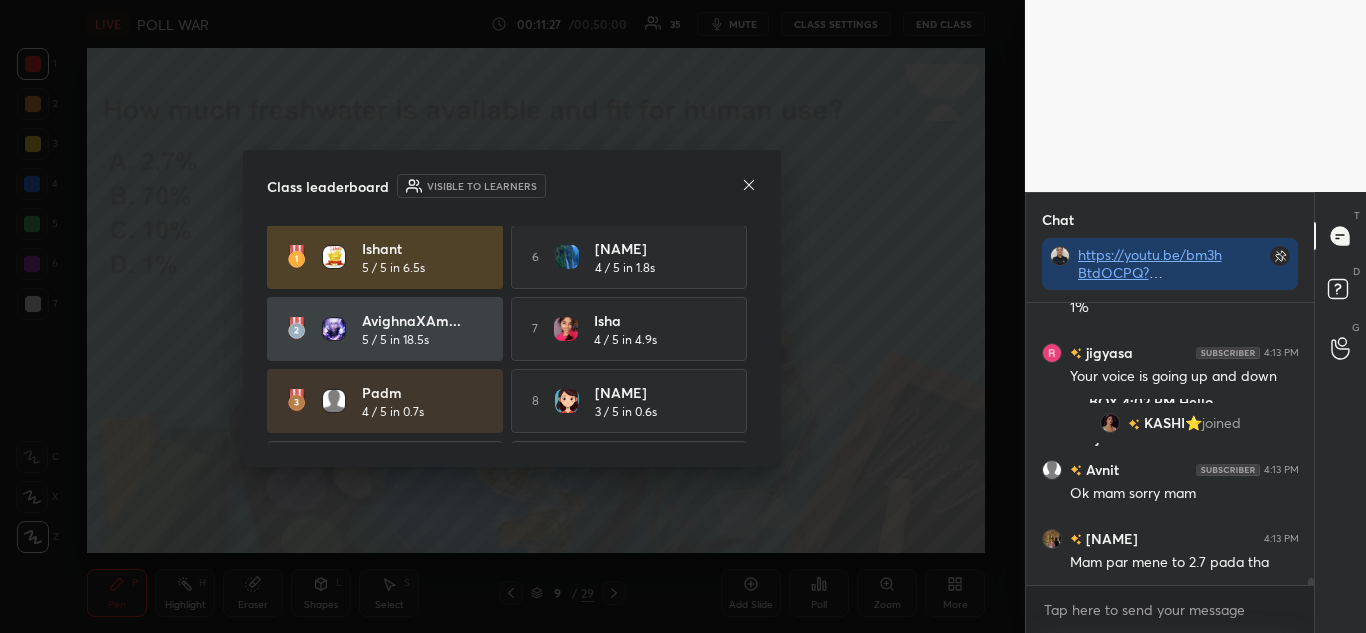 click on "Class leaderboard Visible to learners" at bounding box center [512, 186] 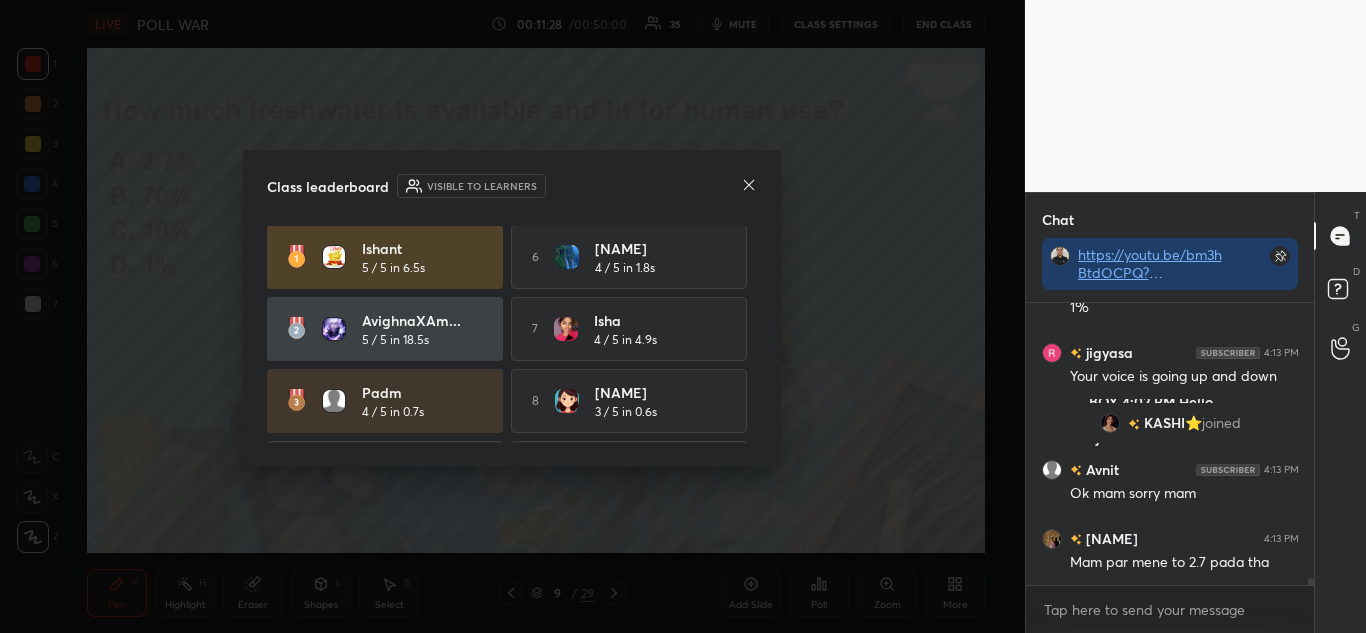 click 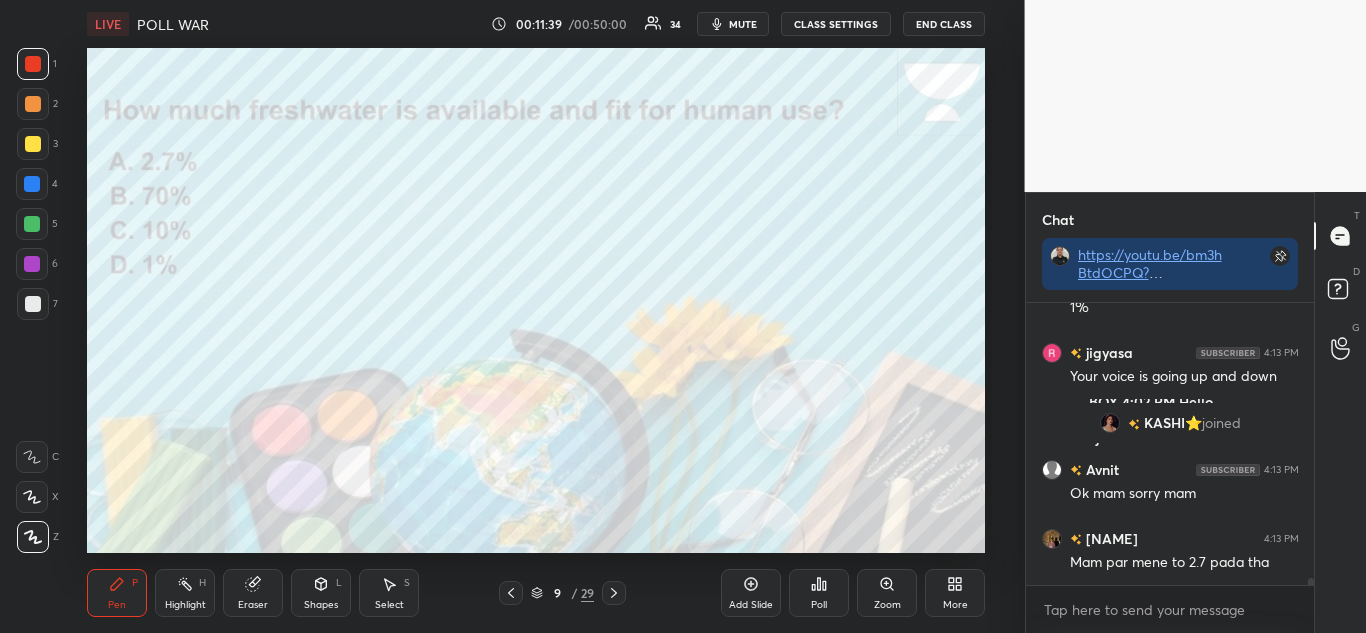 scroll, scrollTop: 235, scrollLeft: 282, axis: both 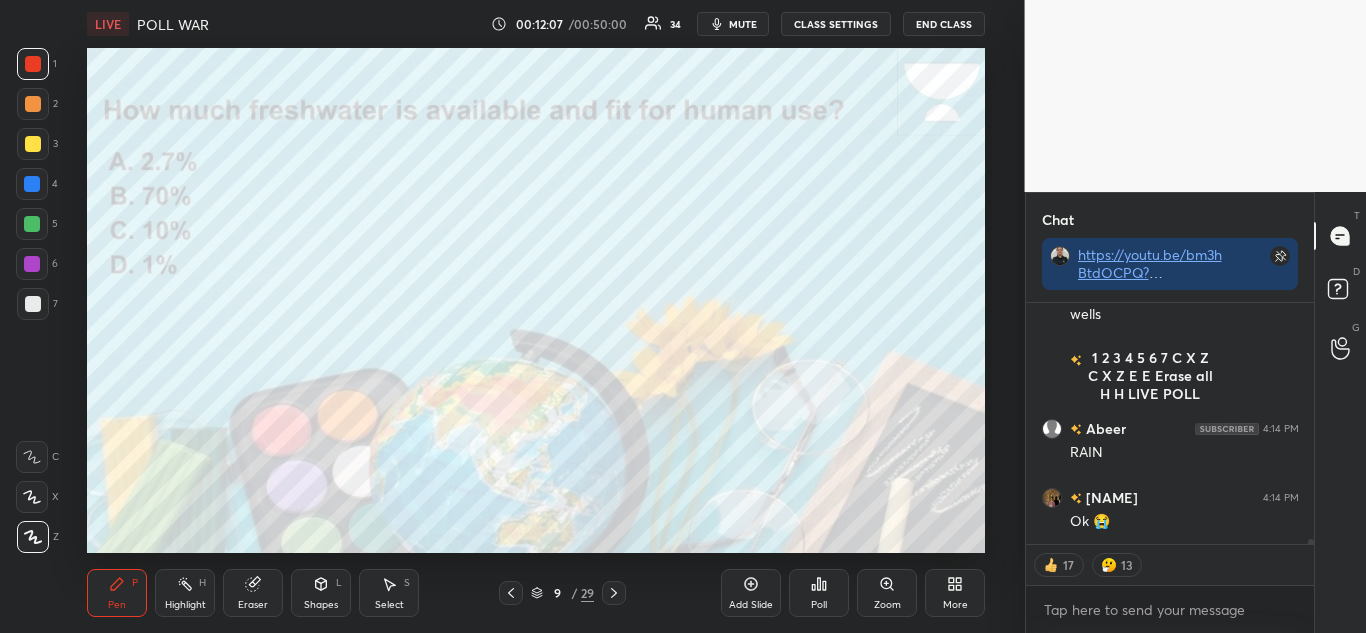 click on "Poll" at bounding box center (819, 593) 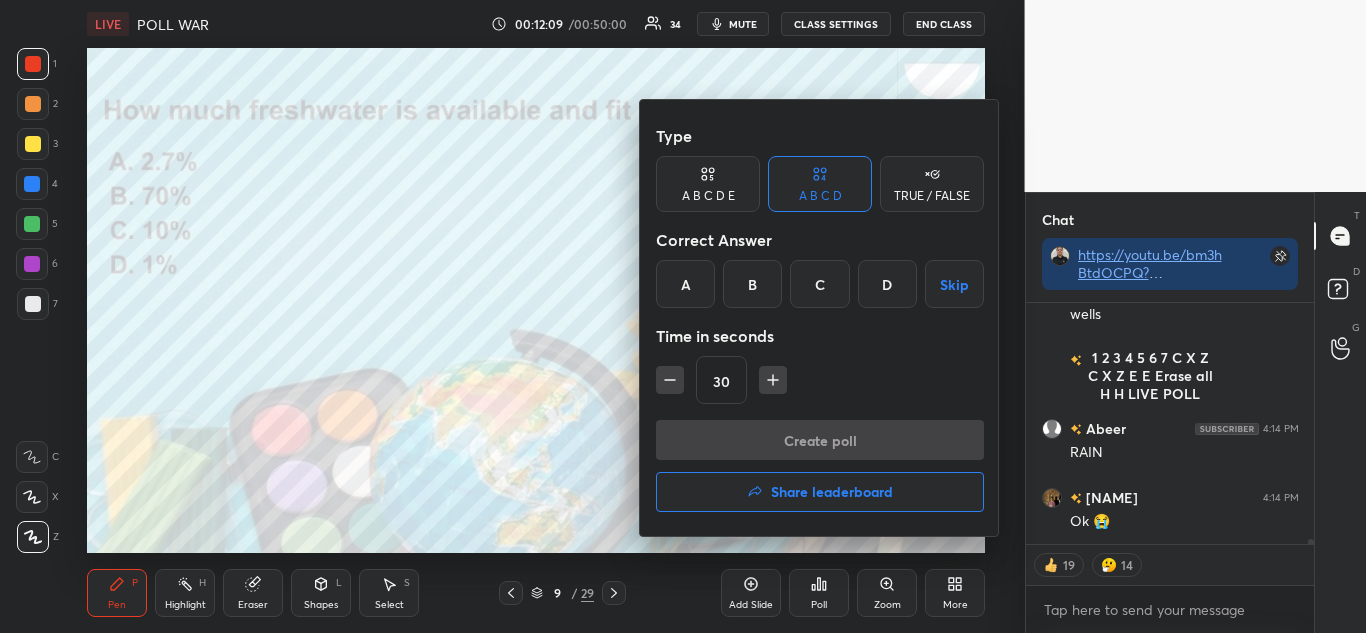 click on "Share leaderboard" at bounding box center [832, 492] 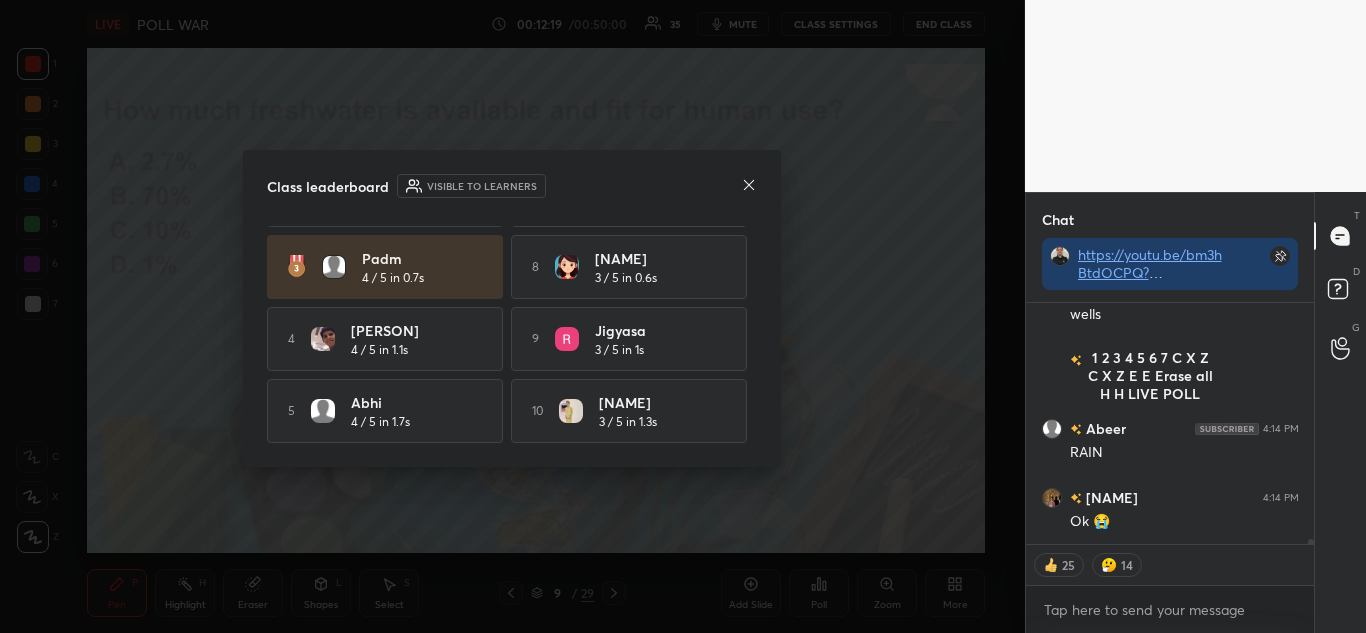 scroll, scrollTop: 0, scrollLeft: 0, axis: both 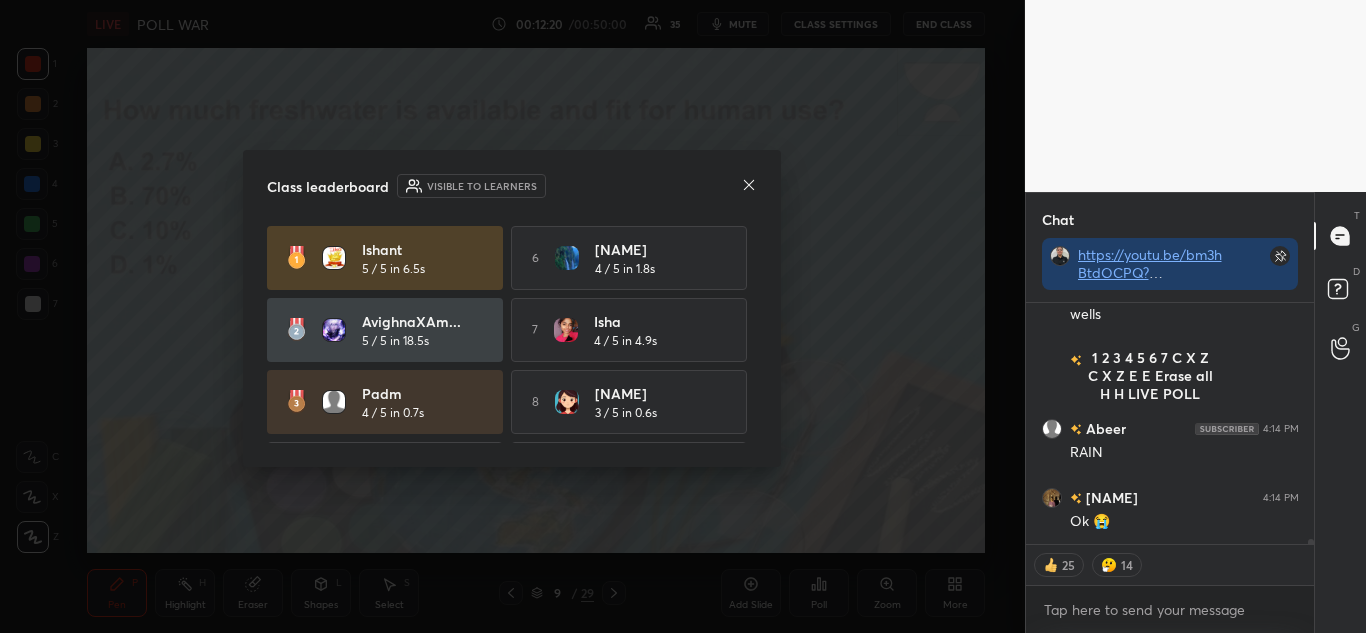 click 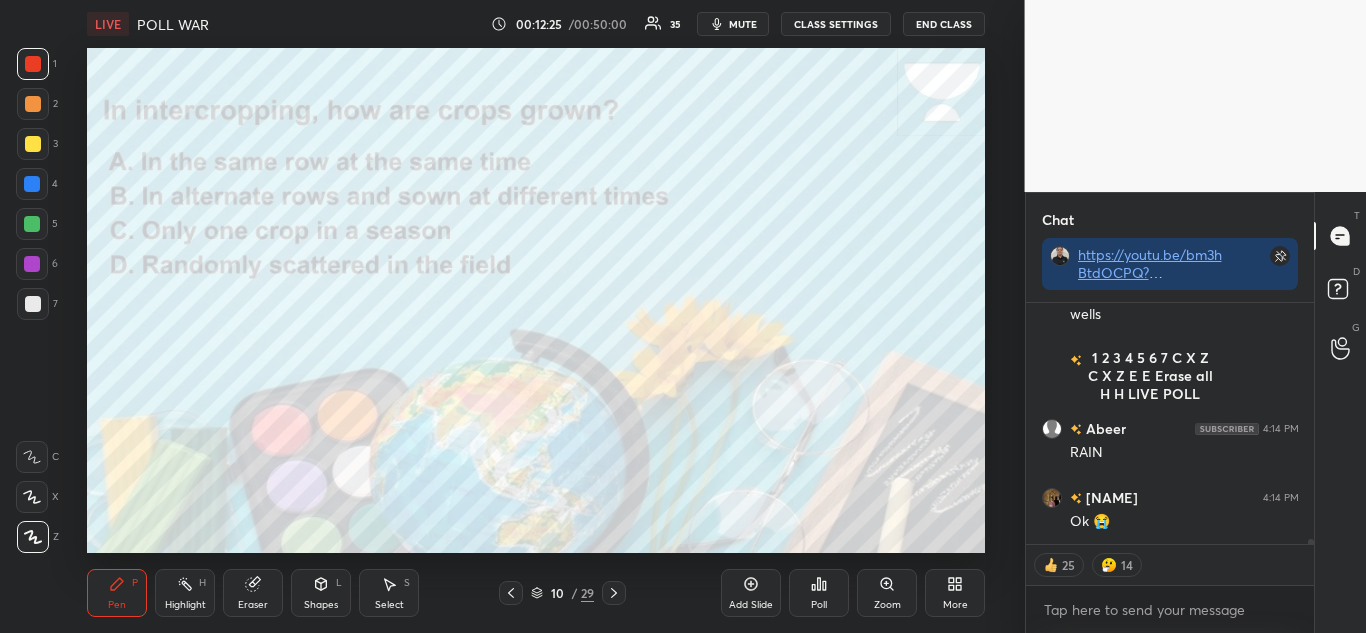 scroll, scrollTop: 7, scrollLeft: 7, axis: both 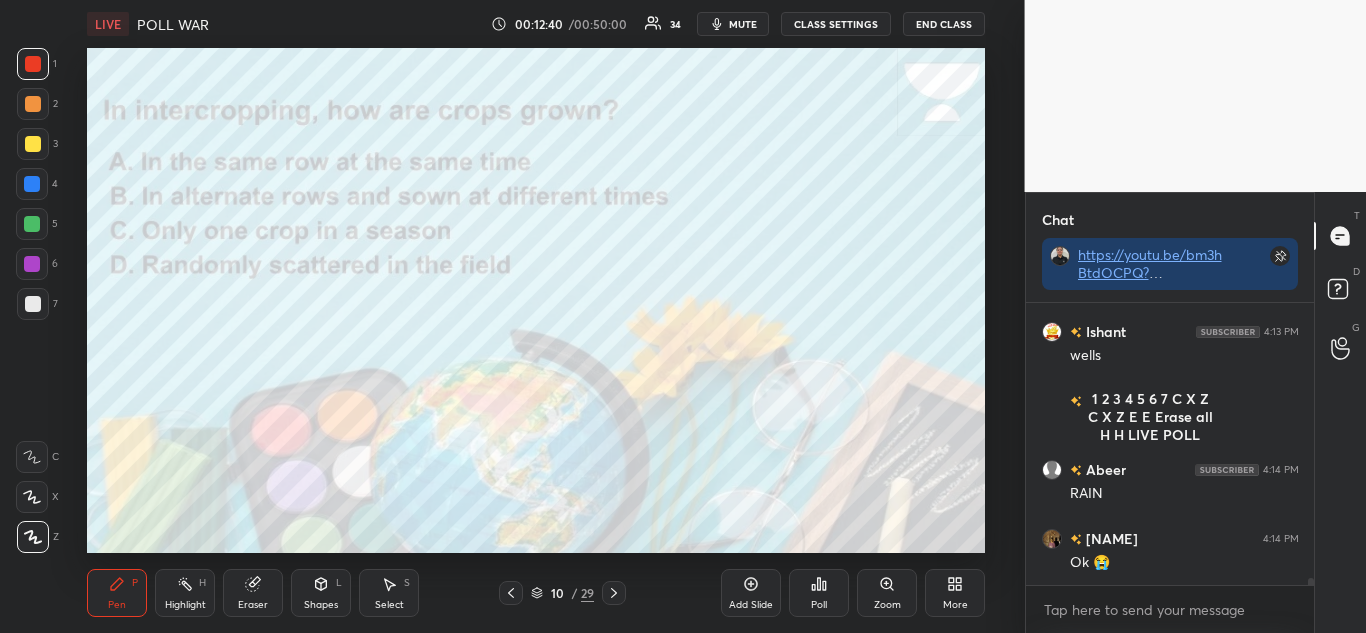 click on "Poll" at bounding box center [819, 593] 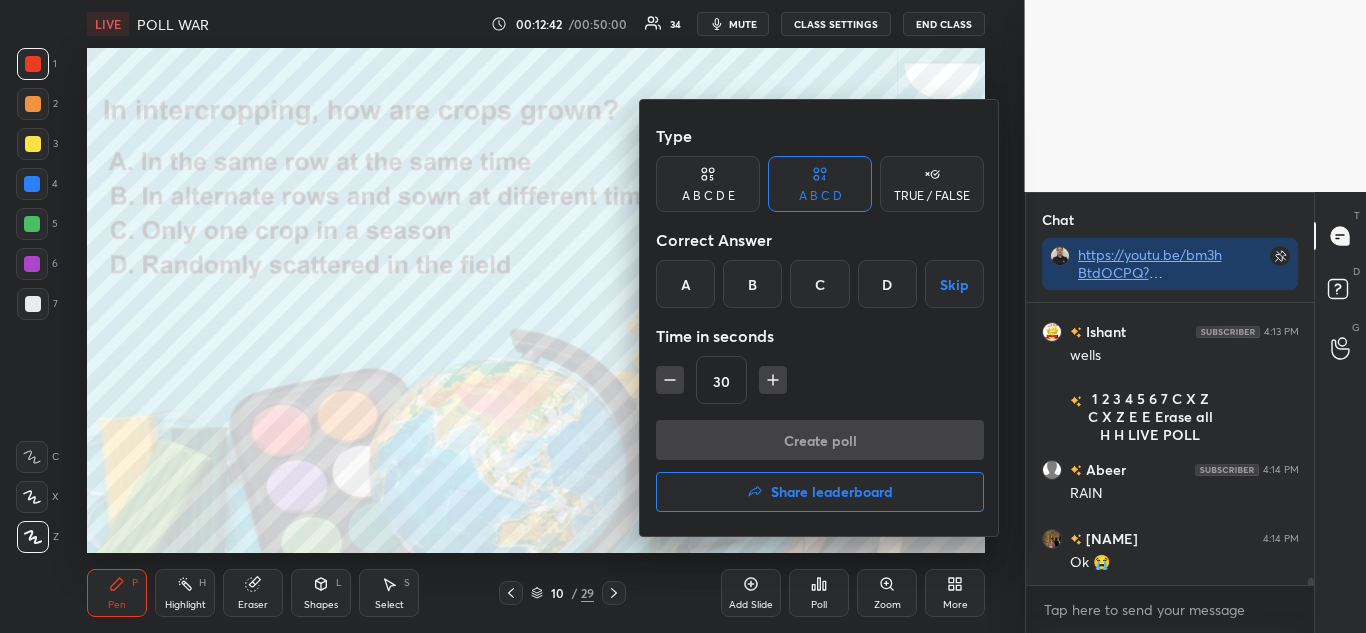 click on "B" at bounding box center [752, 284] 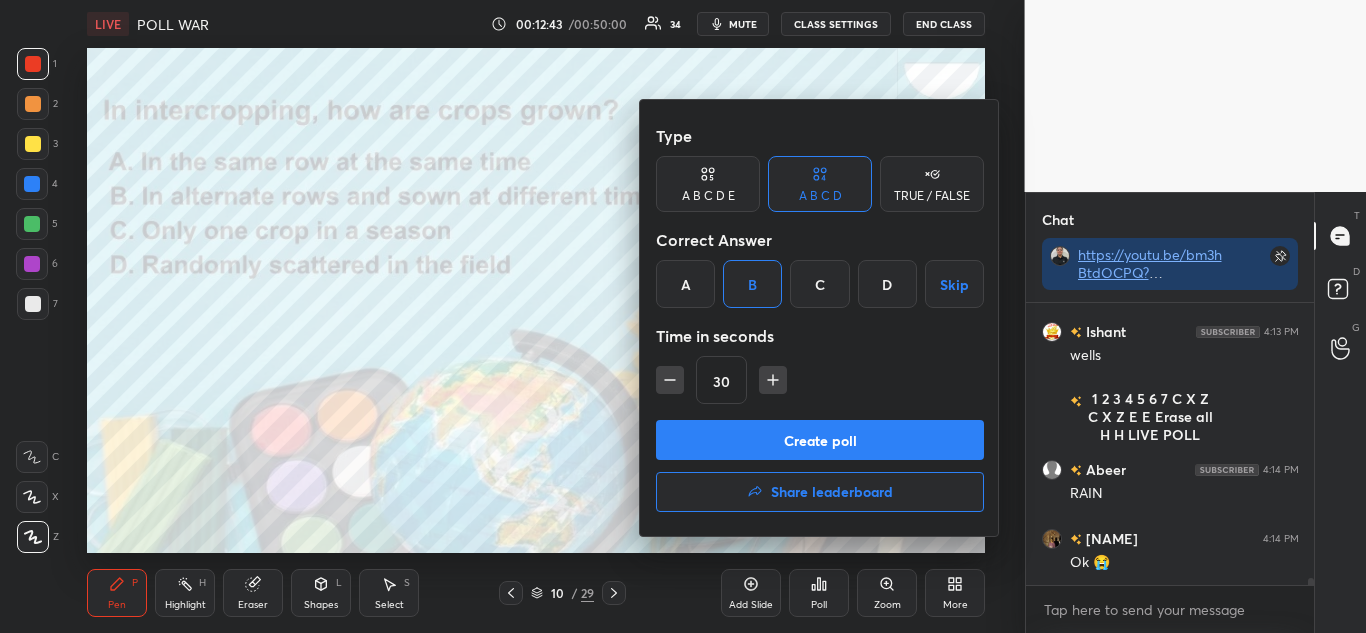 click on "Create poll" at bounding box center [820, 440] 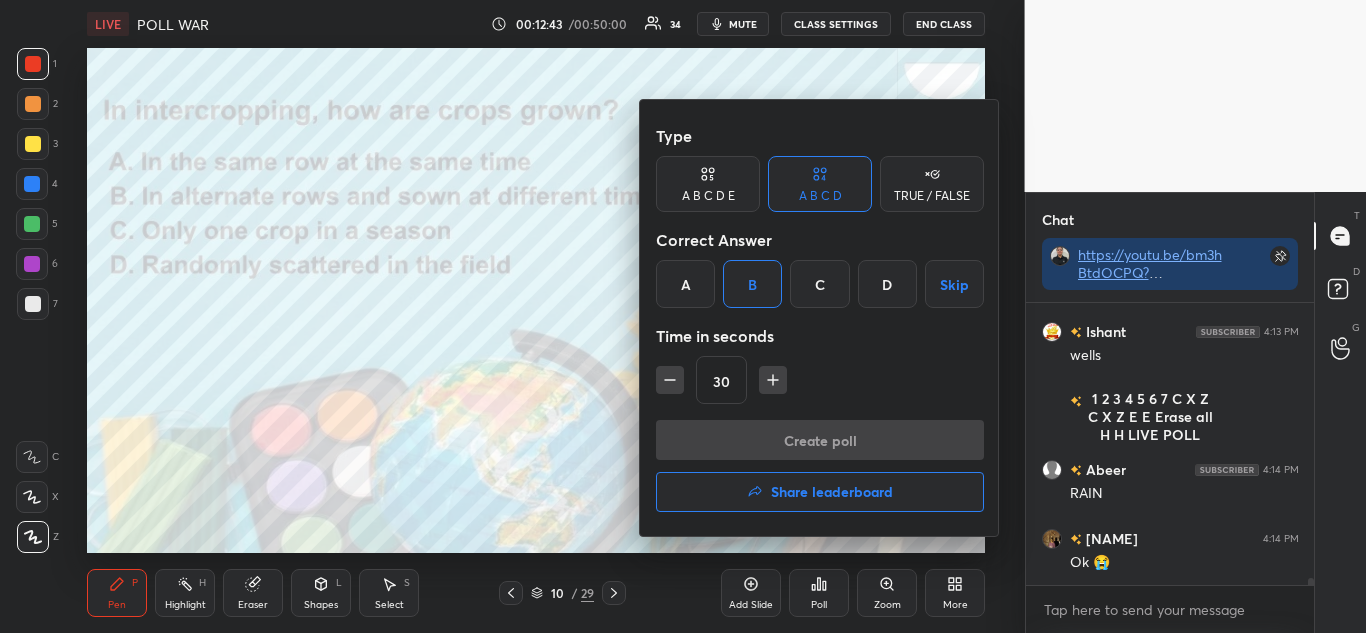 scroll, scrollTop: 234, scrollLeft: 282, axis: both 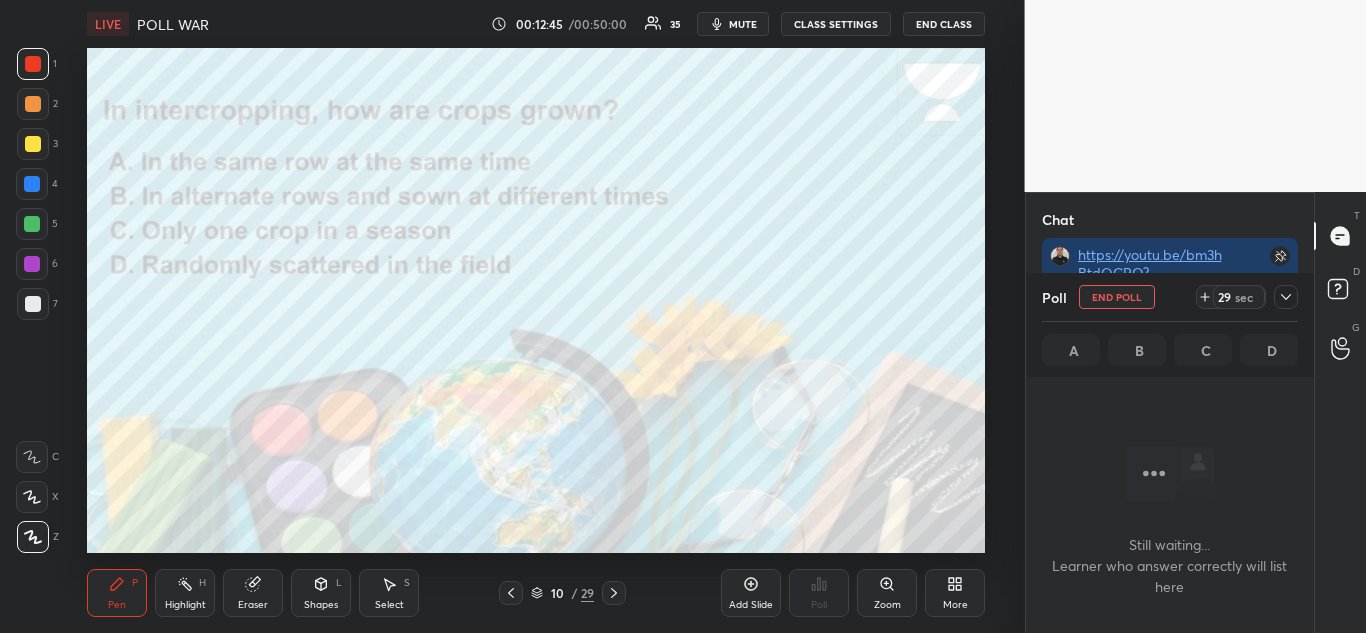 click 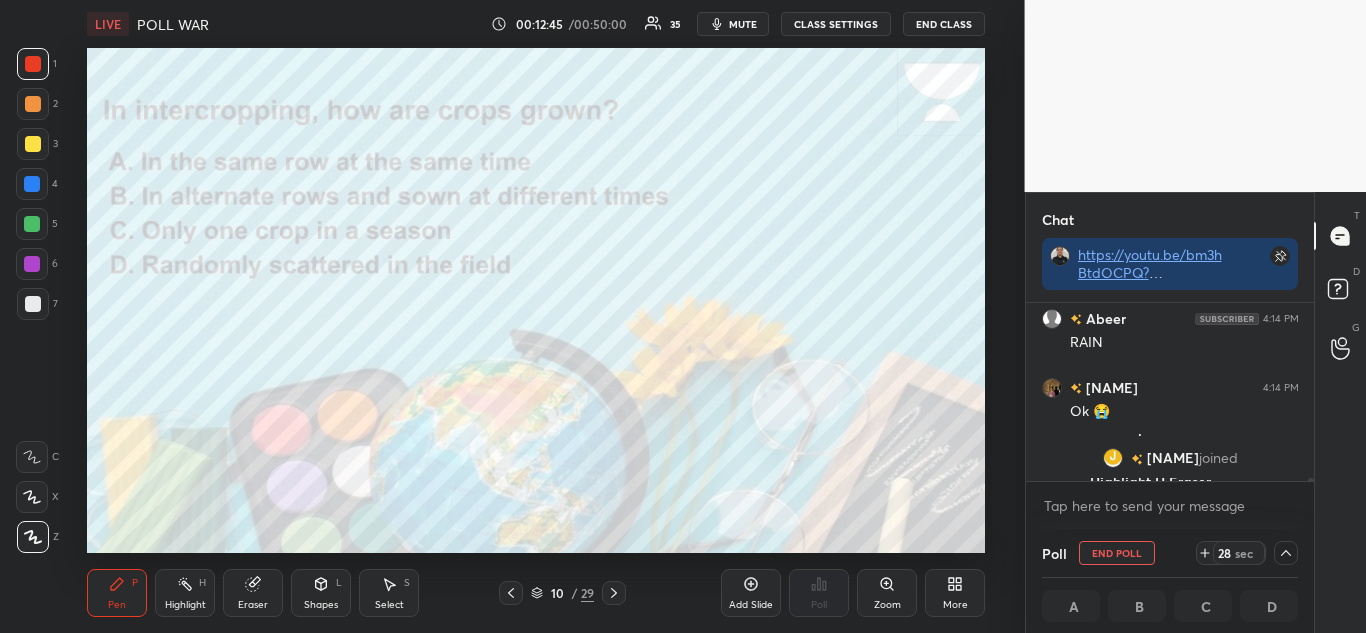 scroll, scrollTop: 0, scrollLeft: 0, axis: both 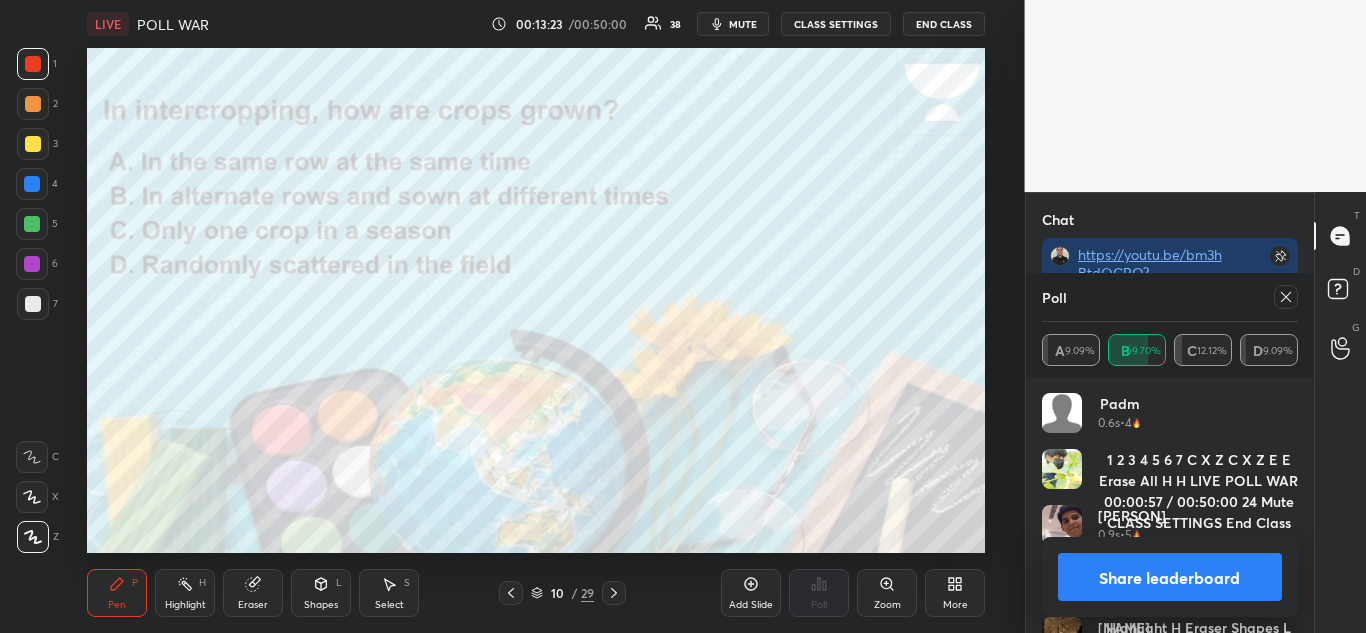 click 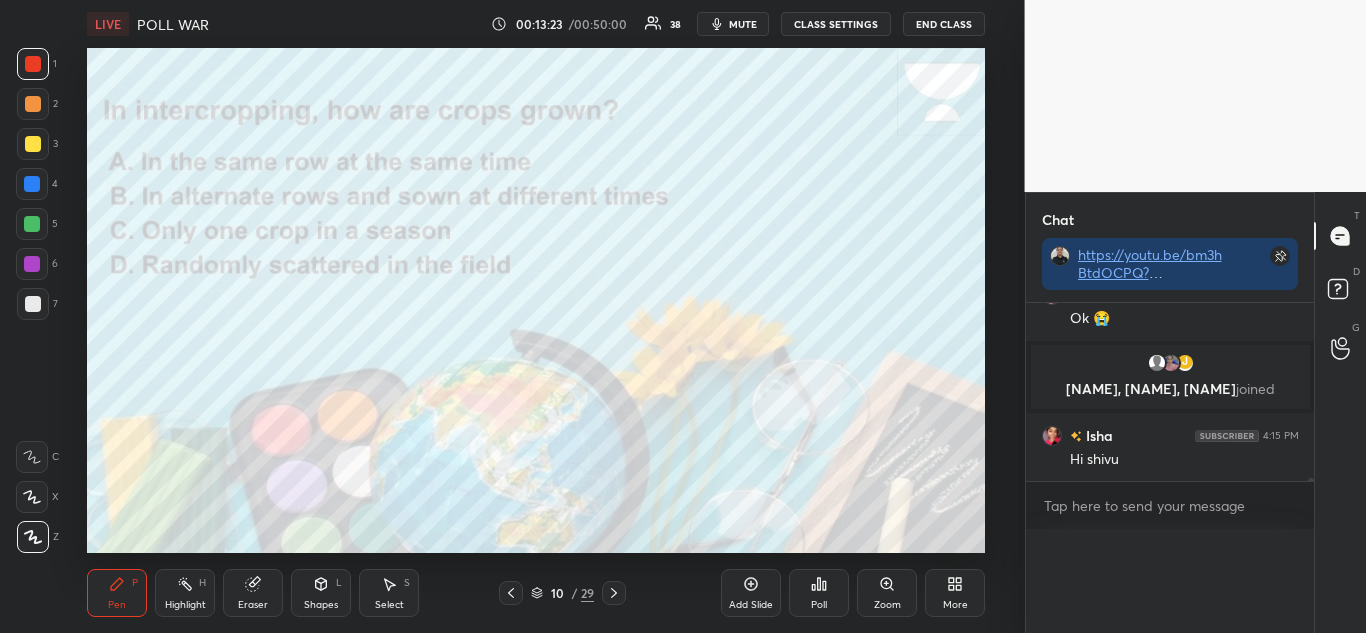 scroll, scrollTop: 0, scrollLeft: 0, axis: both 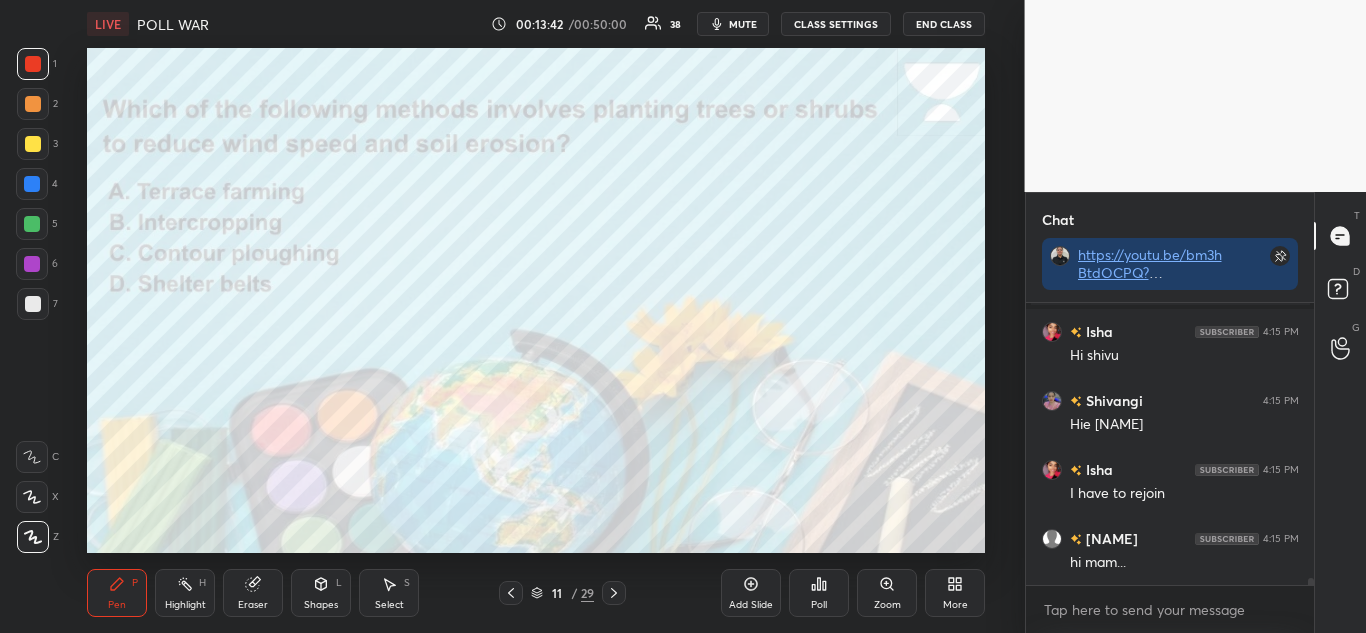 click on "Poll" at bounding box center (819, 593) 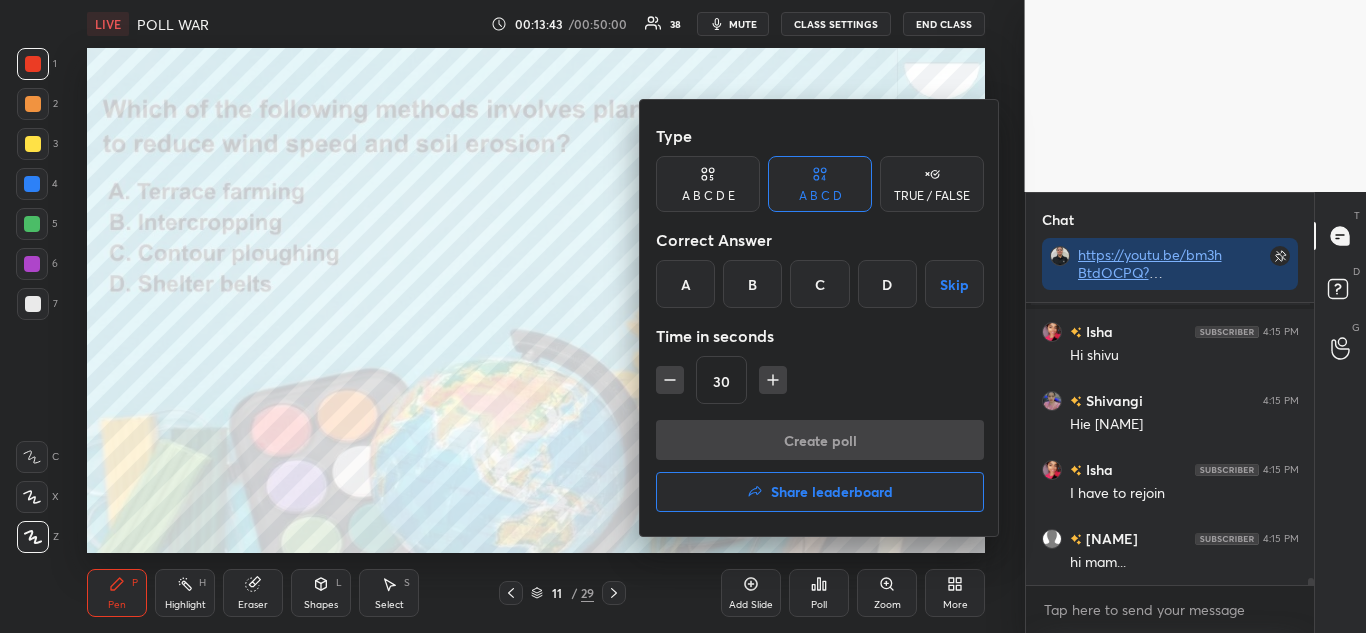 scroll, scrollTop: 11110, scrollLeft: 0, axis: vertical 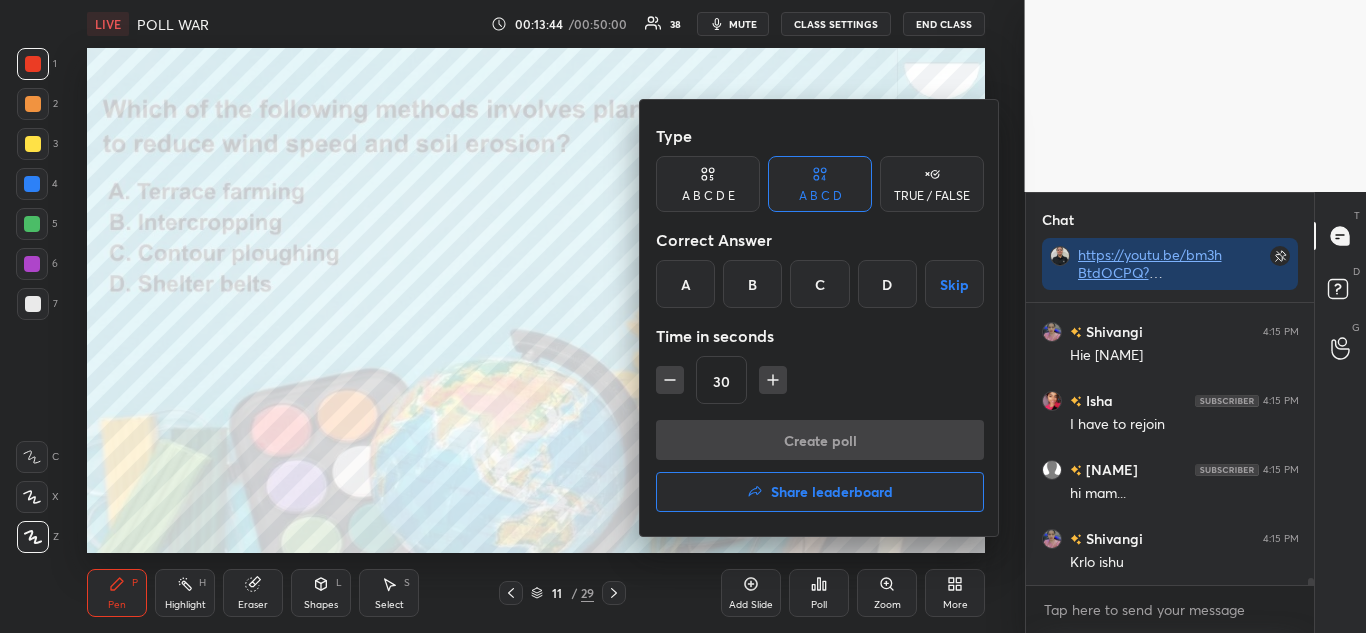 click on "A" at bounding box center (685, 284) 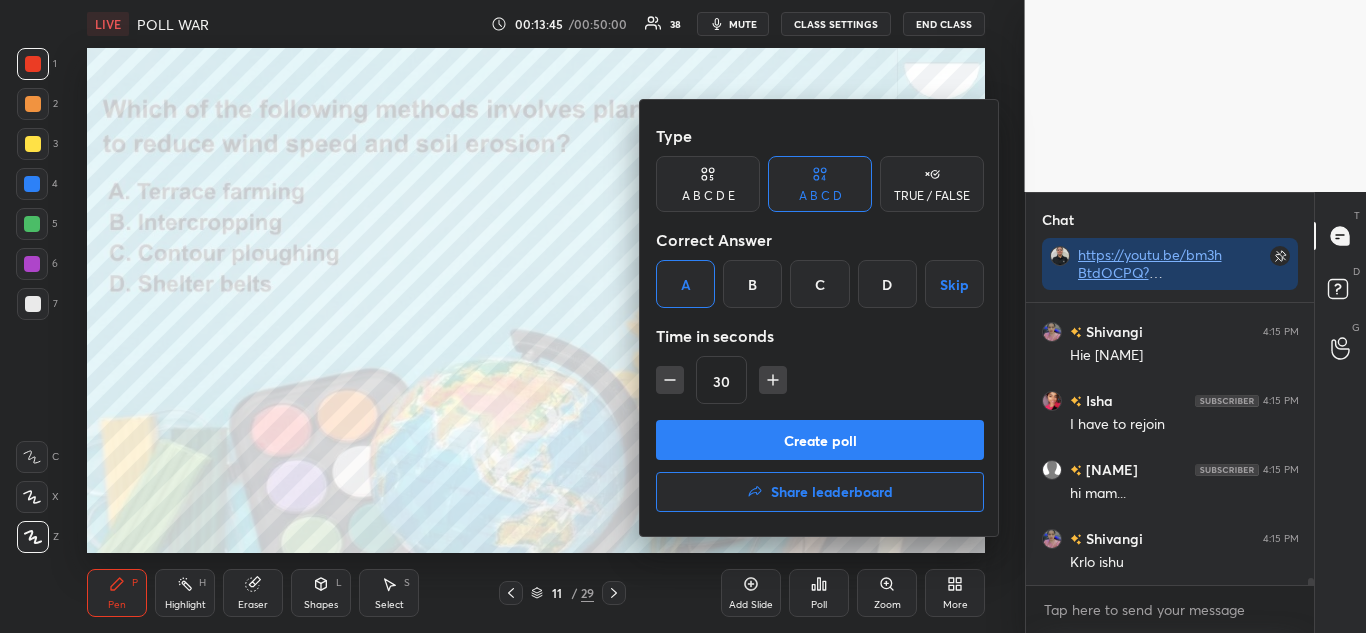 click on "Create poll" at bounding box center [820, 440] 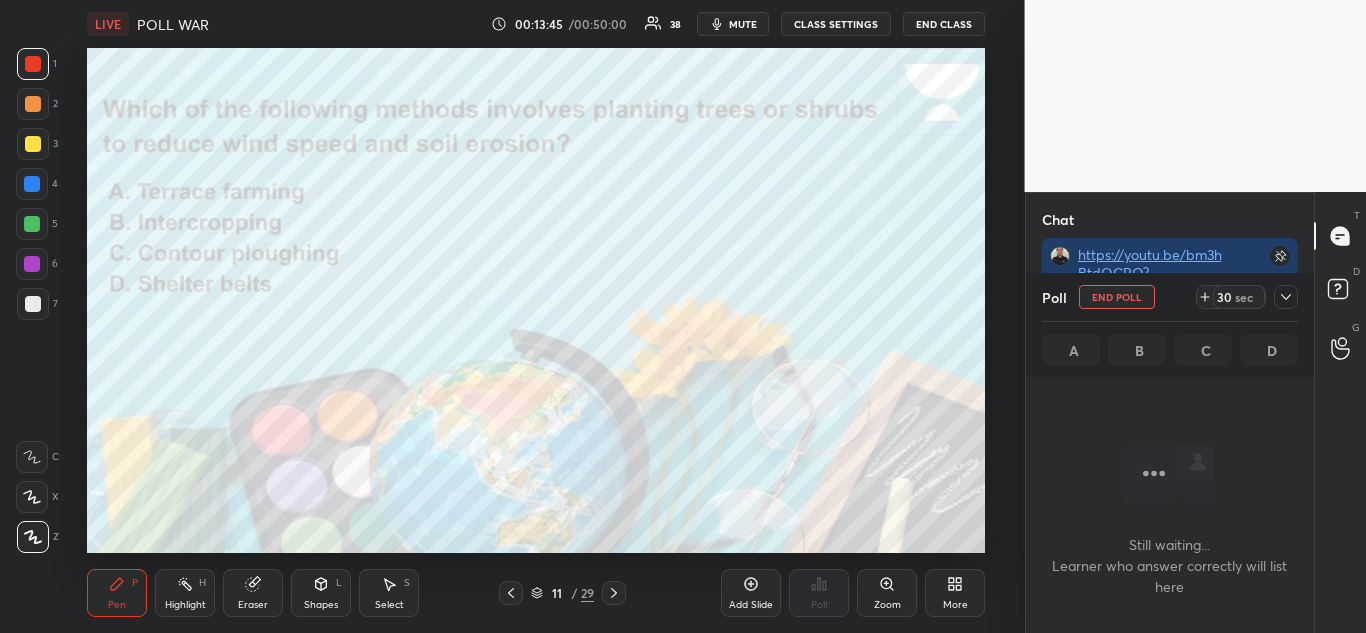 scroll, scrollTop: 189, scrollLeft: 282, axis: both 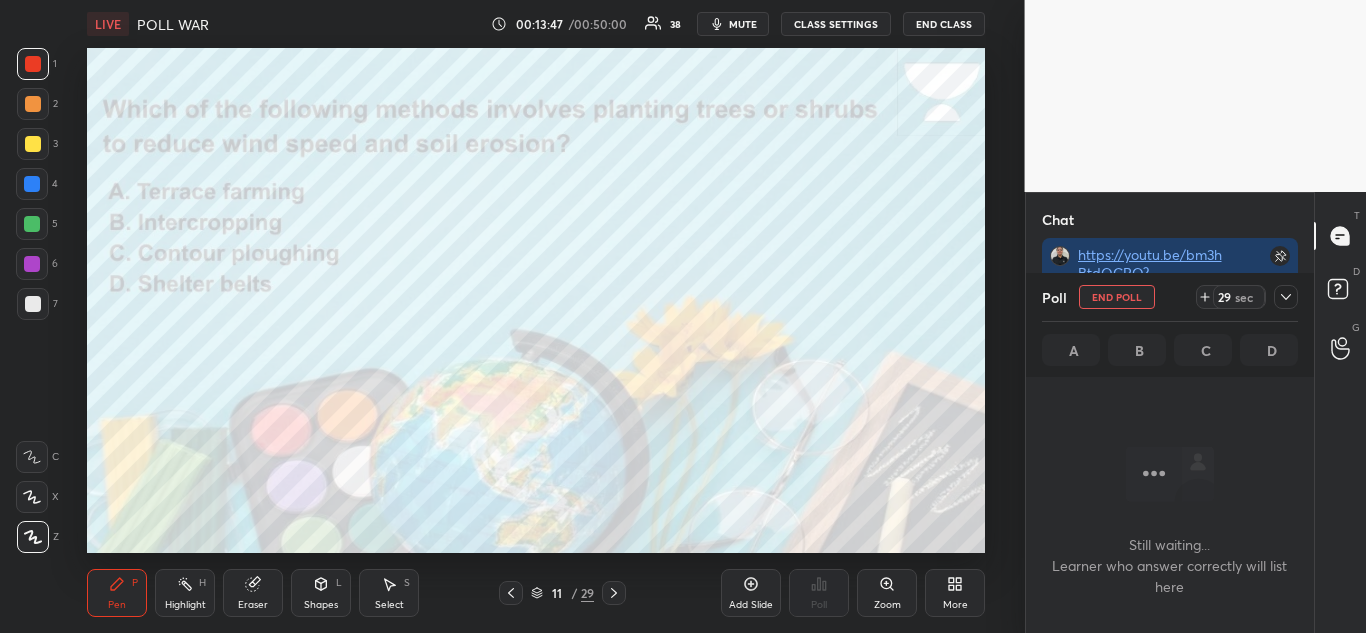 click 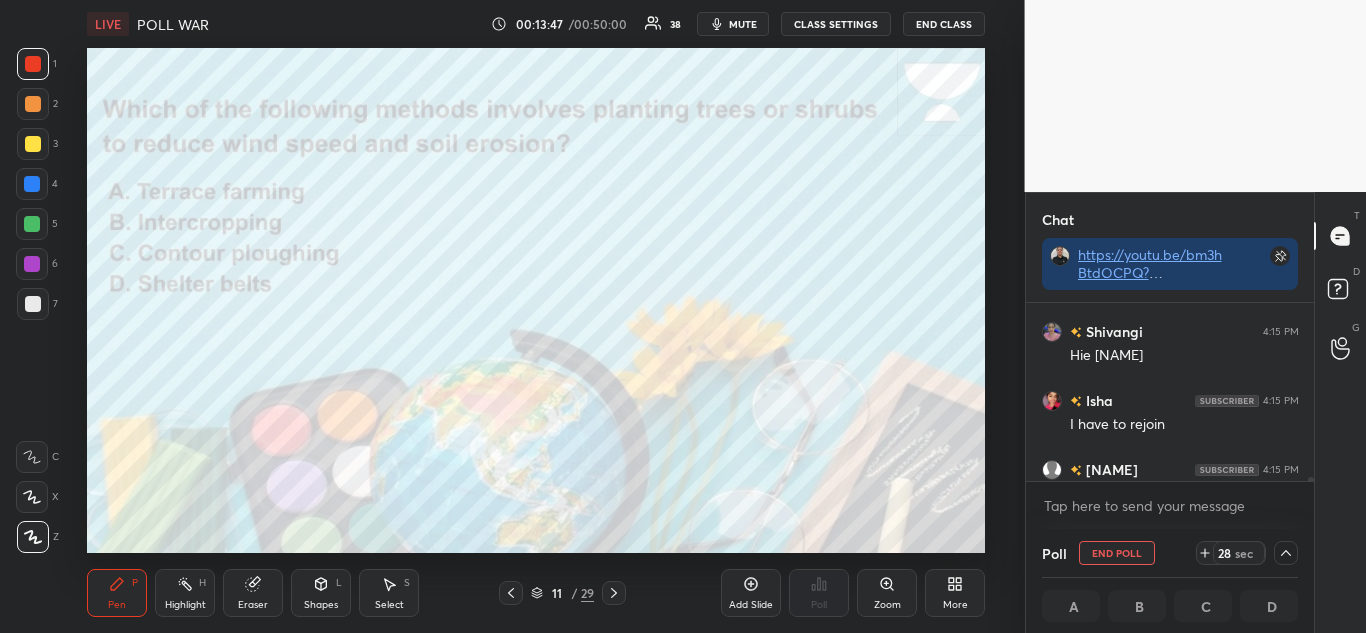 scroll, scrollTop: 0, scrollLeft: 0, axis: both 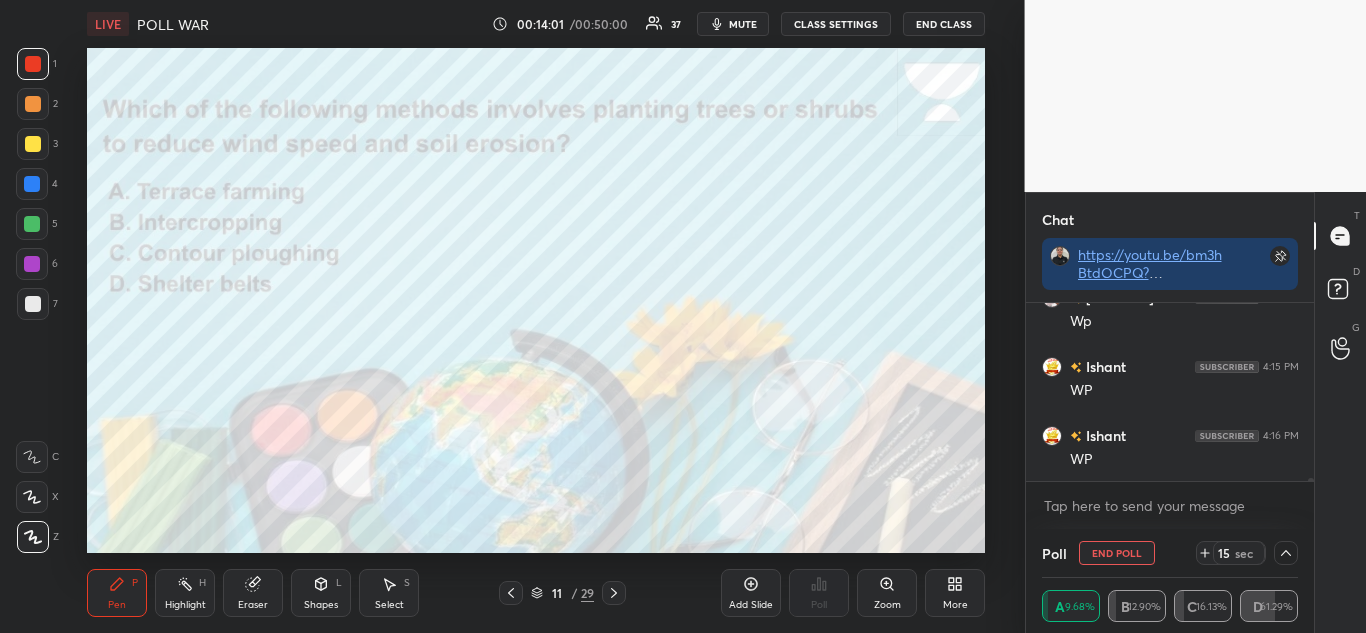 click 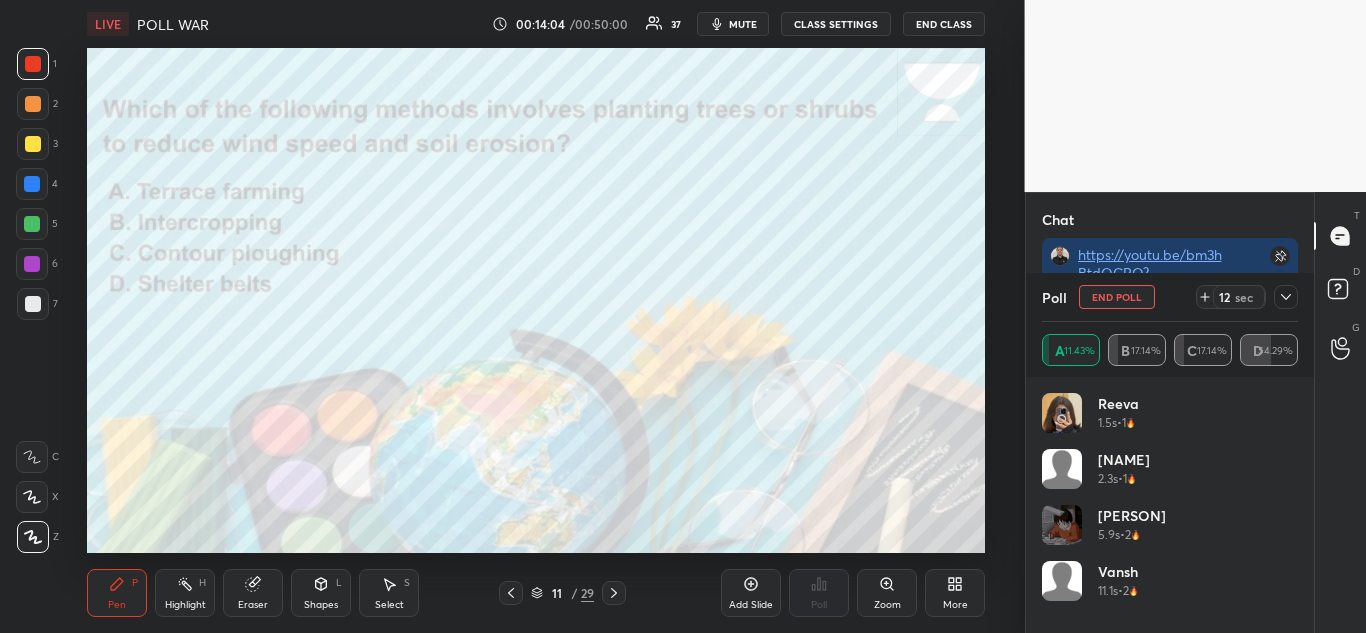 click 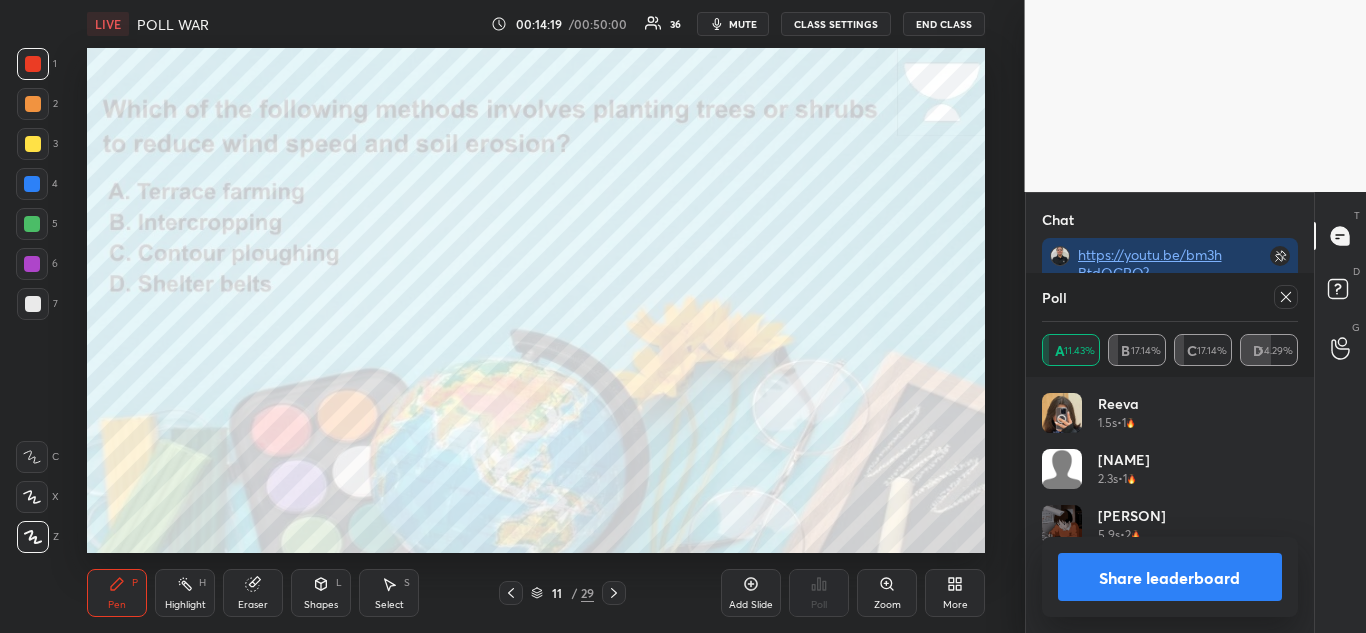 click 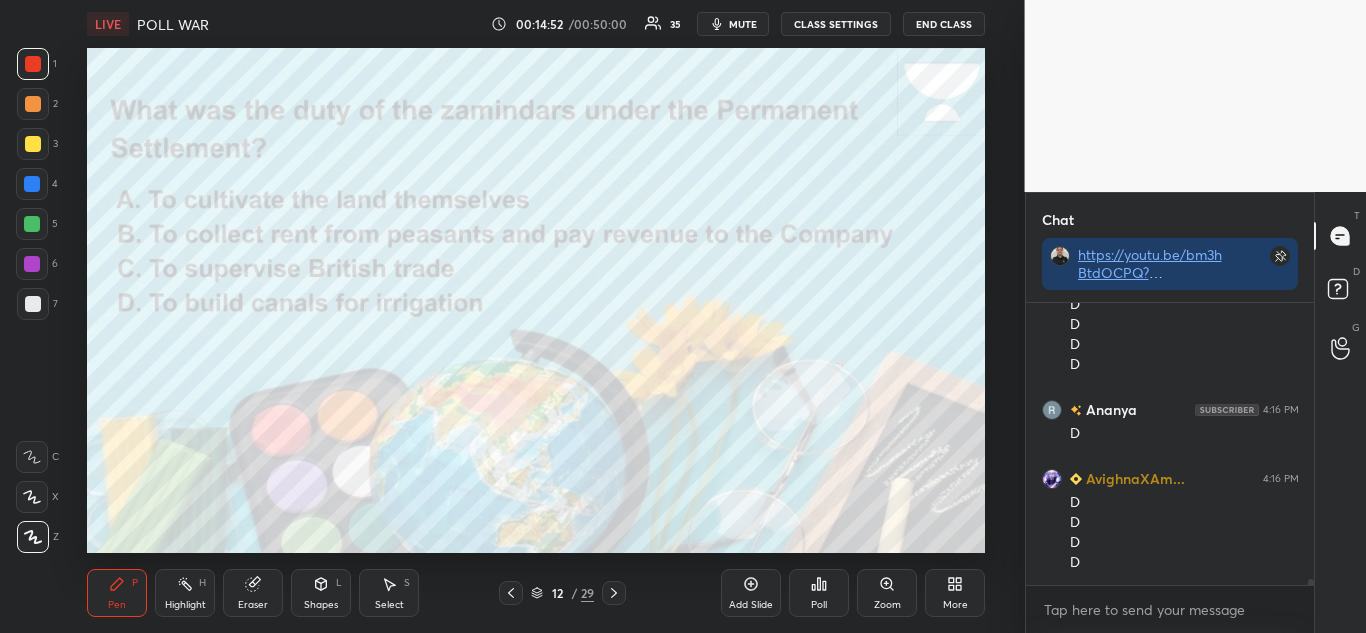 click on "Poll" at bounding box center [819, 593] 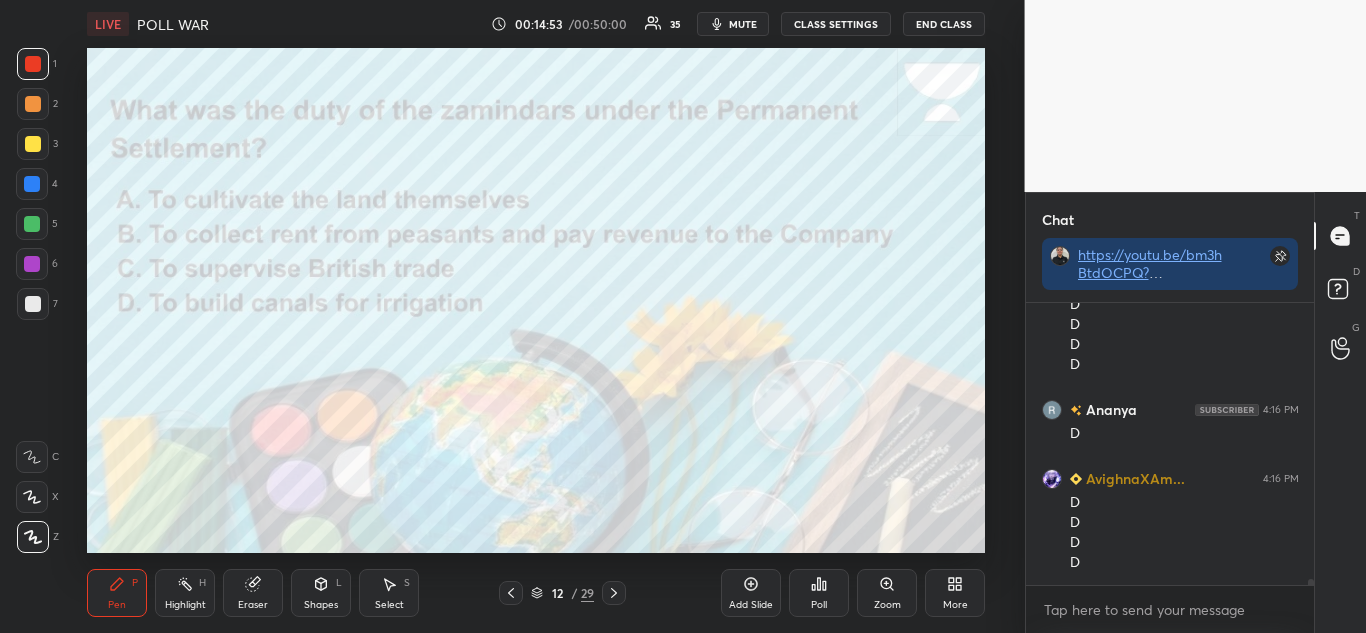 click on "Poll" at bounding box center (819, 605) 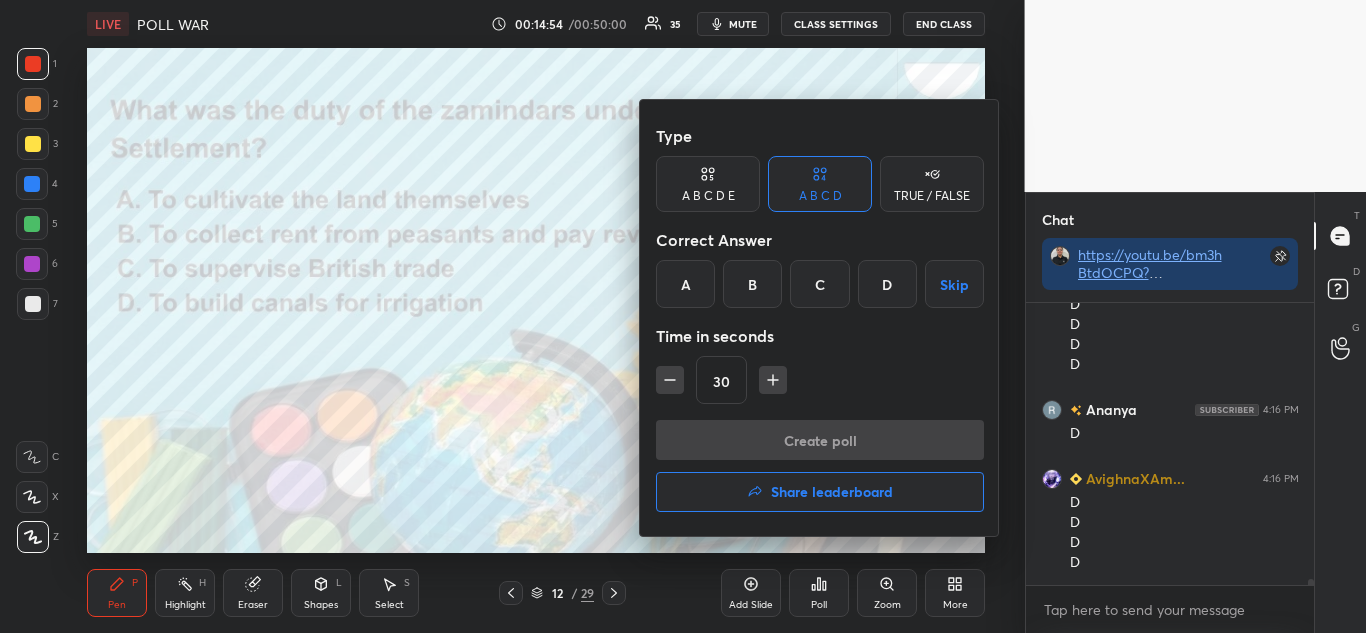 click on "B" at bounding box center [752, 284] 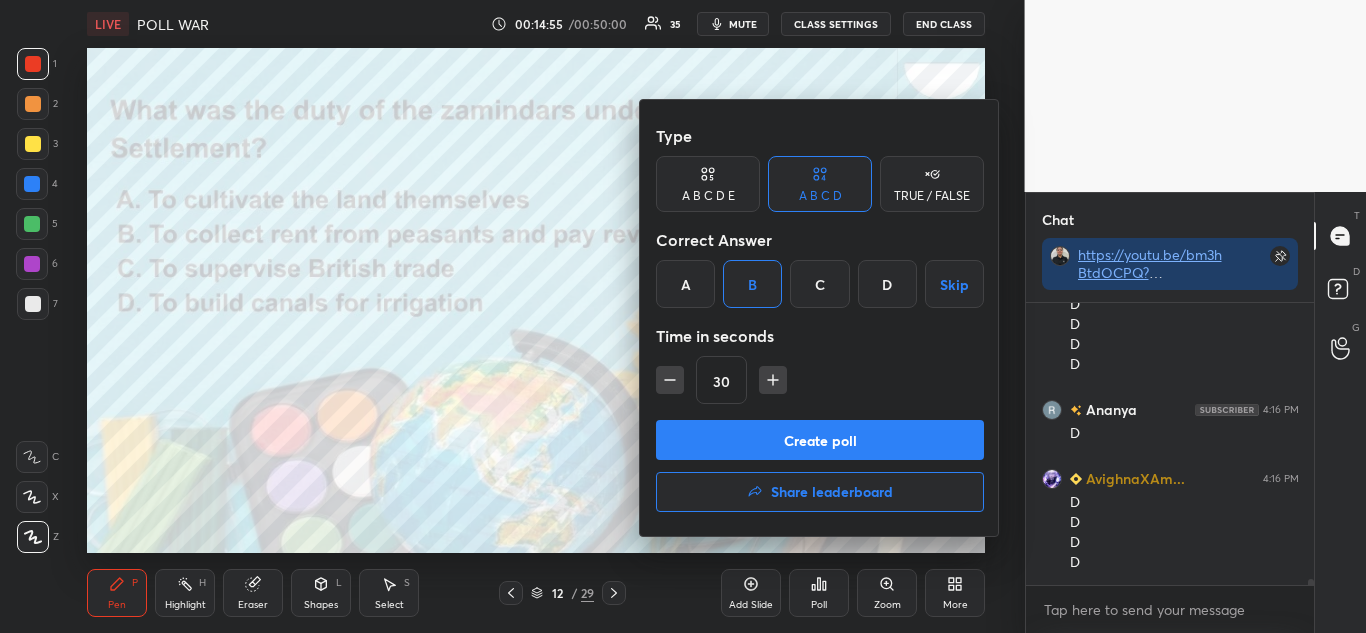 click on "Create poll" at bounding box center [820, 440] 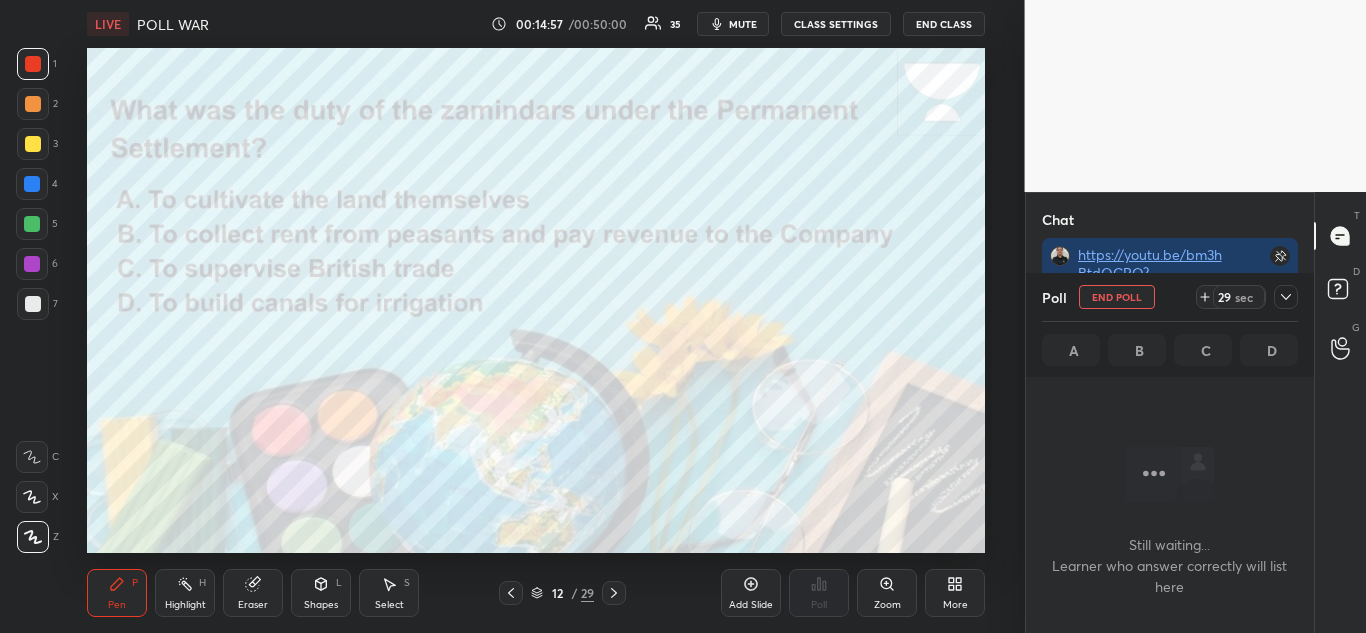 click 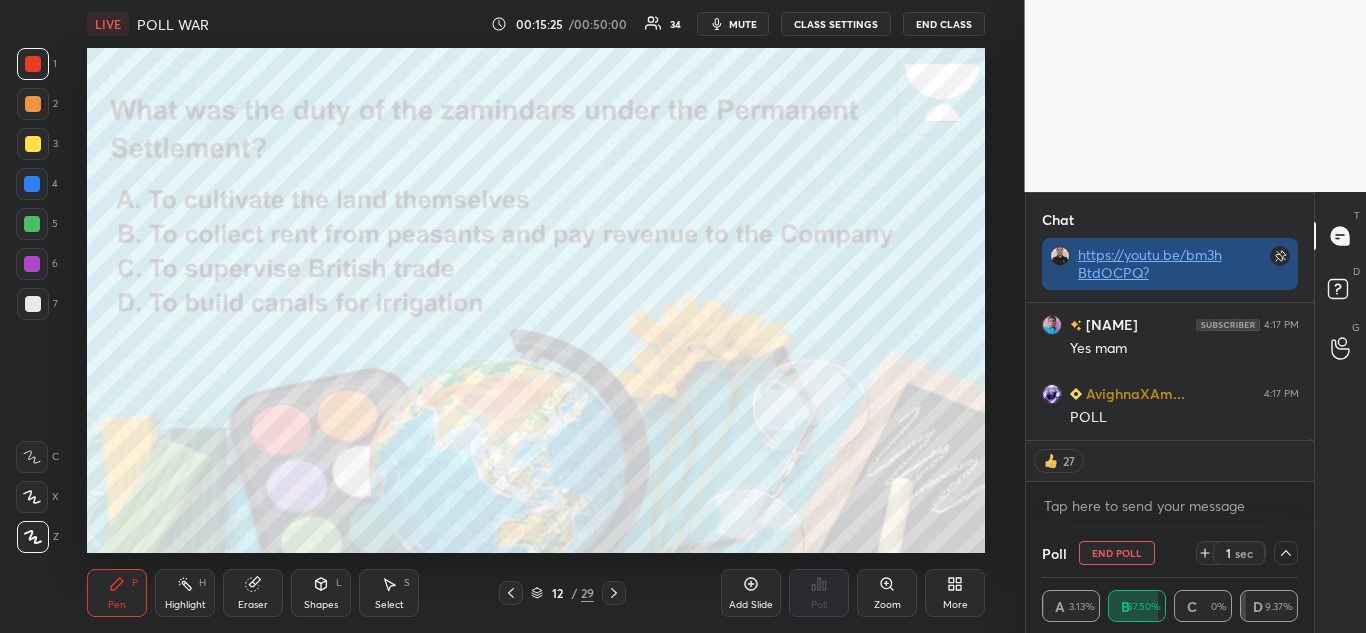 scroll, scrollTop: 14000, scrollLeft: 0, axis: vertical 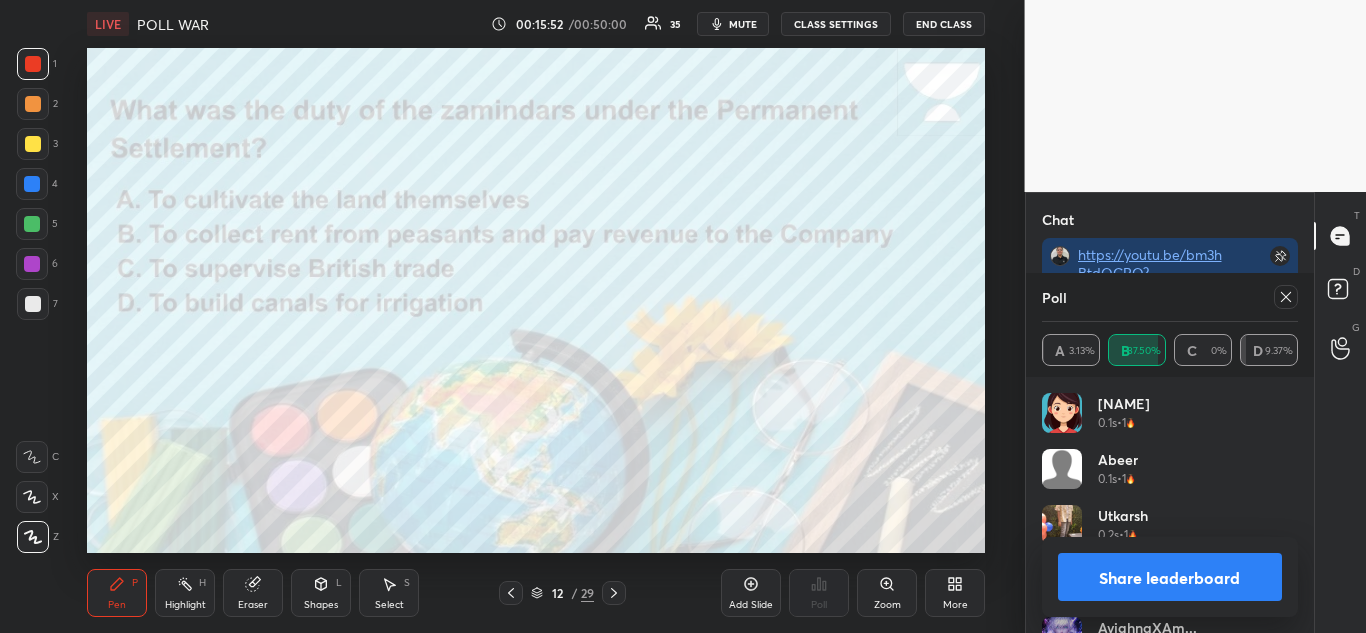 click 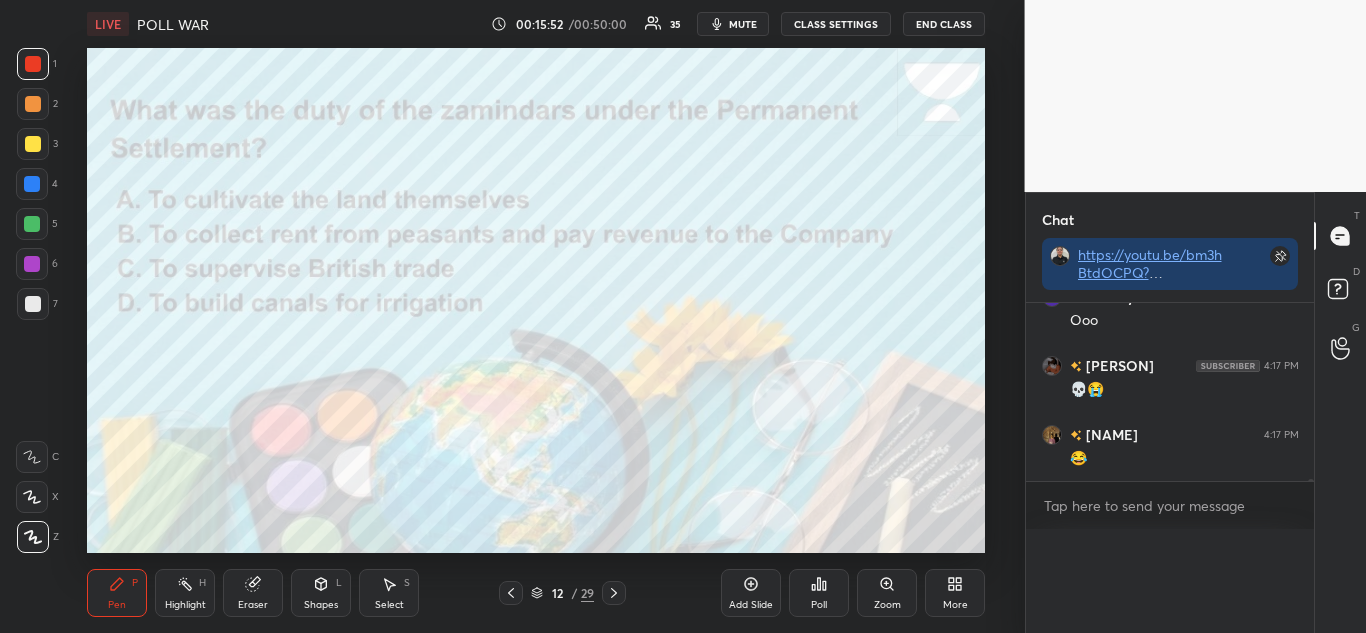 scroll, scrollTop: 0, scrollLeft: 0, axis: both 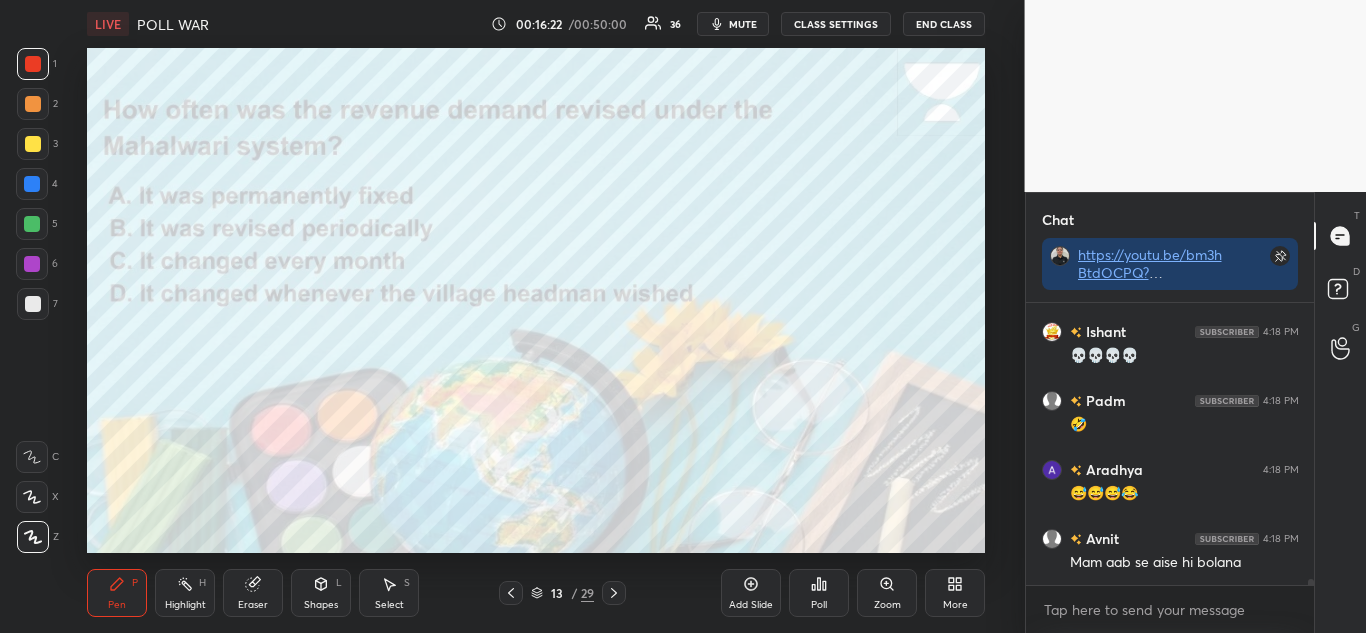 click on "Poll" at bounding box center [819, 593] 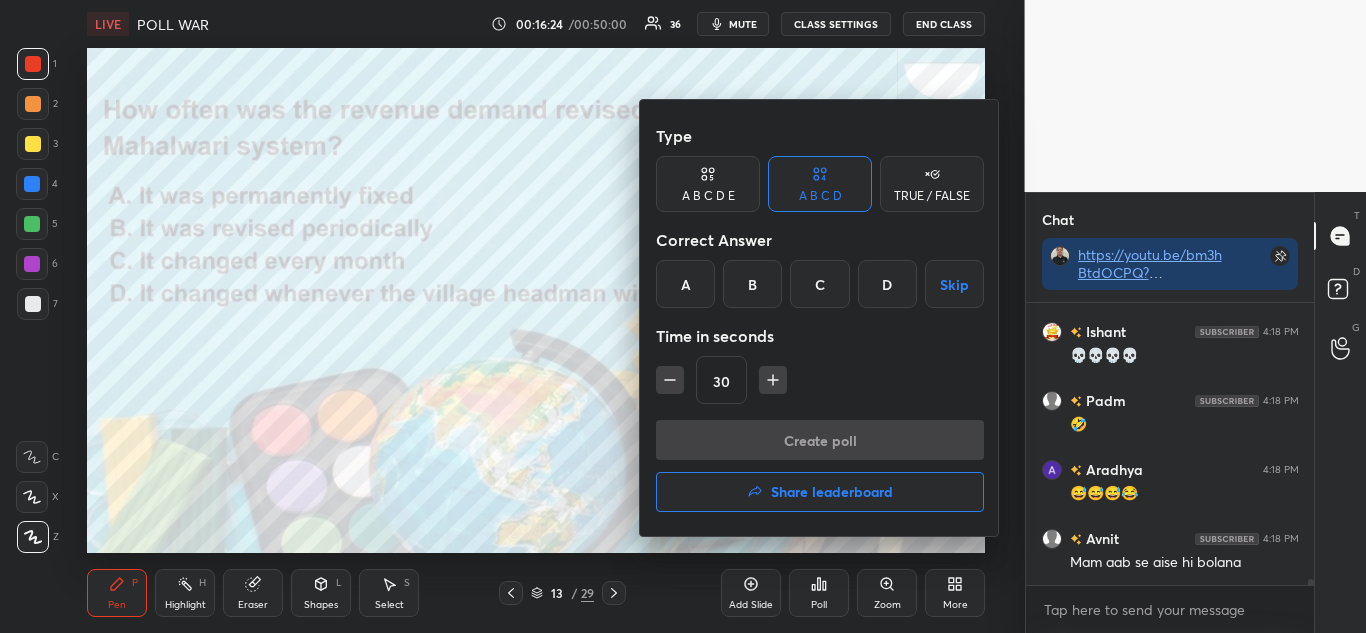 click on "B" at bounding box center (752, 284) 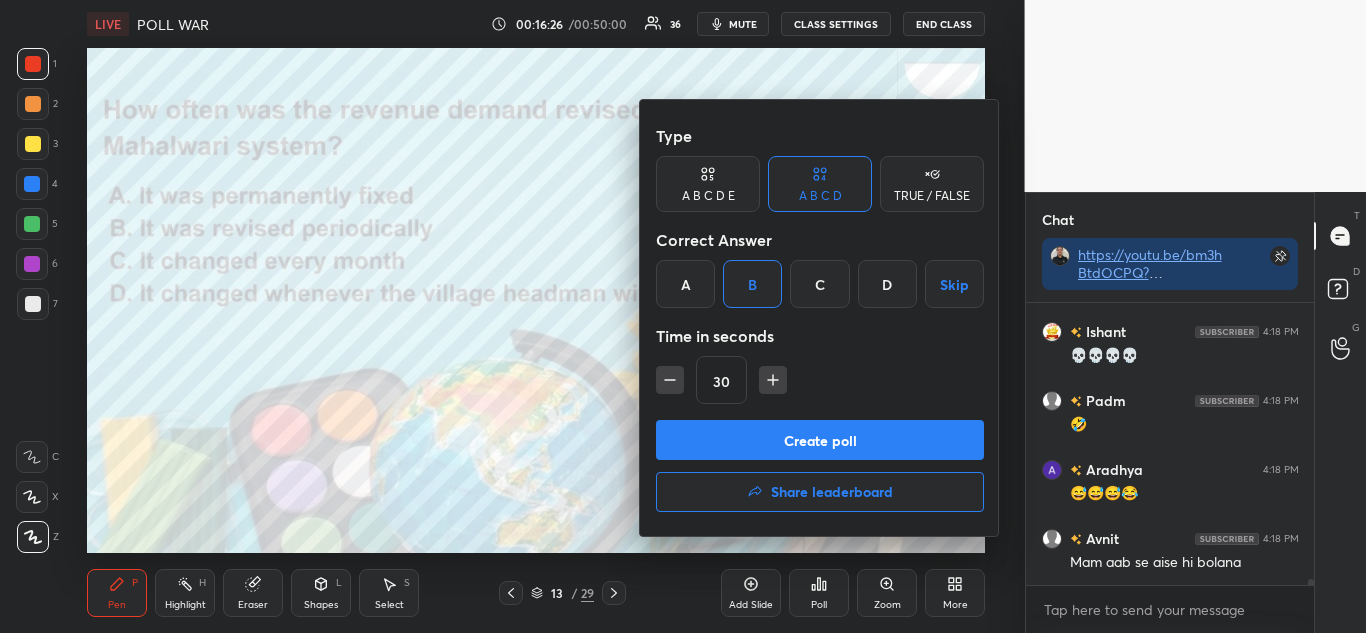 click on "B" at bounding box center [752, 284] 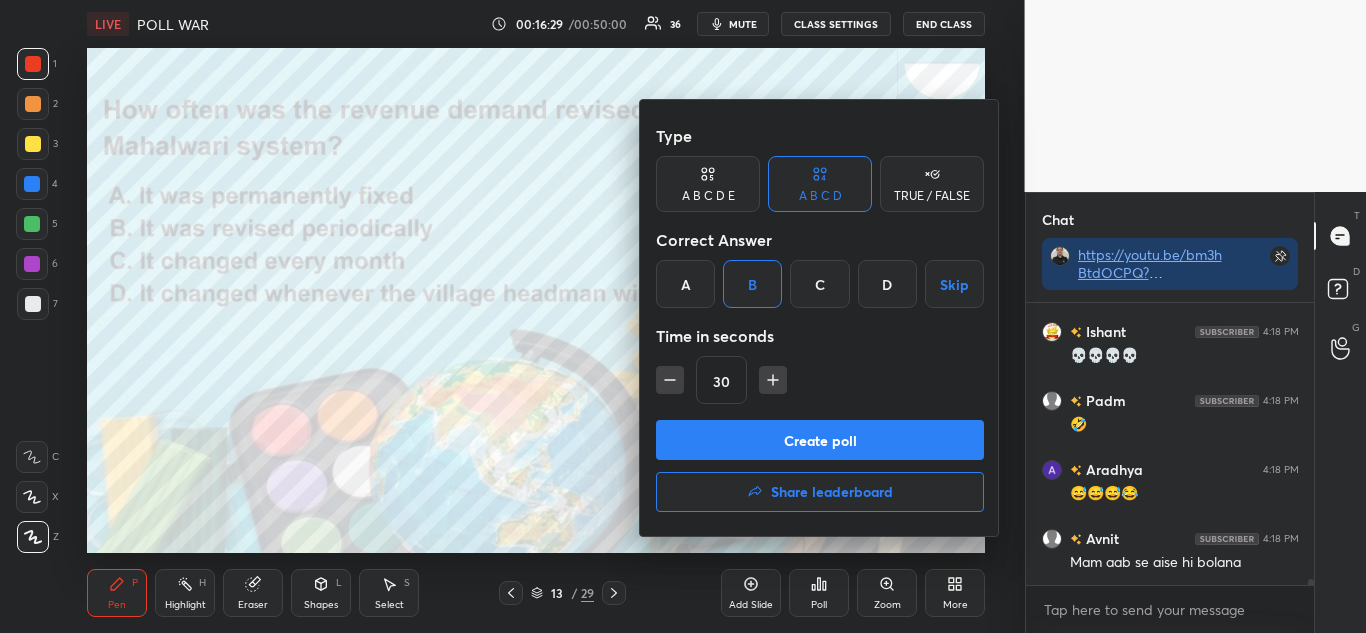 click on "Create poll" at bounding box center [820, 440] 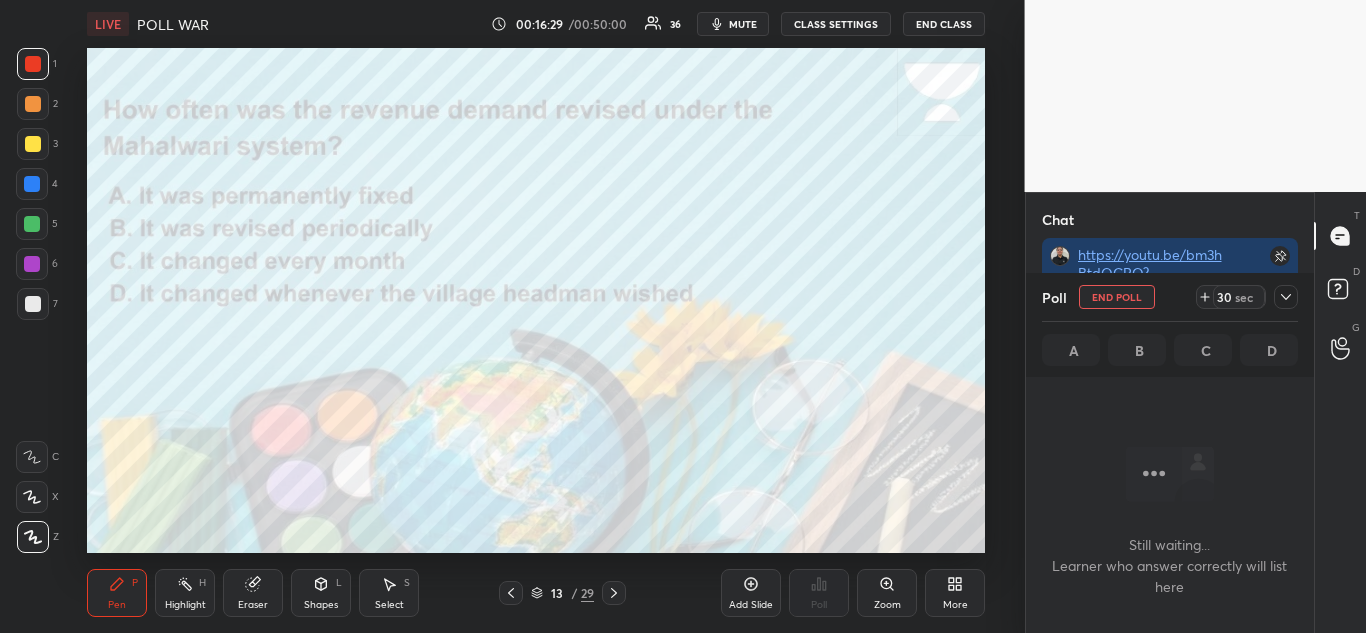 scroll, scrollTop: 177, scrollLeft: 282, axis: both 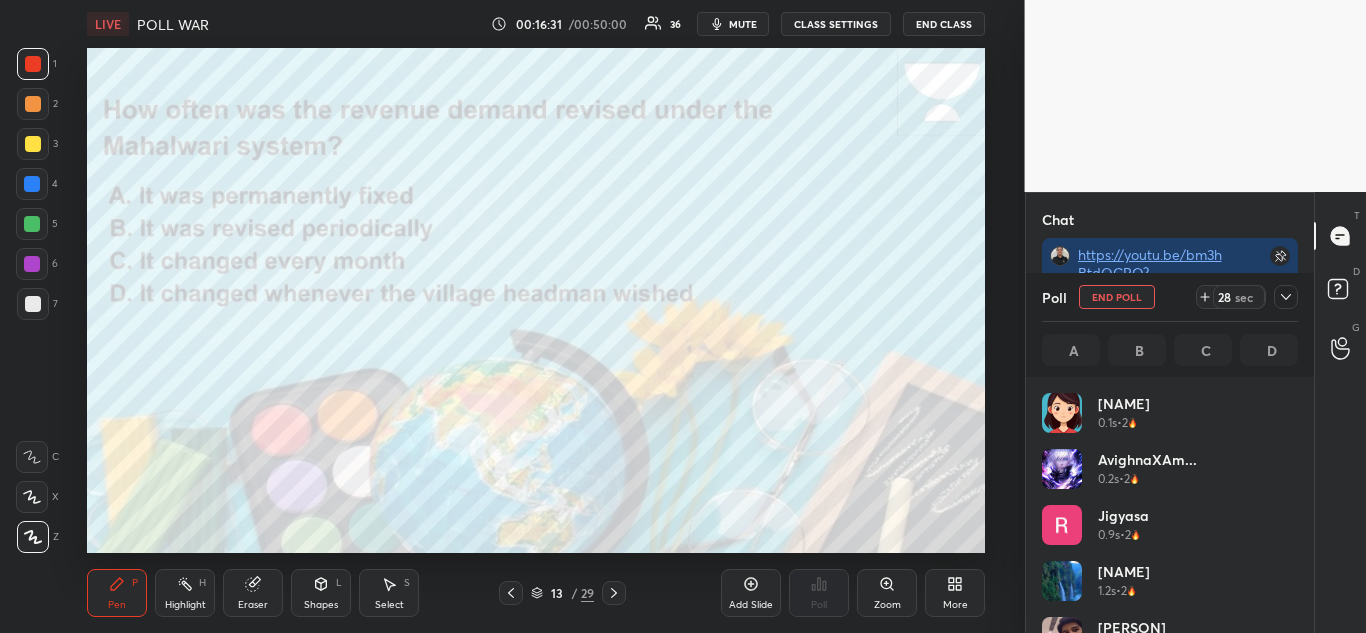 click 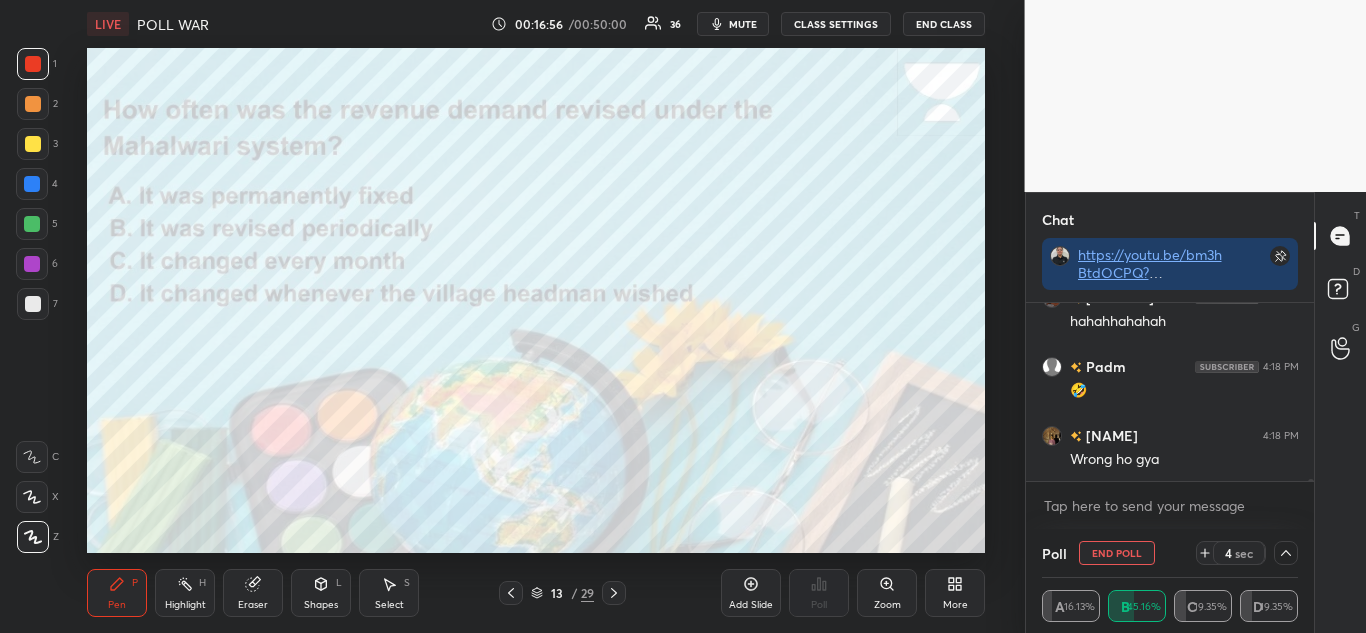 scroll, scrollTop: 14109, scrollLeft: 0, axis: vertical 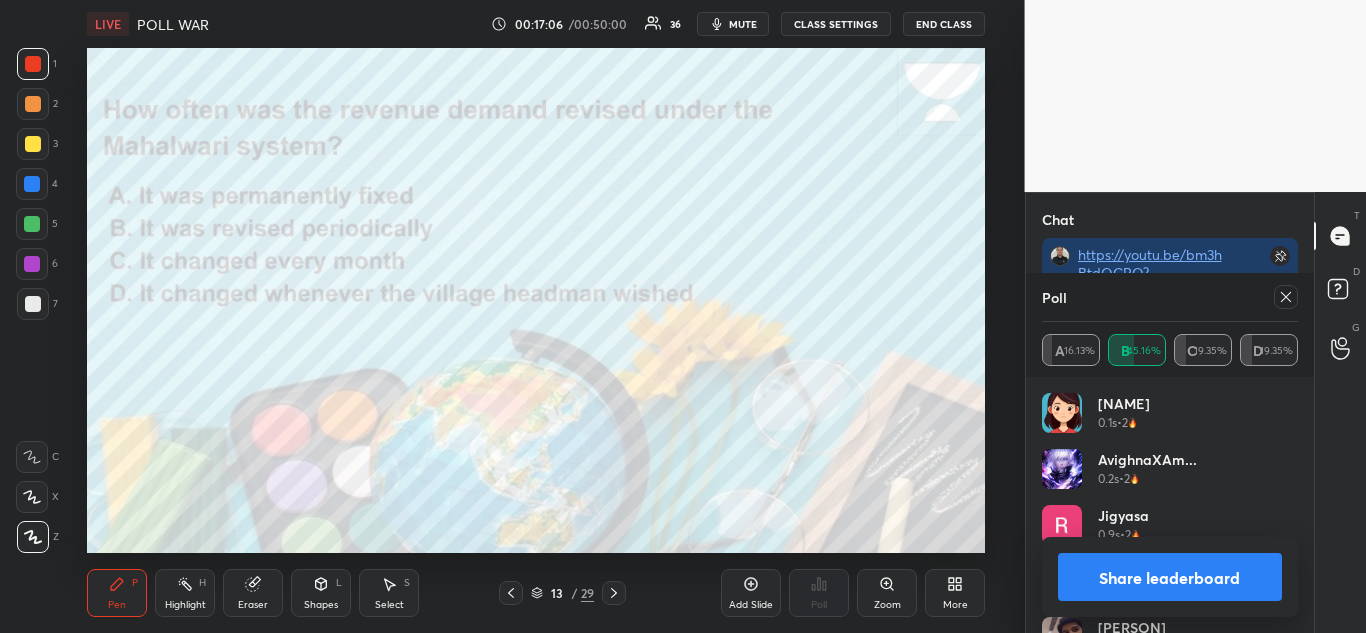 click on "Share leaderboard" at bounding box center (1170, 577) 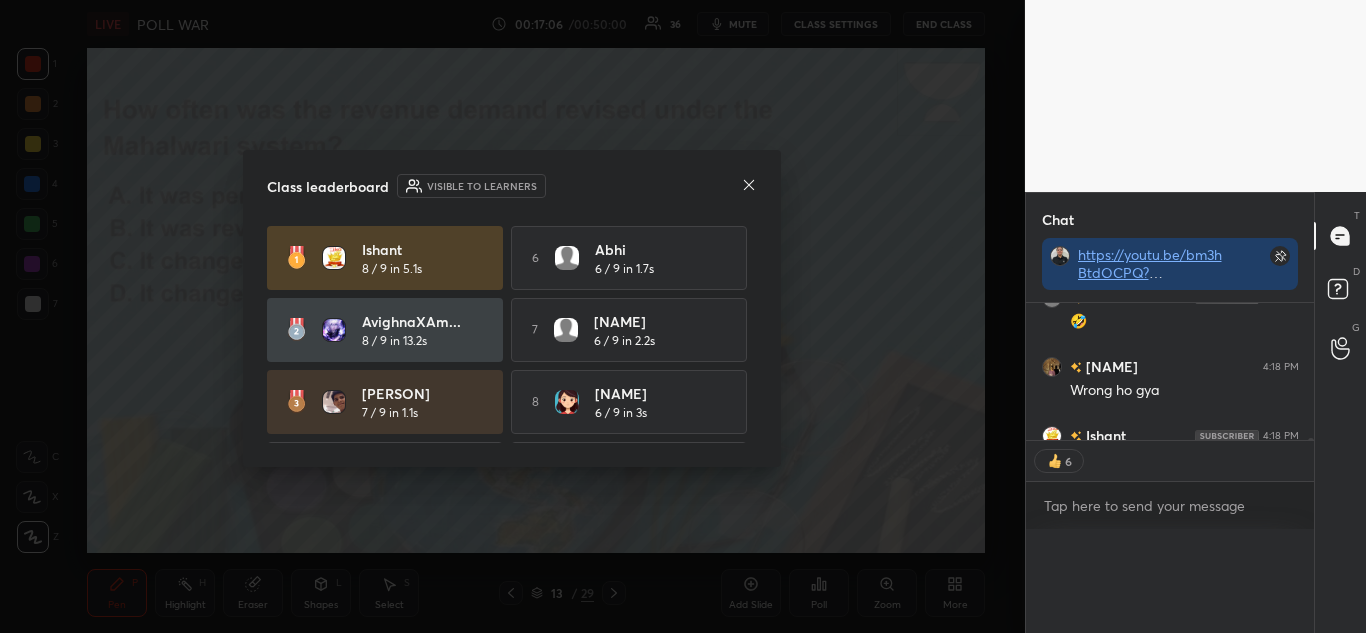scroll, scrollTop: 0, scrollLeft: 0, axis: both 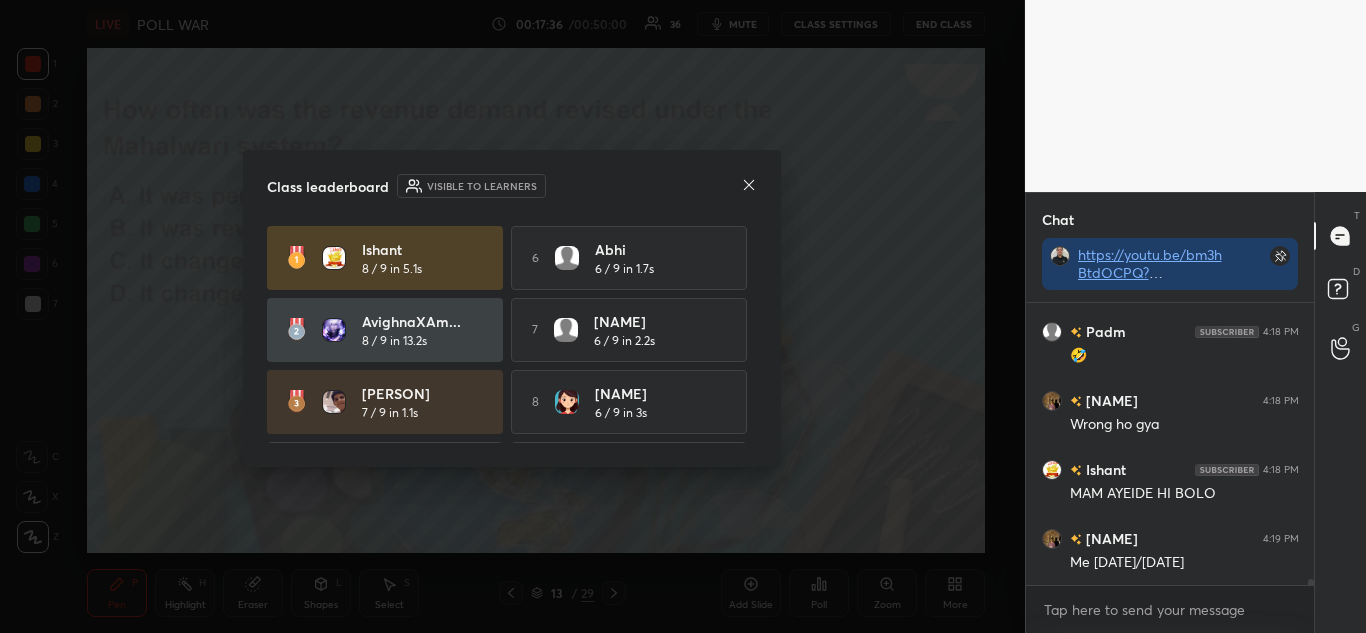 click 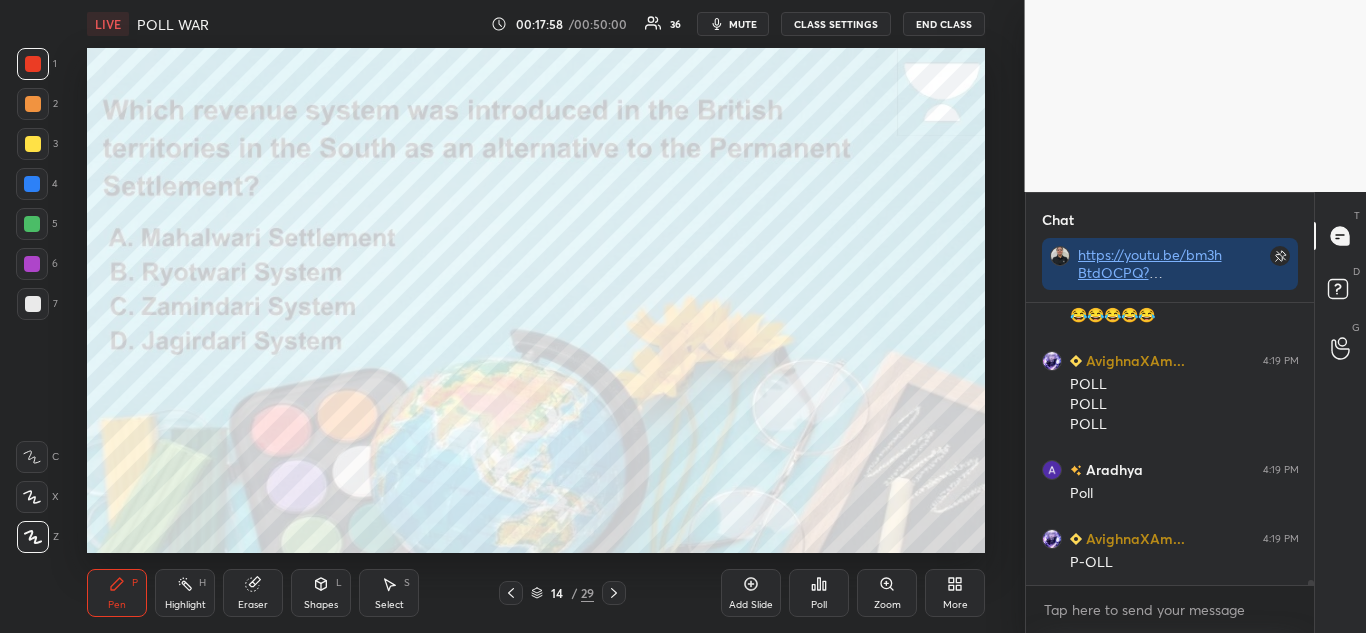 click on "Poll" at bounding box center [819, 593] 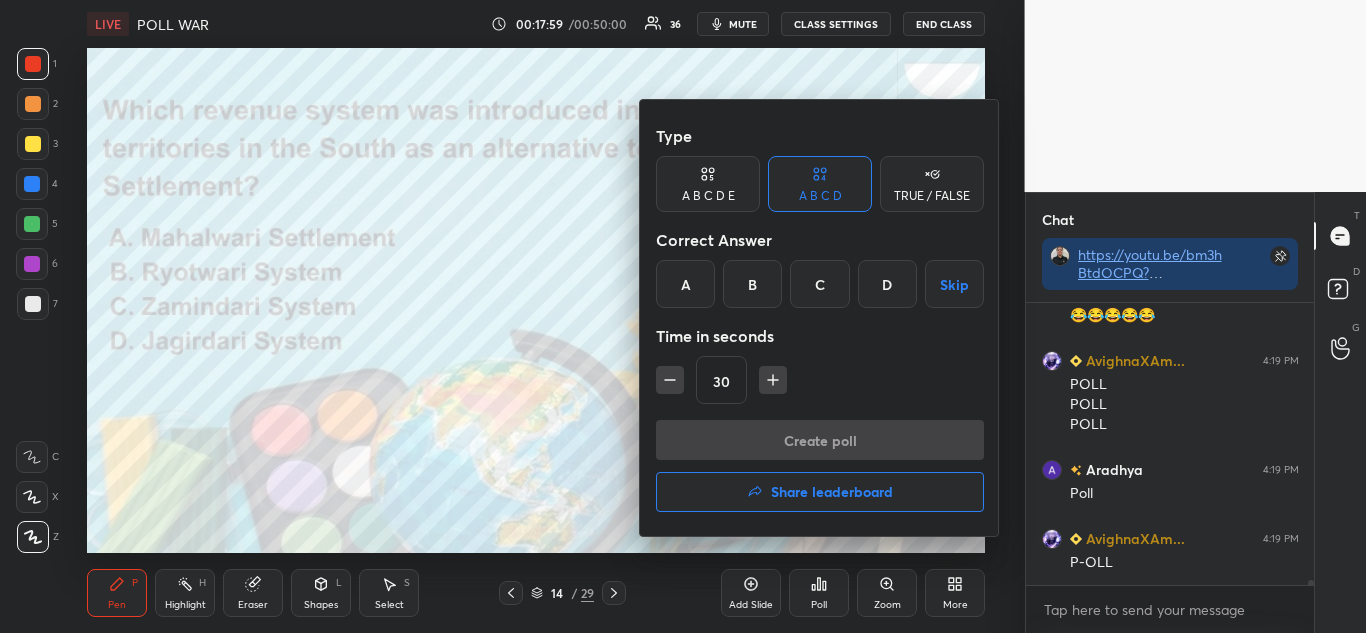 click on "B" at bounding box center (752, 284) 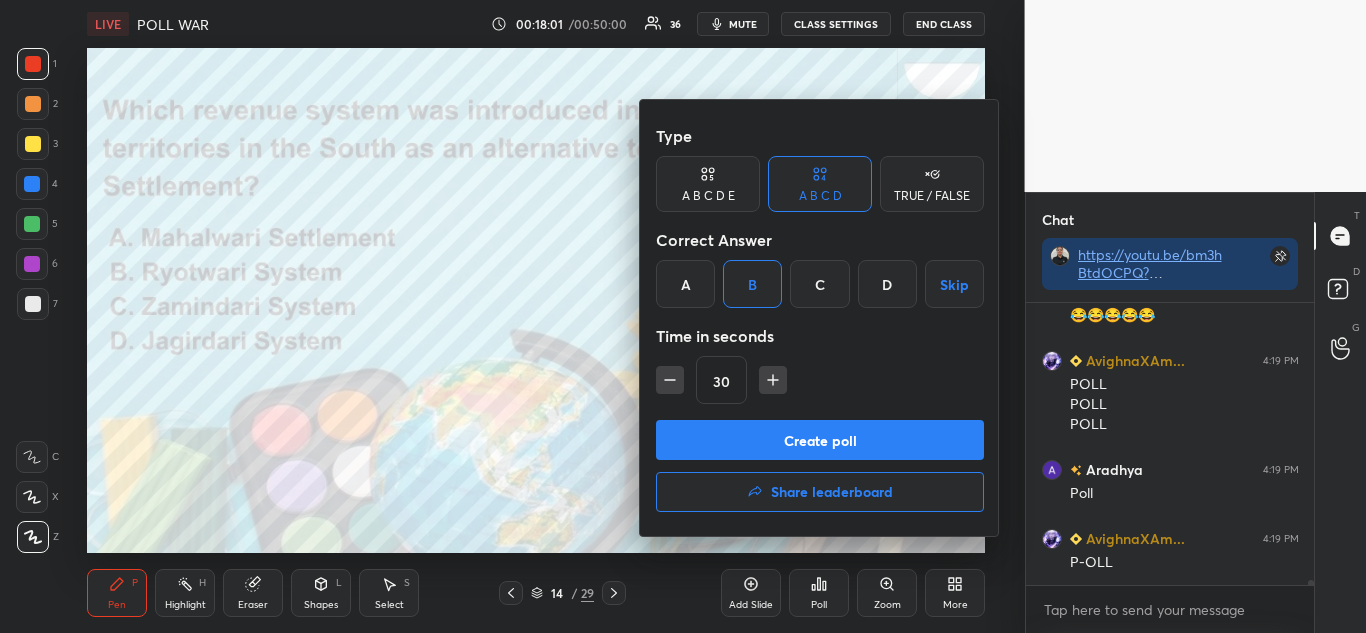 click on "Create poll" at bounding box center [820, 440] 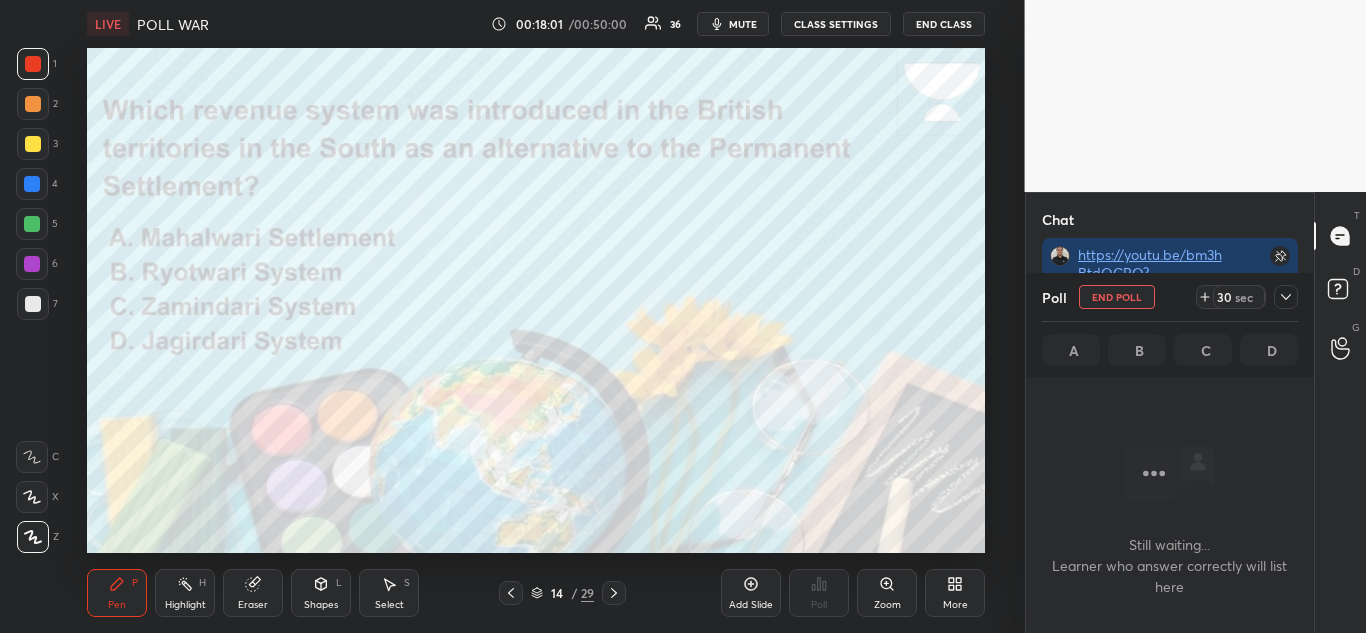 scroll, scrollTop: 177, scrollLeft: 282, axis: both 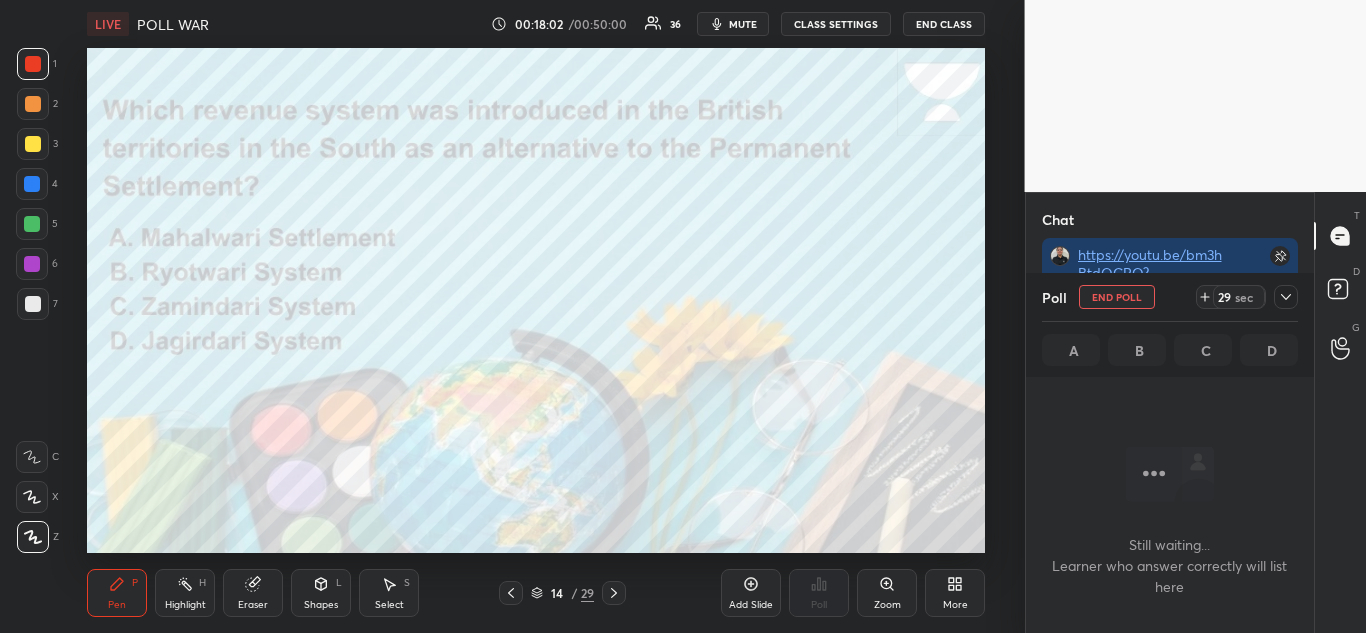 click 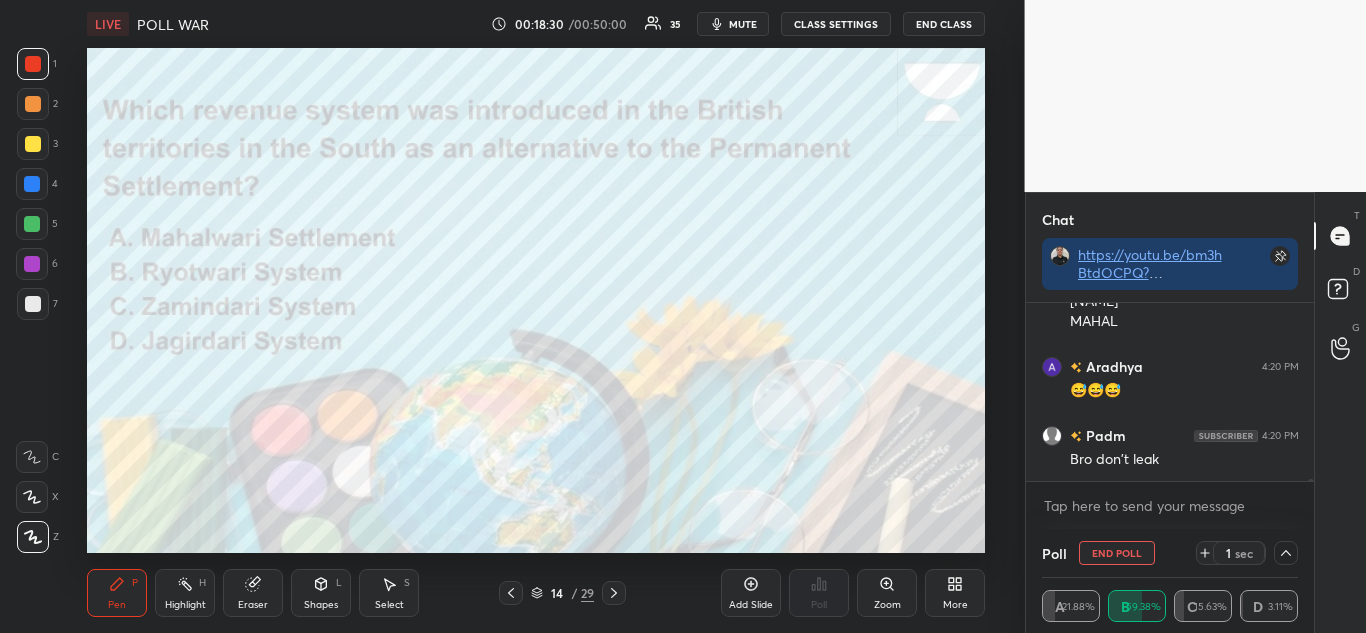 scroll, scrollTop: 14790, scrollLeft: 0, axis: vertical 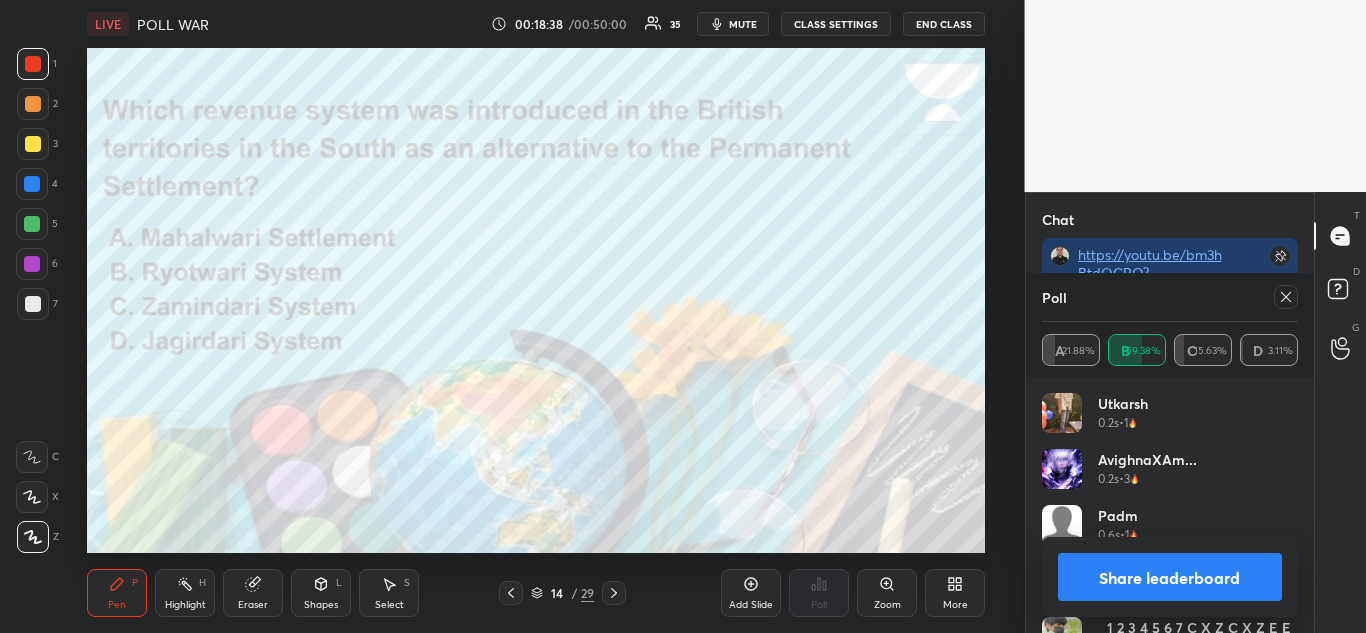 click 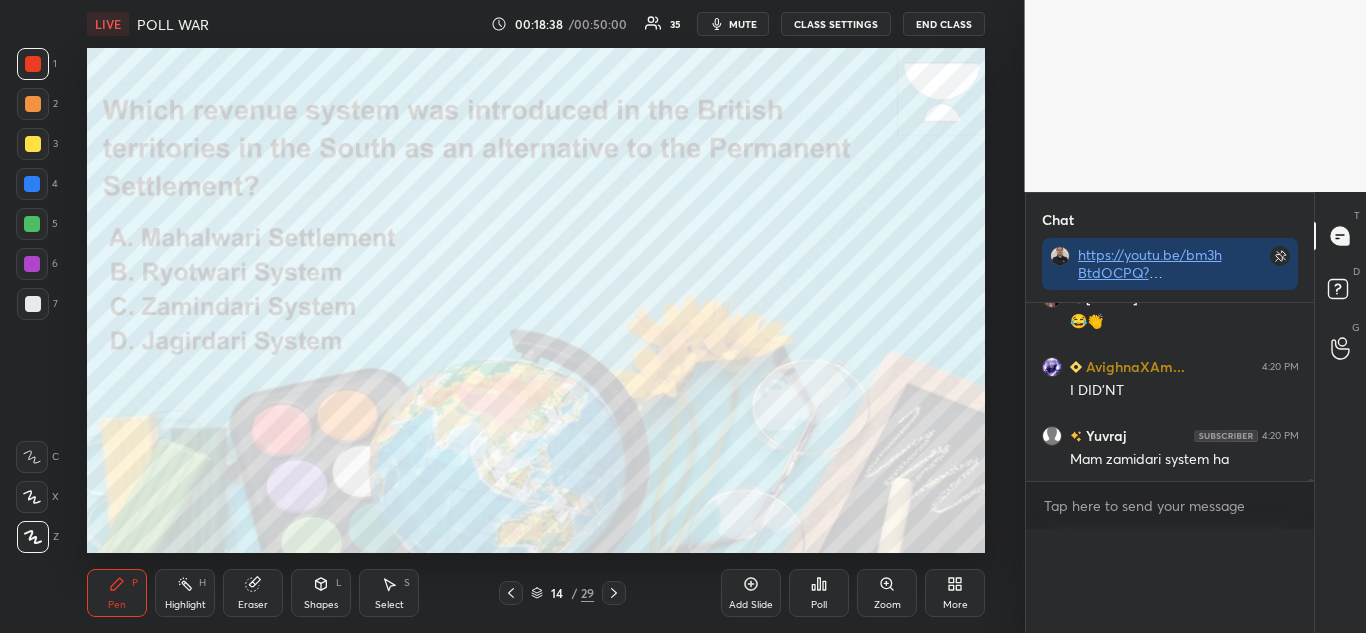 scroll, scrollTop: 0, scrollLeft: 0, axis: both 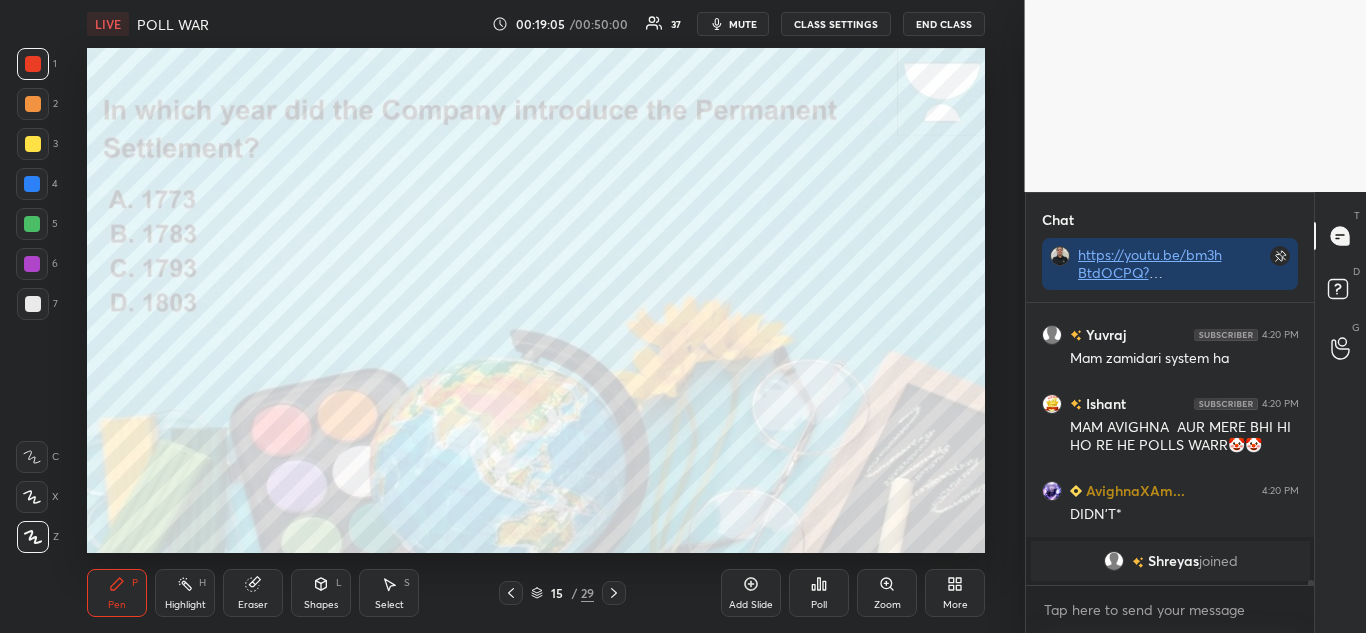 click on "Poll" at bounding box center (819, 605) 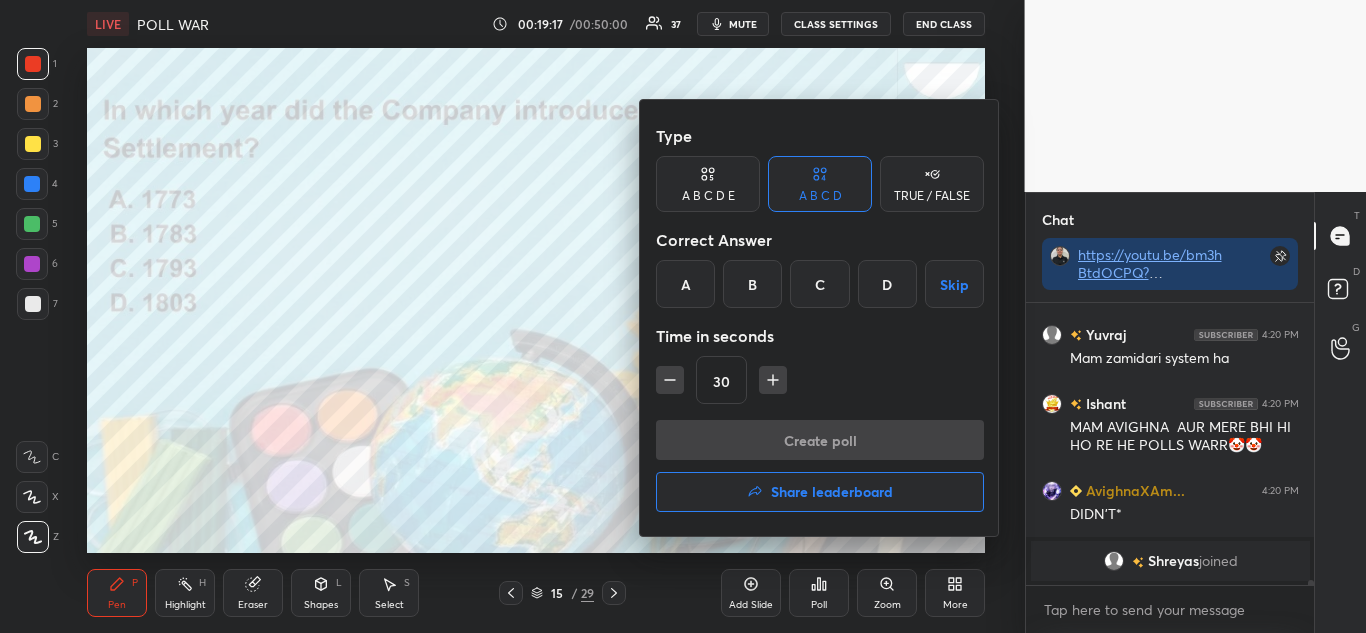 click on "C" at bounding box center [819, 284] 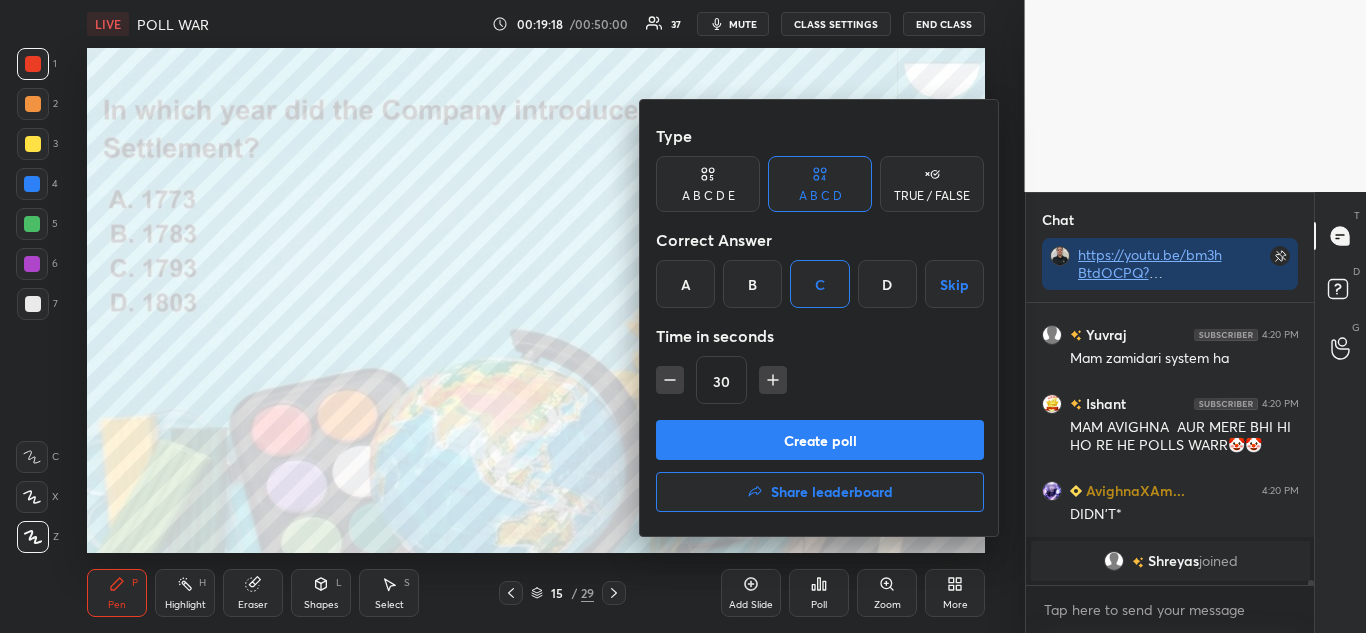 click on "Create poll" at bounding box center (820, 440) 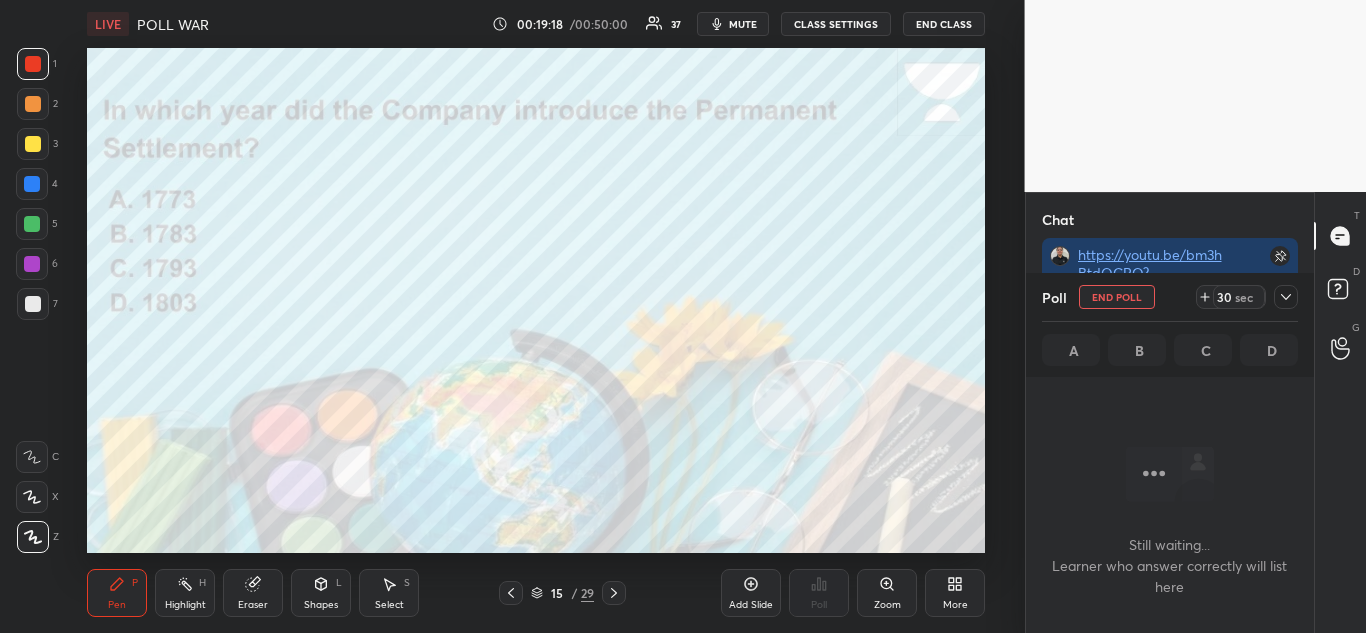 scroll, scrollTop: 175, scrollLeft: 282, axis: both 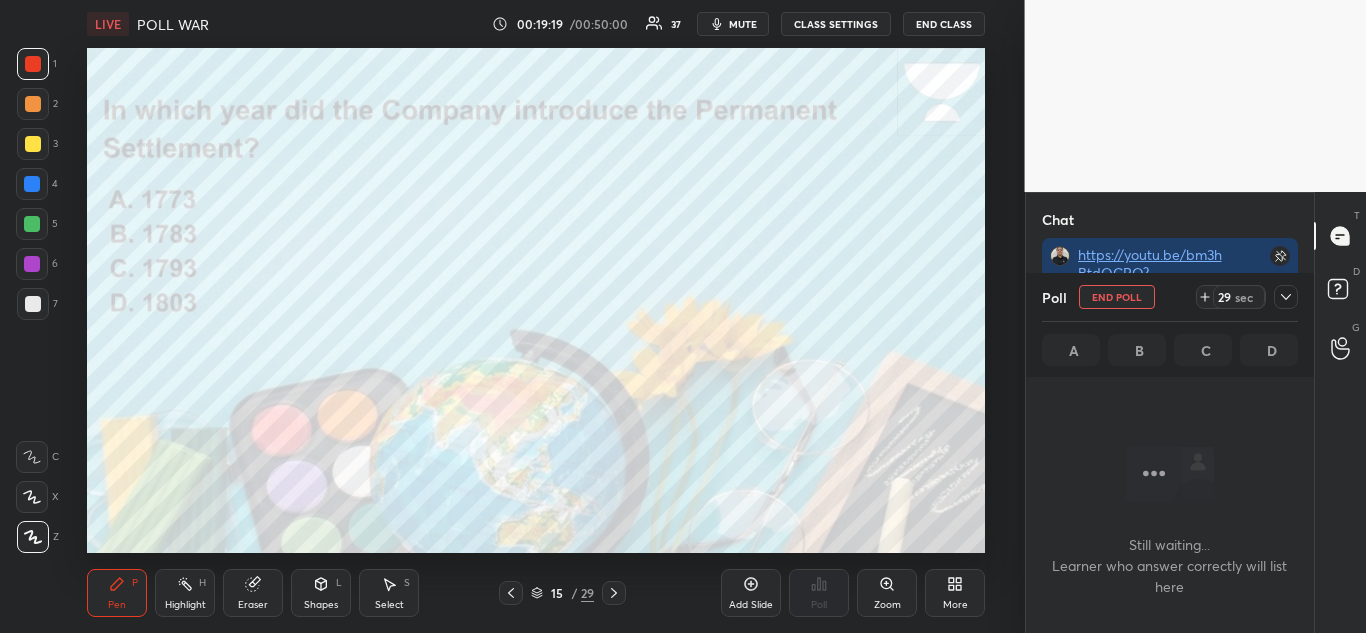 click 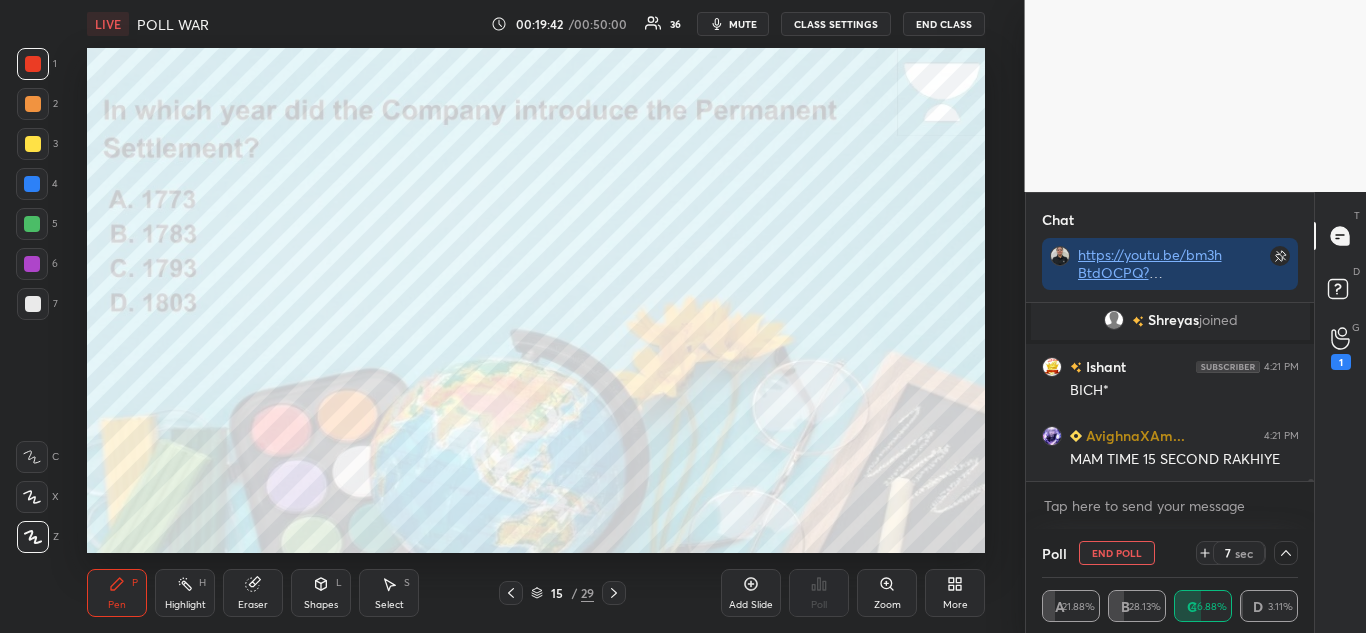 scroll, scrollTop: 14451, scrollLeft: 0, axis: vertical 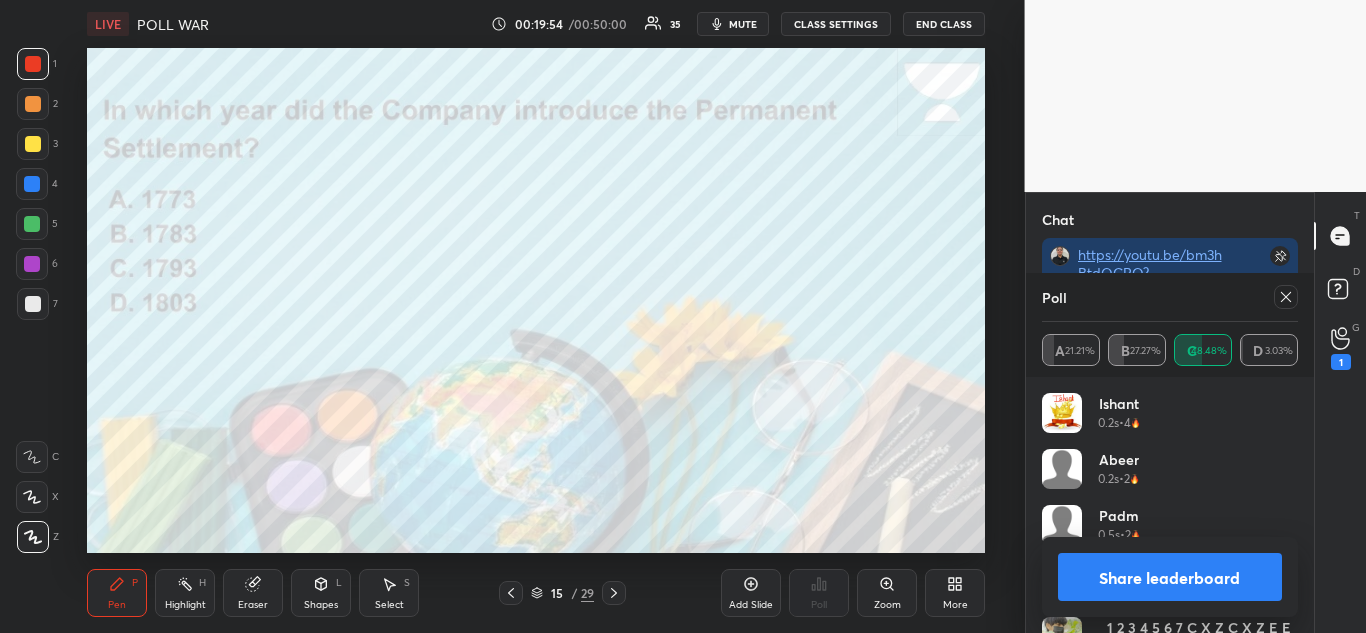 click on "Share leaderboard" at bounding box center (1170, 577) 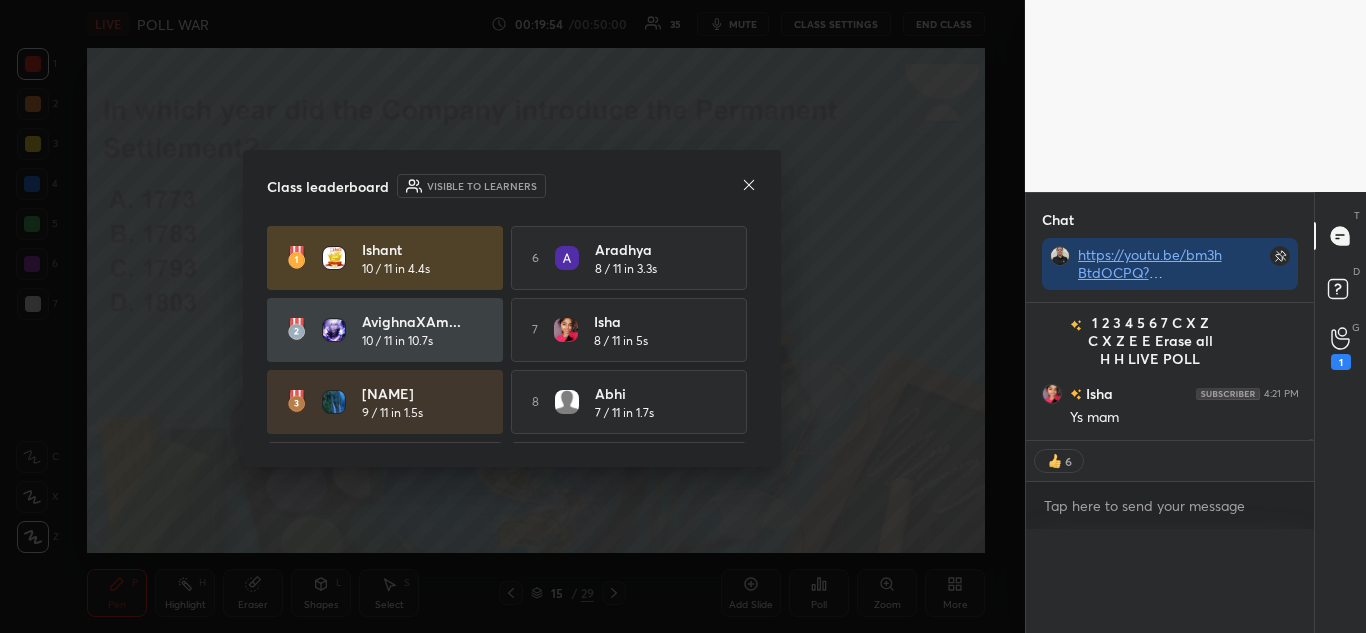 scroll, scrollTop: 0, scrollLeft: 0, axis: both 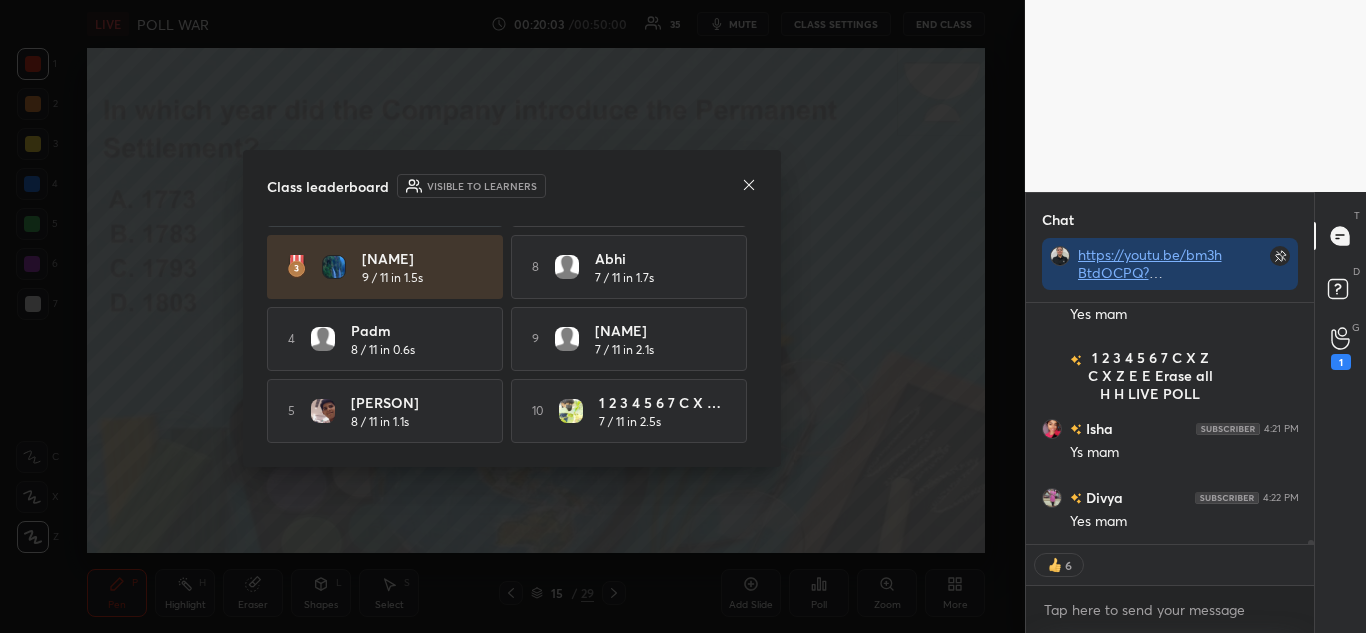type on "x" 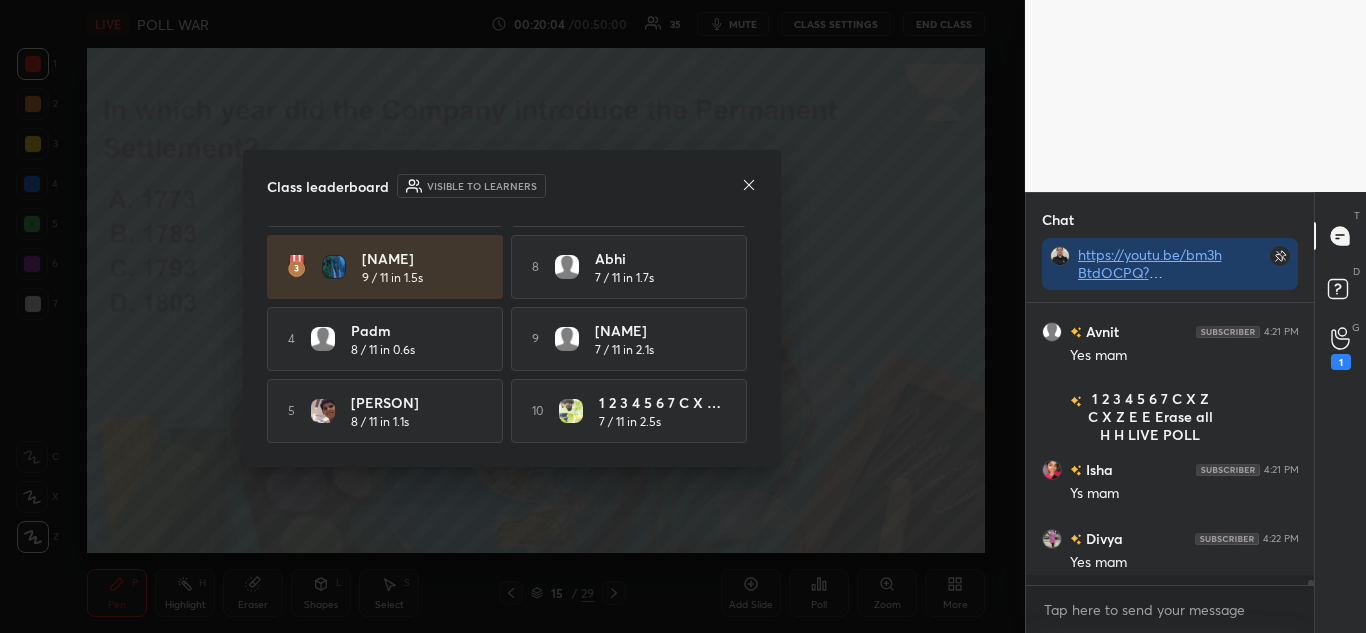 click 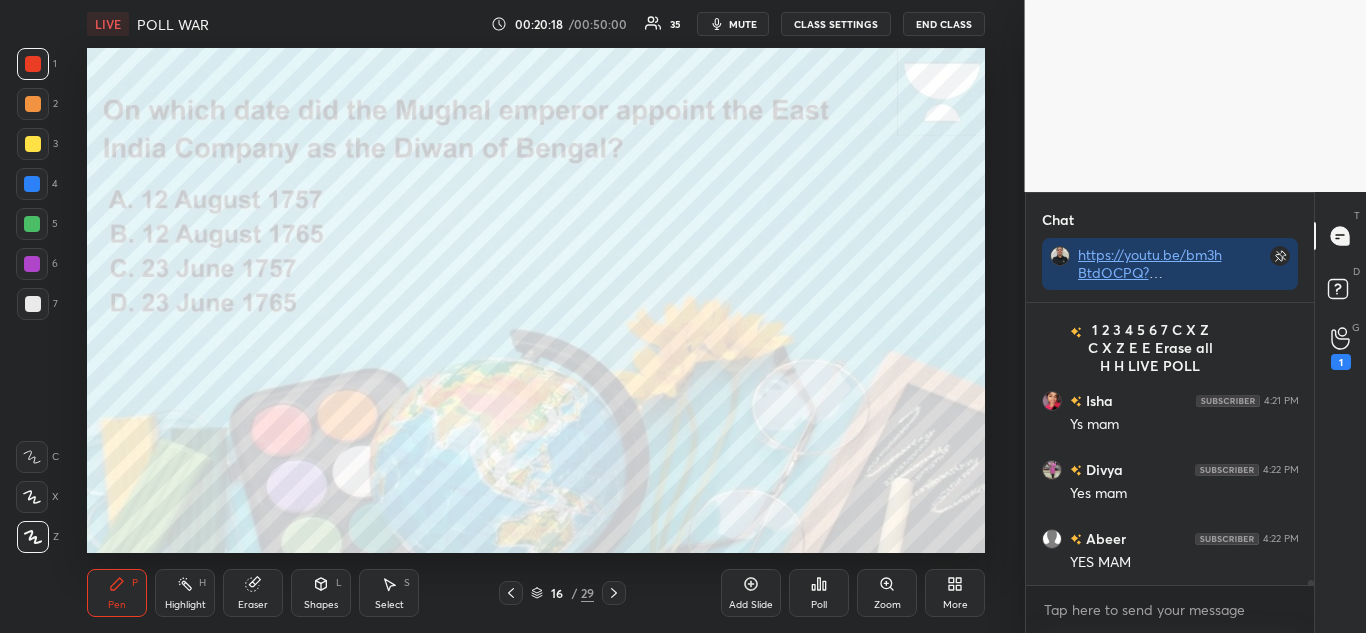 click on "Poll" at bounding box center (819, 593) 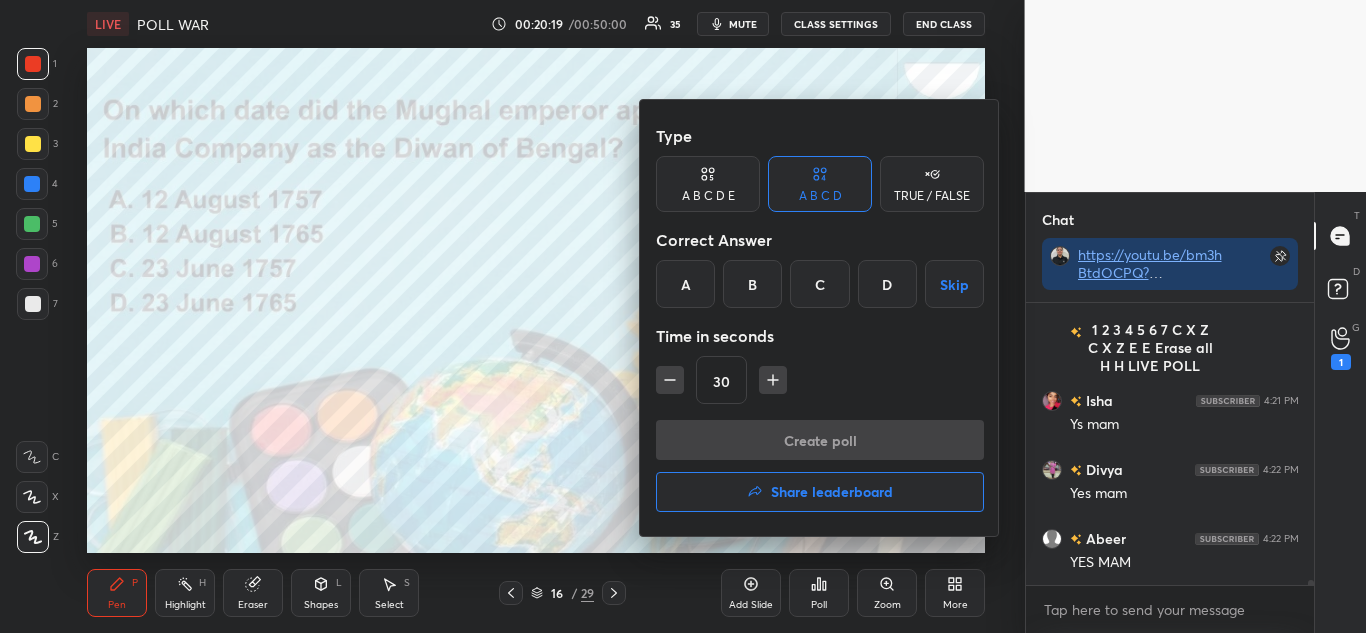 click on "B" at bounding box center [752, 284] 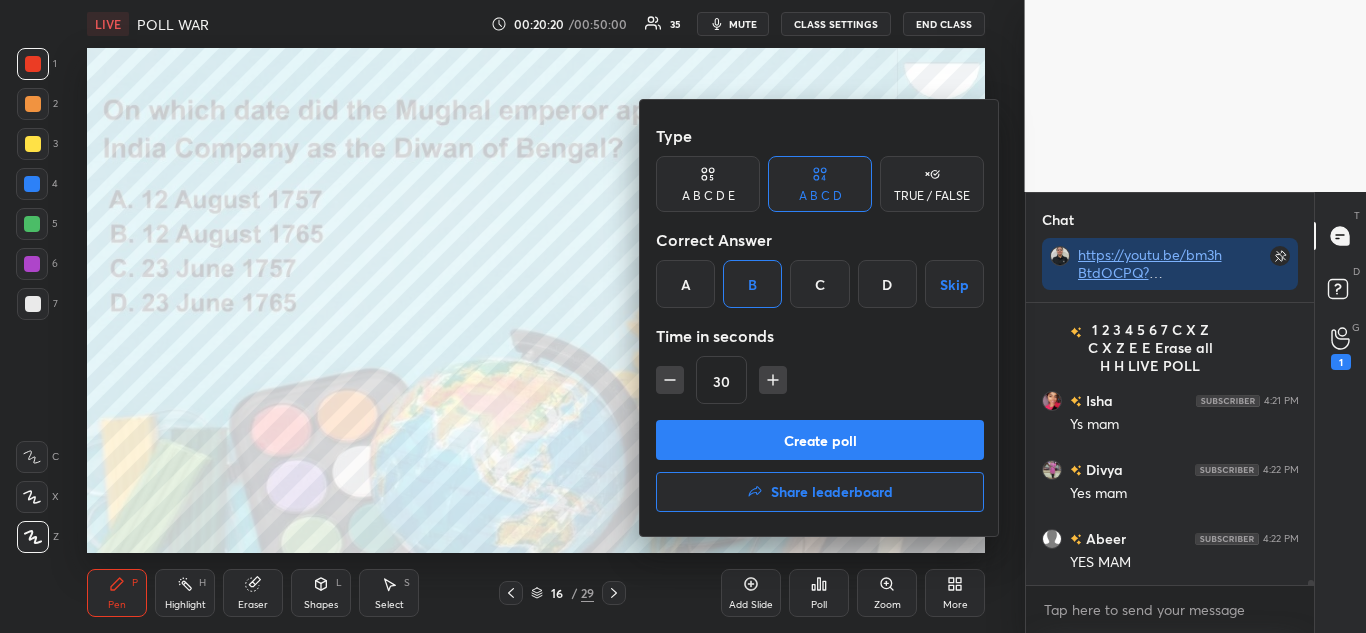 click at bounding box center (670, 380) 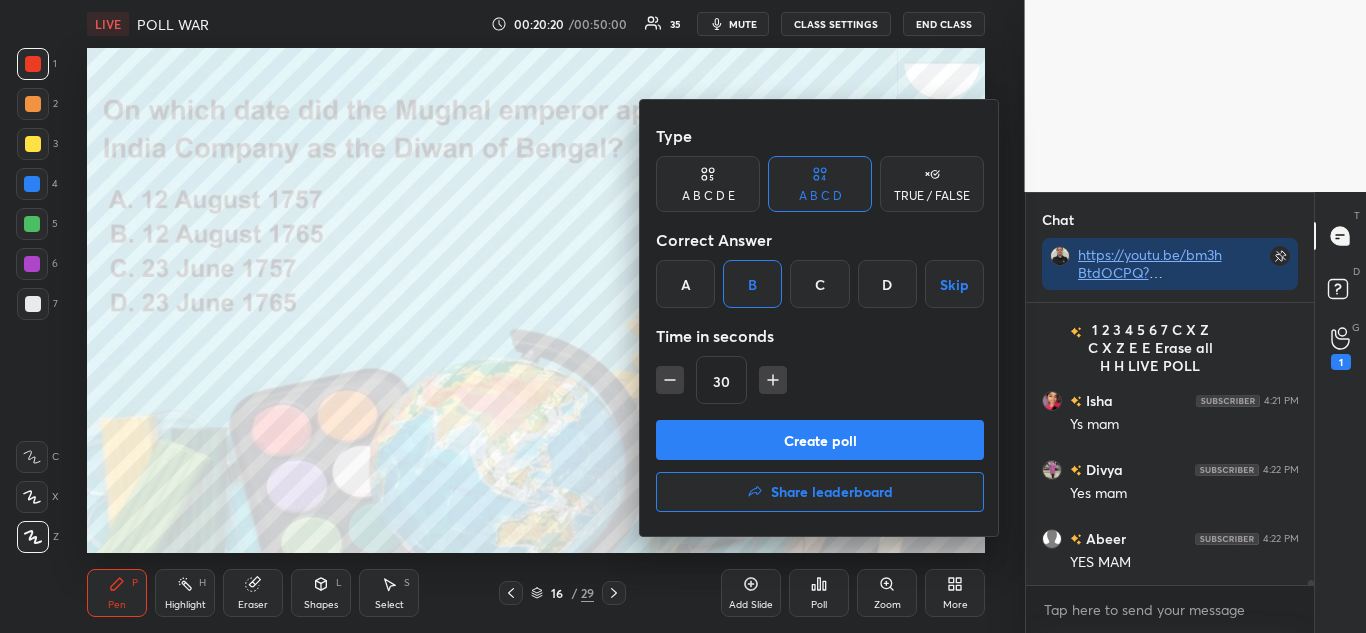 type on "15" 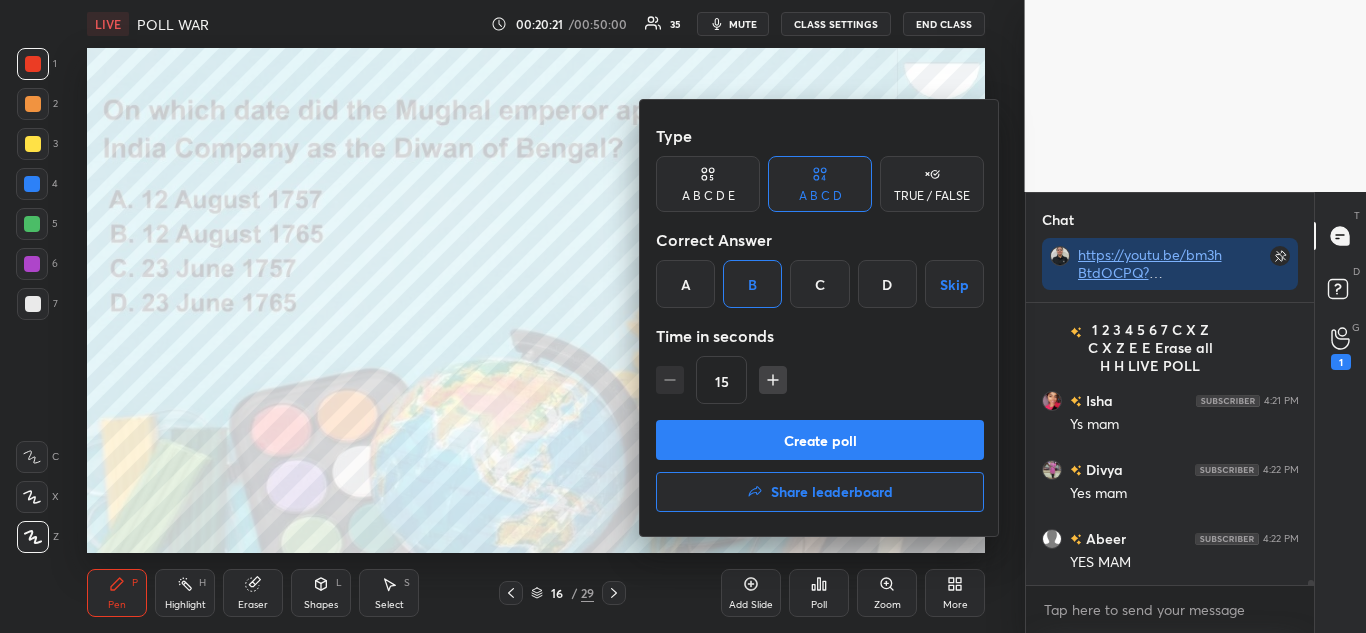 click on "Create poll" at bounding box center (820, 440) 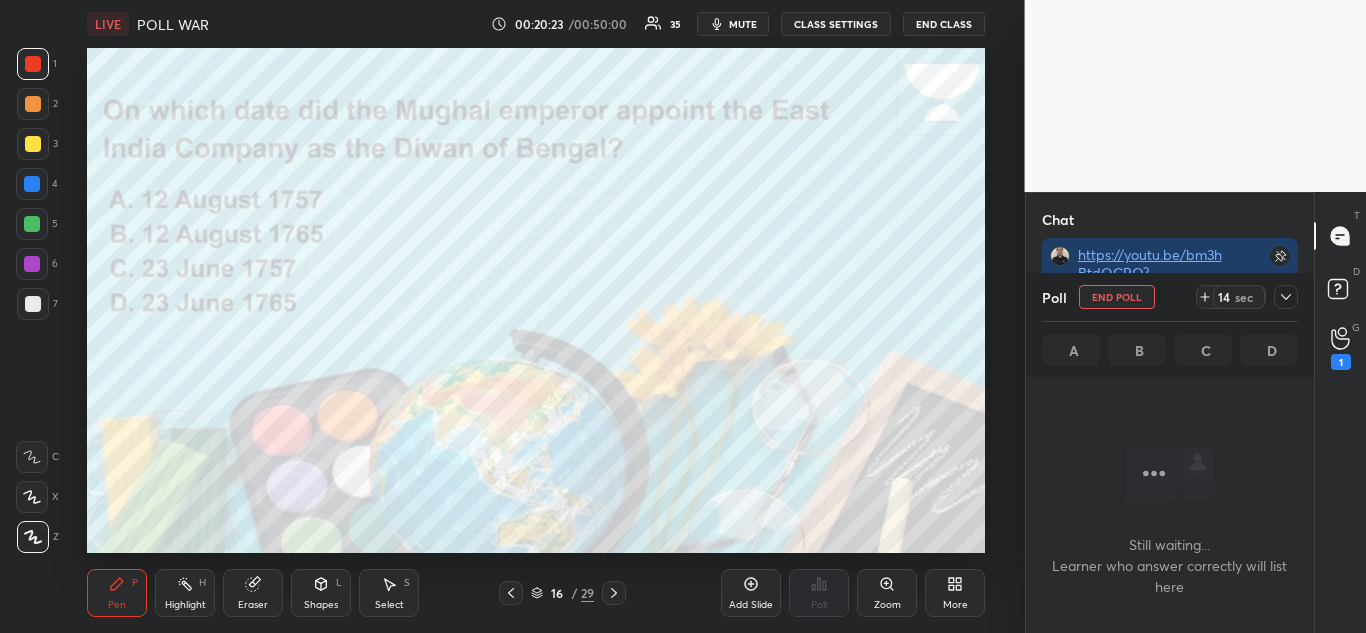 click at bounding box center [1286, 297] 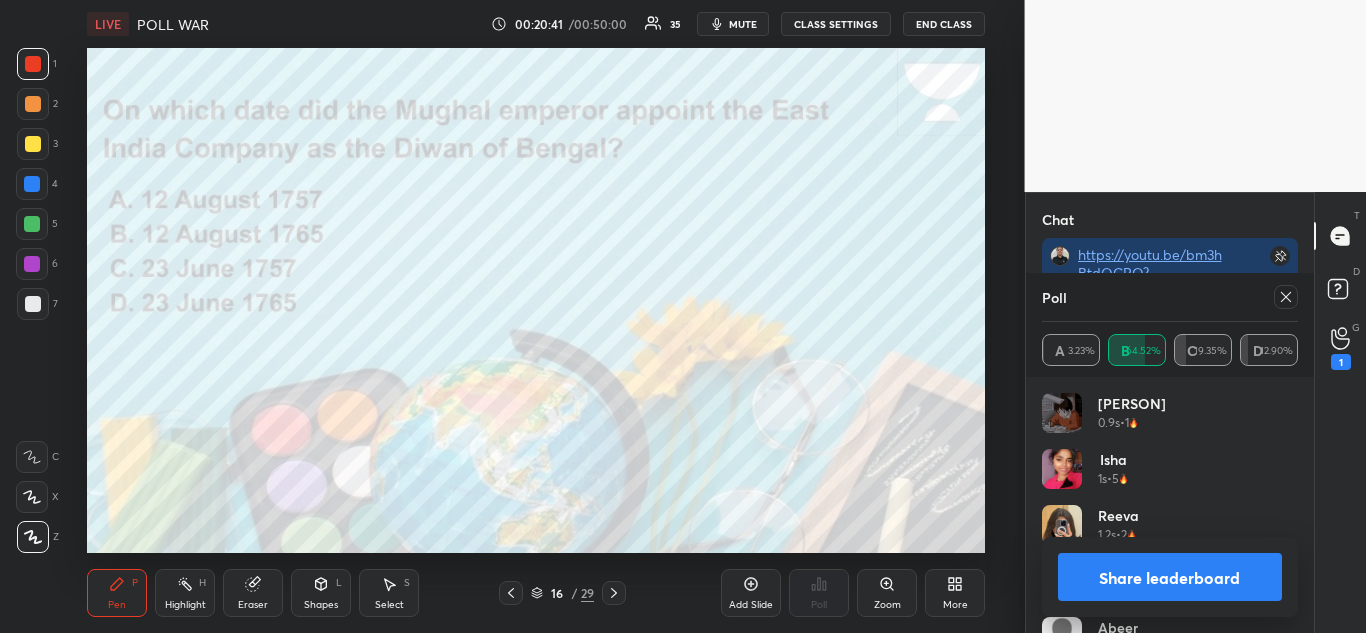 click at bounding box center (1286, 297) 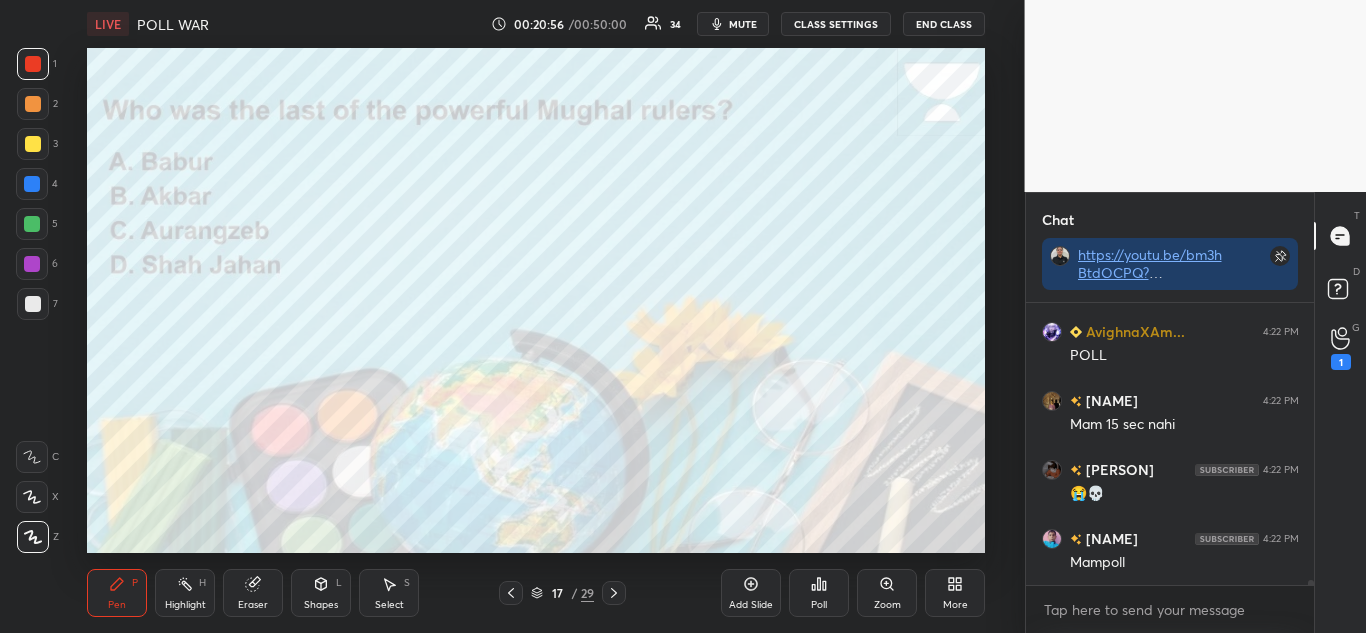 click 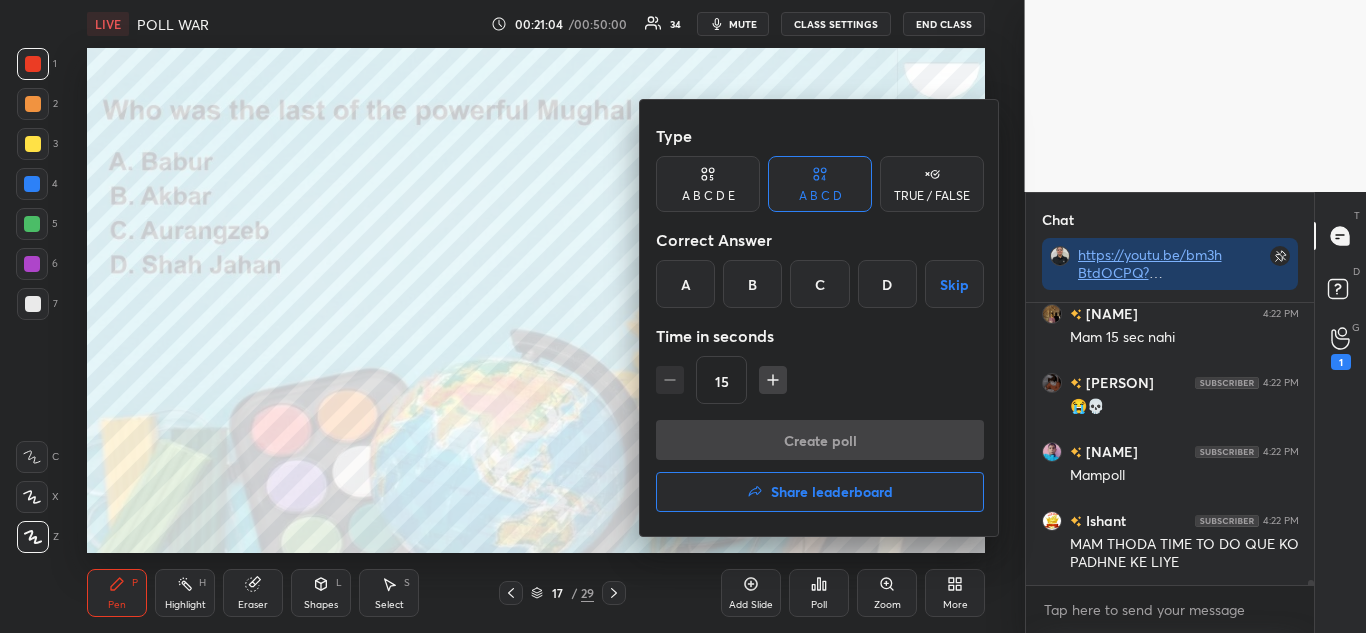click 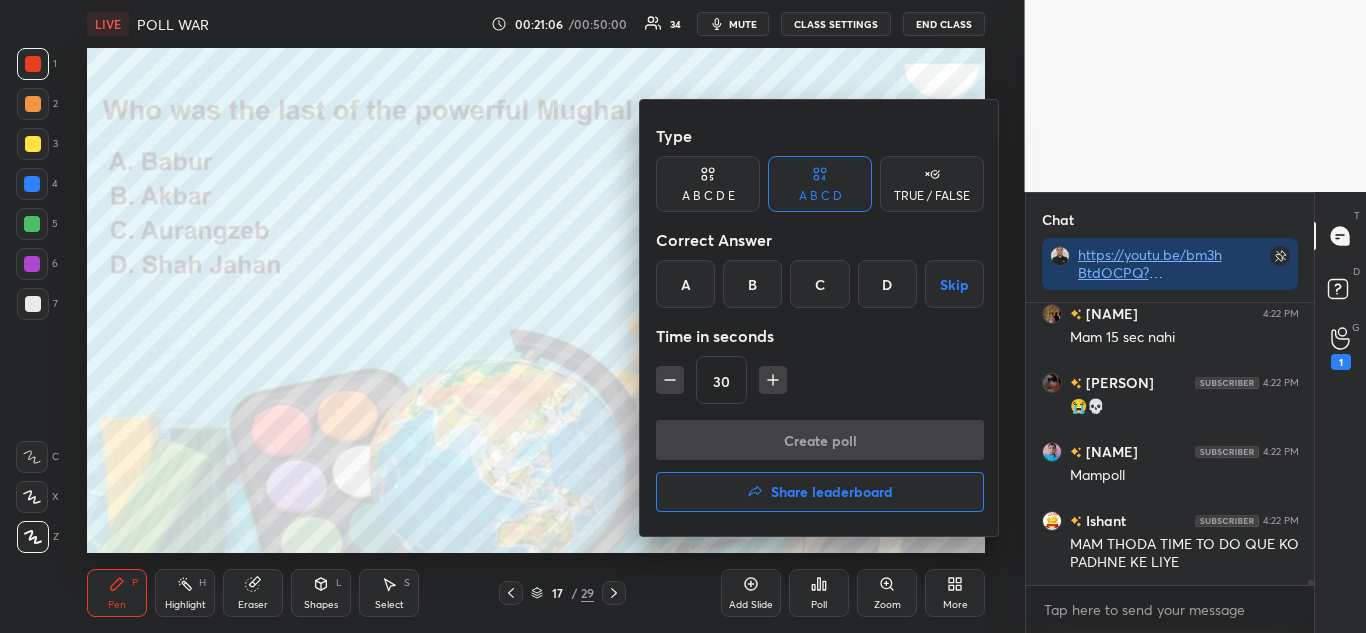 click on "C" at bounding box center (819, 284) 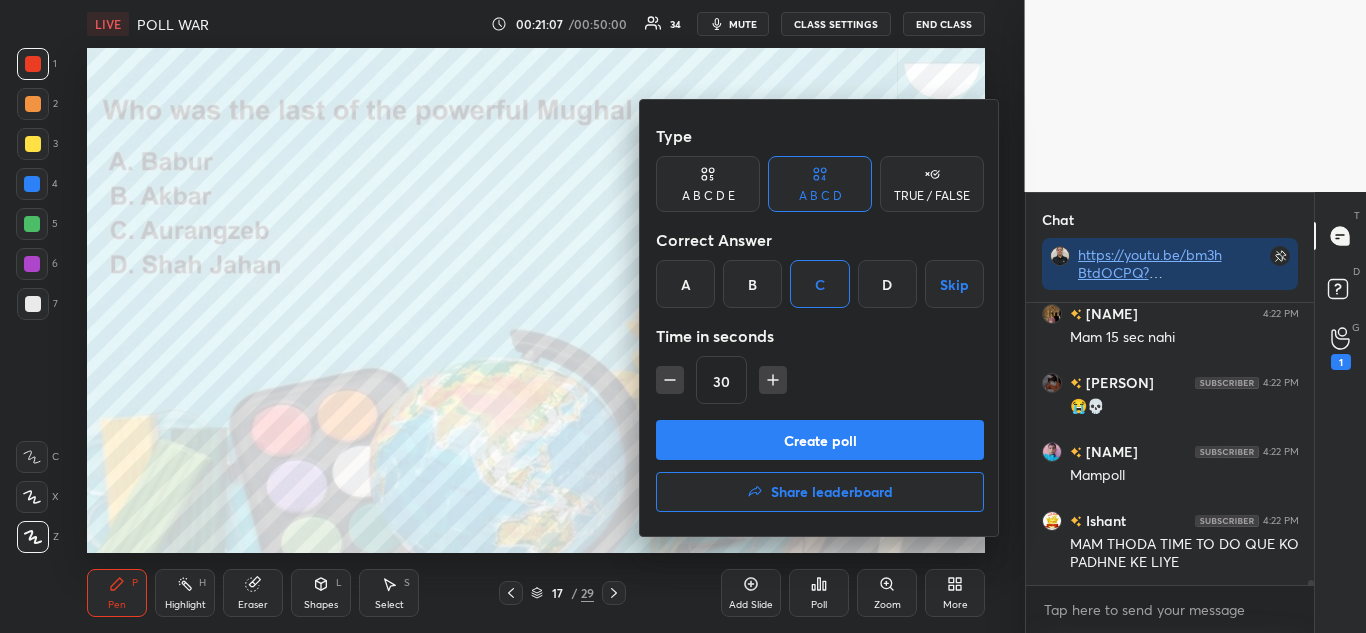 click on "Create poll" at bounding box center (820, 440) 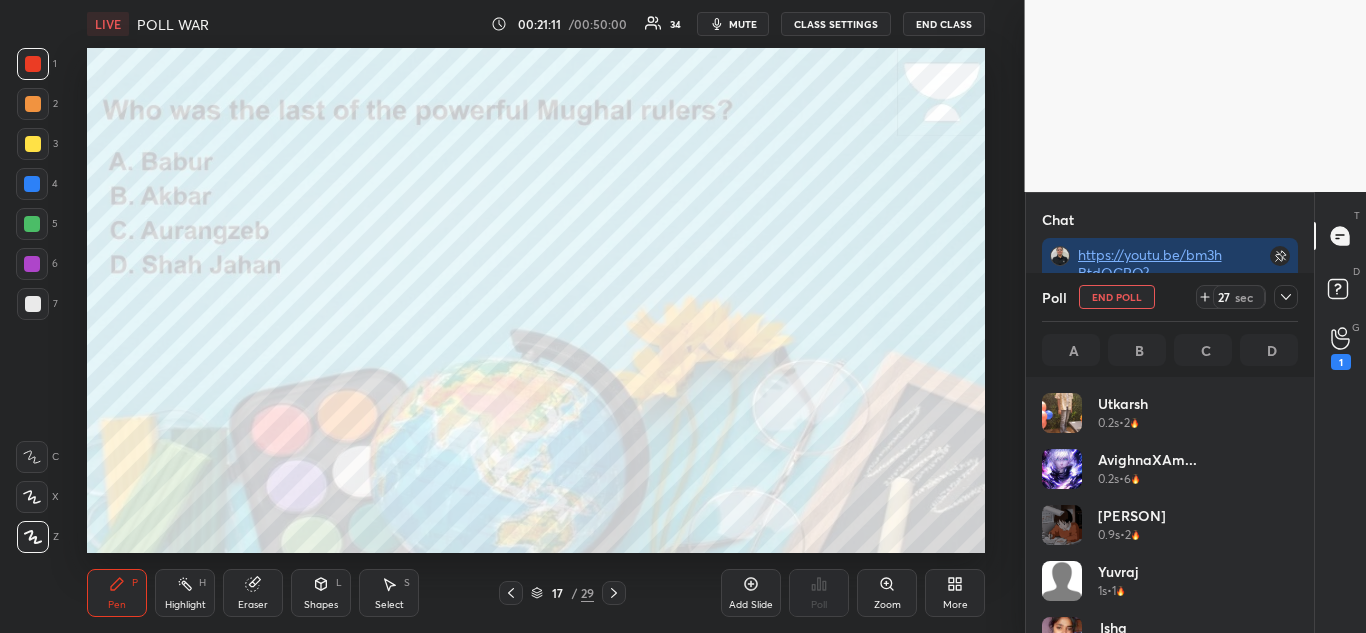 click 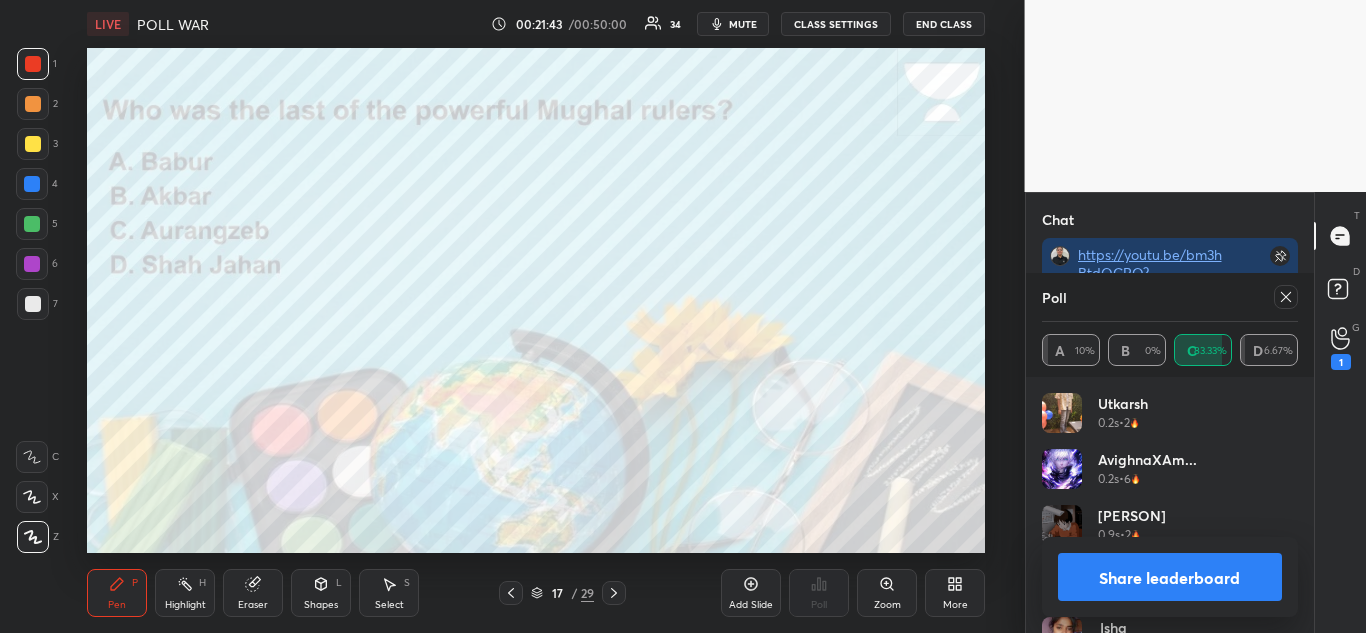 scroll, scrollTop: 15504, scrollLeft: 0, axis: vertical 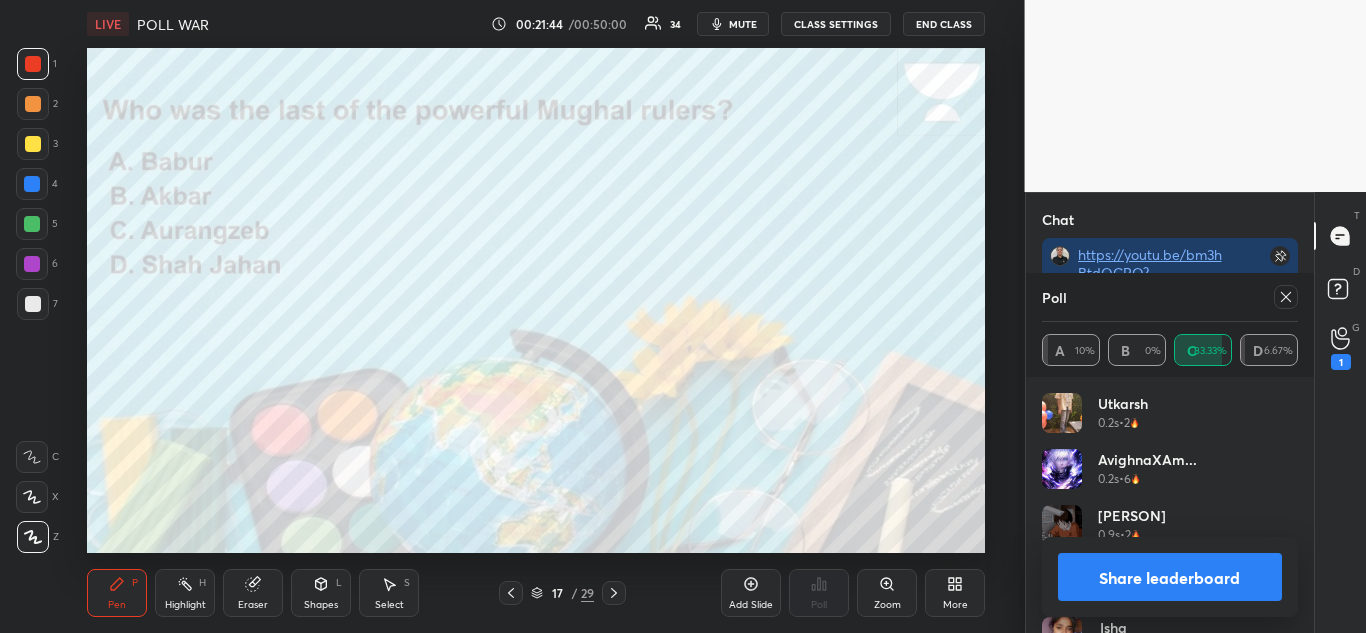 click 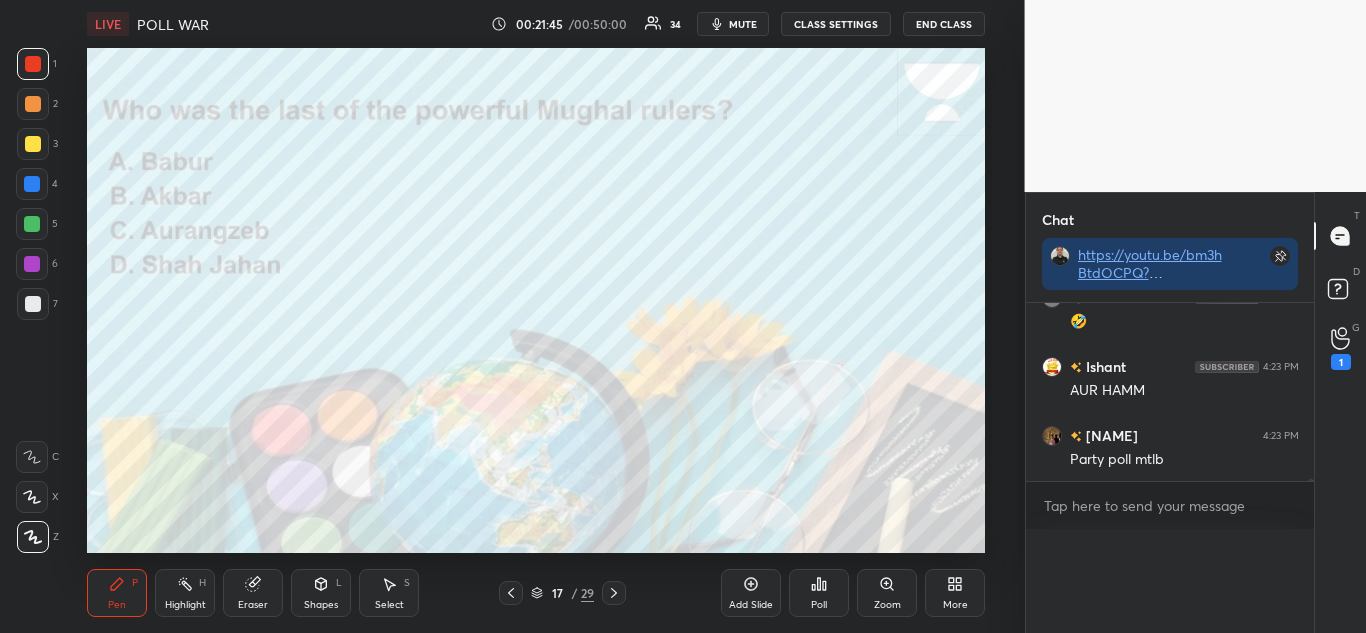 scroll, scrollTop: 0, scrollLeft: 0, axis: both 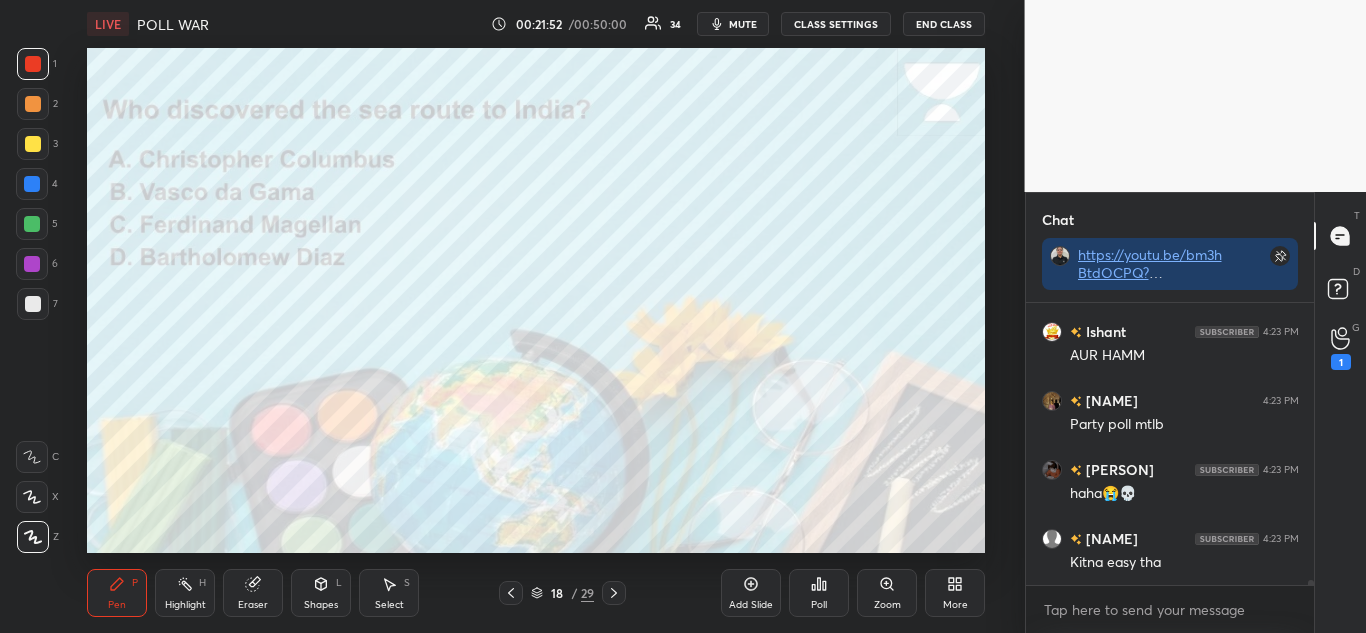 click on "Poll" at bounding box center (819, 593) 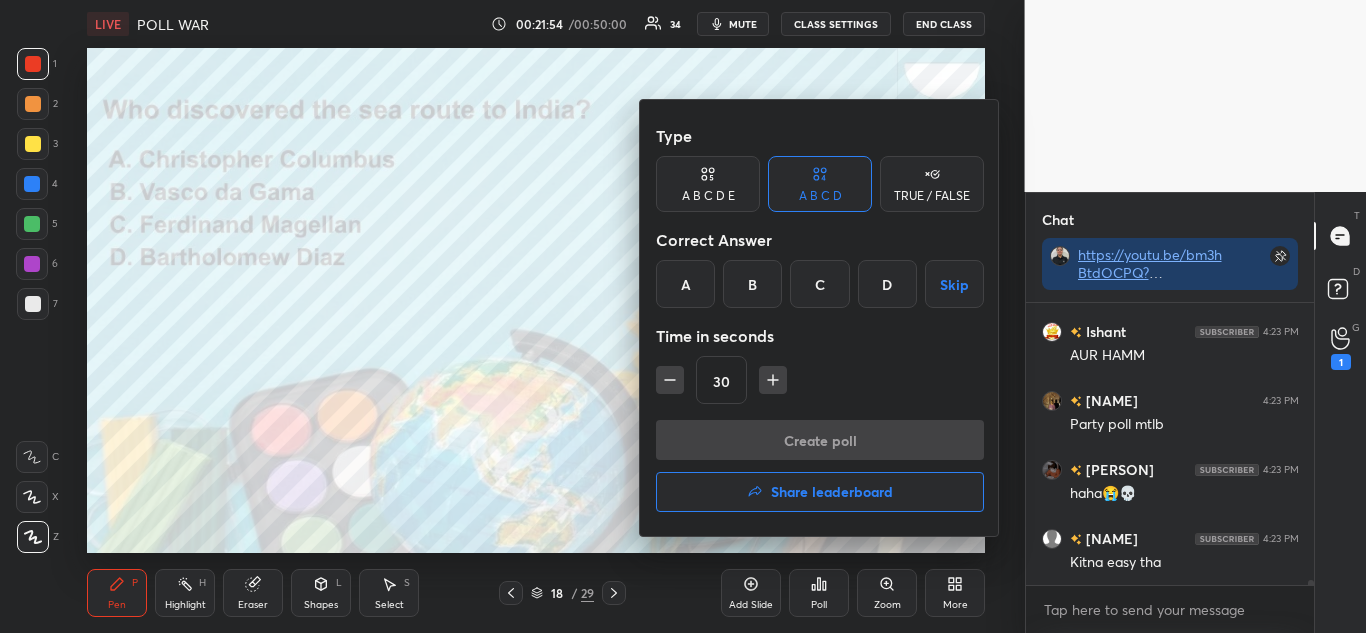 click at bounding box center (670, 380) 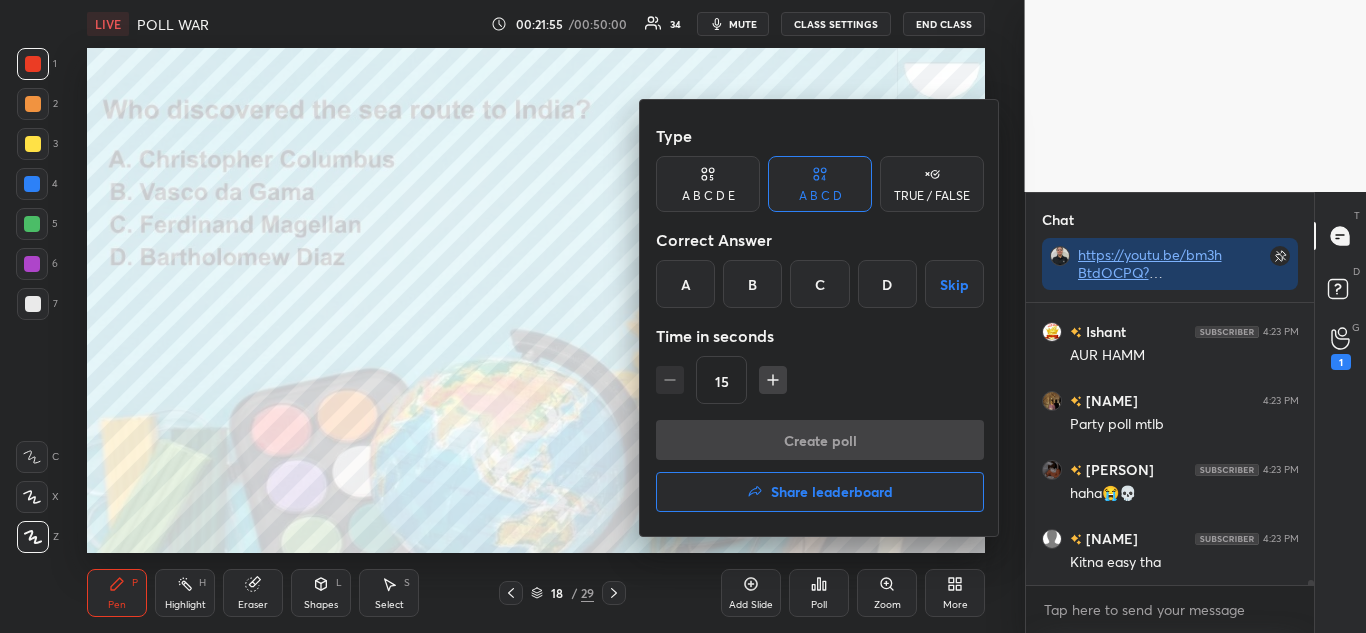 click on "B" at bounding box center [752, 284] 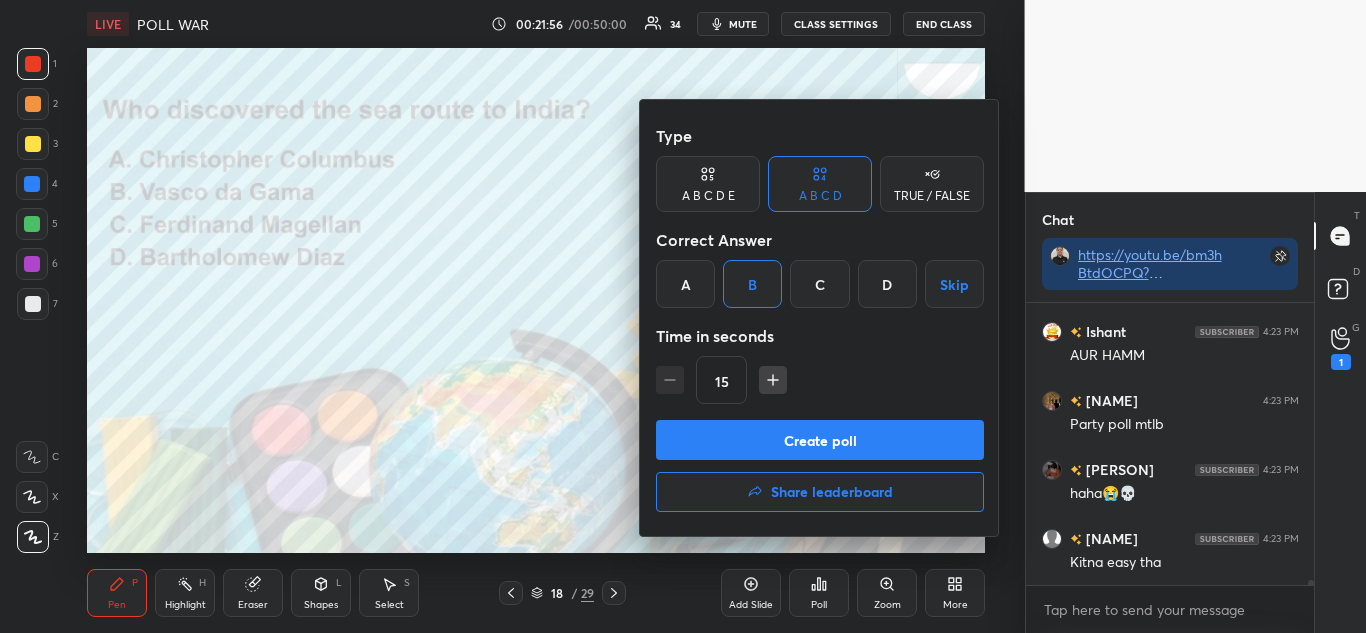click on "Create poll" at bounding box center (820, 440) 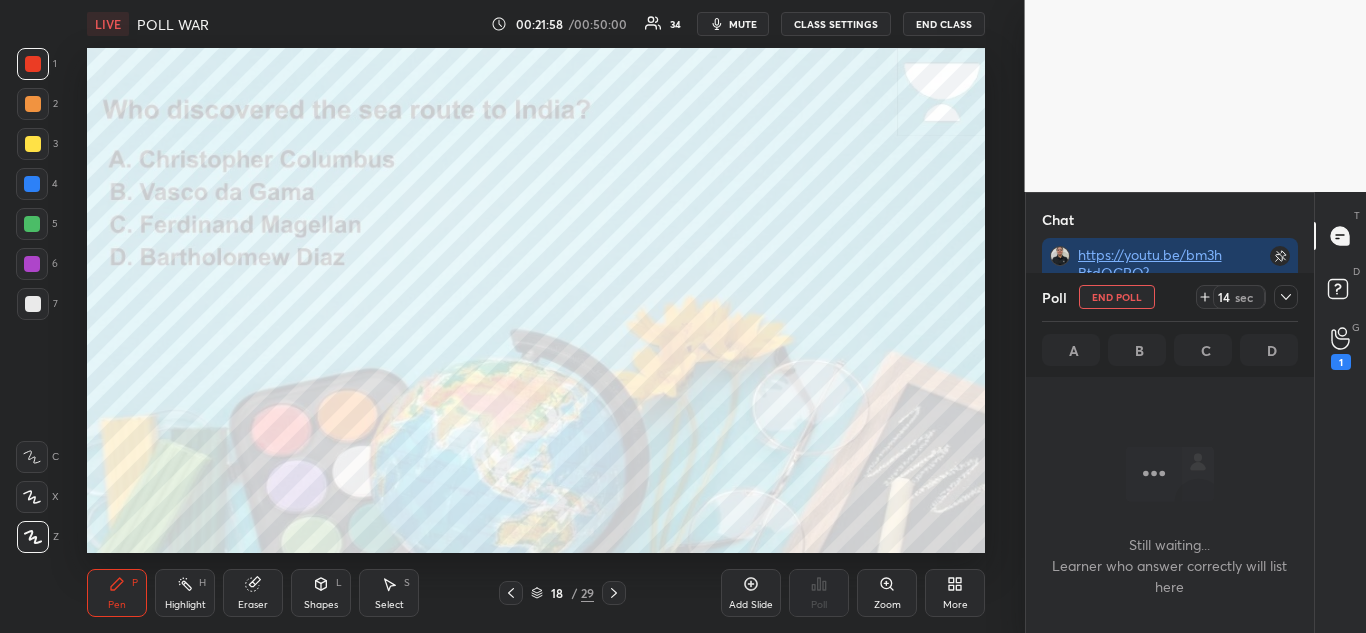 click 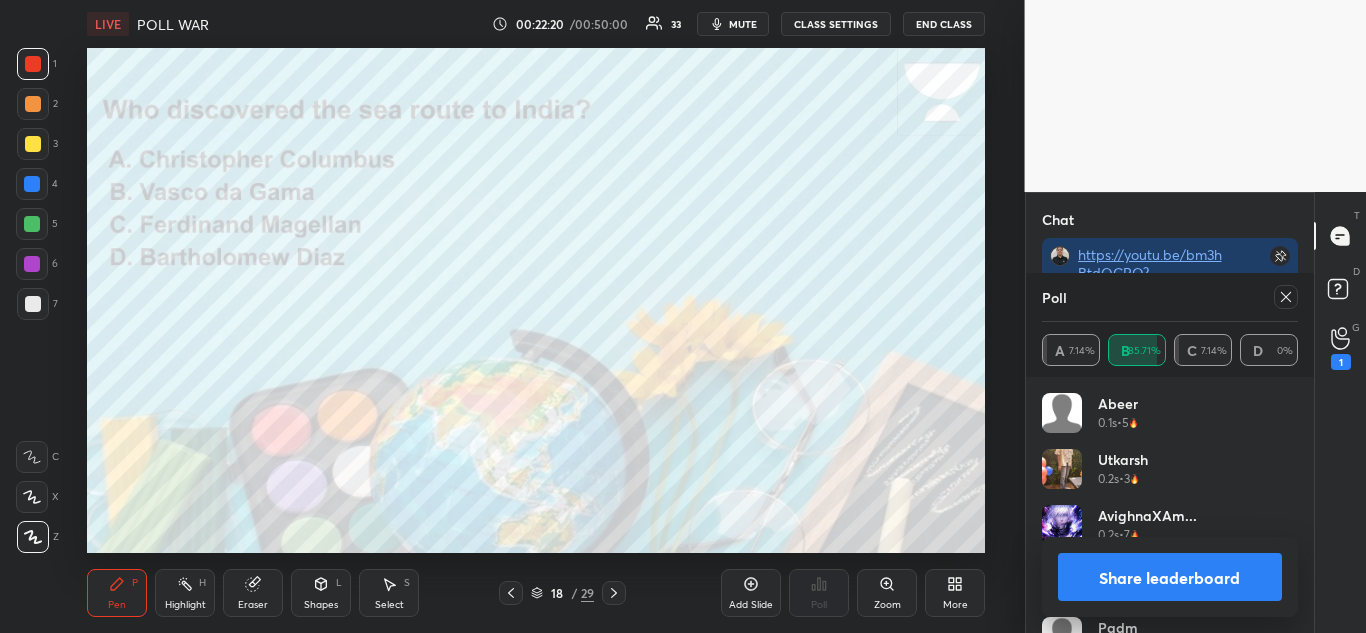 click 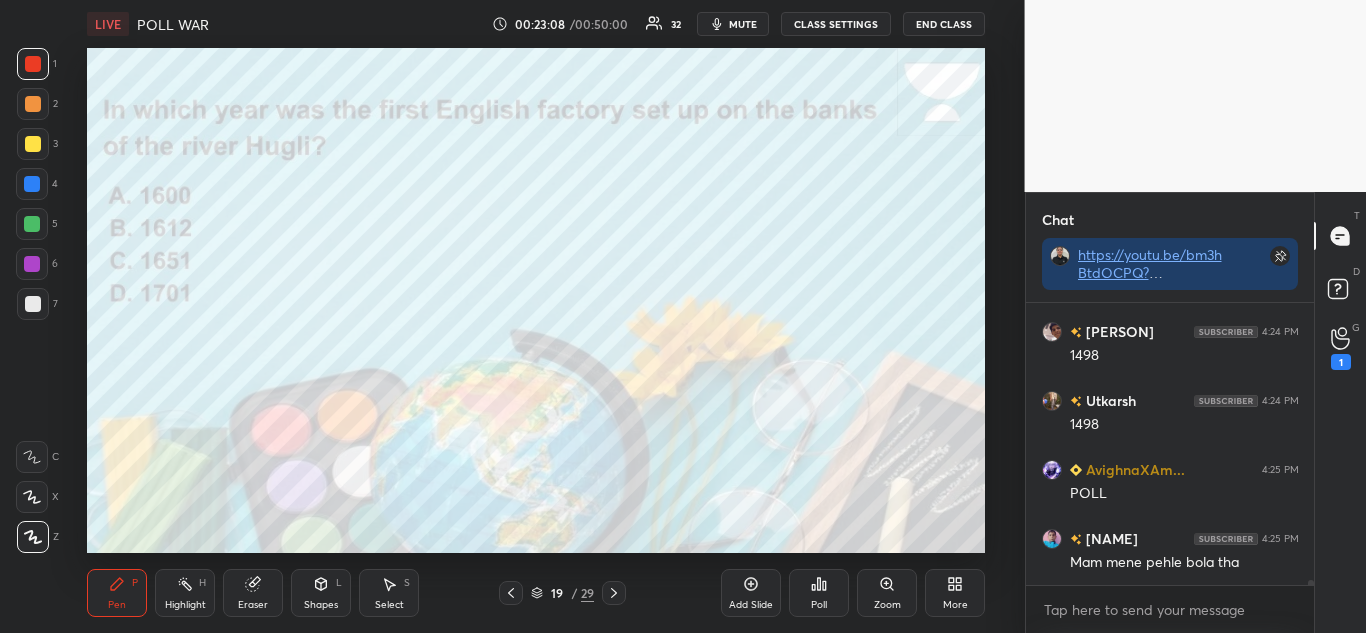 click on "Poll" at bounding box center (819, 593) 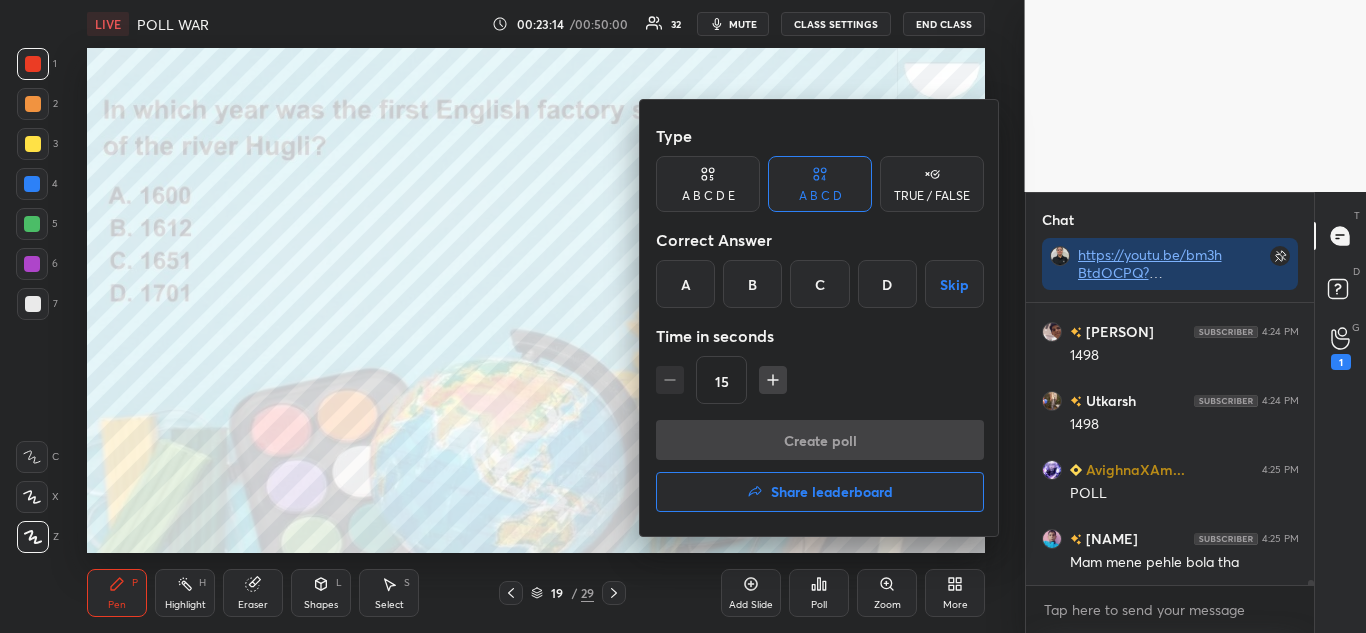 click on "A B C D Skip" at bounding box center (820, 284) 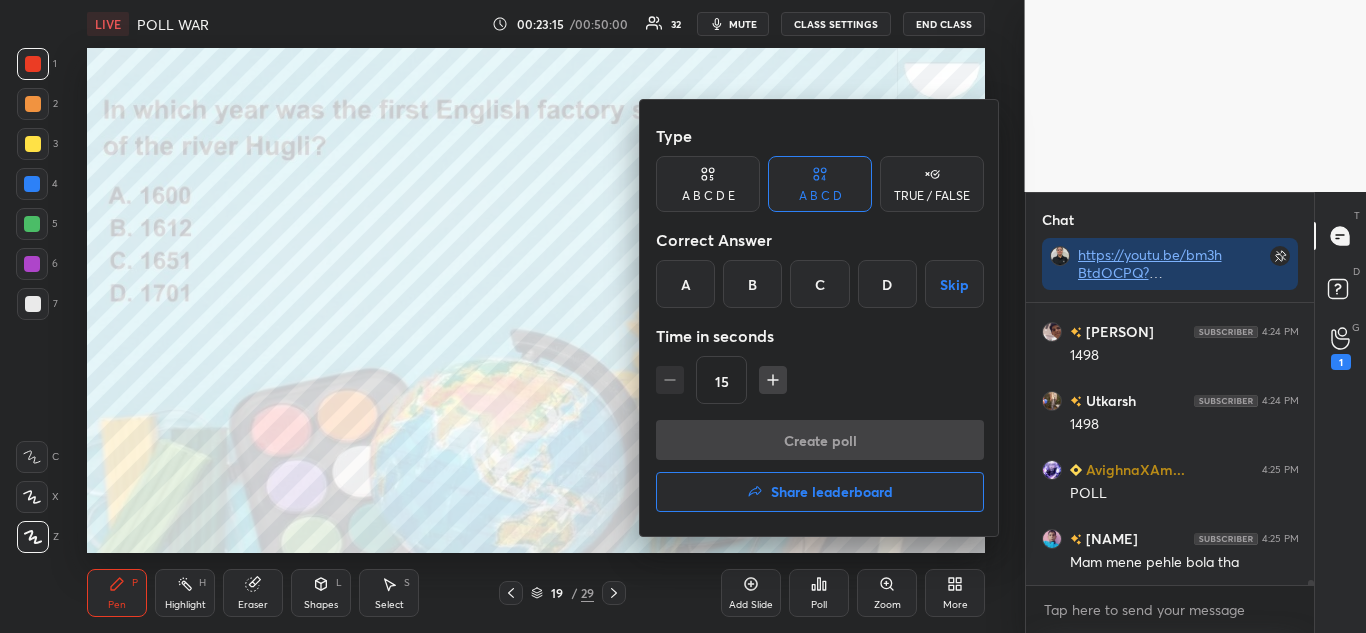 click on "C" at bounding box center (819, 284) 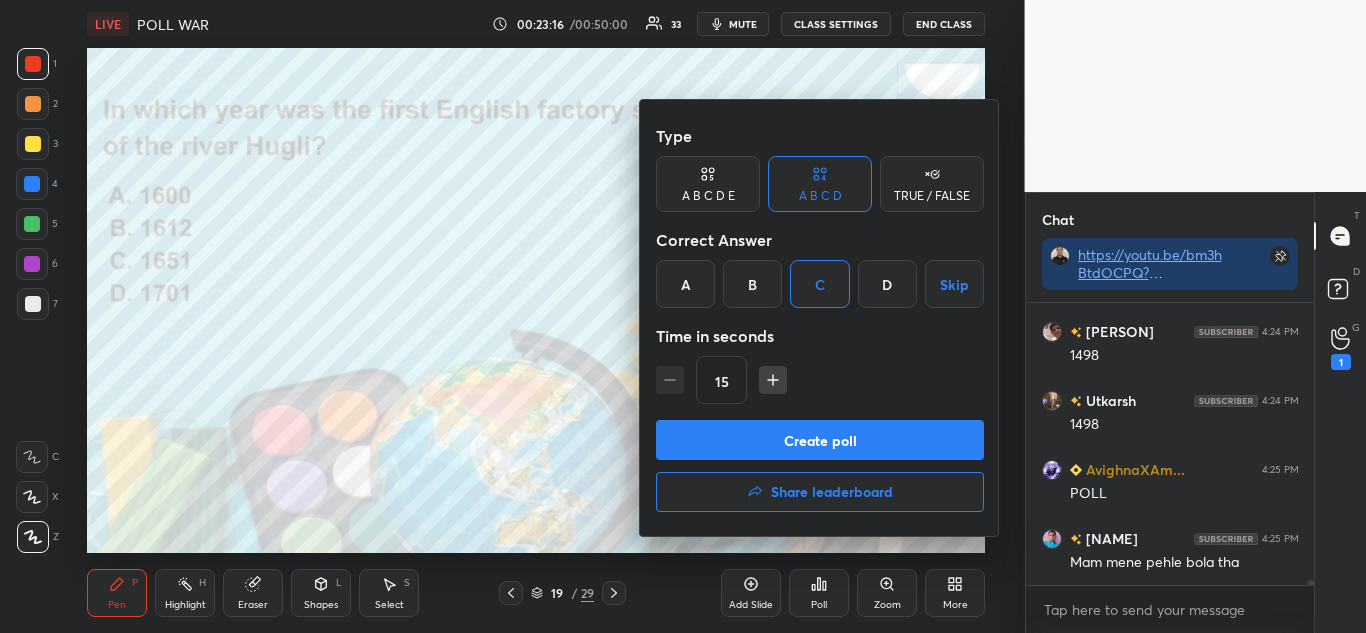 click on "Create poll" at bounding box center (820, 440) 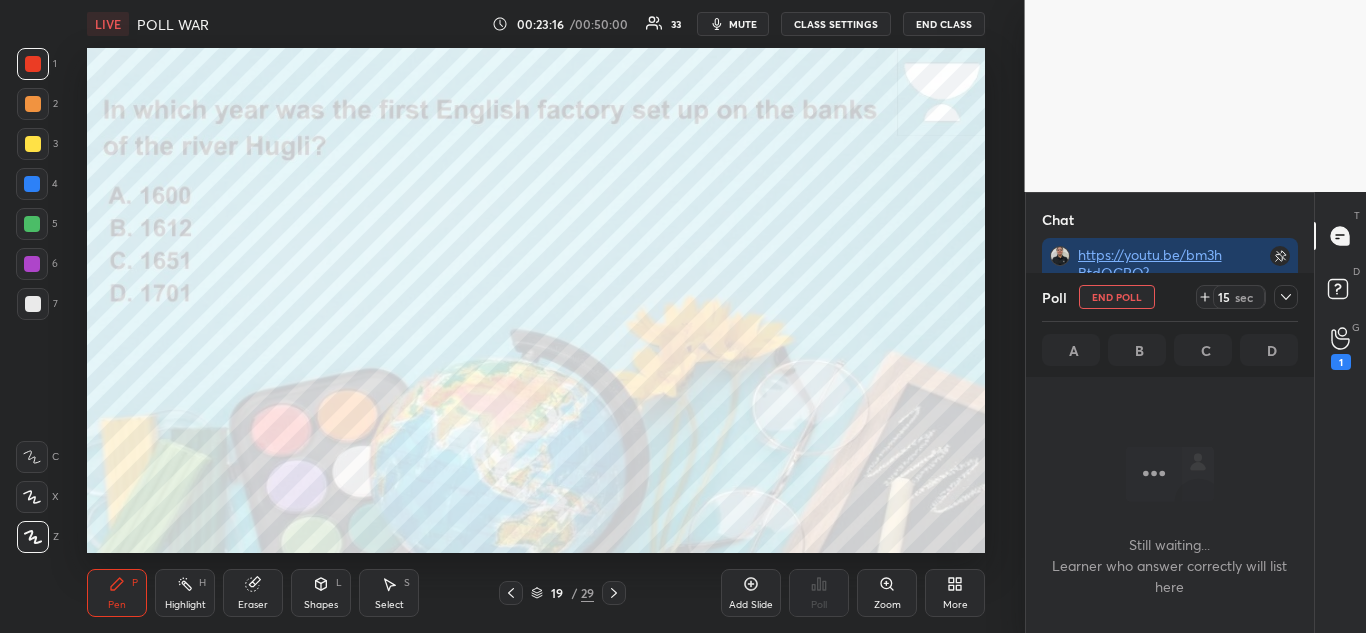 scroll, scrollTop: 234, scrollLeft: 282, axis: both 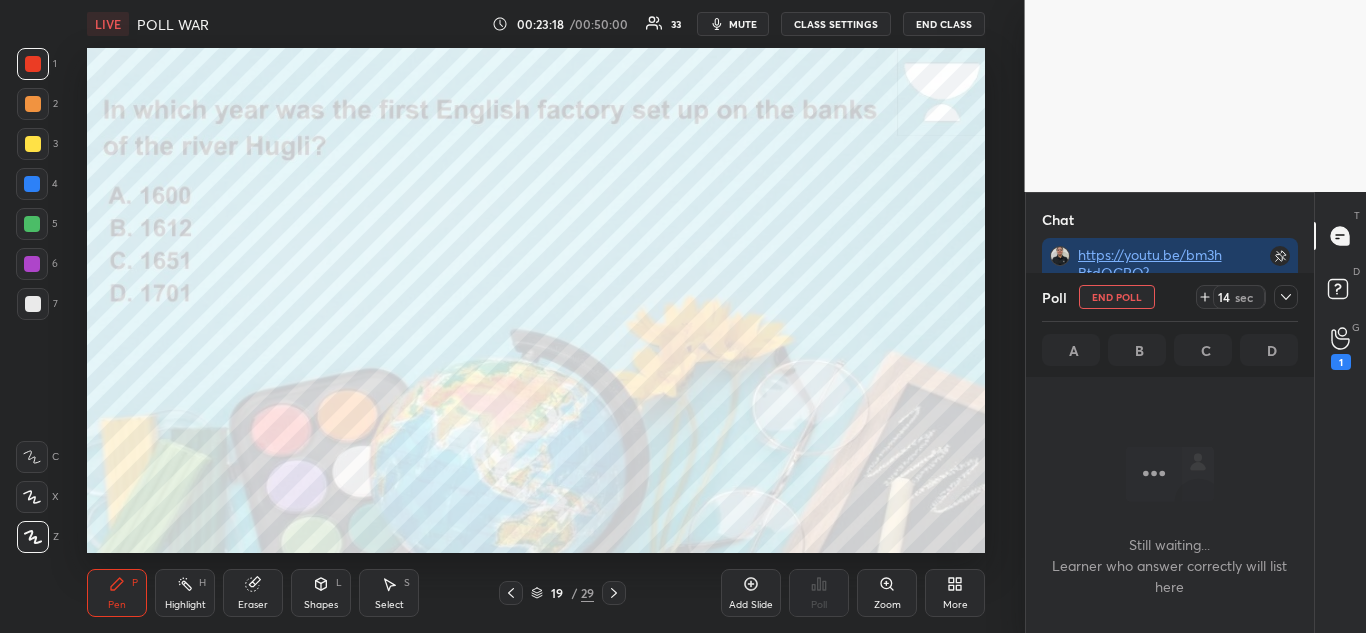 click 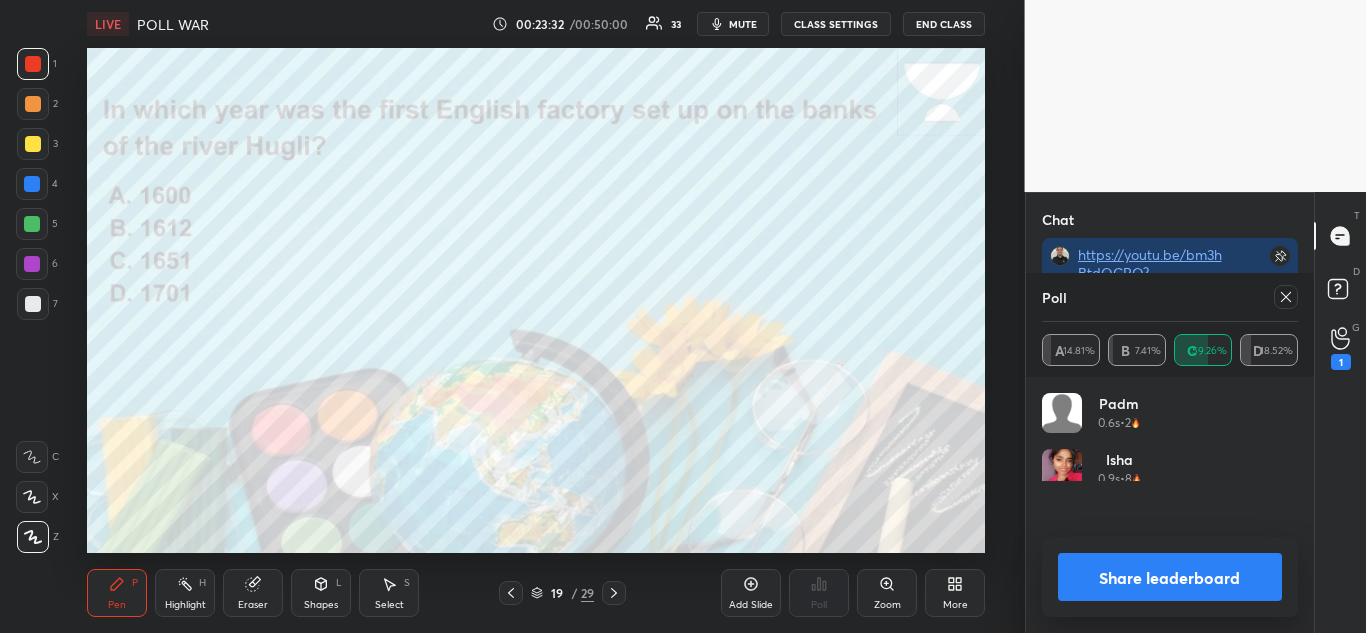 scroll, scrollTop: 7, scrollLeft: 7, axis: both 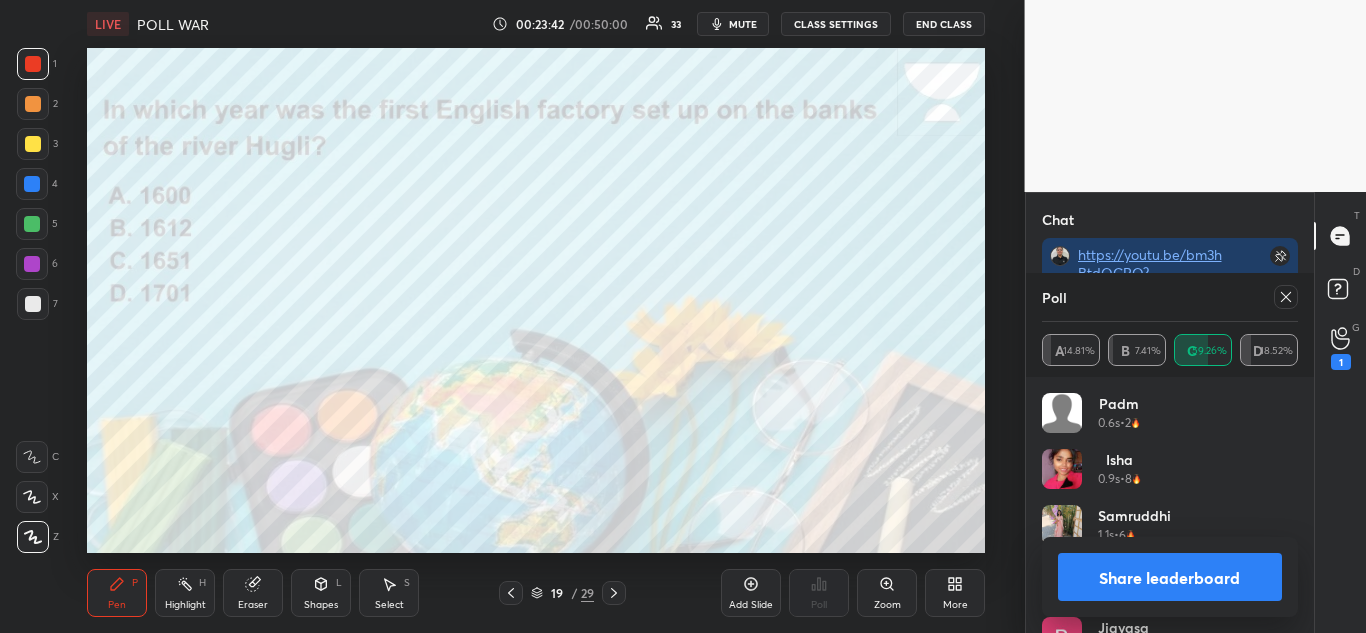 click on "Share leaderboard" at bounding box center [1170, 577] 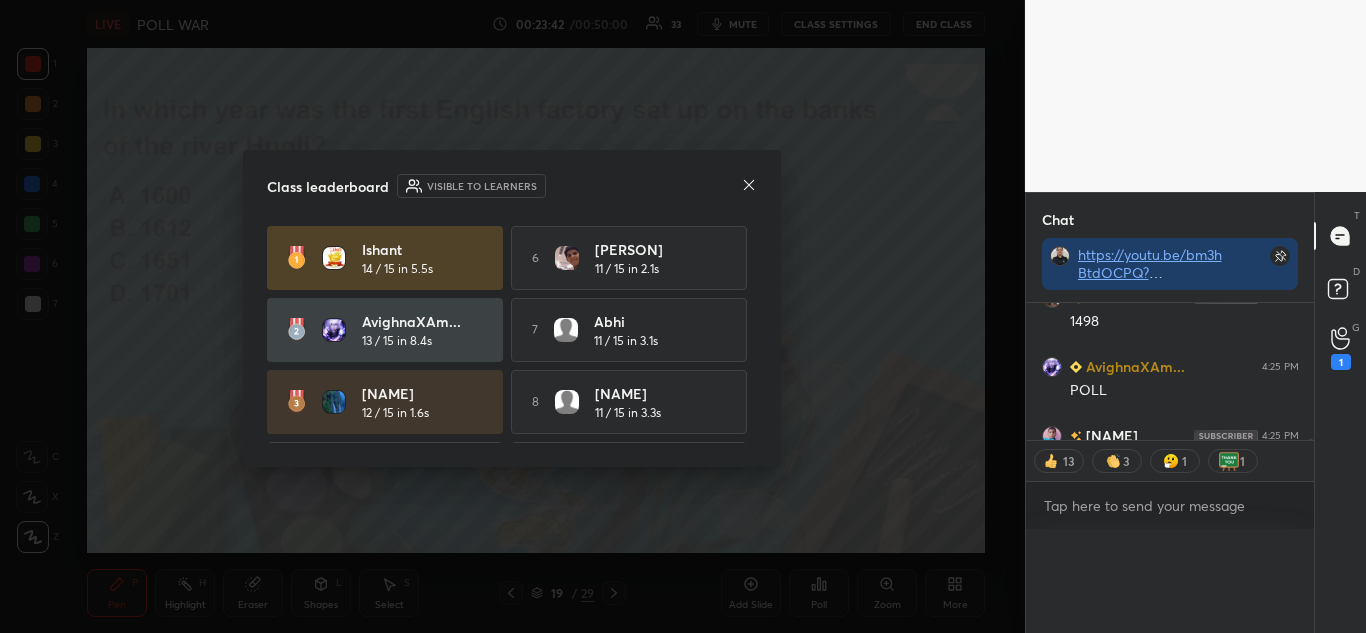 scroll, scrollTop: 0, scrollLeft: 0, axis: both 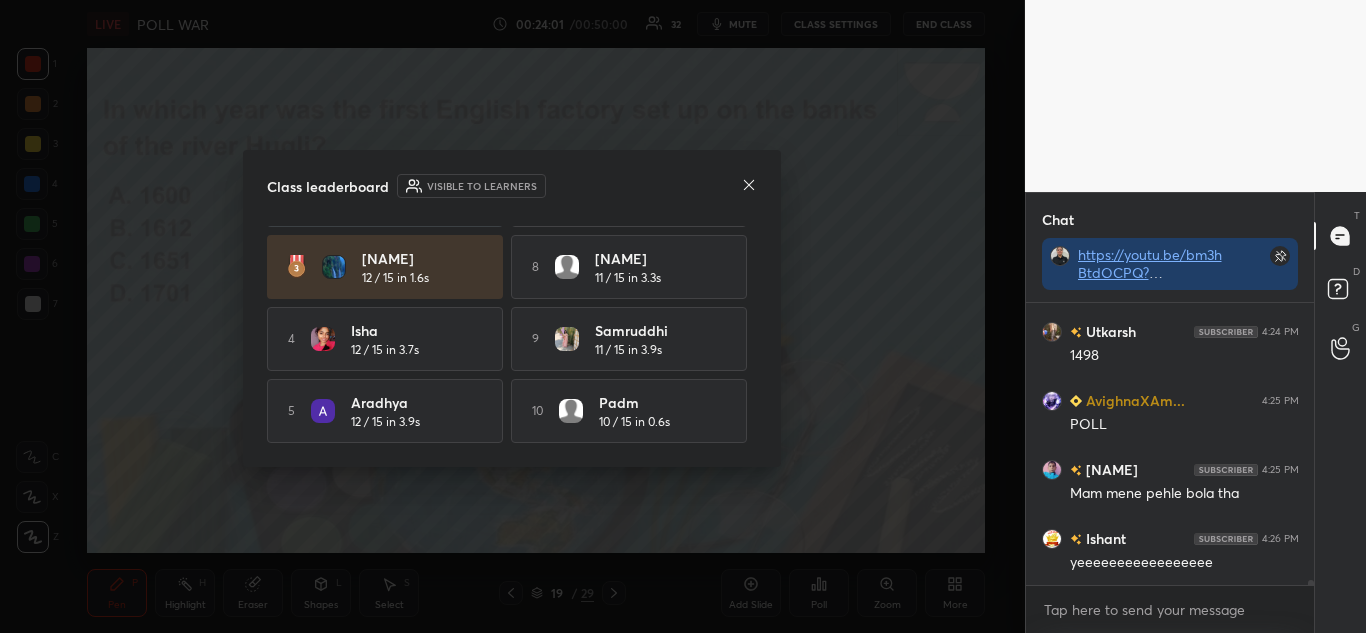 click 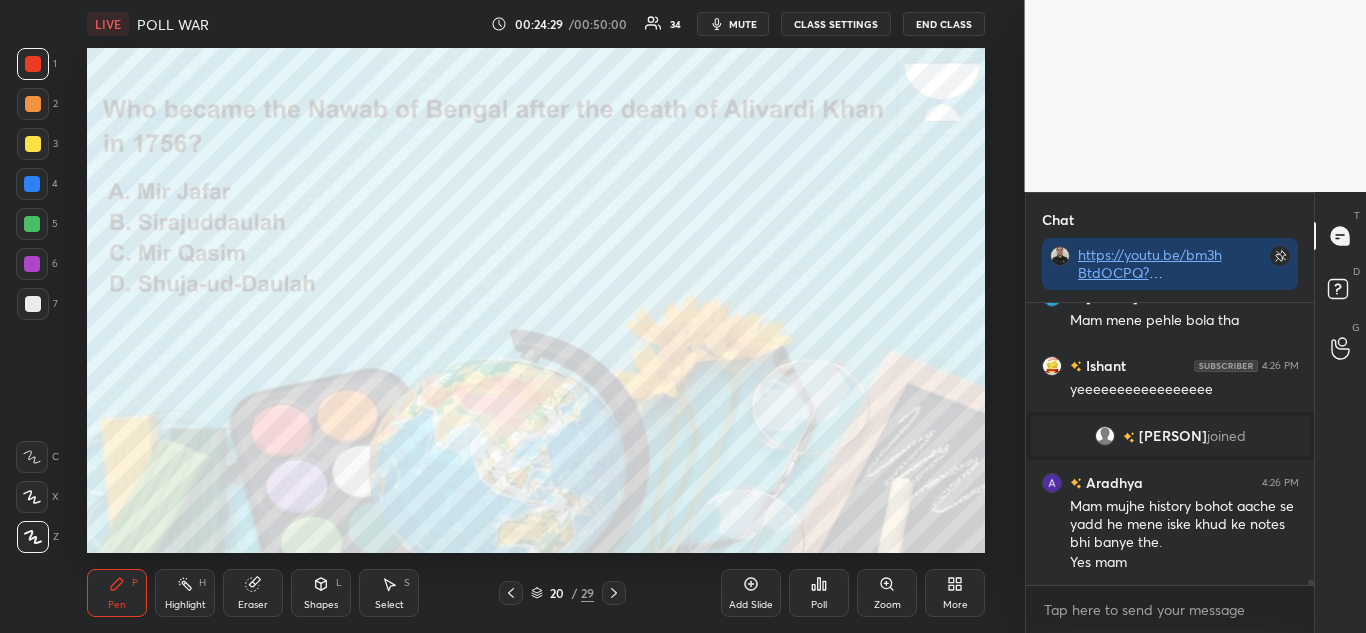 click on "Poll" at bounding box center (819, 593) 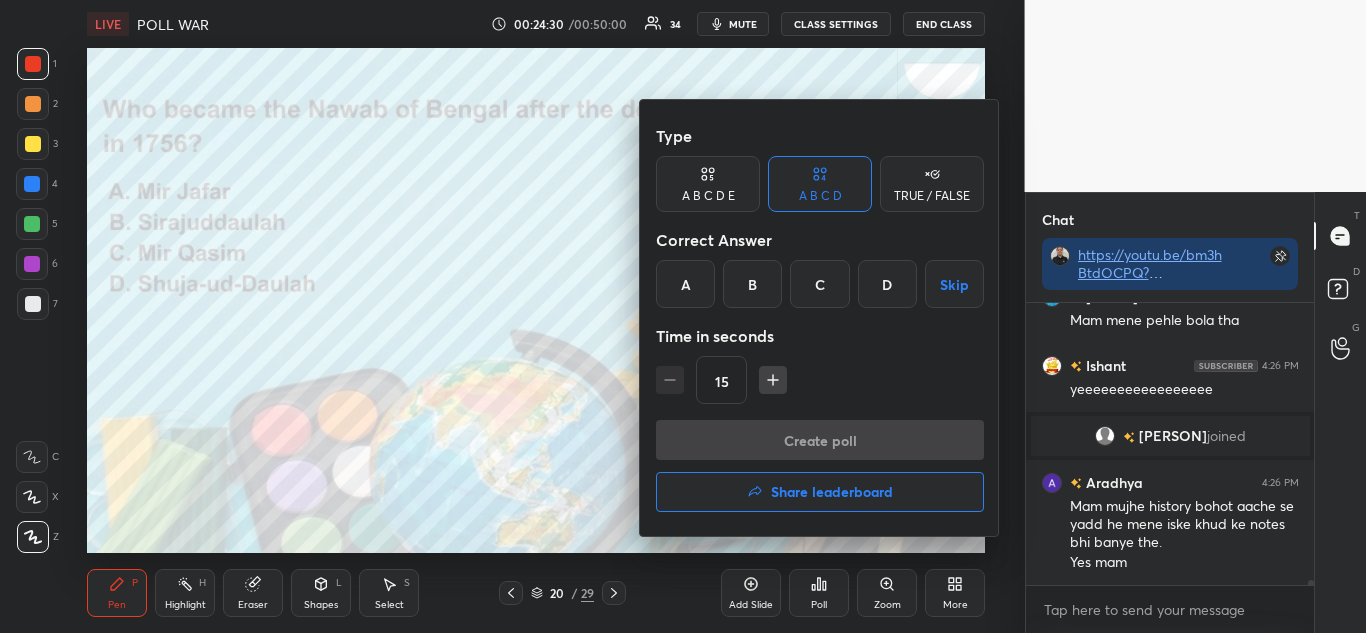 click on "B" at bounding box center (752, 284) 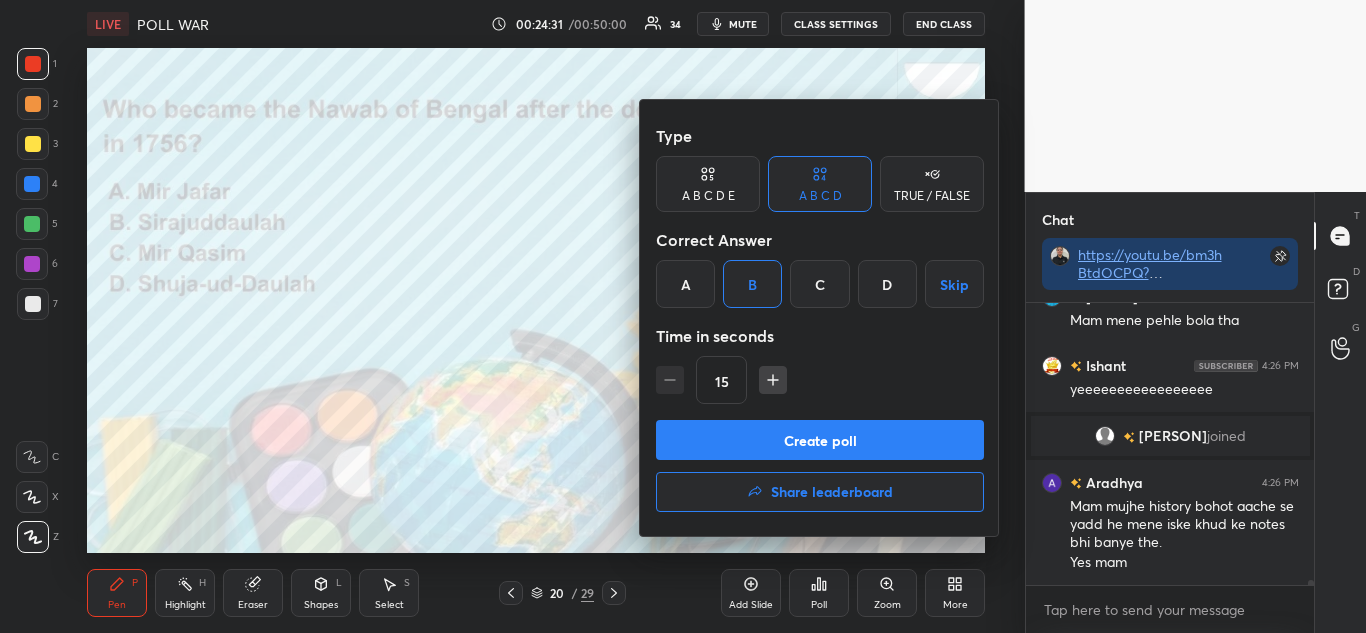 click on "Create poll" at bounding box center (820, 440) 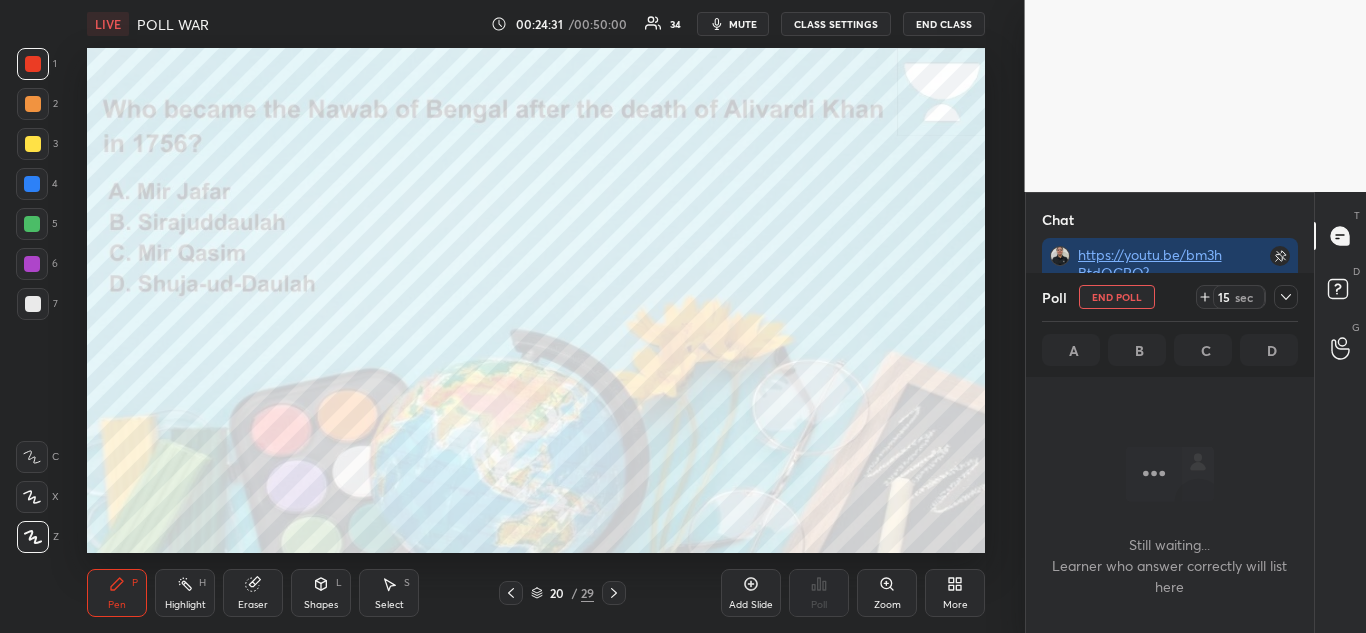 scroll, scrollTop: 178, scrollLeft: 282, axis: both 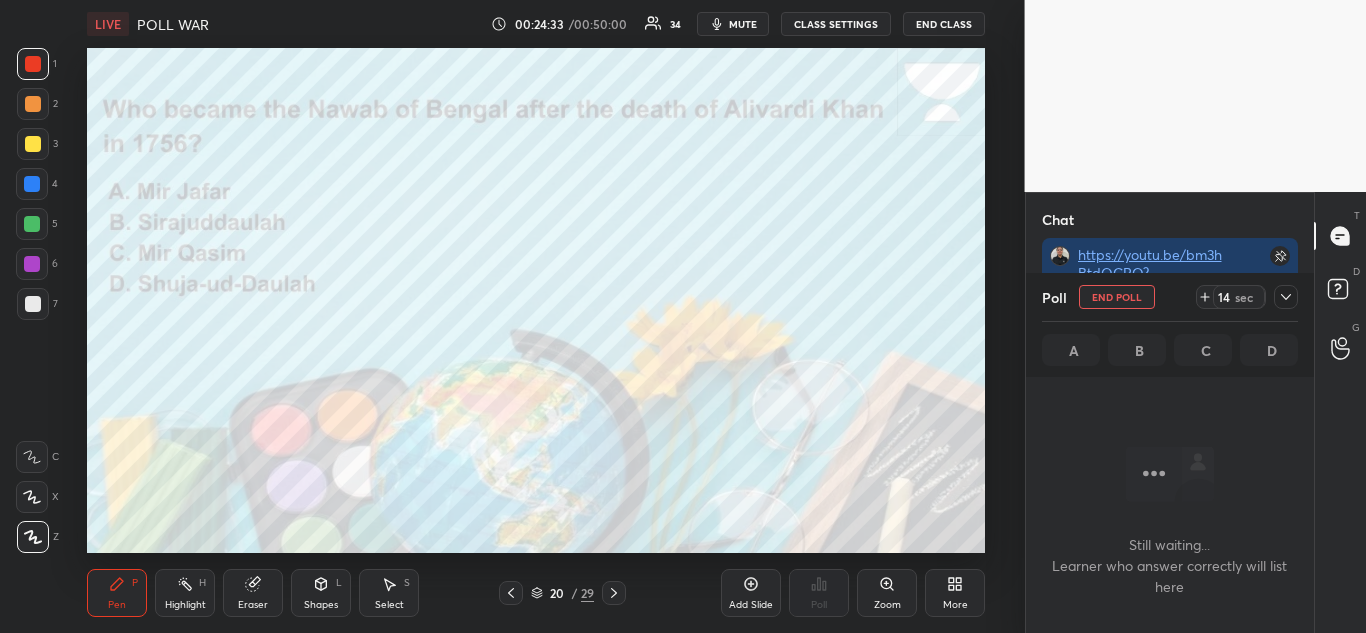 click 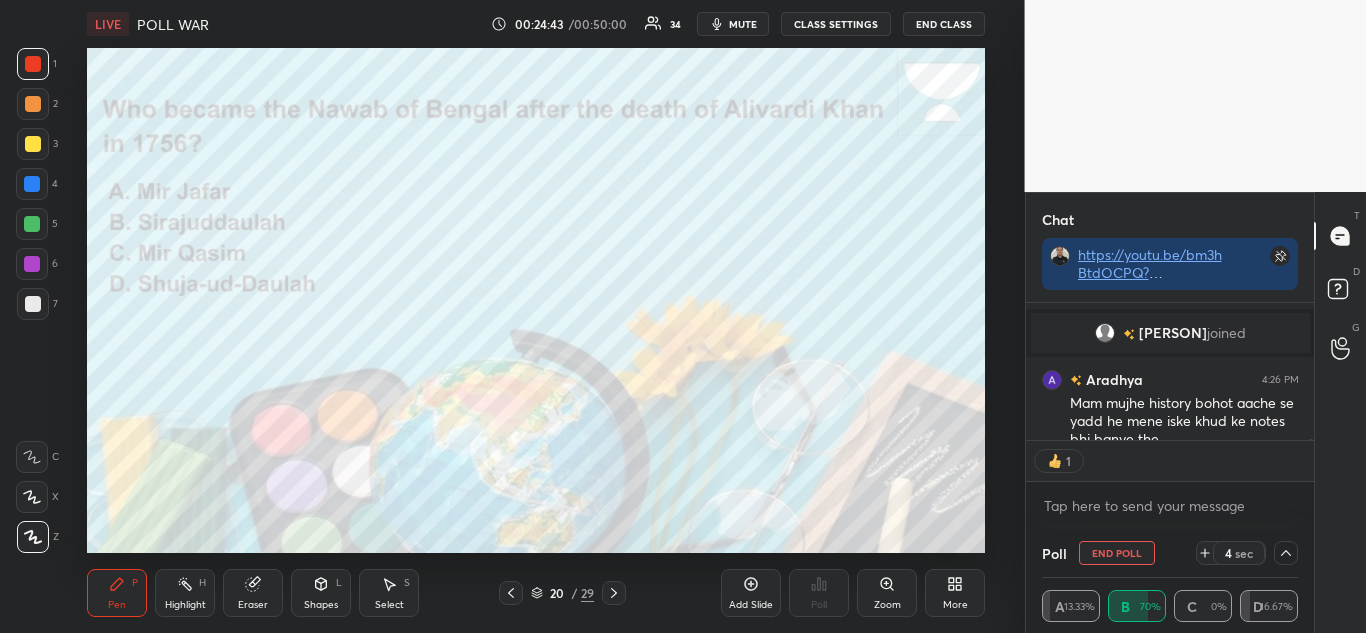 scroll, scrollTop: 131, scrollLeft: 282, axis: both 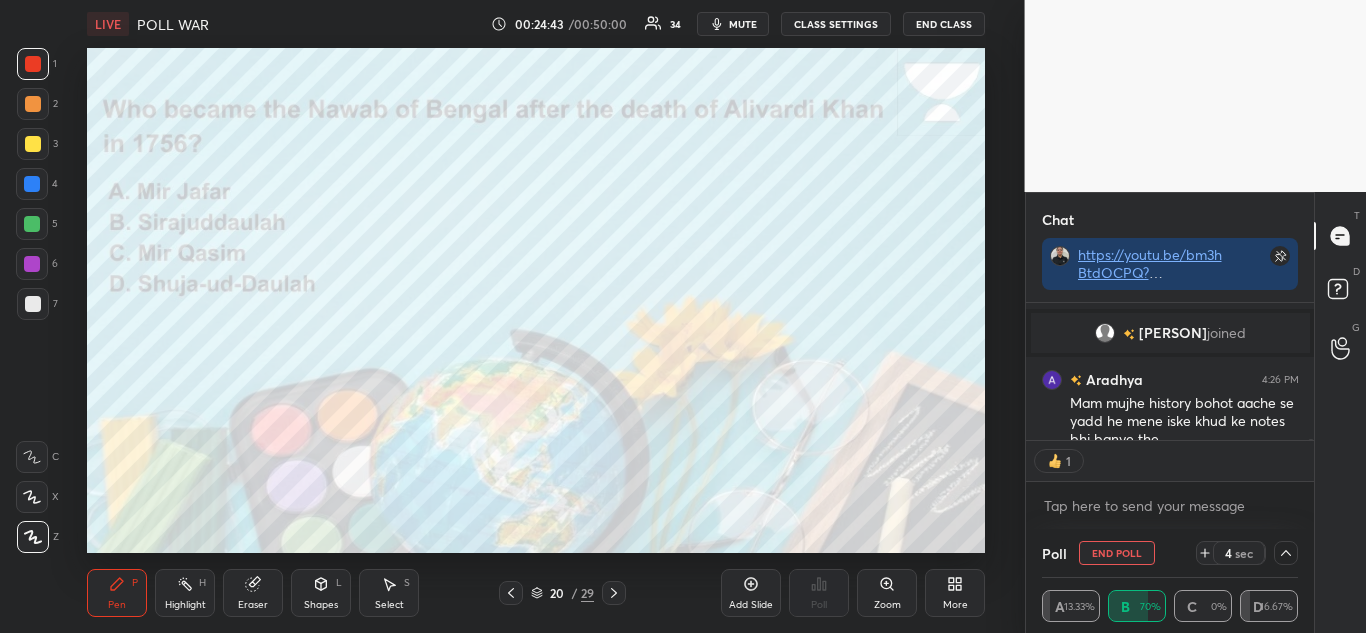 click 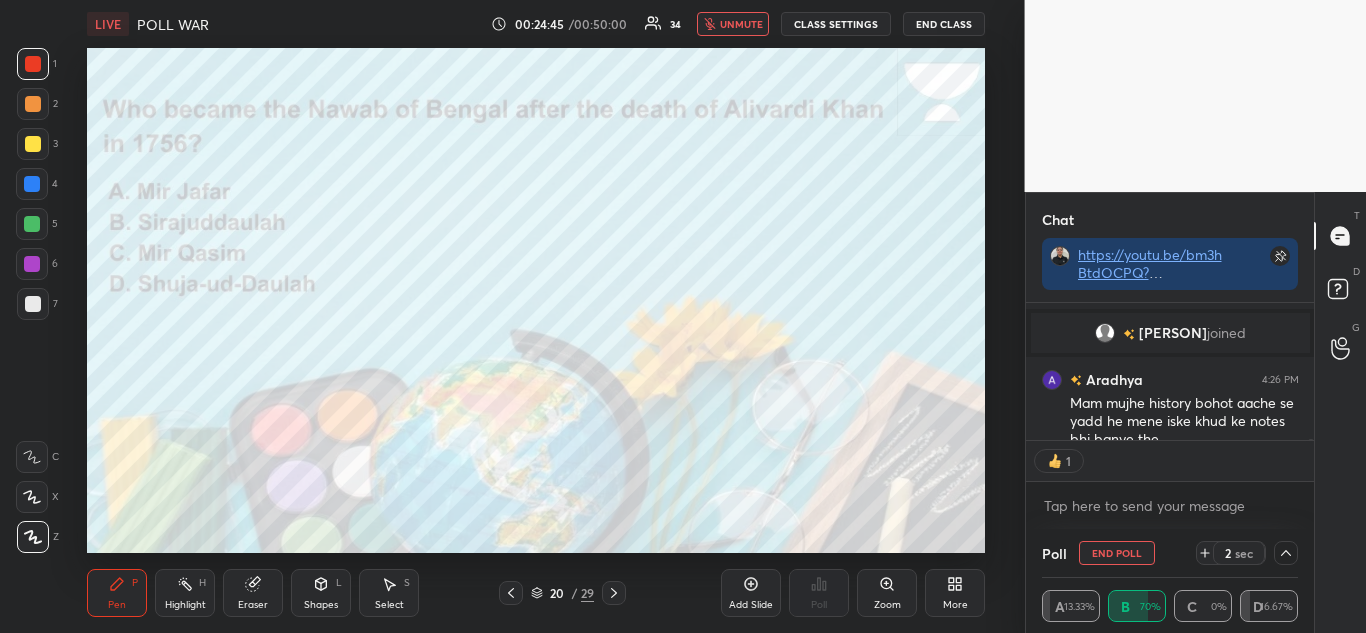 scroll, scrollTop: 16576, scrollLeft: 0, axis: vertical 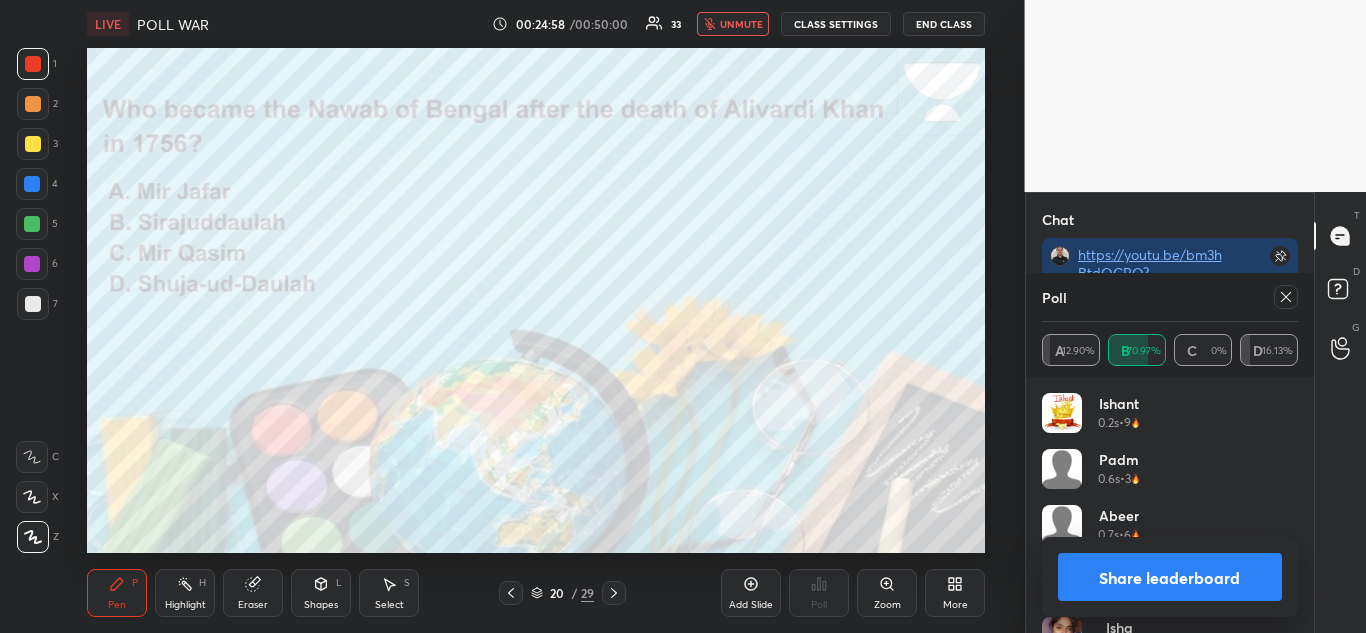 click on "unmute" at bounding box center [733, 24] 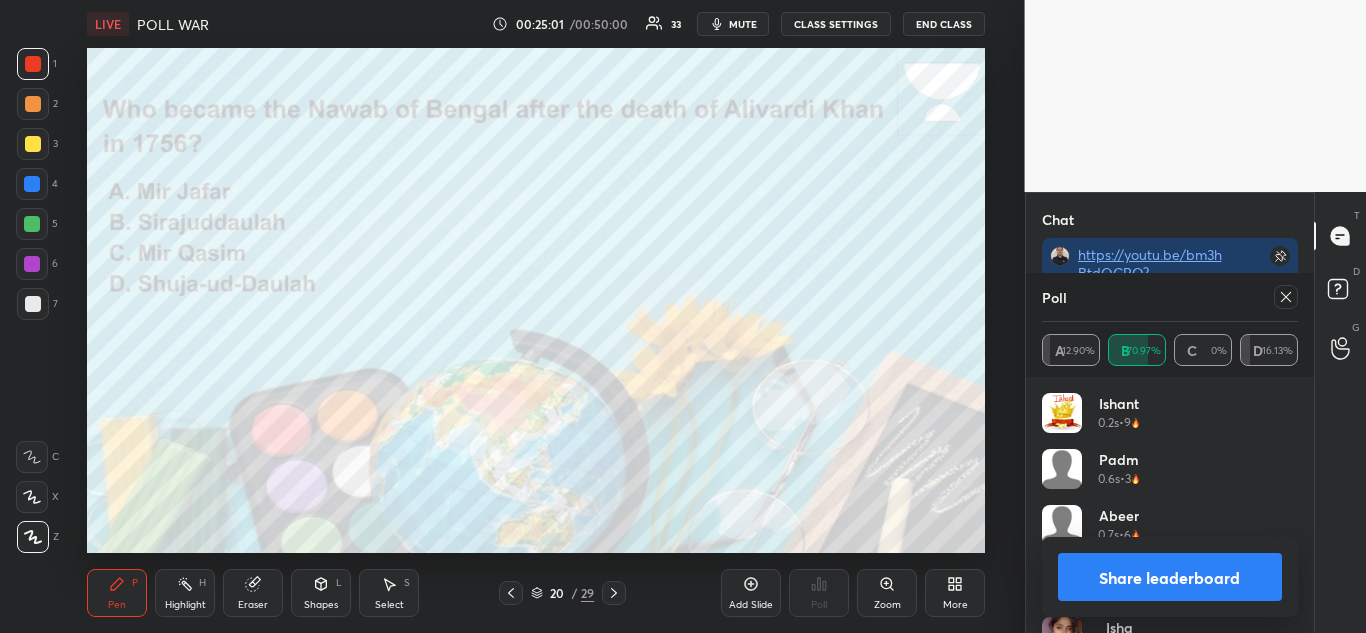 click 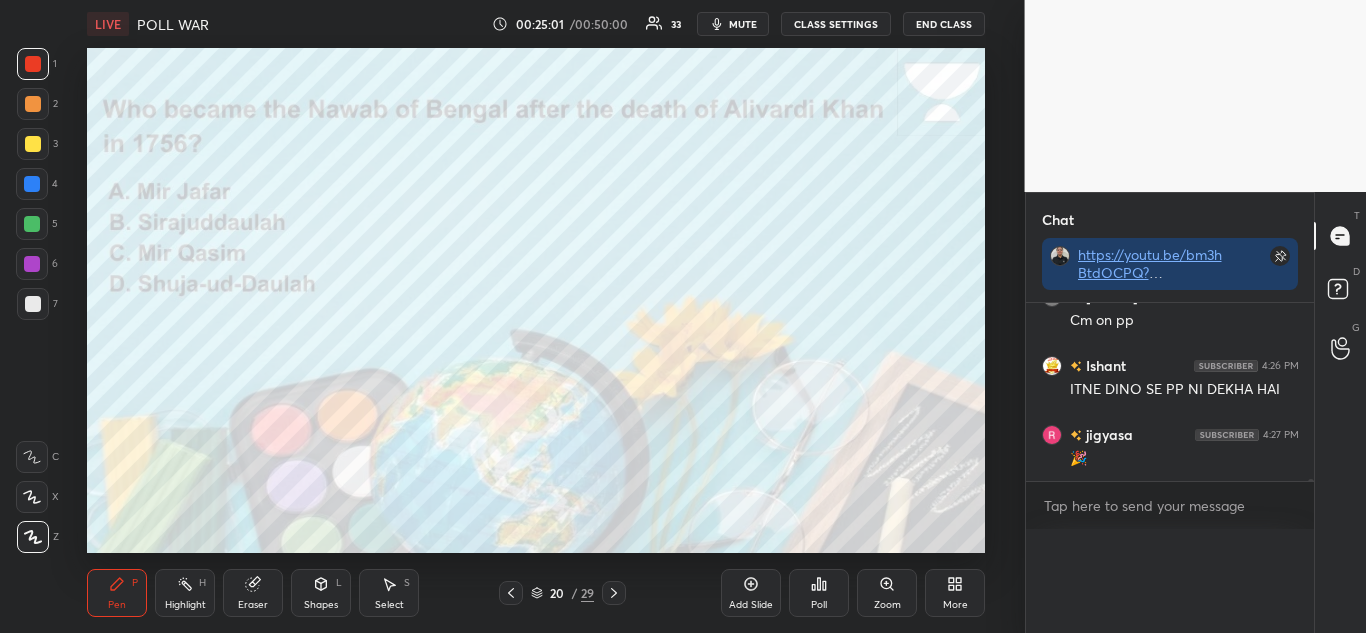 scroll, scrollTop: 0, scrollLeft: 0, axis: both 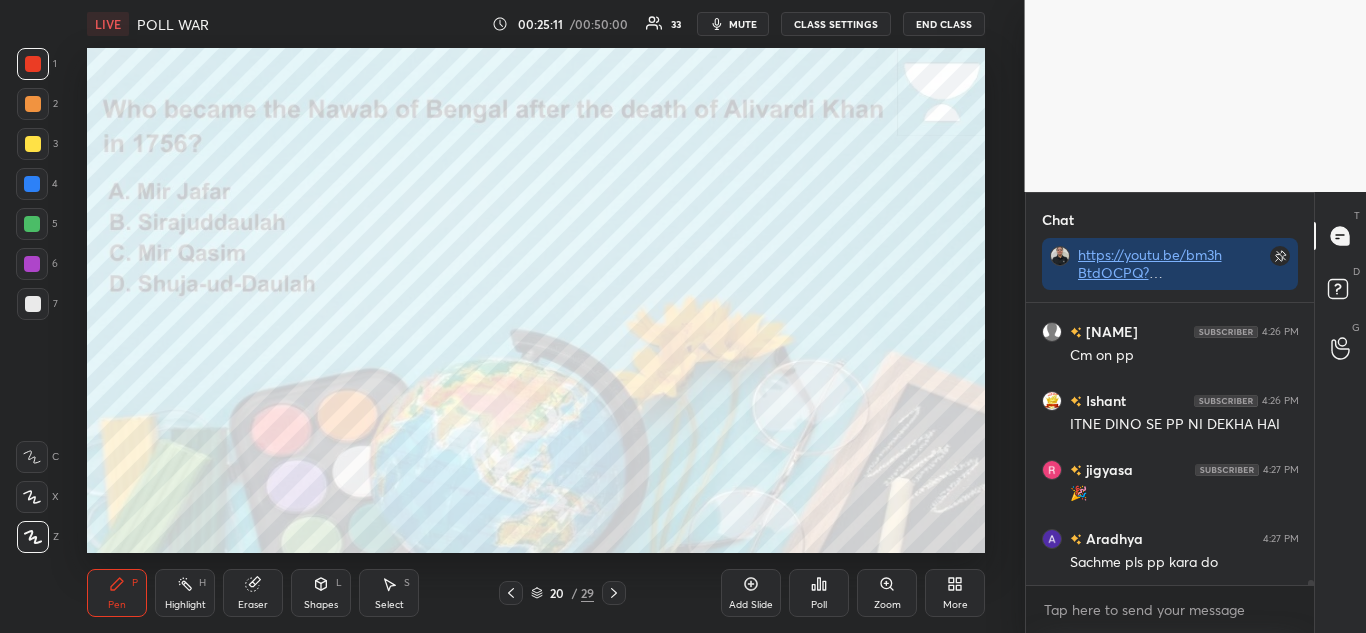 click 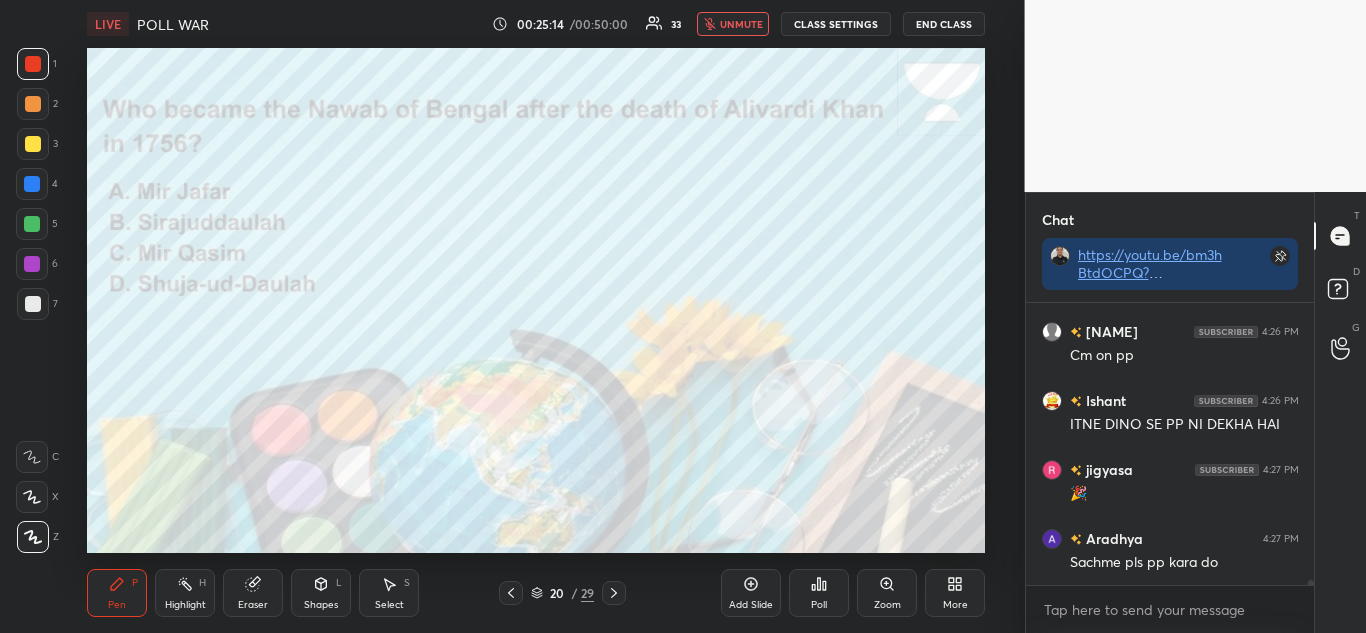 click on "unmute" at bounding box center [733, 24] 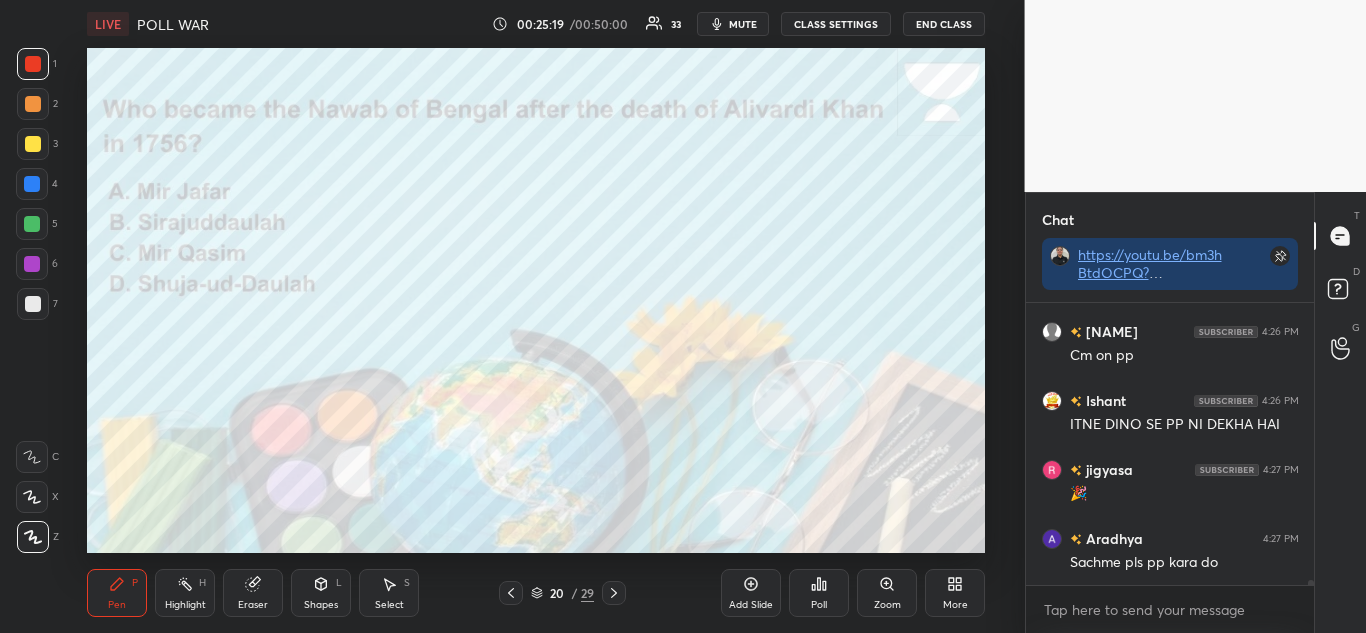 type 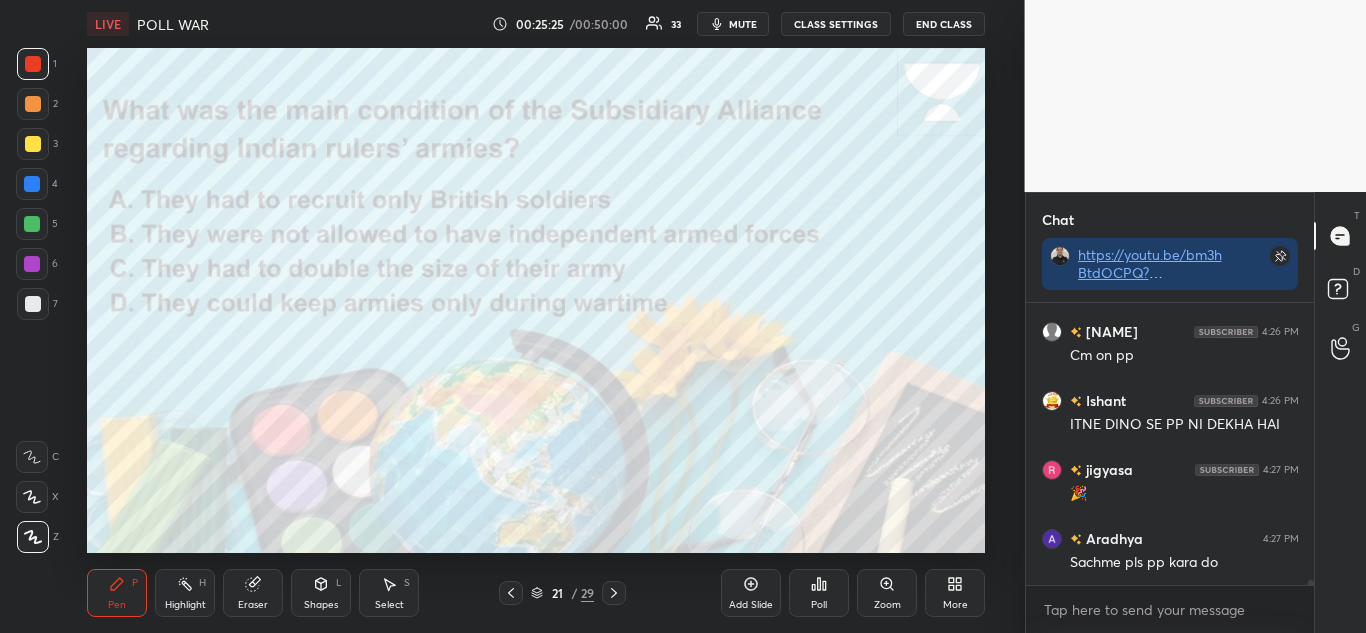 click on "Poll" at bounding box center (819, 593) 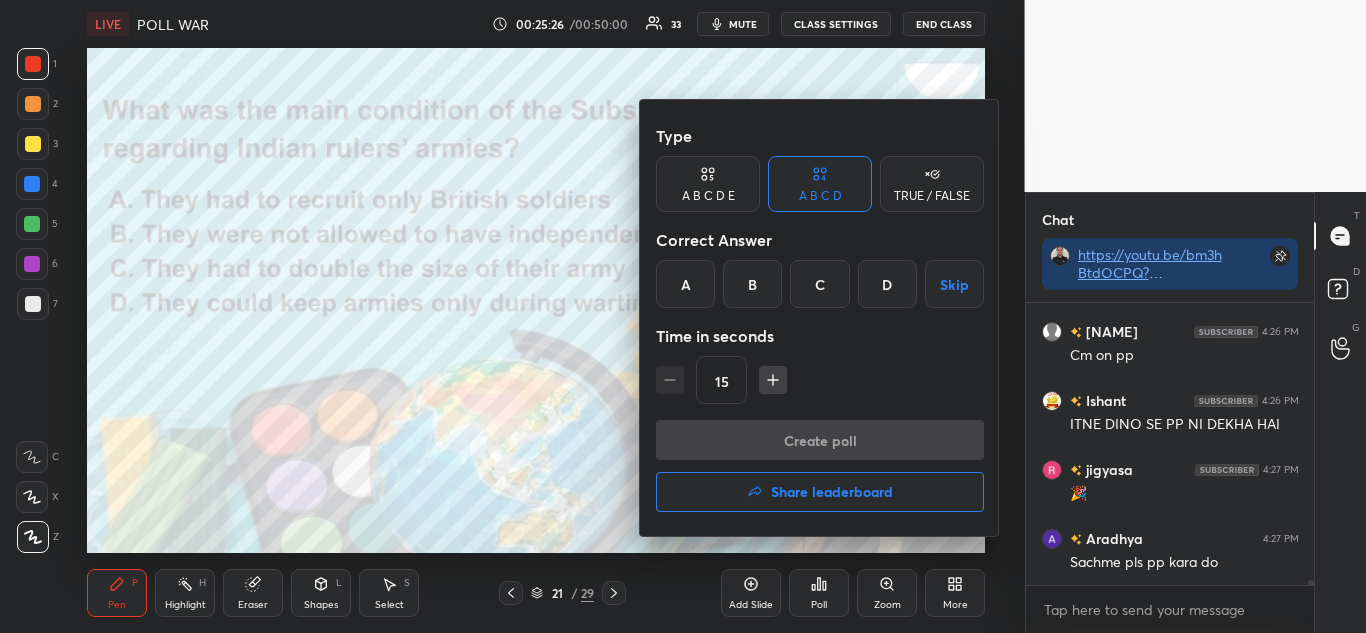 click 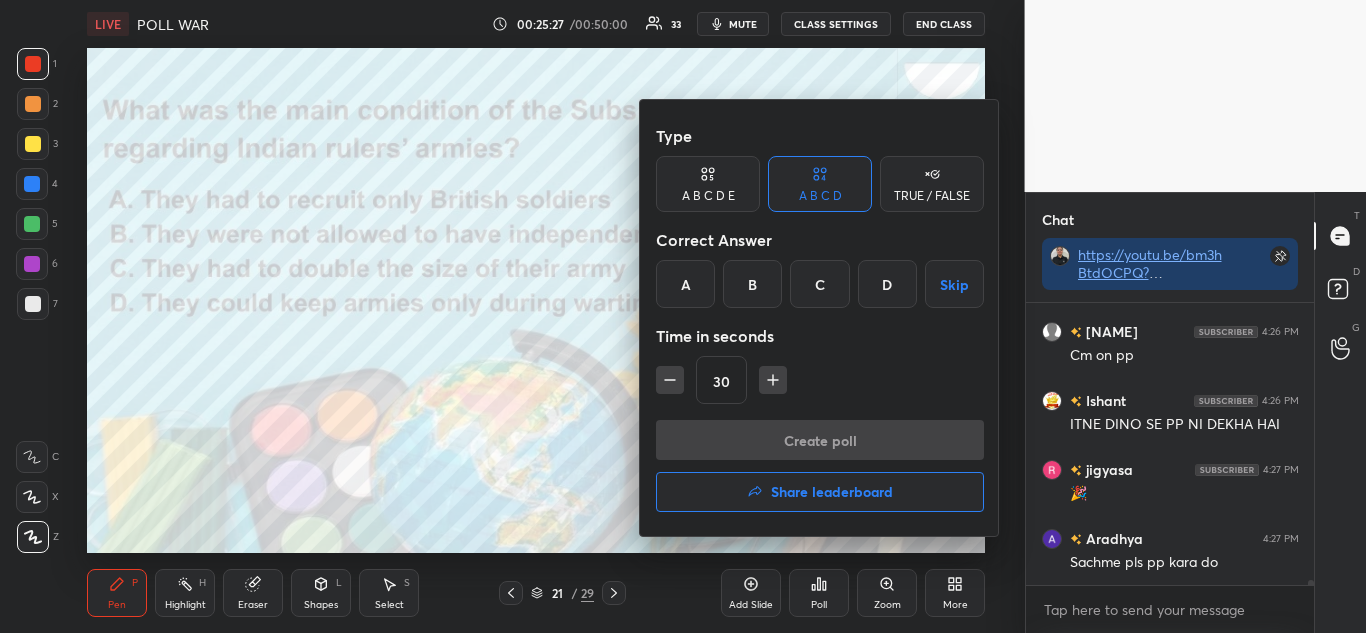 click 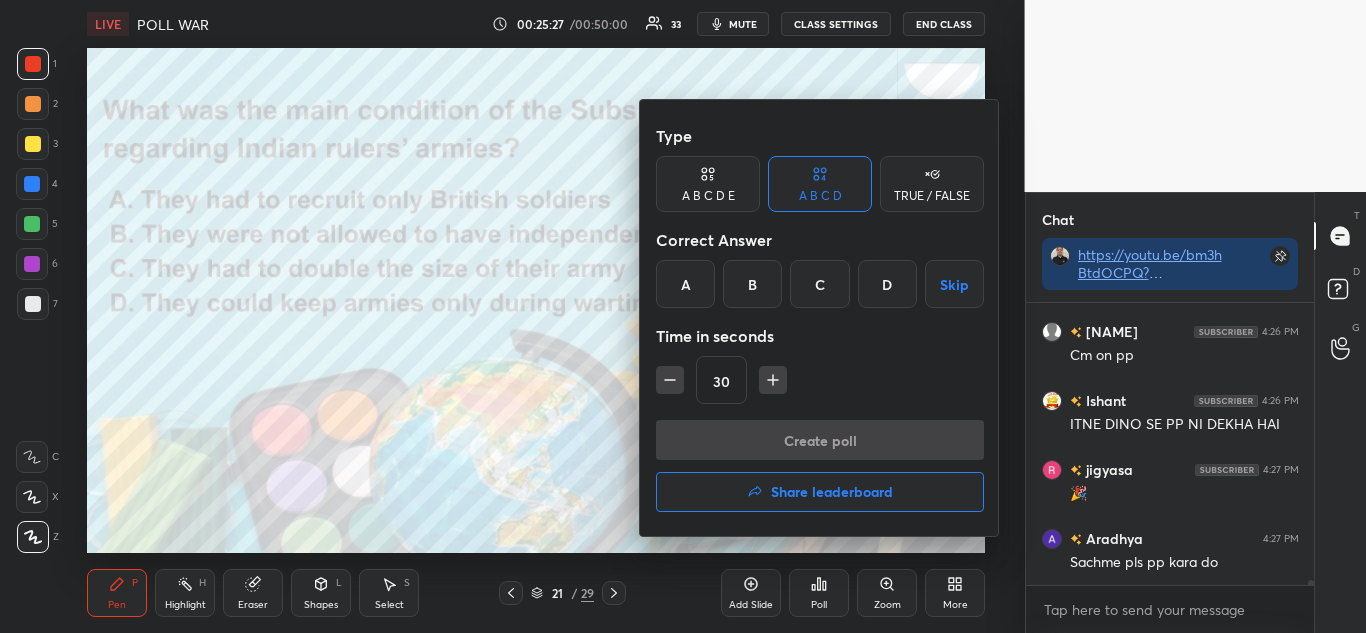 type on "45" 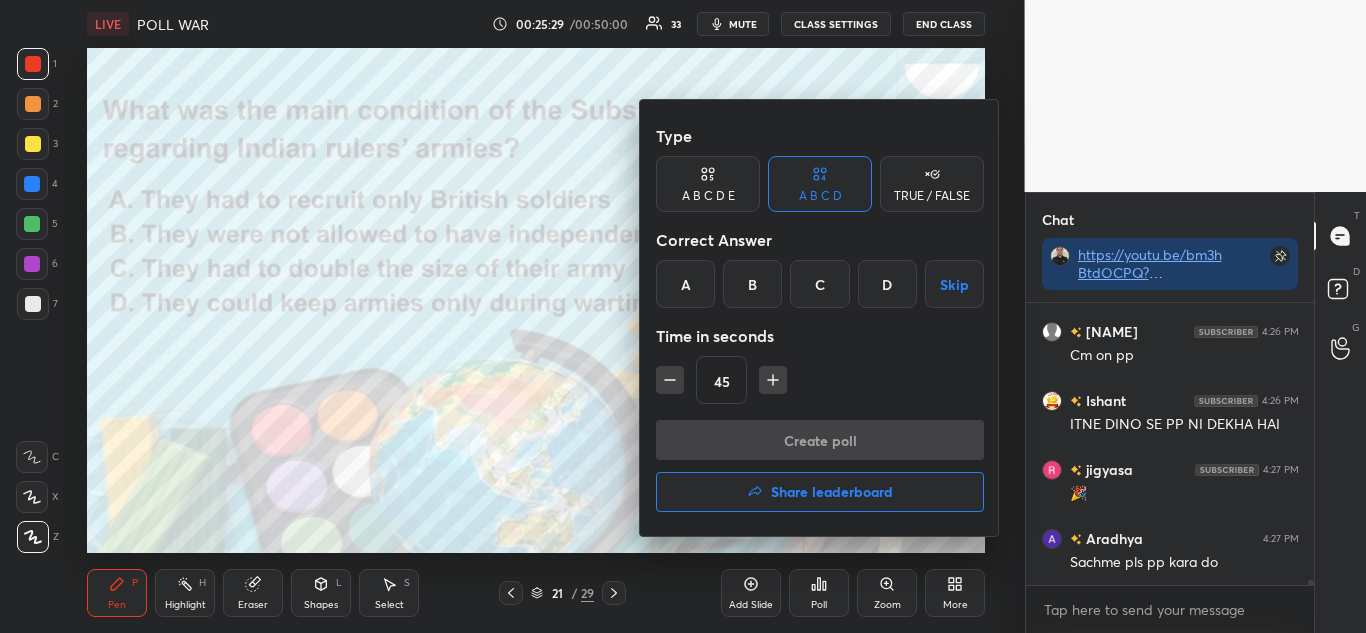 click on "Create poll Share leaderboard" at bounding box center [820, 470] 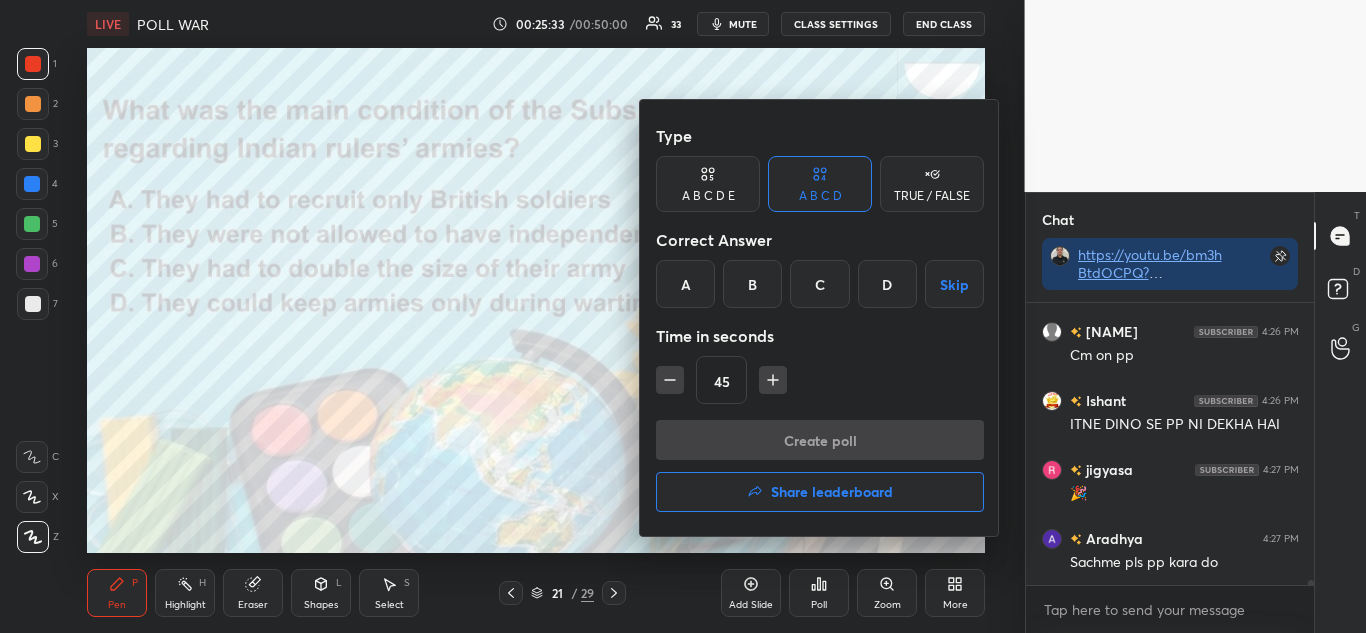 click on "B" at bounding box center (752, 284) 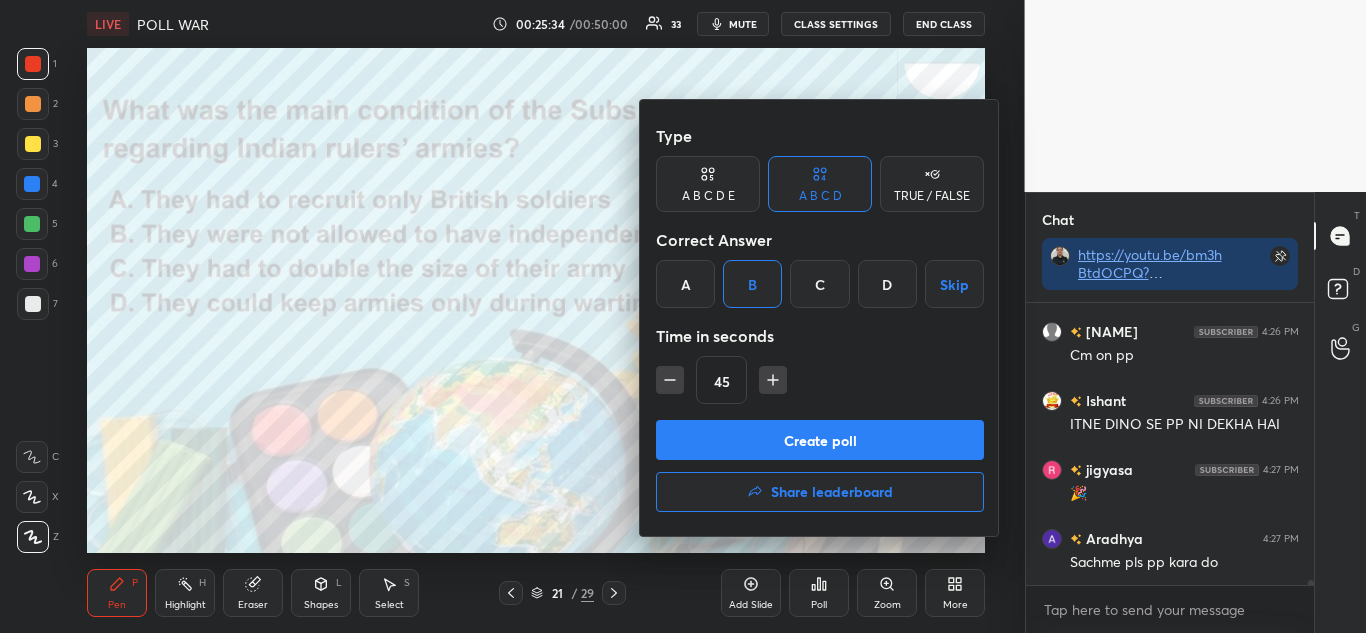 click on "Create poll" at bounding box center [820, 440] 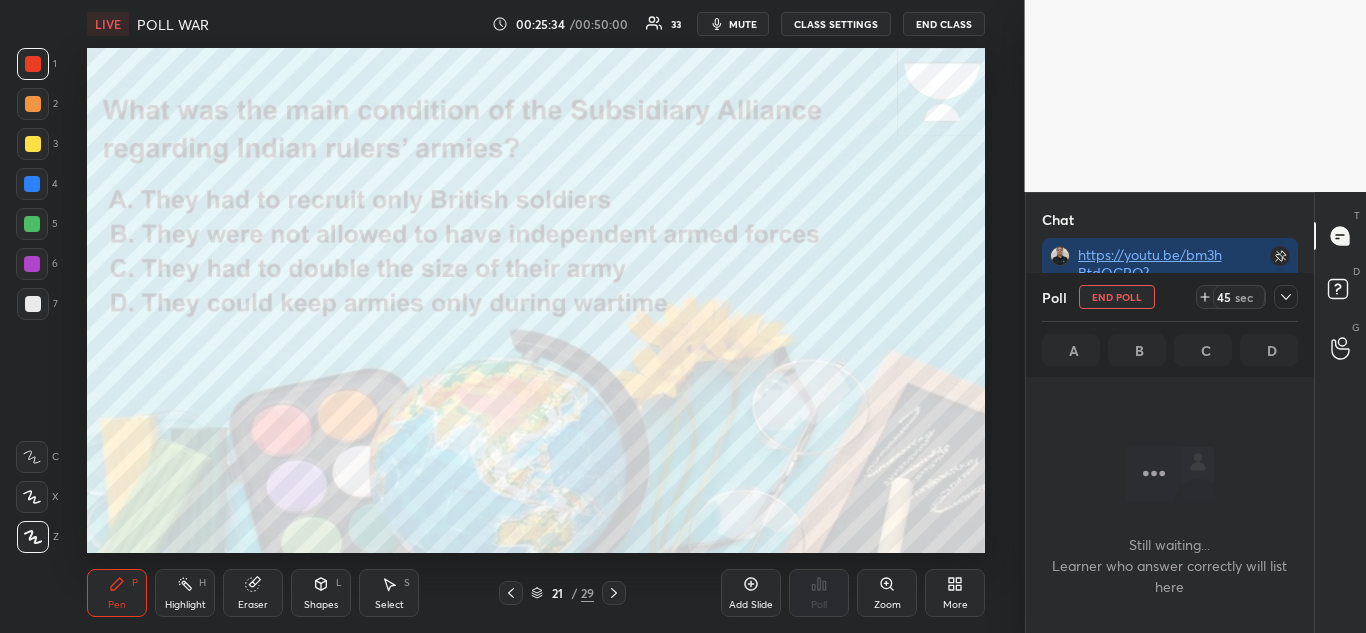 scroll, scrollTop: 178, scrollLeft: 282, axis: both 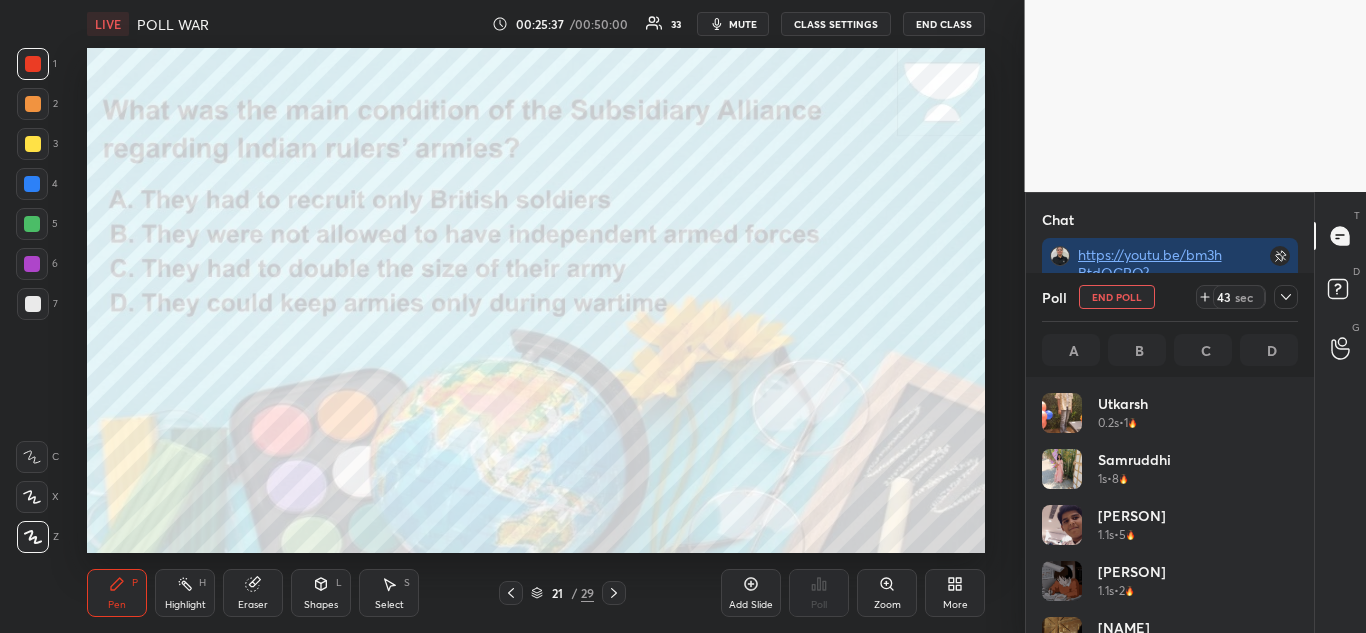 click on "mute" at bounding box center [743, 24] 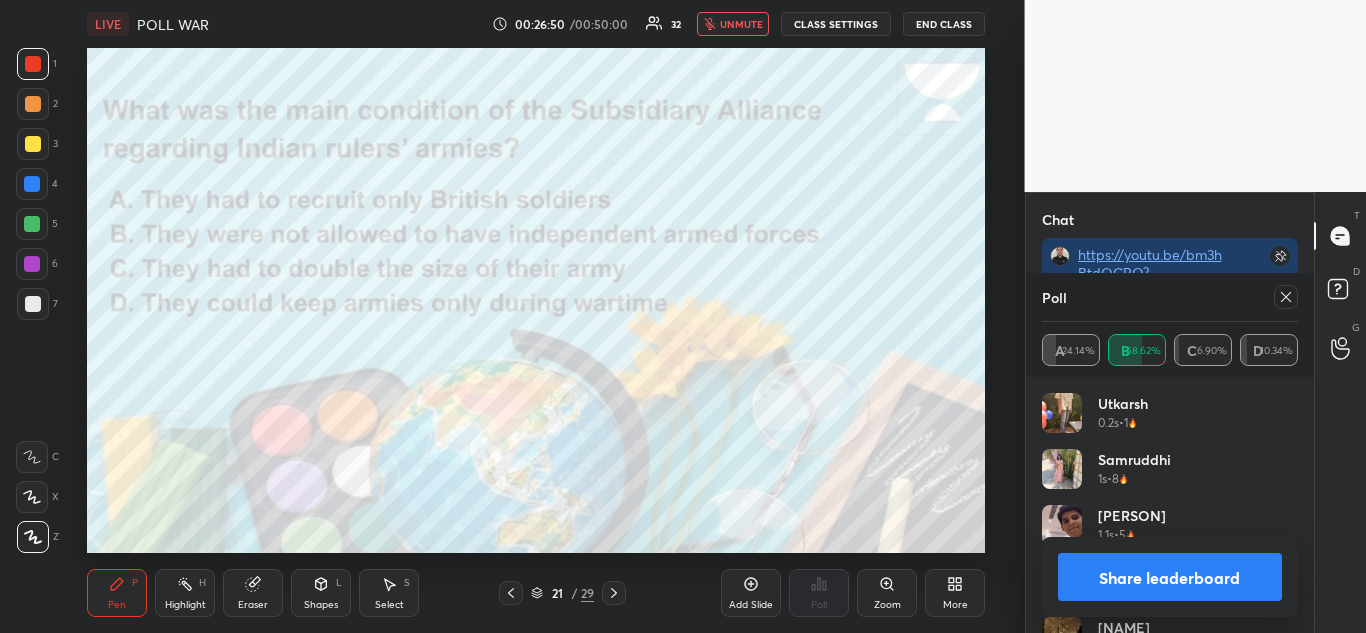 scroll, scrollTop: 17385, scrollLeft: 0, axis: vertical 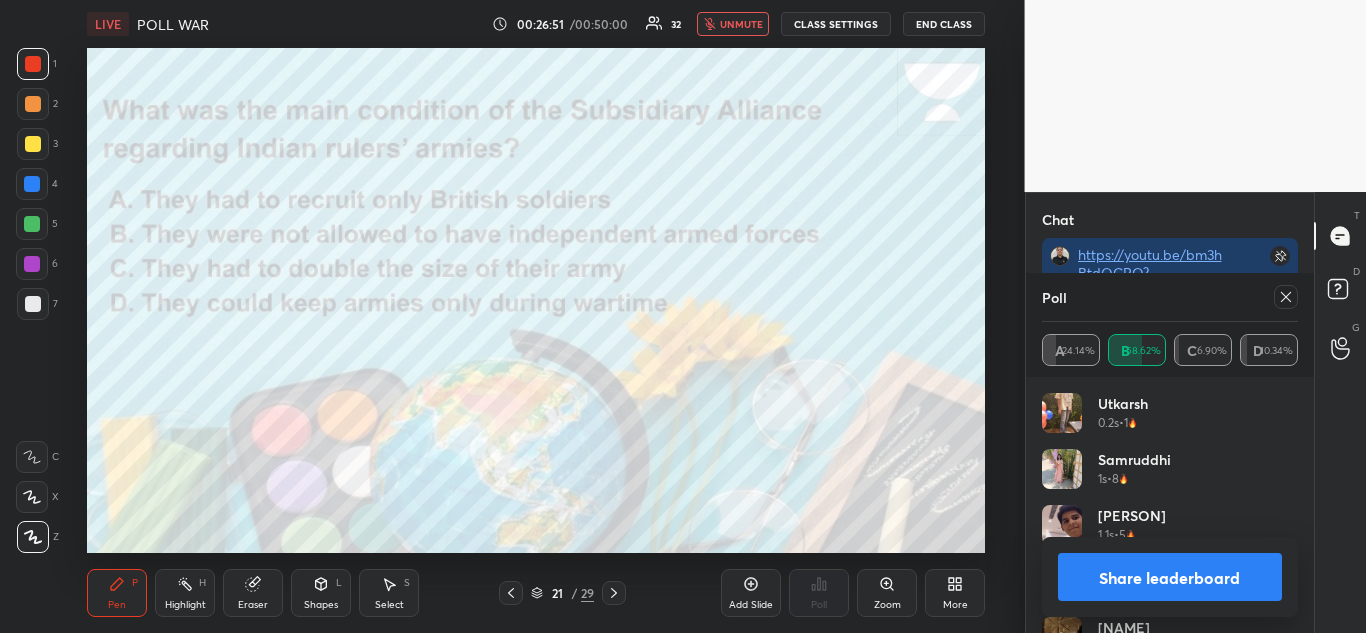 click at bounding box center [1286, 297] 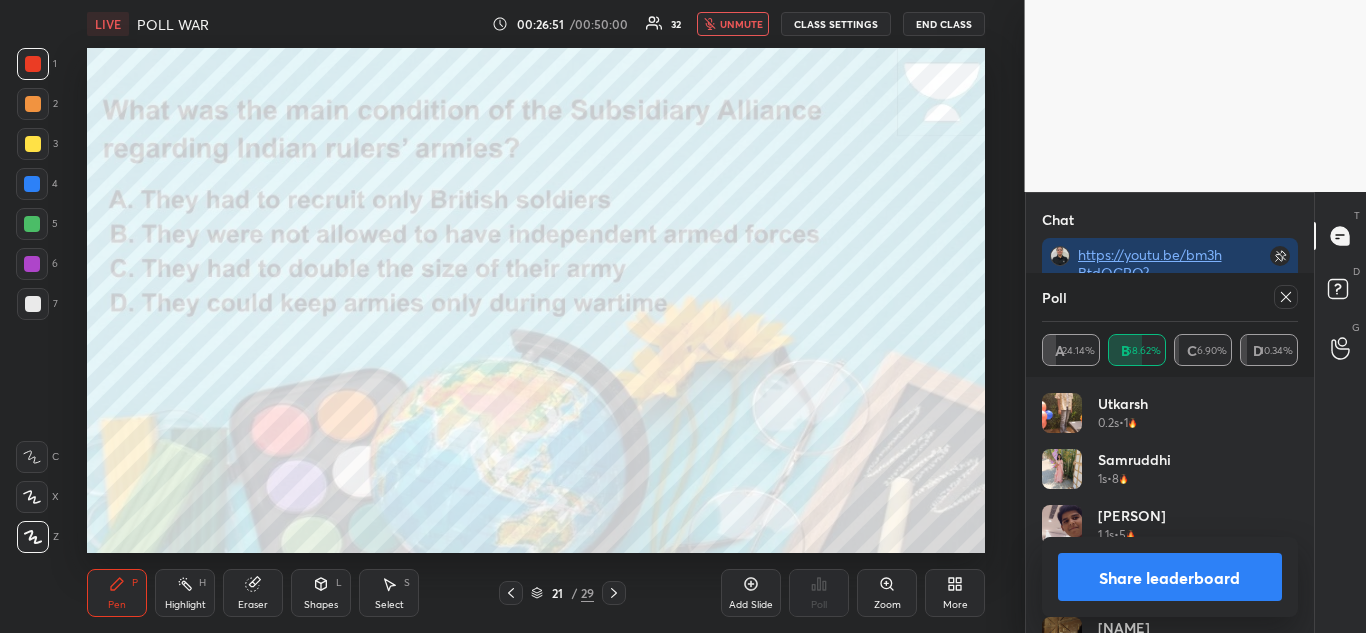 type on "x" 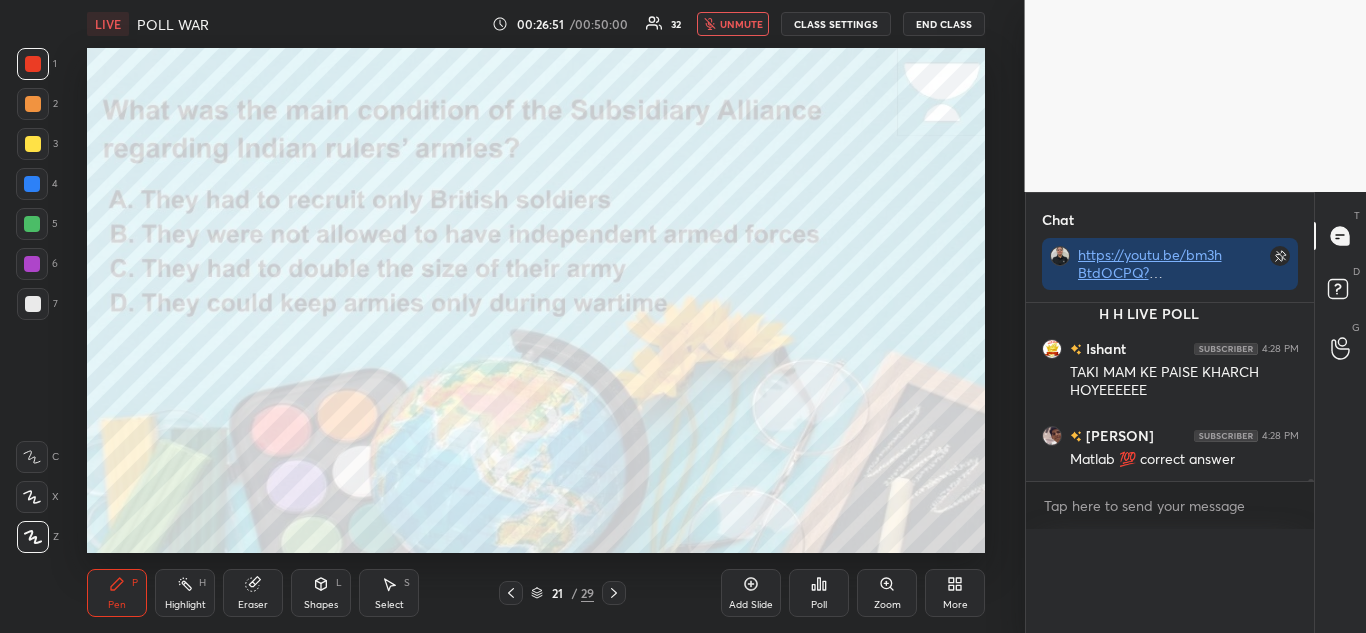 scroll, scrollTop: 0, scrollLeft: 0, axis: both 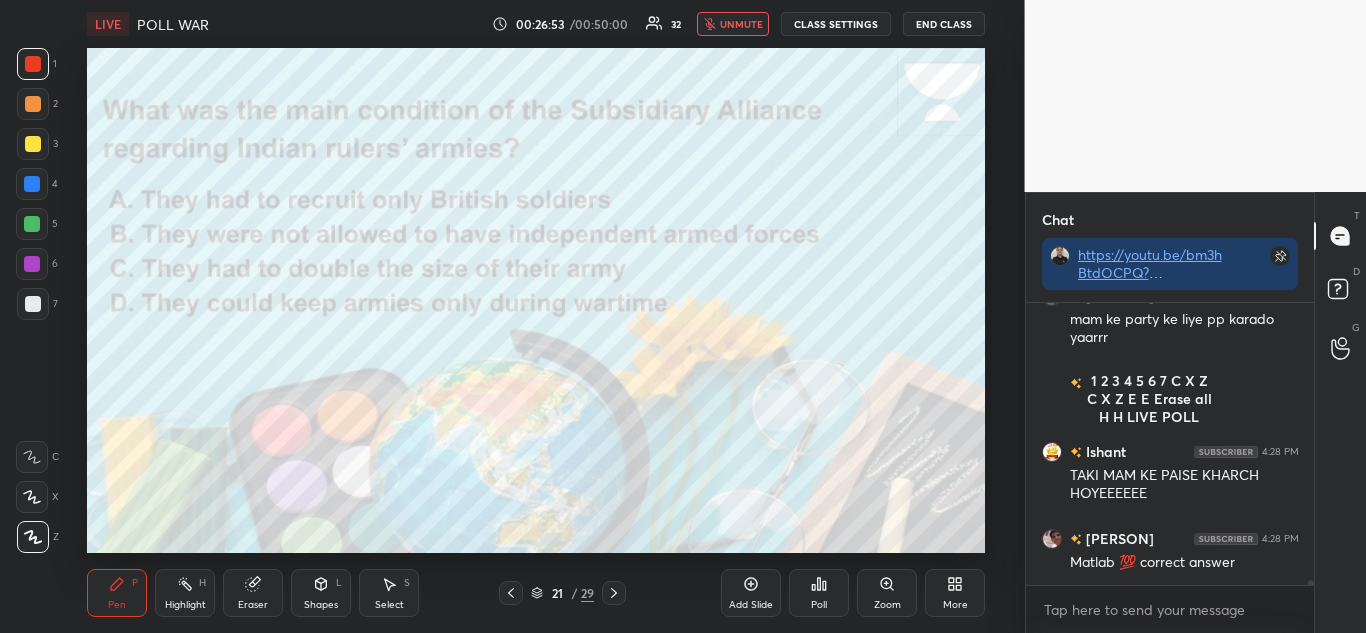 click on "unmute" at bounding box center (733, 24) 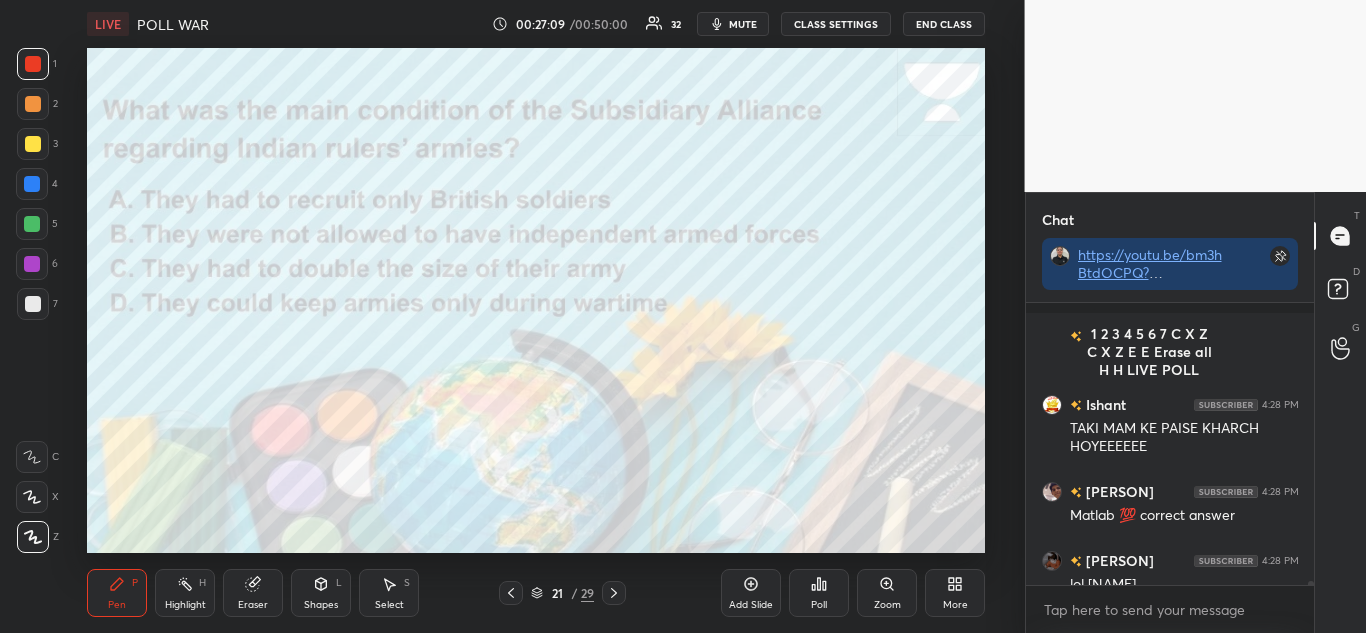 scroll, scrollTop: 17420, scrollLeft: 0, axis: vertical 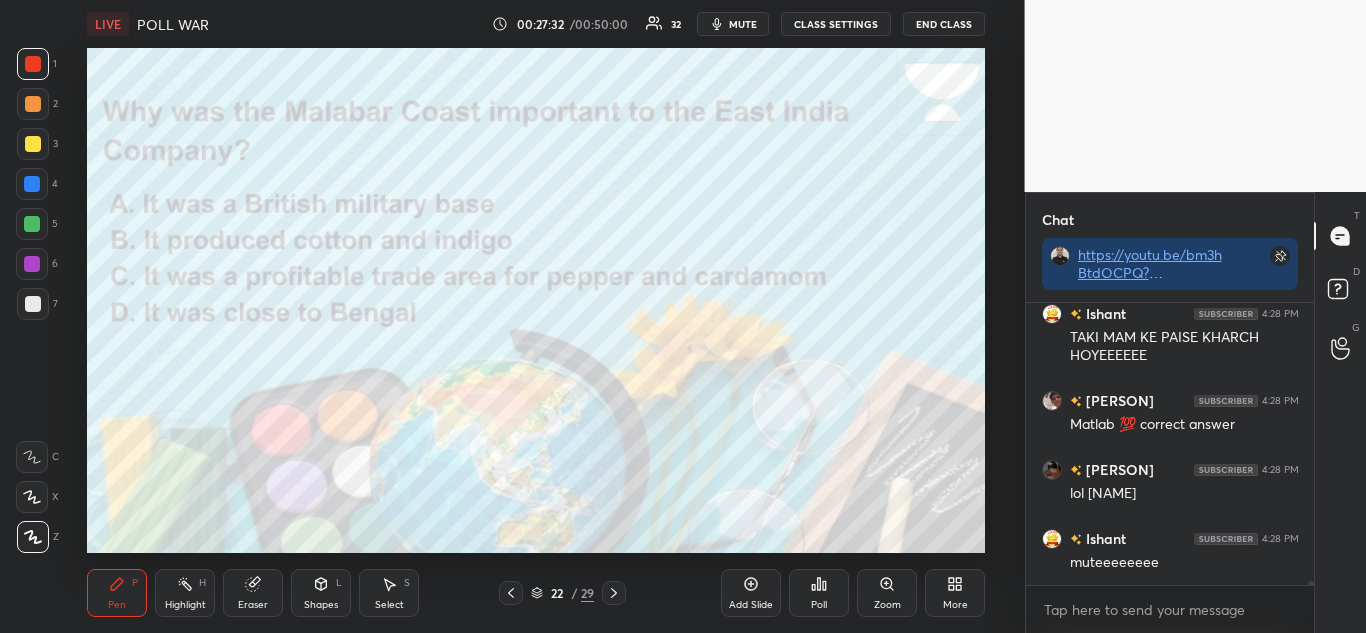 click on "Poll" at bounding box center [819, 593] 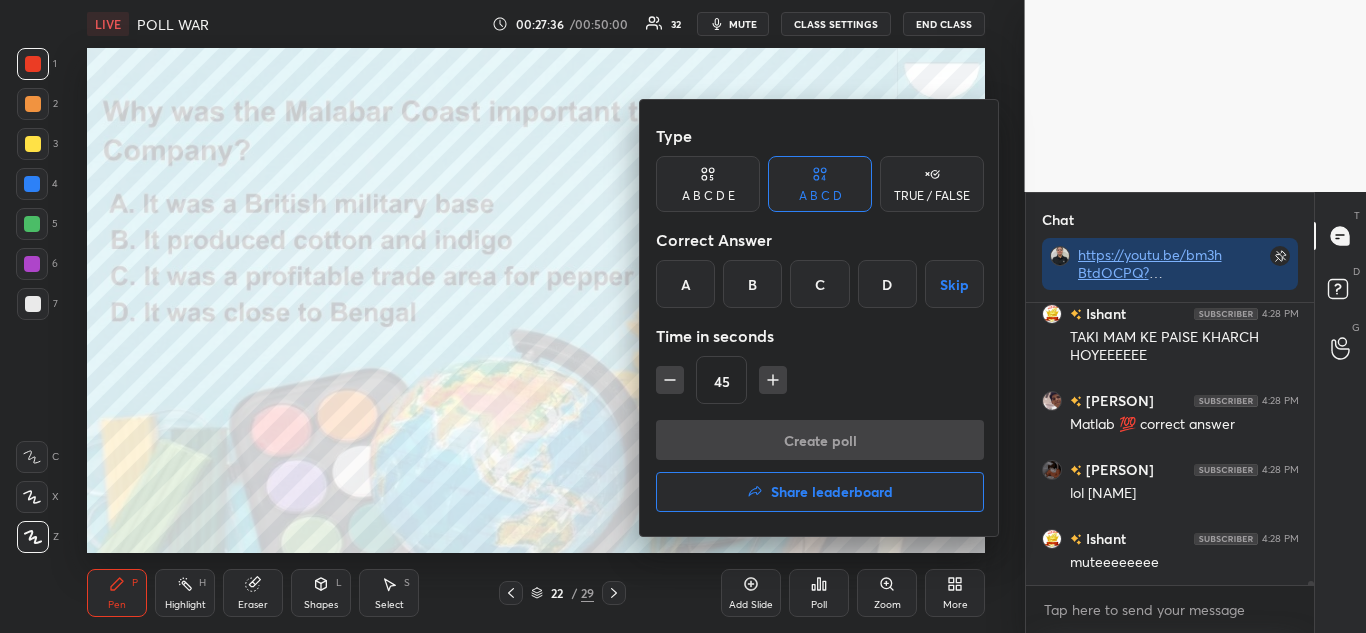 click on "C" at bounding box center [819, 284] 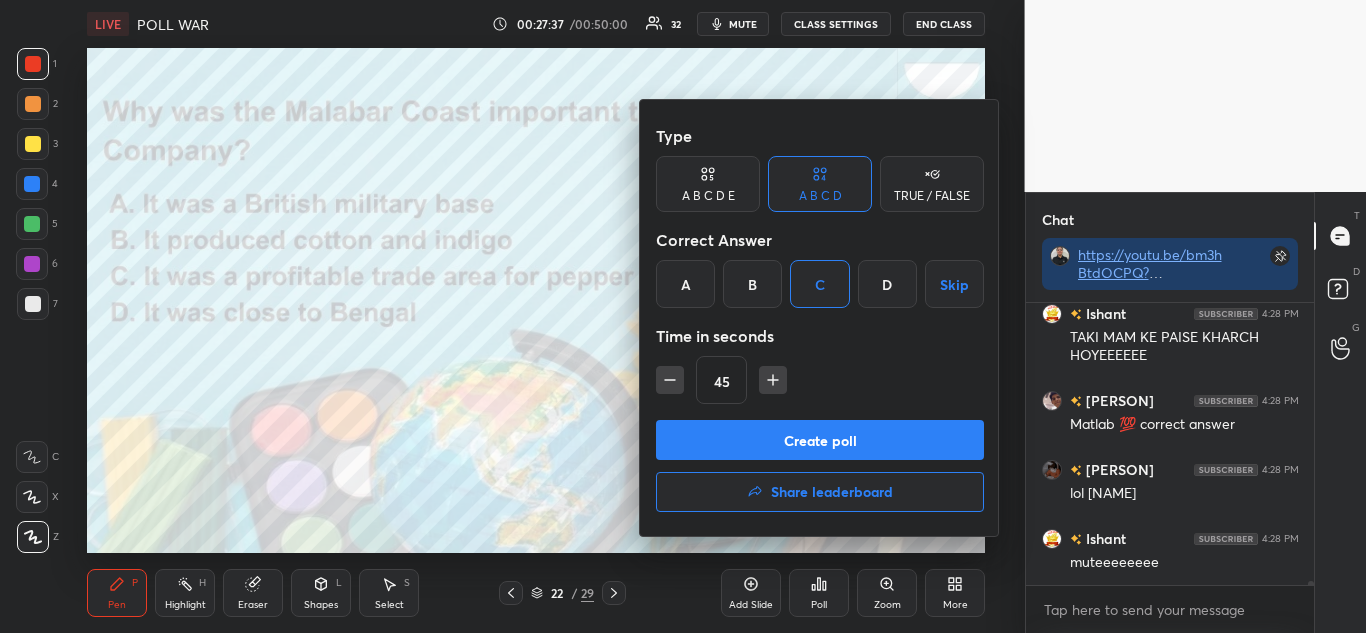 click 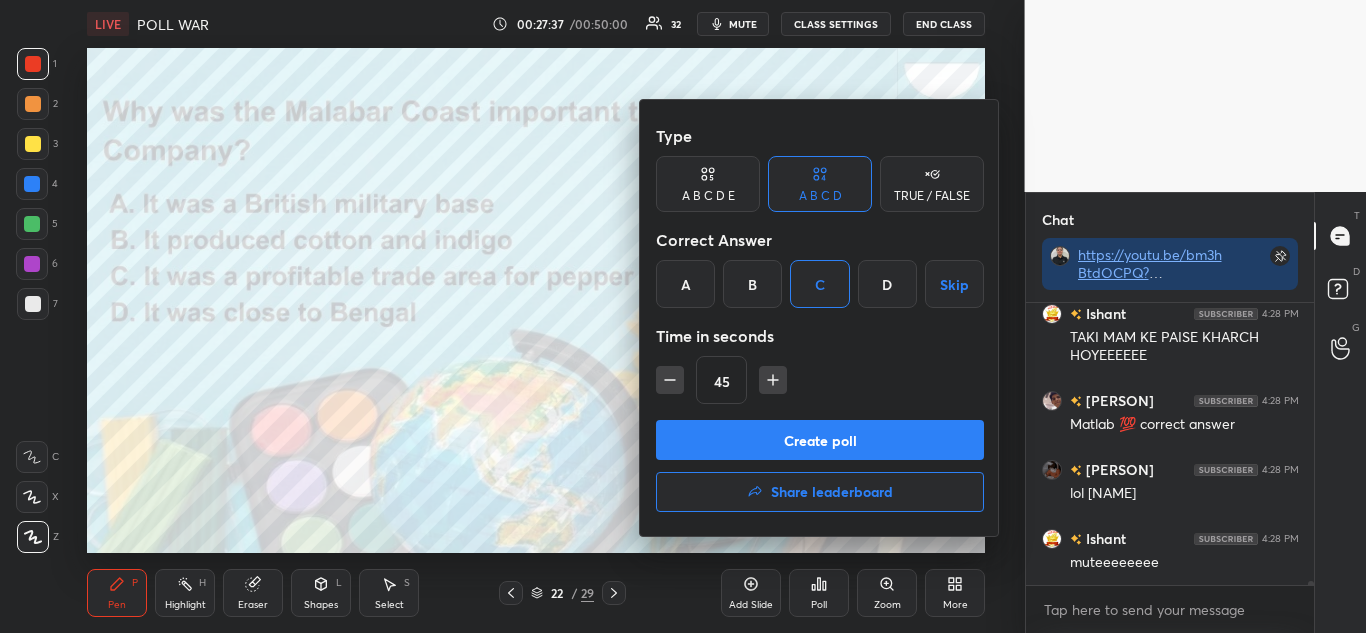 type on "30" 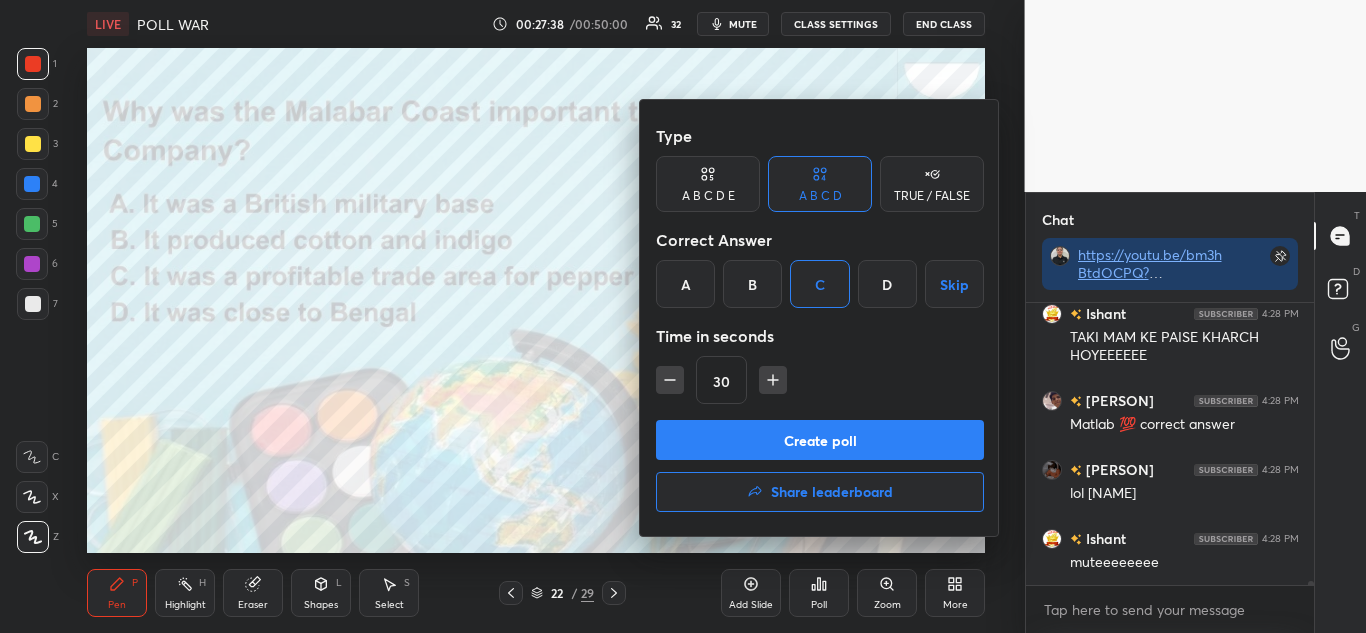click on "Create poll" at bounding box center (820, 440) 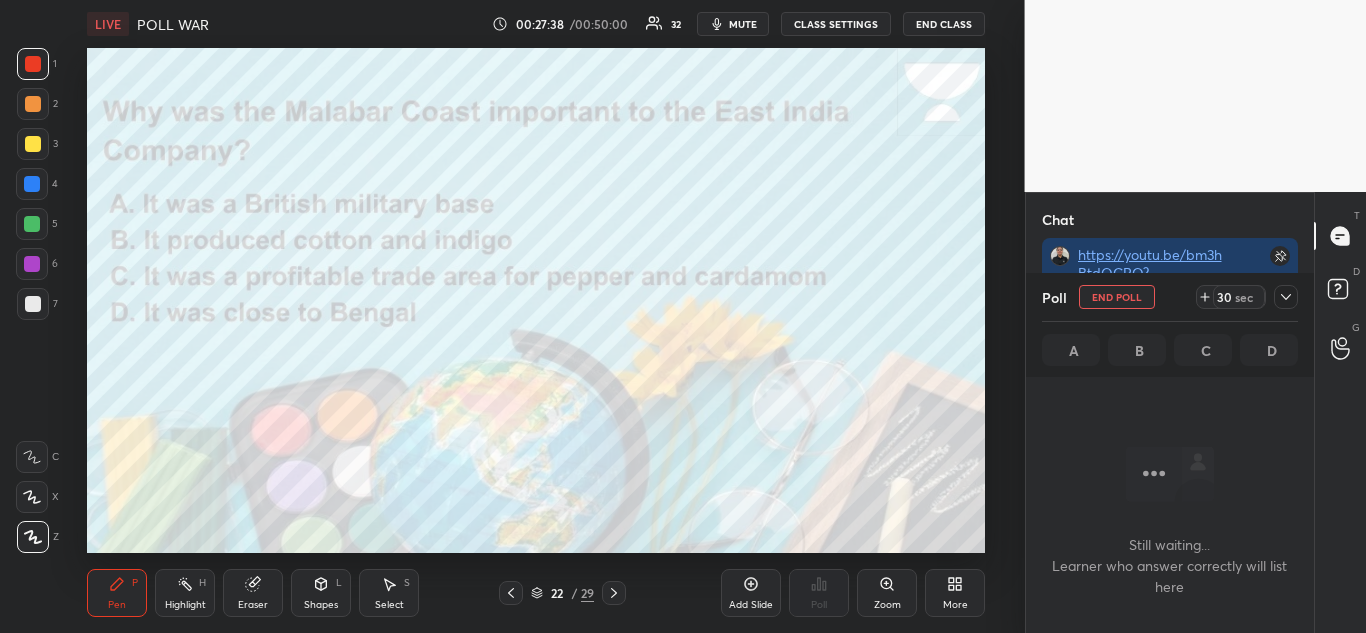 scroll, scrollTop: 196, scrollLeft: 282, axis: both 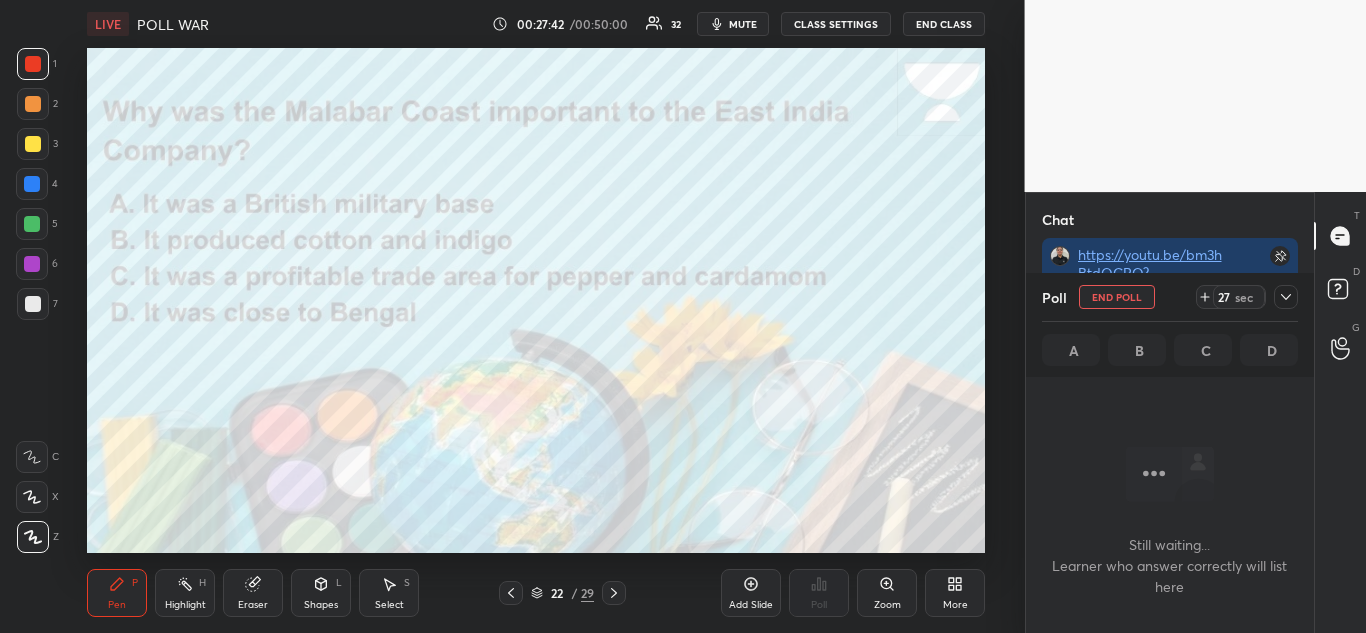 click at bounding box center [1286, 297] 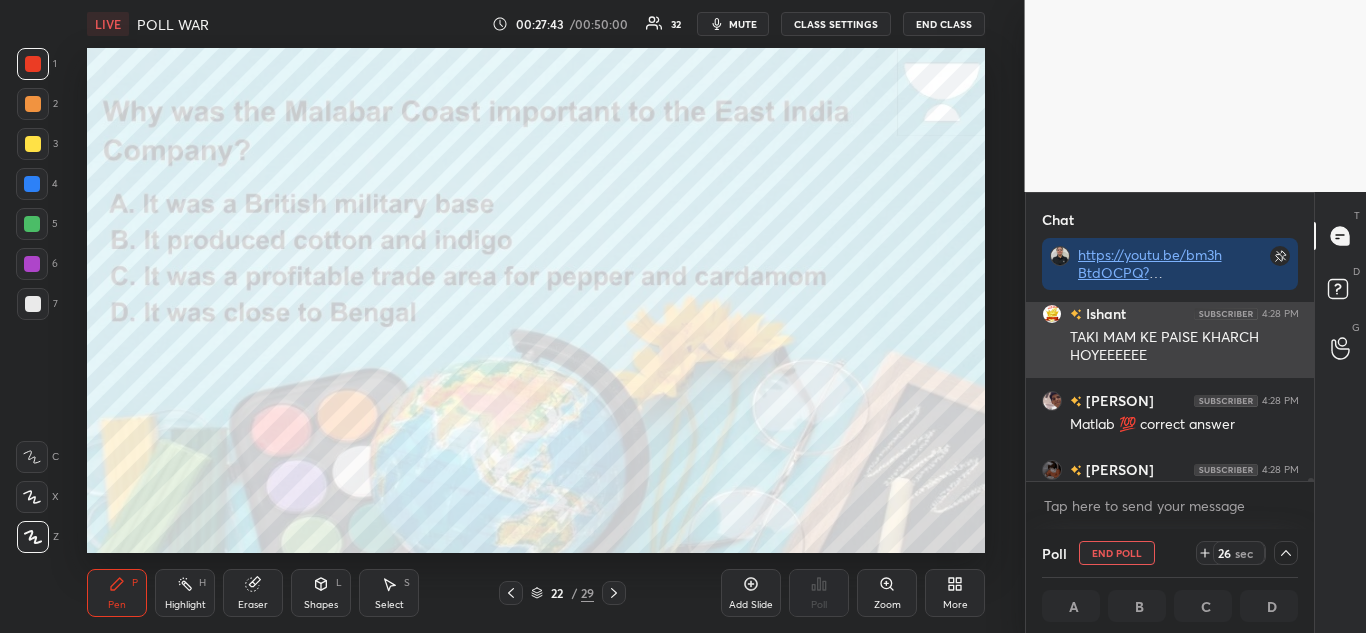 scroll, scrollTop: 1, scrollLeft: 7, axis: both 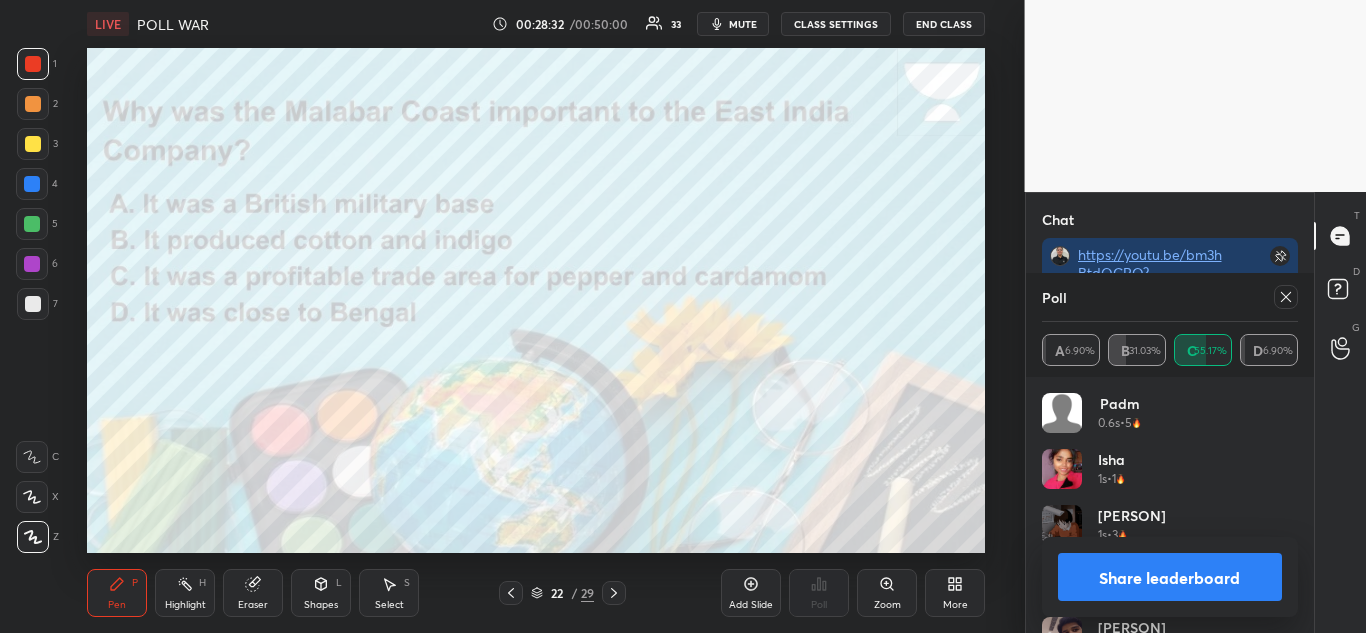 click 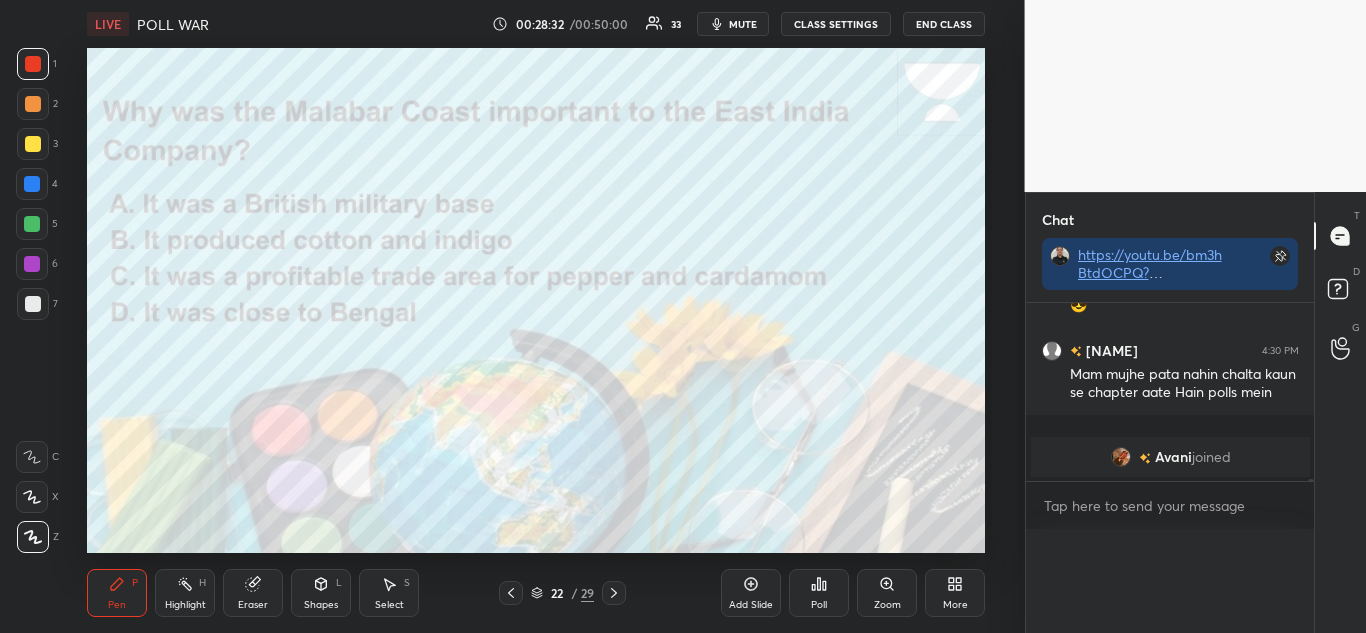scroll, scrollTop: 0, scrollLeft: 0, axis: both 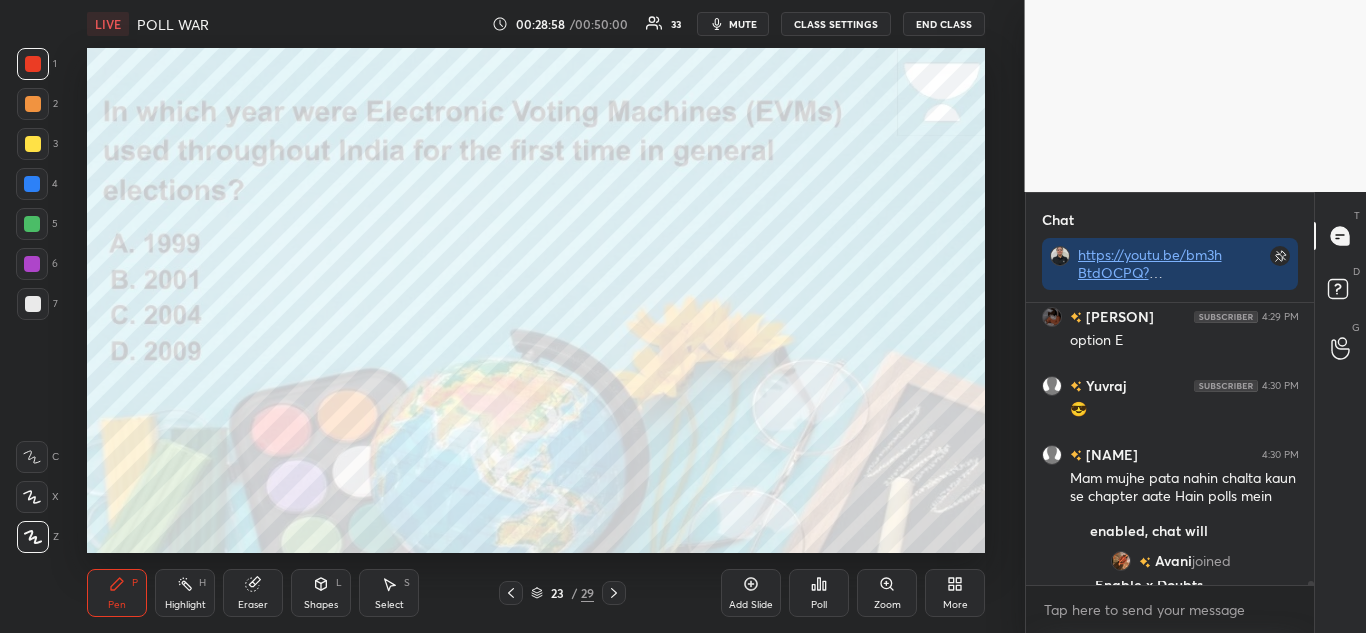click on "Poll" at bounding box center (819, 593) 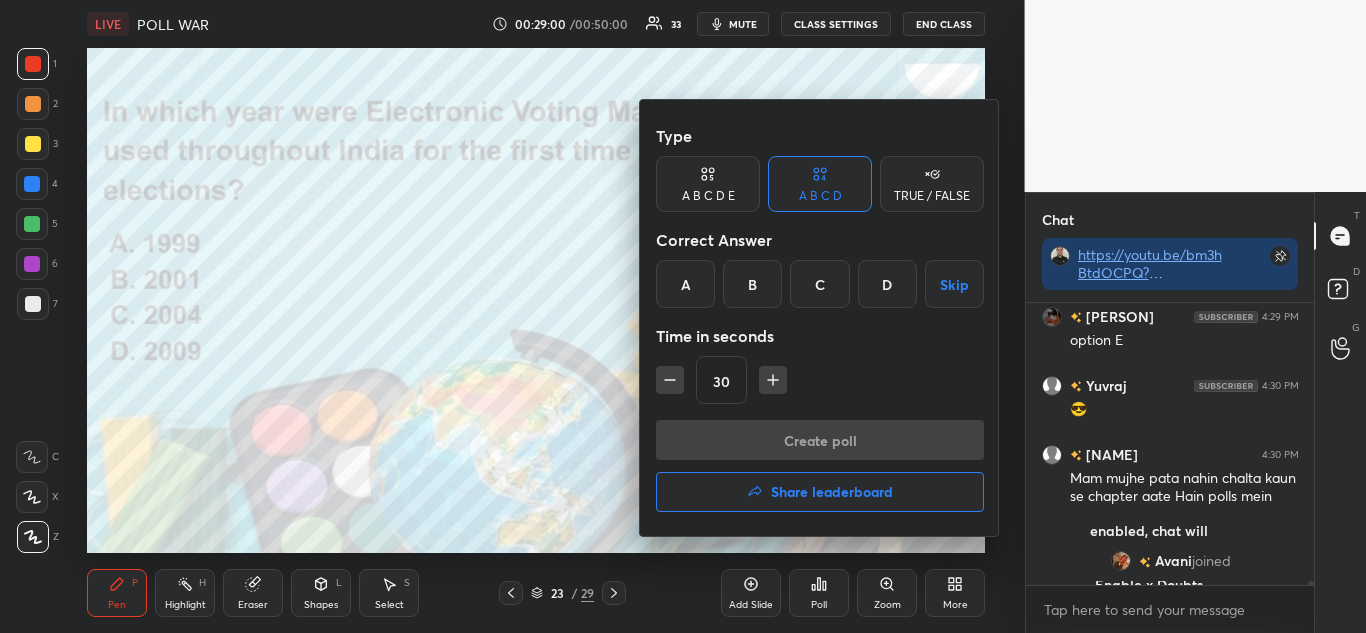 click on "C" at bounding box center [819, 284] 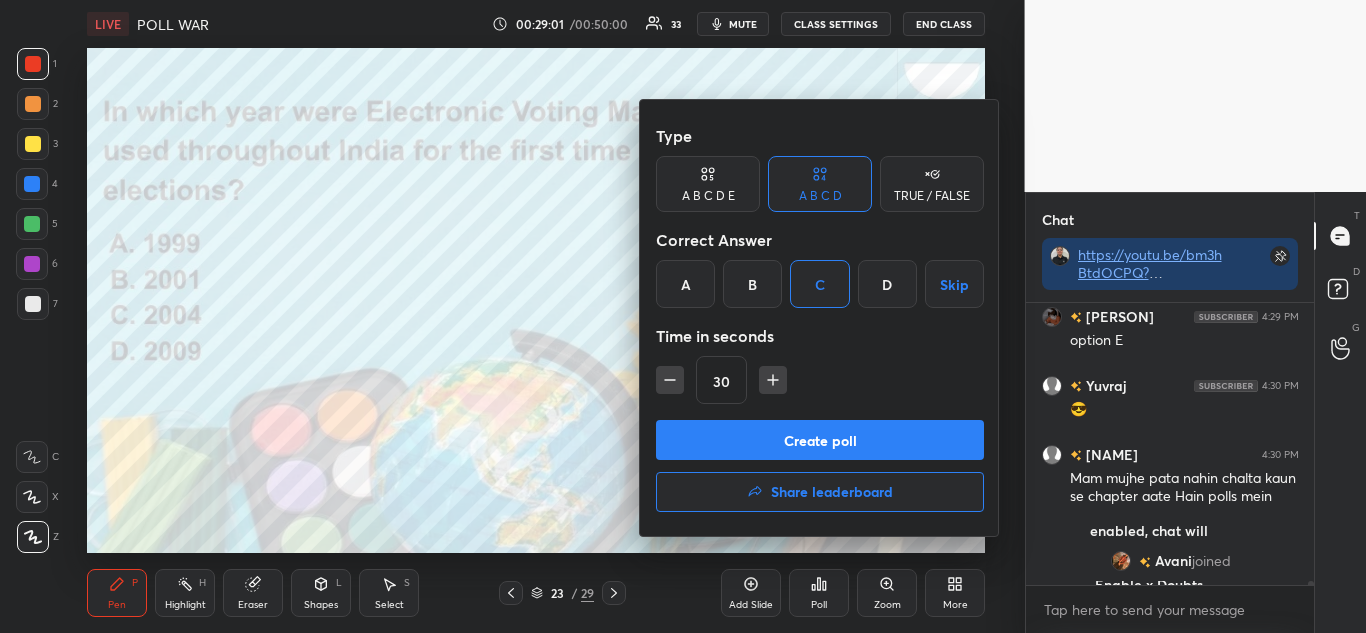 click on "Create poll" at bounding box center (820, 440) 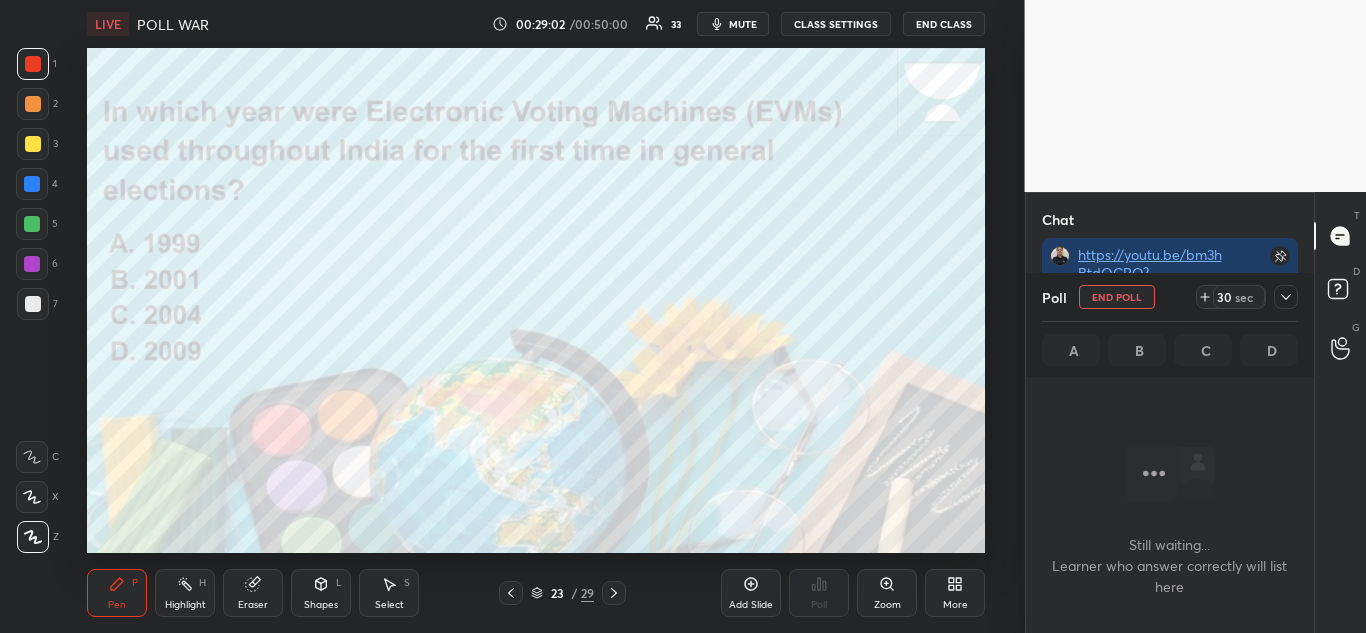 scroll, scrollTop: 196, scrollLeft: 282, axis: both 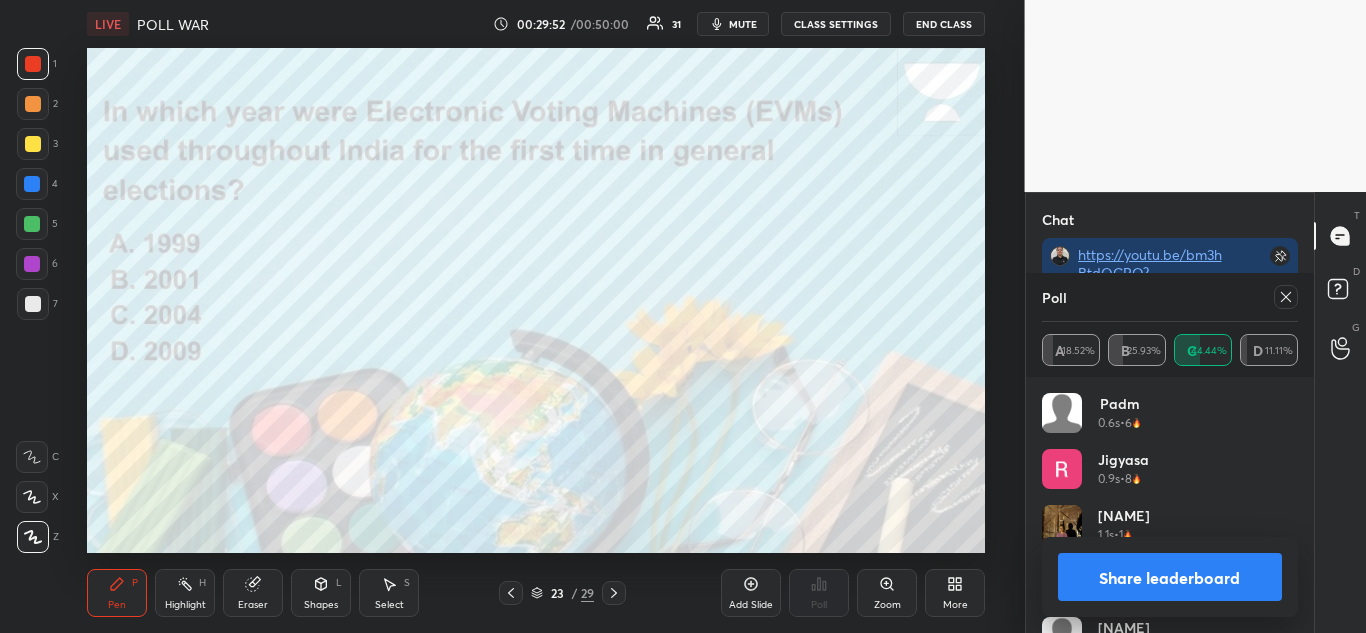 click on "Share leaderboard" at bounding box center [1170, 577] 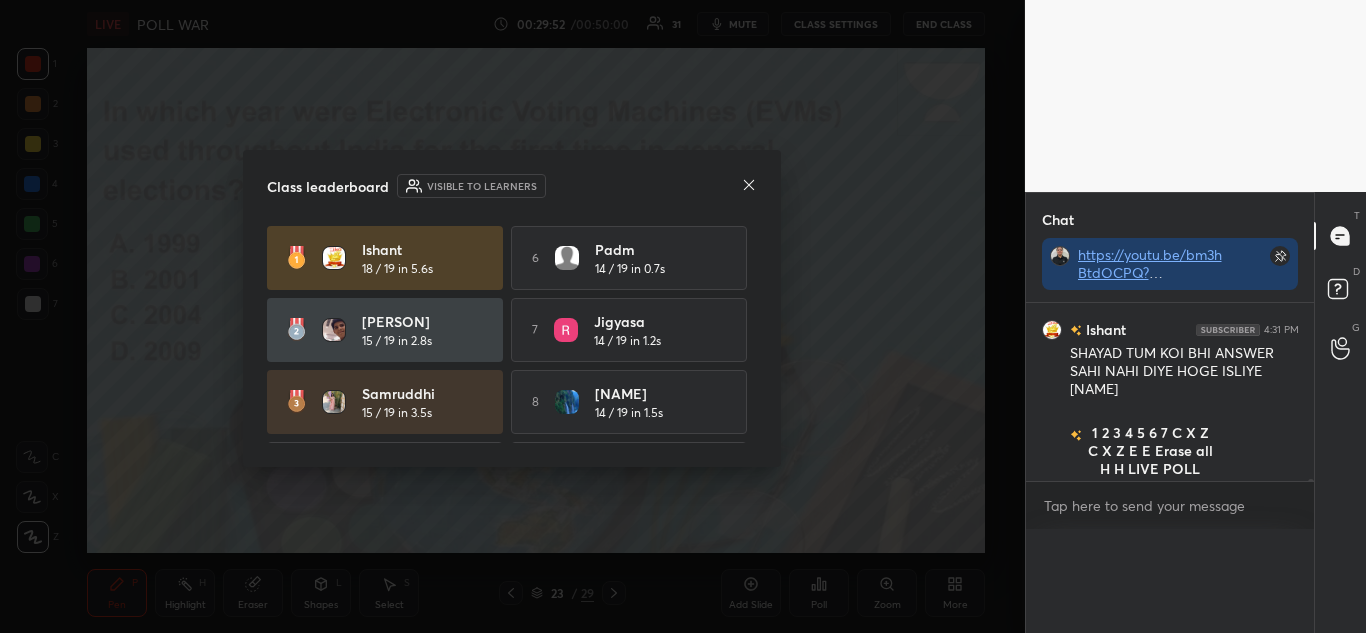 scroll, scrollTop: 0, scrollLeft: 0, axis: both 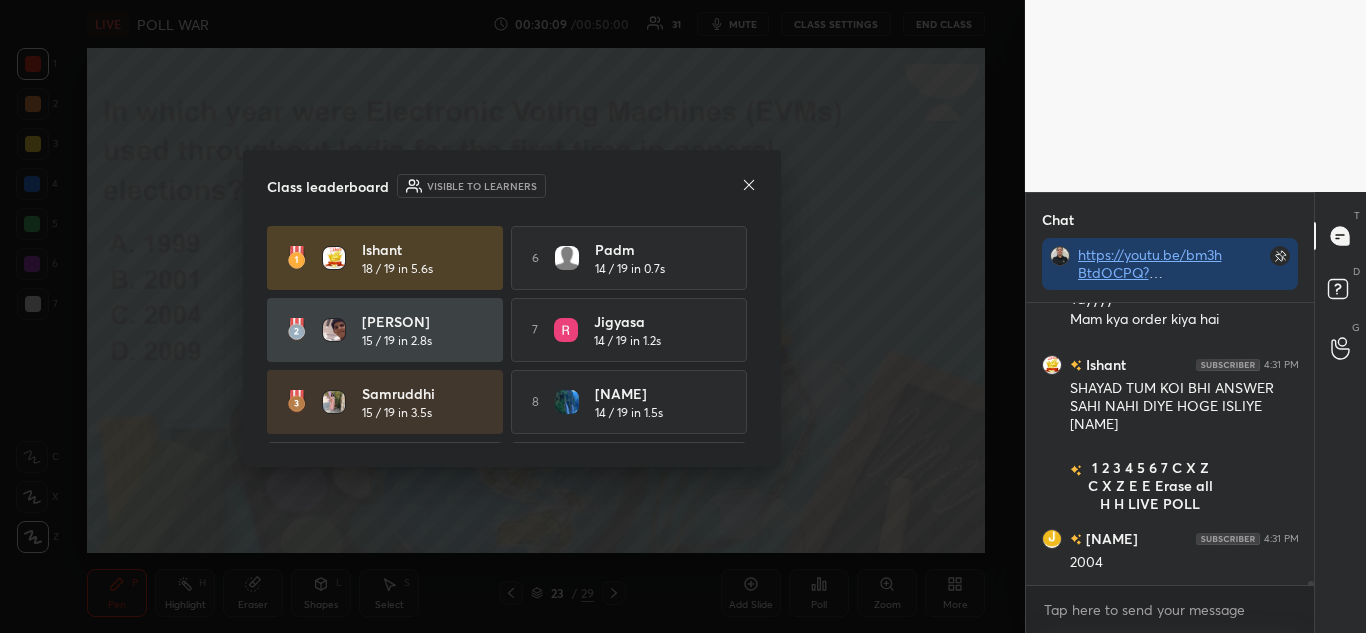 click 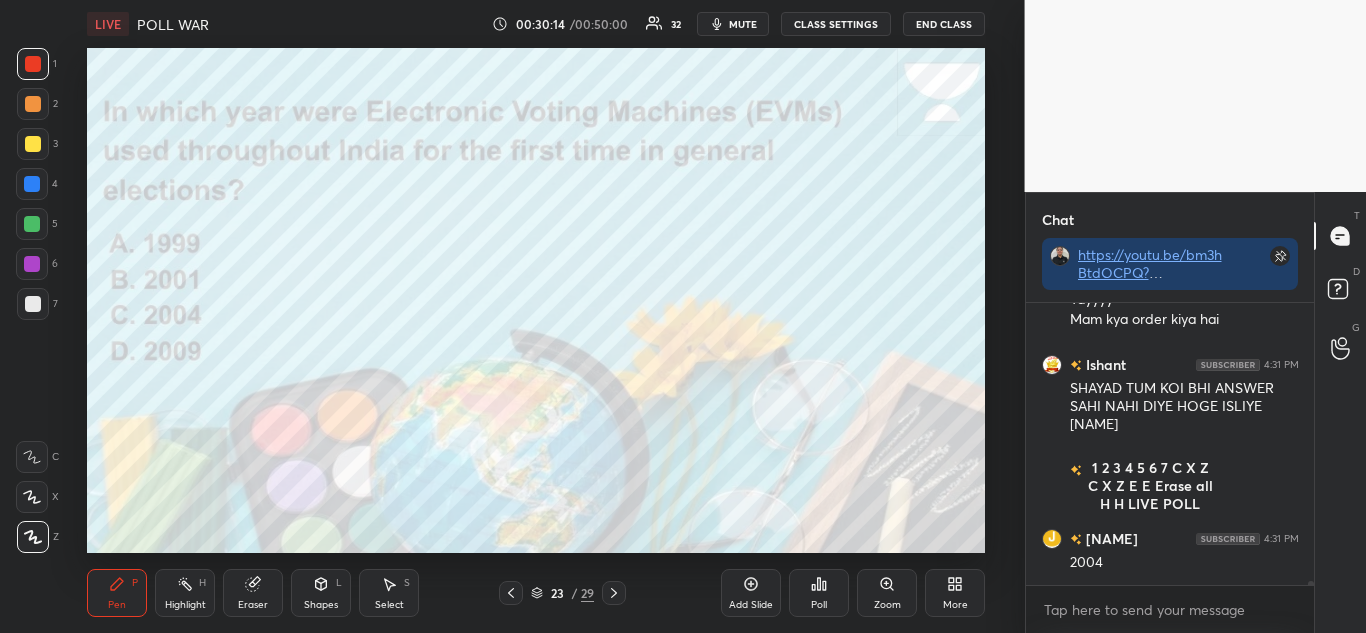 click at bounding box center (614, 593) 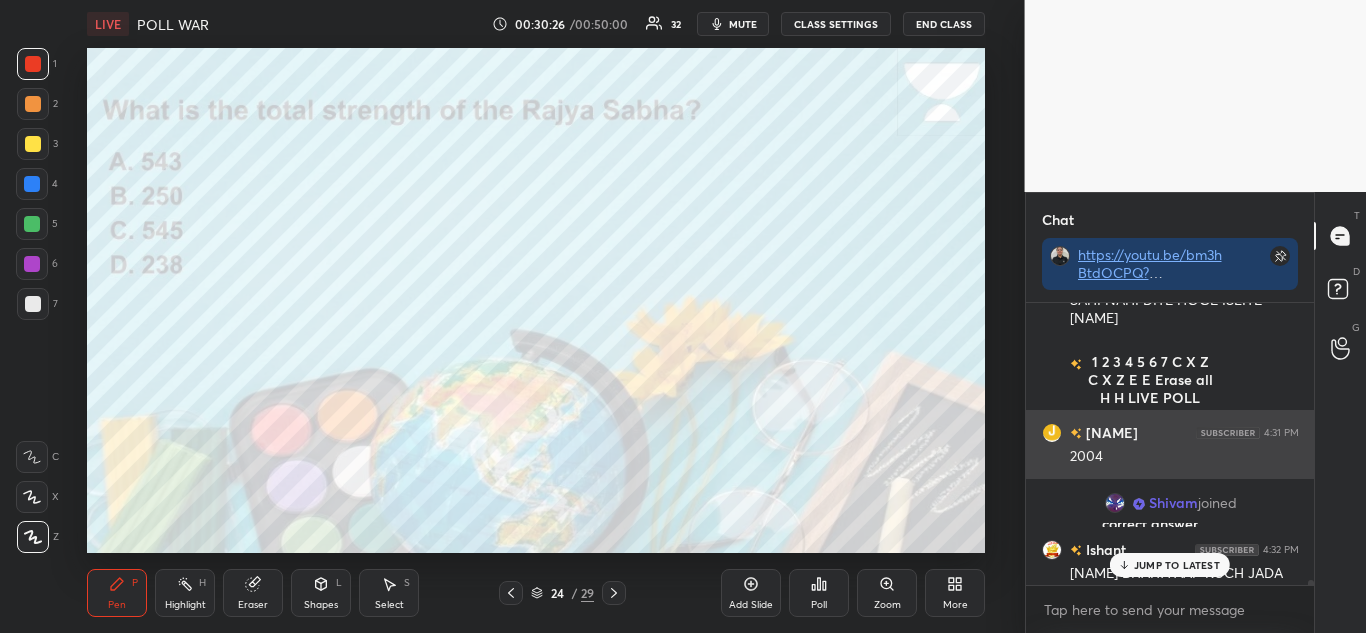 scroll, scrollTop: 17745, scrollLeft: 0, axis: vertical 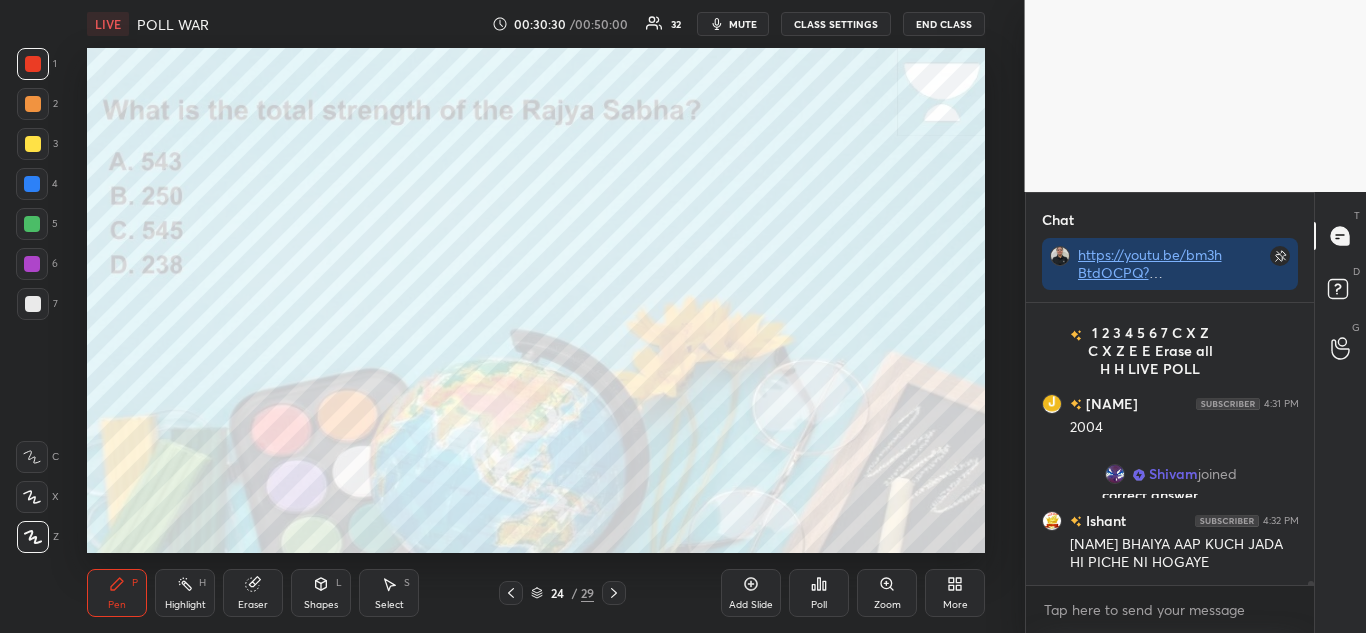 click 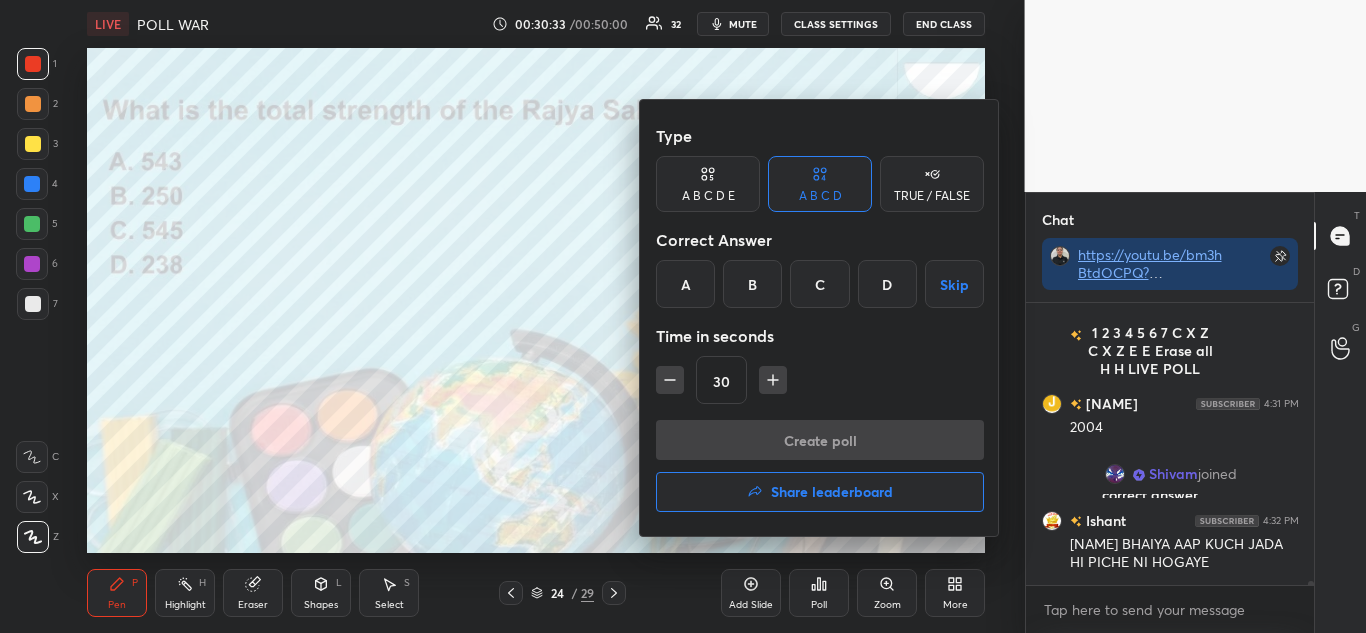 click on "B" at bounding box center (752, 284) 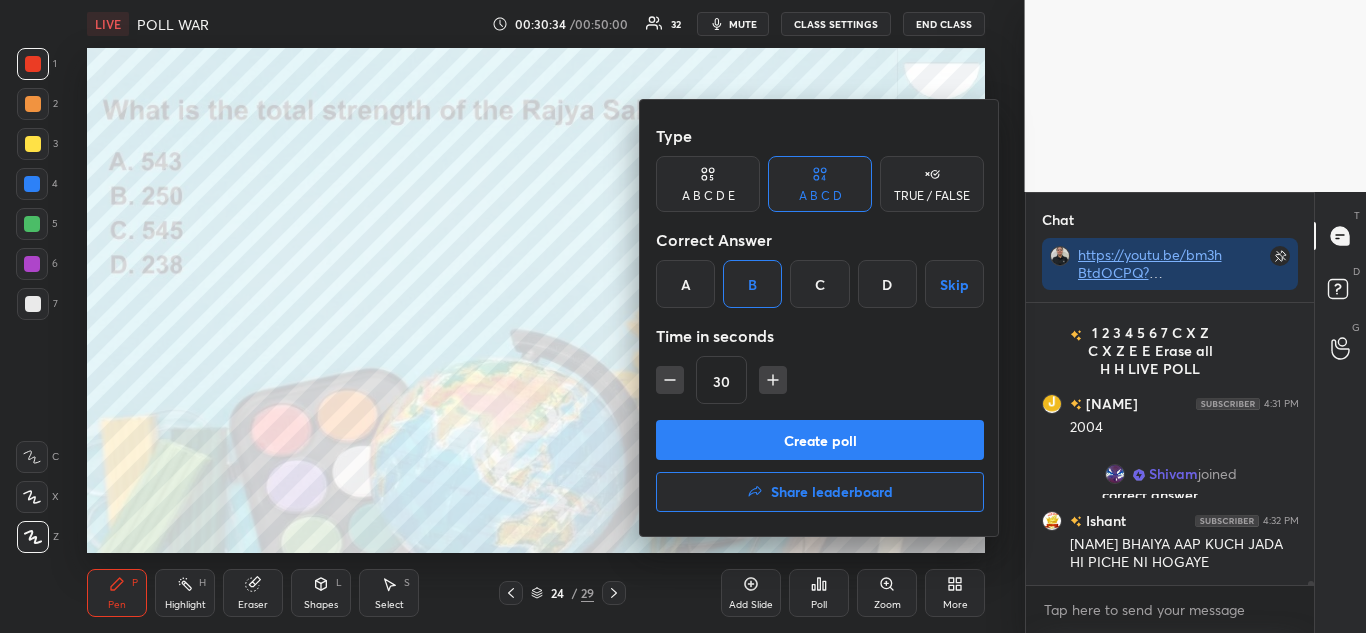click on "Create poll" at bounding box center (820, 440) 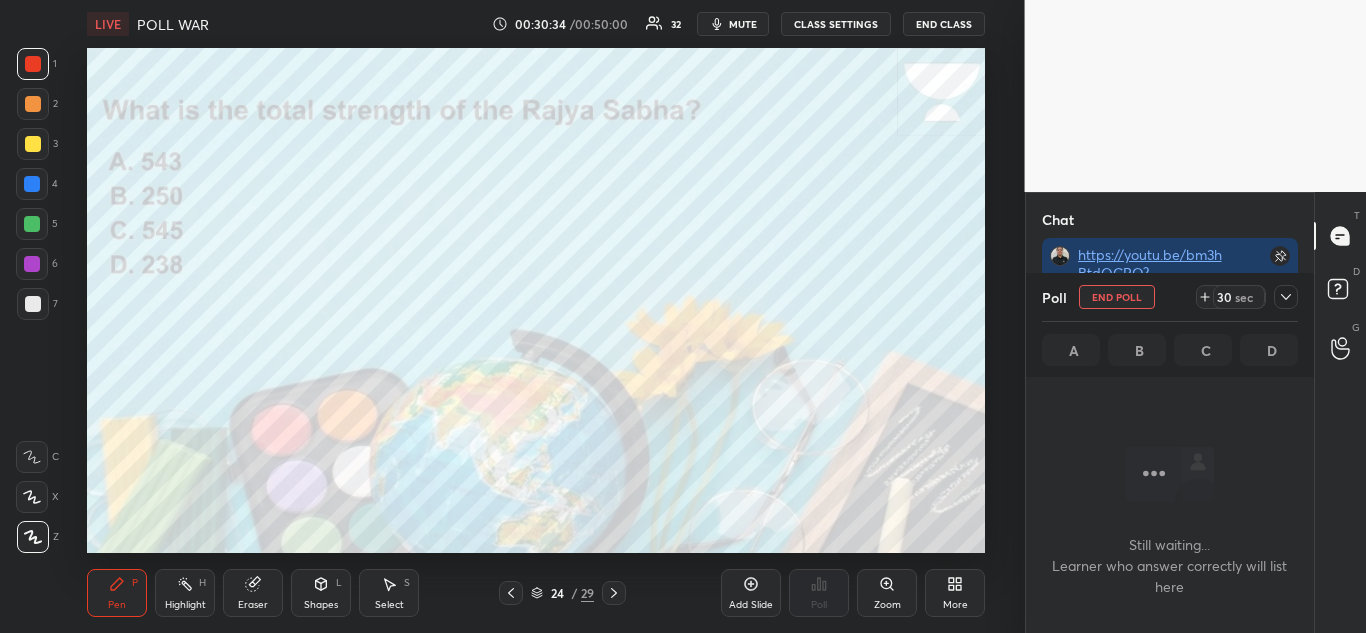 scroll, scrollTop: 172, scrollLeft: 282, axis: both 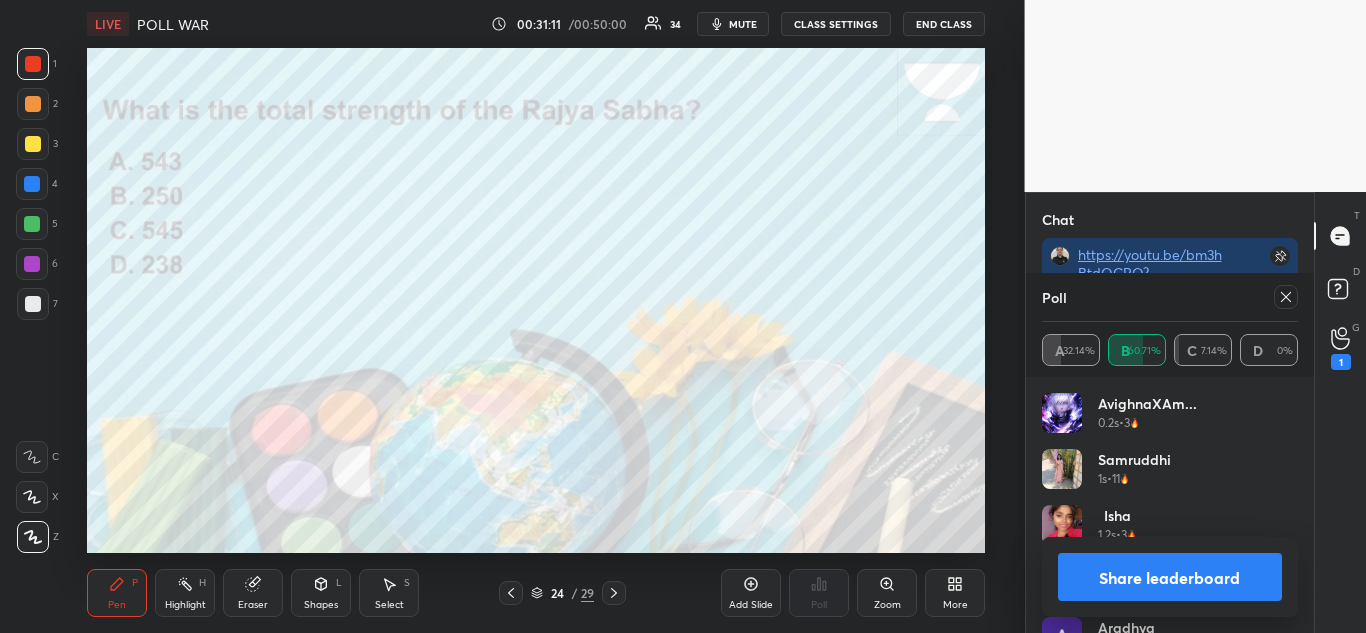 click 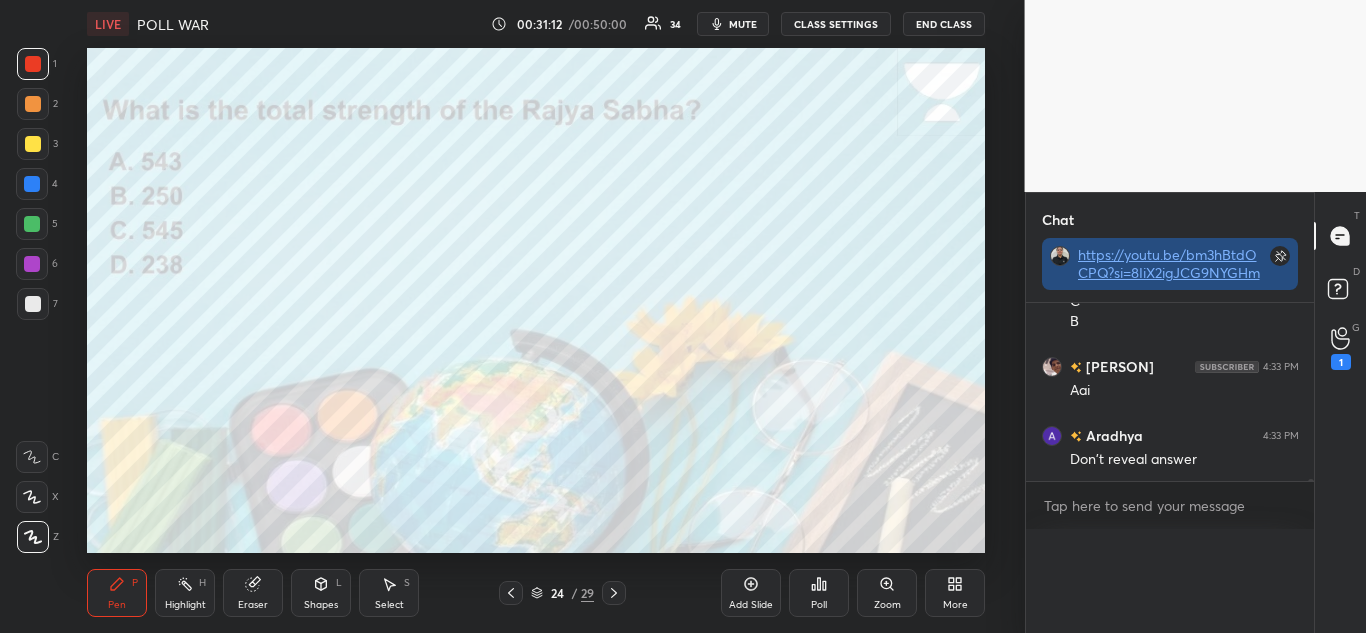 scroll, scrollTop: 0, scrollLeft: 0, axis: both 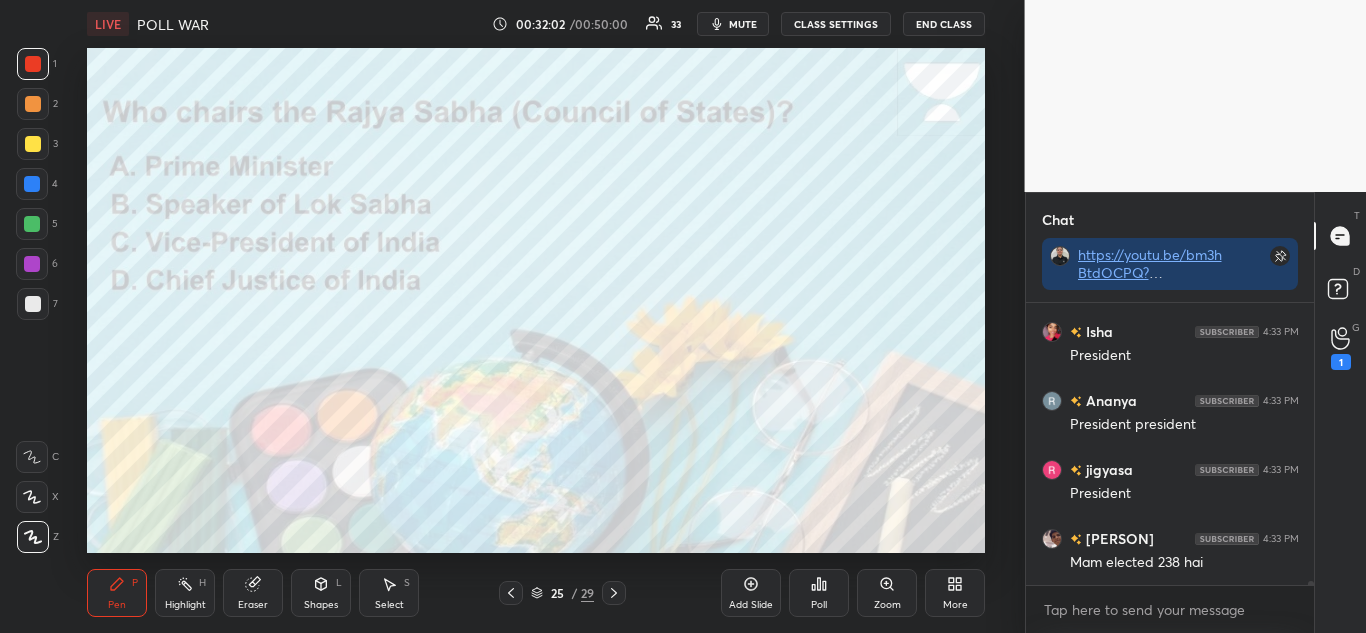 click 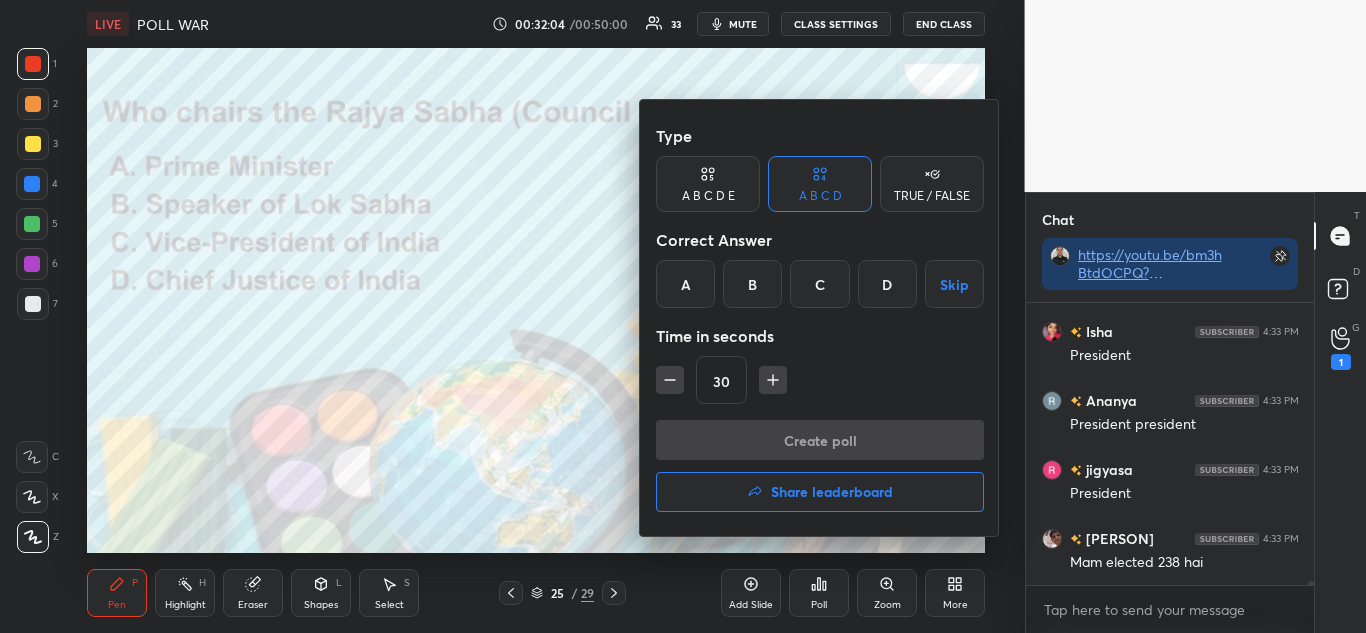 click on "C" at bounding box center [819, 284] 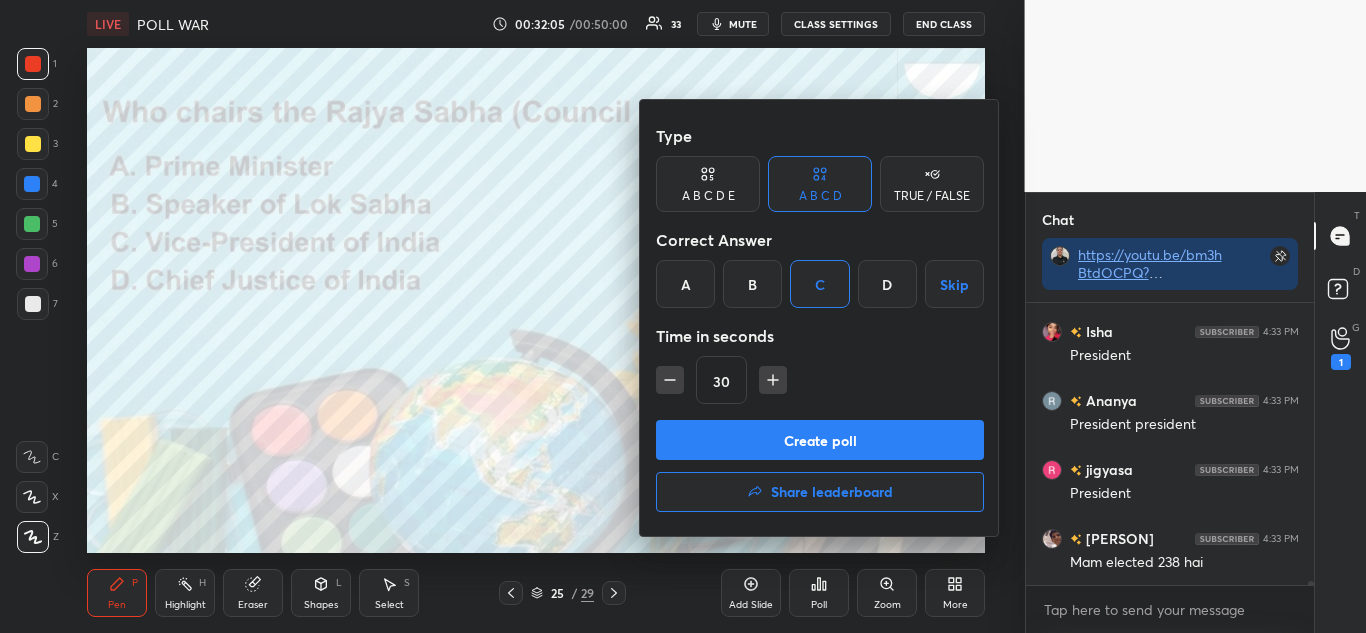 click on "Create poll" at bounding box center [820, 440] 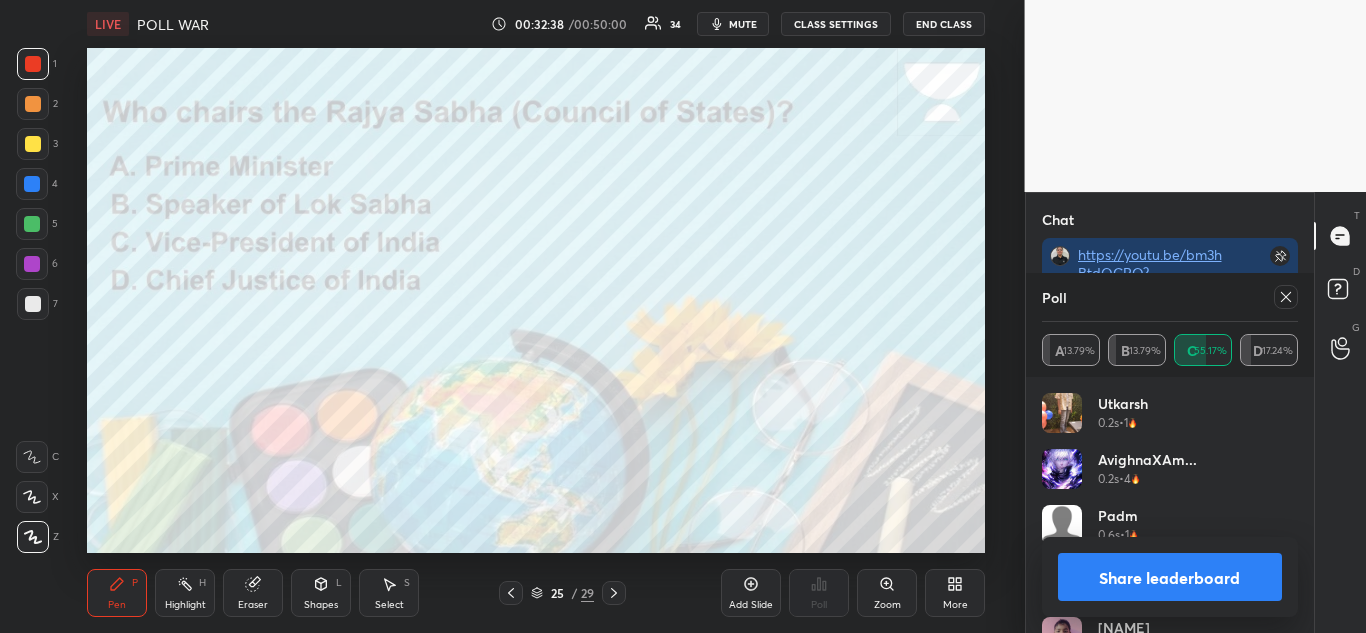 scroll, scrollTop: 19679, scrollLeft: 0, axis: vertical 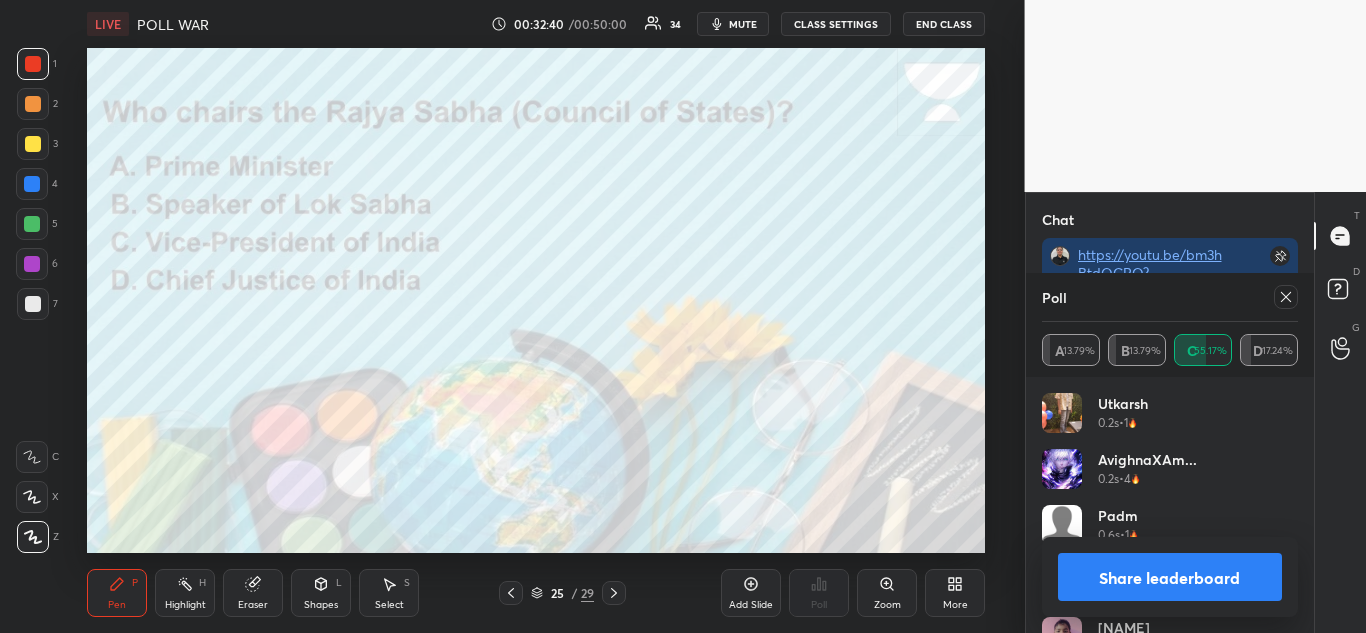 click 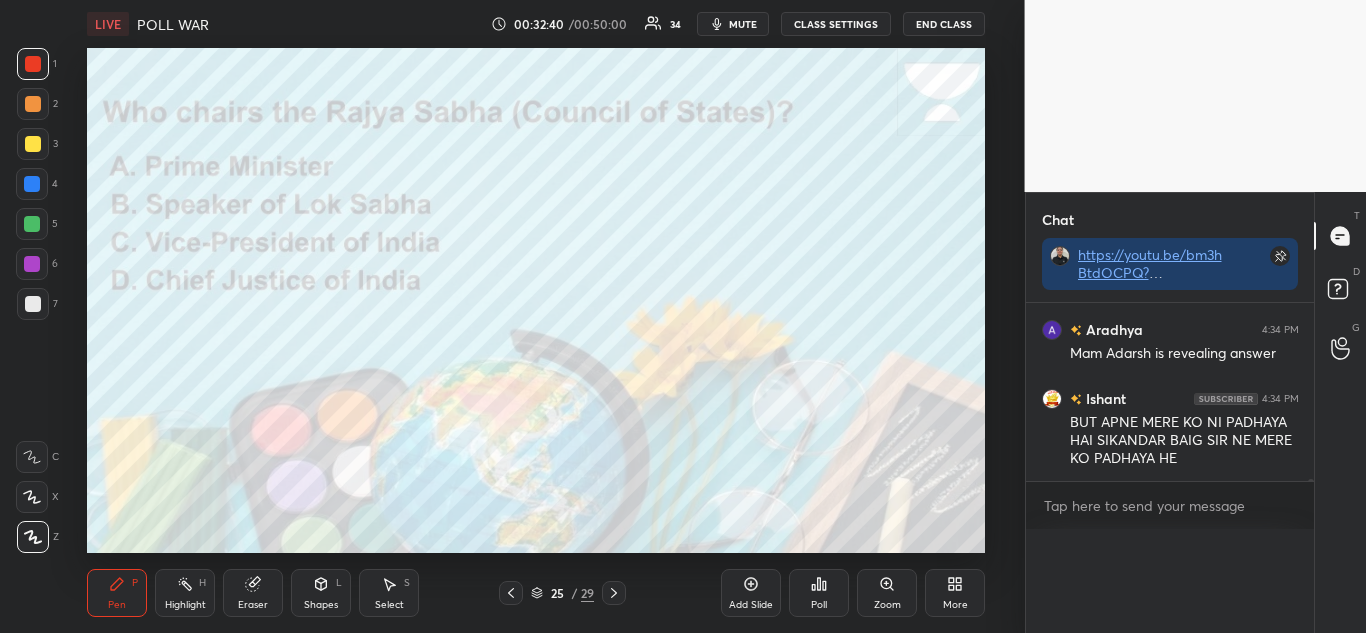 scroll, scrollTop: 0, scrollLeft: 0, axis: both 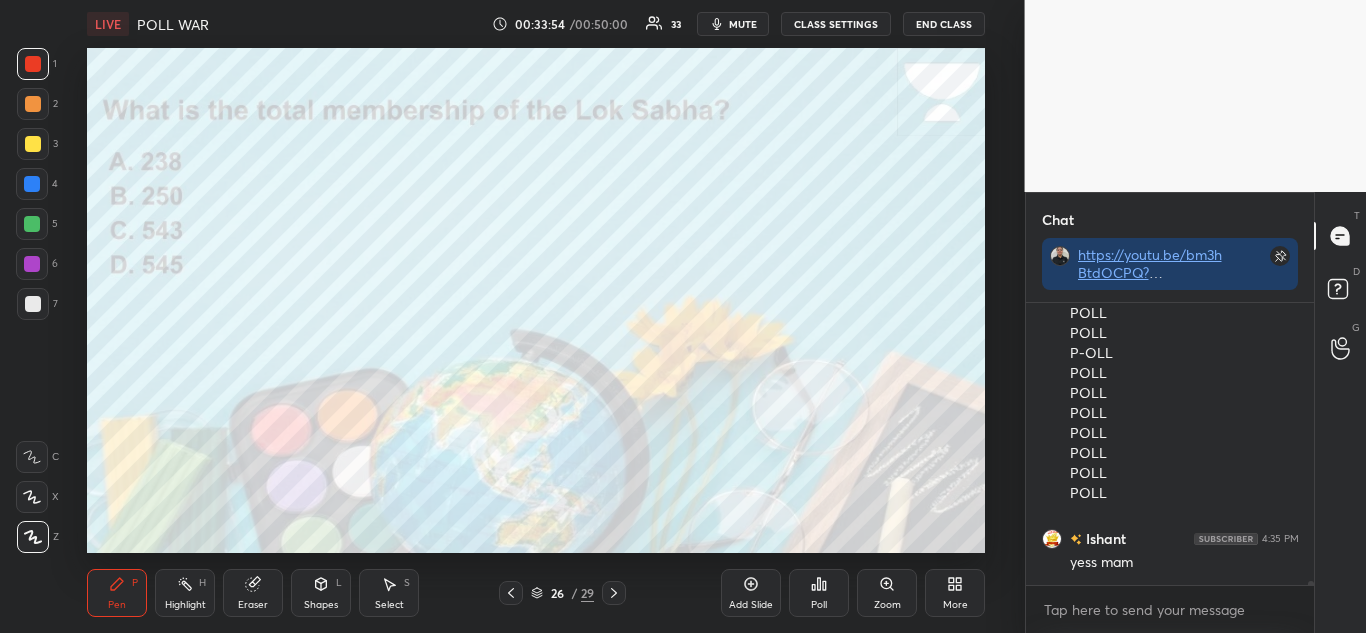 click on "Poll" at bounding box center [819, 593] 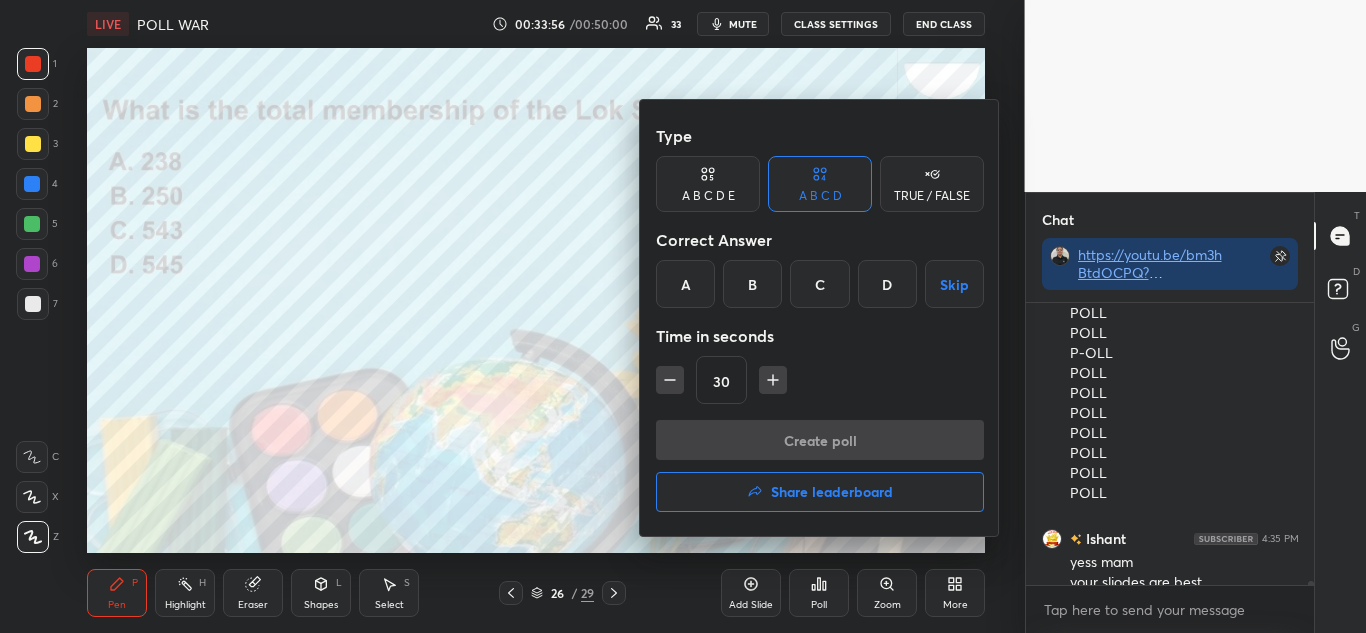scroll, scrollTop: 20209, scrollLeft: 0, axis: vertical 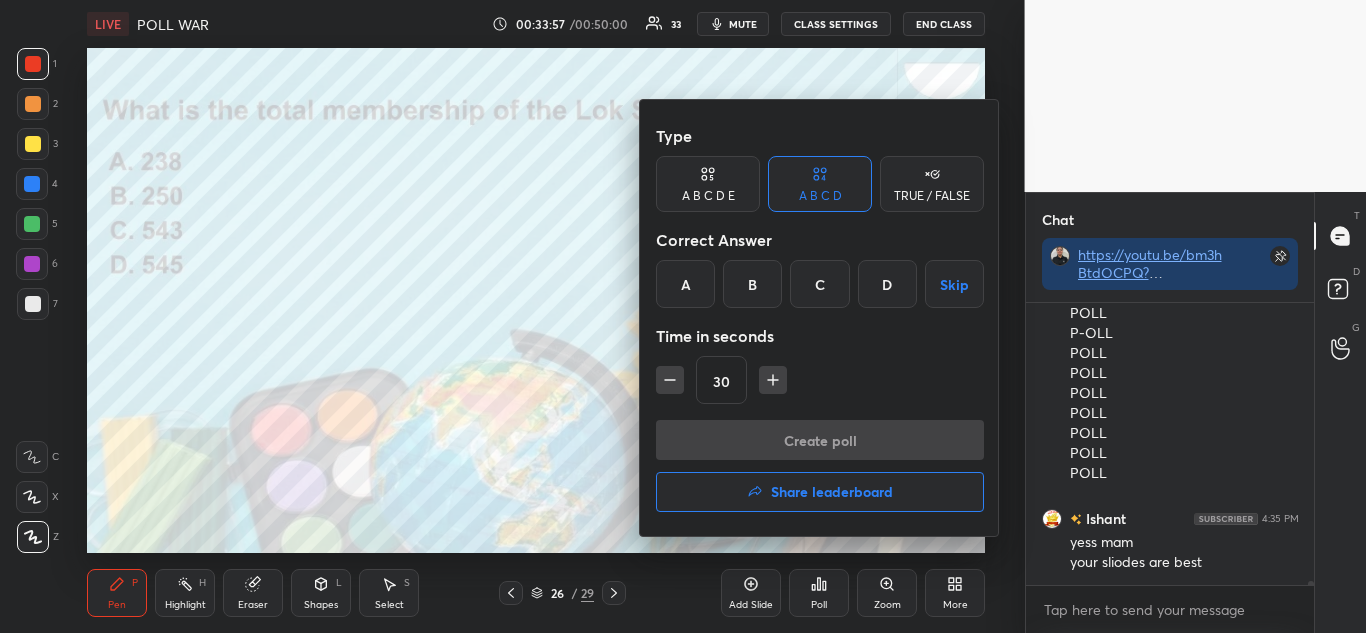 click on "C" at bounding box center [819, 284] 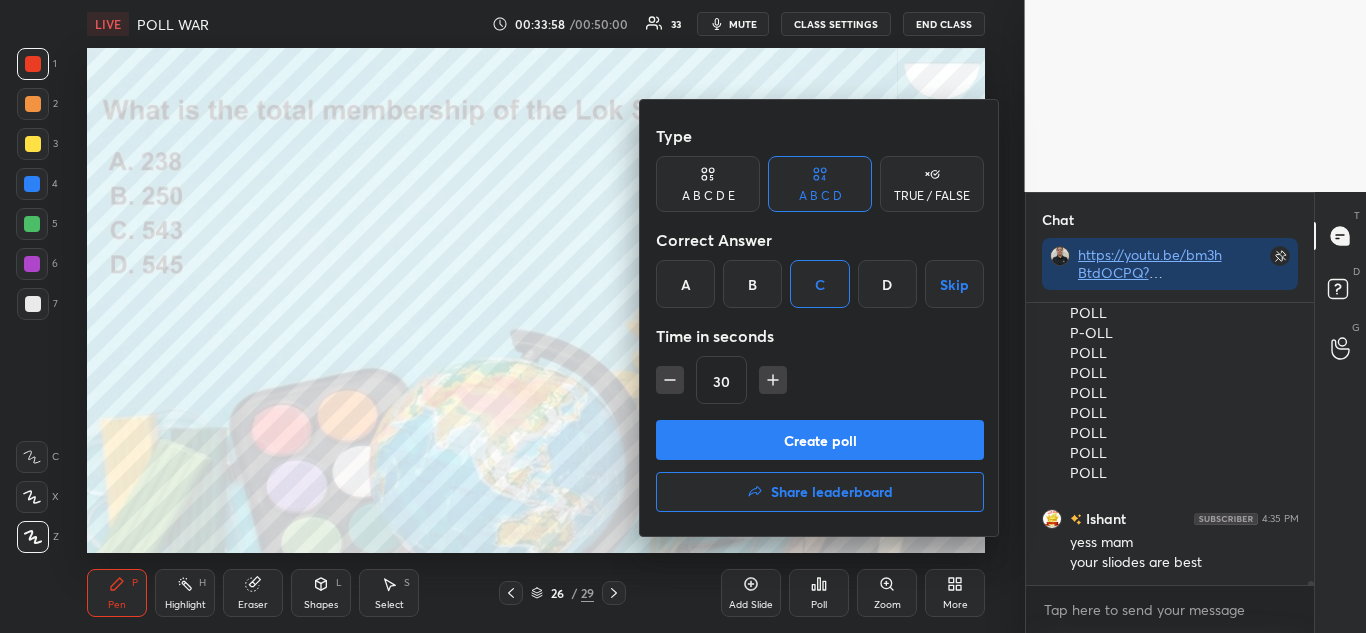 click on "Create poll" at bounding box center [820, 440] 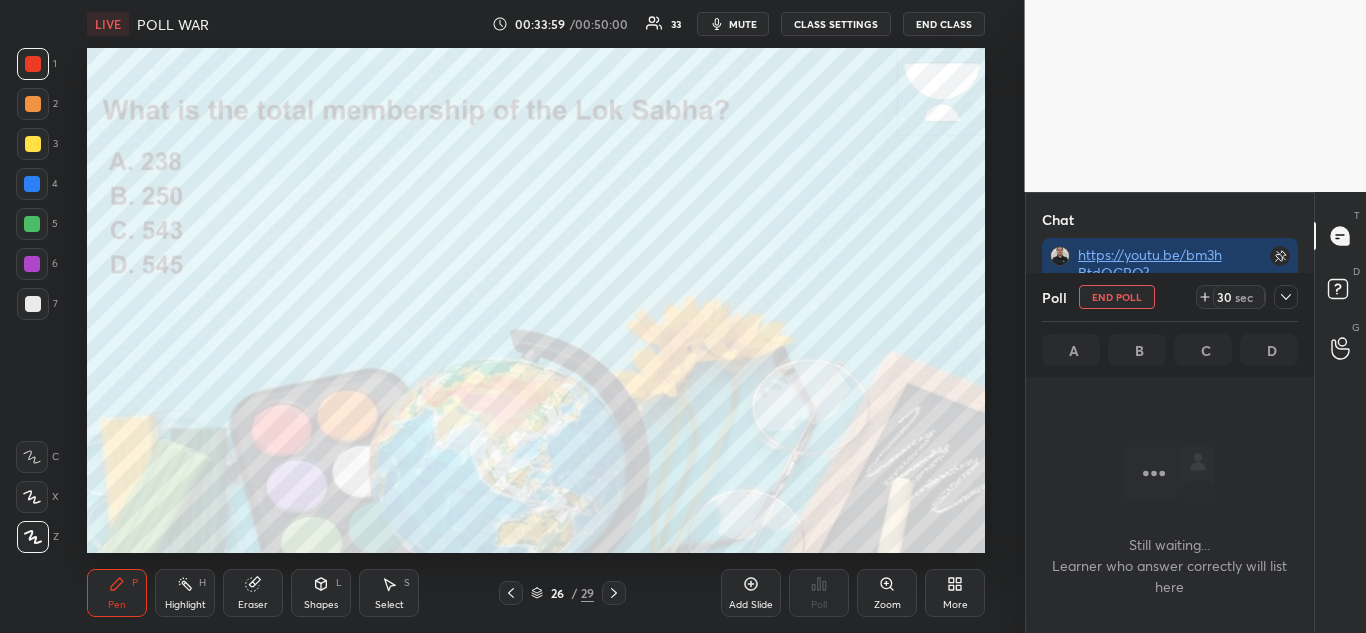 scroll, scrollTop: 172, scrollLeft: 282, axis: both 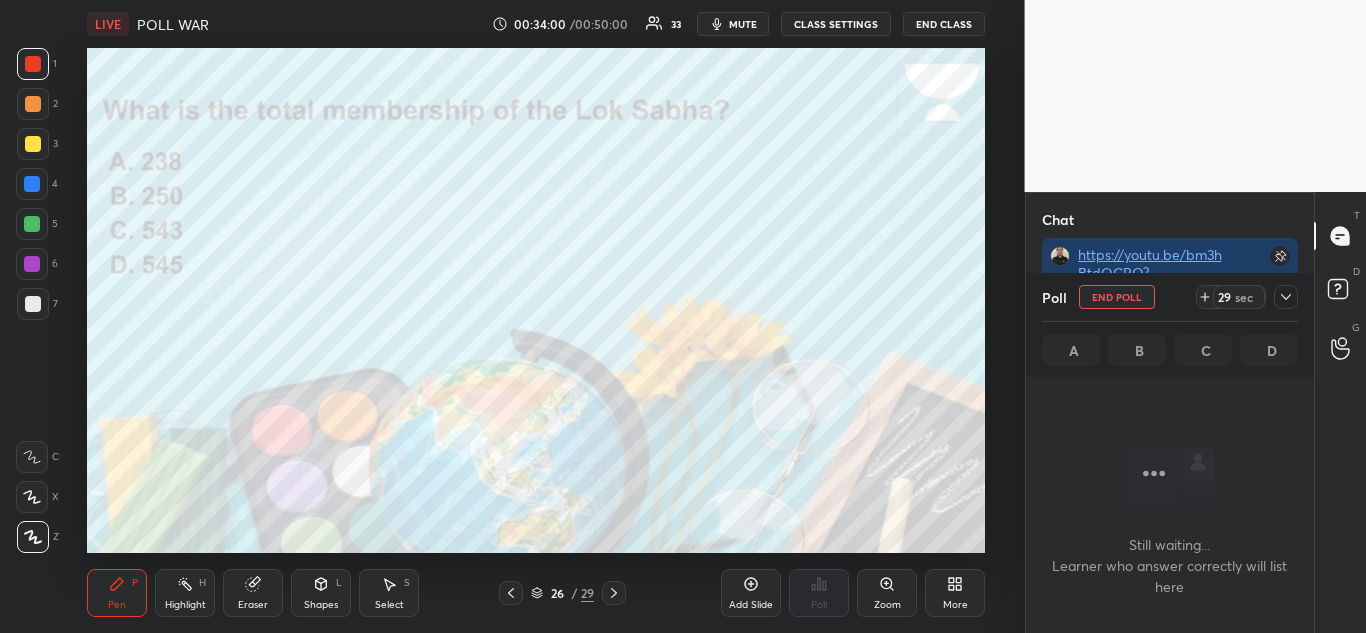click 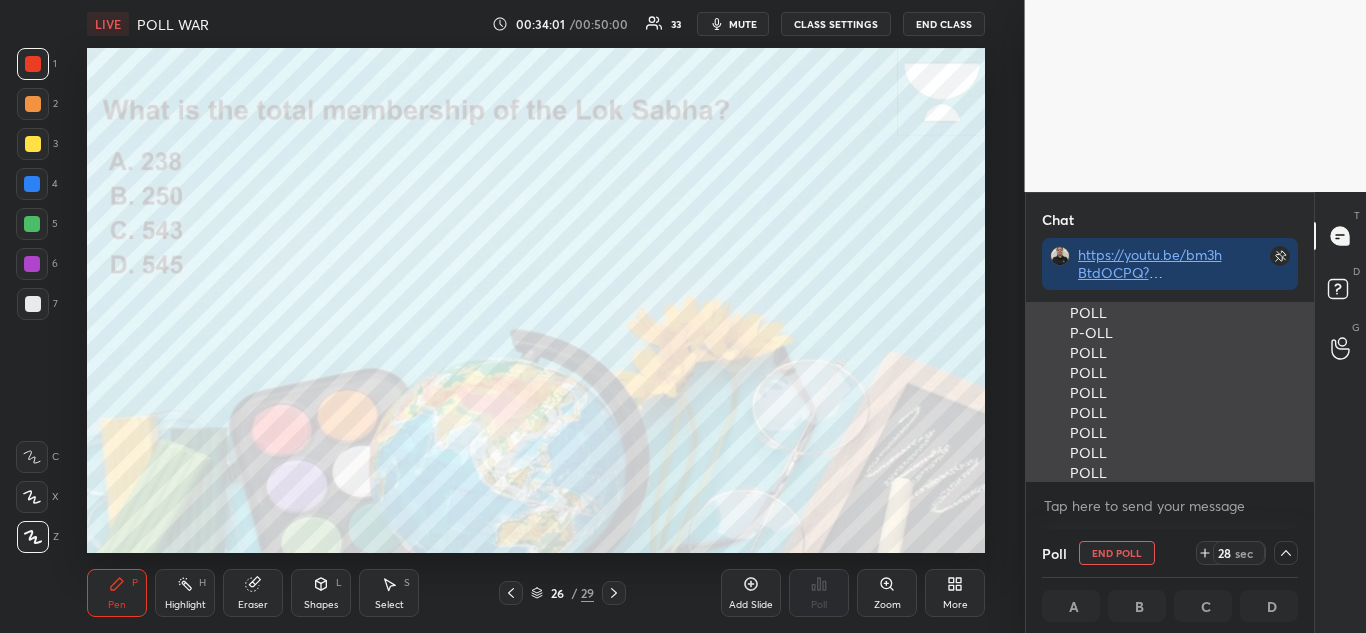 scroll, scrollTop: 1, scrollLeft: 7, axis: both 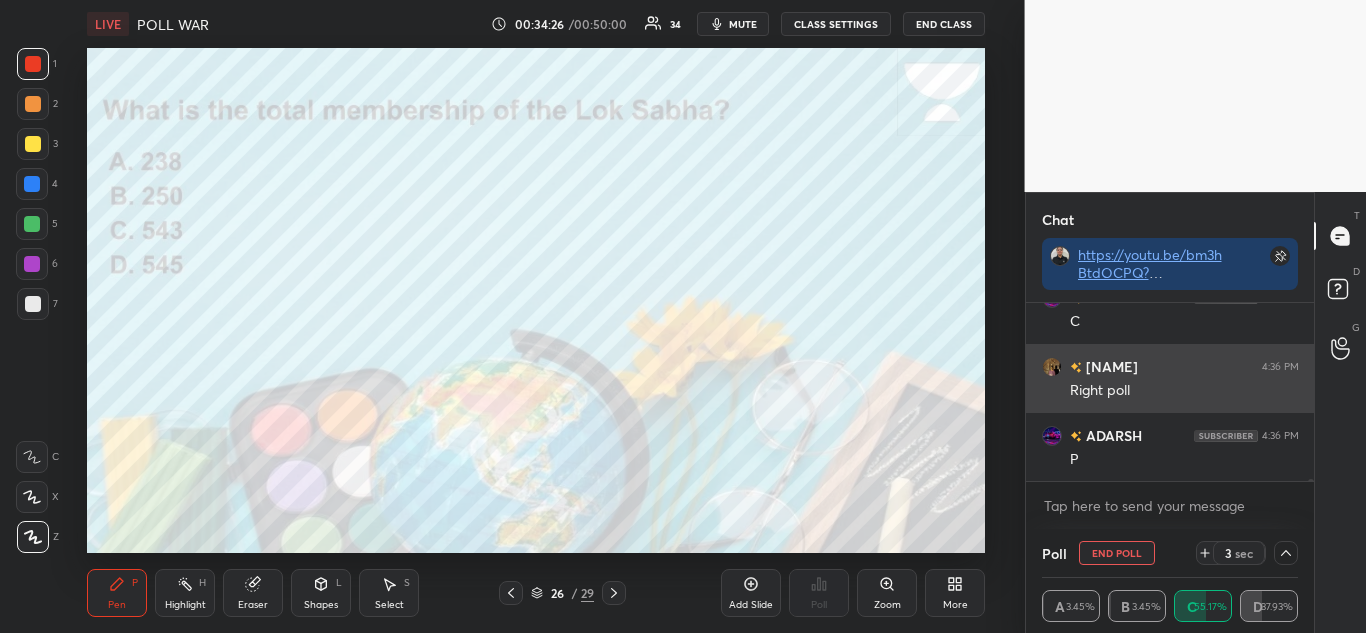 click on "[NAME]" at bounding box center (1110, 366) 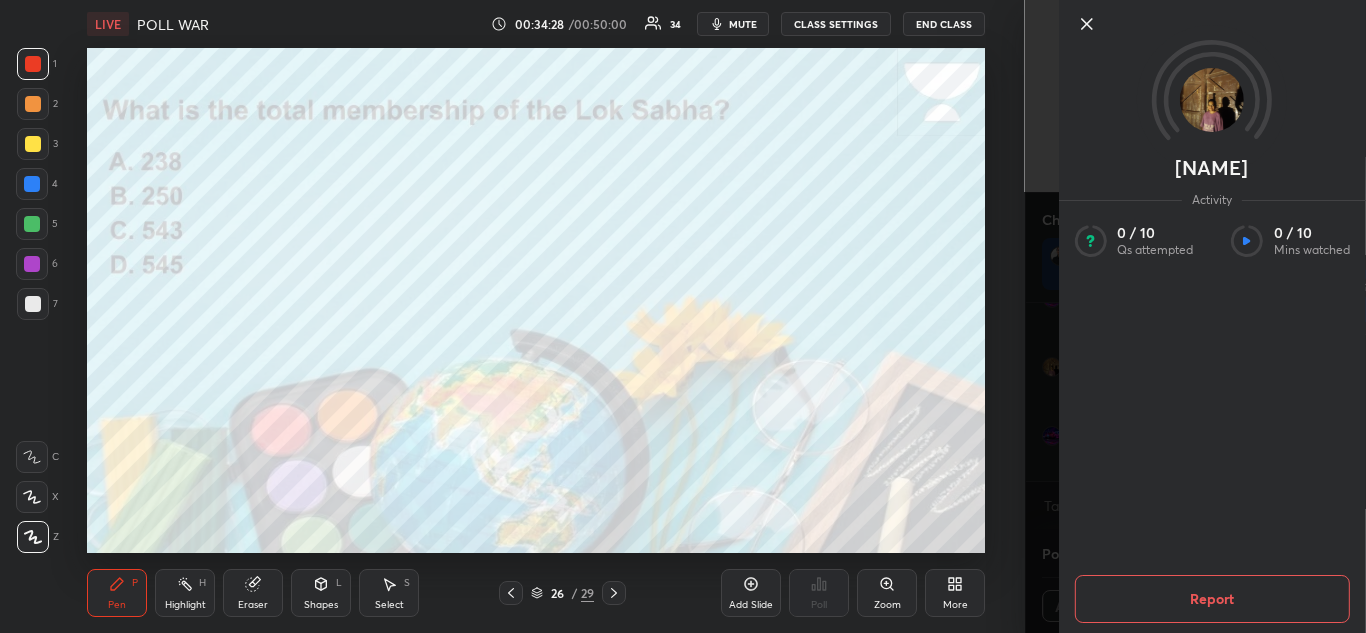 click 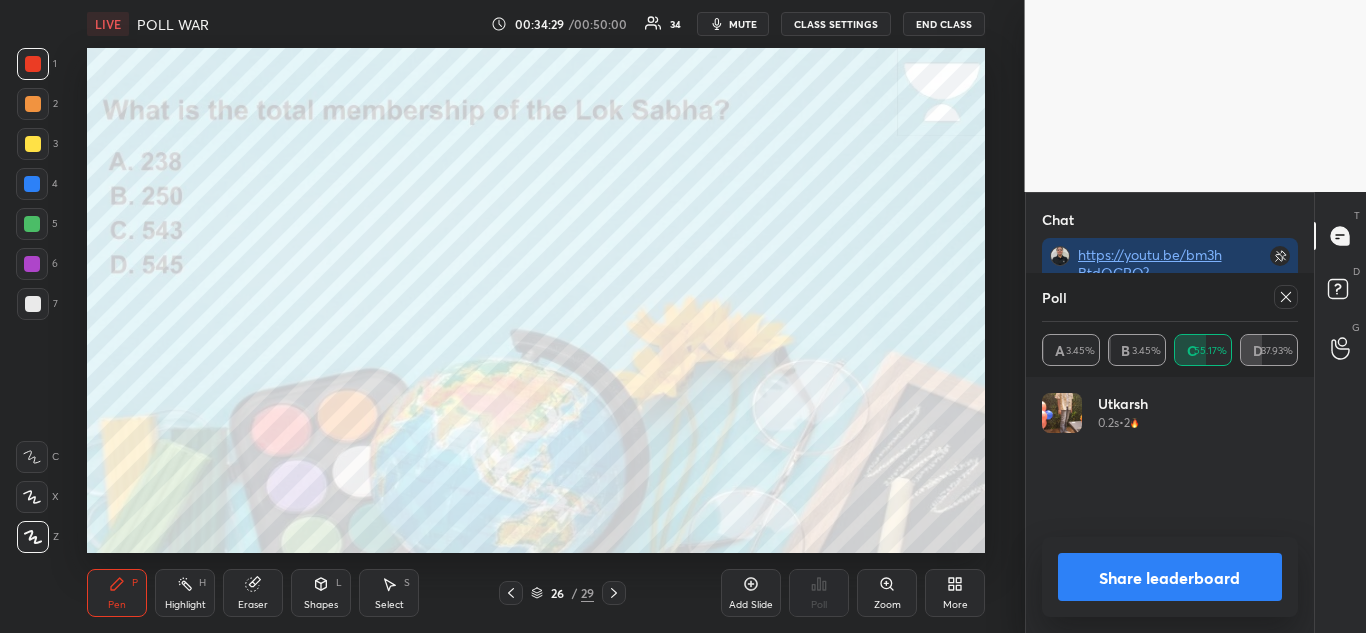scroll, scrollTop: 20080, scrollLeft: 0, axis: vertical 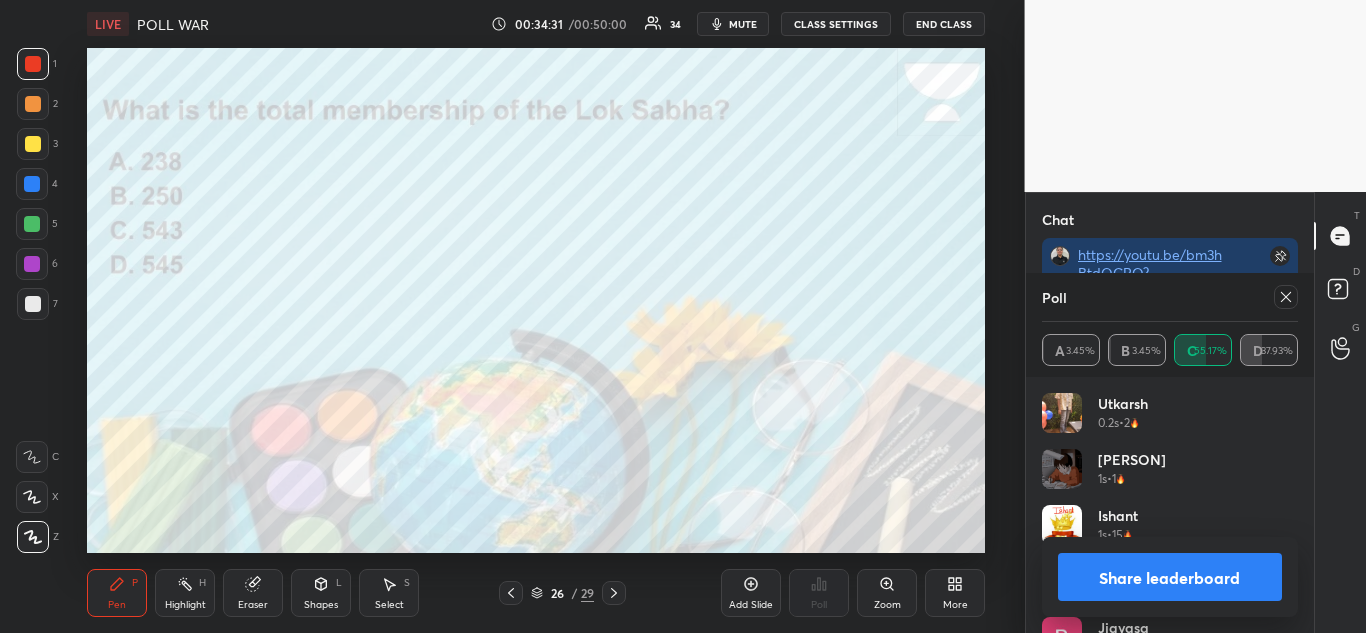 click at bounding box center [1286, 297] 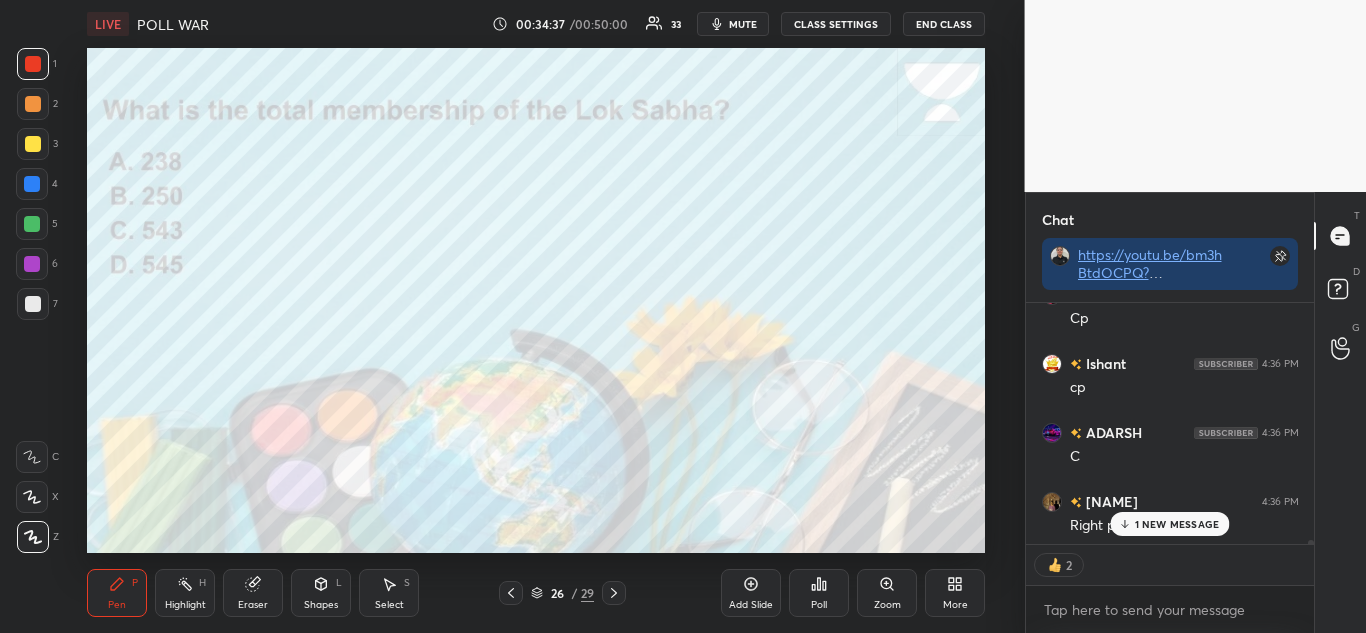 click on "1 NEW MESSAGE" at bounding box center [1177, 524] 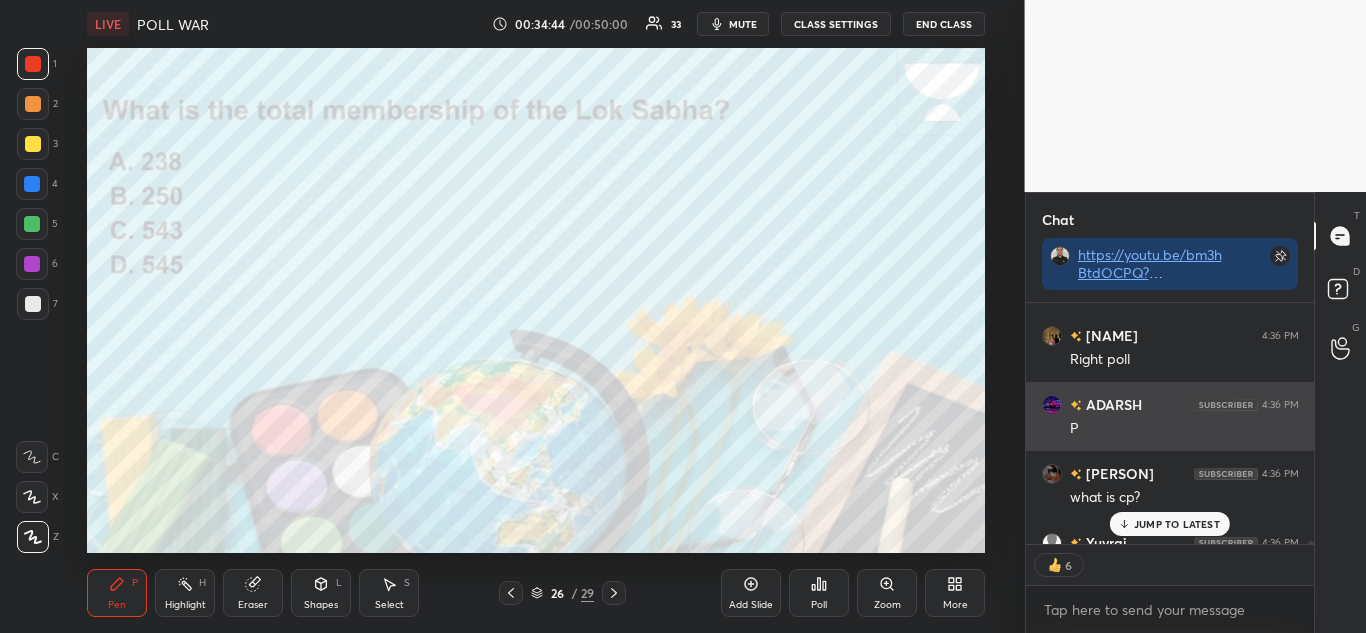 click on "P" at bounding box center (1184, 429) 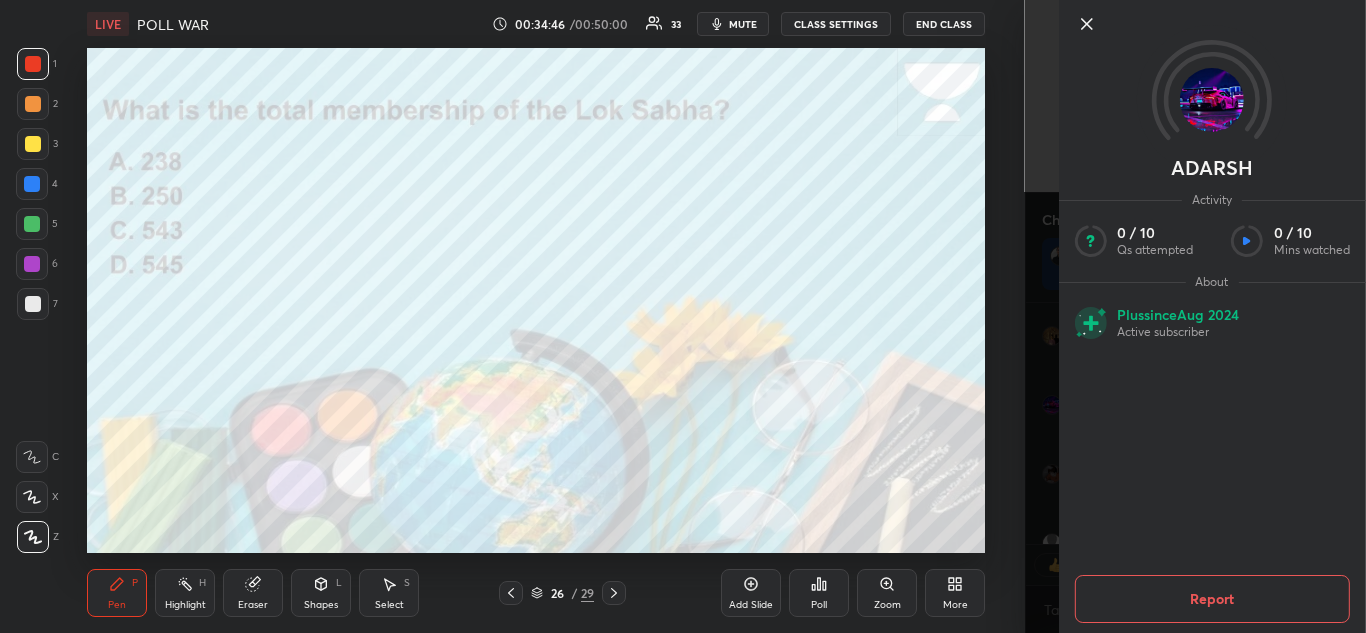 click on "Report" at bounding box center [1211, 599] 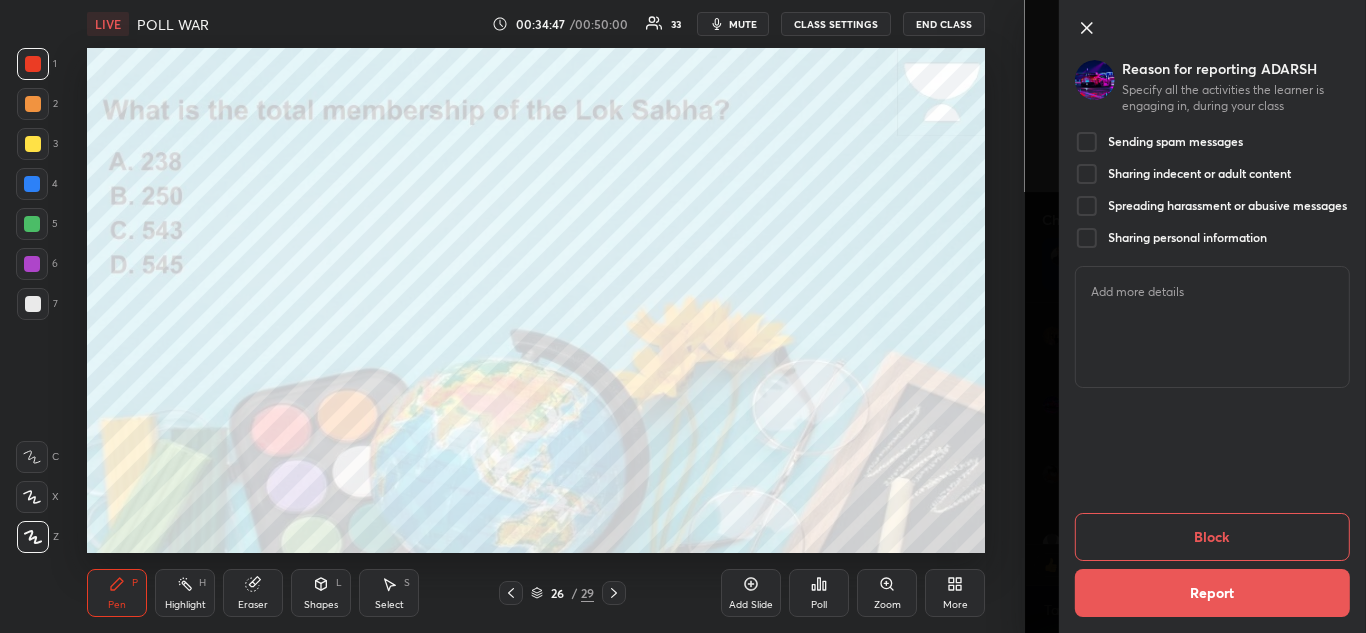 click on "Sending spam messages" at bounding box center (1175, 142) 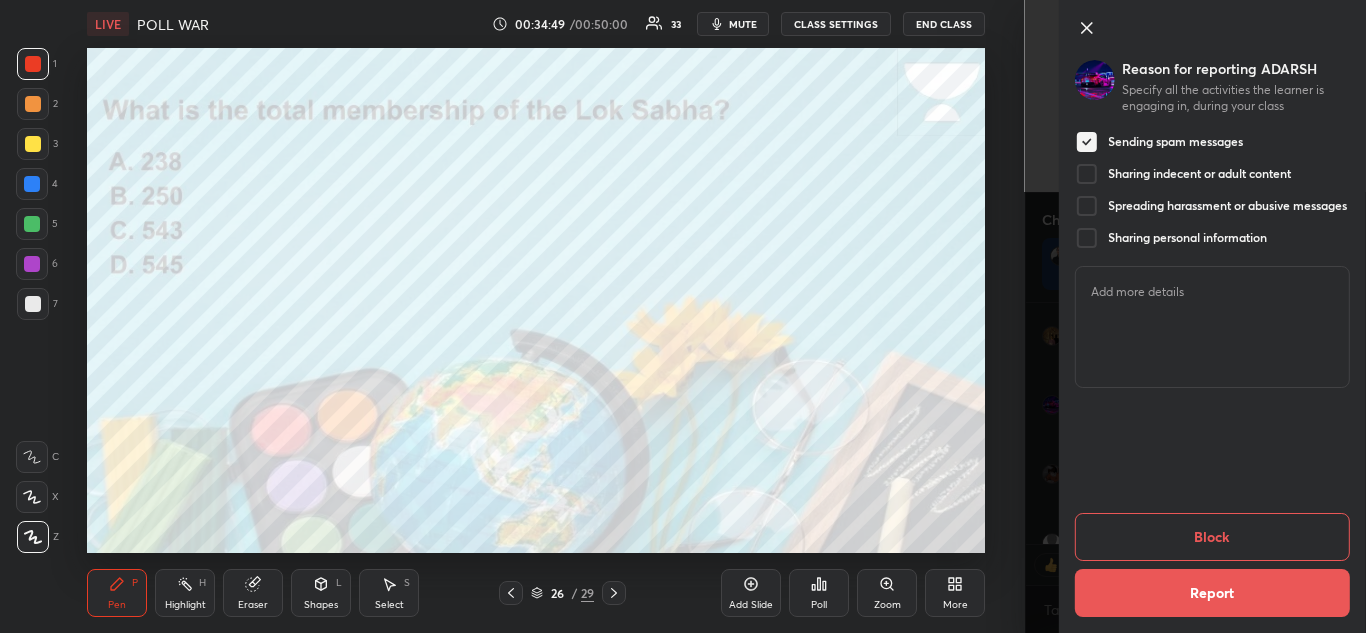 click on "Report" at bounding box center [1211, 593] 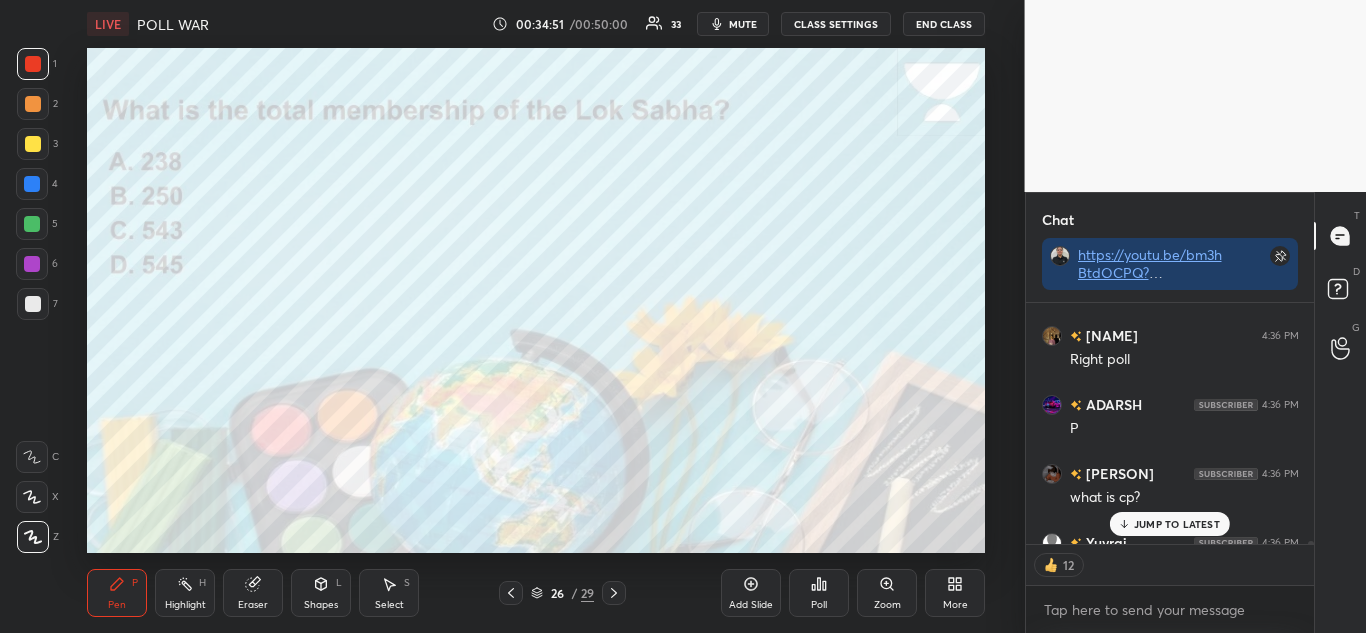 click on "JUMP TO LATEST" at bounding box center (1170, 524) 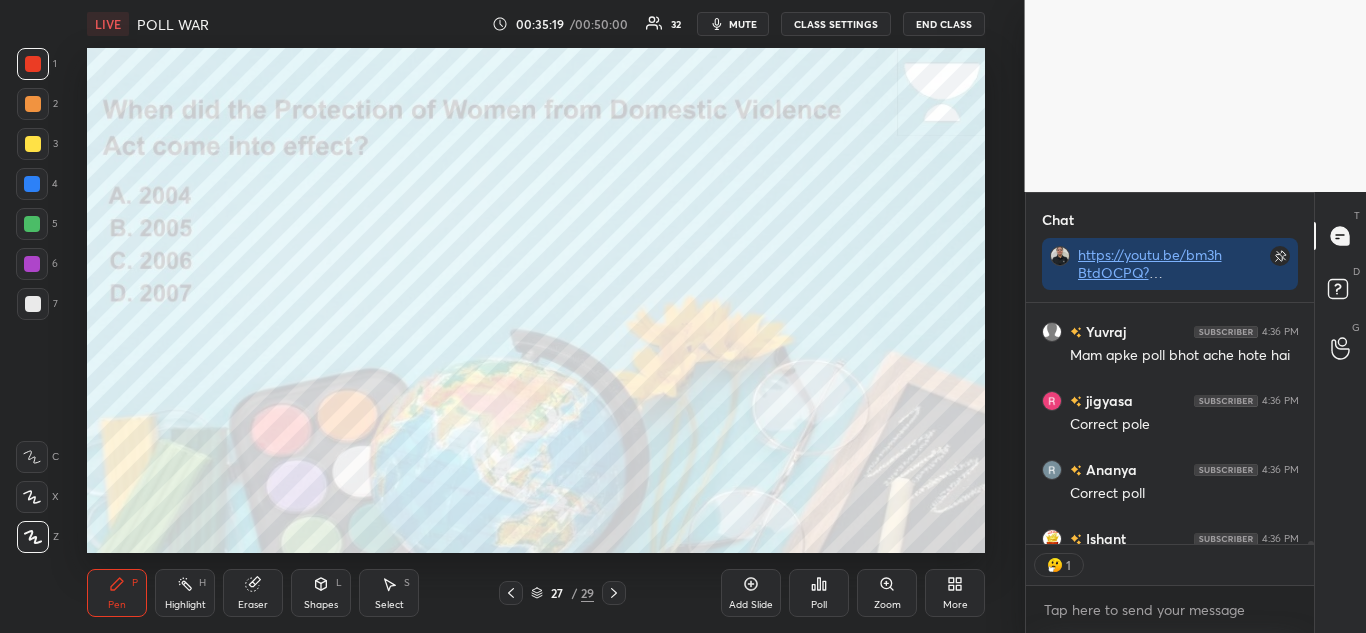 click on "Poll" at bounding box center (819, 593) 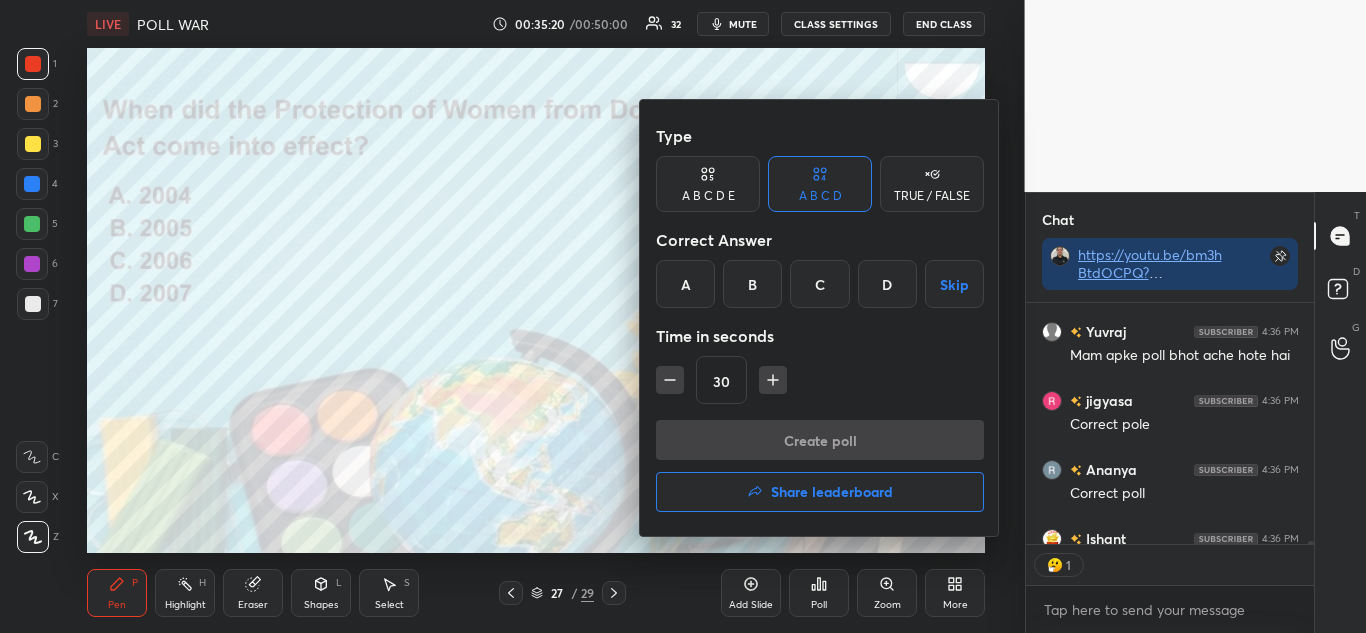 click on "C" at bounding box center [819, 284] 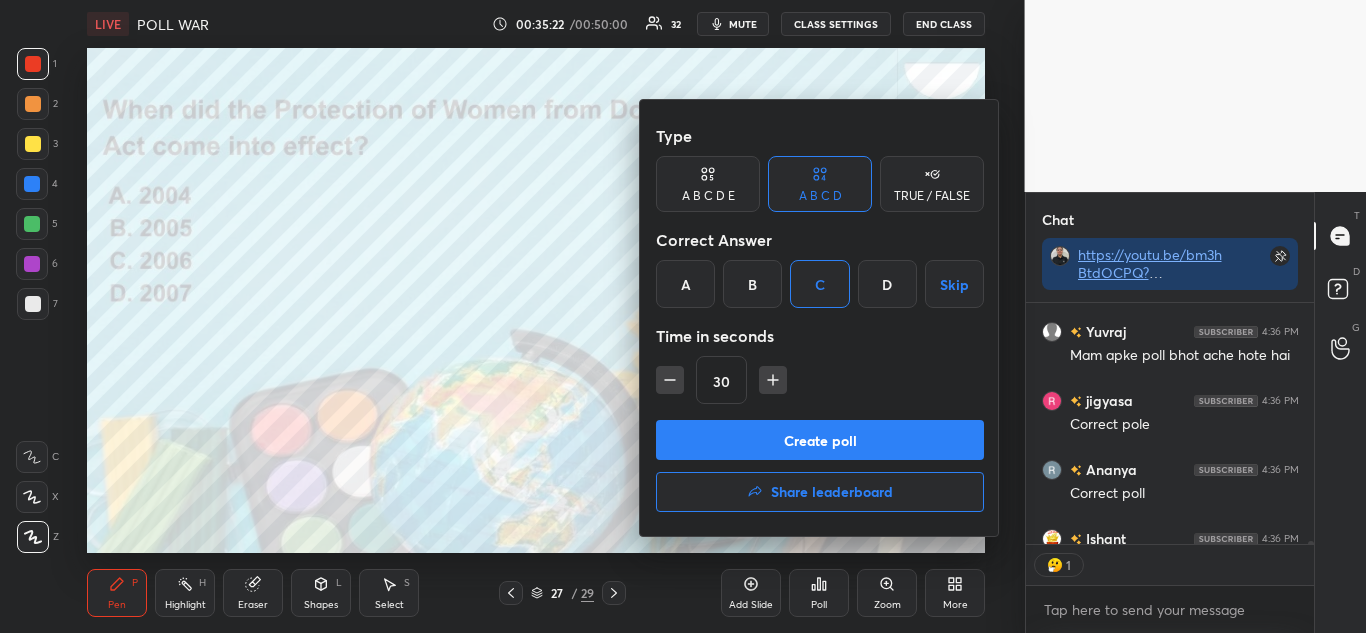 click on "Create poll" at bounding box center (820, 440) 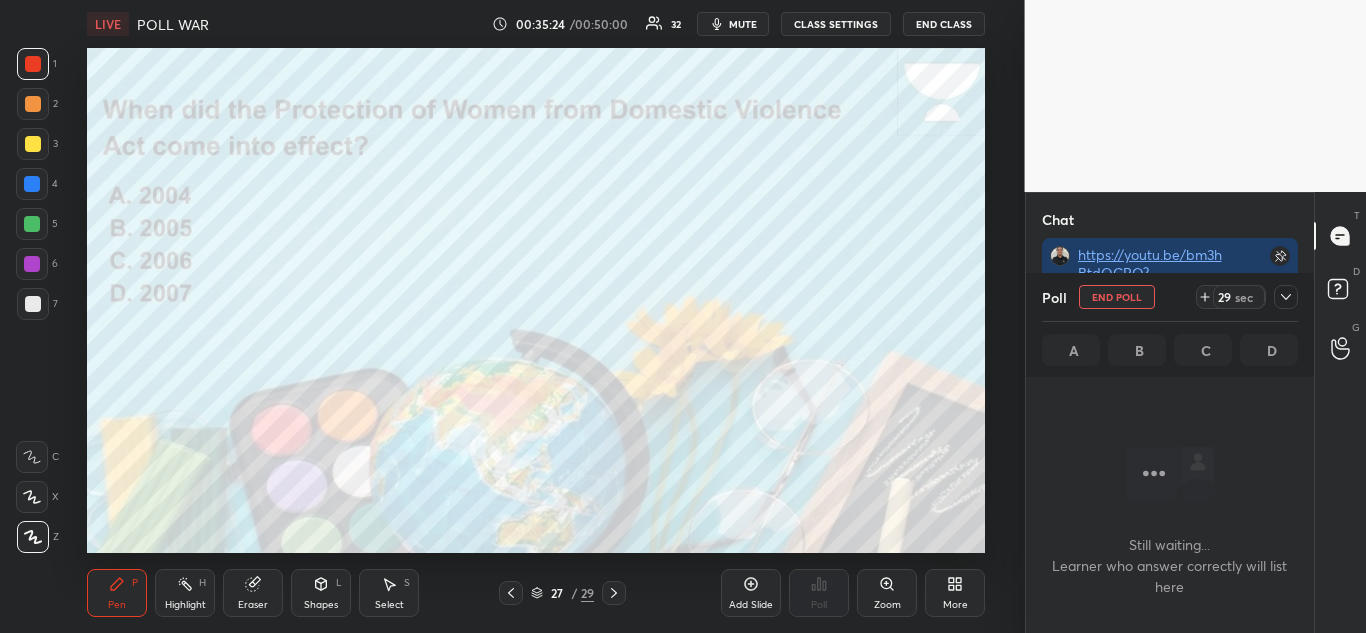 click 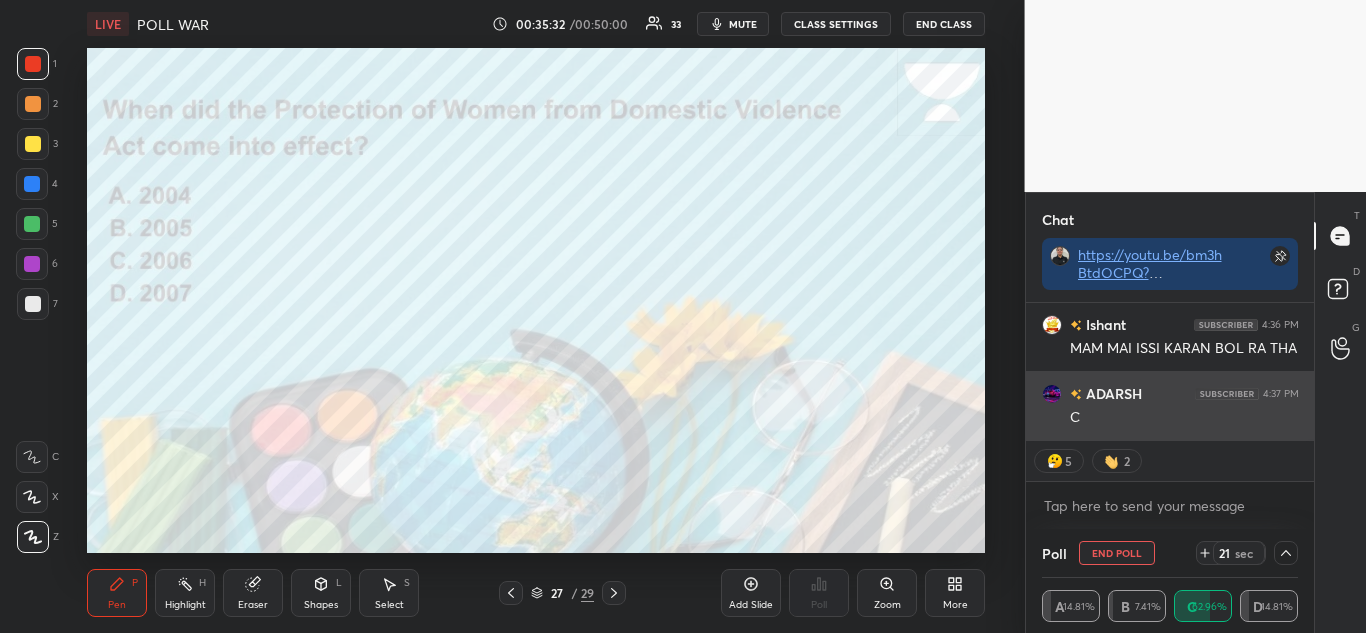 click on "C" at bounding box center [1184, 416] 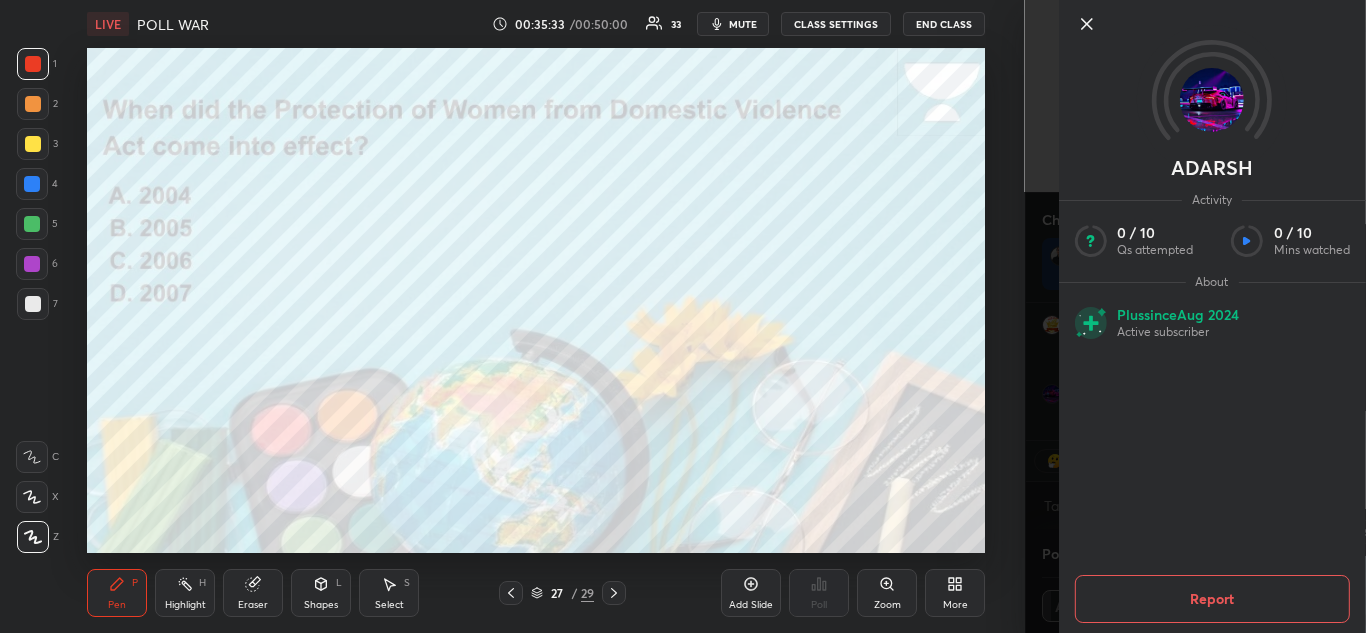 scroll, scrollTop: 20737, scrollLeft: 0, axis: vertical 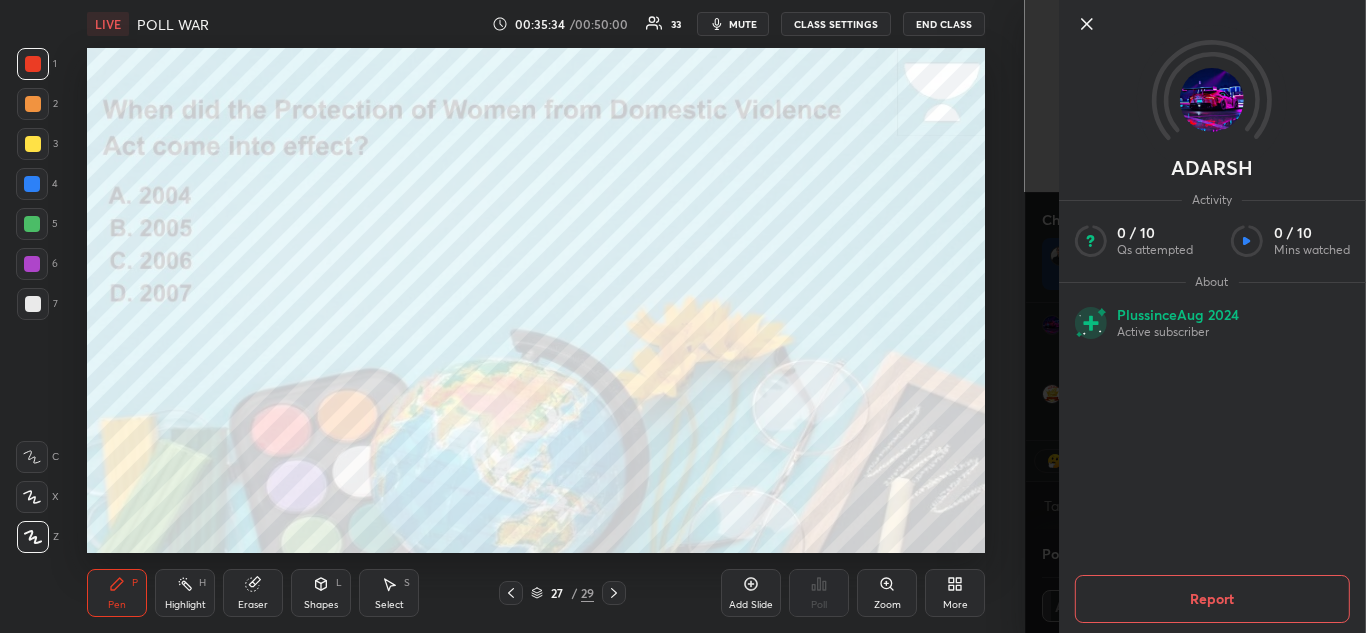click 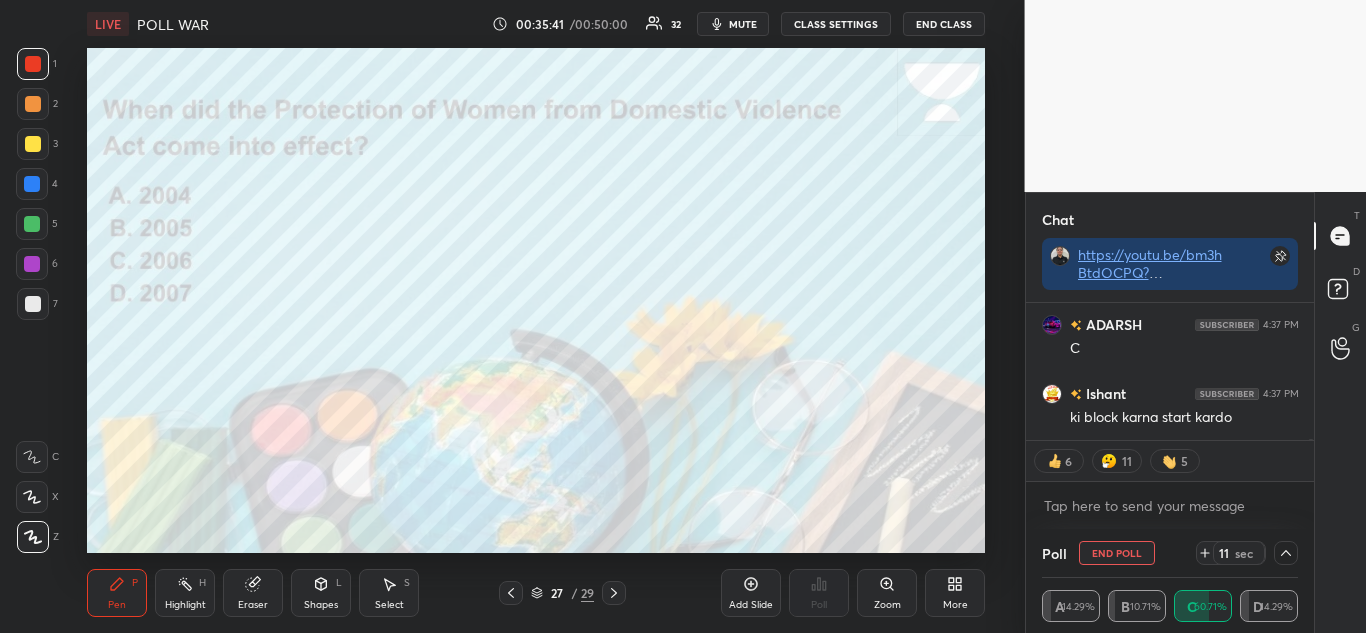 scroll, scrollTop: 20806, scrollLeft: 0, axis: vertical 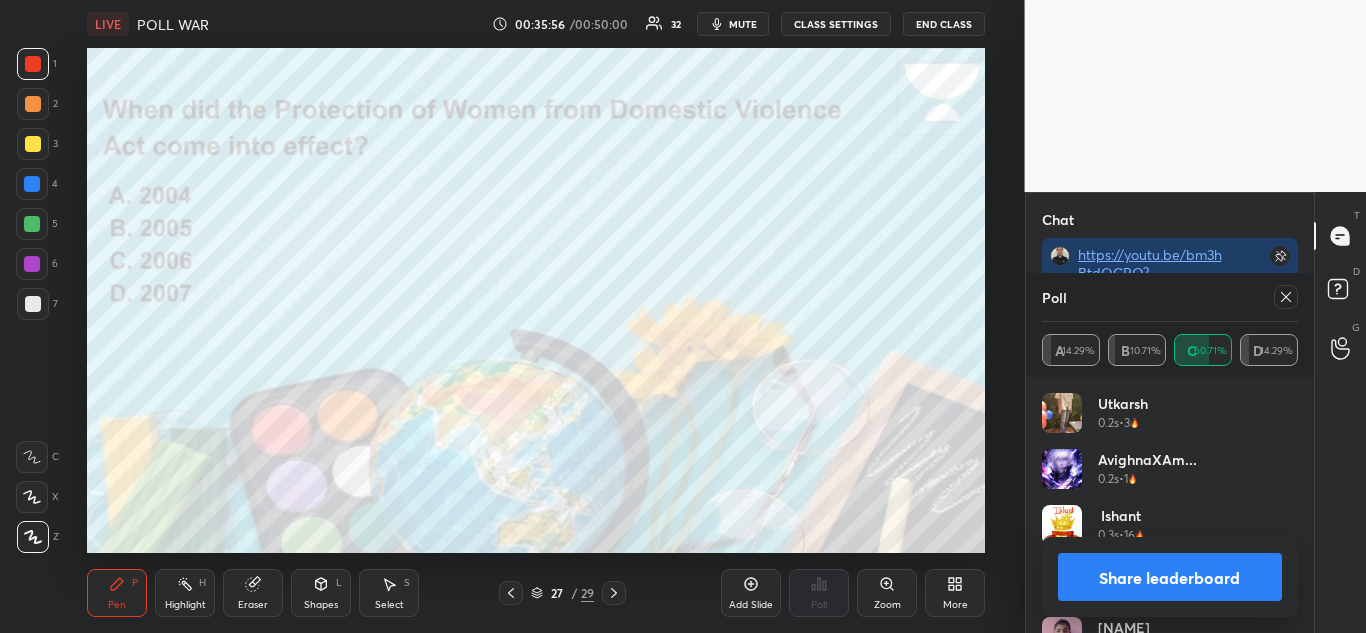 click 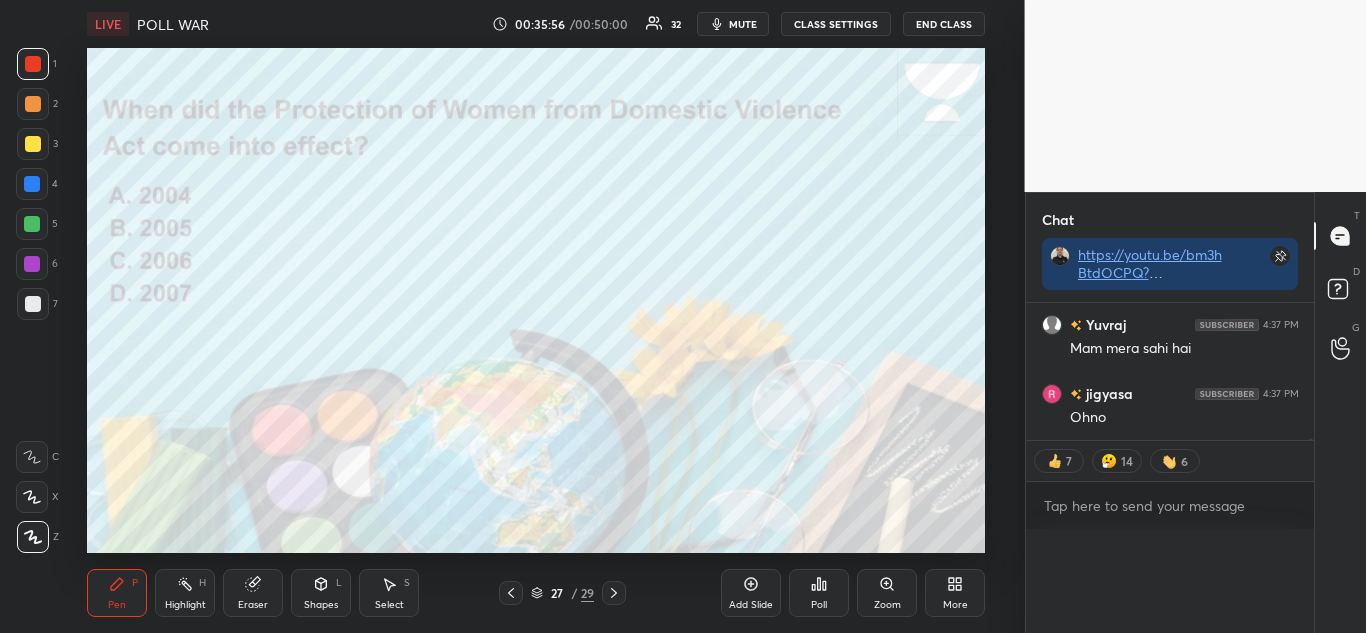 scroll, scrollTop: 0, scrollLeft: 0, axis: both 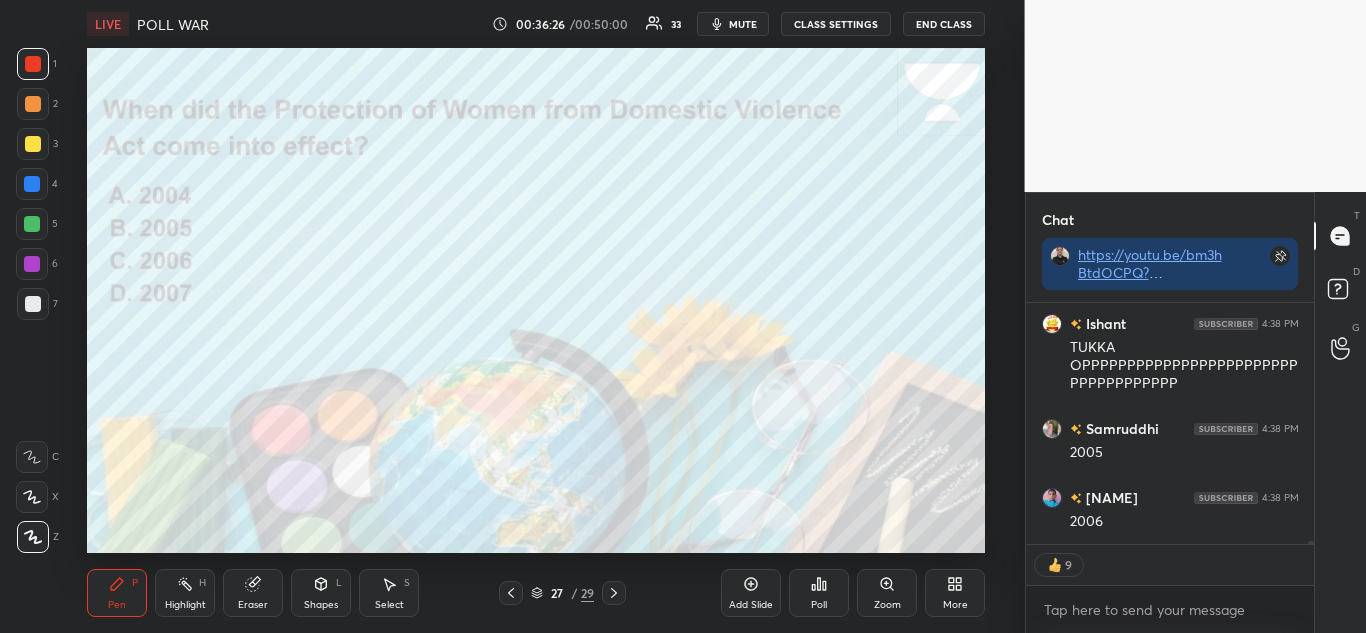 type on "x" 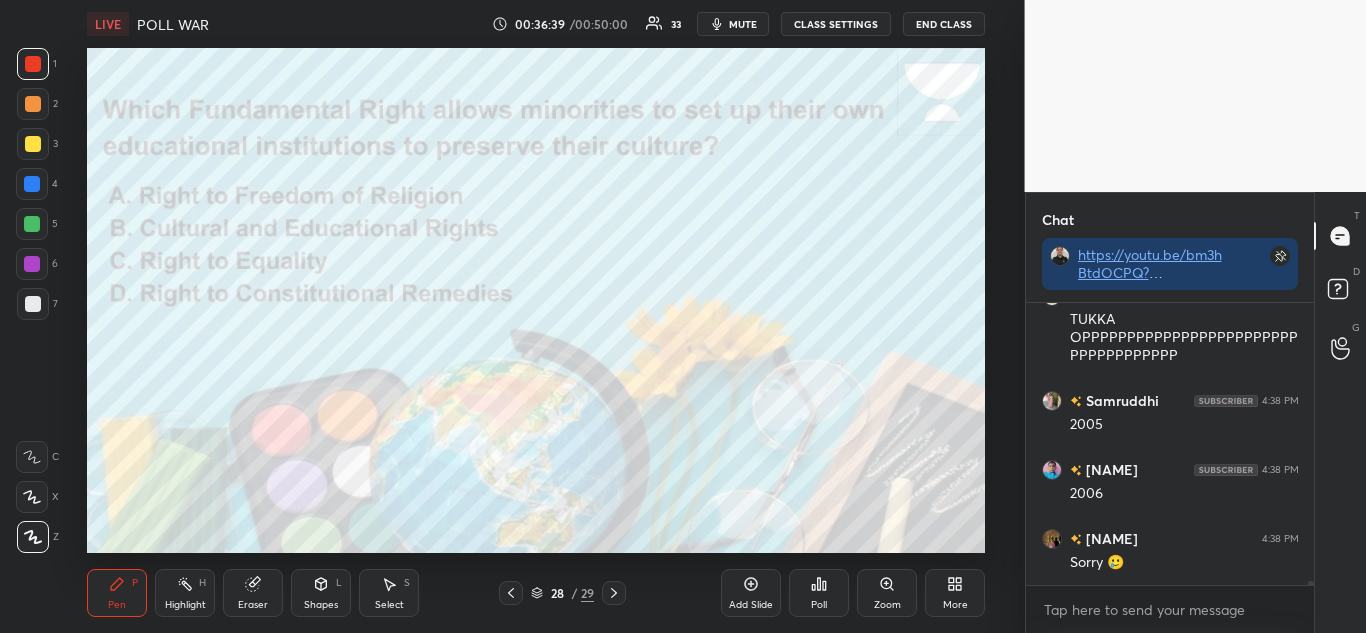 click on "CLASS SETTINGS" at bounding box center (836, 24) 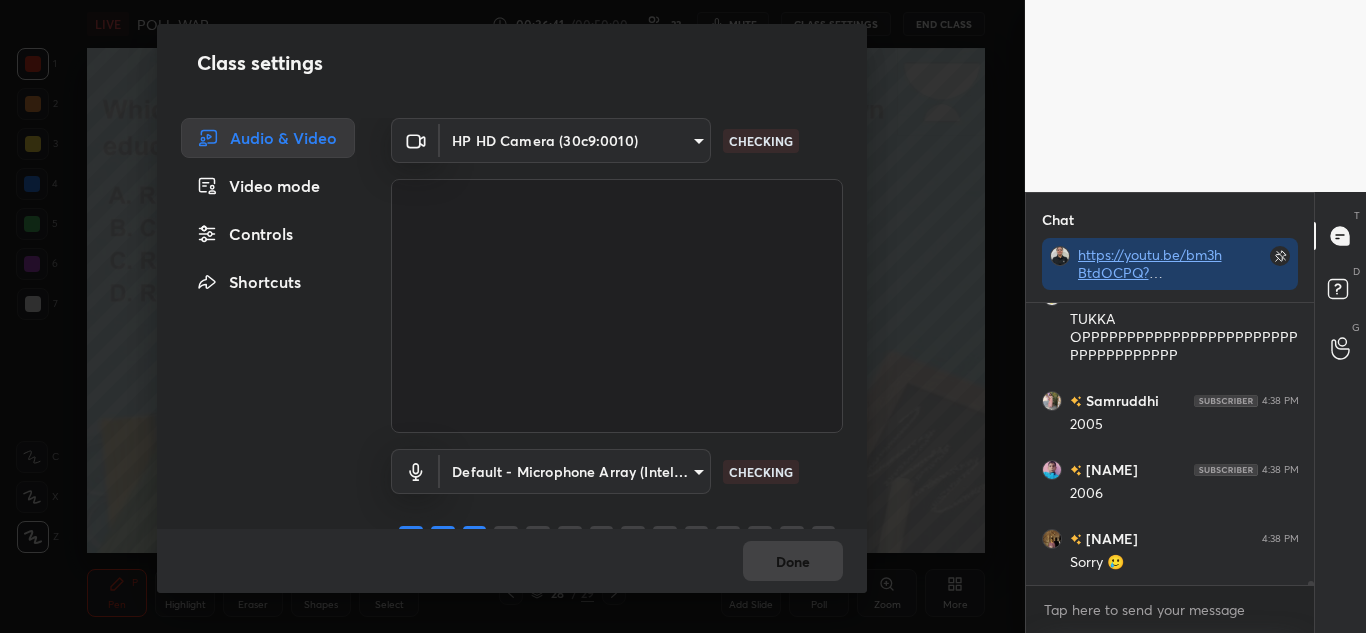 click on "Controls" at bounding box center (268, 234) 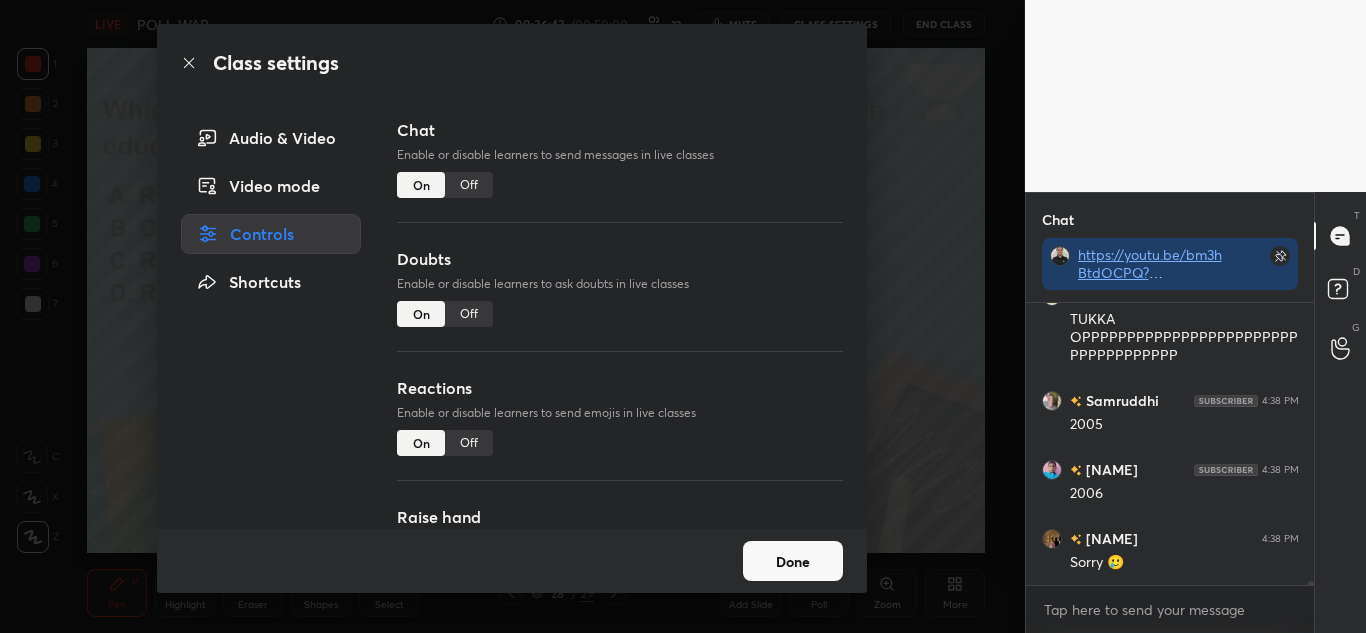 click on "Off" at bounding box center (469, 185) 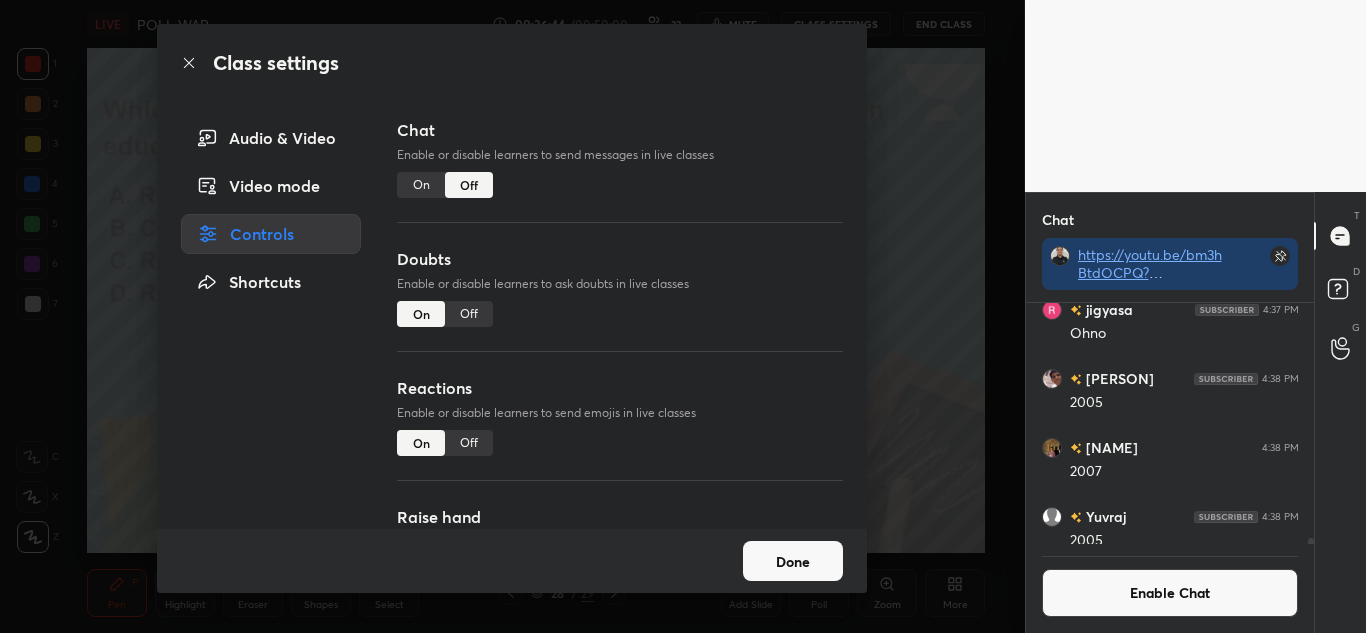click on "Off" at bounding box center [469, 314] 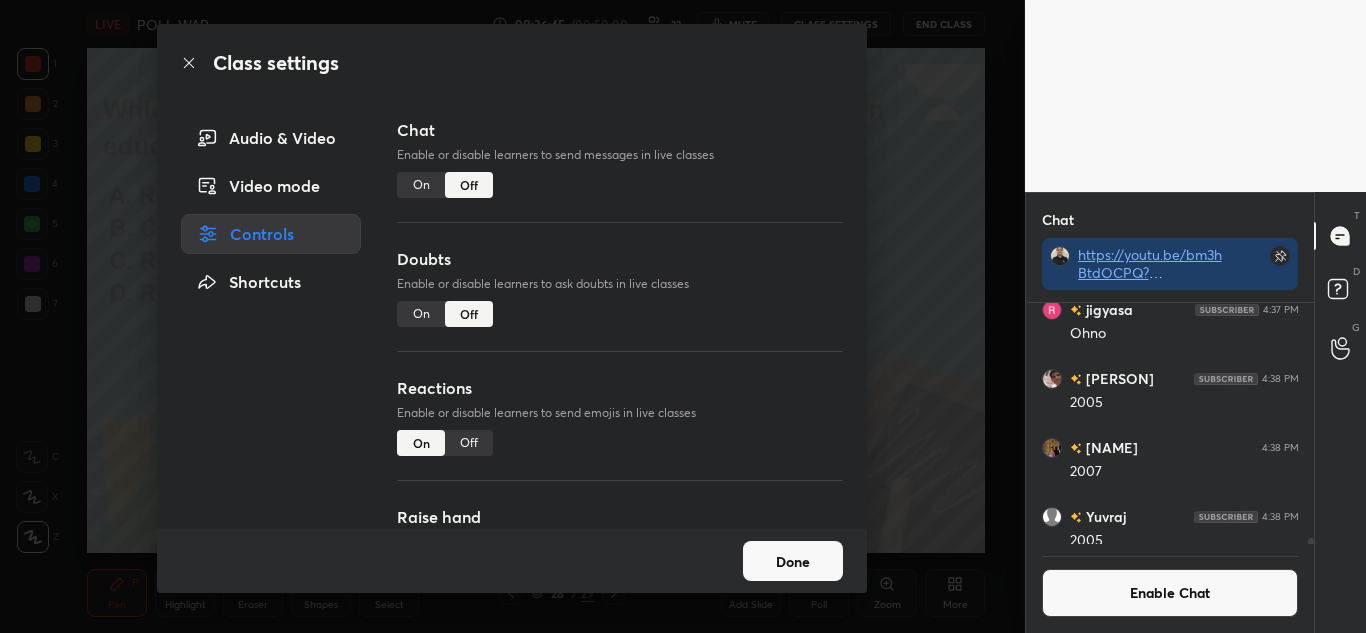 click on "Done" at bounding box center [793, 561] 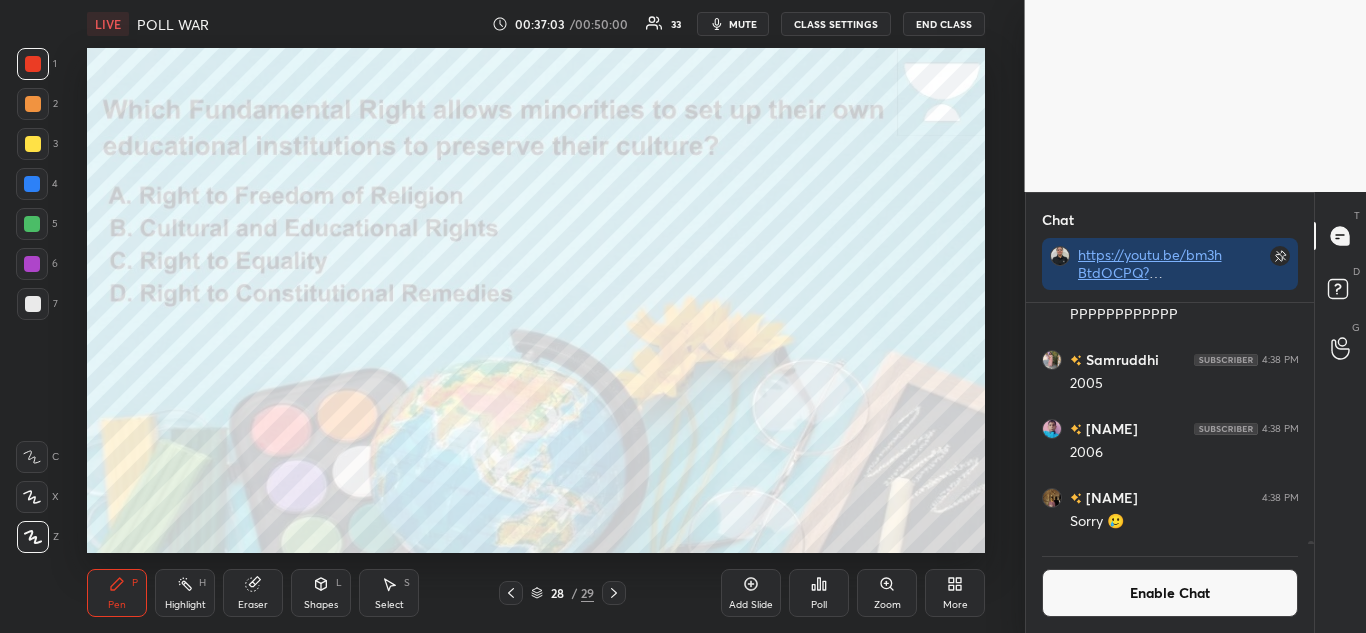 click on "Poll" at bounding box center (819, 593) 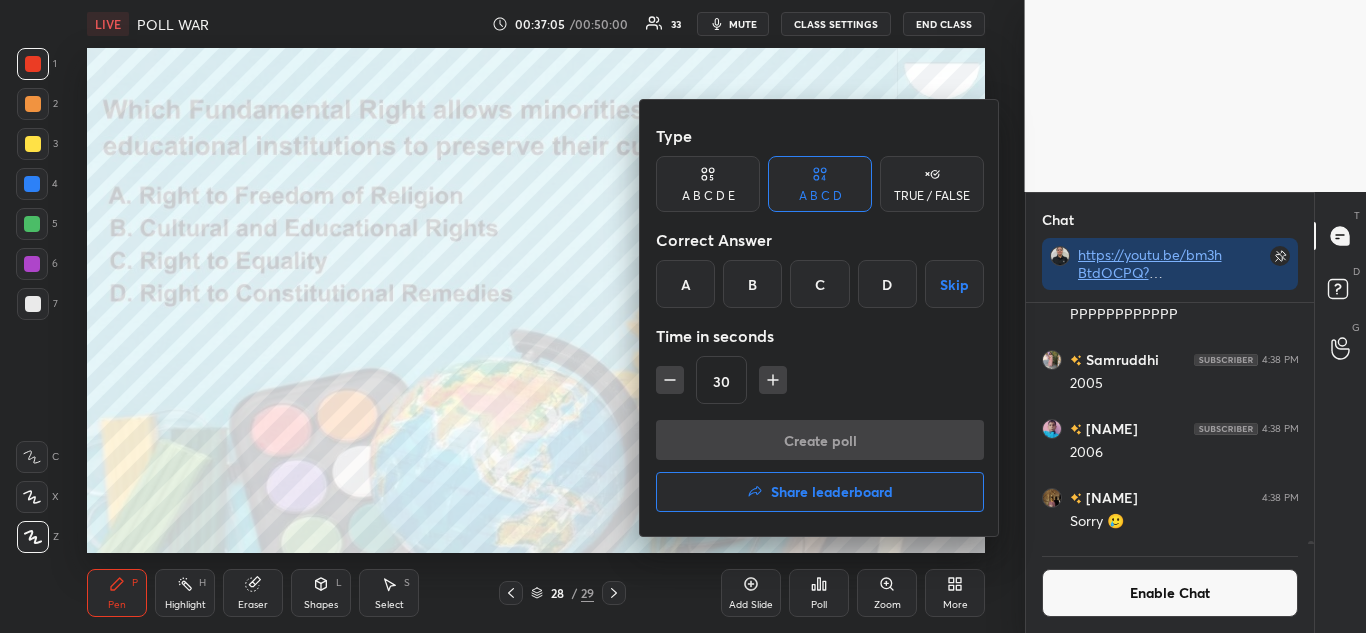 click on "B" at bounding box center (752, 284) 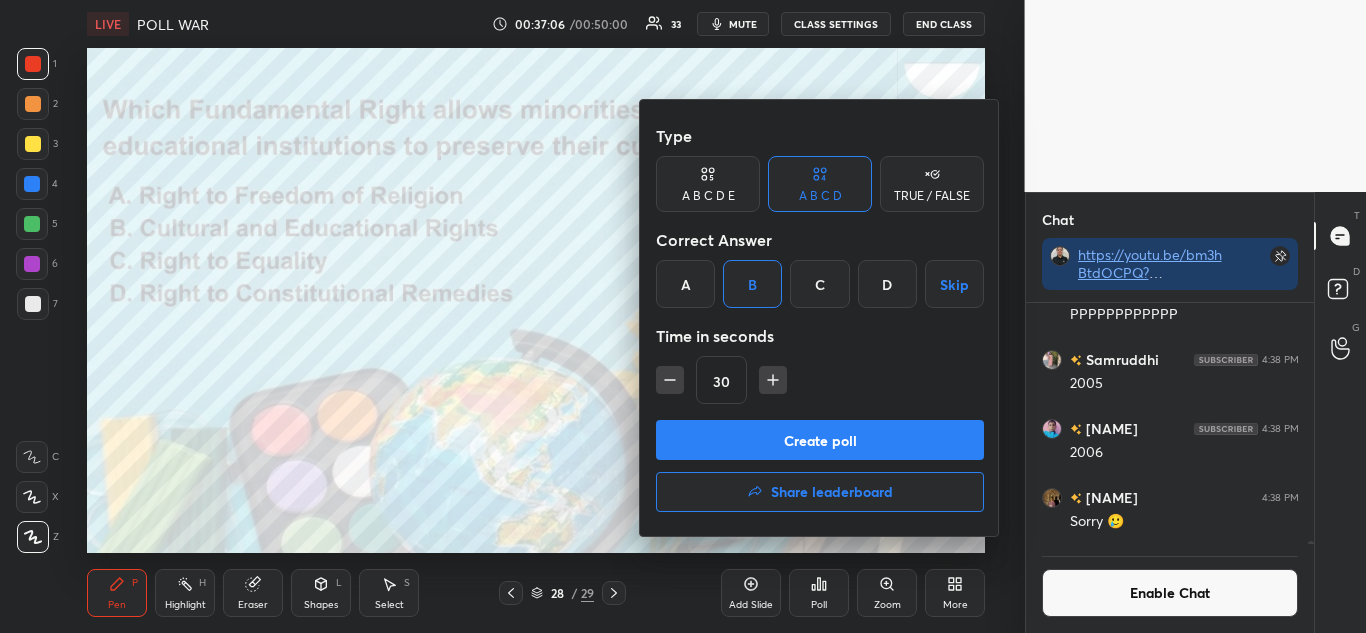 click on "Create poll" at bounding box center [820, 440] 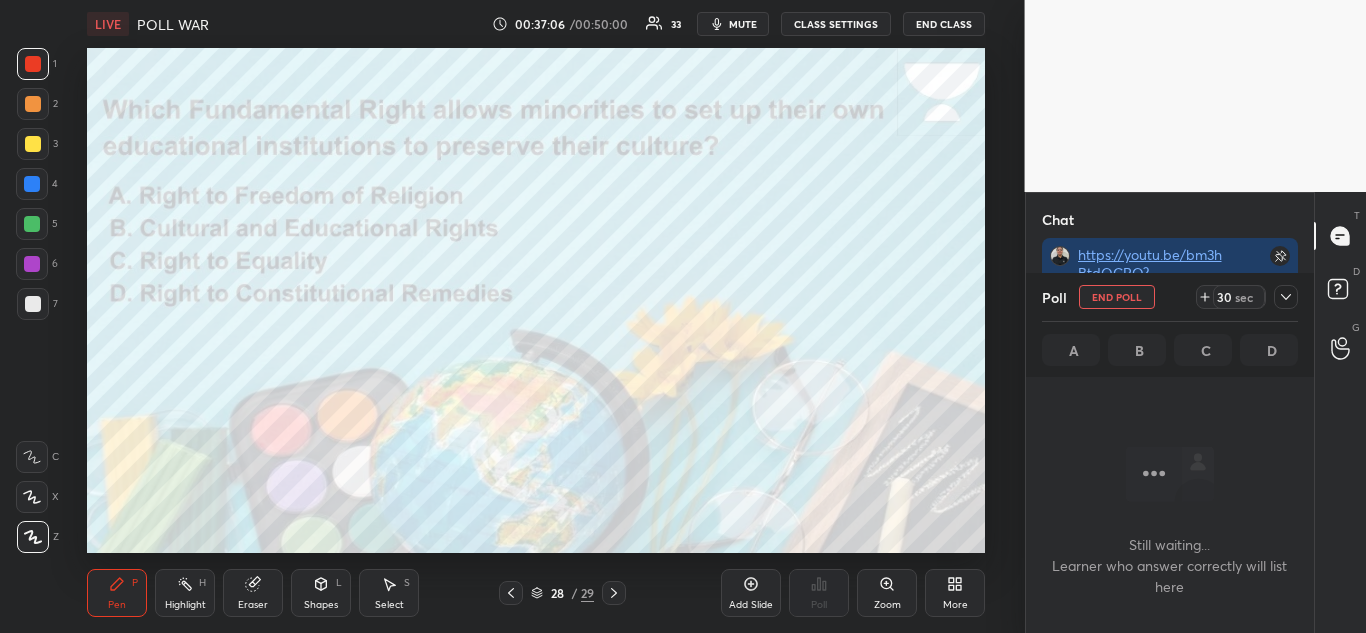 scroll, scrollTop: 137, scrollLeft: 282, axis: both 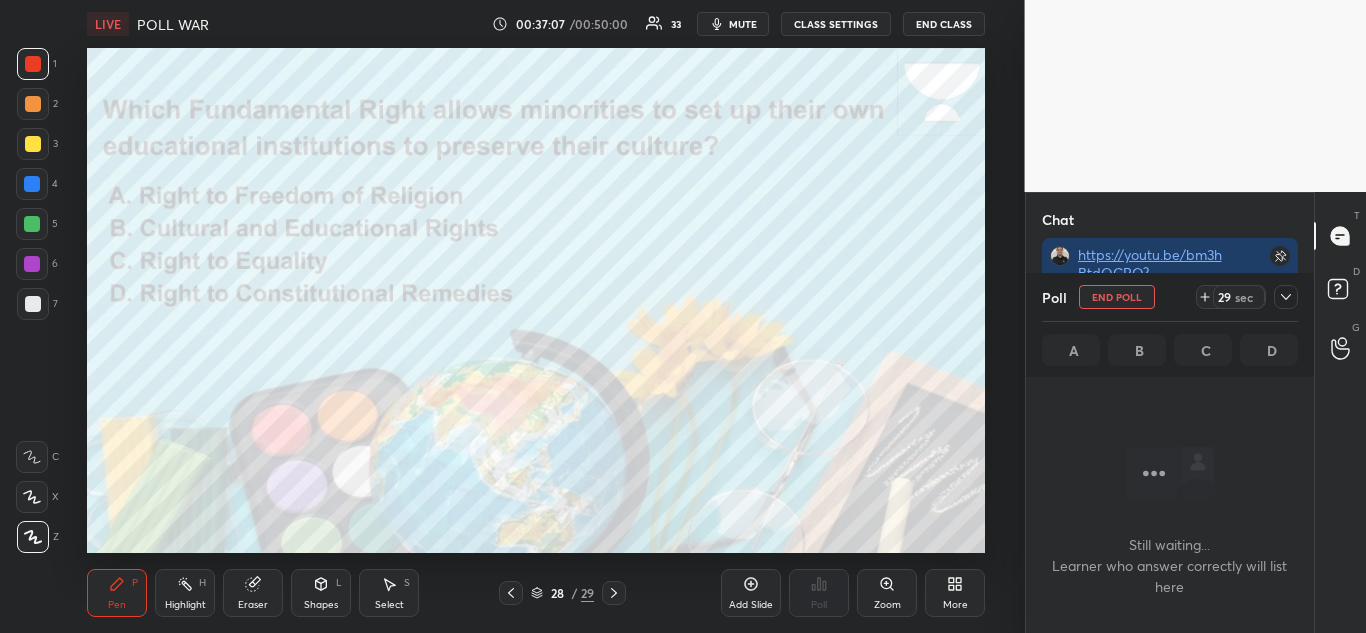 click 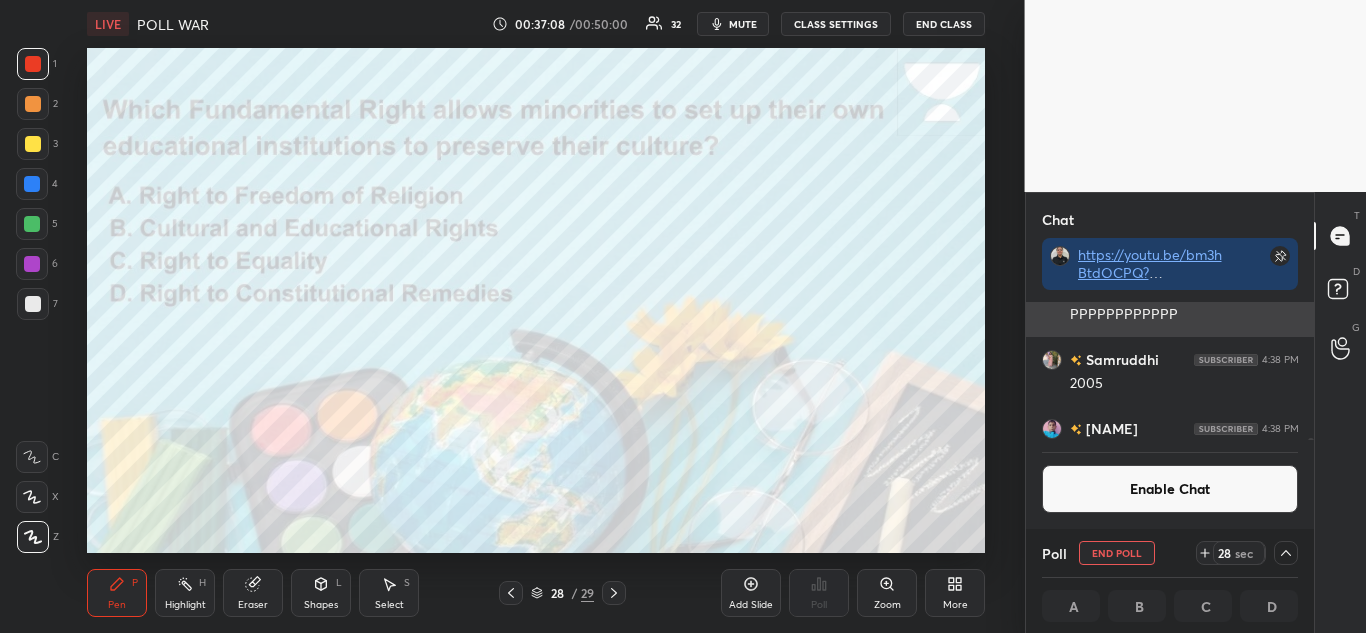 scroll, scrollTop: 20809, scrollLeft: 0, axis: vertical 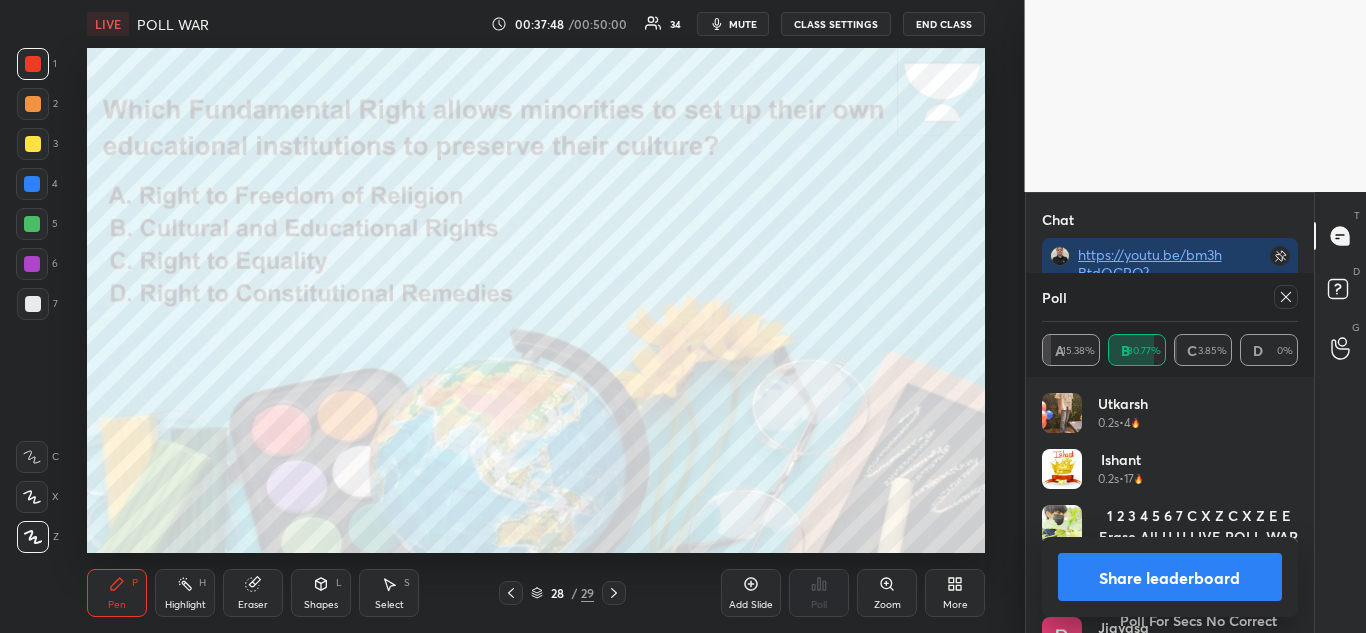 click at bounding box center (1286, 297) 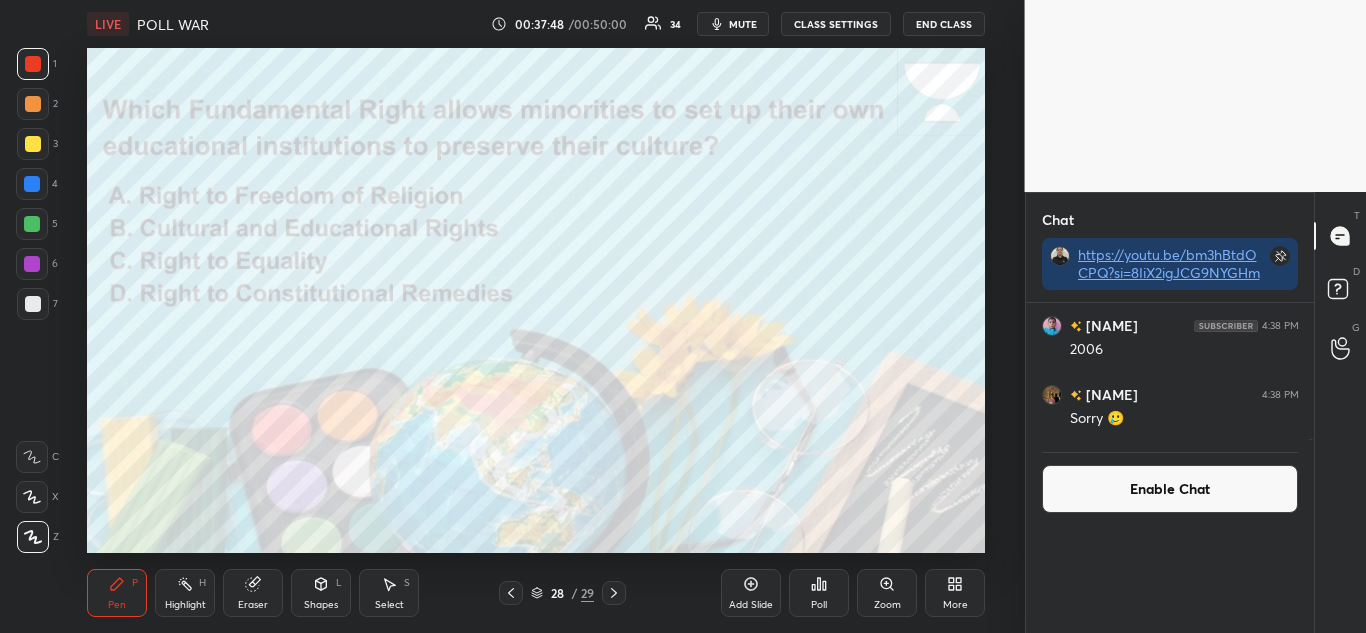 scroll, scrollTop: 0, scrollLeft: 0, axis: both 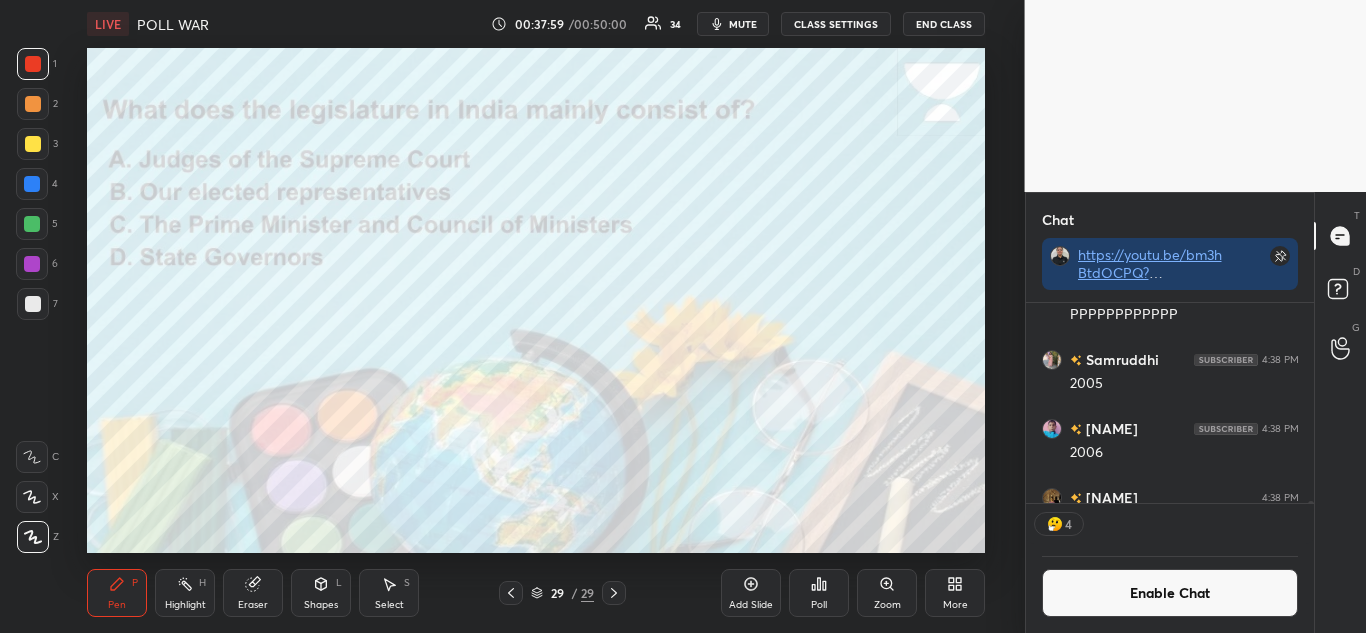 click on "Poll" at bounding box center [819, 593] 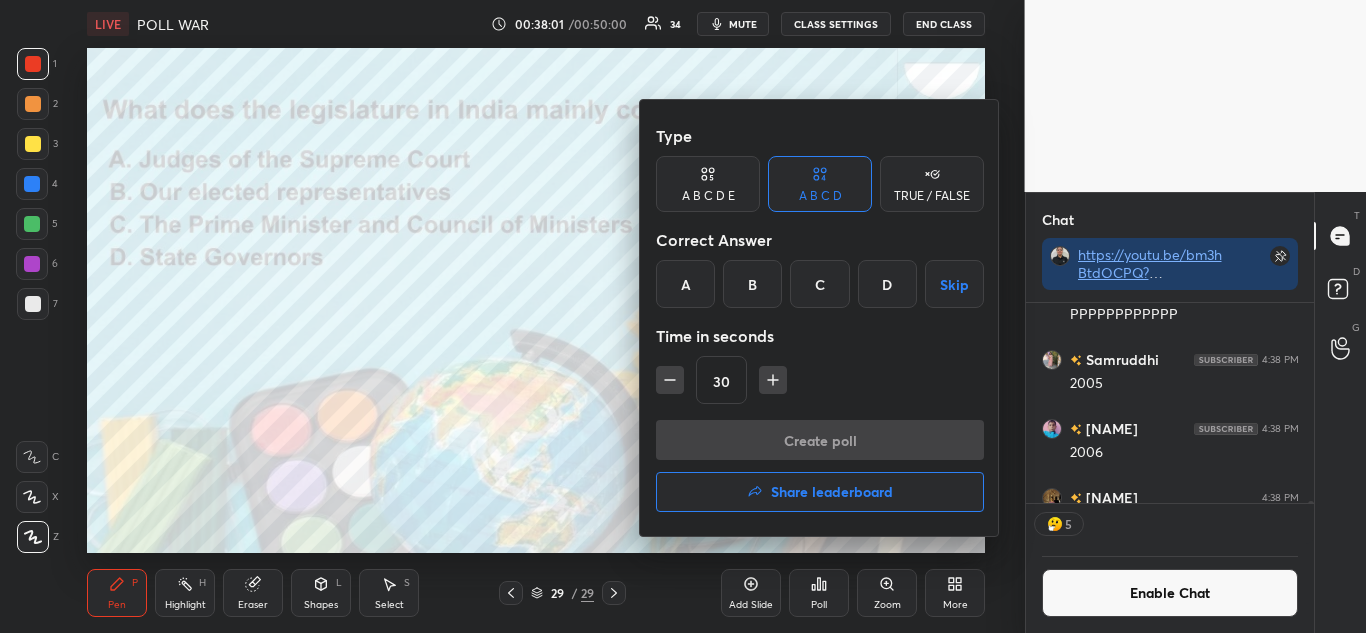click on "B" at bounding box center [752, 284] 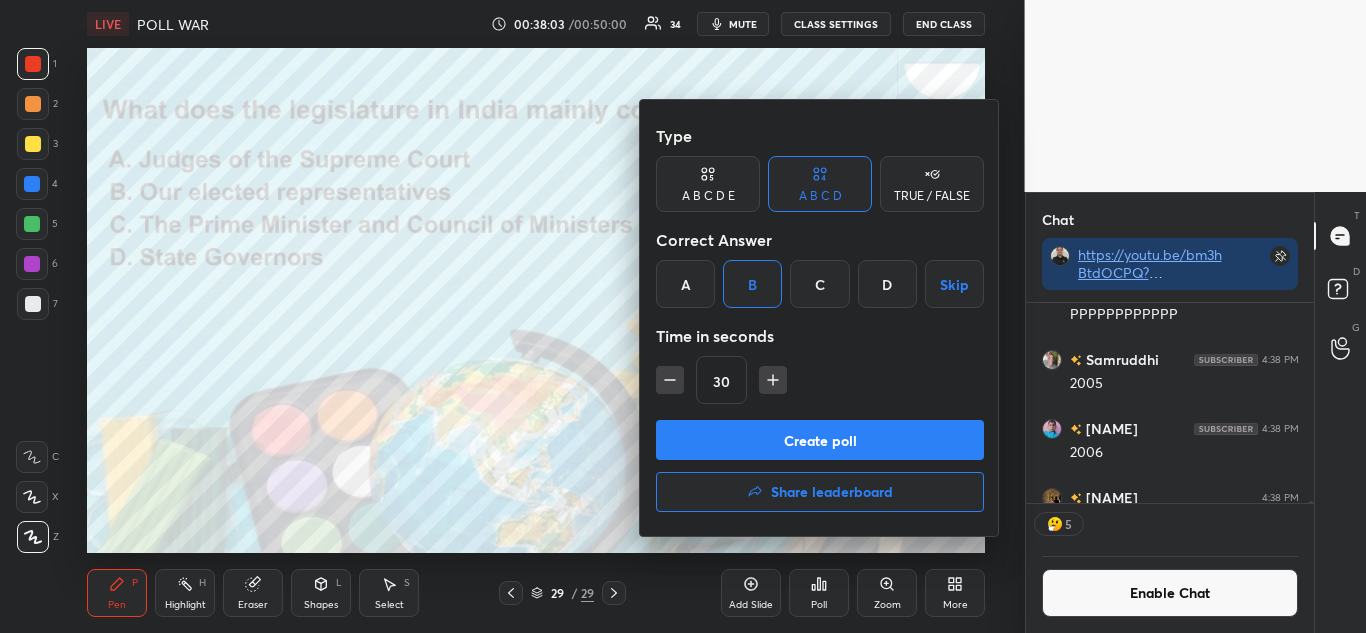 click on "Create poll" at bounding box center [820, 440] 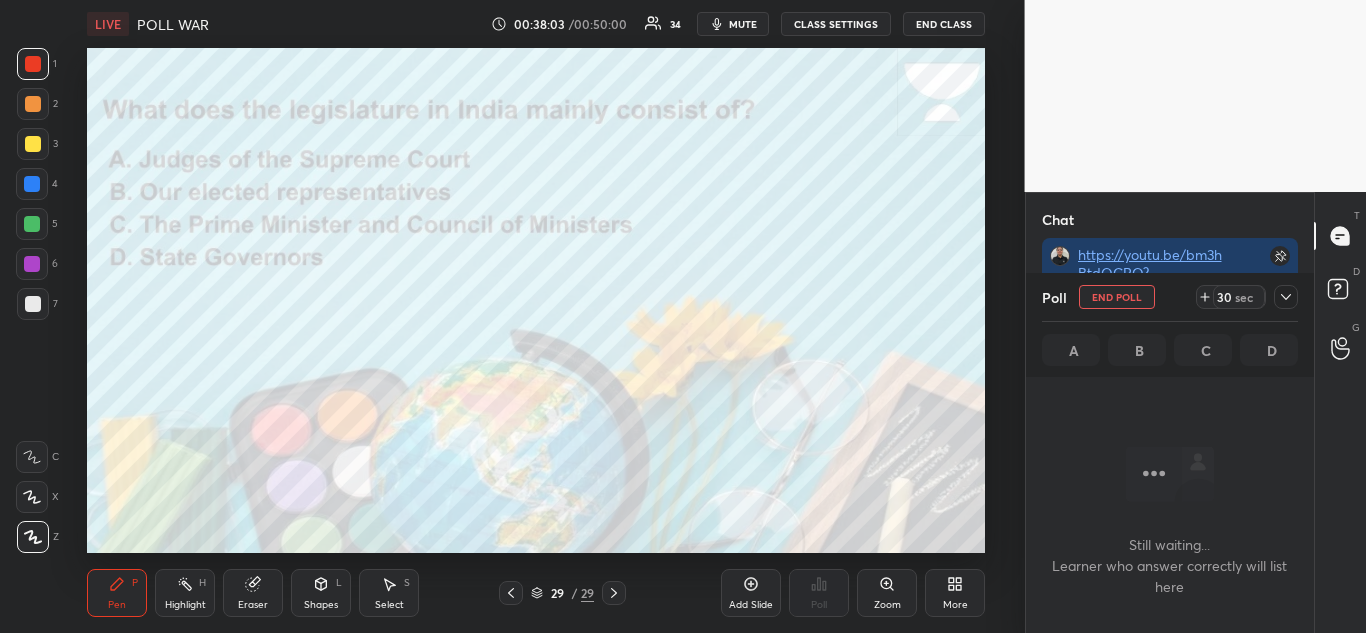 scroll, scrollTop: 90, scrollLeft: 282, axis: both 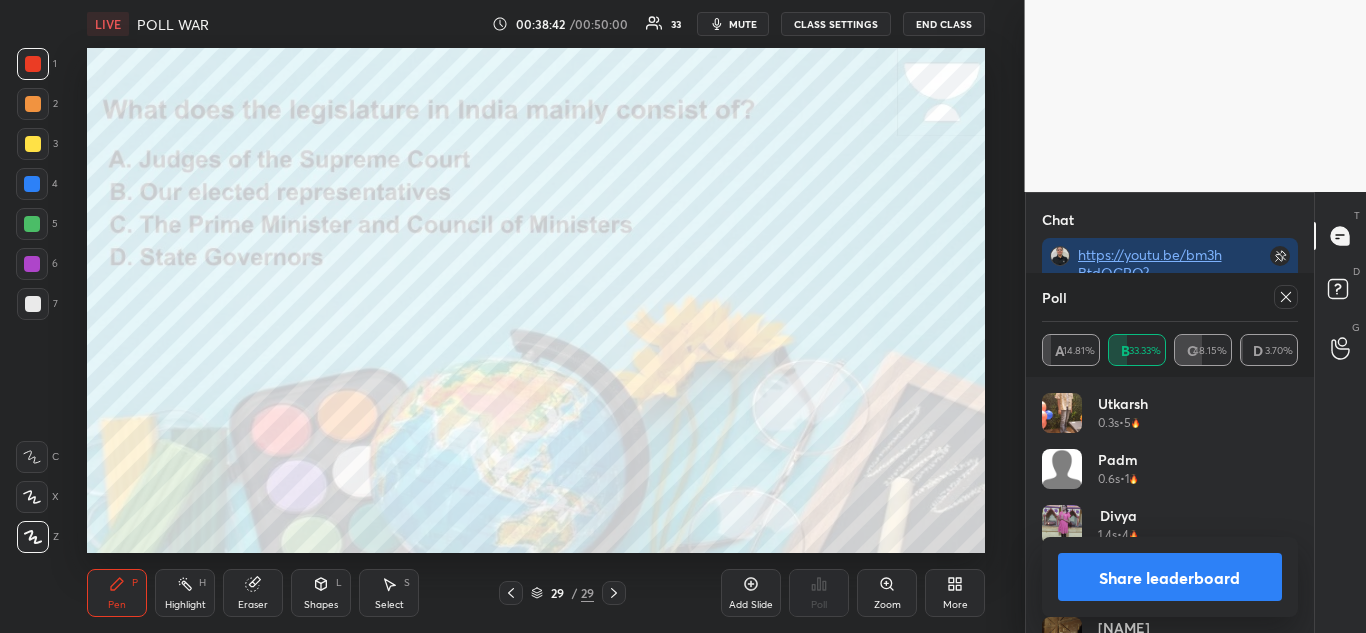 click on "Share leaderboard" at bounding box center (1170, 577) 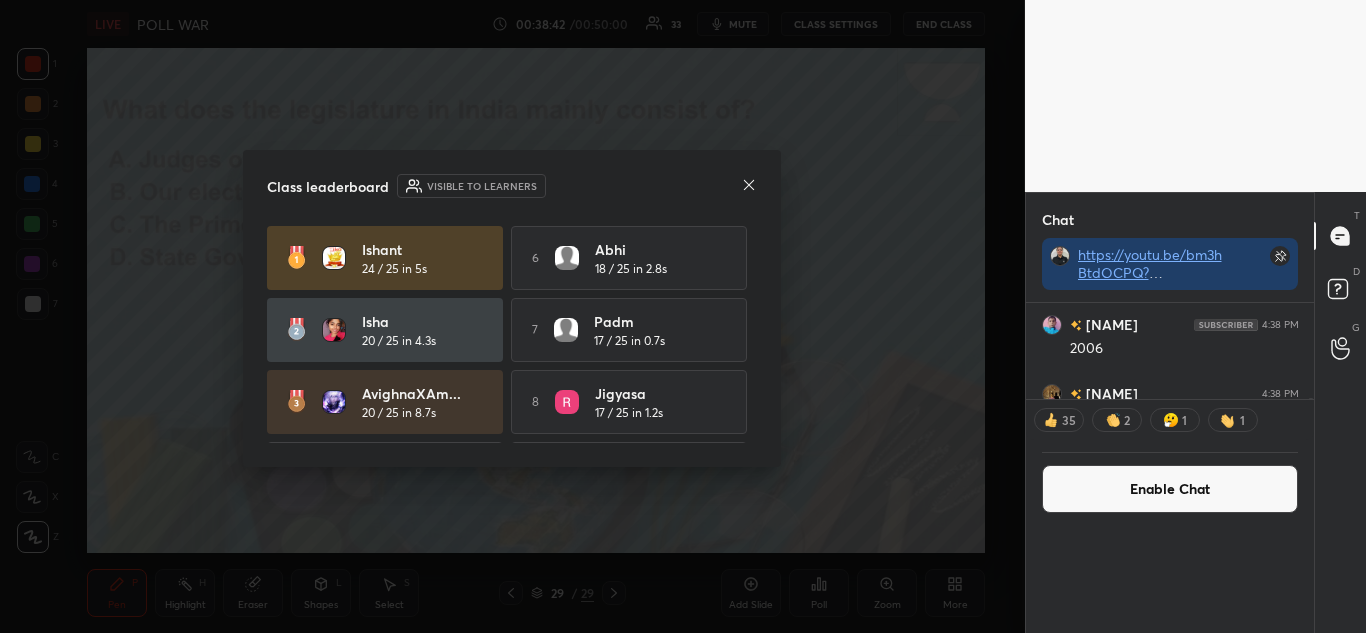 scroll, scrollTop: 0, scrollLeft: 0, axis: both 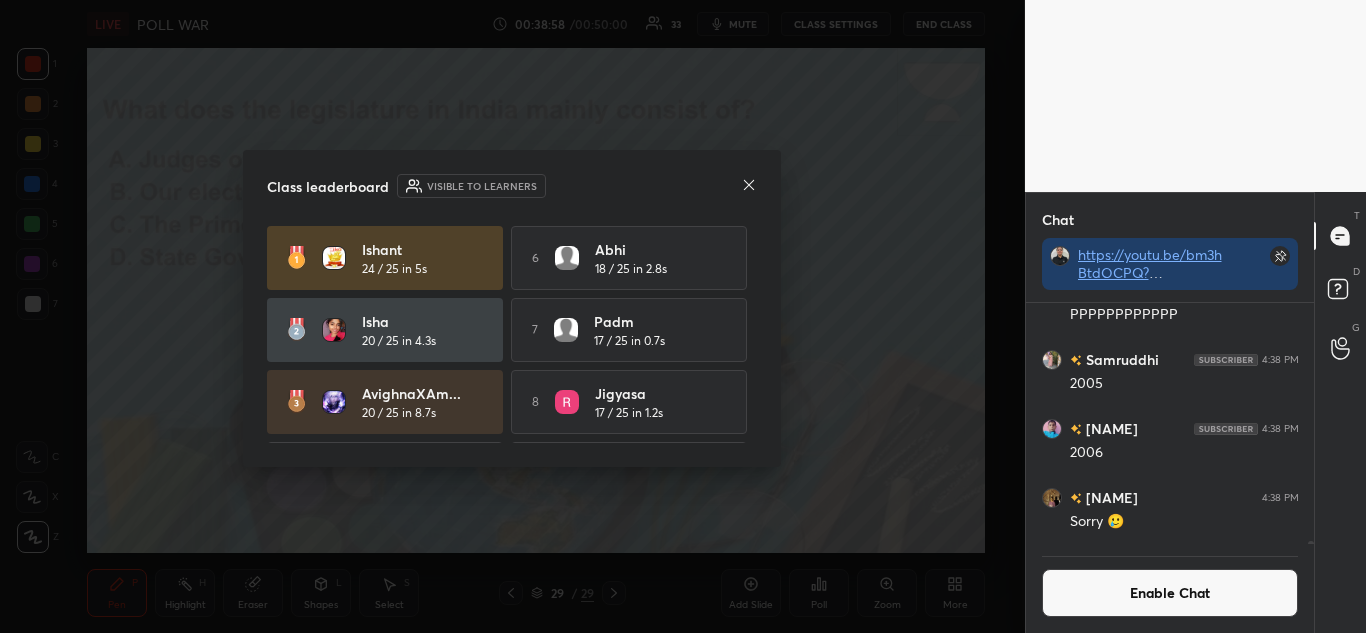 click 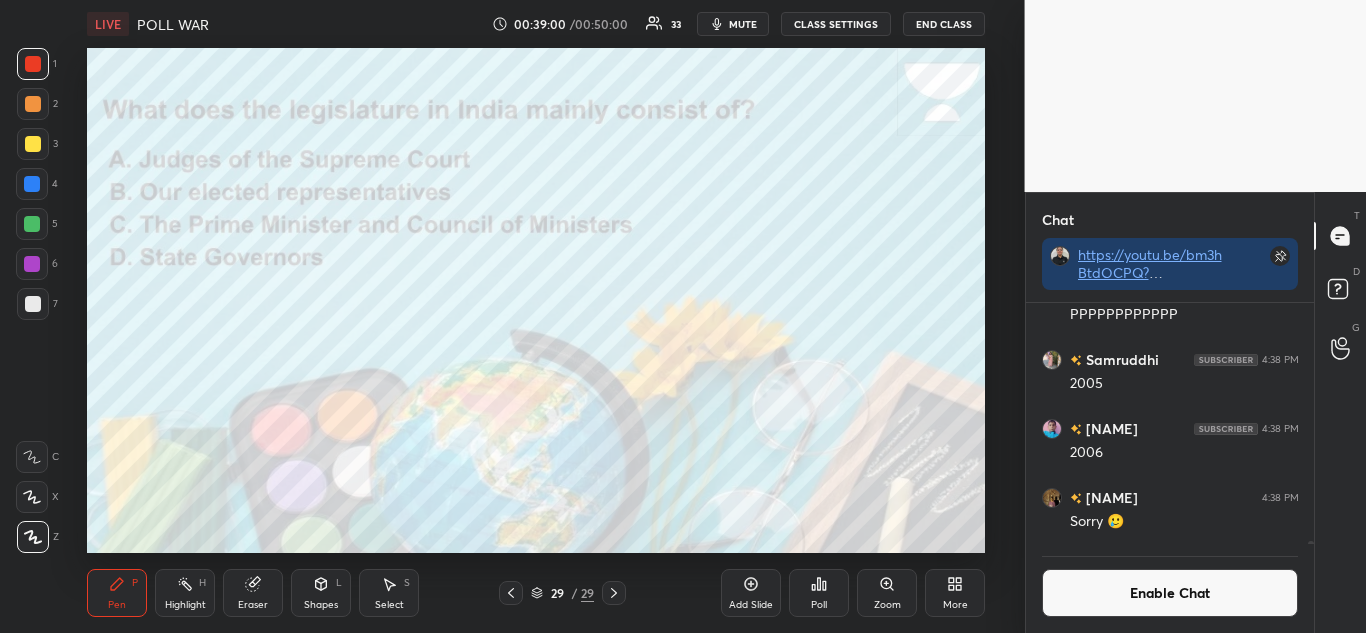 click on "Enable Chat" at bounding box center (1170, 593) 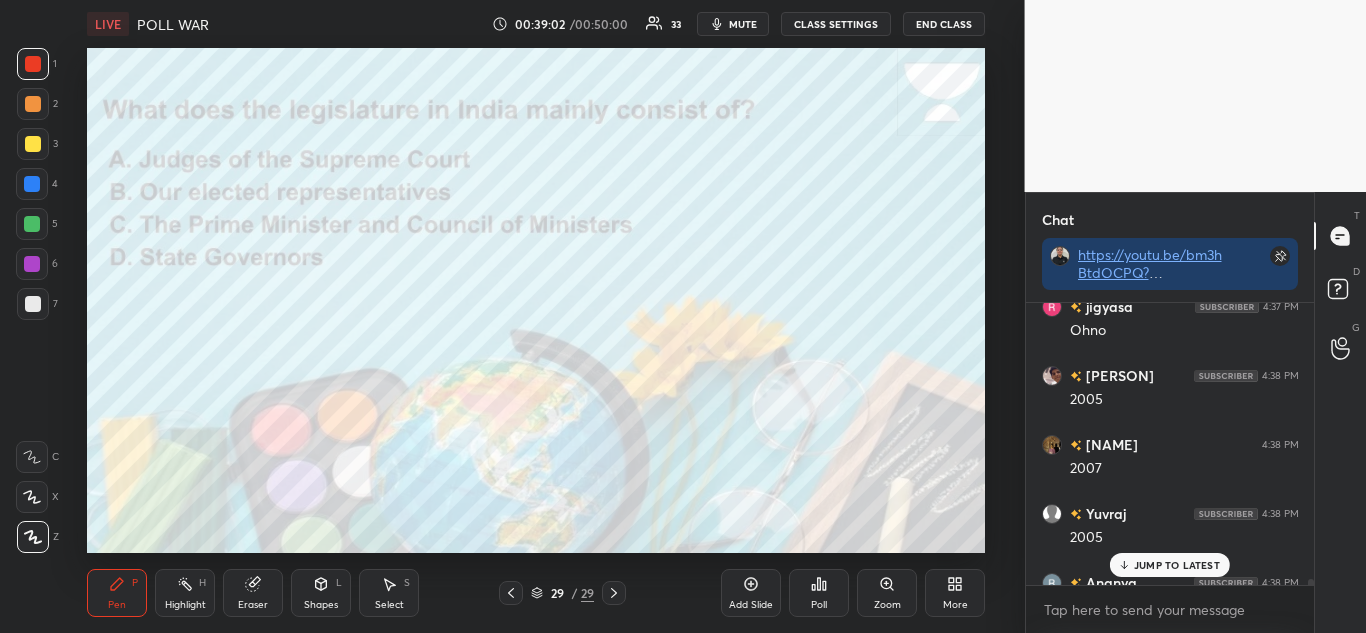 click 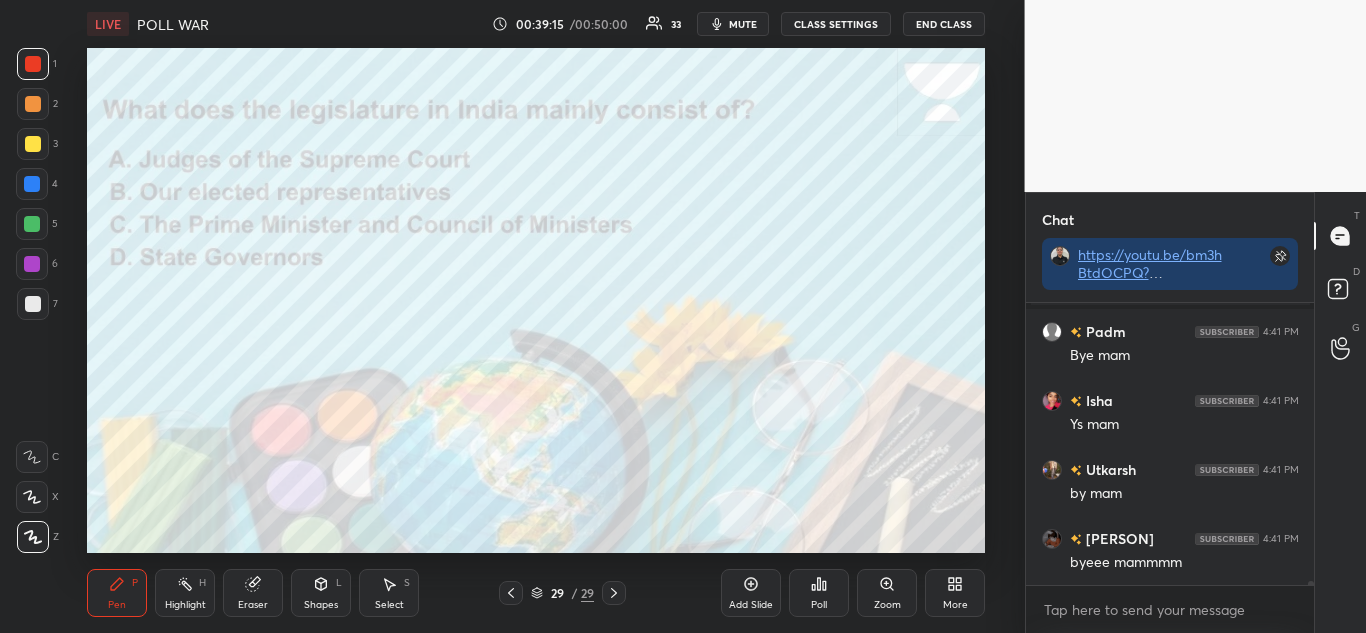 scroll, scrollTop: 21000, scrollLeft: 0, axis: vertical 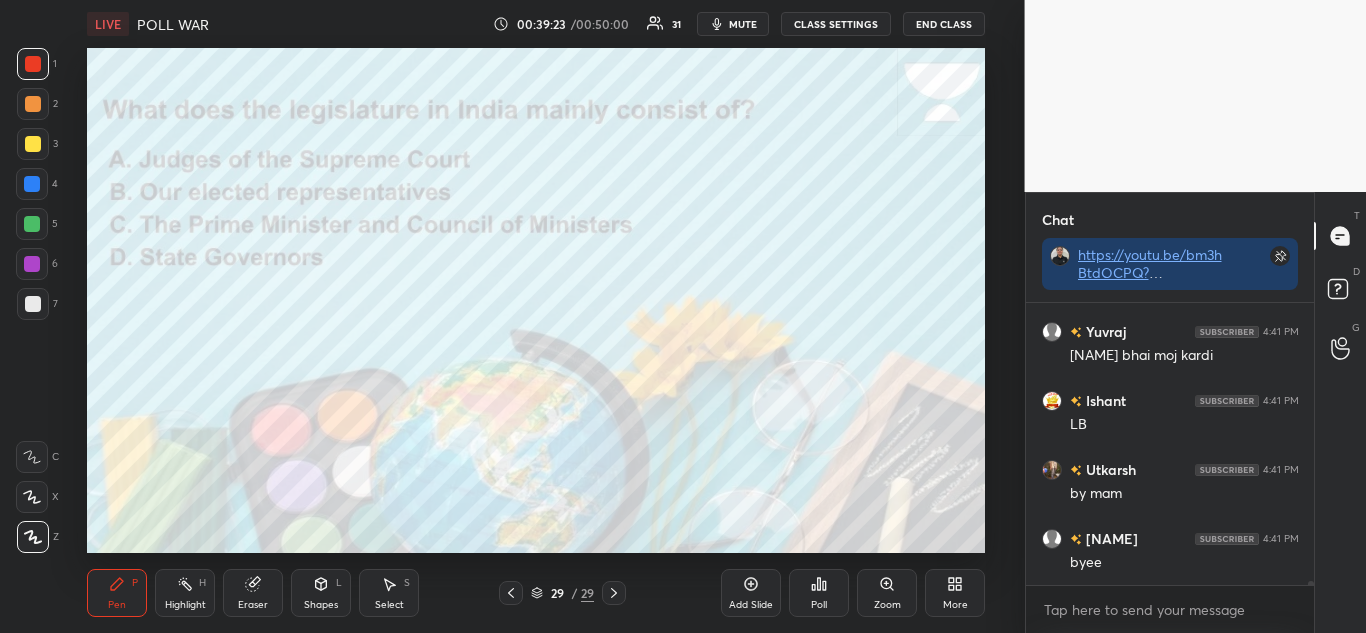 click 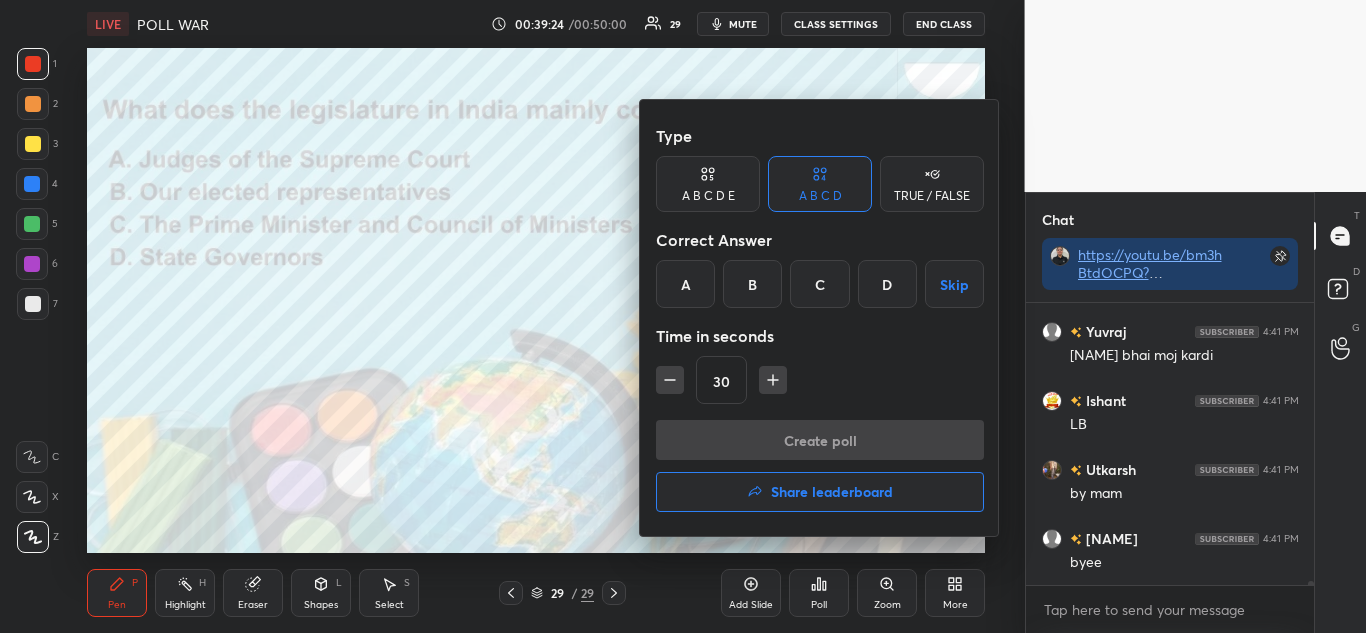 click on "Share leaderboard" at bounding box center (820, 492) 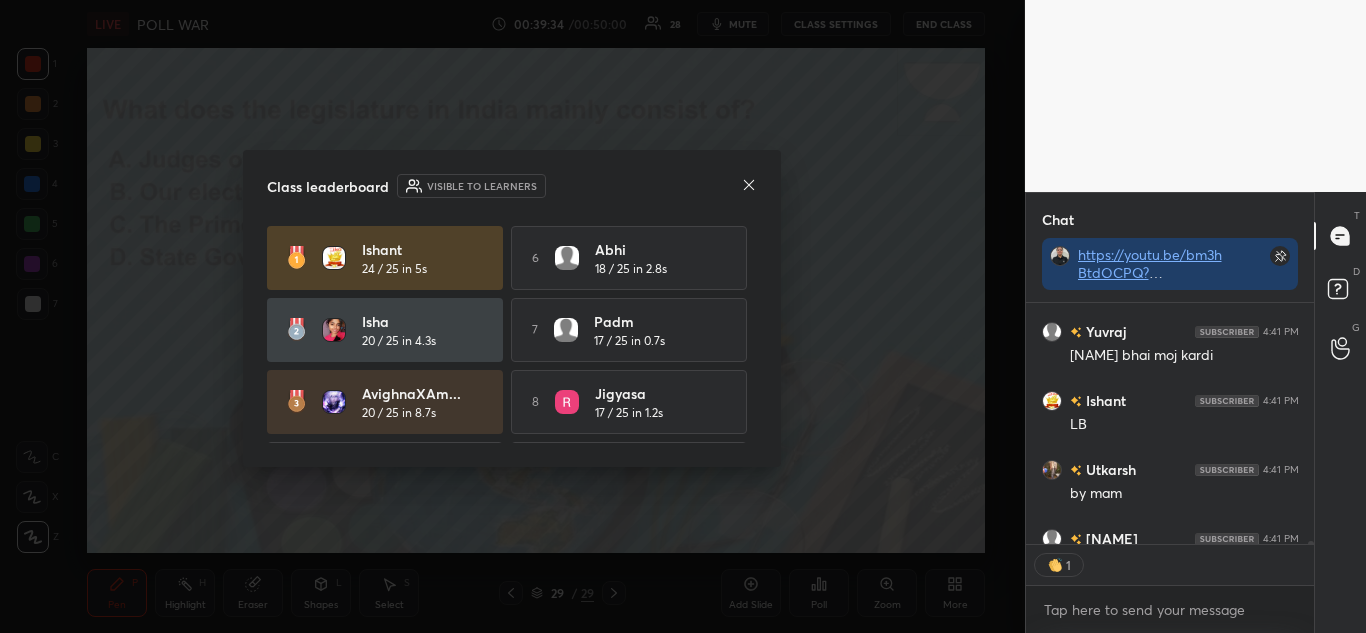 click 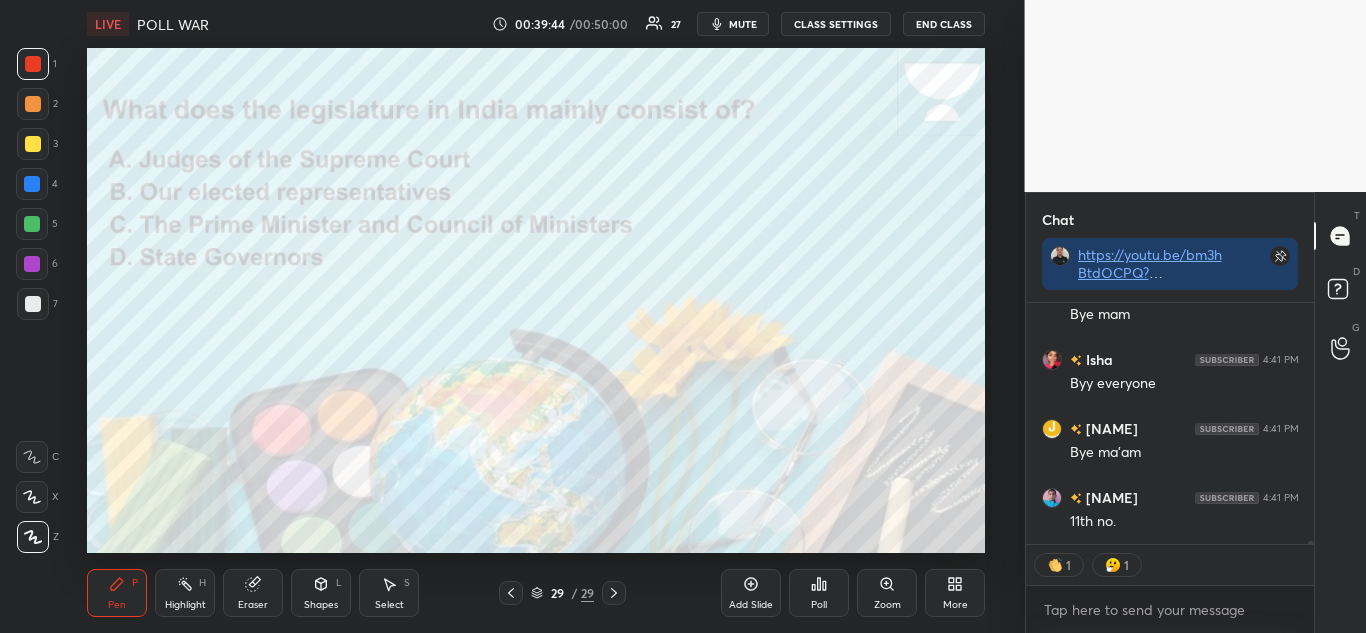 scroll, scrollTop: 22116, scrollLeft: 0, axis: vertical 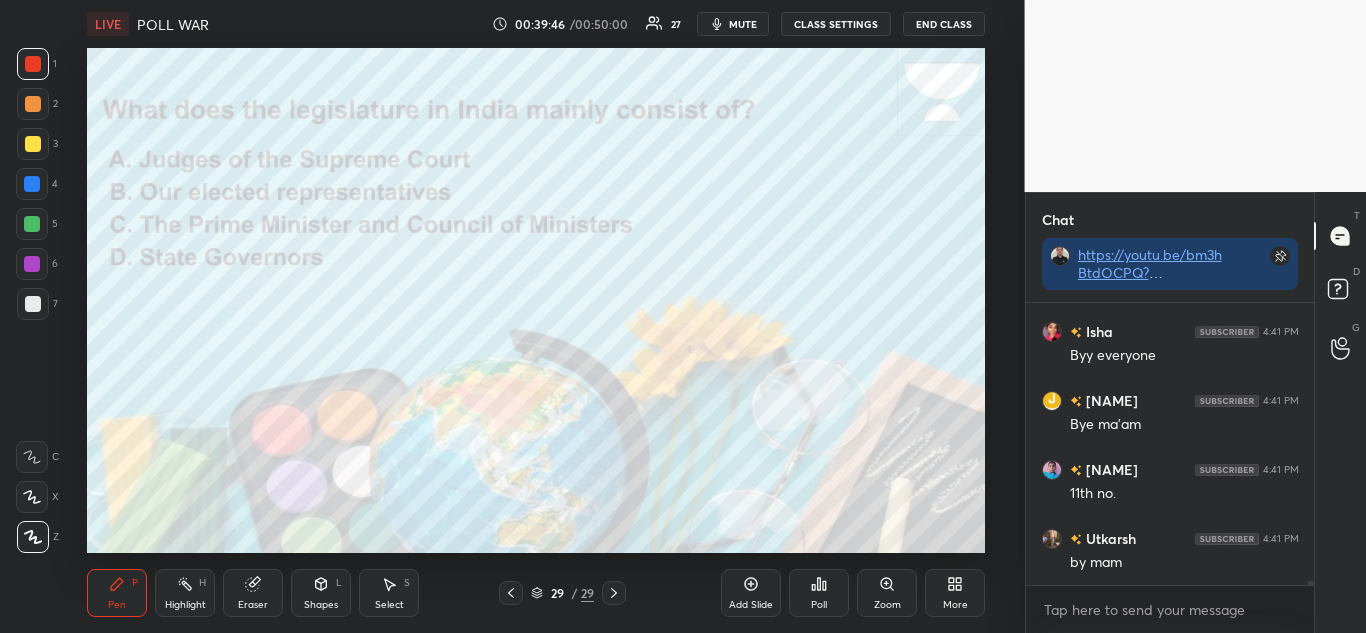 click on "End Class" at bounding box center (944, 24) 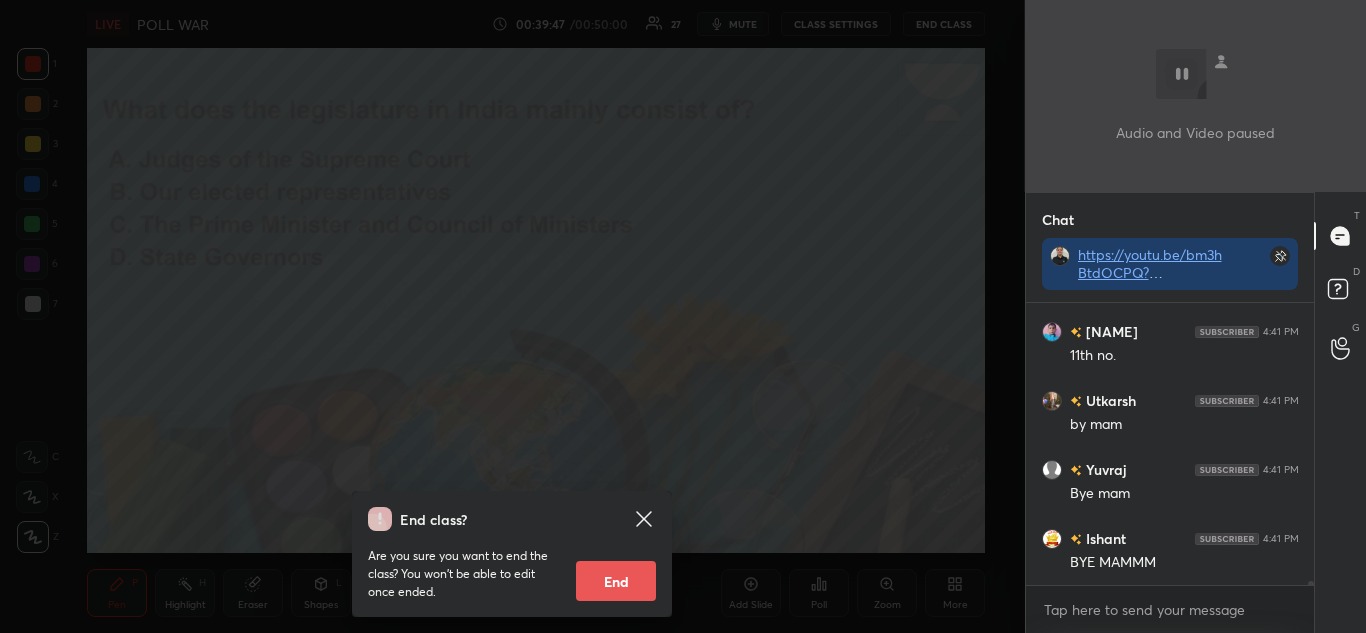 scroll, scrollTop: 22282, scrollLeft: 0, axis: vertical 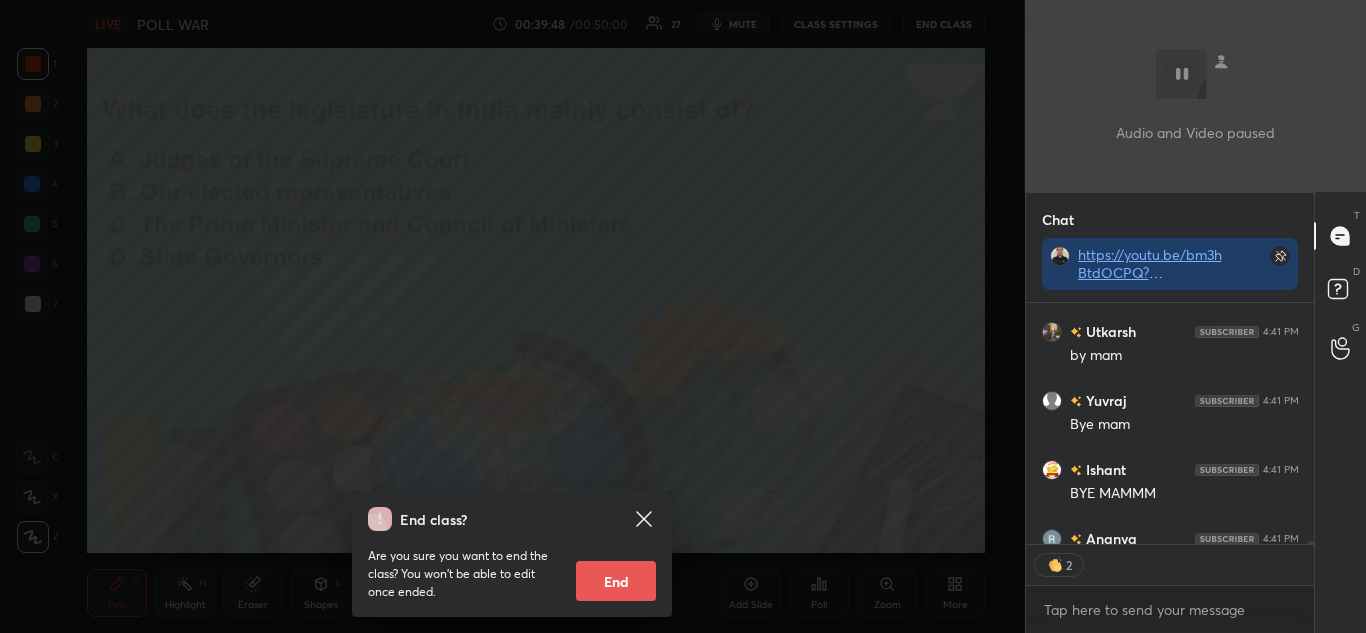 click on "End" at bounding box center (616, 581) 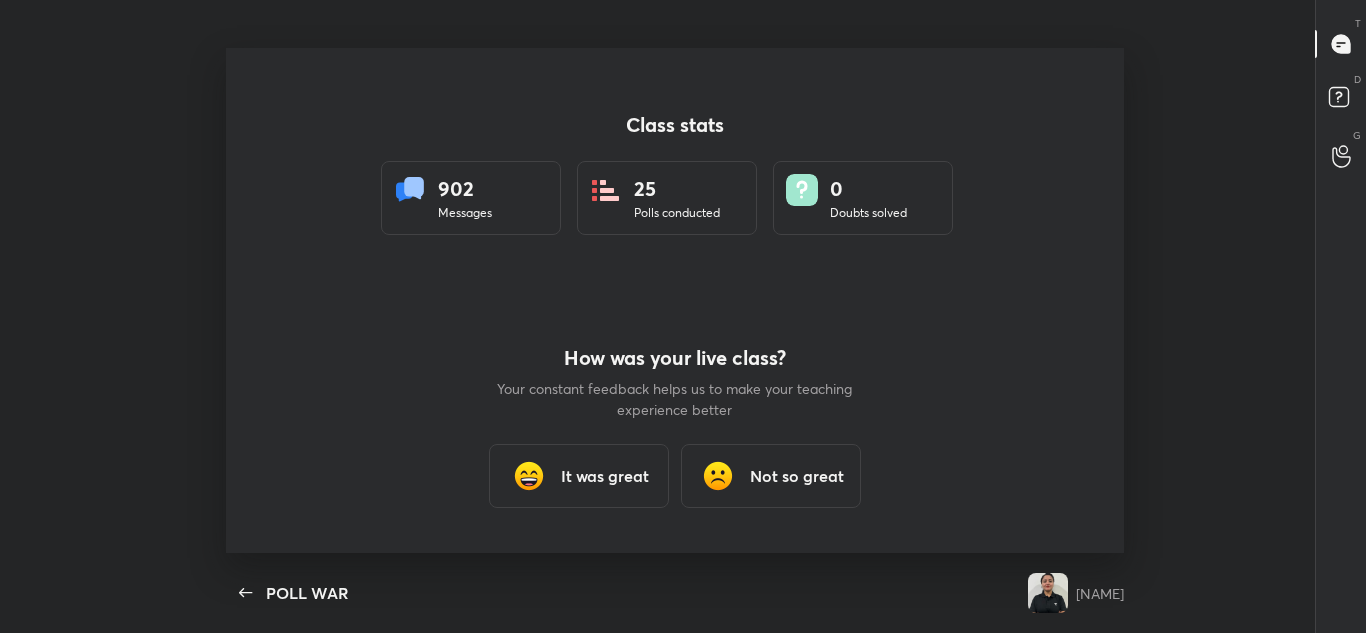click on "It was great" at bounding box center [605, 476] 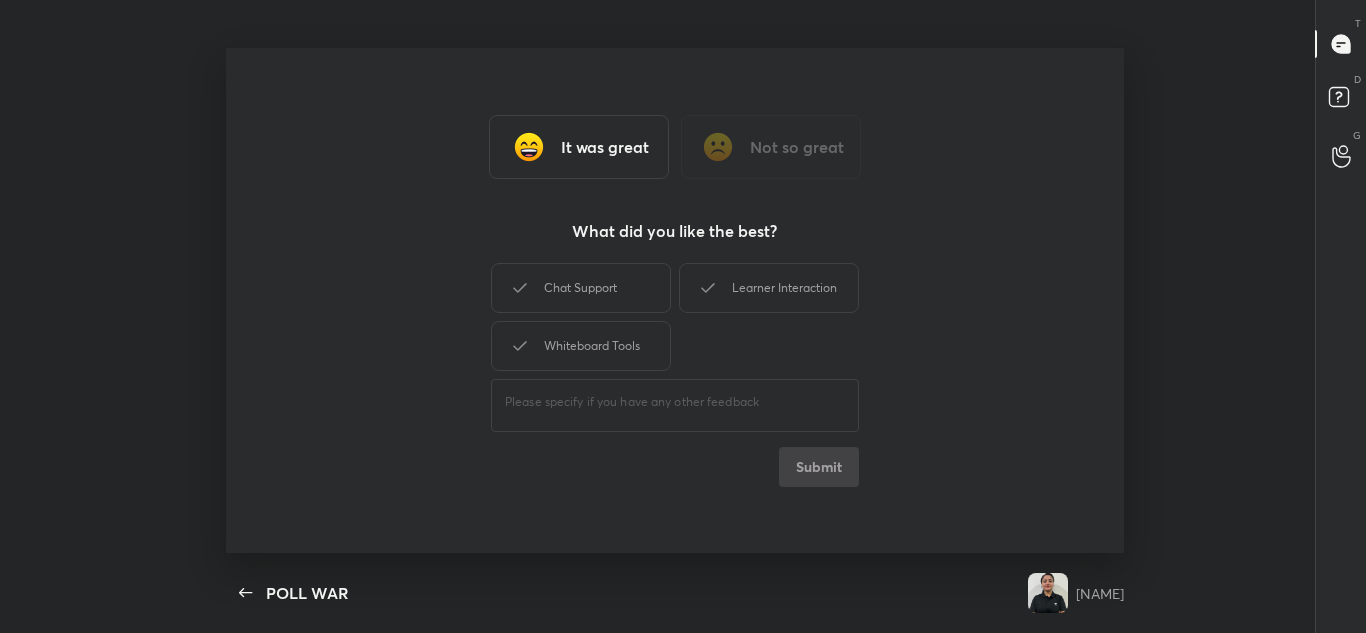 type on "x" 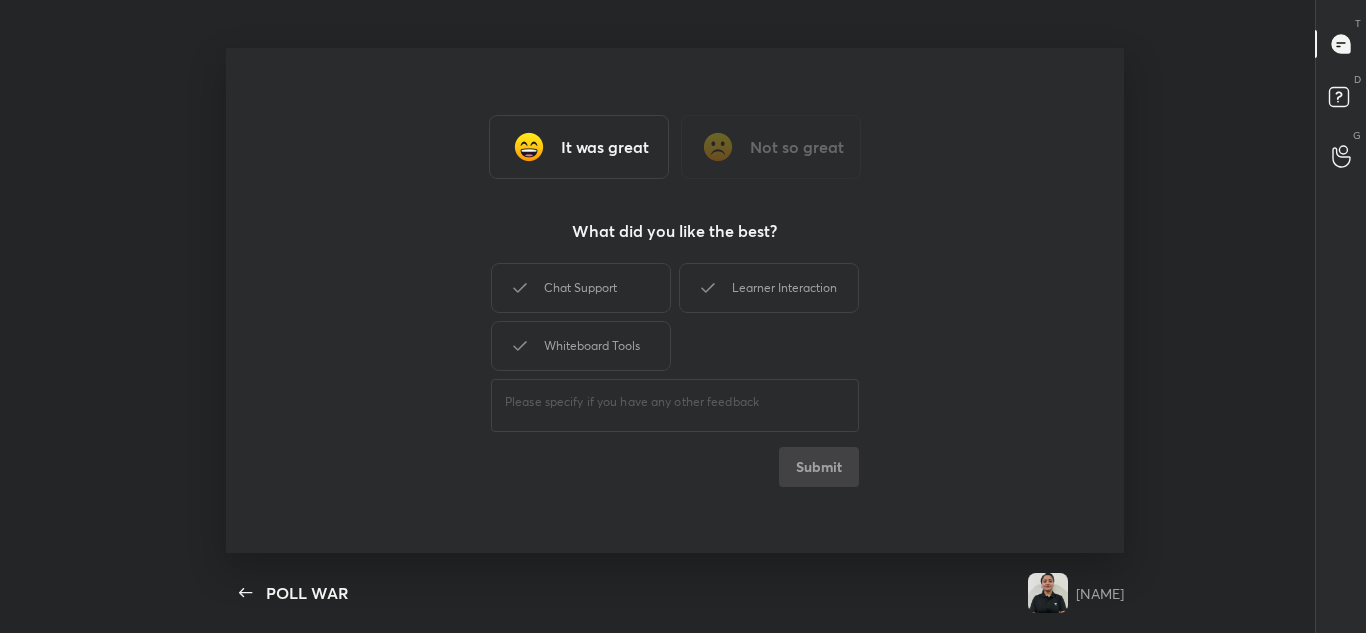 scroll, scrollTop: 7, scrollLeft: 1, axis: both 